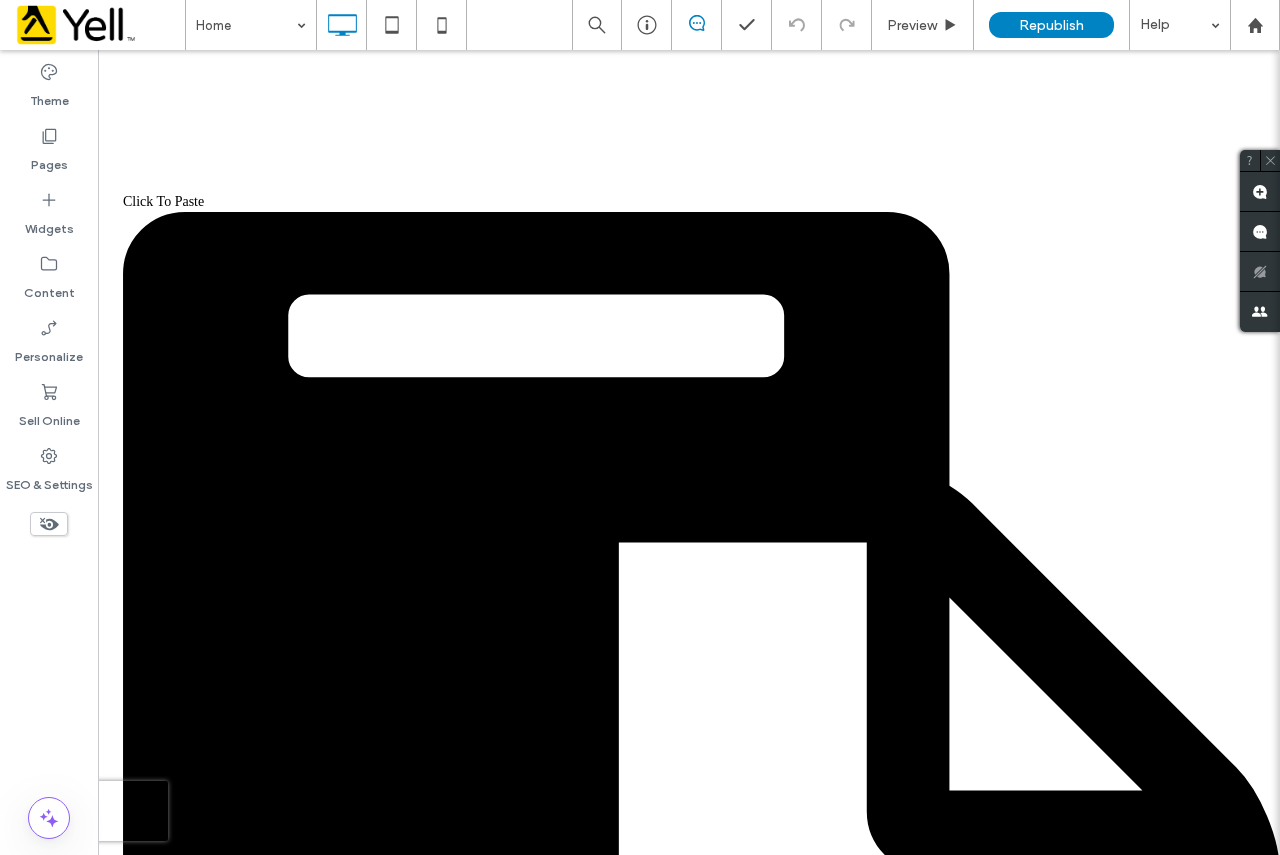 scroll, scrollTop: 500, scrollLeft: 0, axis: vertical 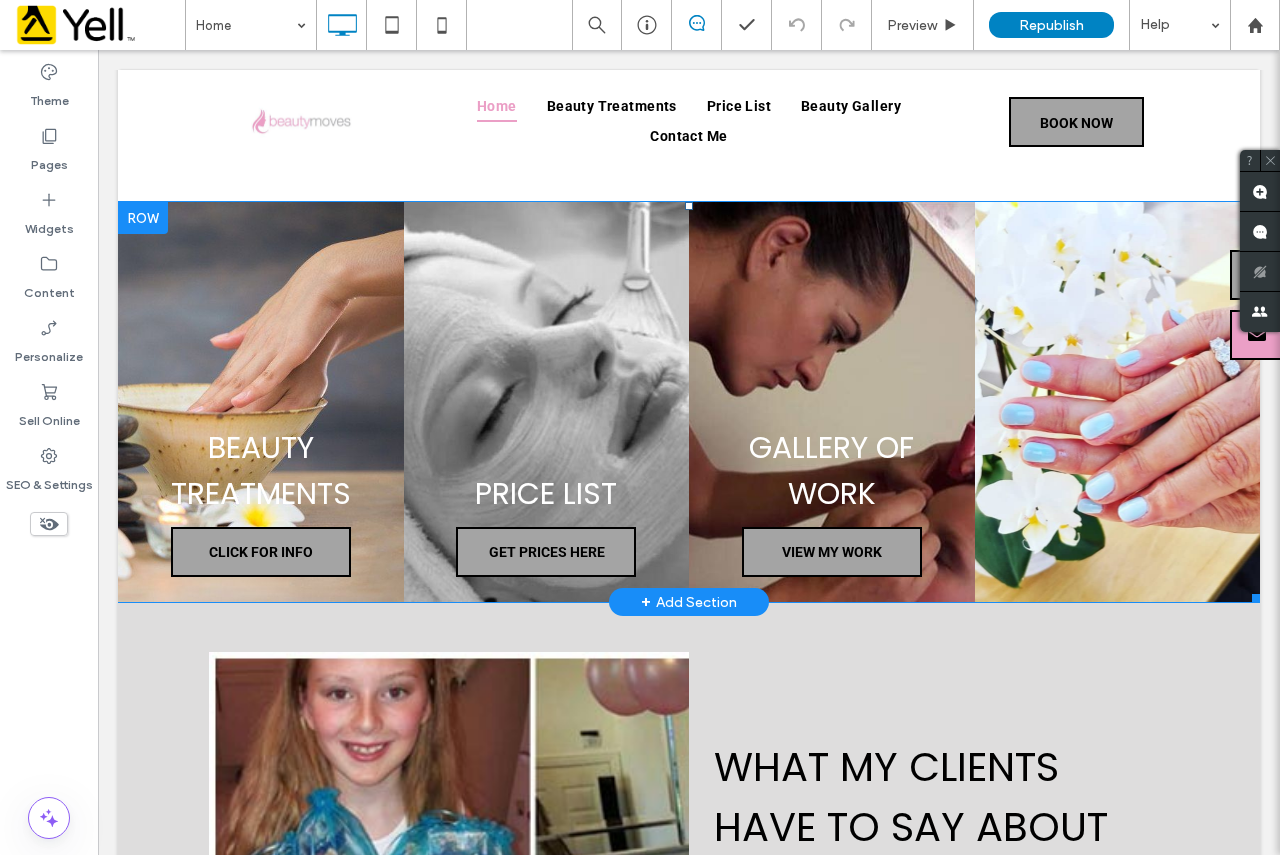 click at bounding box center [547, 402] 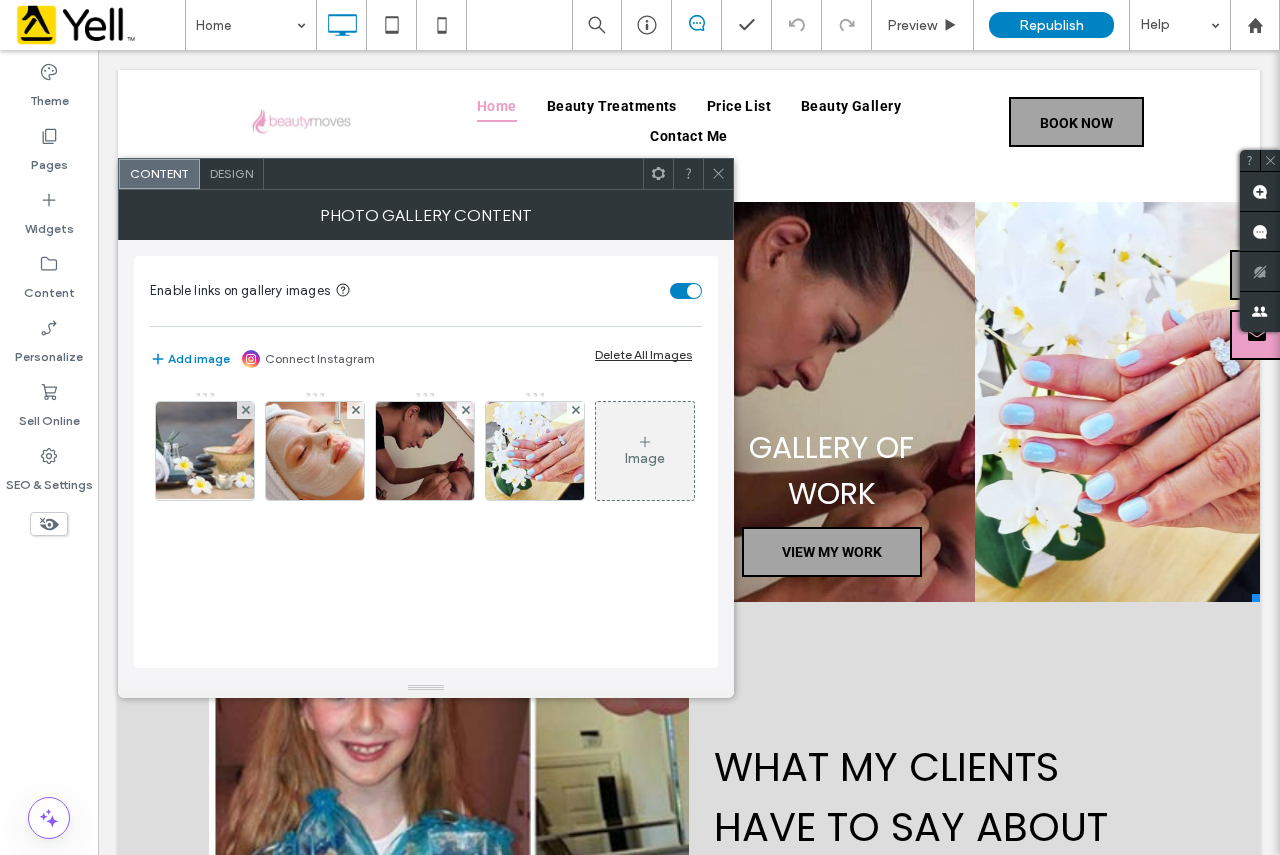 click 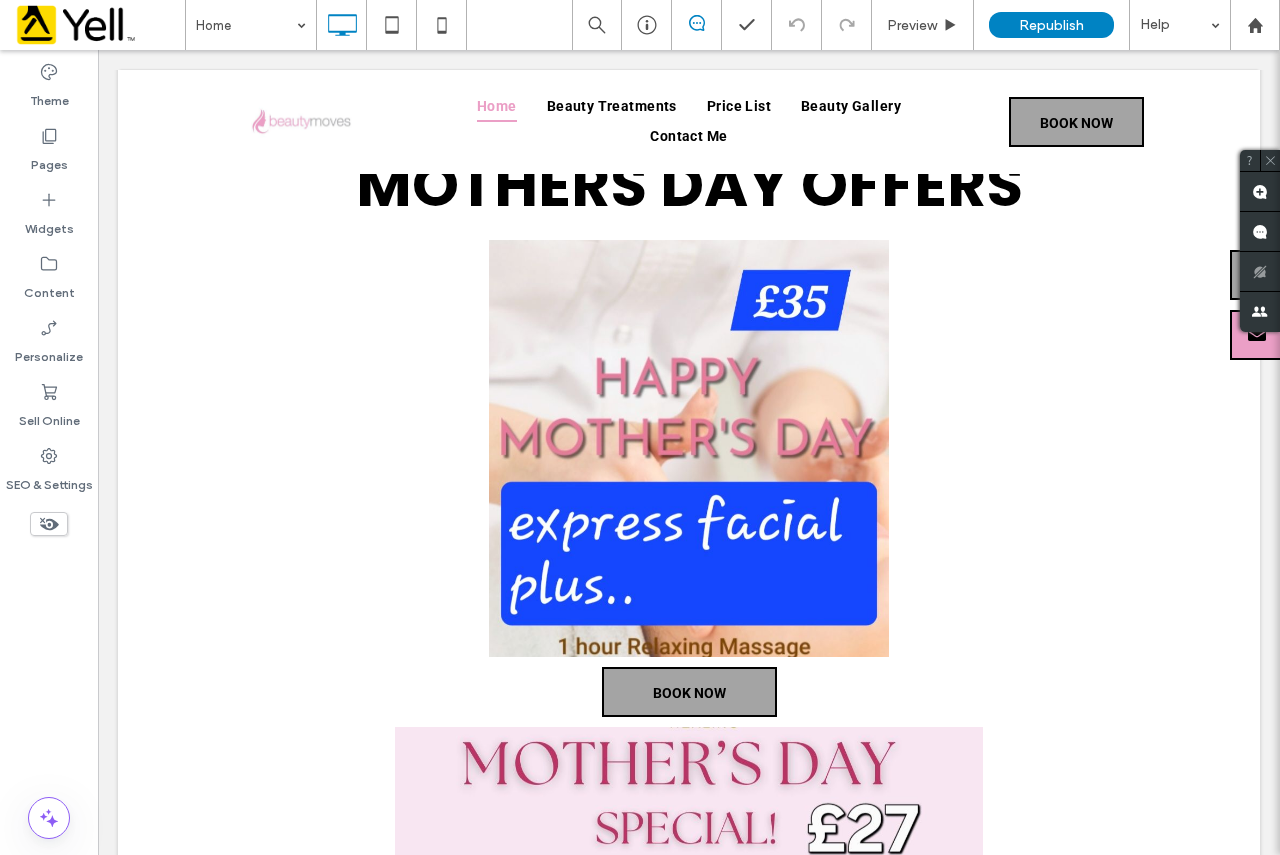 scroll, scrollTop: 600, scrollLeft: 0, axis: vertical 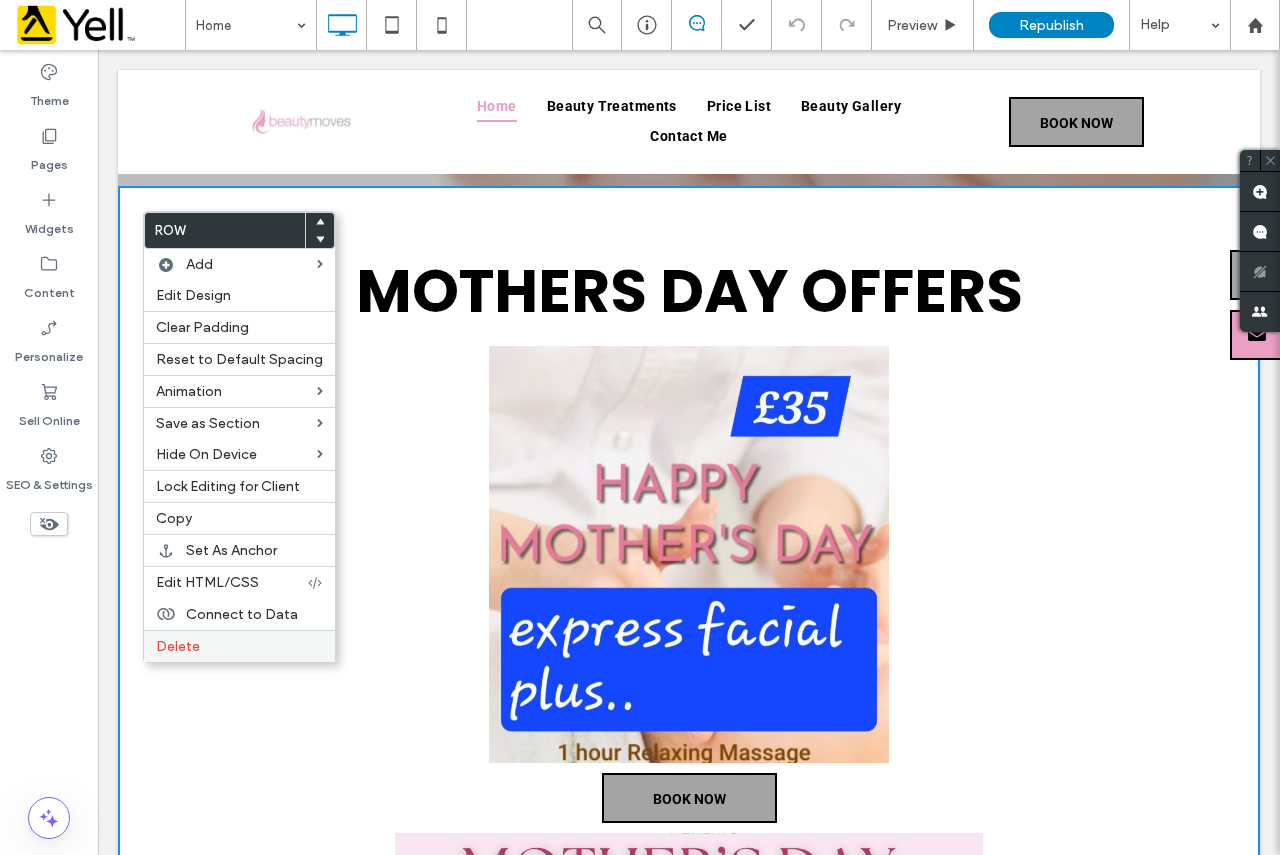 click on "Delete" at bounding box center (239, 646) 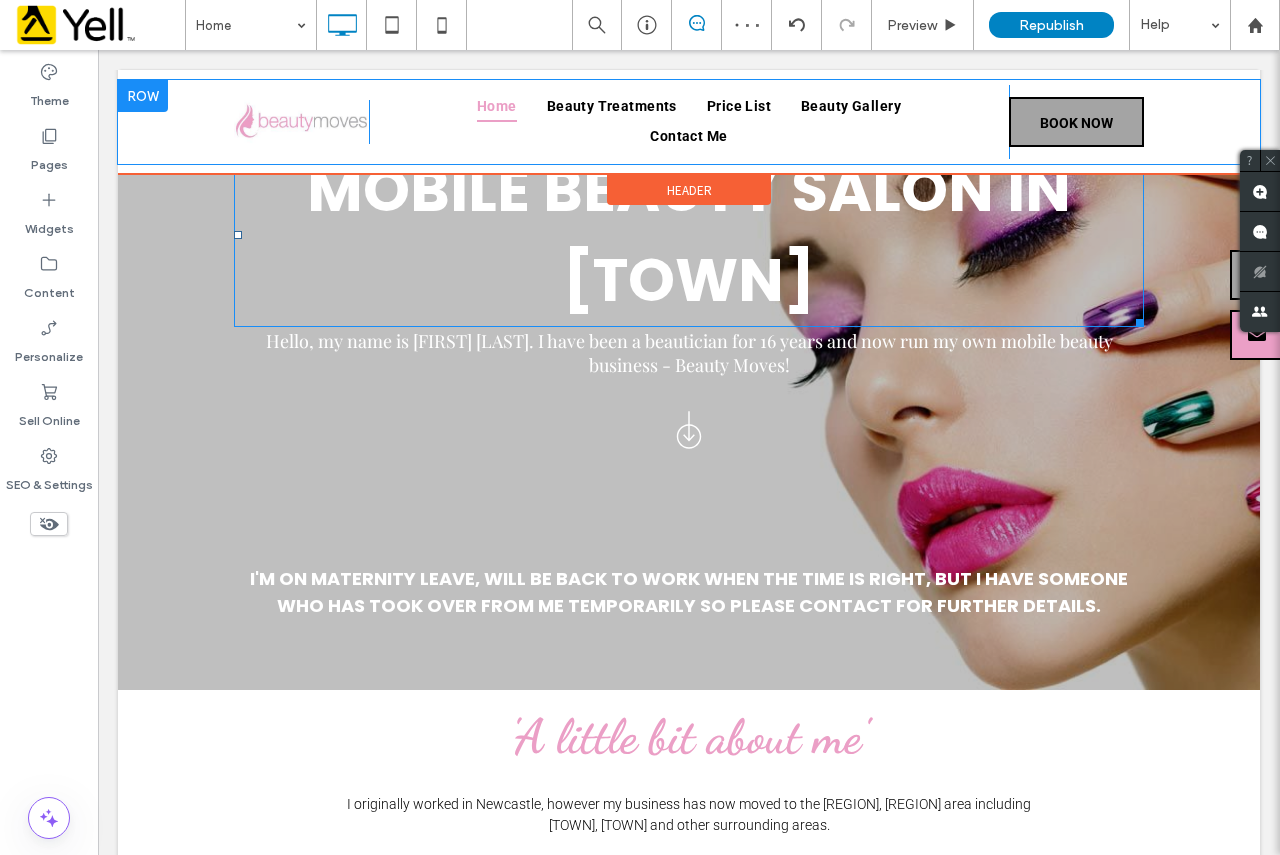 scroll, scrollTop: 0, scrollLeft: 0, axis: both 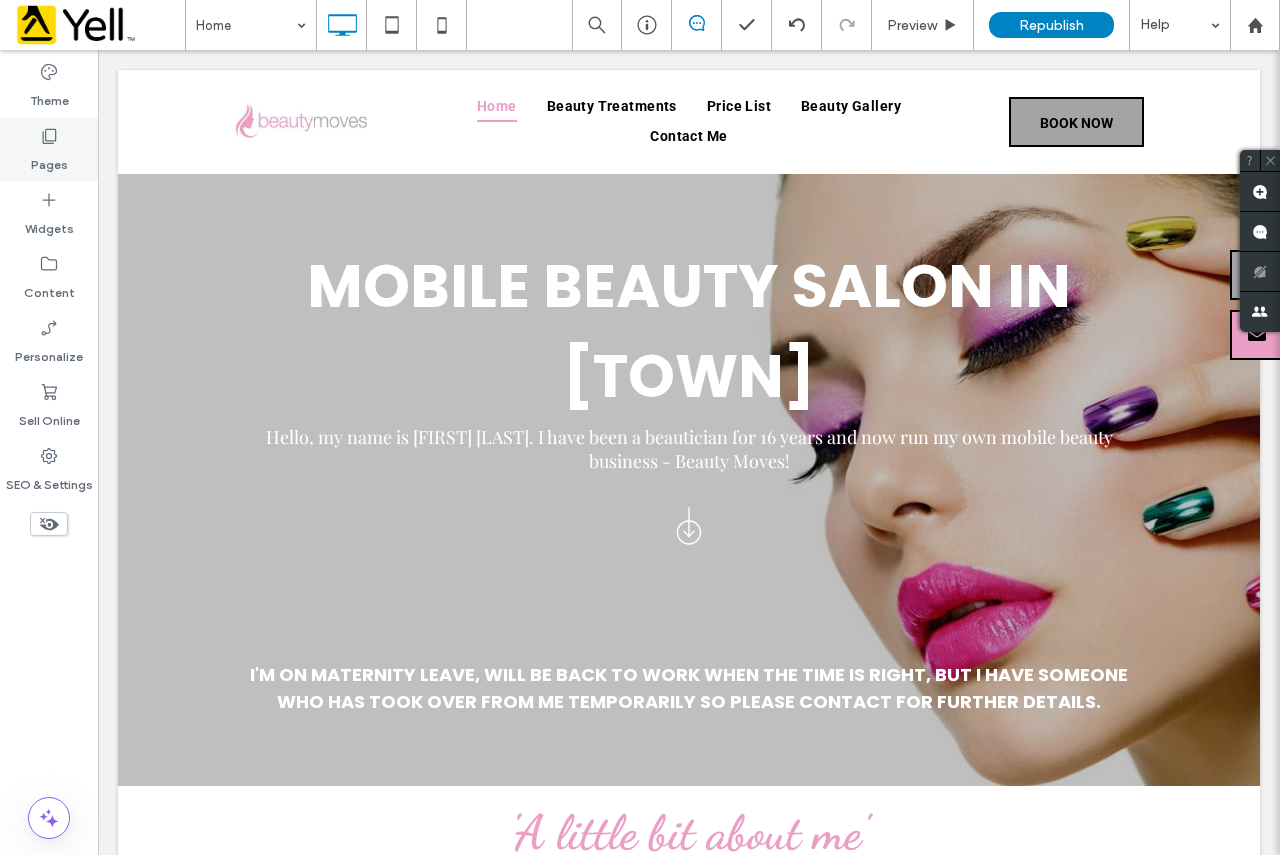 click on "Pages" at bounding box center (49, 160) 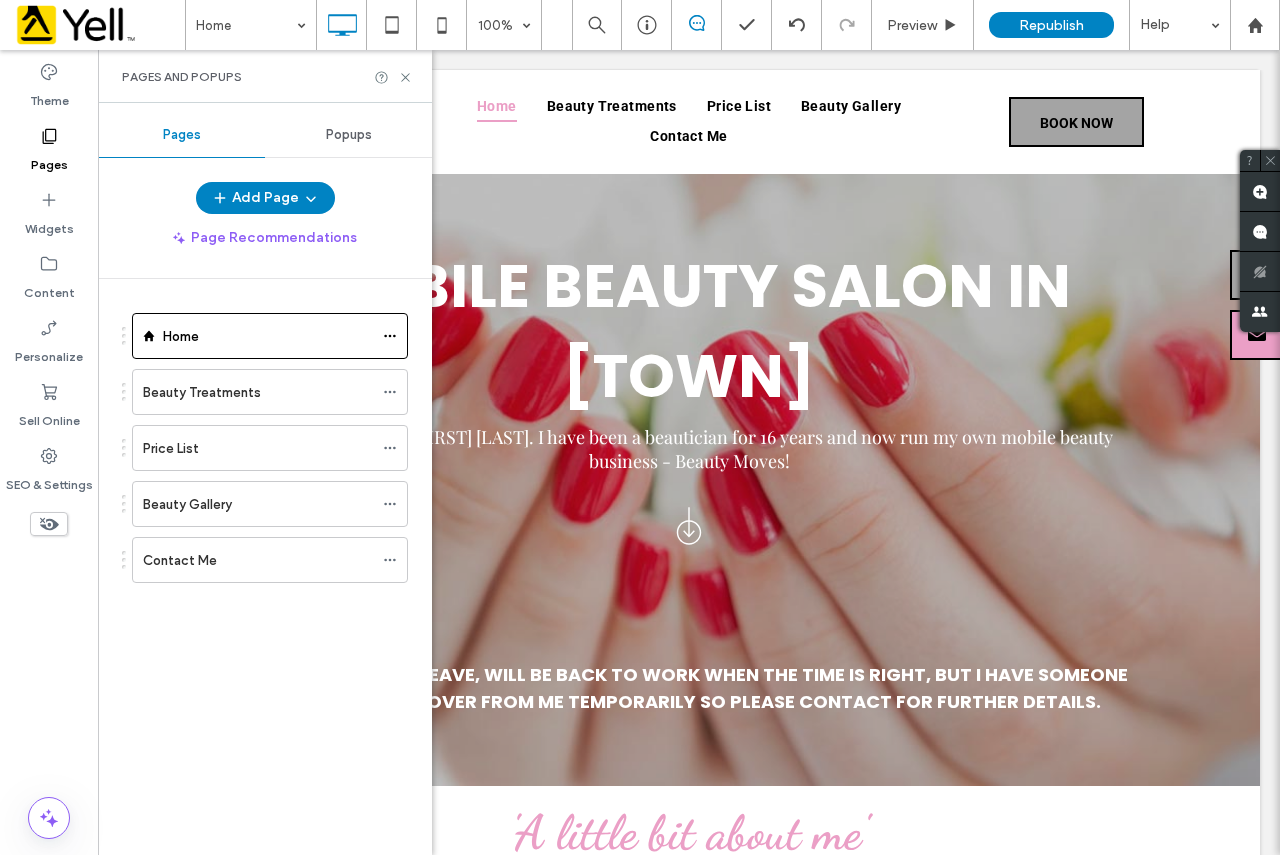click on "Popups" at bounding box center [349, 135] 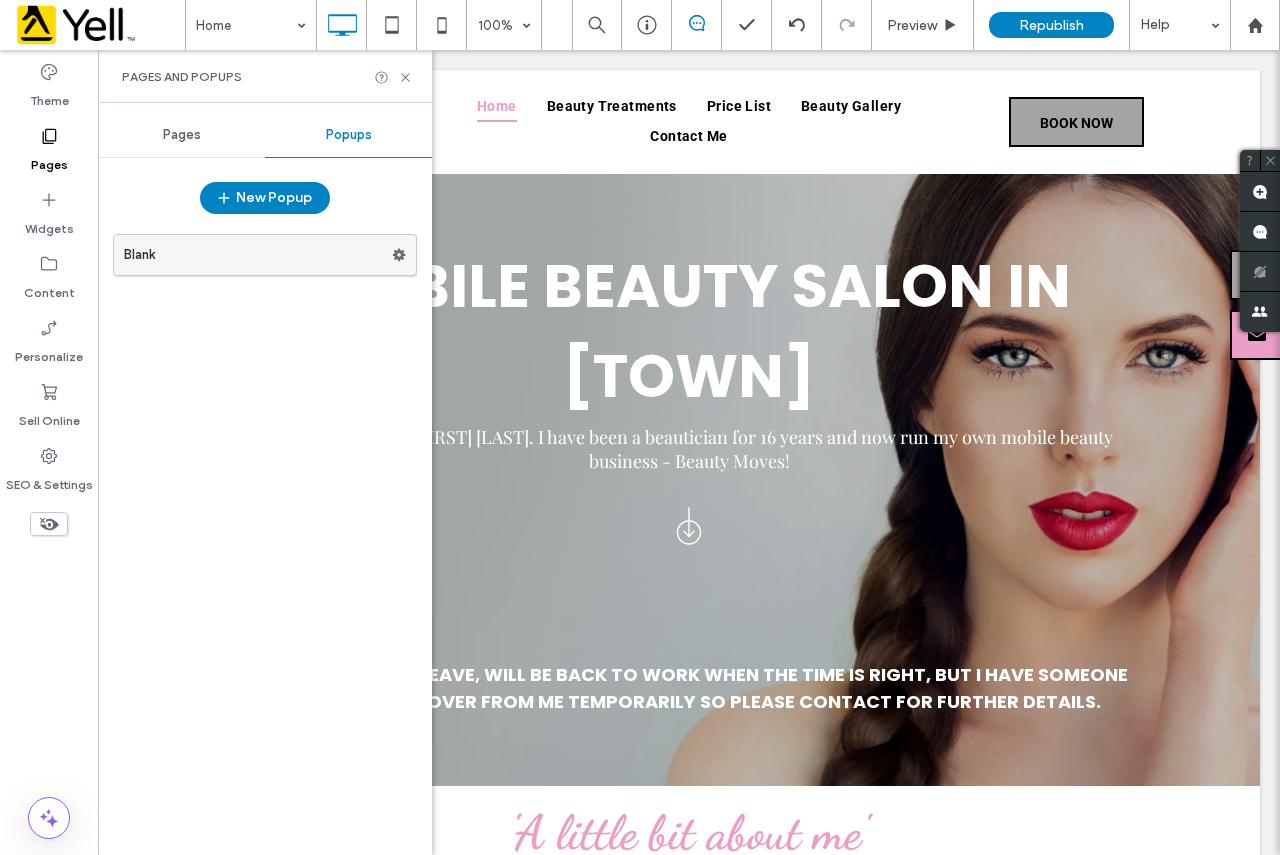 click on "Blank" at bounding box center [258, 255] 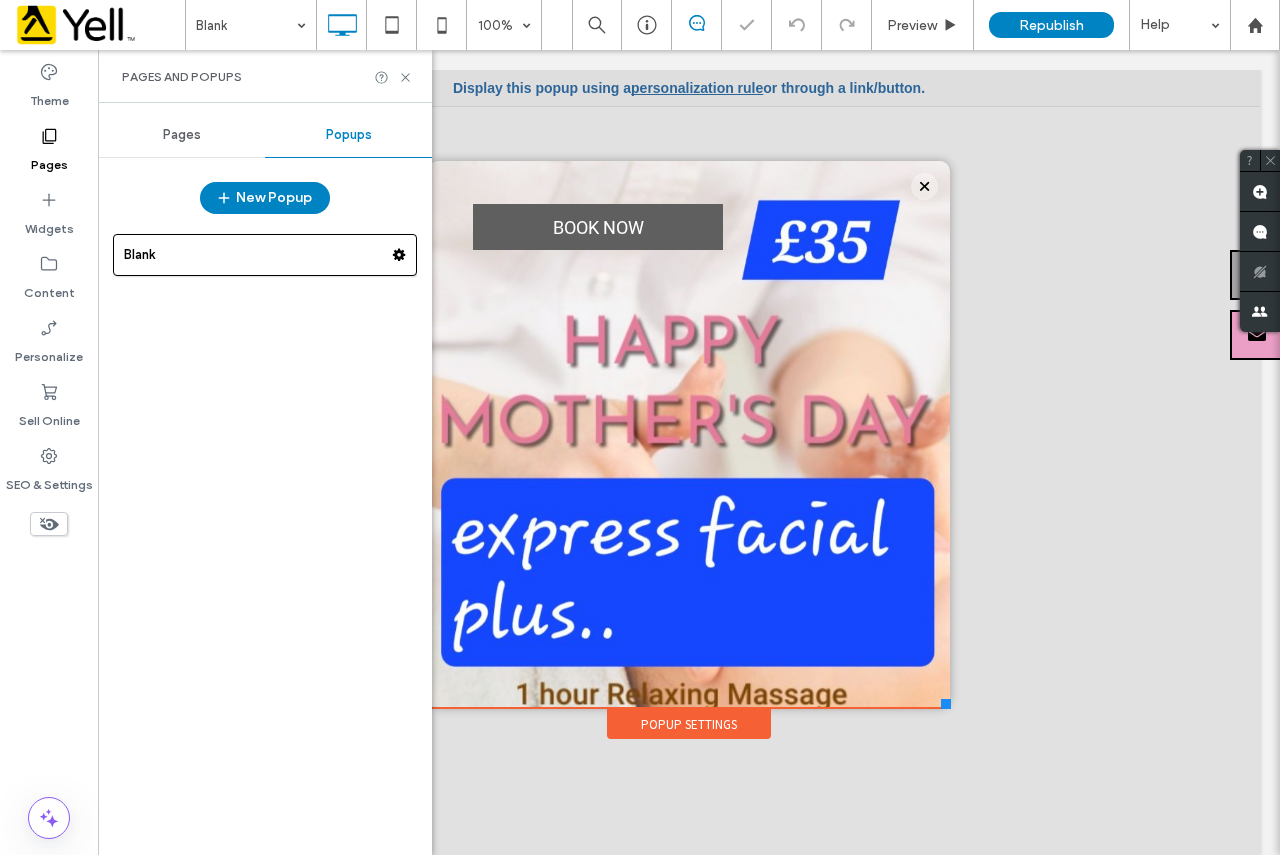 scroll, scrollTop: 0, scrollLeft: 0, axis: both 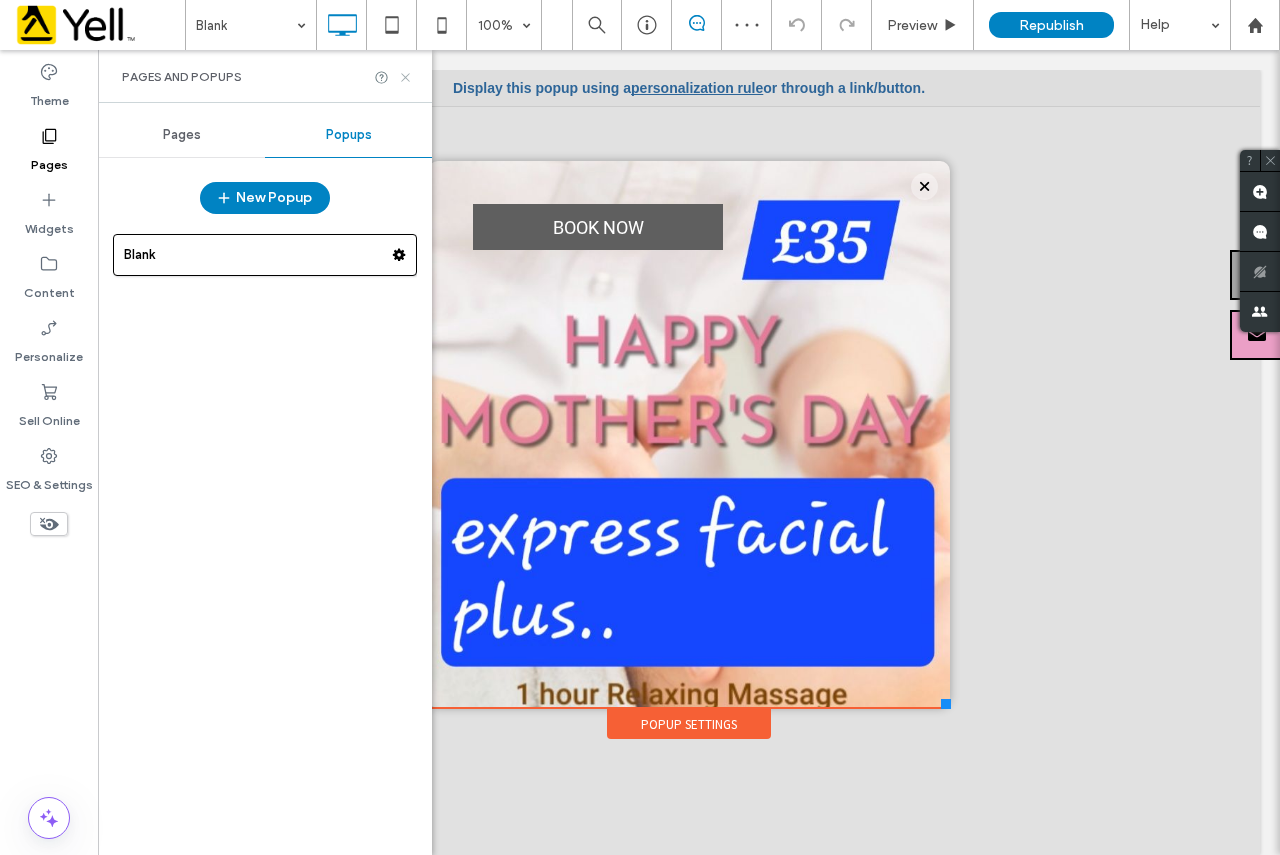 click 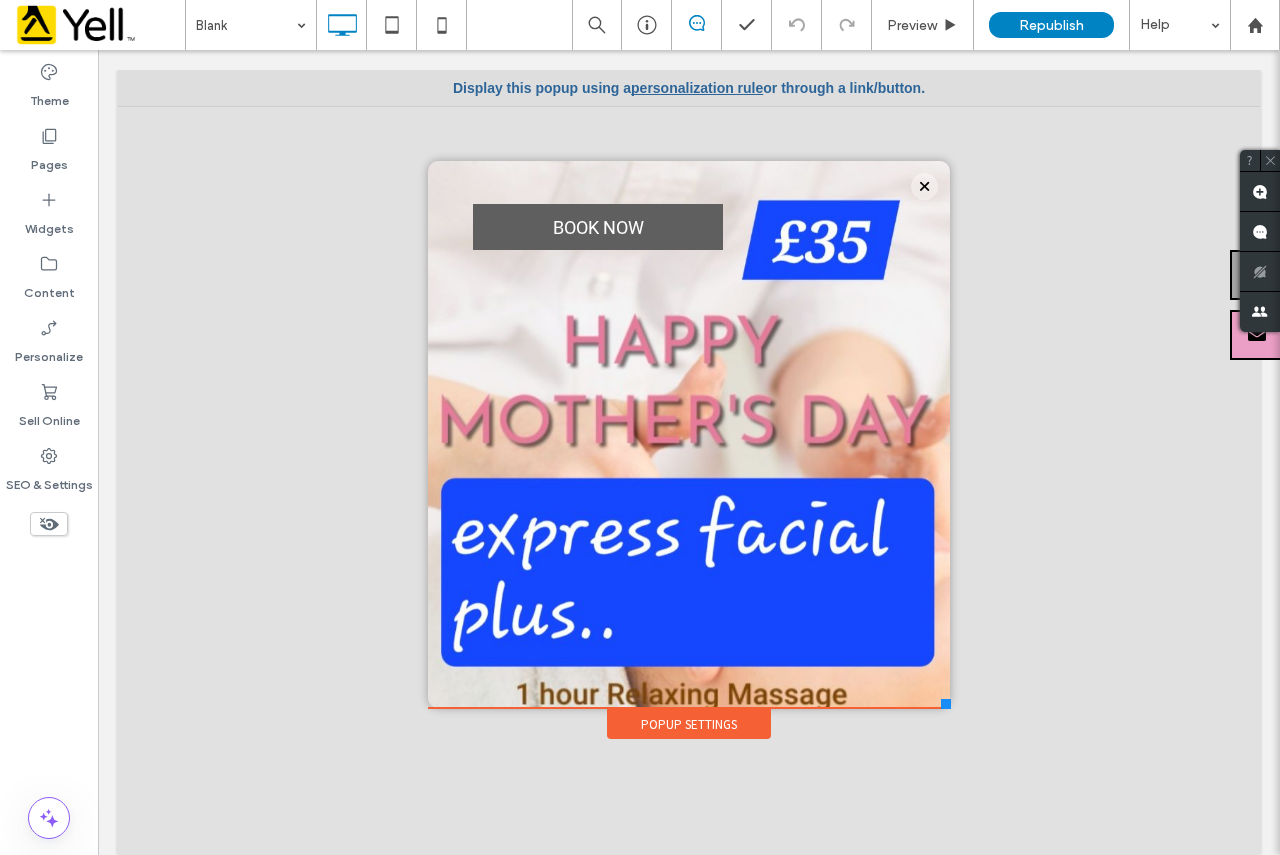 click on "book now
Click To Paste" at bounding box center (689, 434) 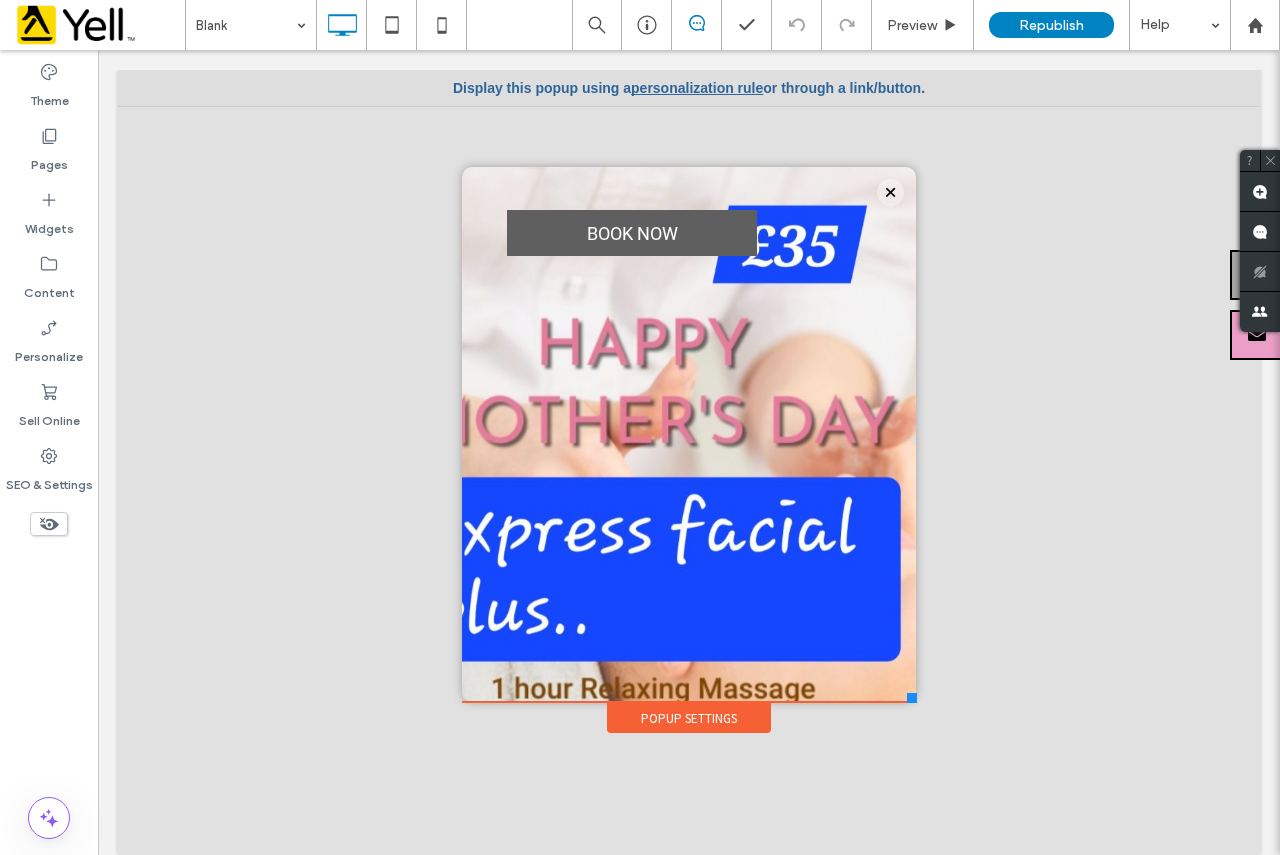 drag, startPoint x: 932, startPoint y: 701, endPoint x: 901, endPoint y: 702, distance: 31.016125 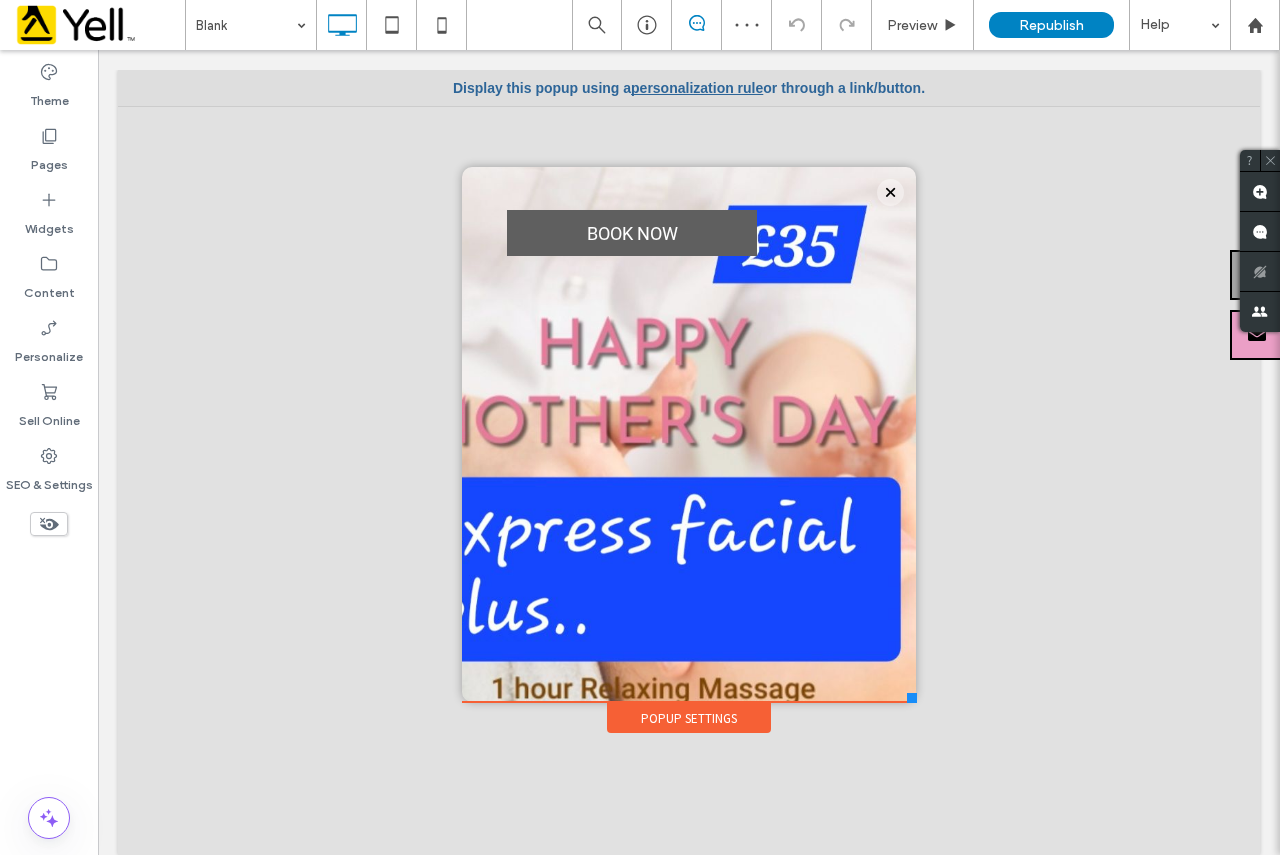 click on "book now
Click To Paste" at bounding box center (689, 434) 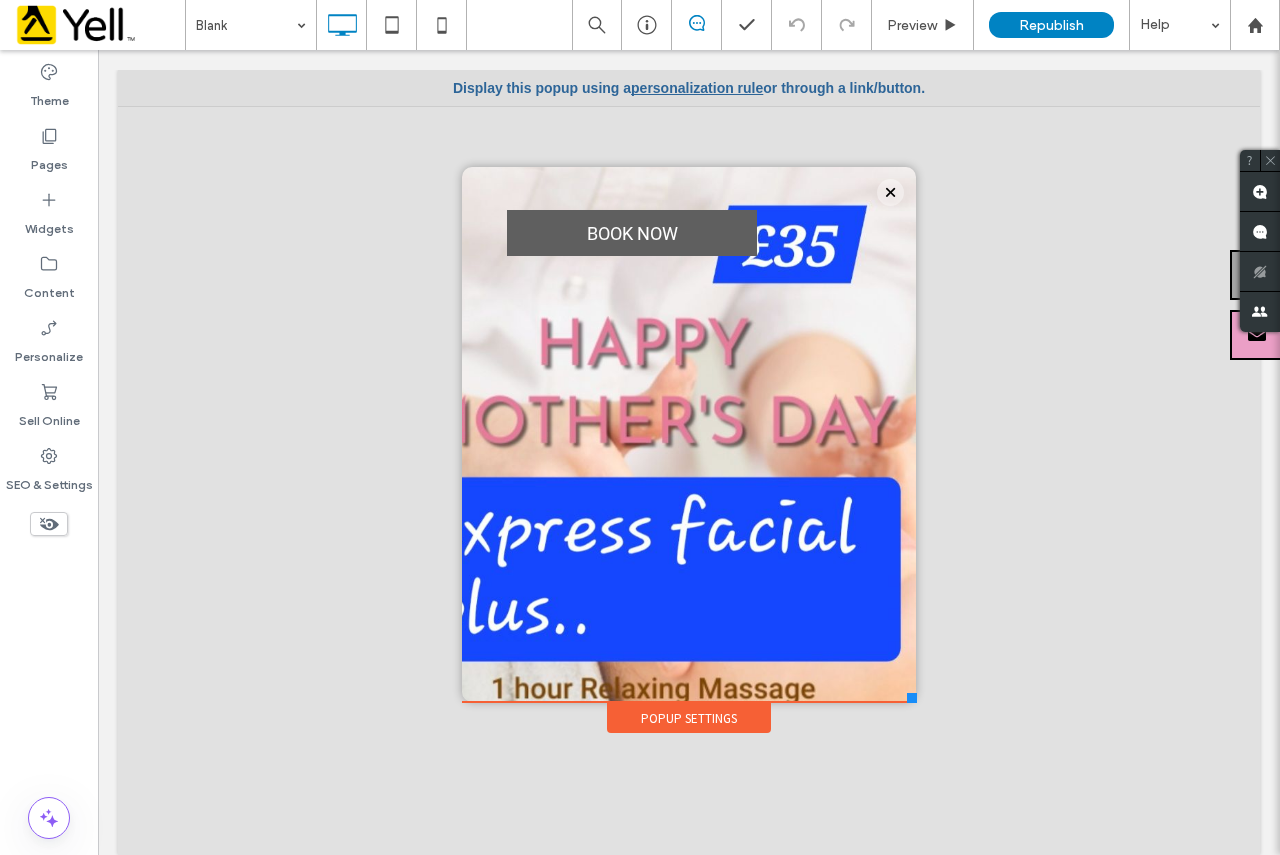 click on "book now
Click To Paste" at bounding box center (689, 434) 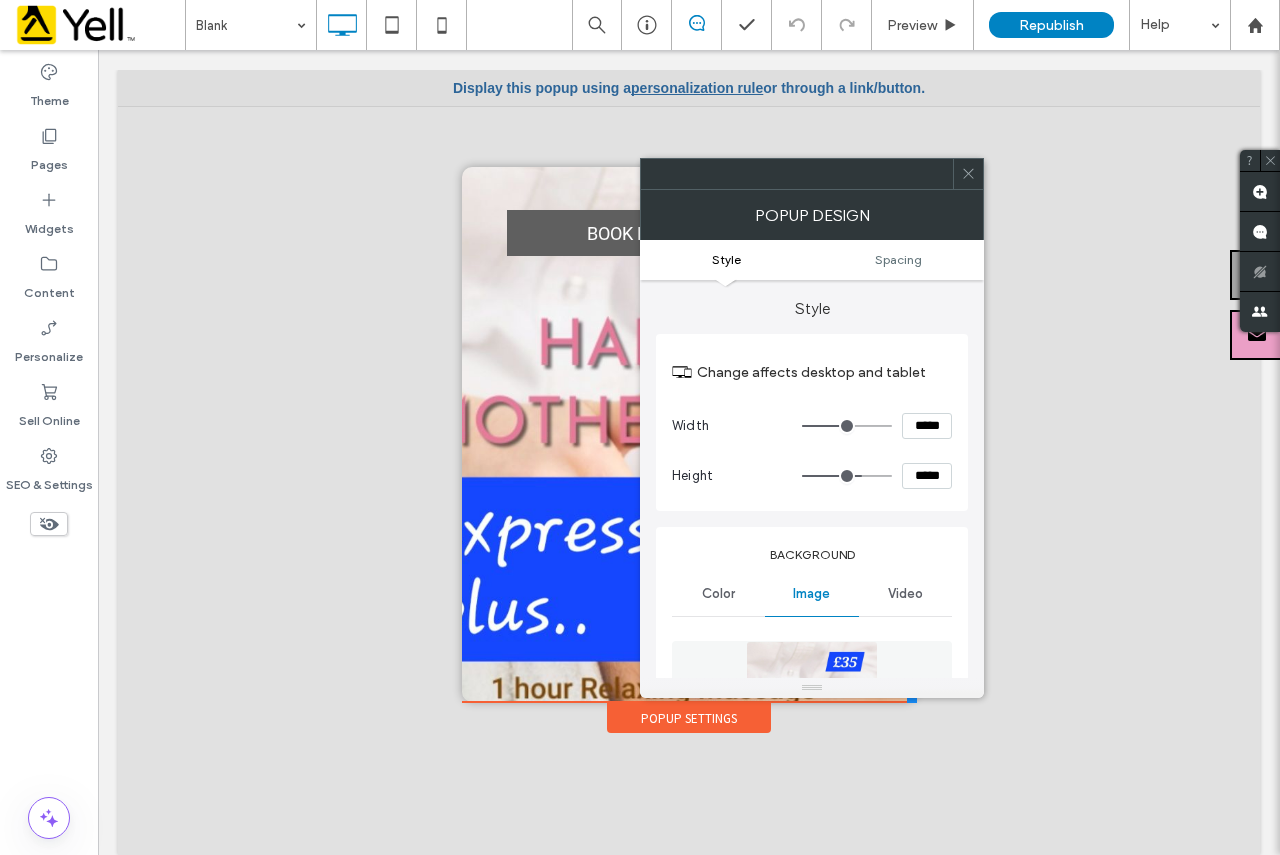 type on "**" 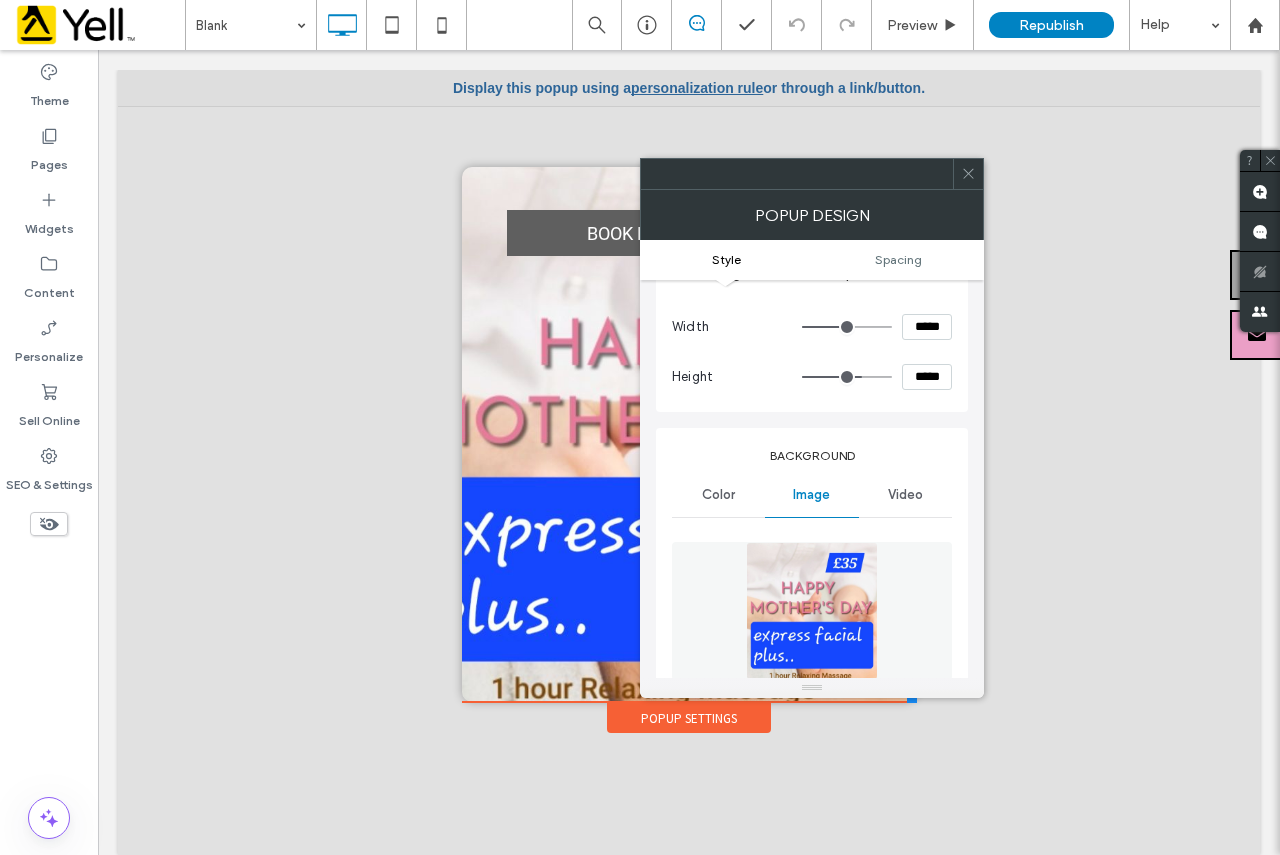 scroll, scrollTop: 100, scrollLeft: 0, axis: vertical 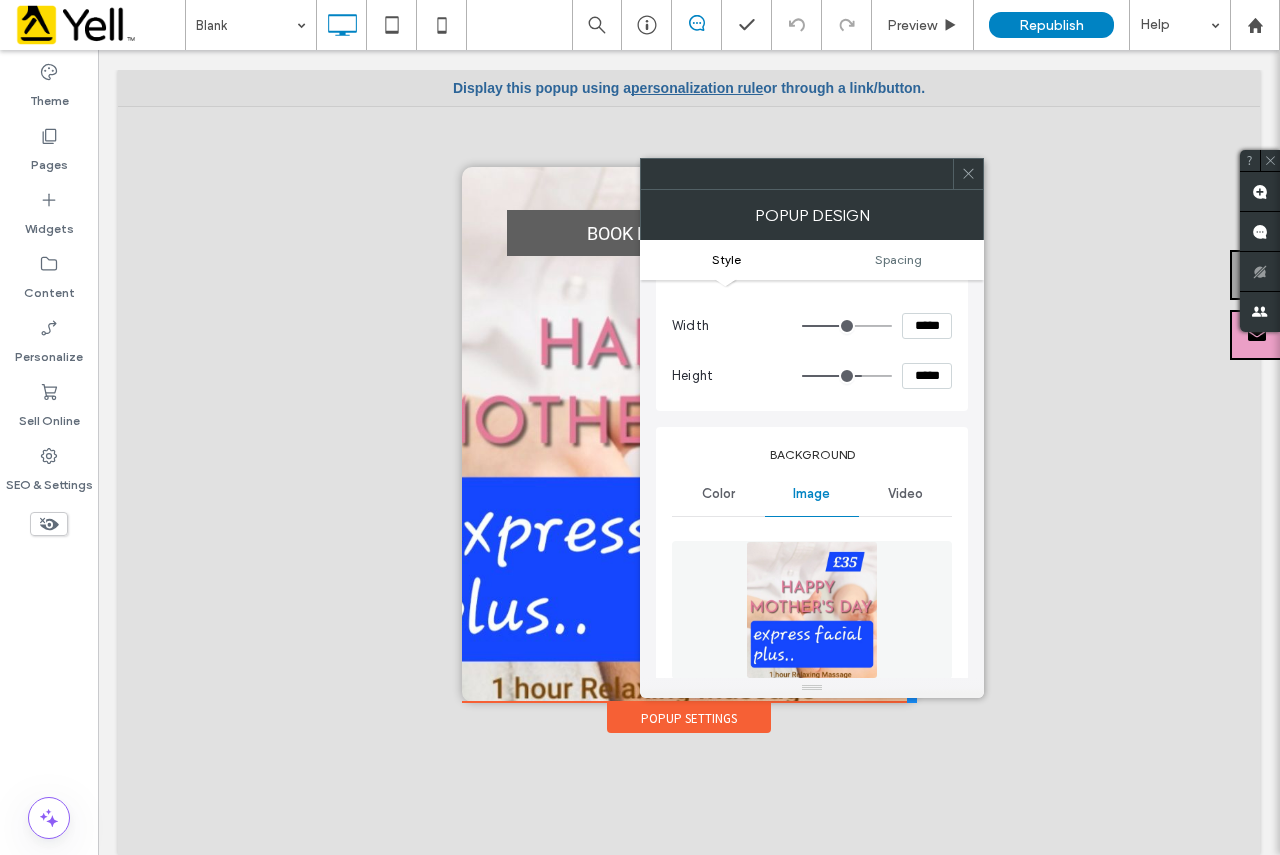 click on "Image" at bounding box center [811, 494] 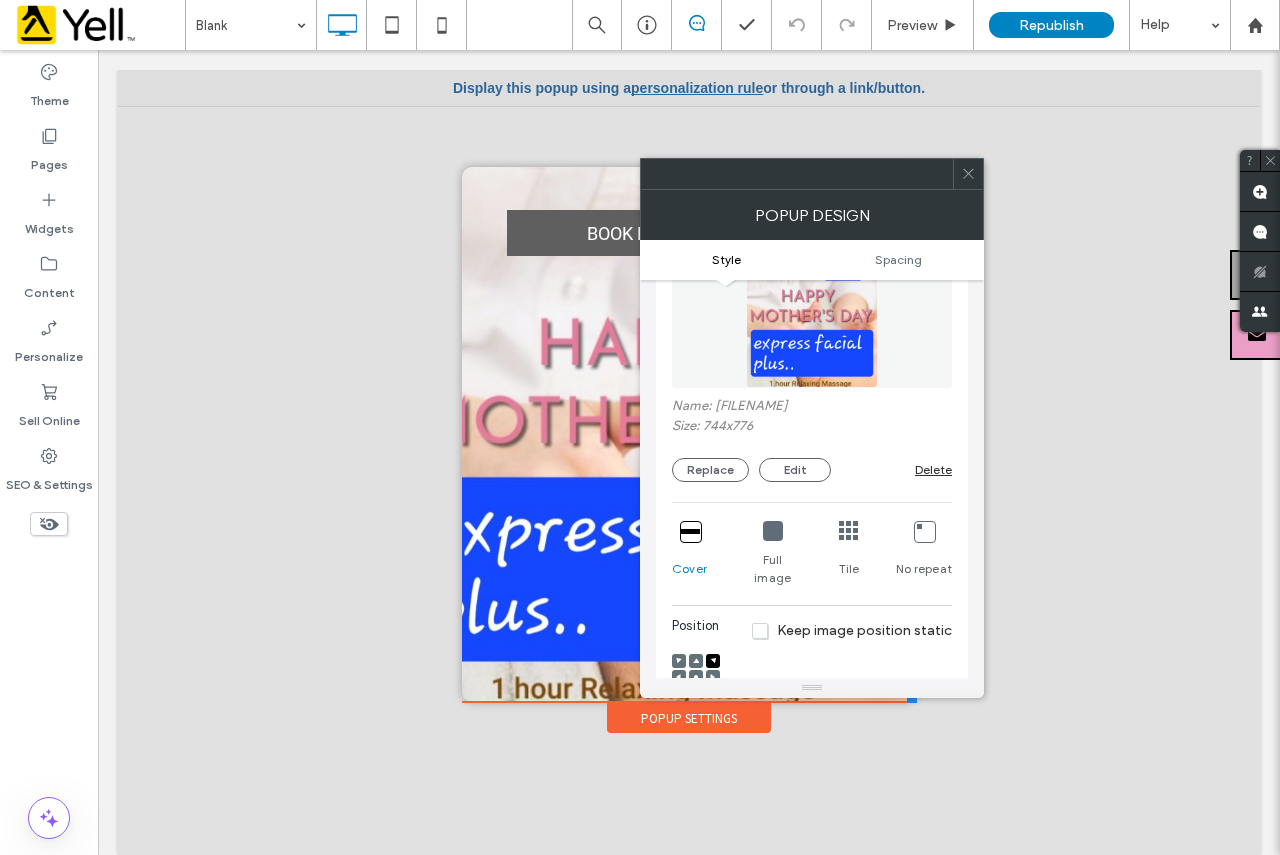scroll, scrollTop: 200, scrollLeft: 0, axis: vertical 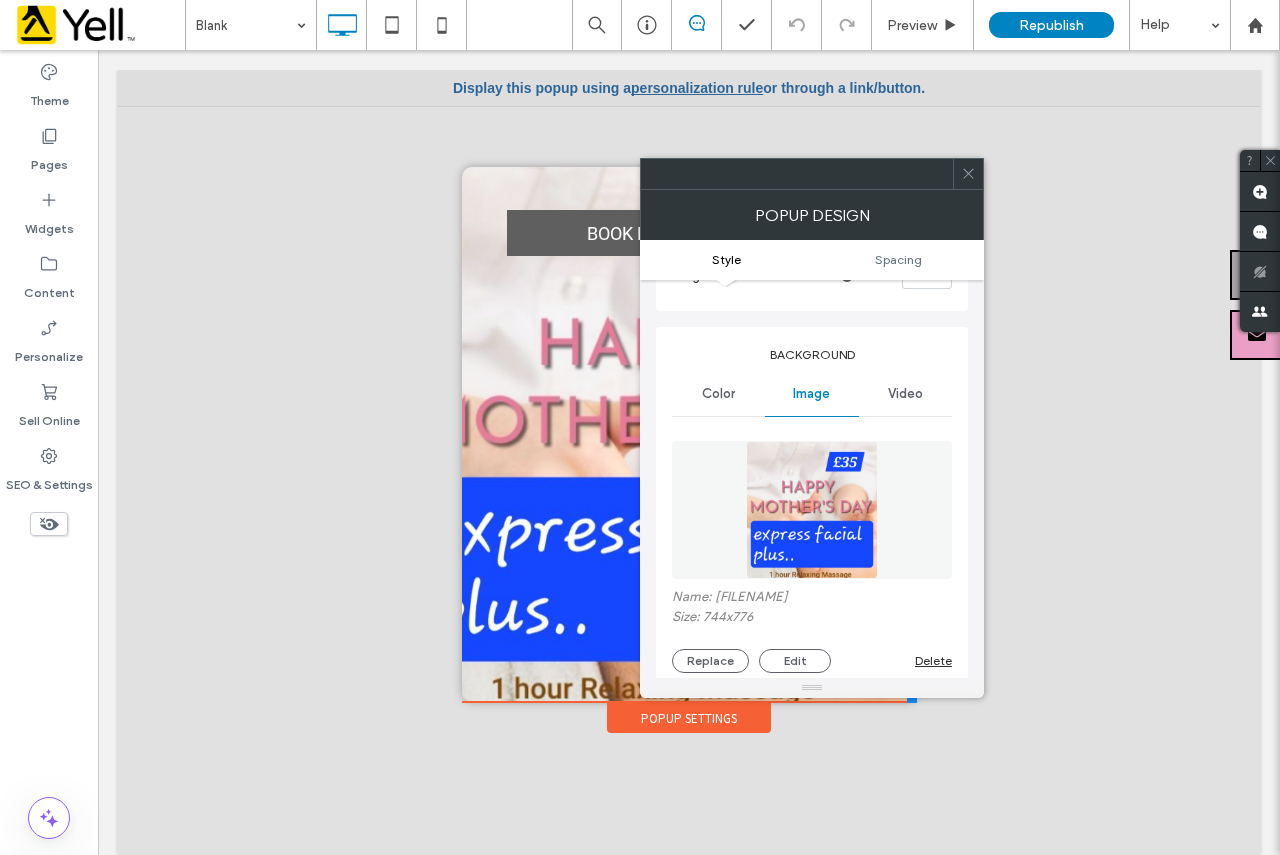 click on "Color" at bounding box center (718, 394) 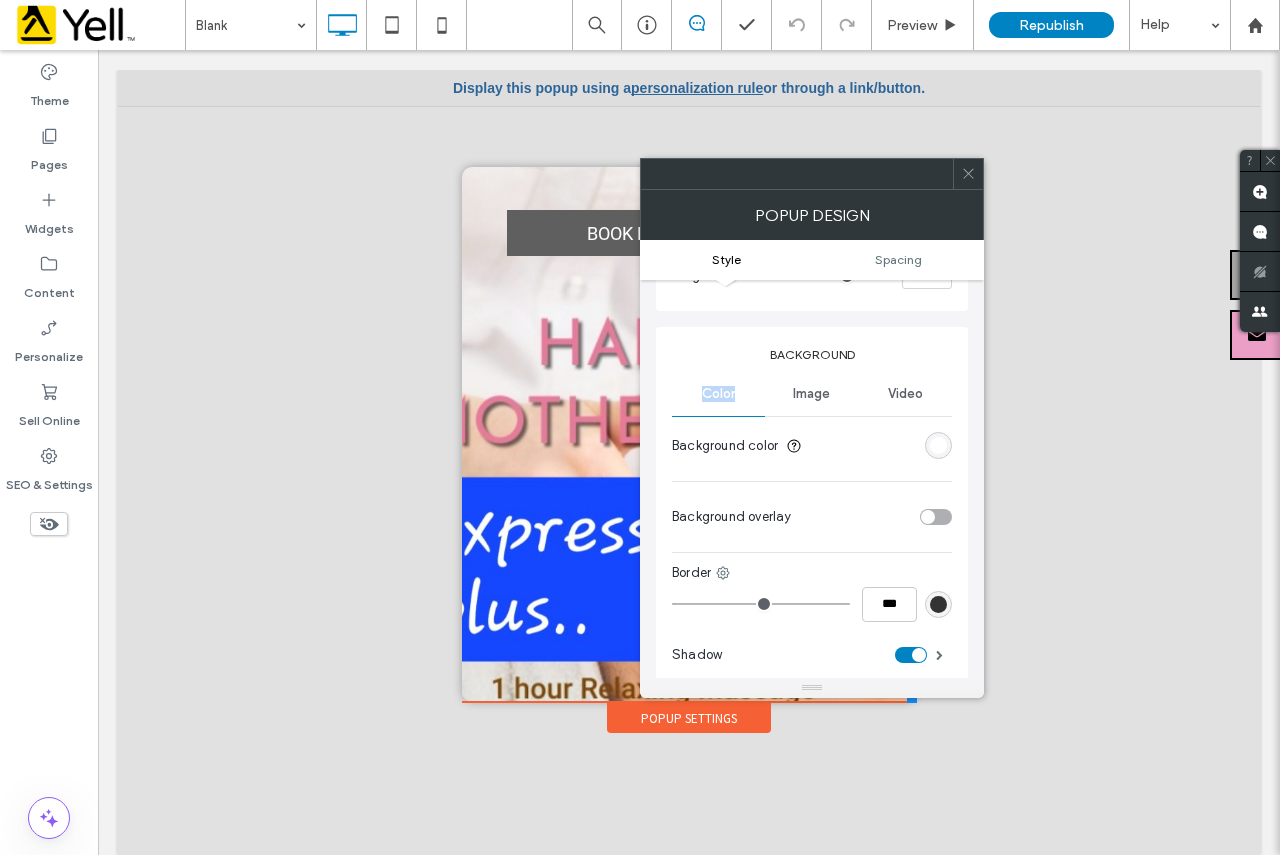 click on "Color" at bounding box center [718, 394] 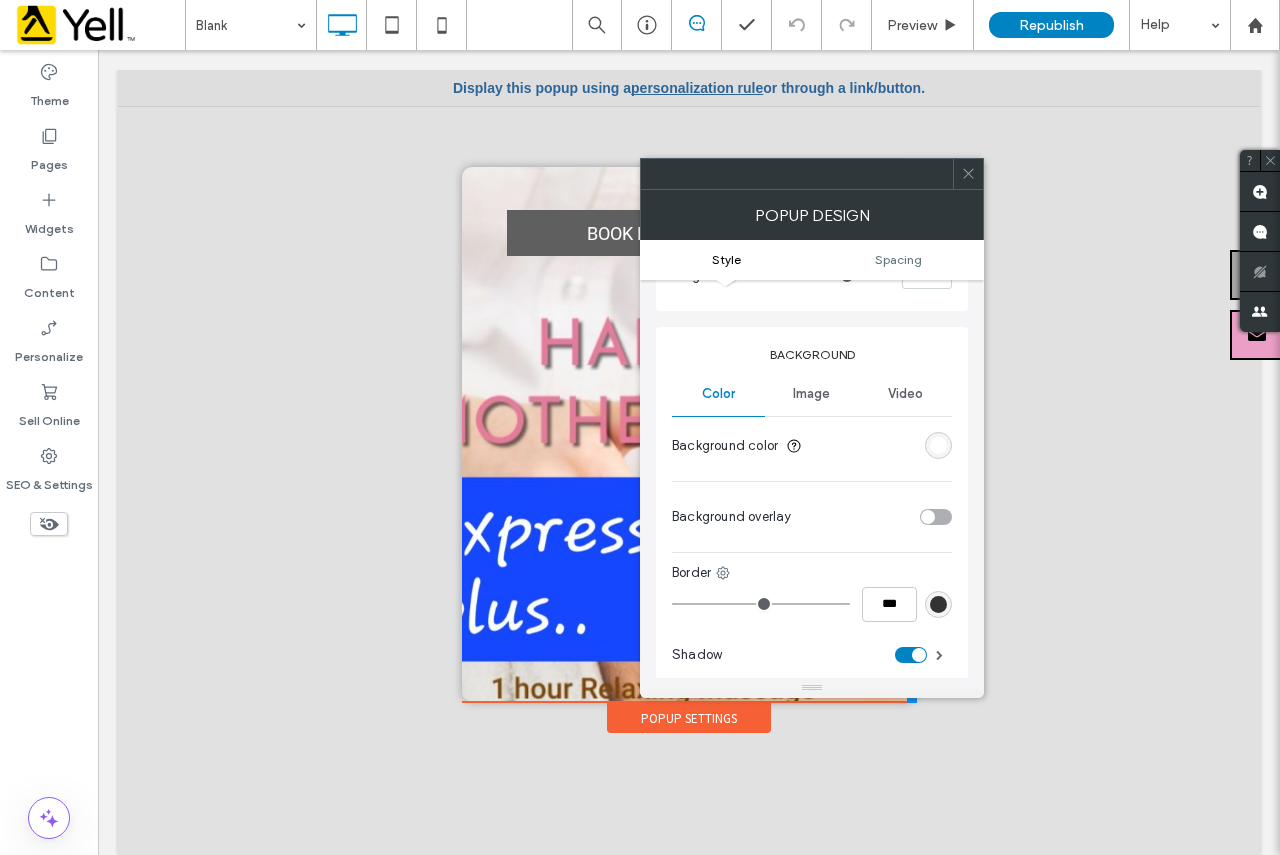 click on "Image" at bounding box center [811, 394] 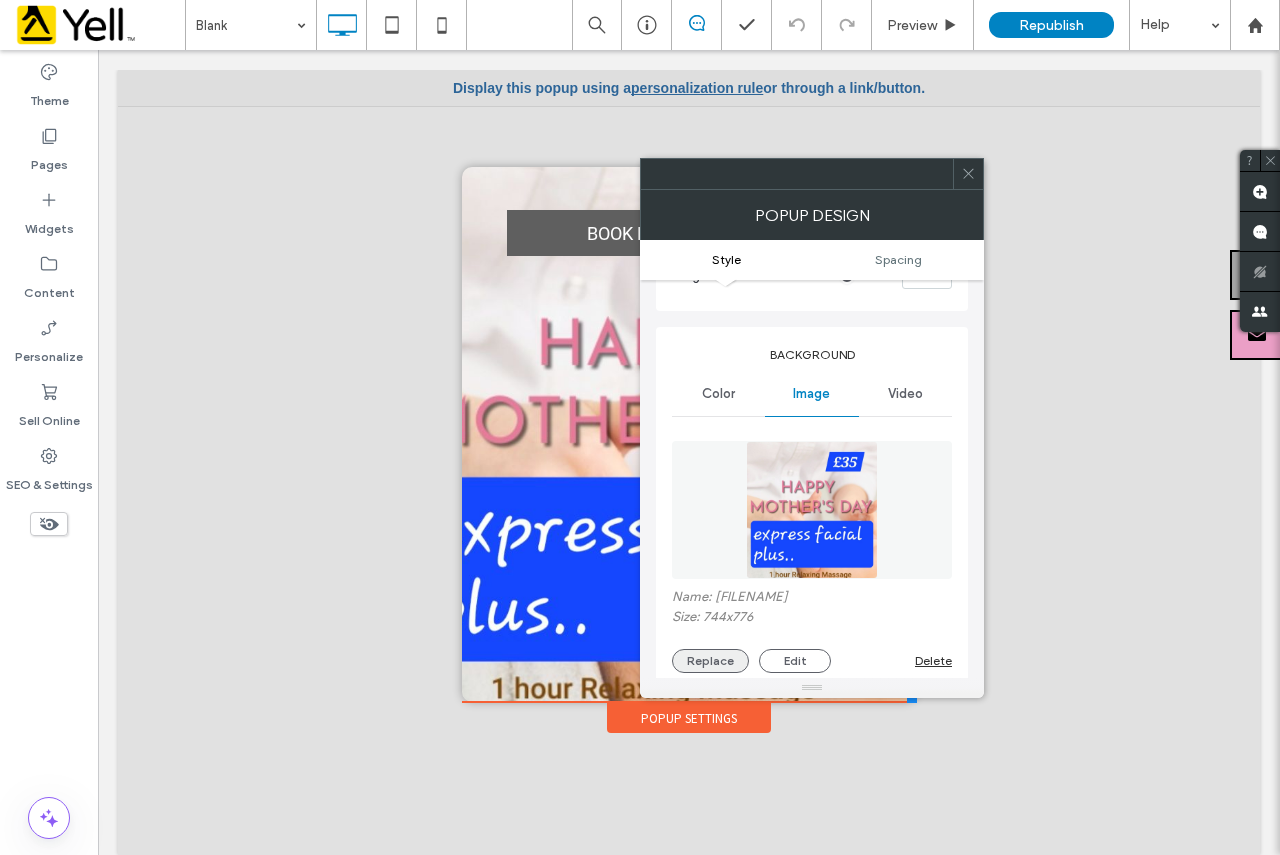 click on "Replace" at bounding box center (710, 661) 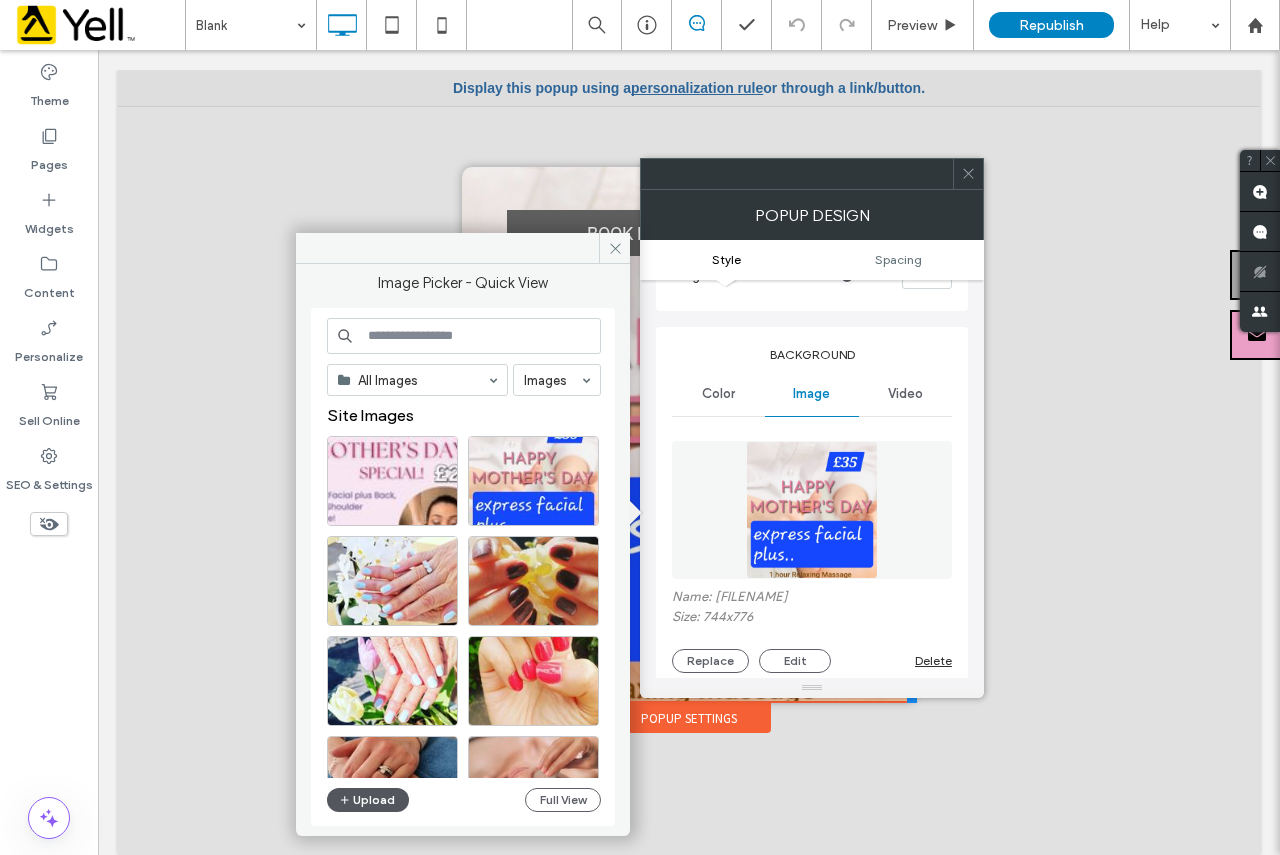 click 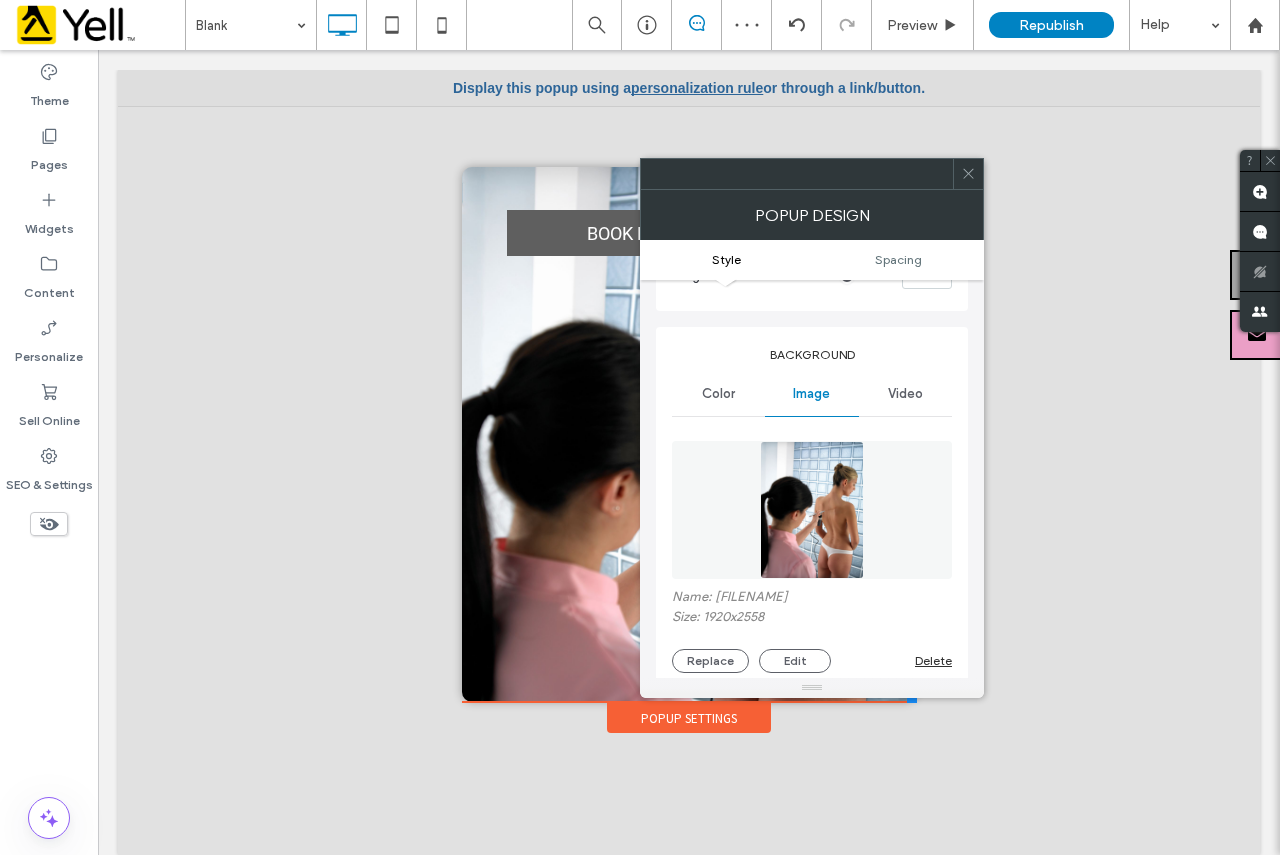 click 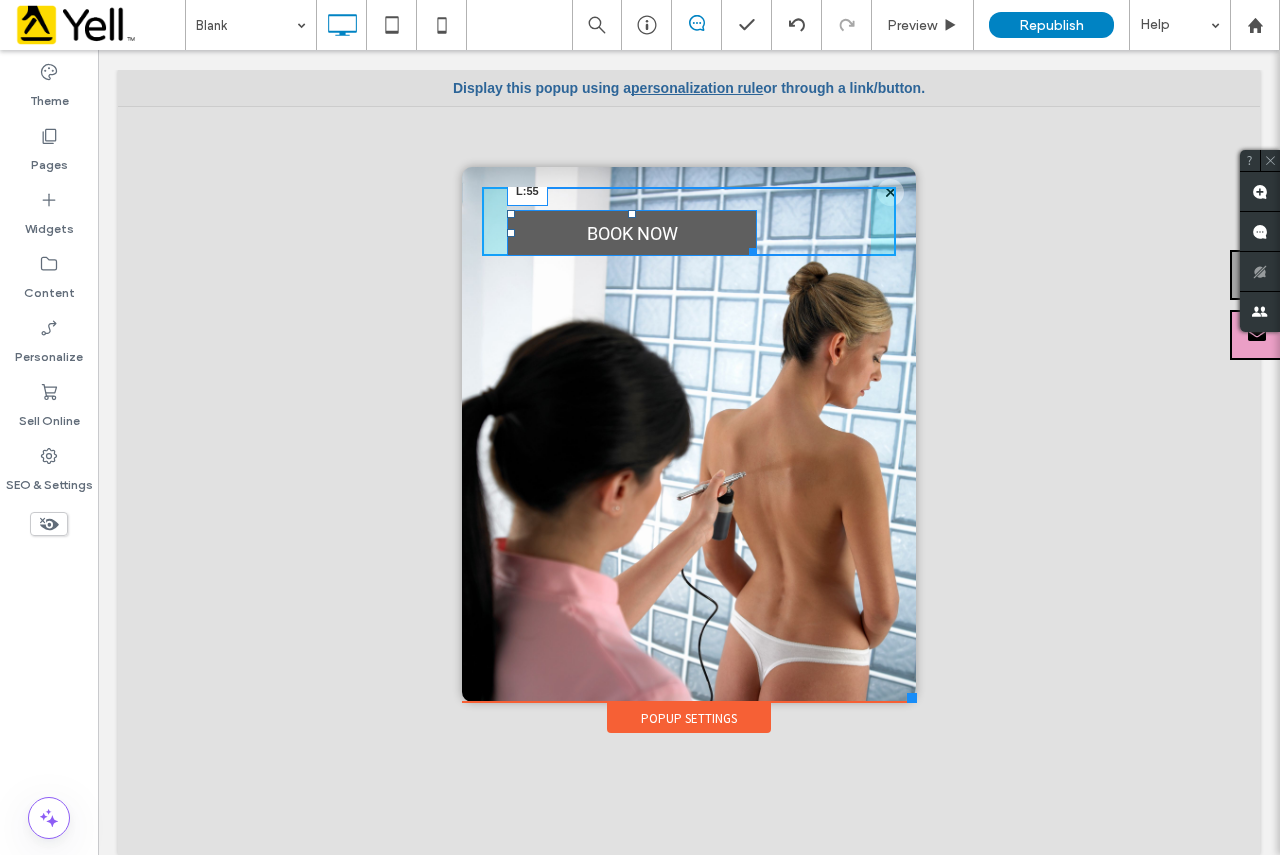 drag, startPoint x: 496, startPoint y: 233, endPoint x: 551, endPoint y: 226, distance: 55.443665 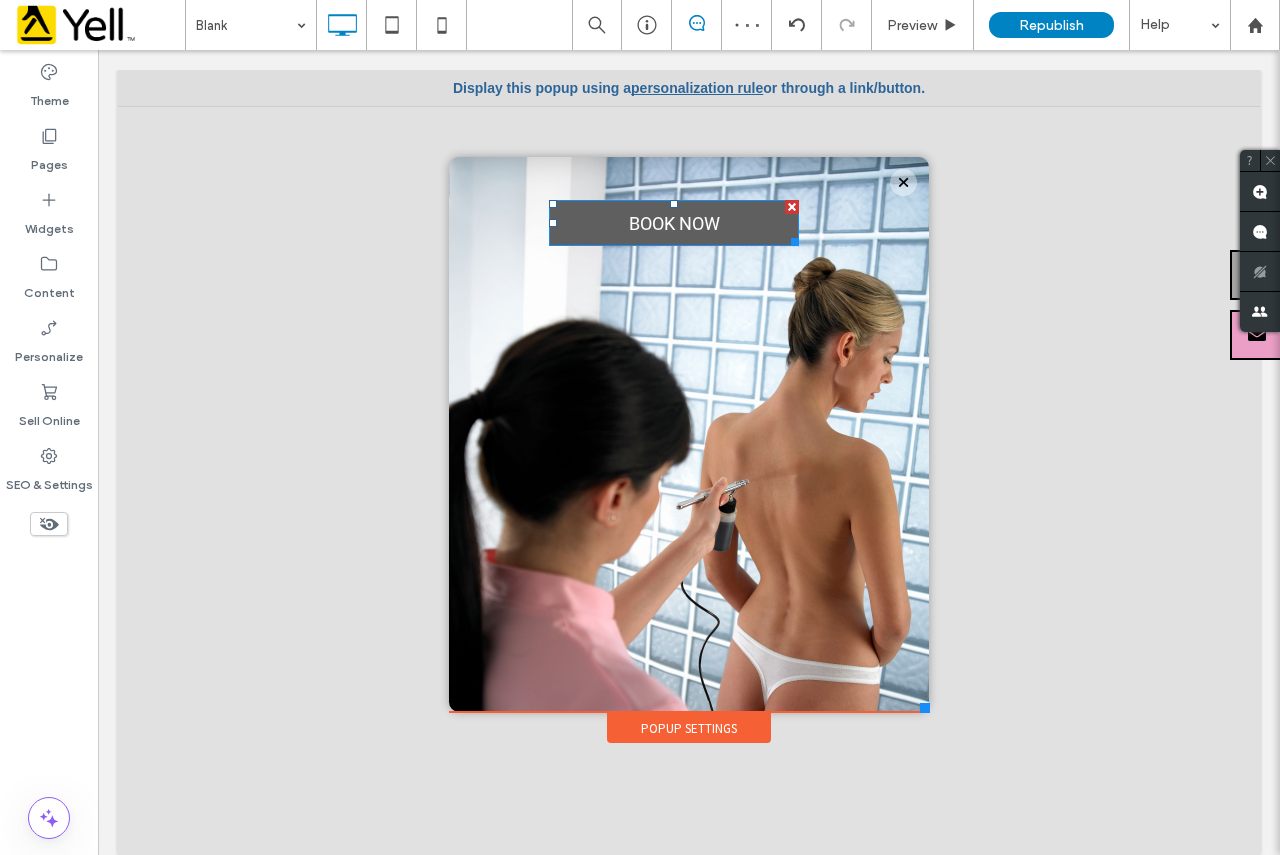 drag, startPoint x: 896, startPoint y: 698, endPoint x: 914, endPoint y: 712, distance: 22.803509 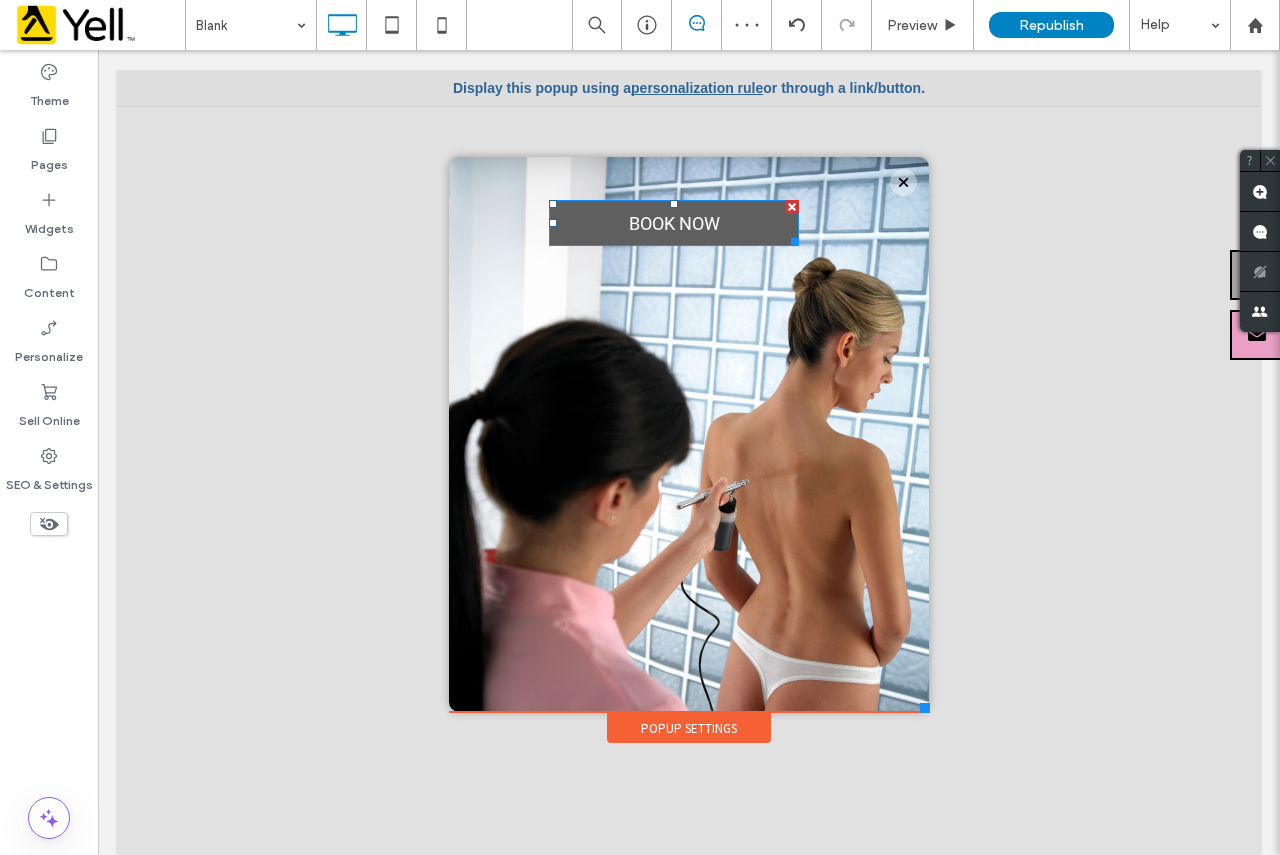 click at bounding box center (925, 708) 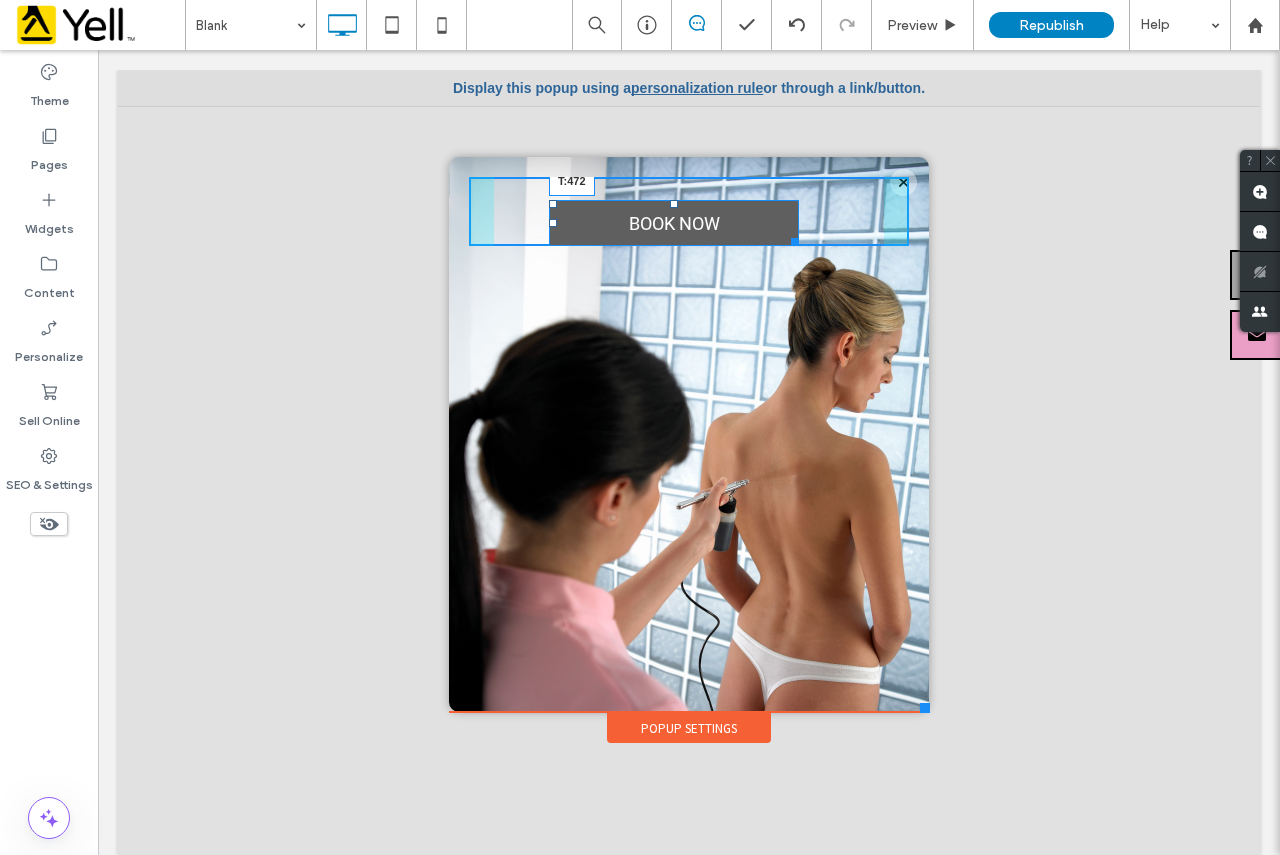 drag, startPoint x: 662, startPoint y: 201, endPoint x: 848, endPoint y: 582, distance: 423.9776 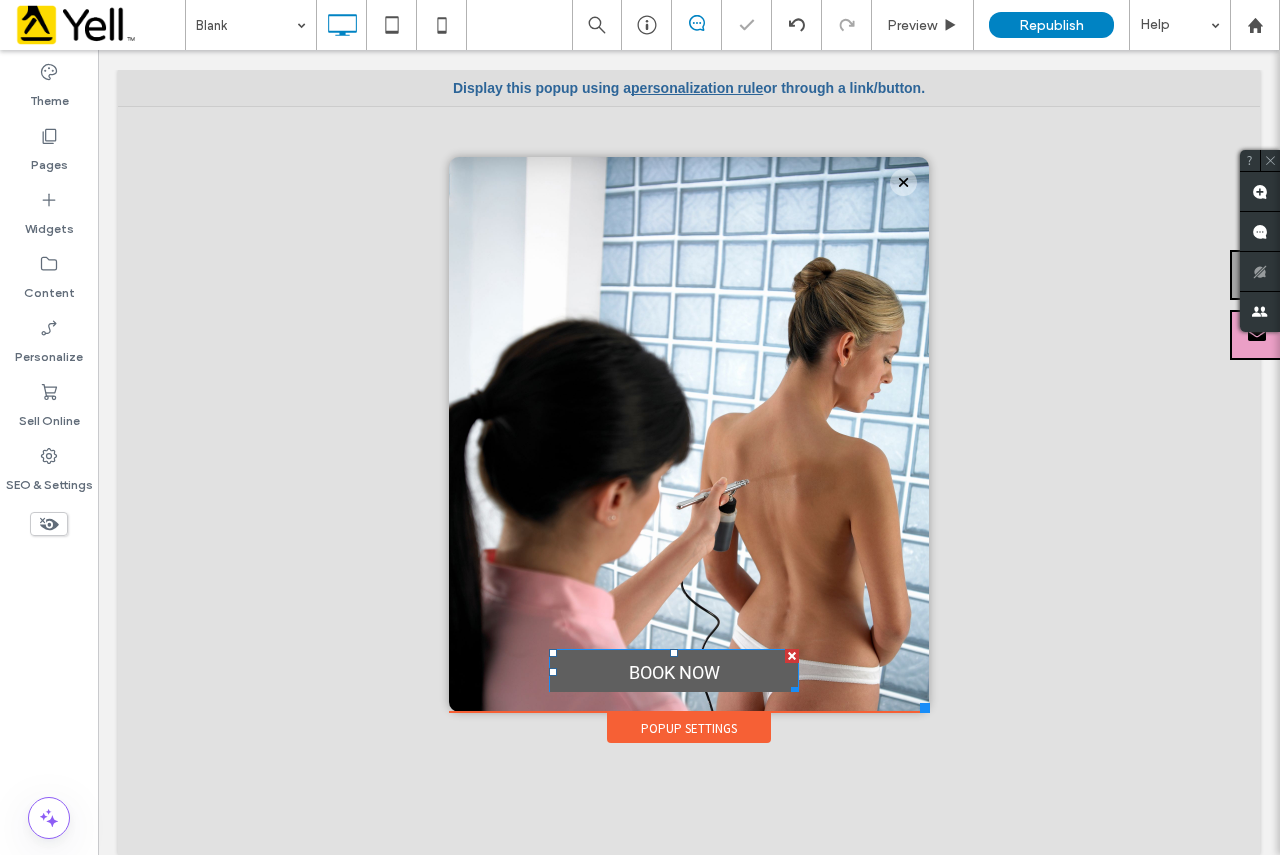 click on "book now
Click To Paste" at bounding box center [689, 434] 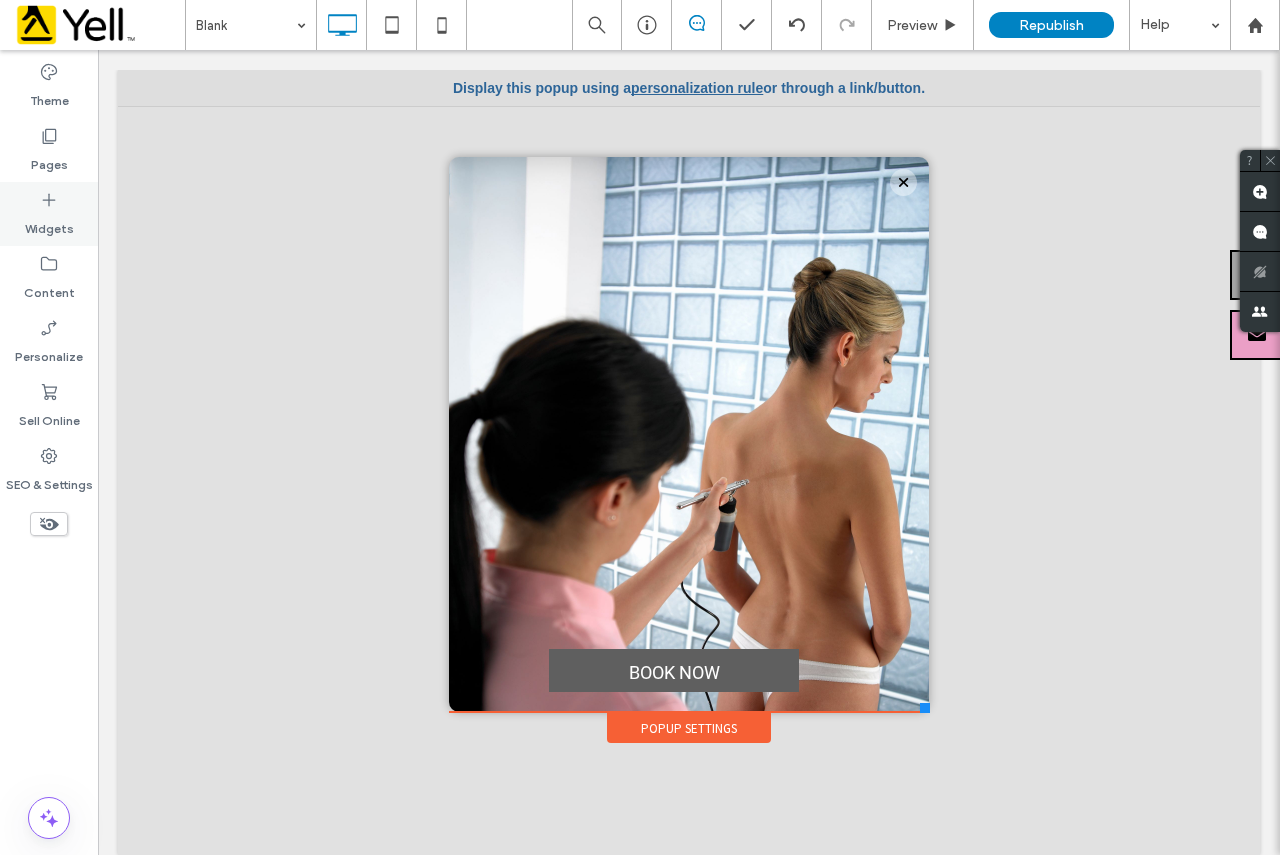 click on "Widgets" at bounding box center [49, 224] 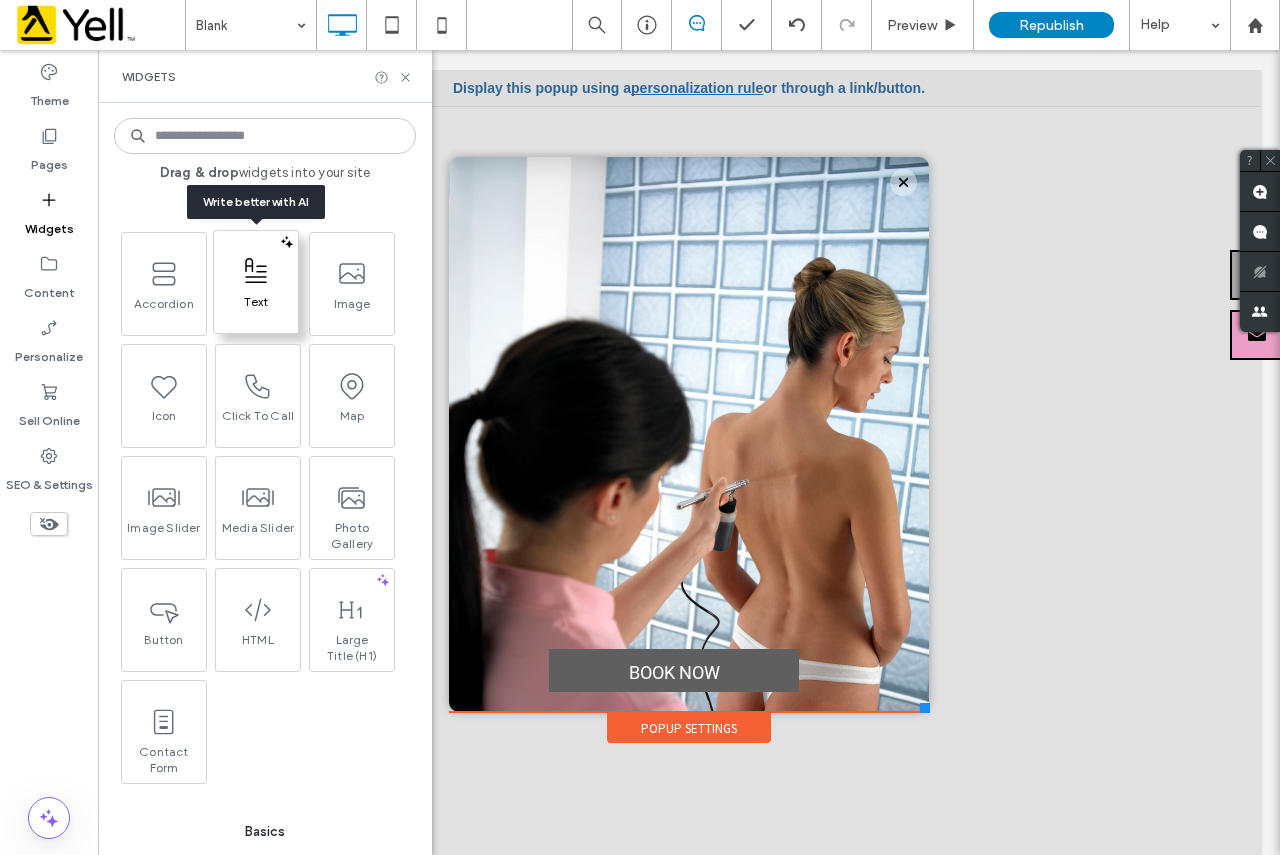 click 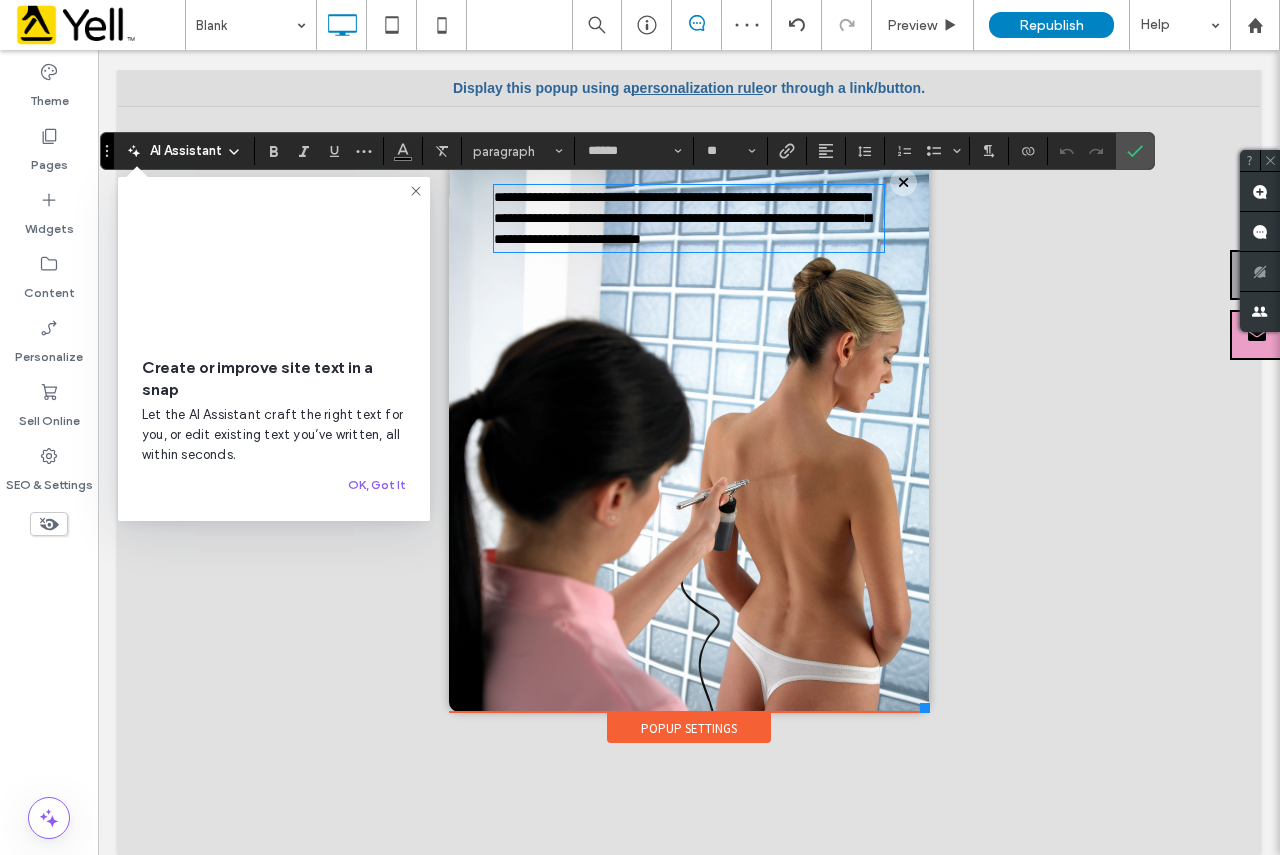 type 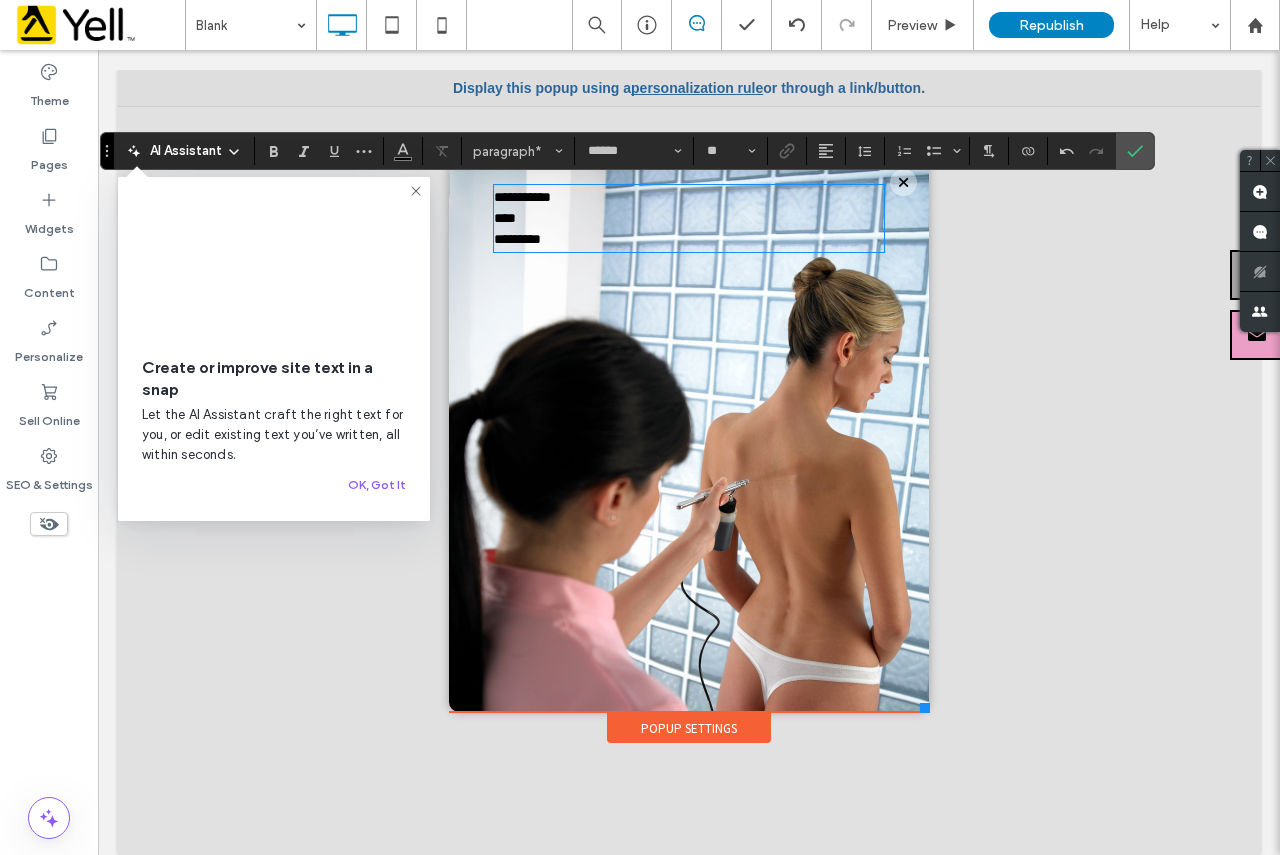 click on "***" at bounding box center [689, 218] 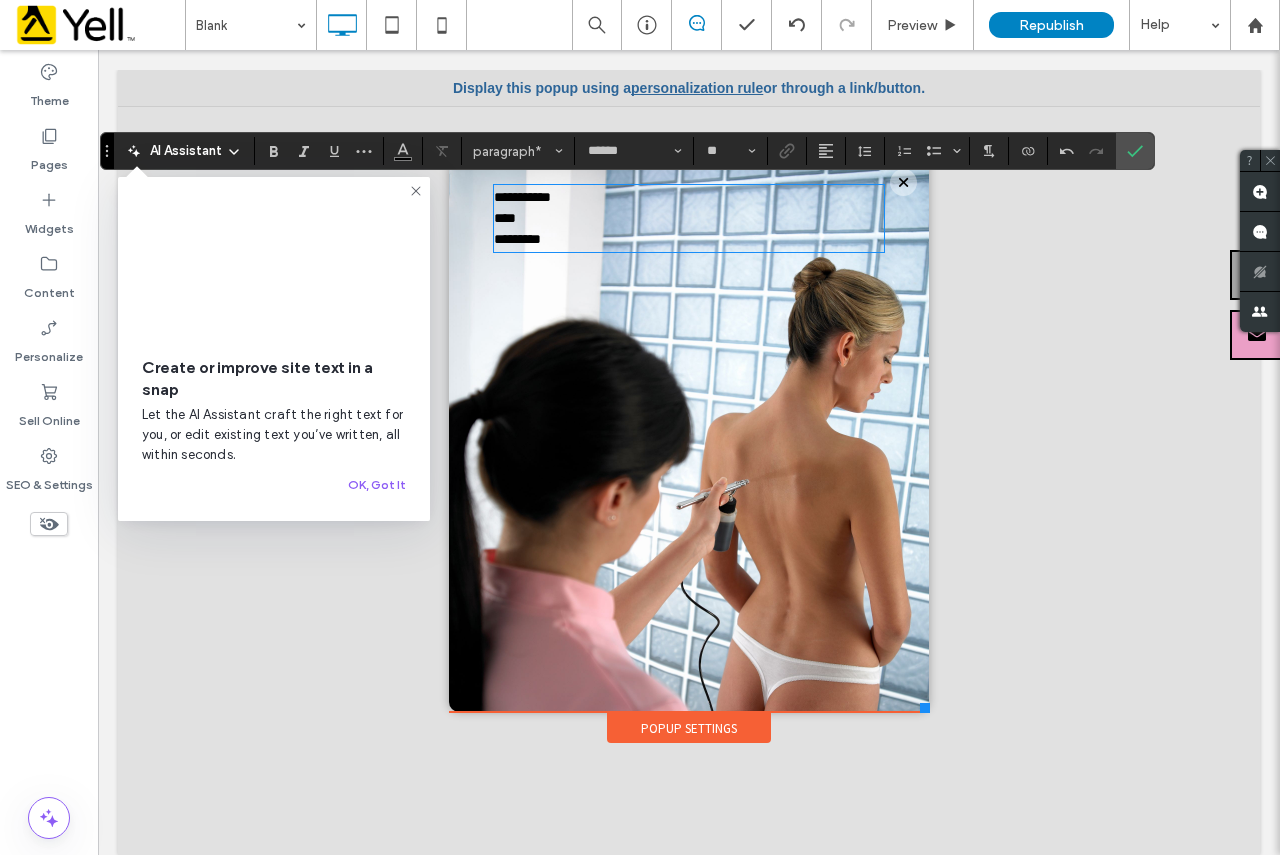 drag, startPoint x: 418, startPoint y: 194, endPoint x: 540, endPoint y: 190, distance: 122.06556 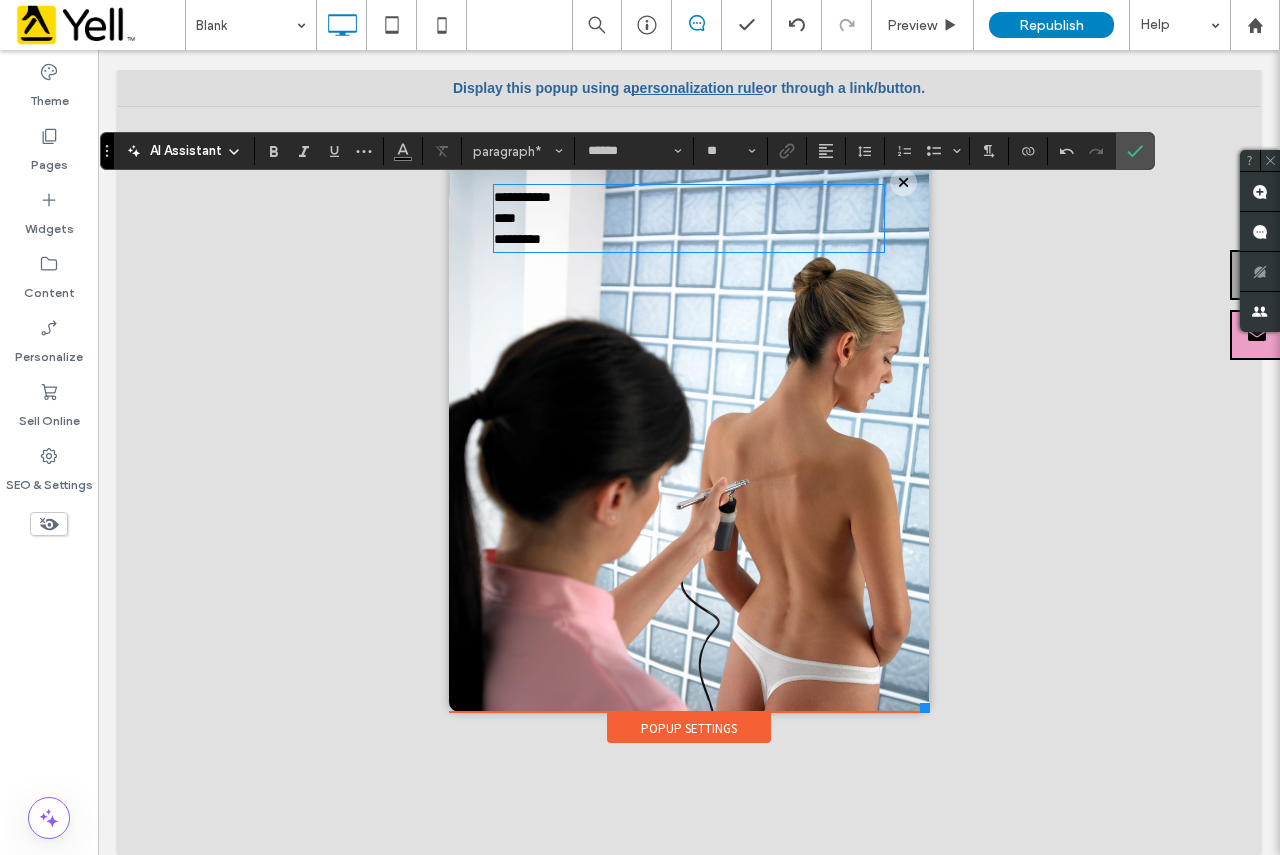 click on "**********" at bounding box center [689, 197] 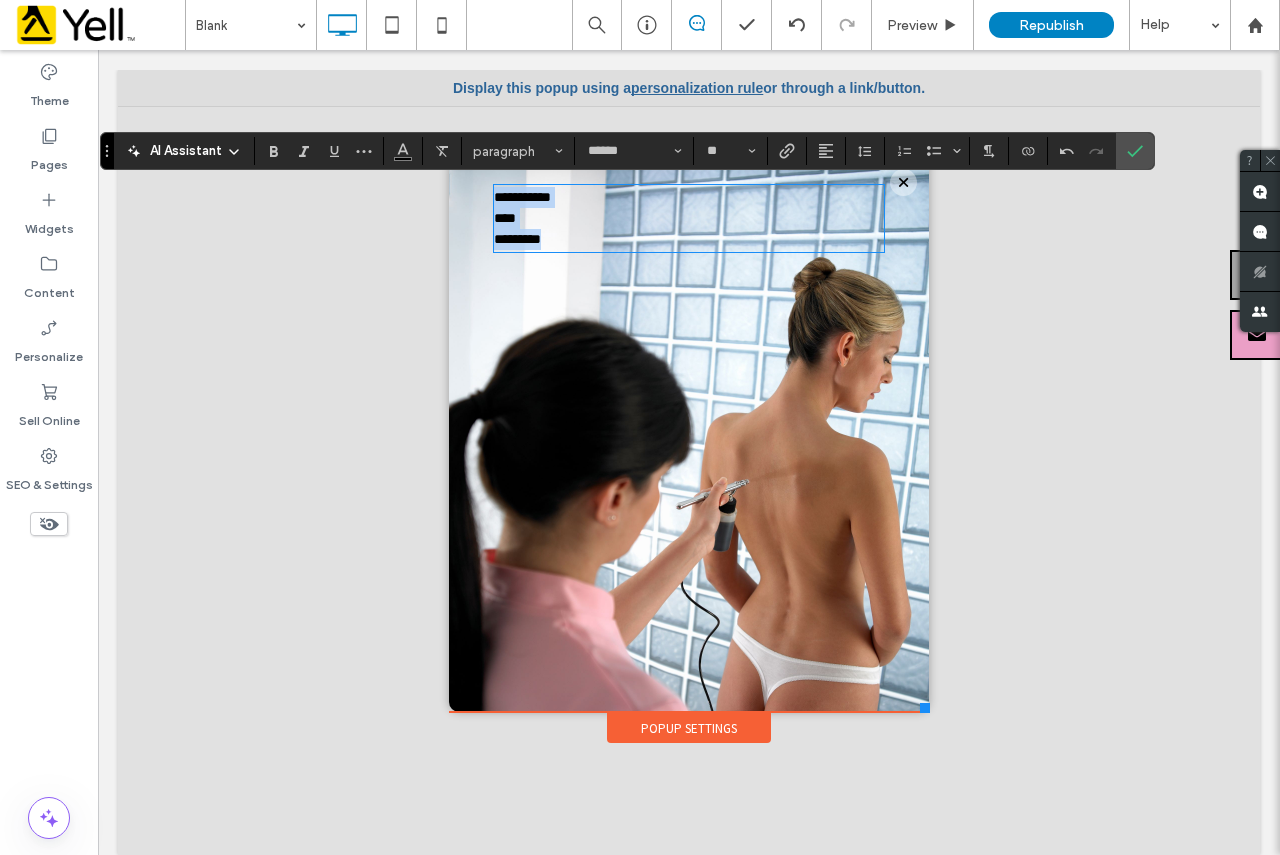 drag, startPoint x: 565, startPoint y: 238, endPoint x: 475, endPoint y: 191, distance: 101.53325 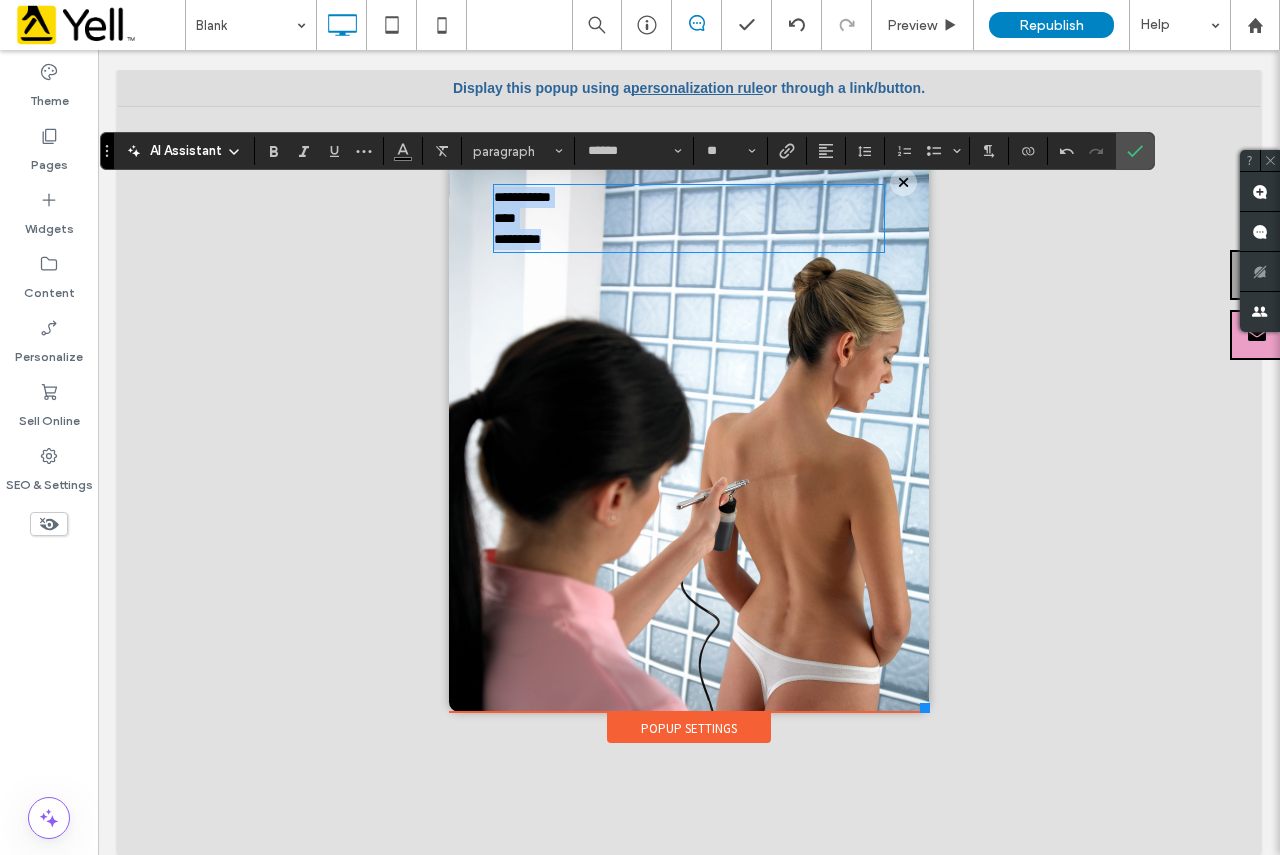click on "**********" at bounding box center [689, 473] 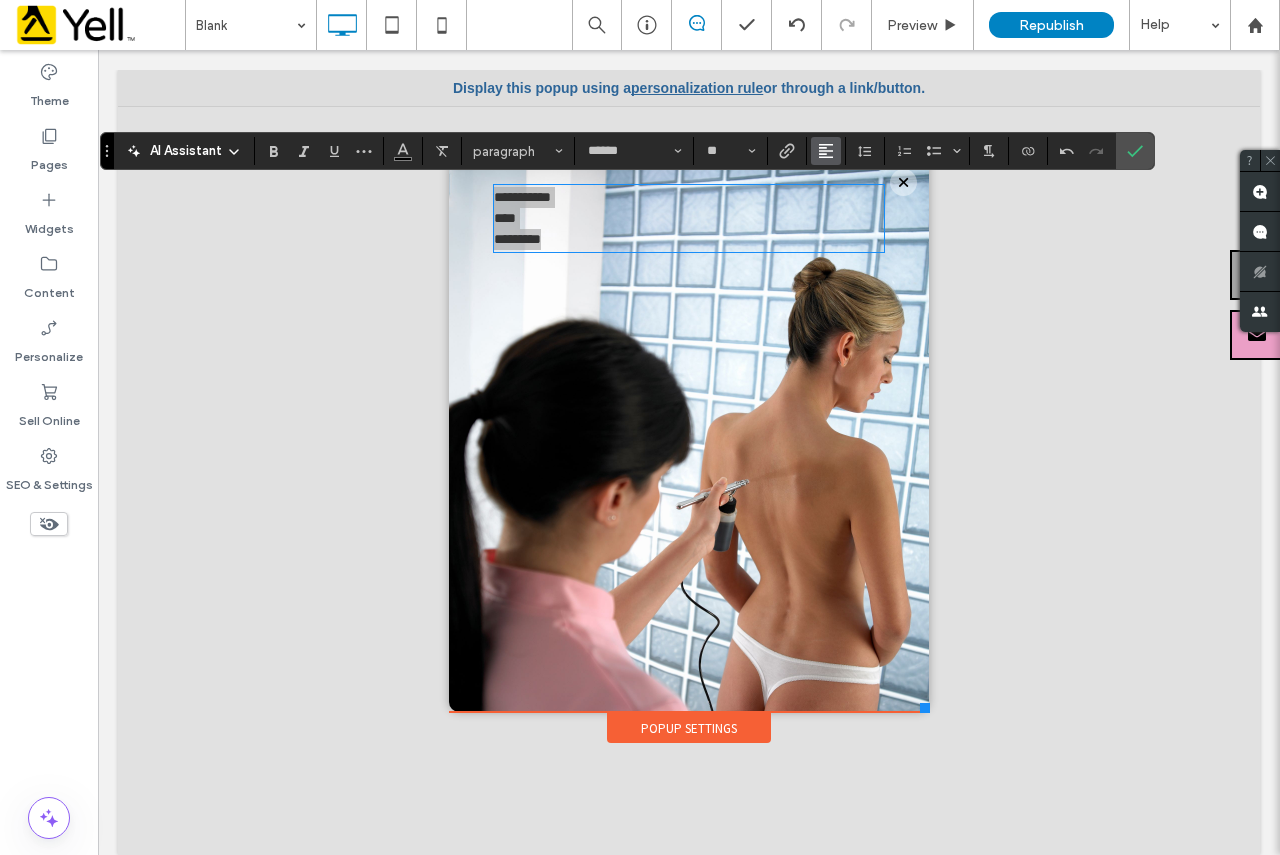 click at bounding box center (826, 151) 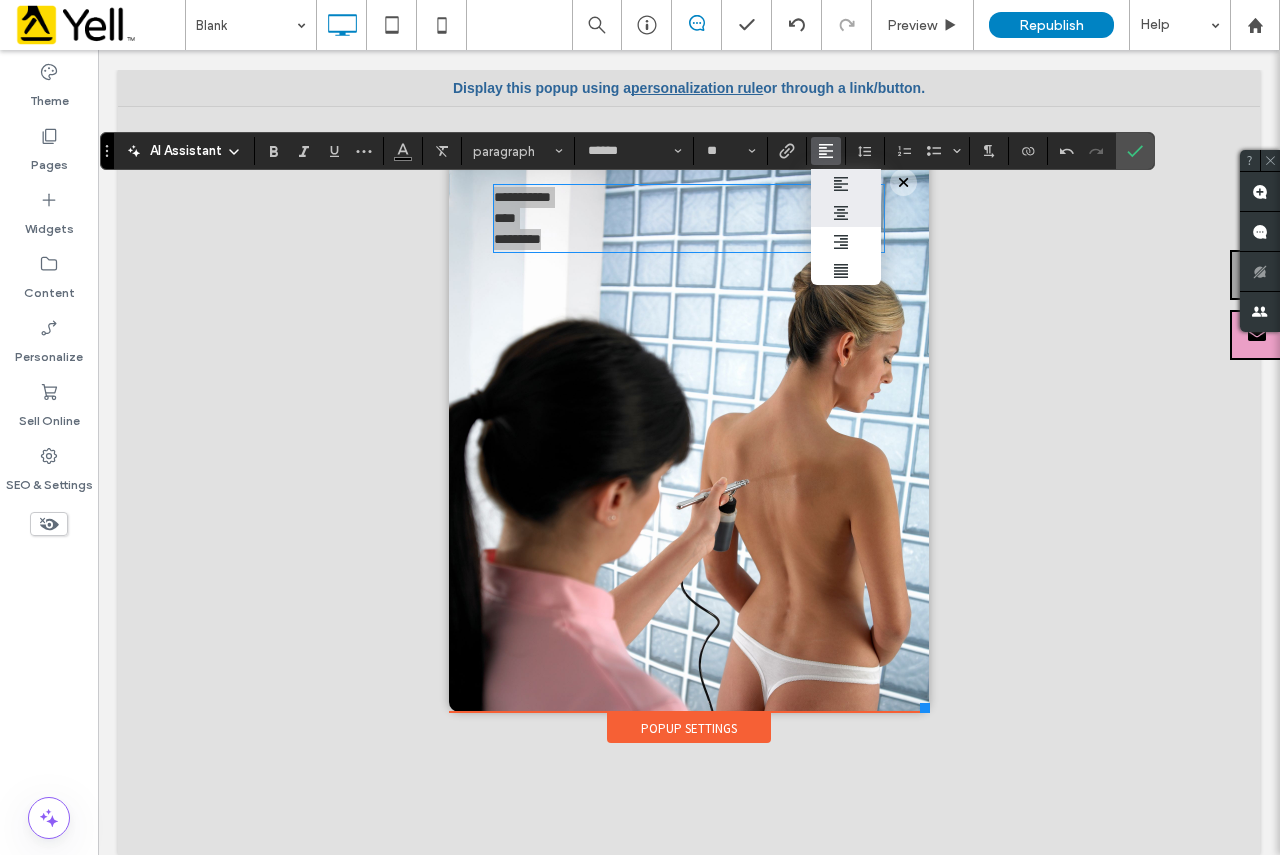 click 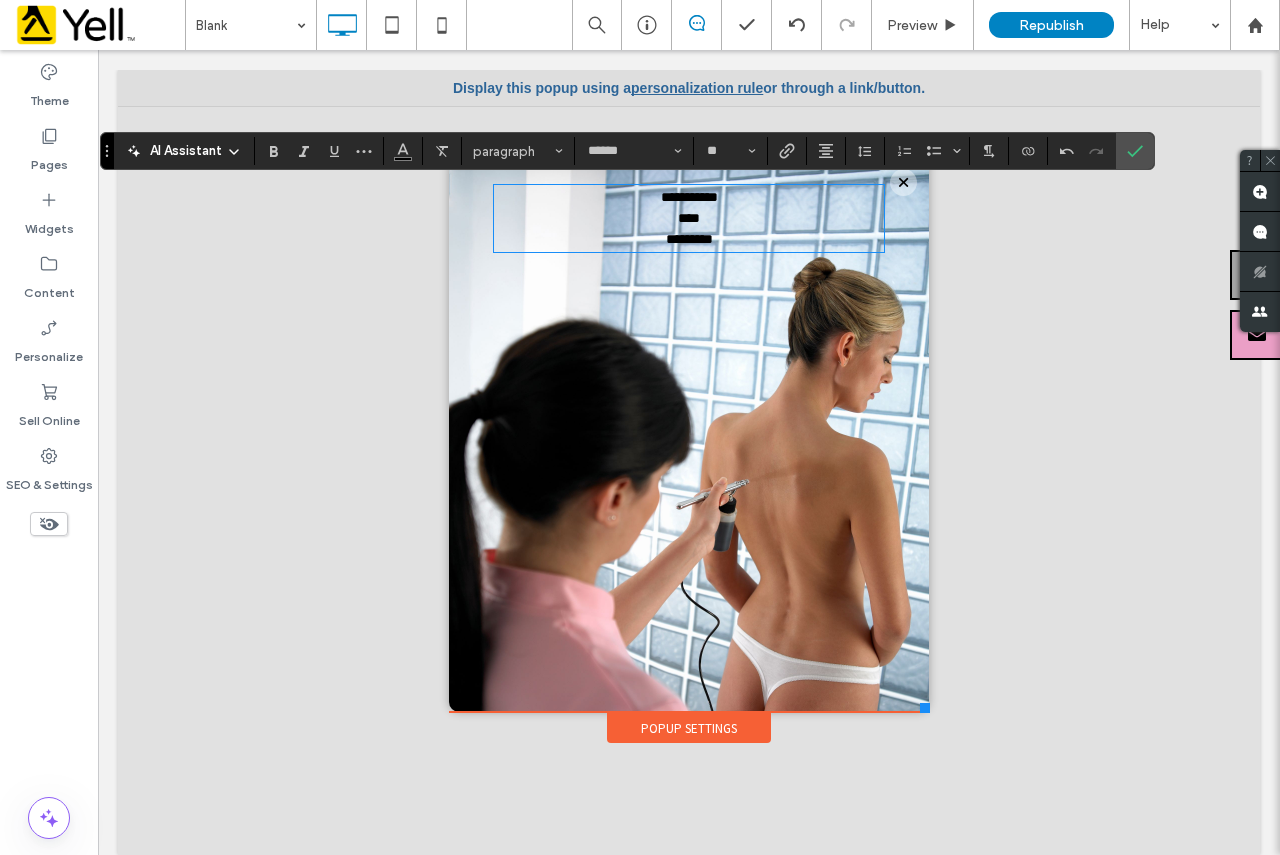 click on "**********" at bounding box center (689, 473) 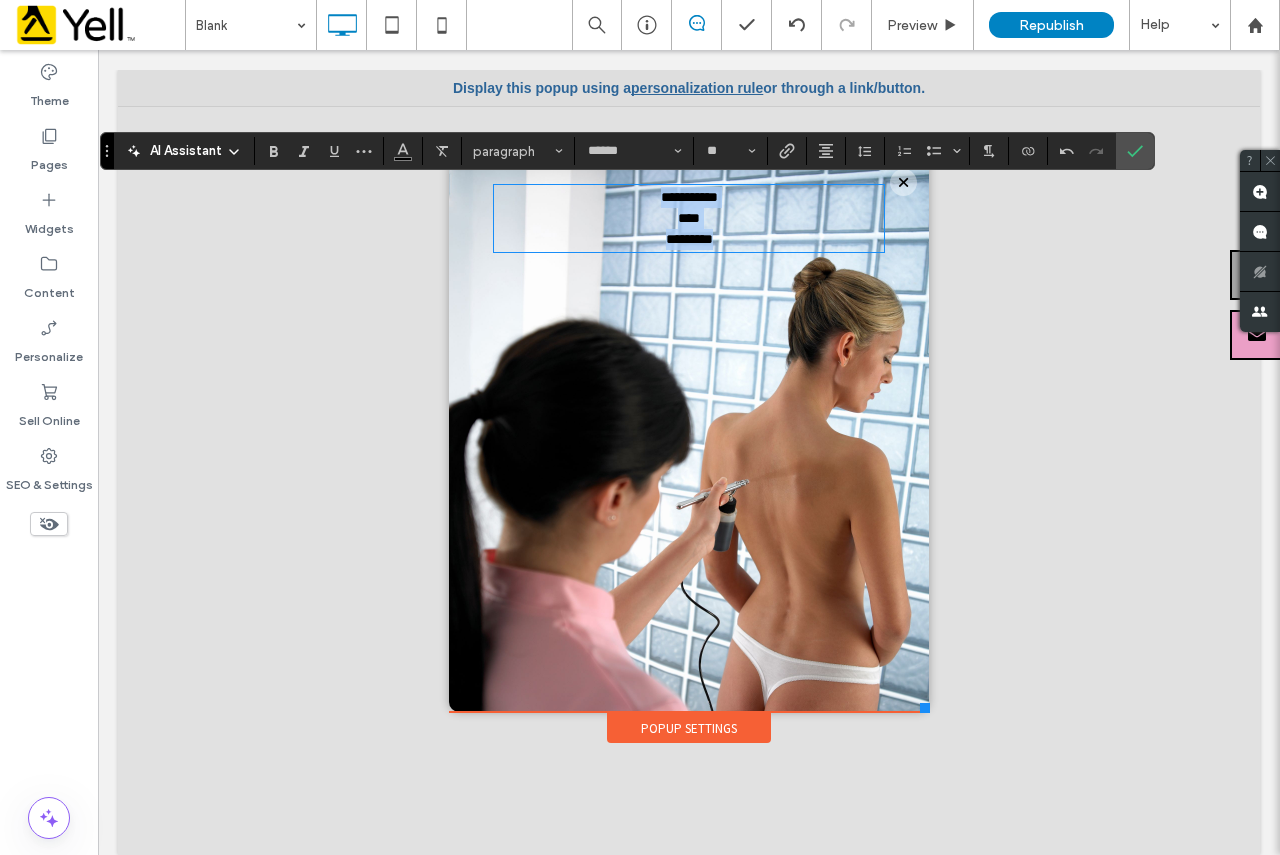 drag, startPoint x: 709, startPoint y: 235, endPoint x: 608, endPoint y: 206, distance: 105.080925 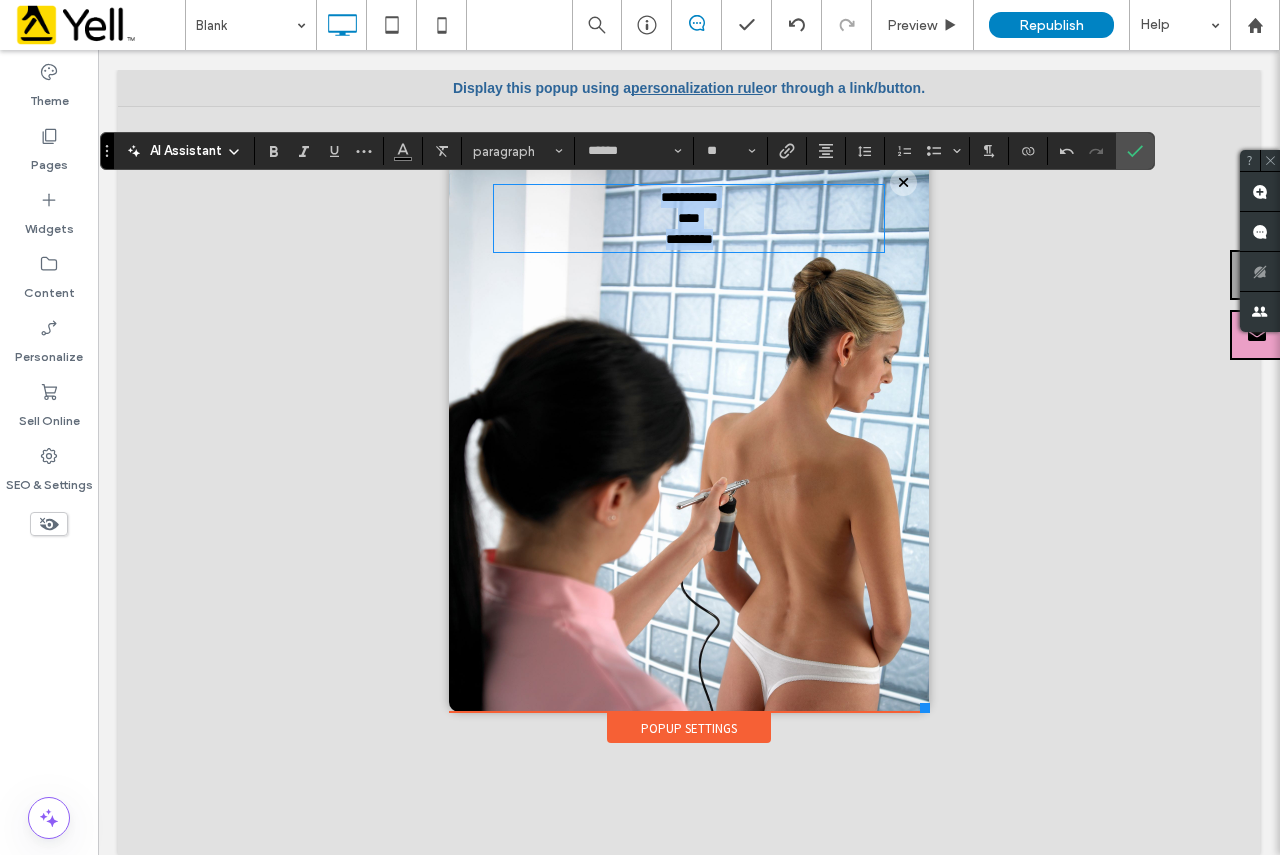 click on "**********" at bounding box center [689, 218] 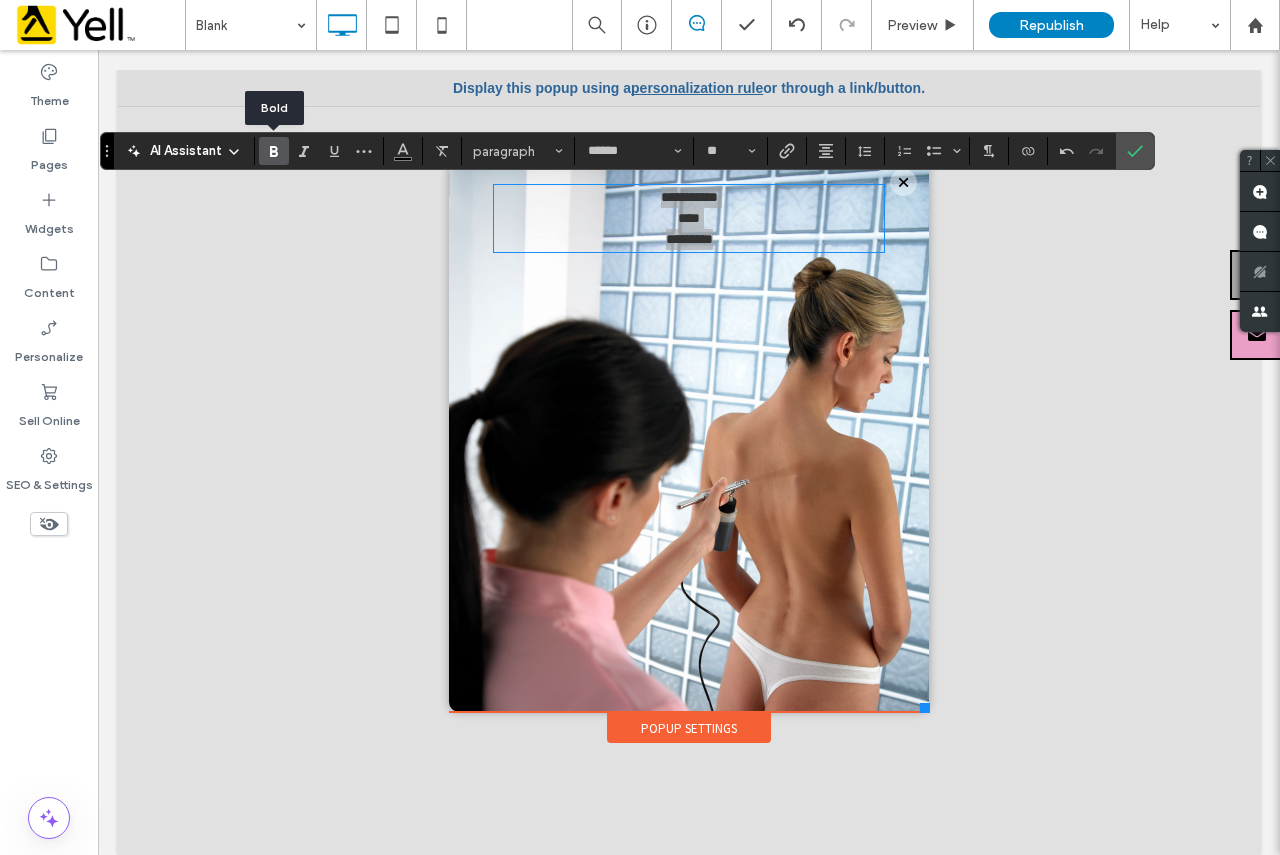 click 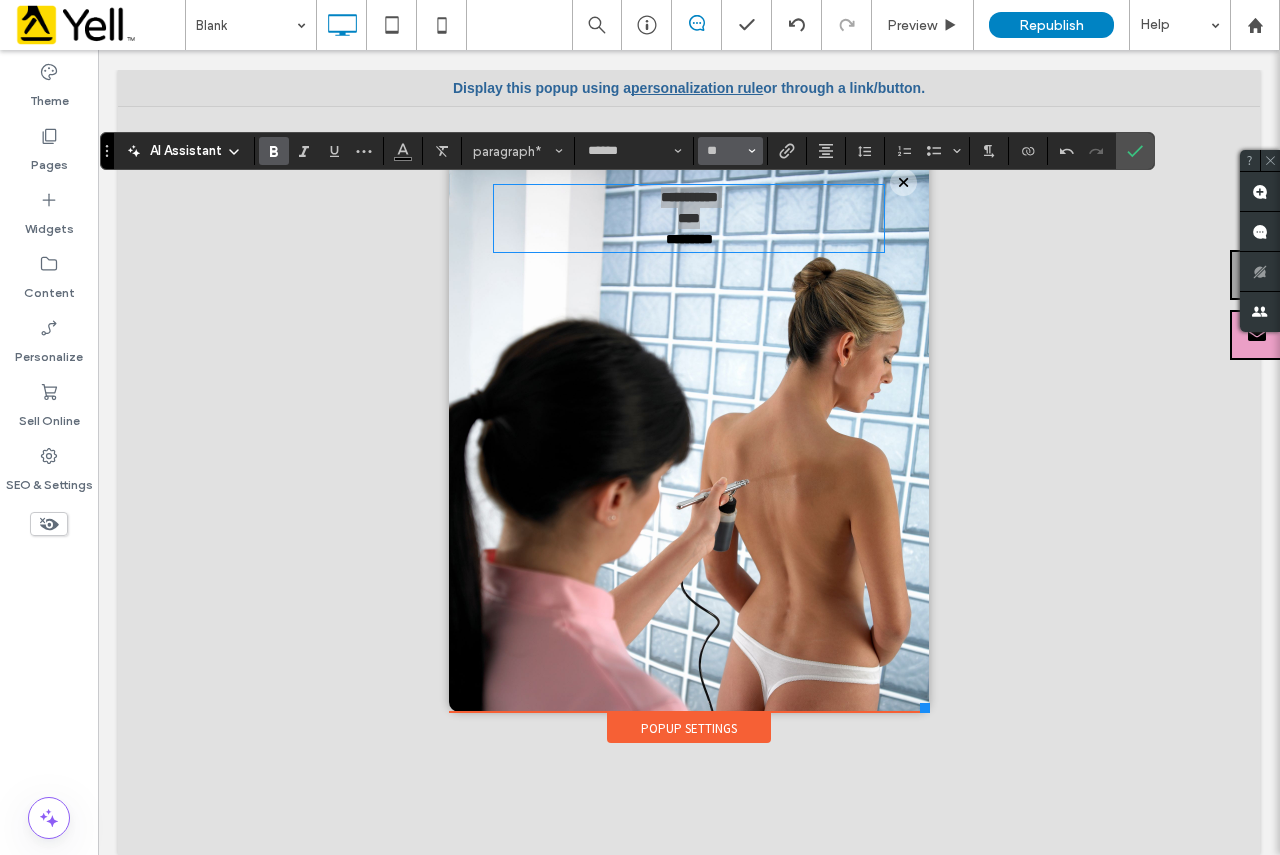 click on "**" at bounding box center [730, 151] 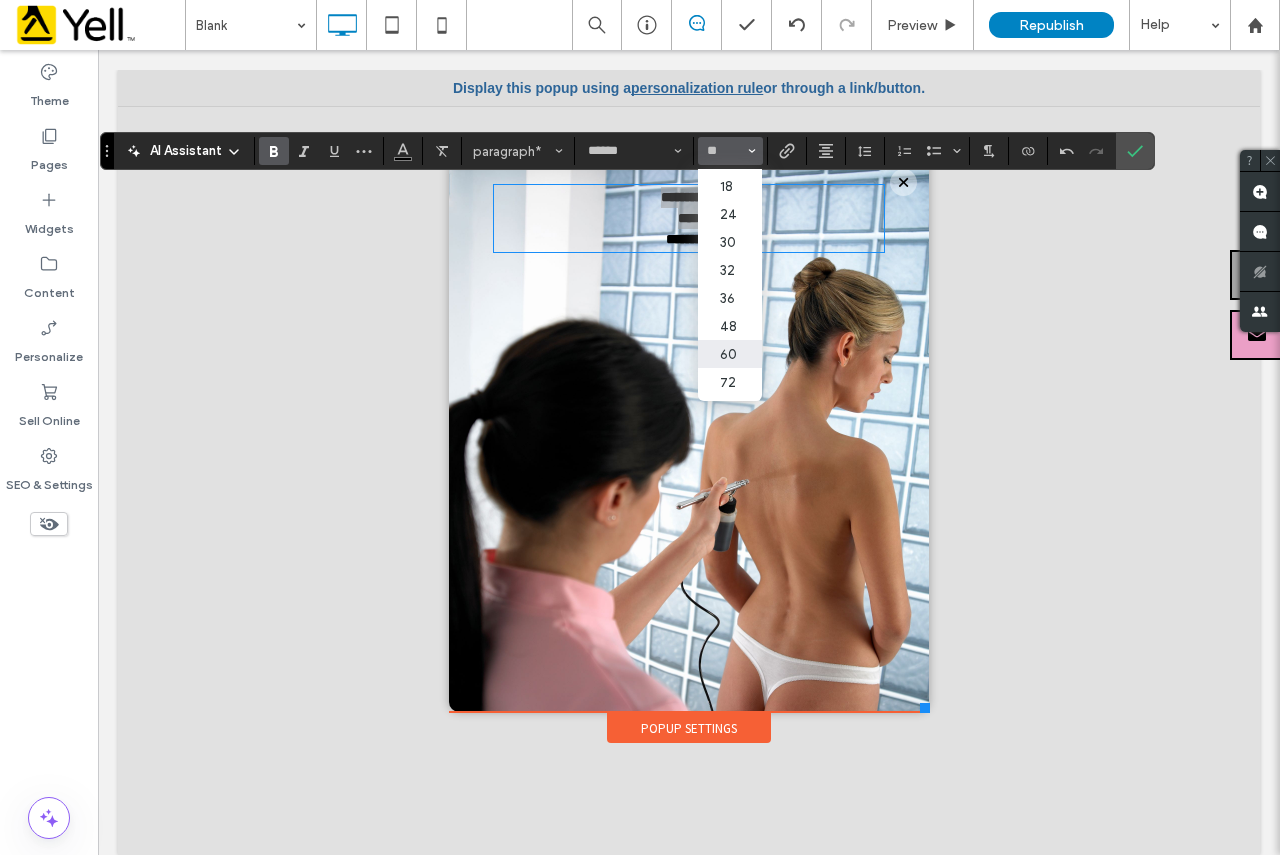 scroll, scrollTop: 200, scrollLeft: 0, axis: vertical 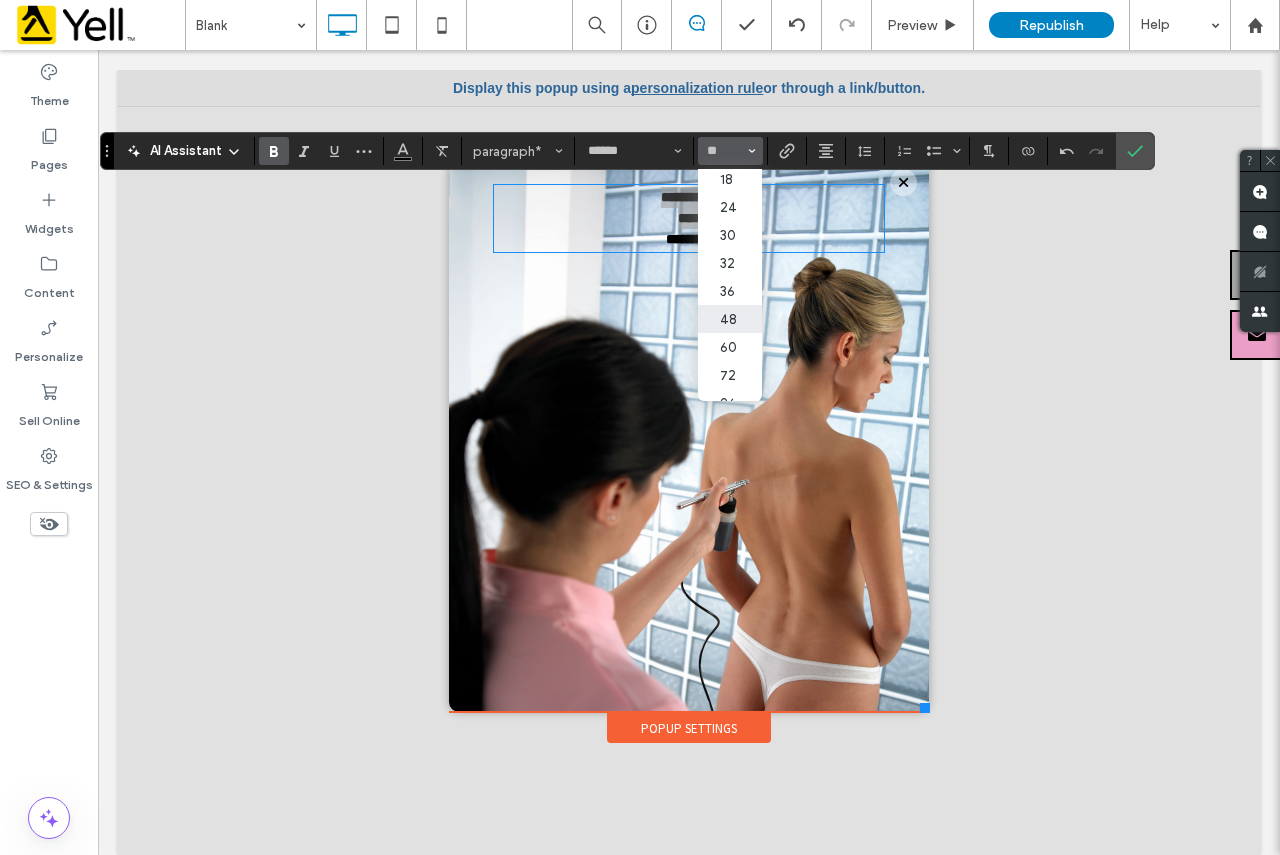 click on "48" at bounding box center (730, 319) 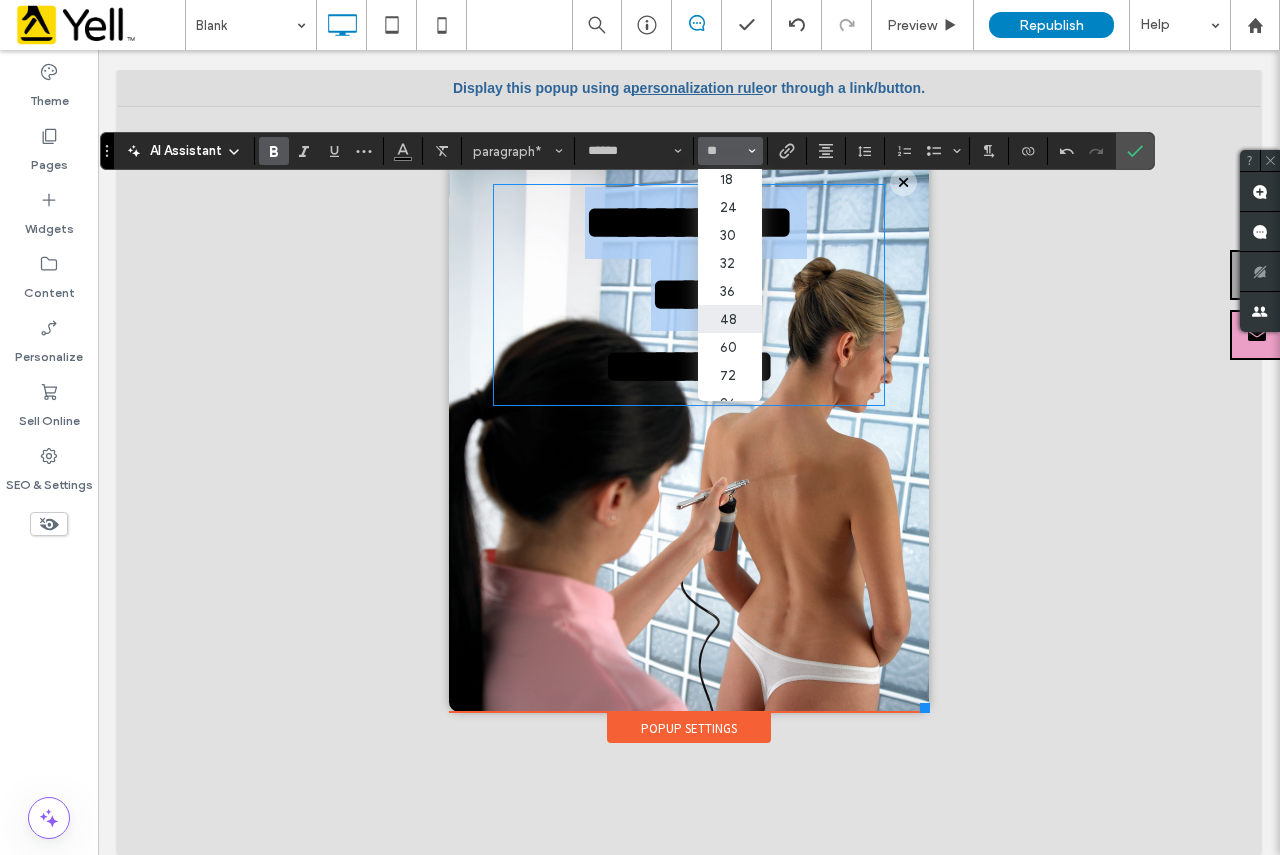 type on "**" 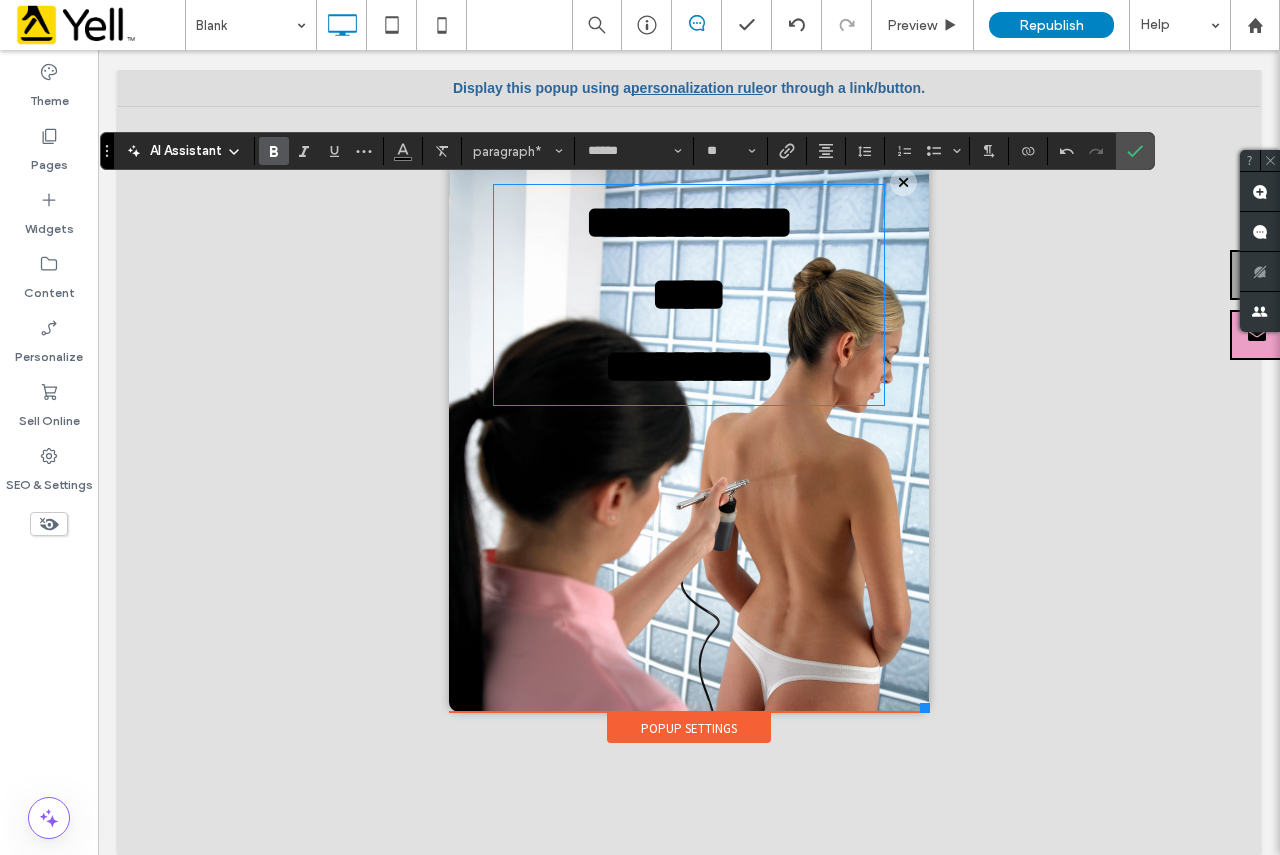 click on "**********" at bounding box center (689, 550) 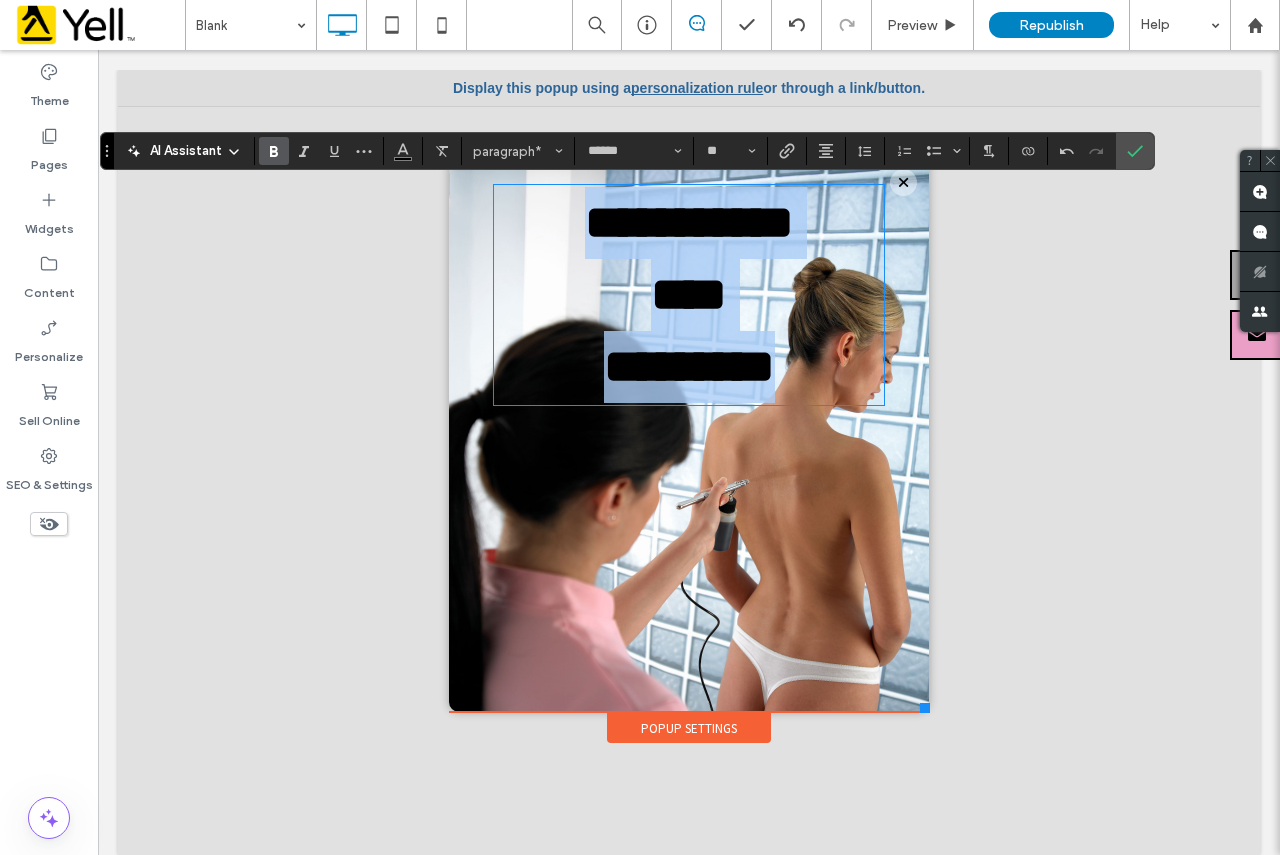 drag, startPoint x: 806, startPoint y: 375, endPoint x: 518, endPoint y: 230, distance: 322.44223 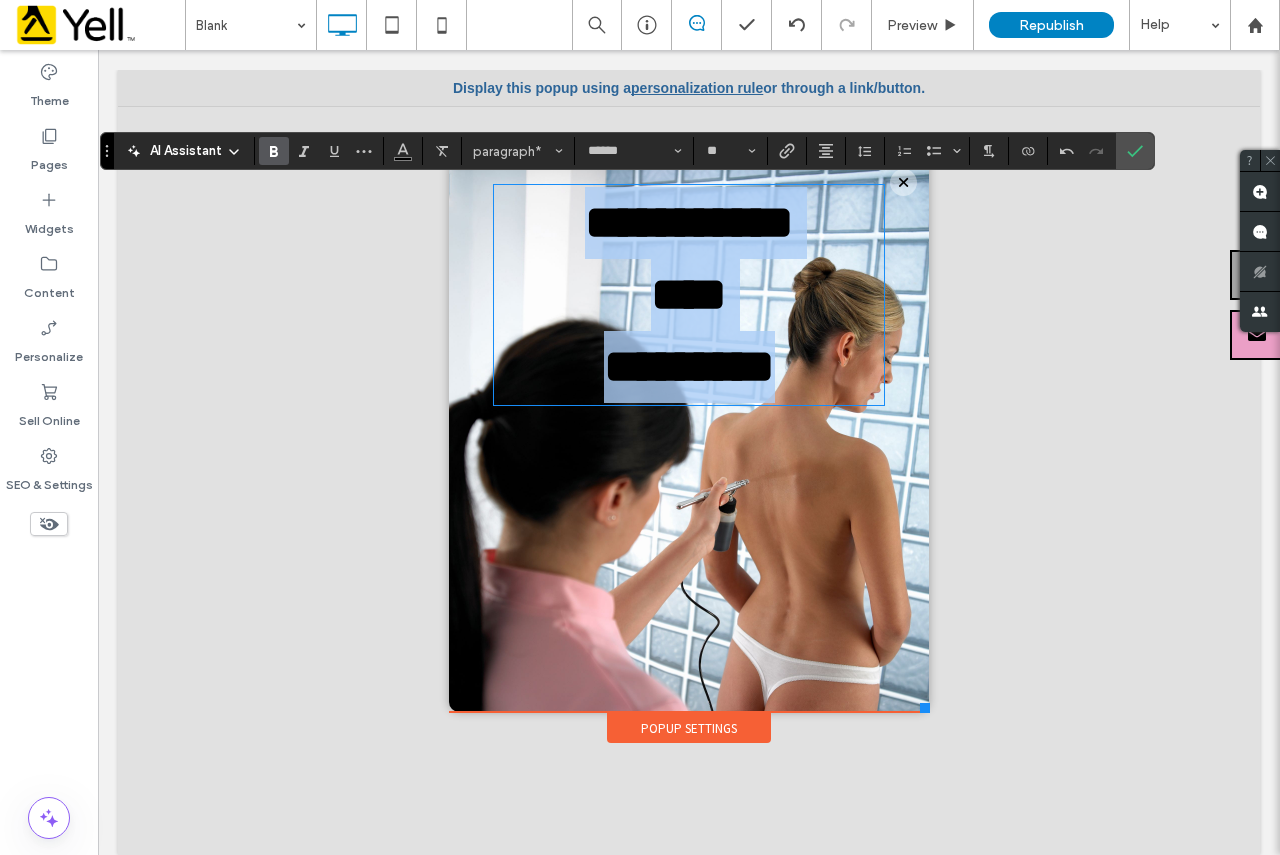 click on "**********" at bounding box center [689, 295] 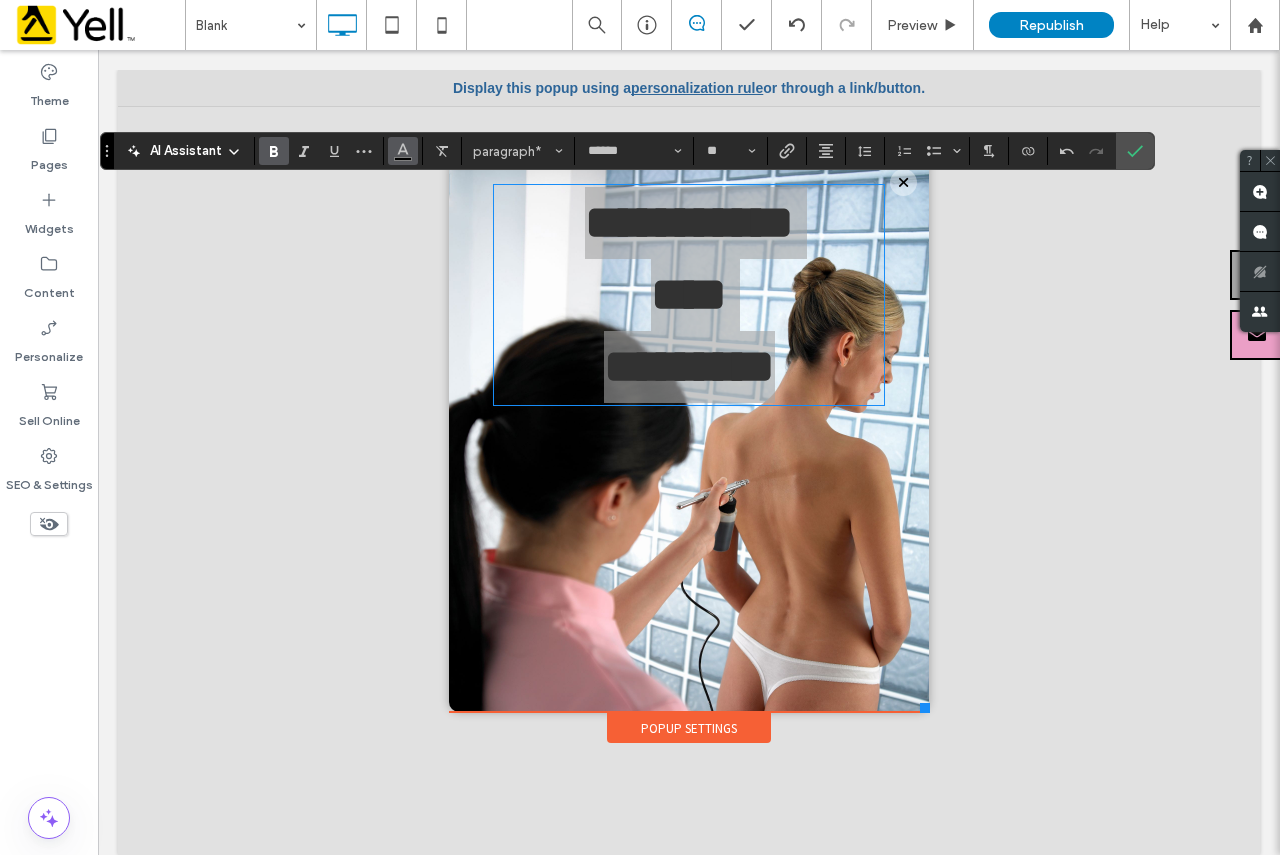 click 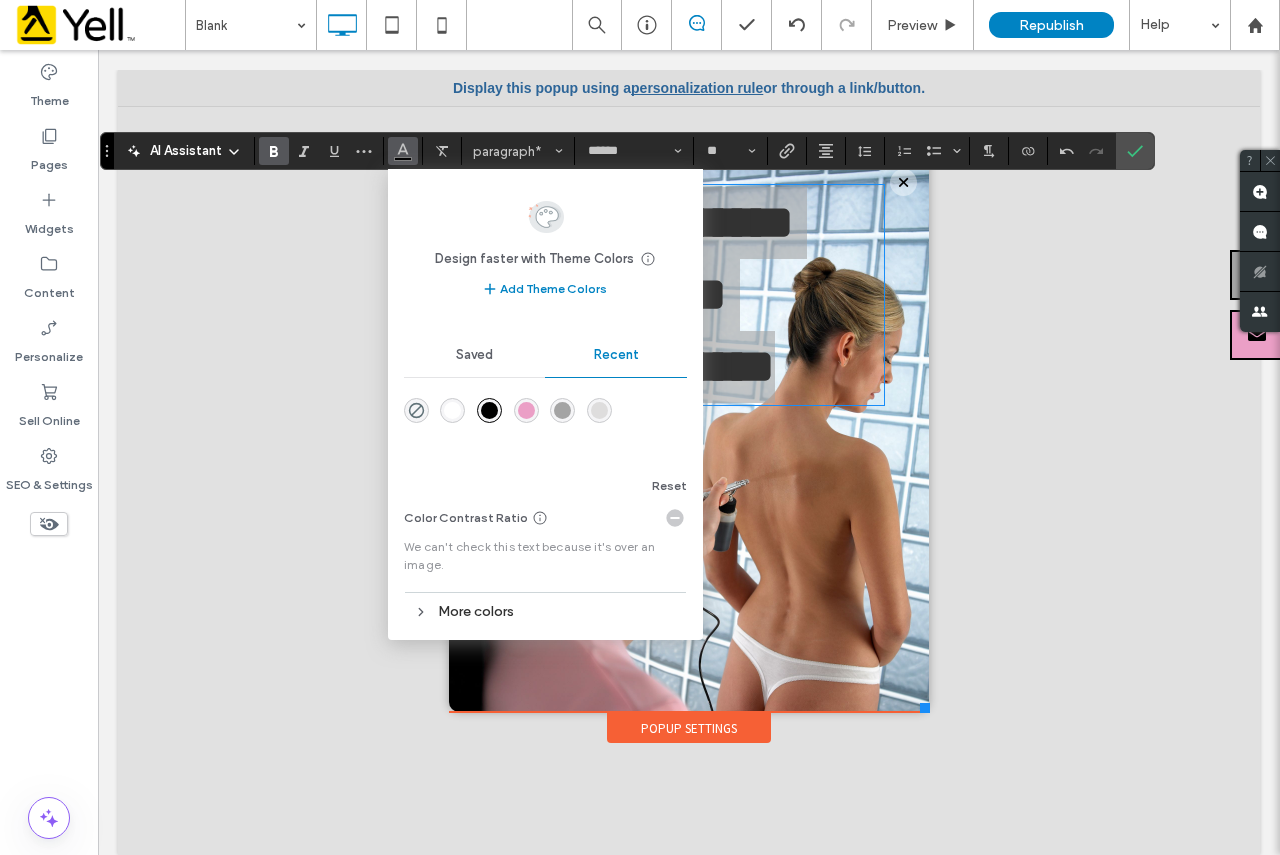 click at bounding box center [526, 410] 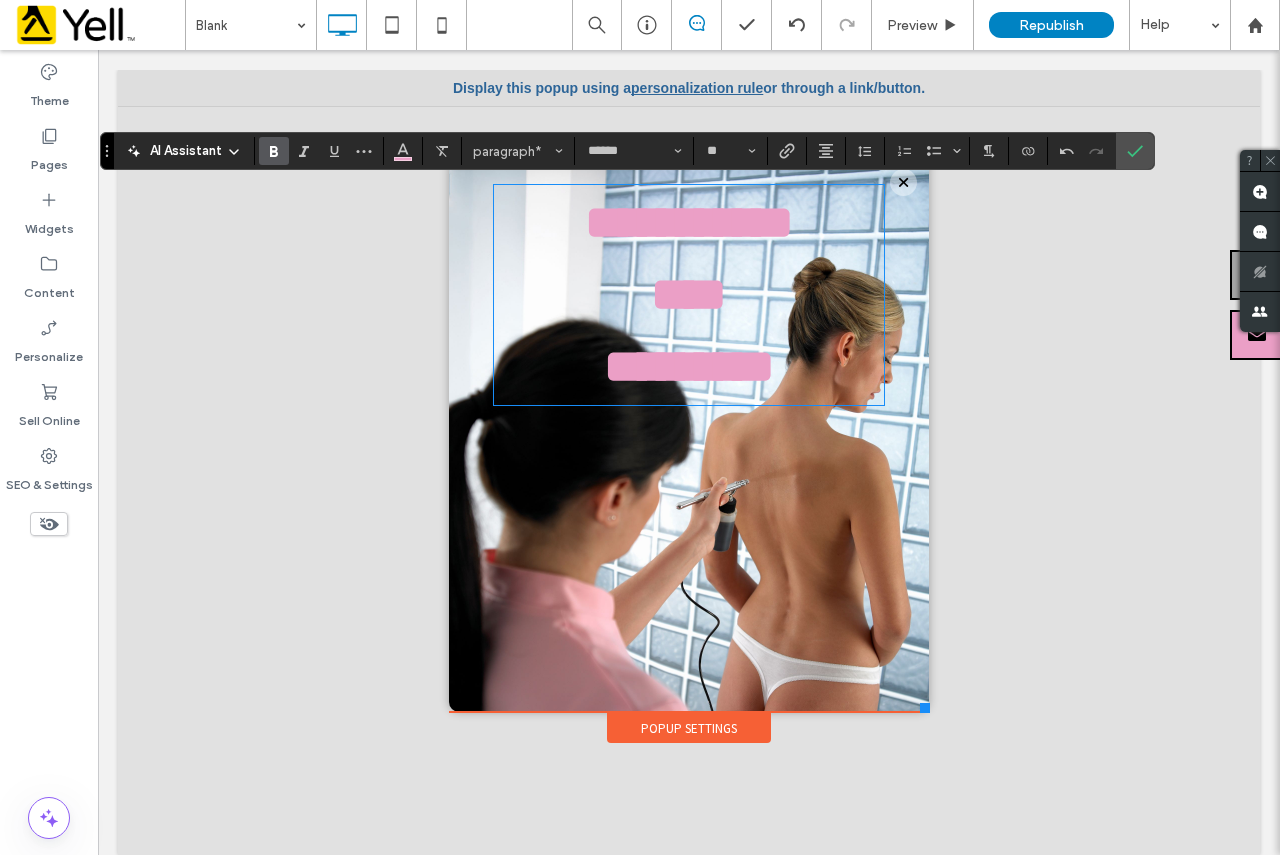 click on "**********" at bounding box center (689, 550) 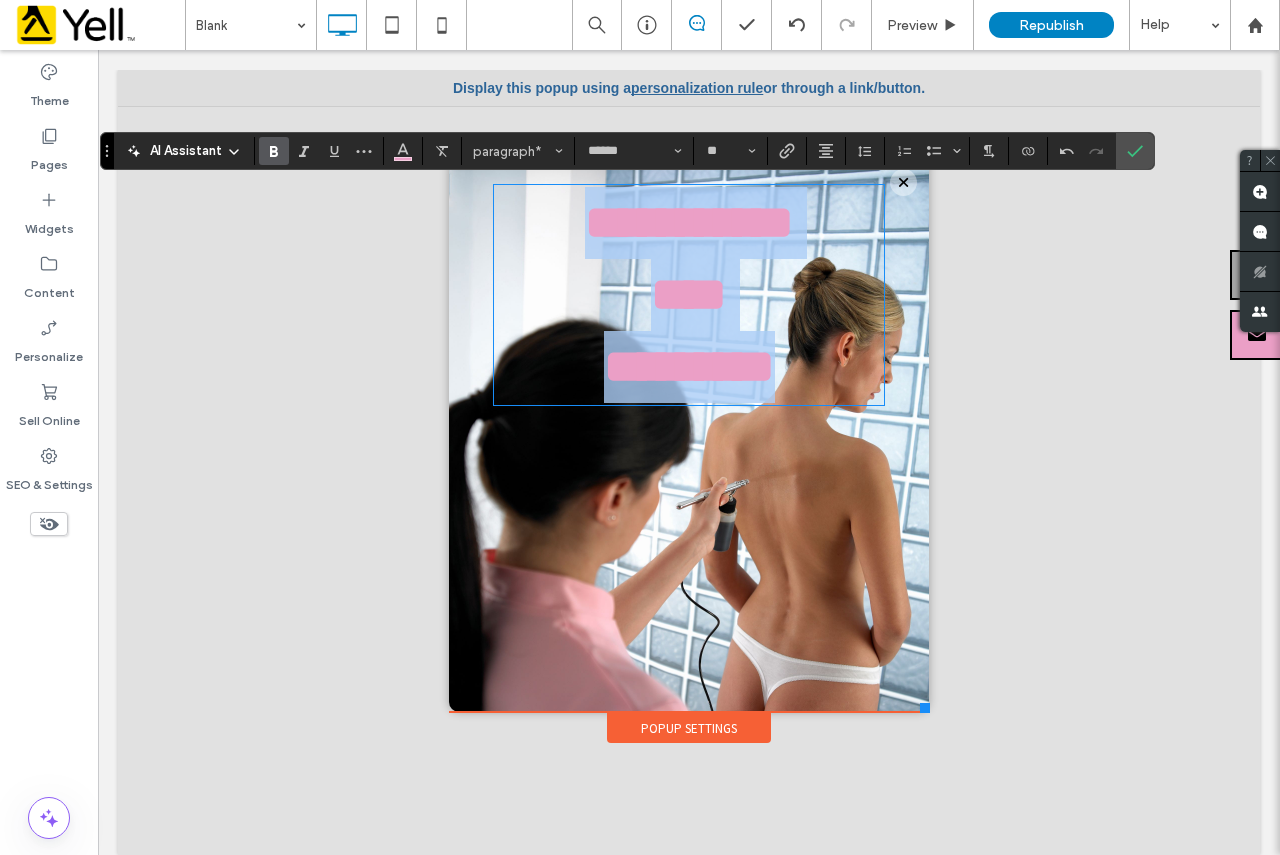 drag, startPoint x: 818, startPoint y: 374, endPoint x: 501, endPoint y: 243, distance: 343.00146 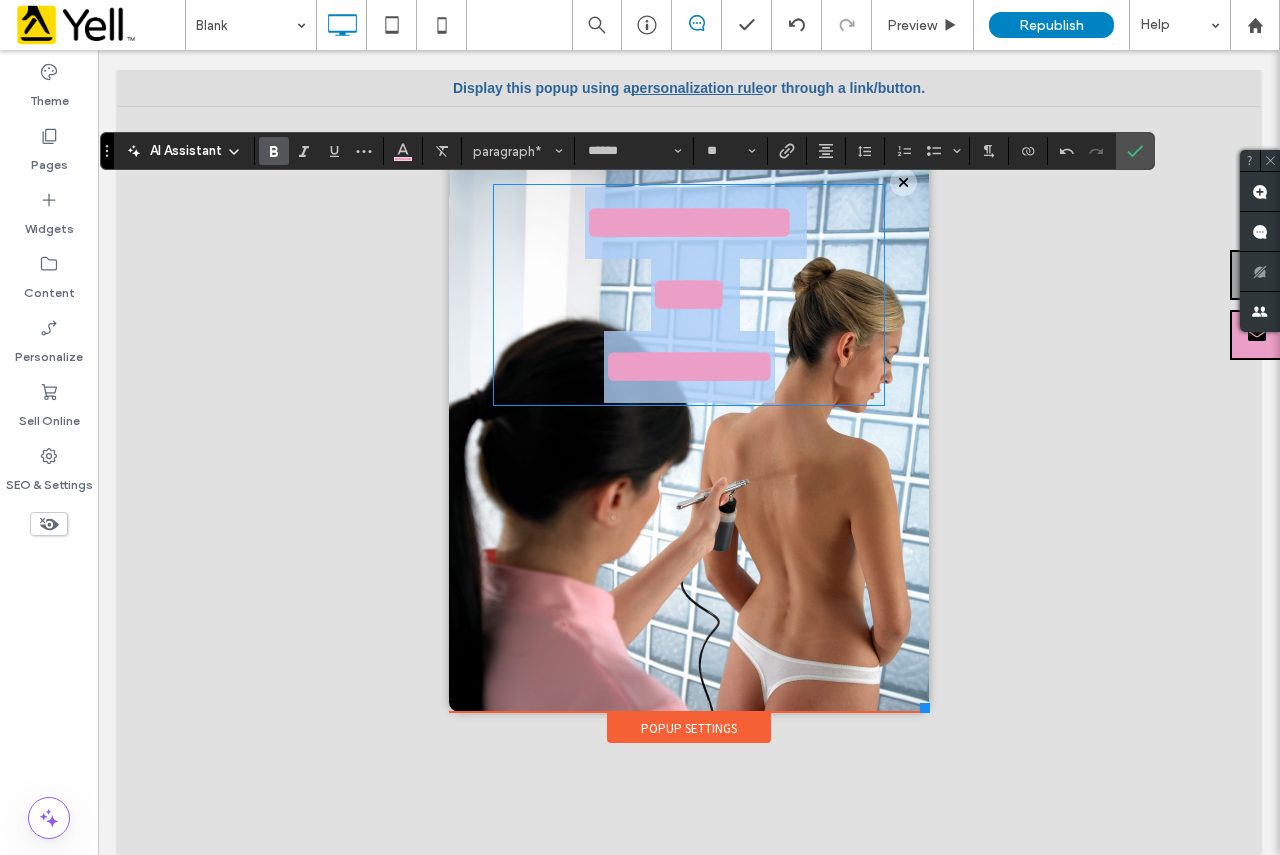 click on "**********" at bounding box center (689, 295) 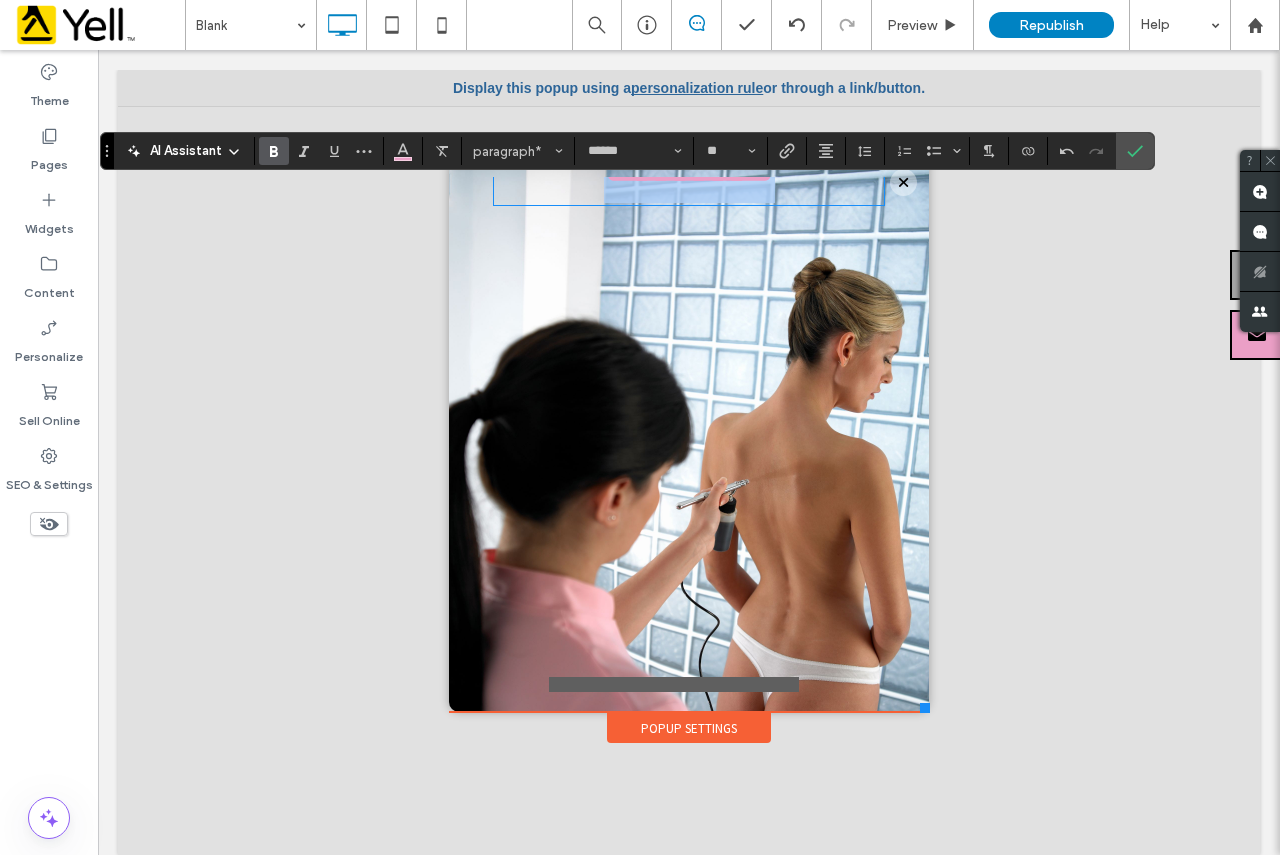 scroll, scrollTop: 231, scrollLeft: 0, axis: vertical 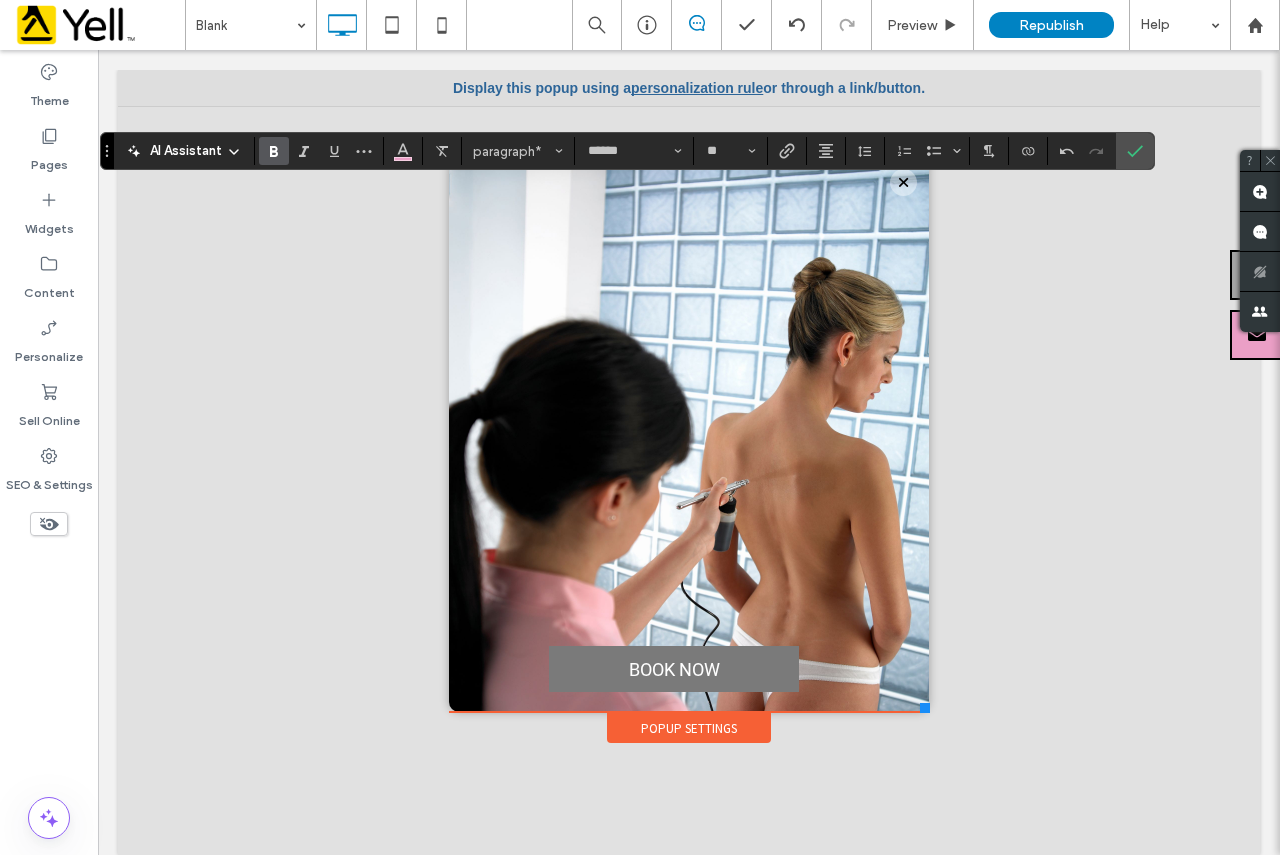 click on "book now" at bounding box center [674, 669] 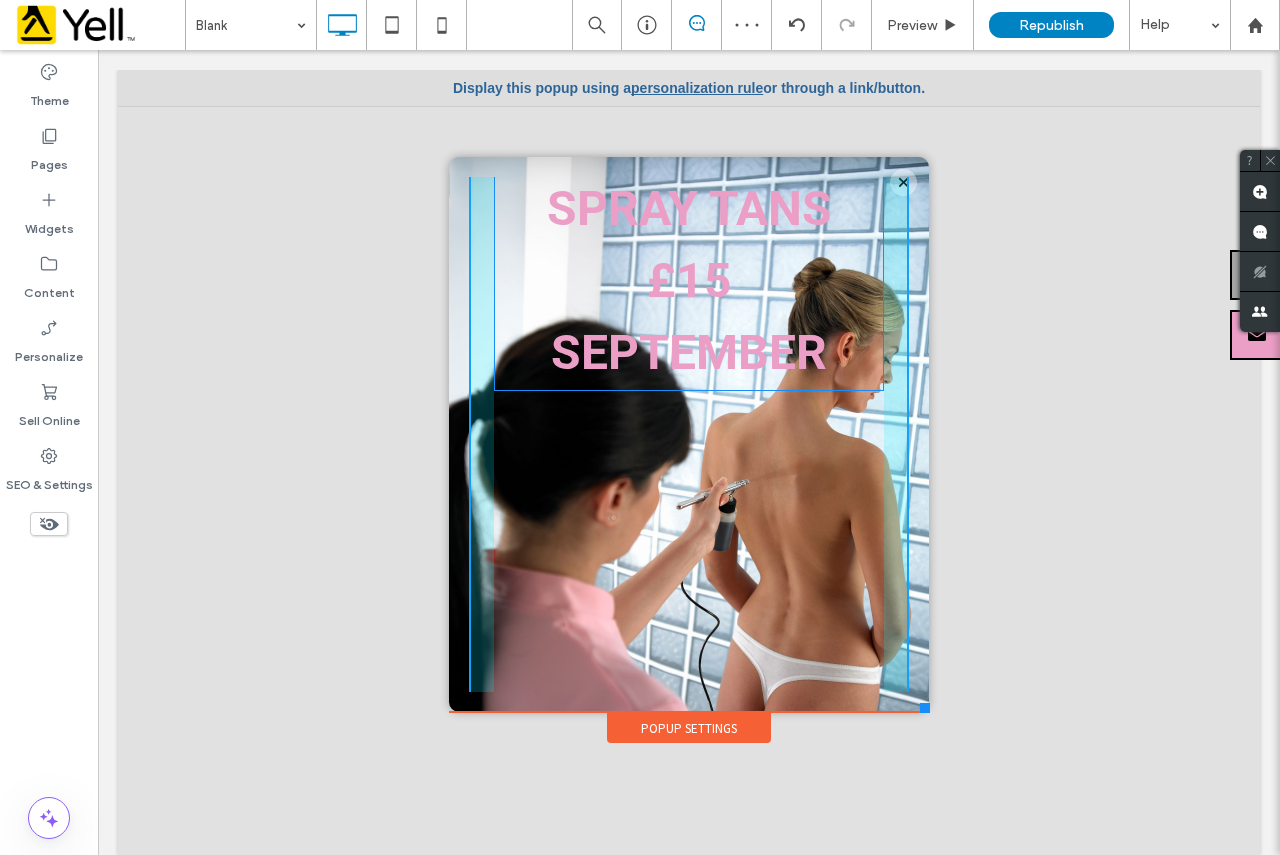 scroll, scrollTop: 0, scrollLeft: 0, axis: both 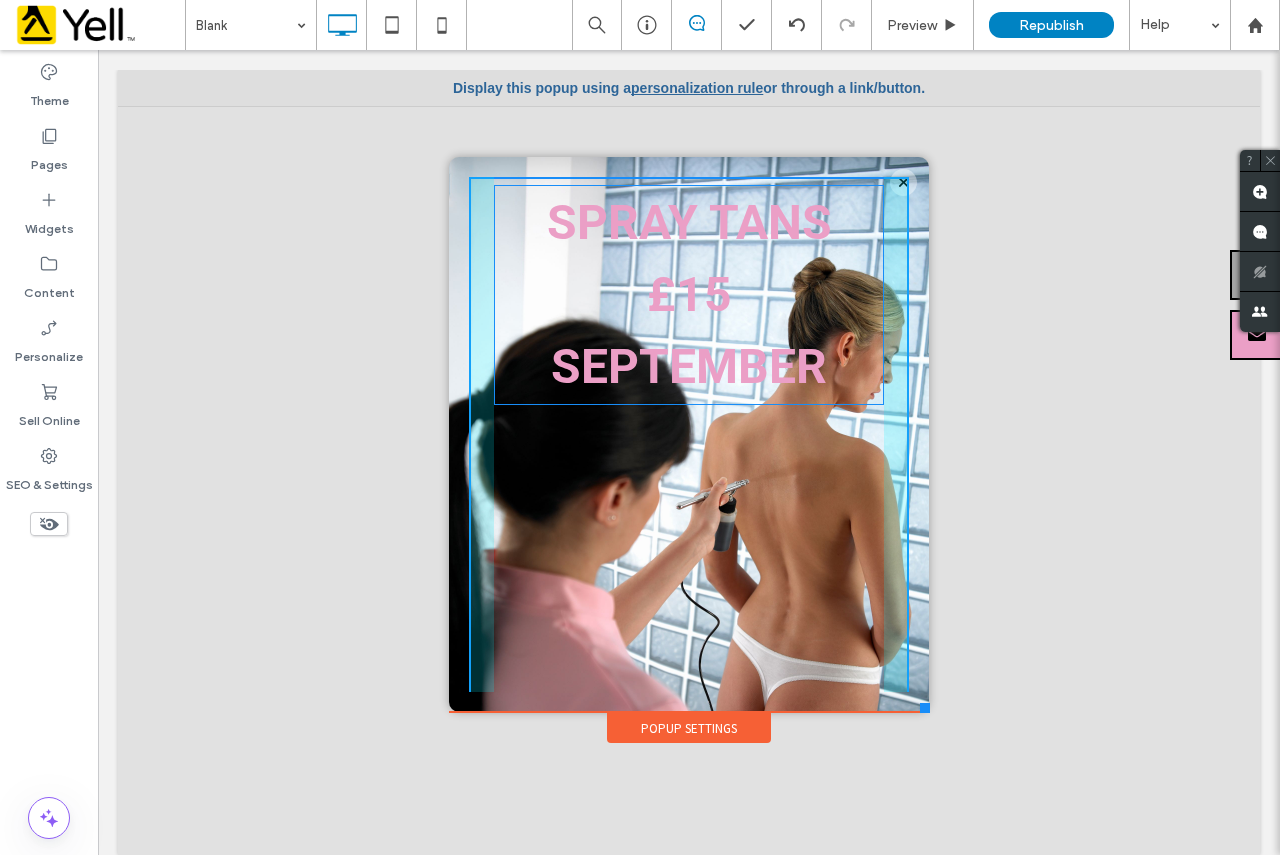 drag, startPoint x: 658, startPoint y: 648, endPoint x: 689, endPoint y: 233, distance: 416.15622 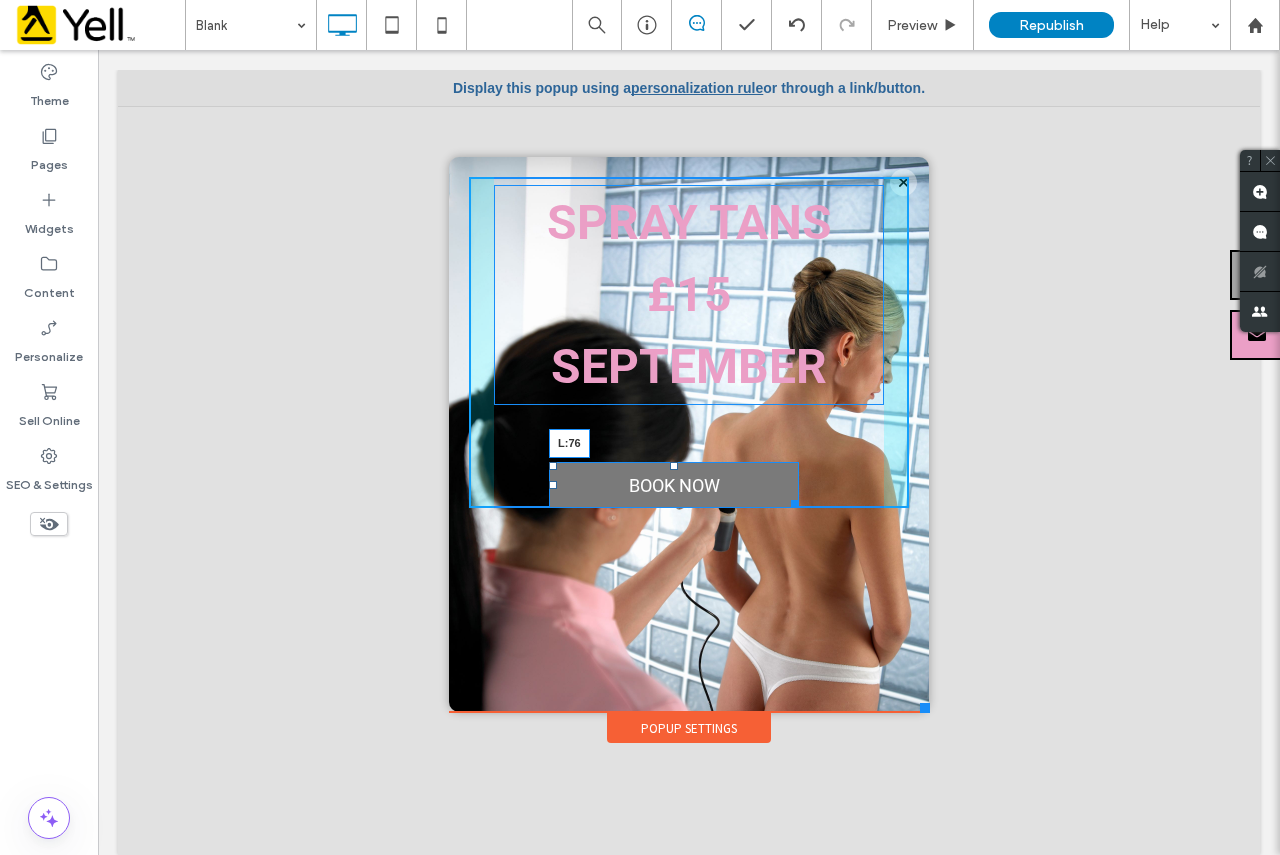 drag, startPoint x: 541, startPoint y: 487, endPoint x: 562, endPoint y: 488, distance: 21.023796 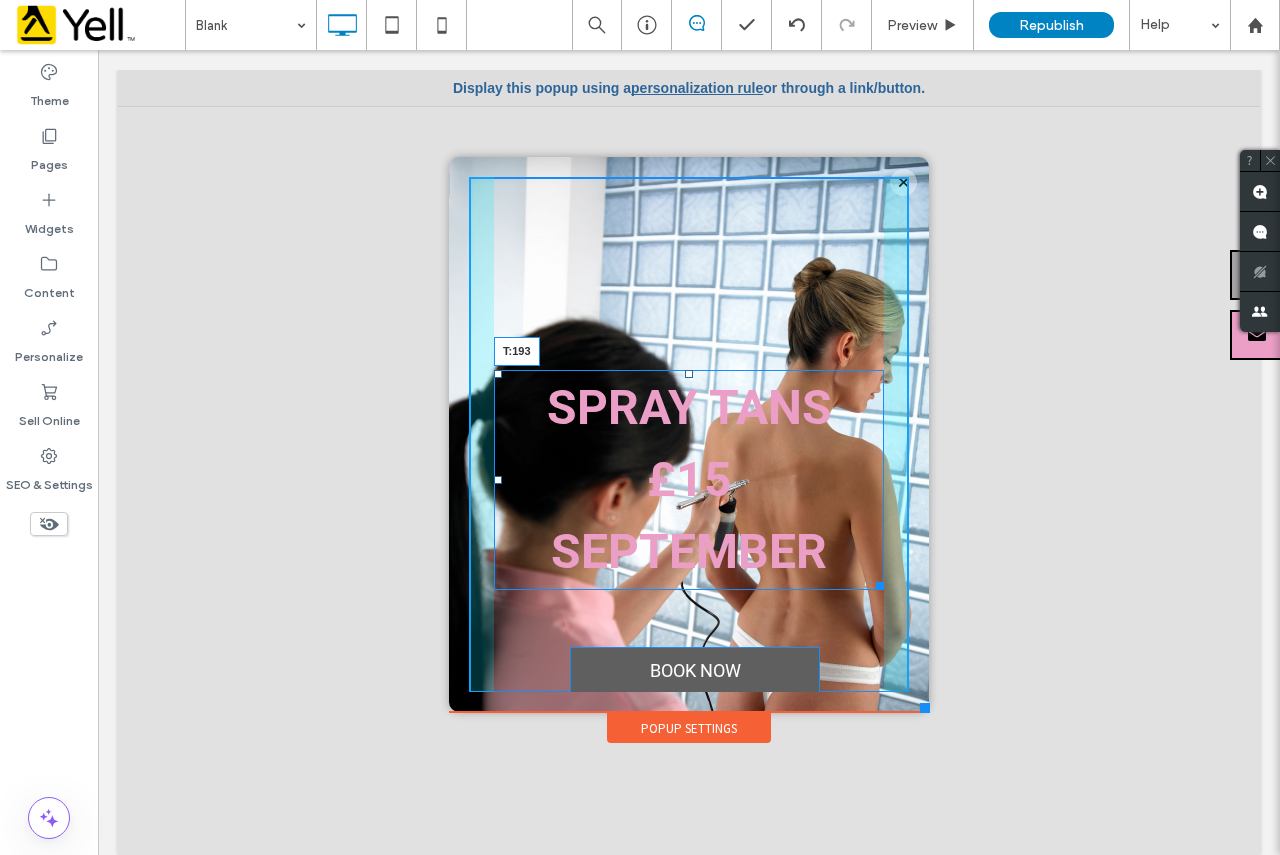 drag, startPoint x: 675, startPoint y: 189, endPoint x: 702, endPoint y: 374, distance: 186.95988 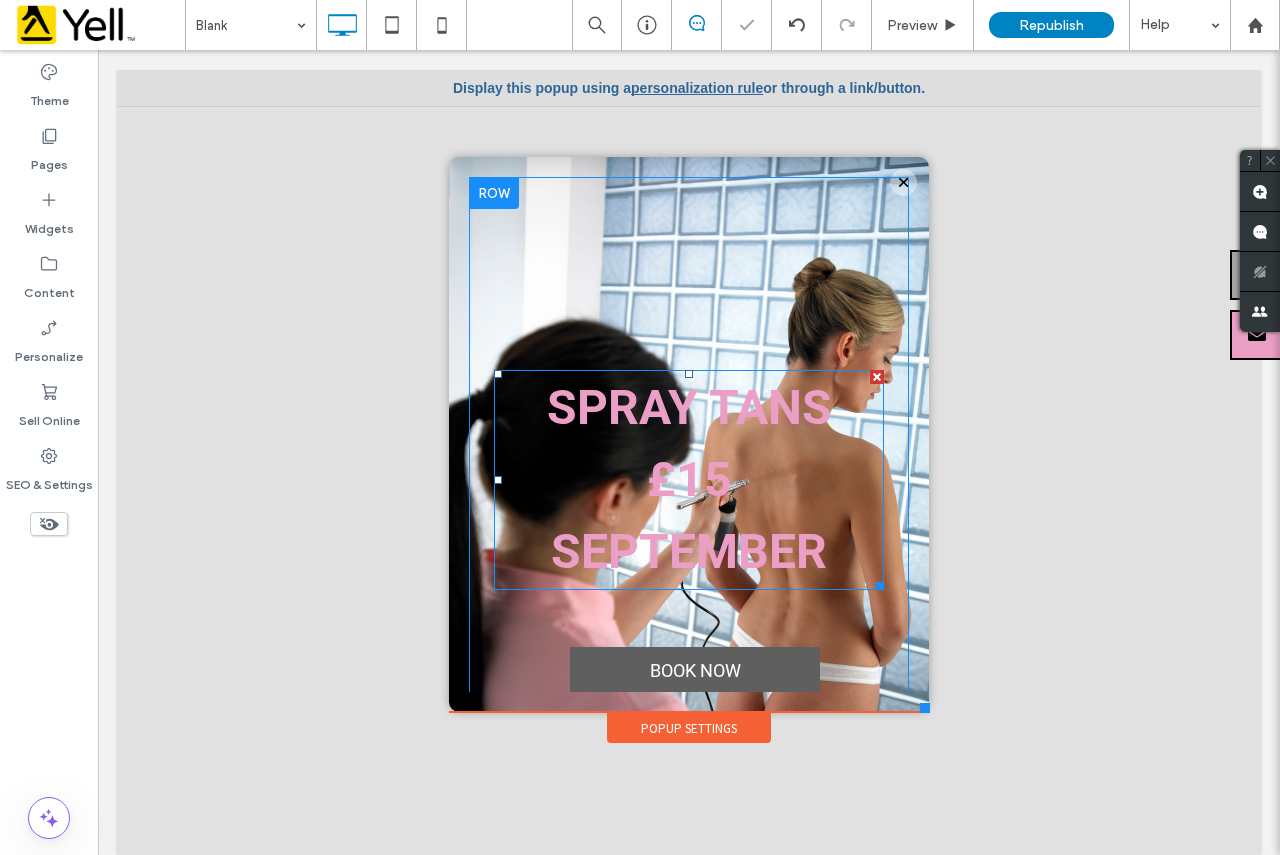 click on "SEPTEMBER" at bounding box center [689, 552] 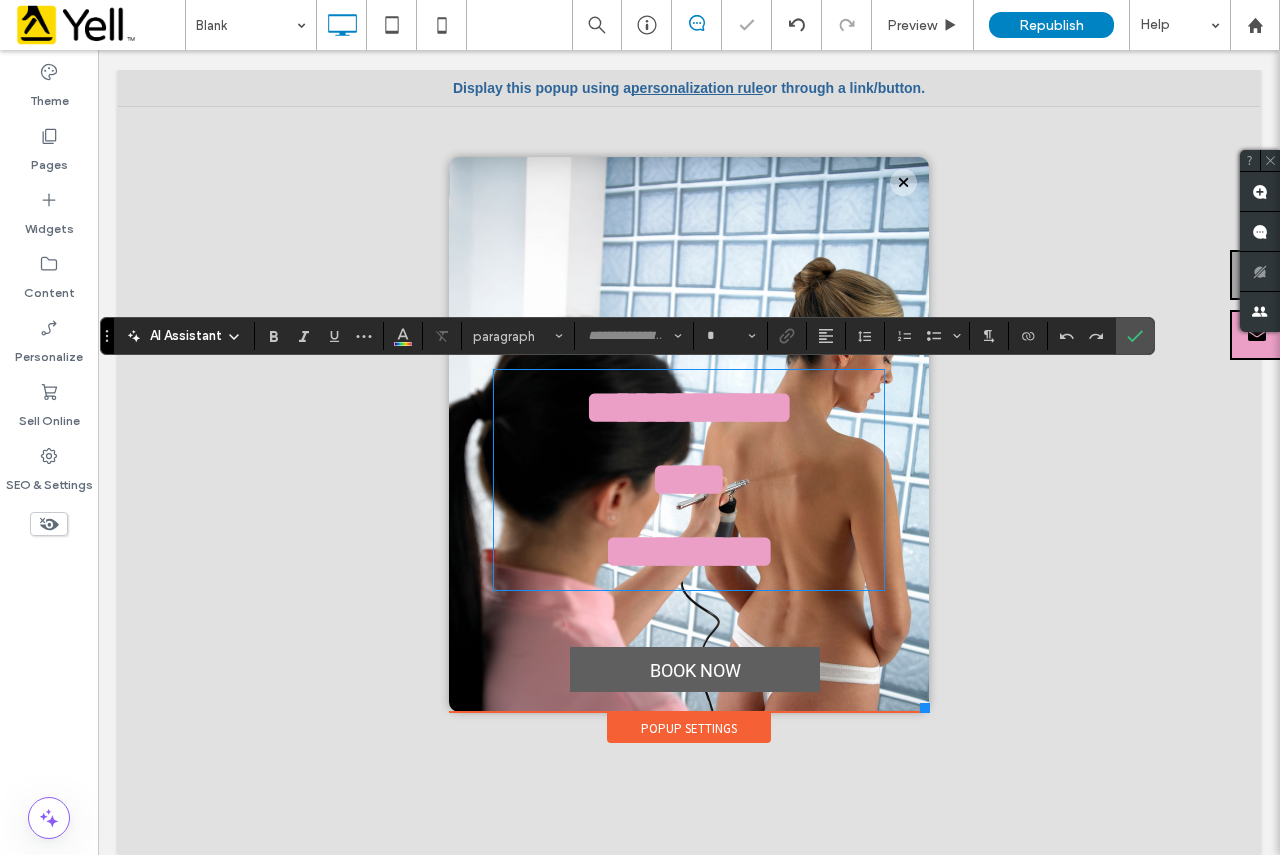 type on "******" 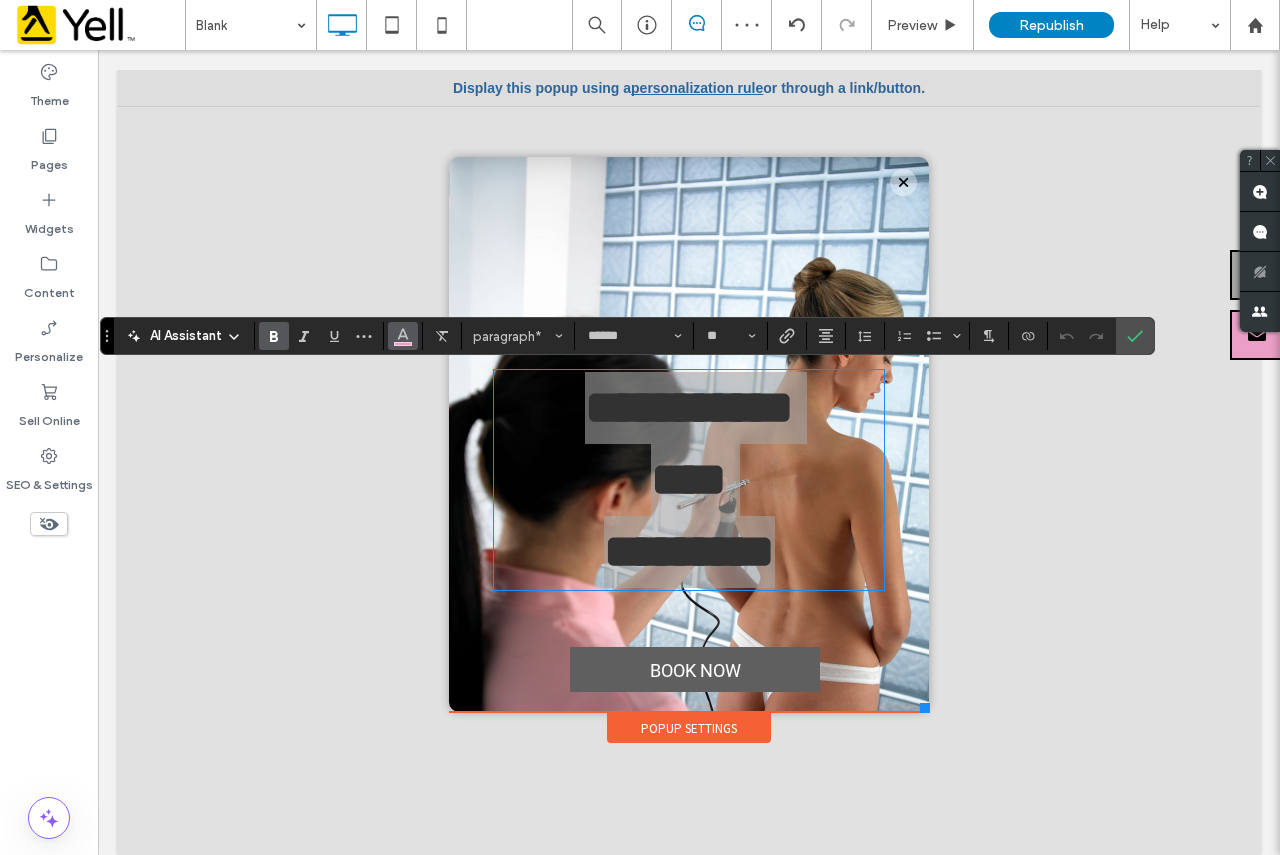 click 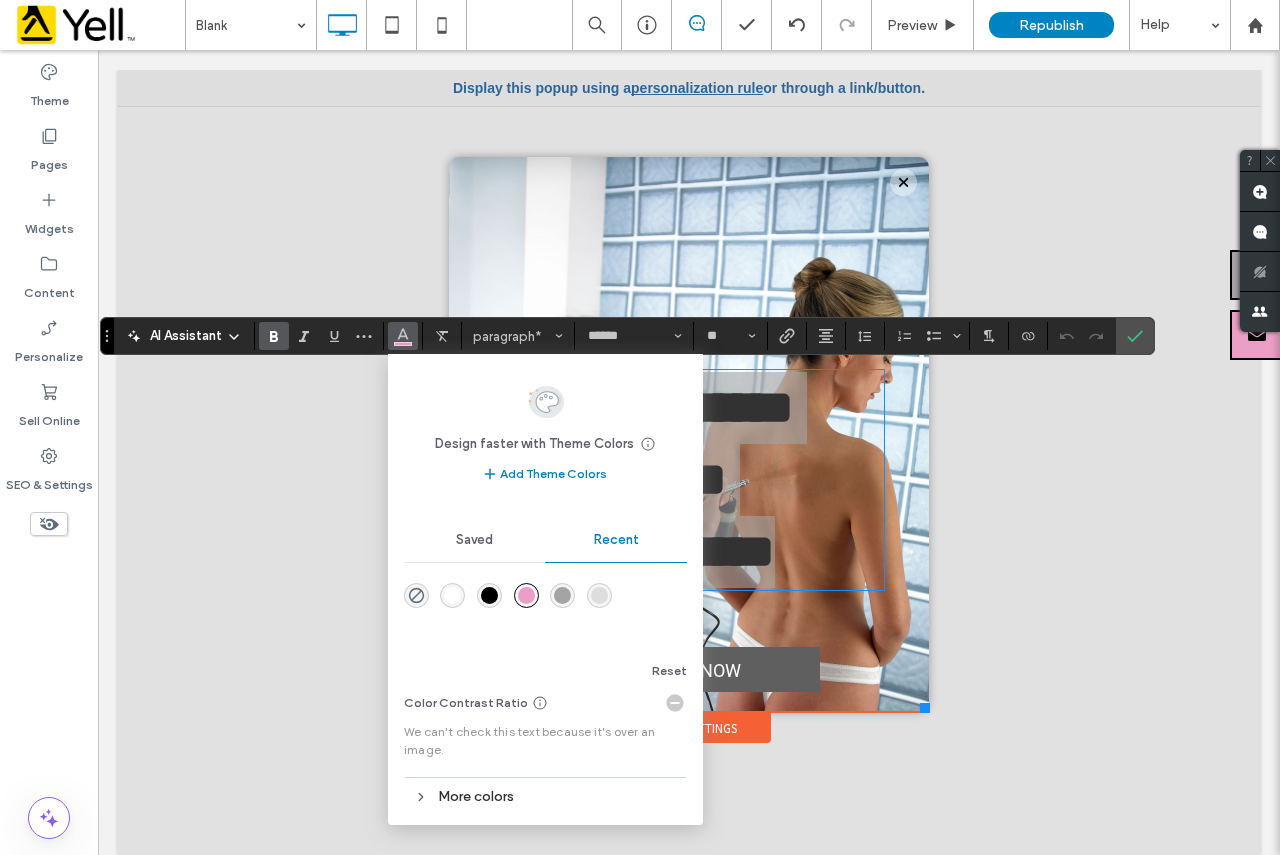 click on "More colors" at bounding box center (545, 796) 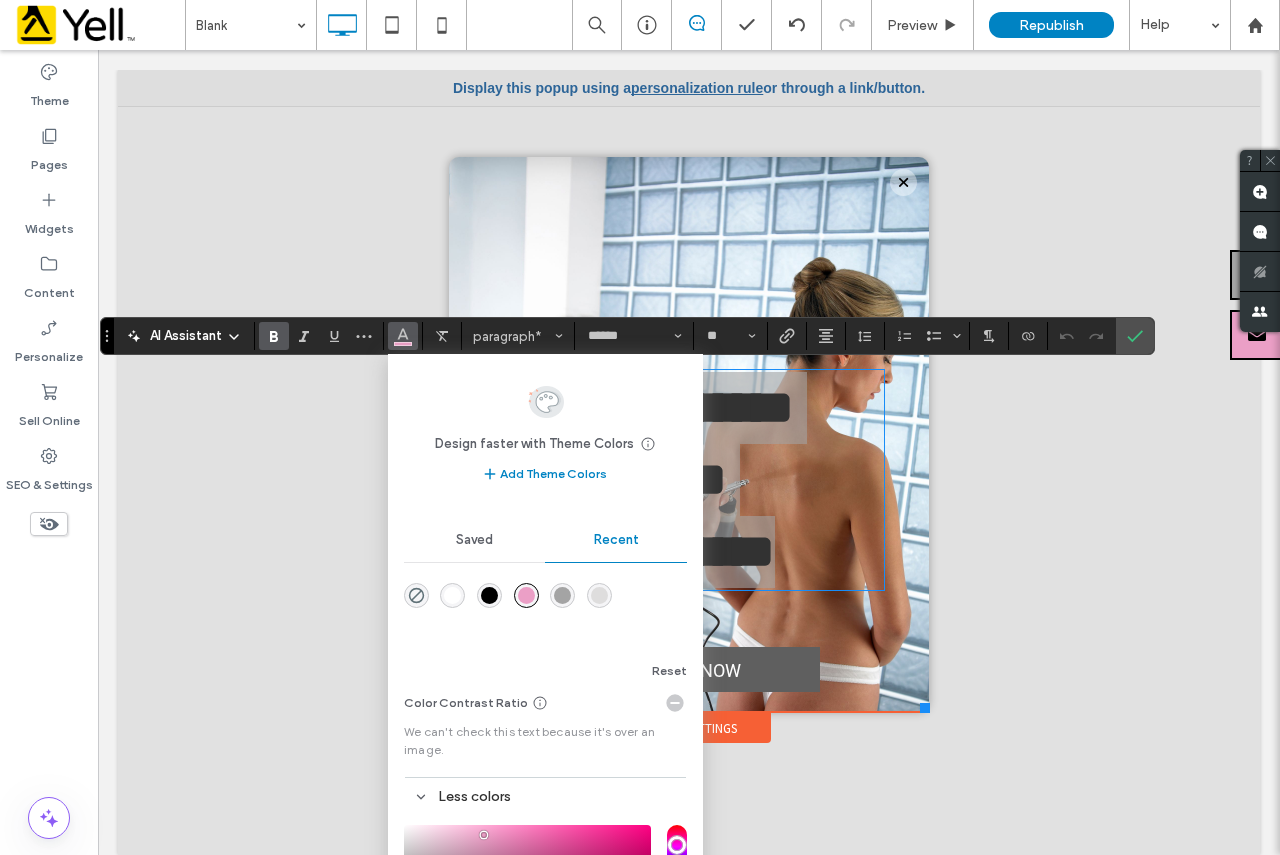drag, startPoint x: 735, startPoint y: 441, endPoint x: 625, endPoint y: 232, distance: 236.18002 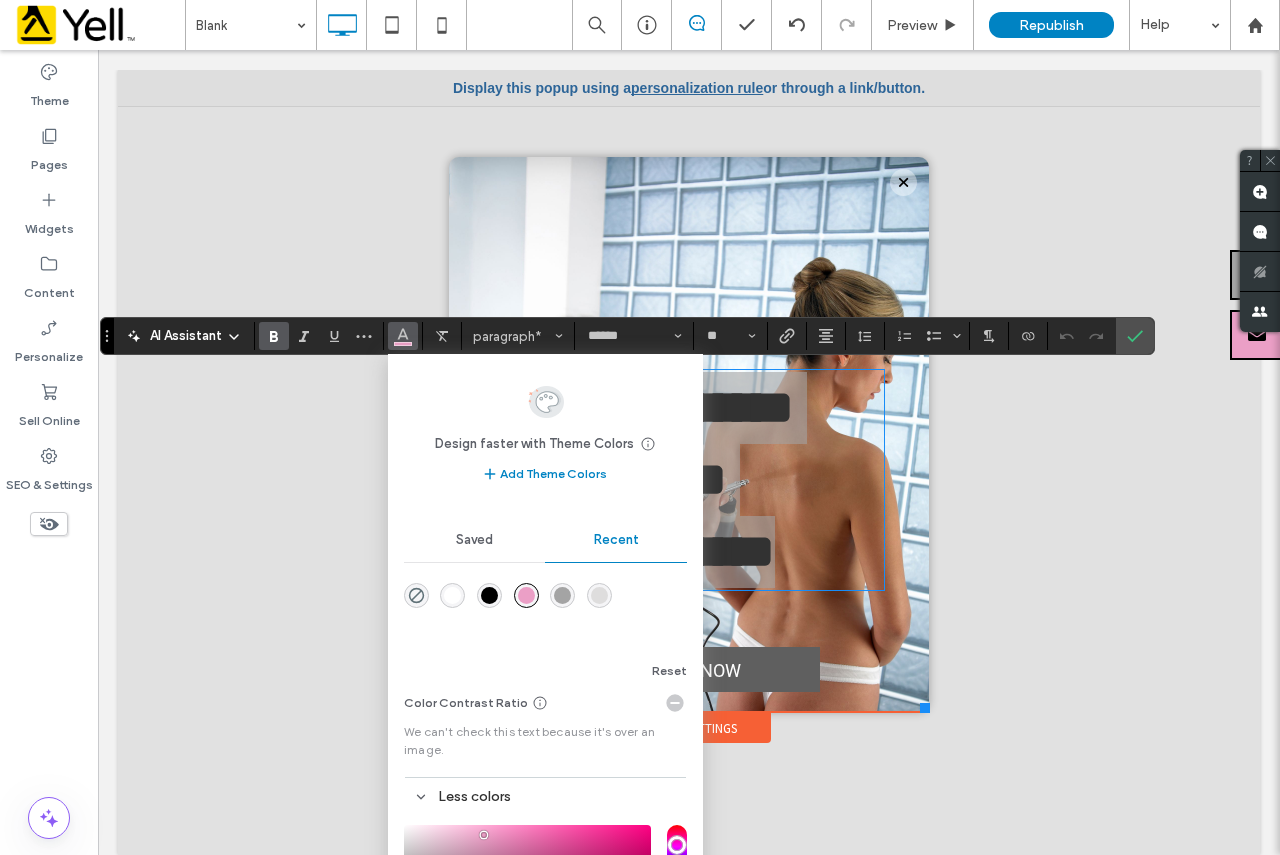 type on "***" 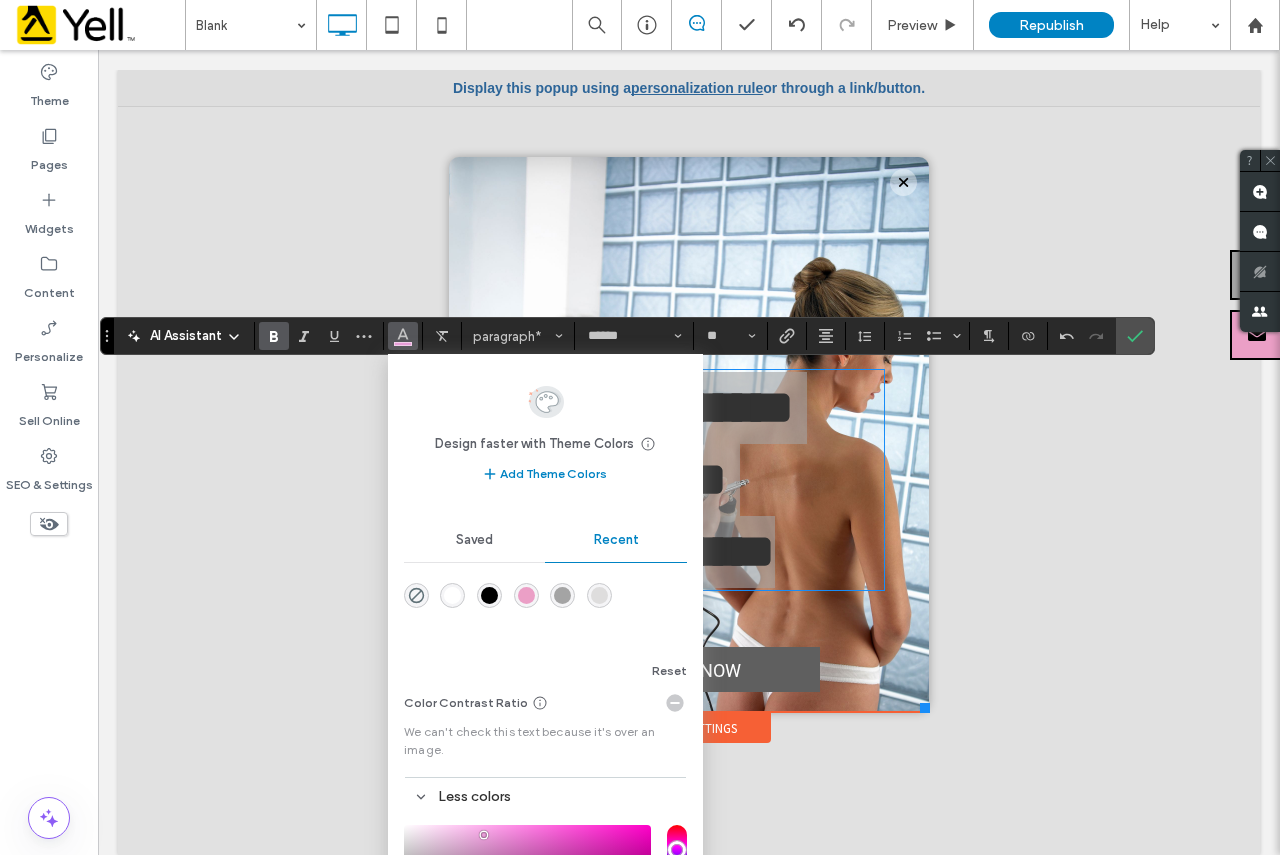 type on "***" 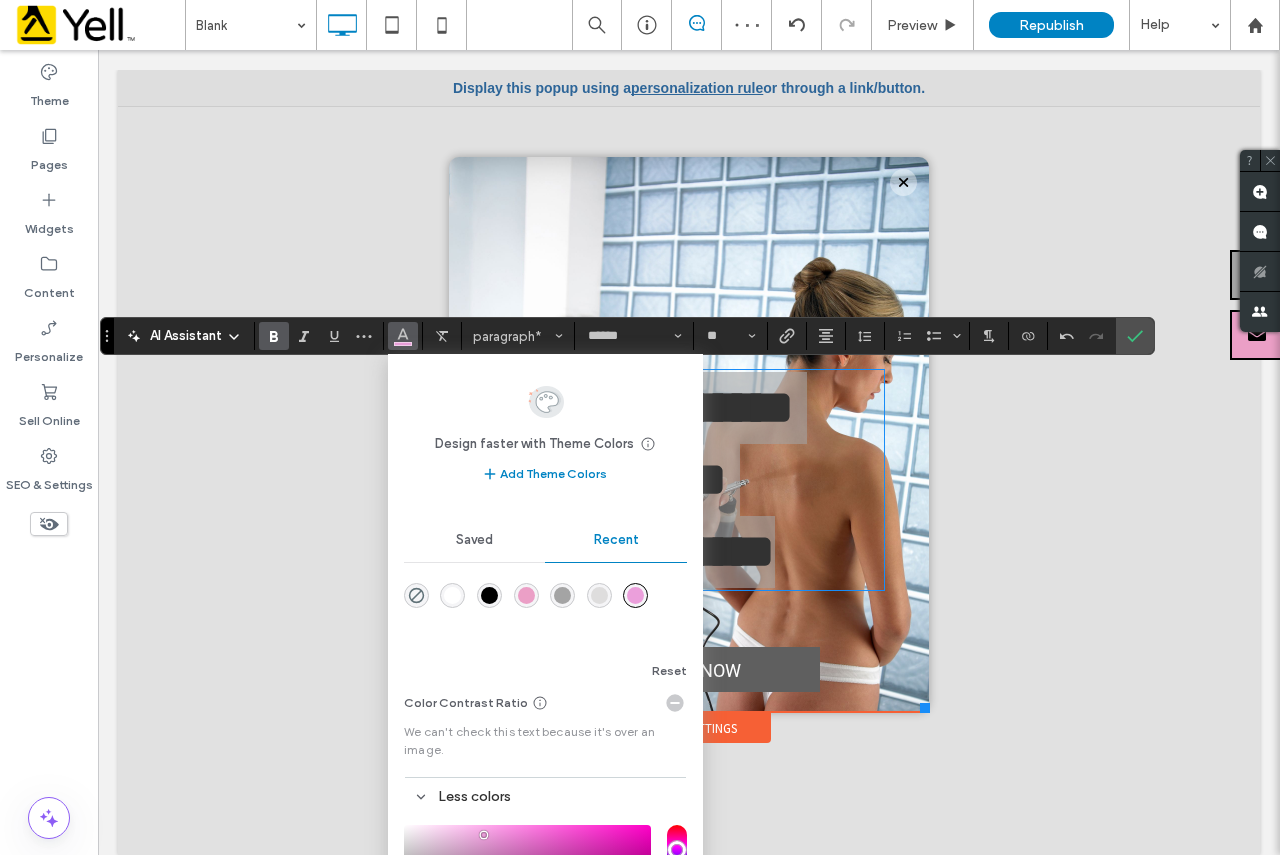 click at bounding box center (489, 595) 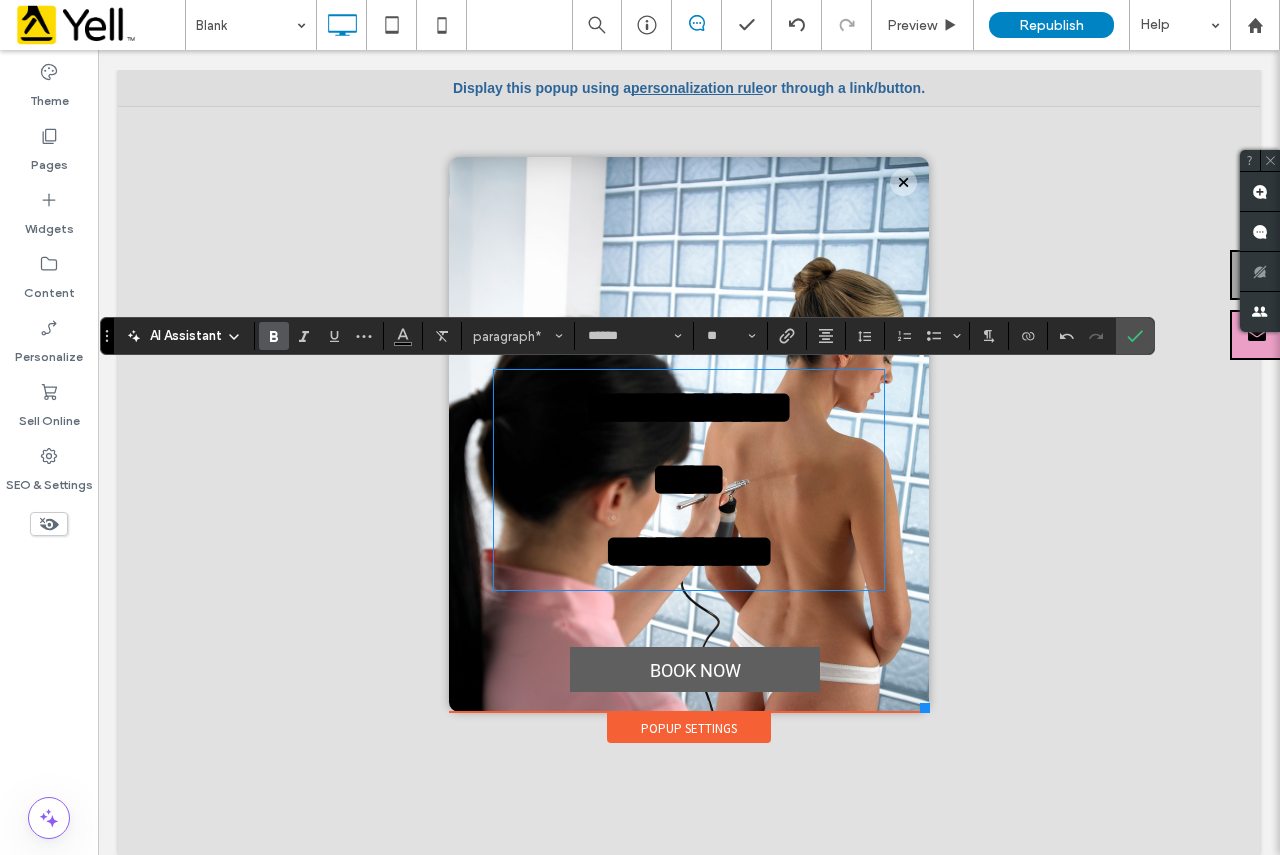 click at bounding box center [689, 472] 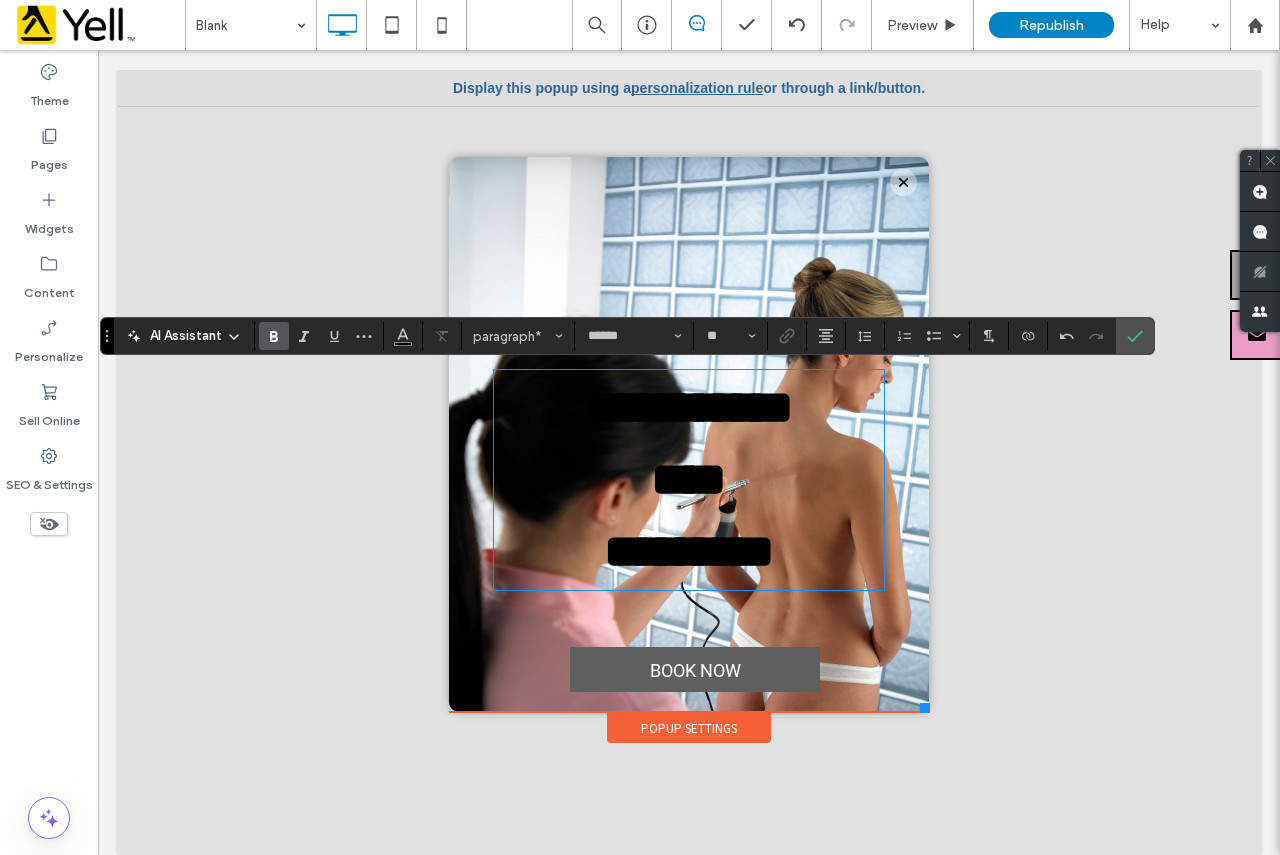 click on "*********" at bounding box center (689, 551) 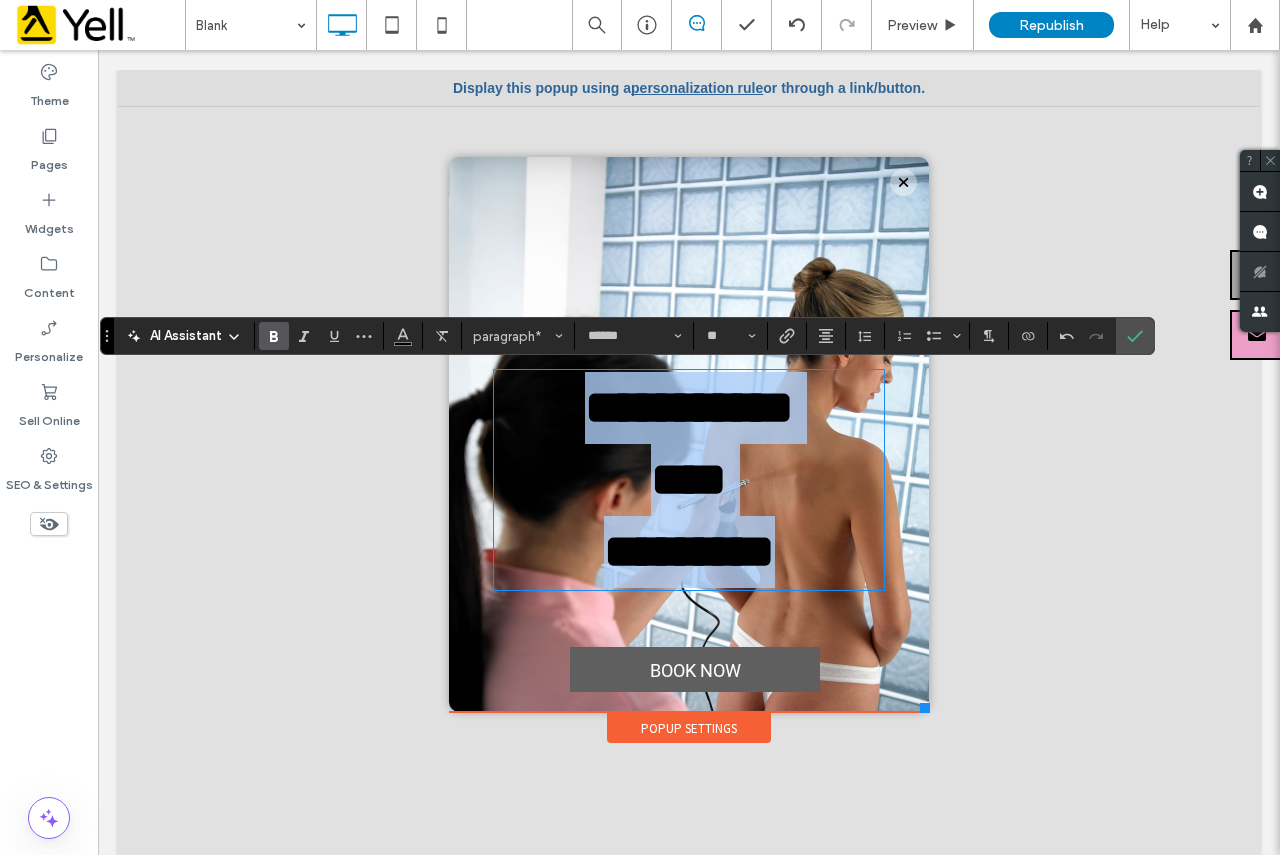drag, startPoint x: 812, startPoint y: 553, endPoint x: 521, endPoint y: 407, distance: 325.5718 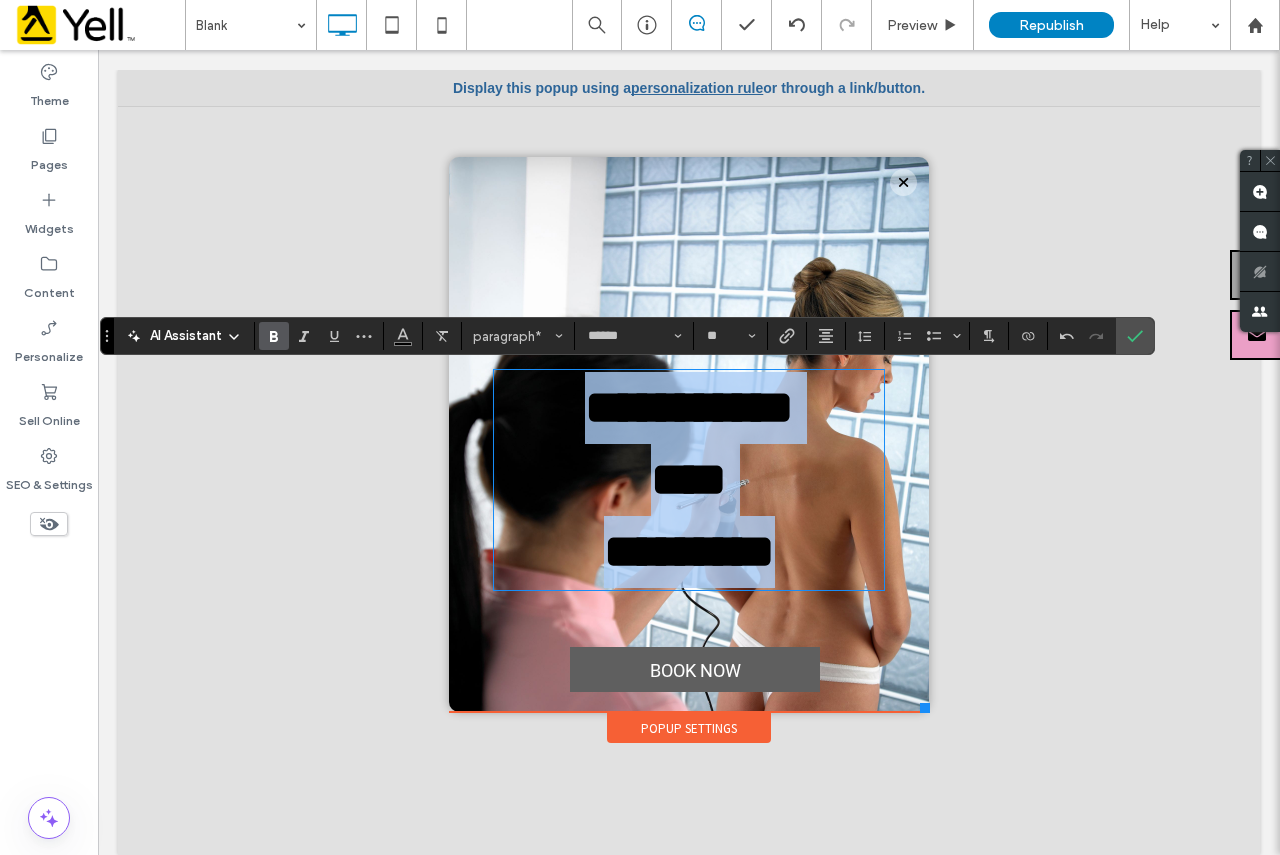 click on "**********" at bounding box center [689, 480] 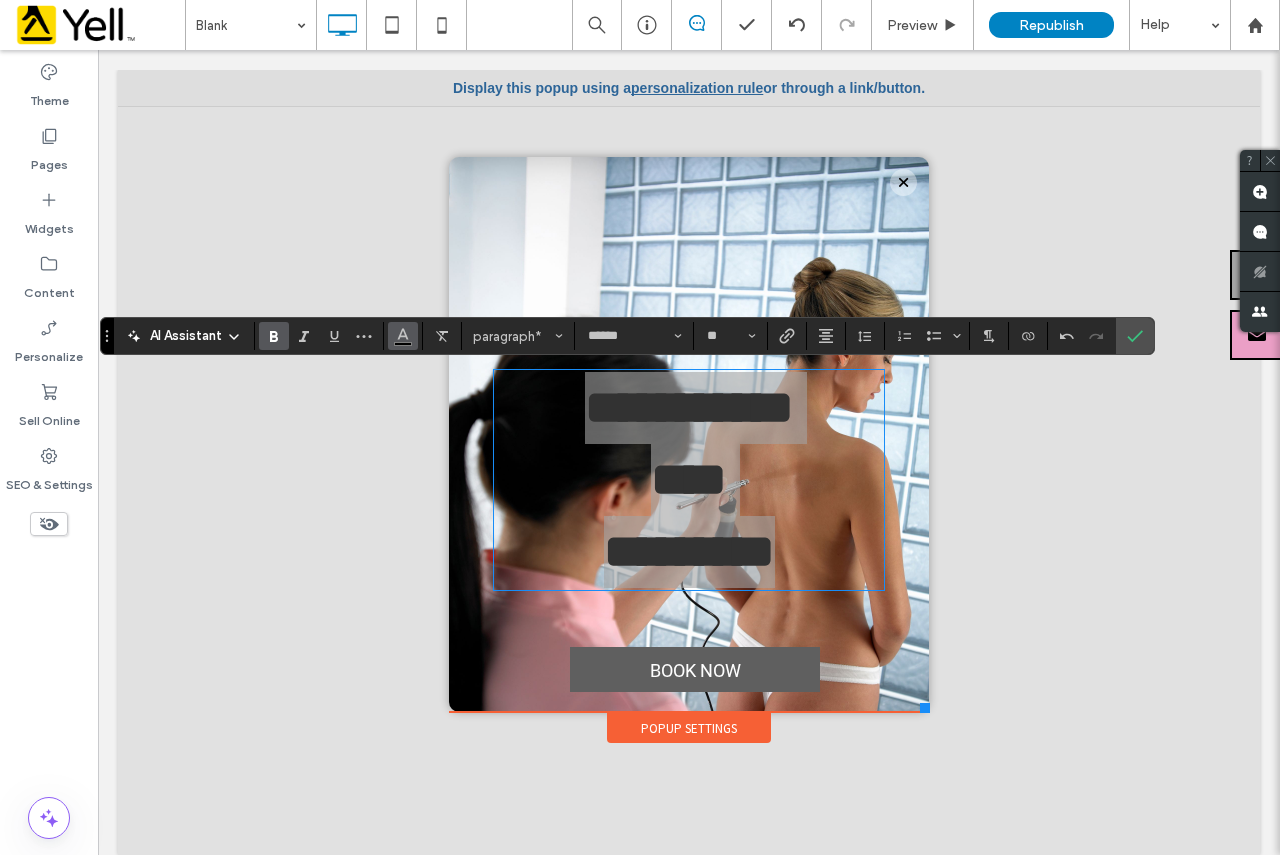click 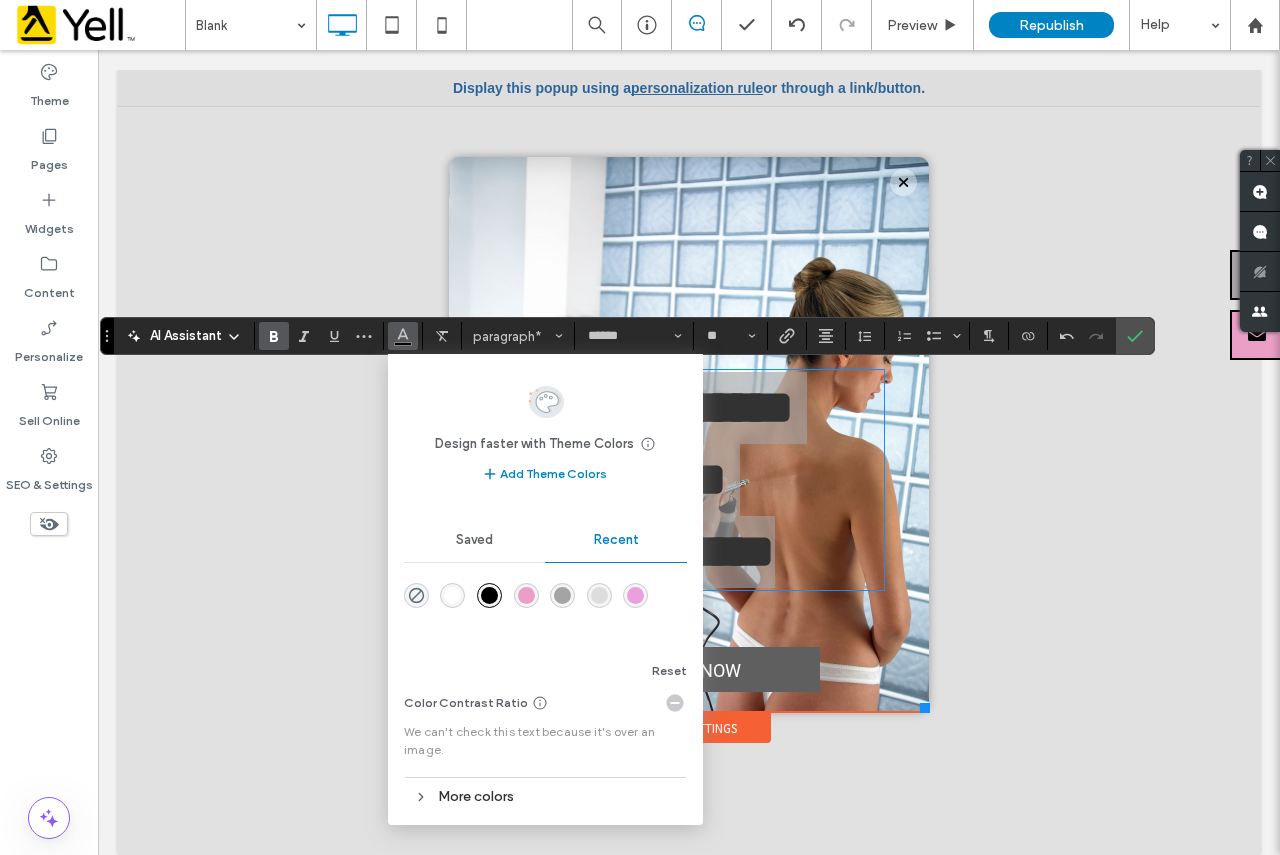 click on "Saved" at bounding box center [474, 540] 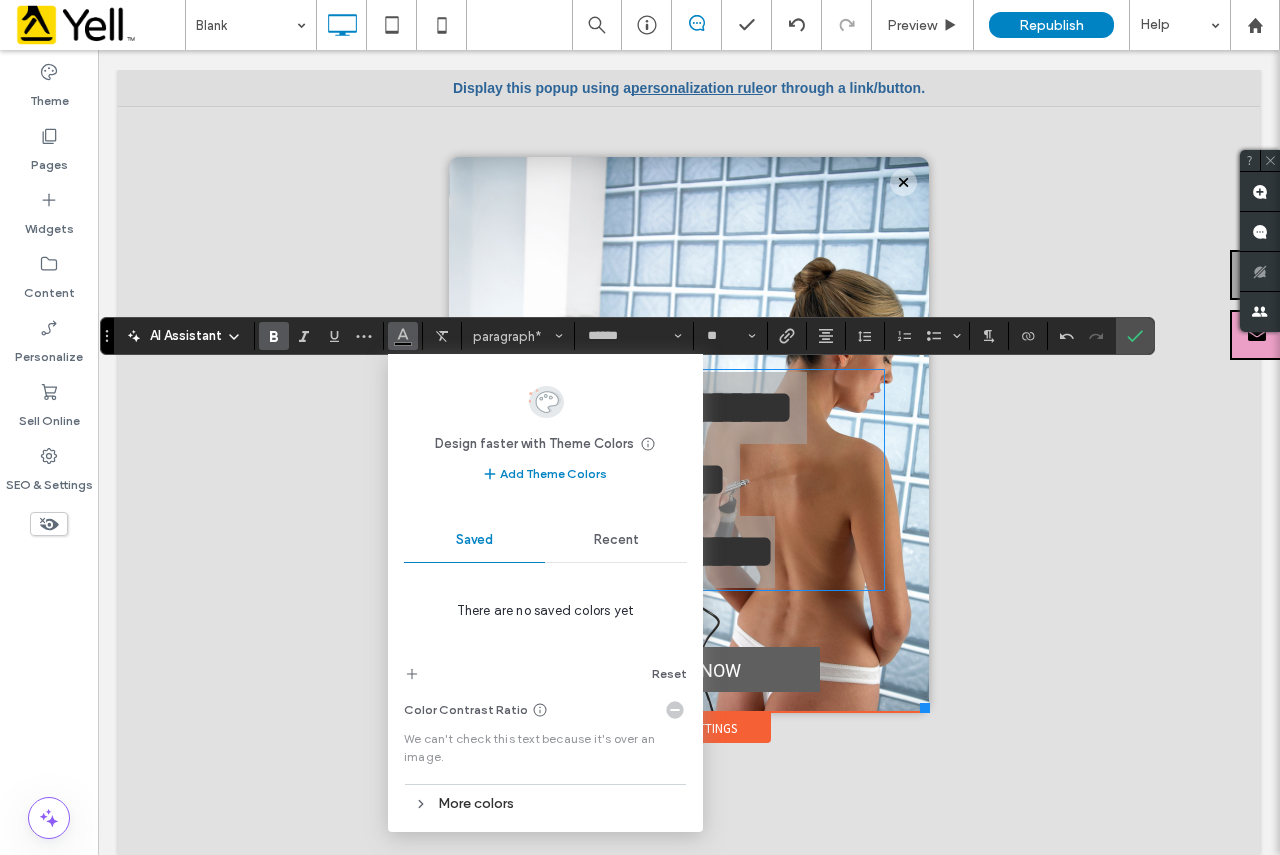 click on "Recent" at bounding box center (616, 540) 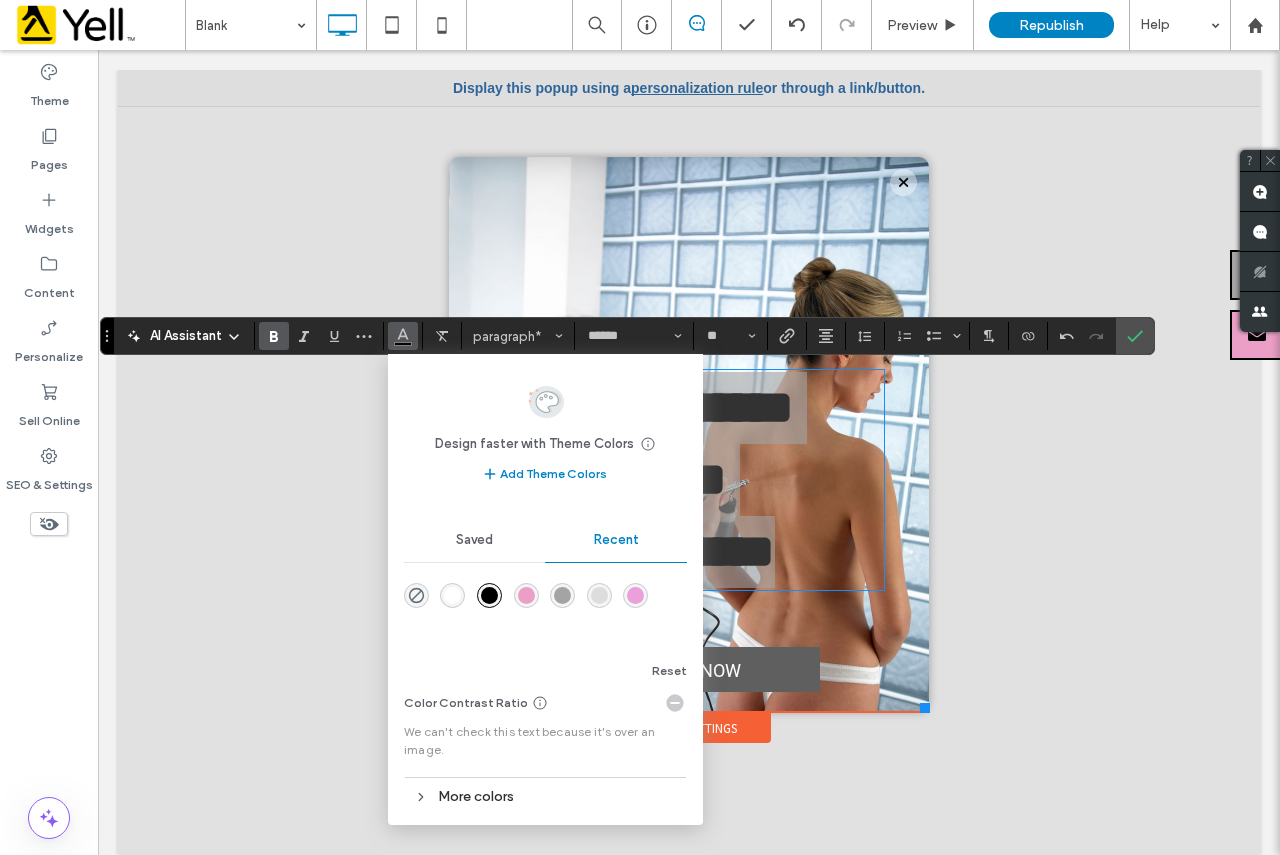click on "More colors" at bounding box center (545, 796) 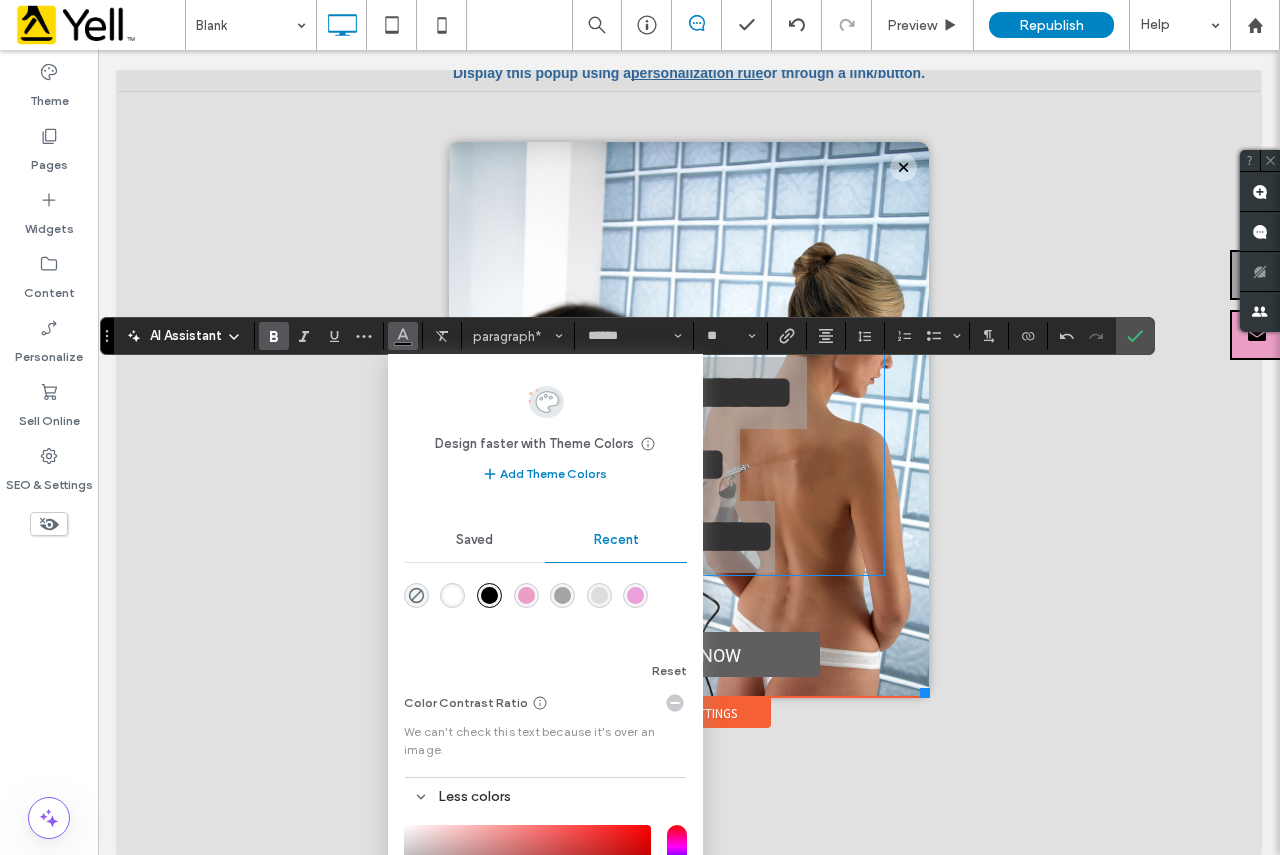 scroll, scrollTop: 20, scrollLeft: 0, axis: vertical 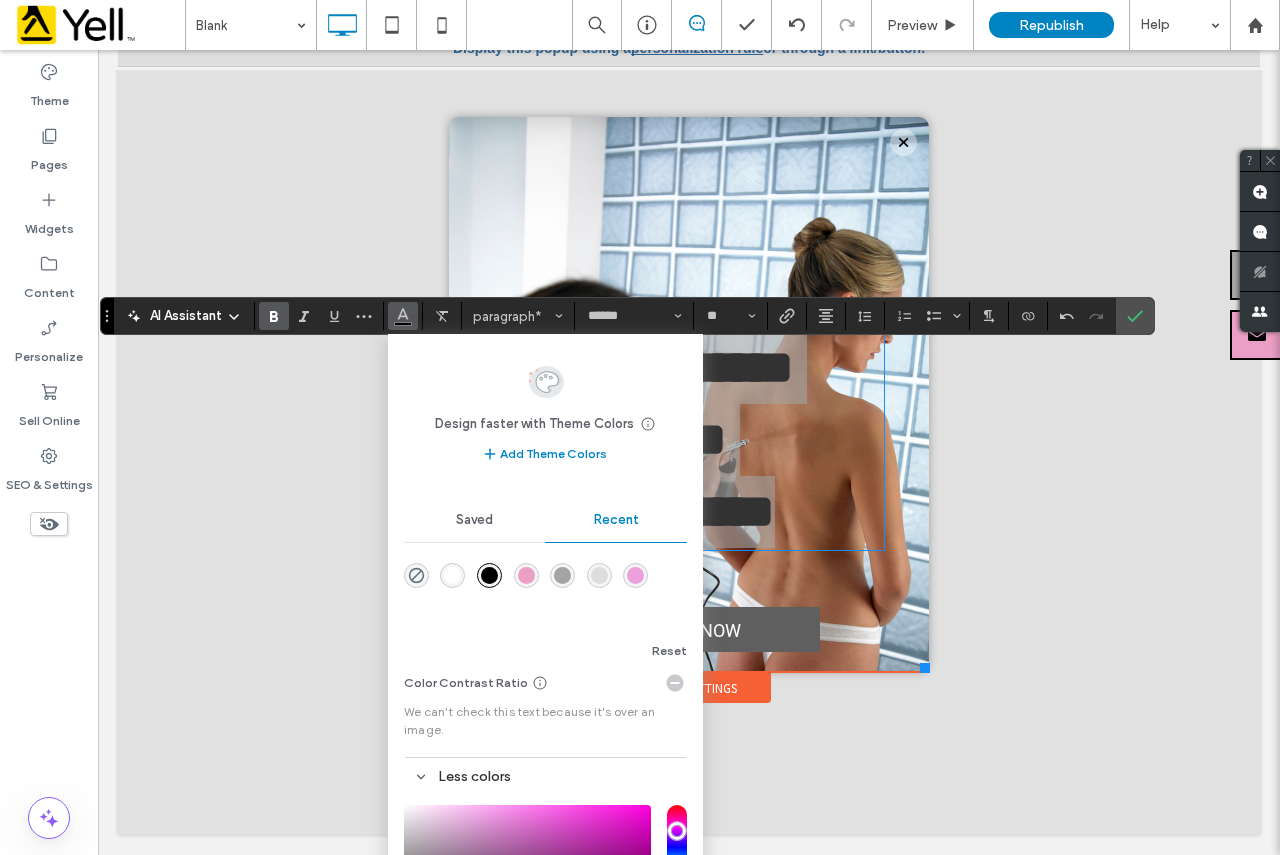 click at bounding box center (677, 869) 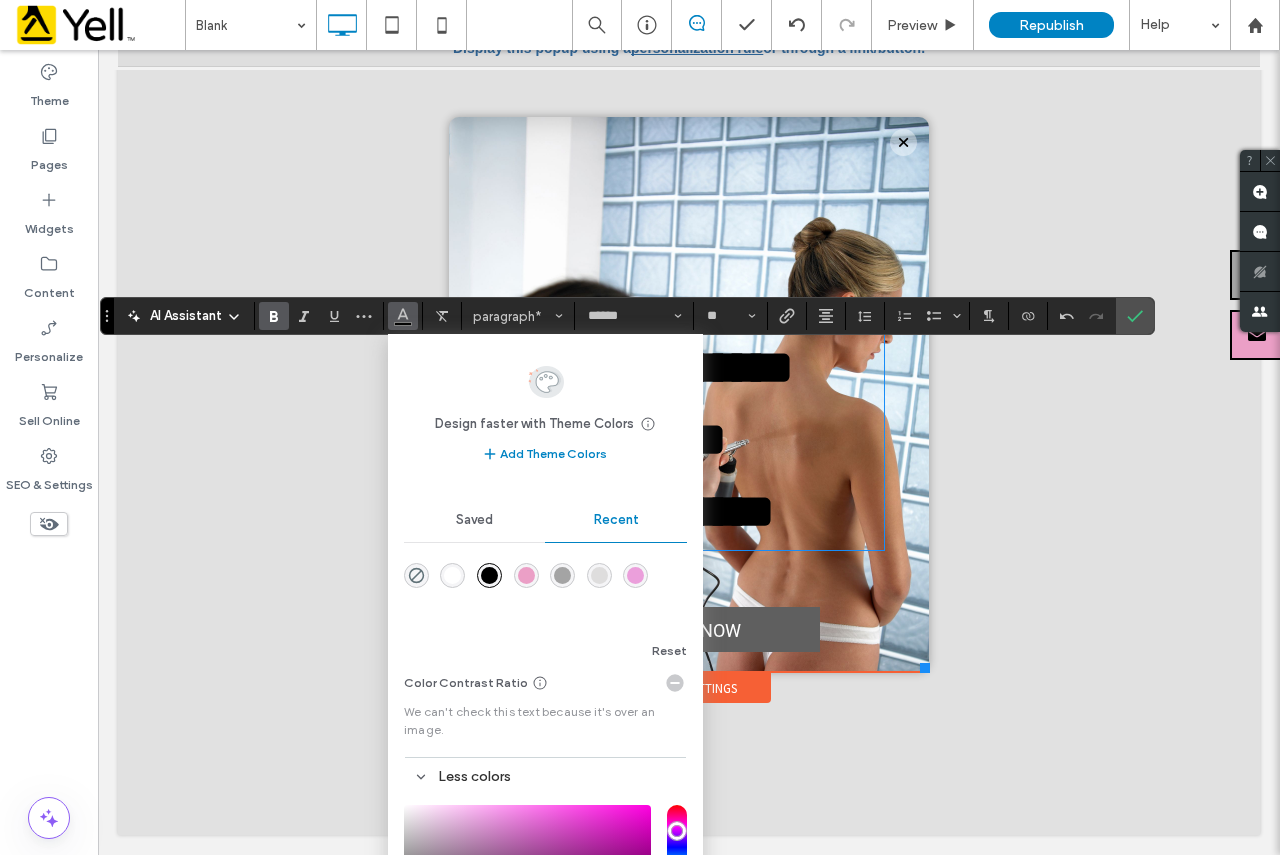 click at bounding box center (689, 432) 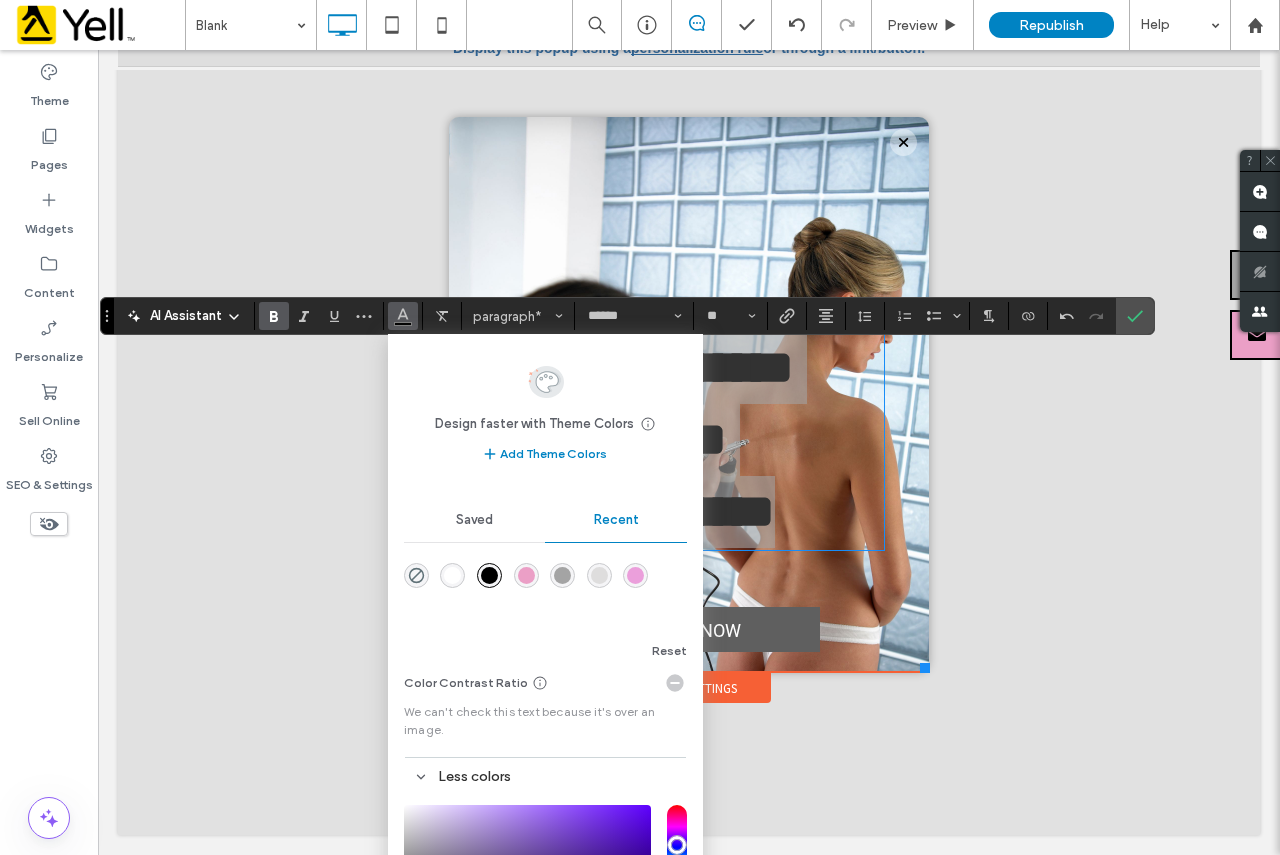 drag, startPoint x: 674, startPoint y: 826, endPoint x: 674, endPoint y: 844, distance: 18 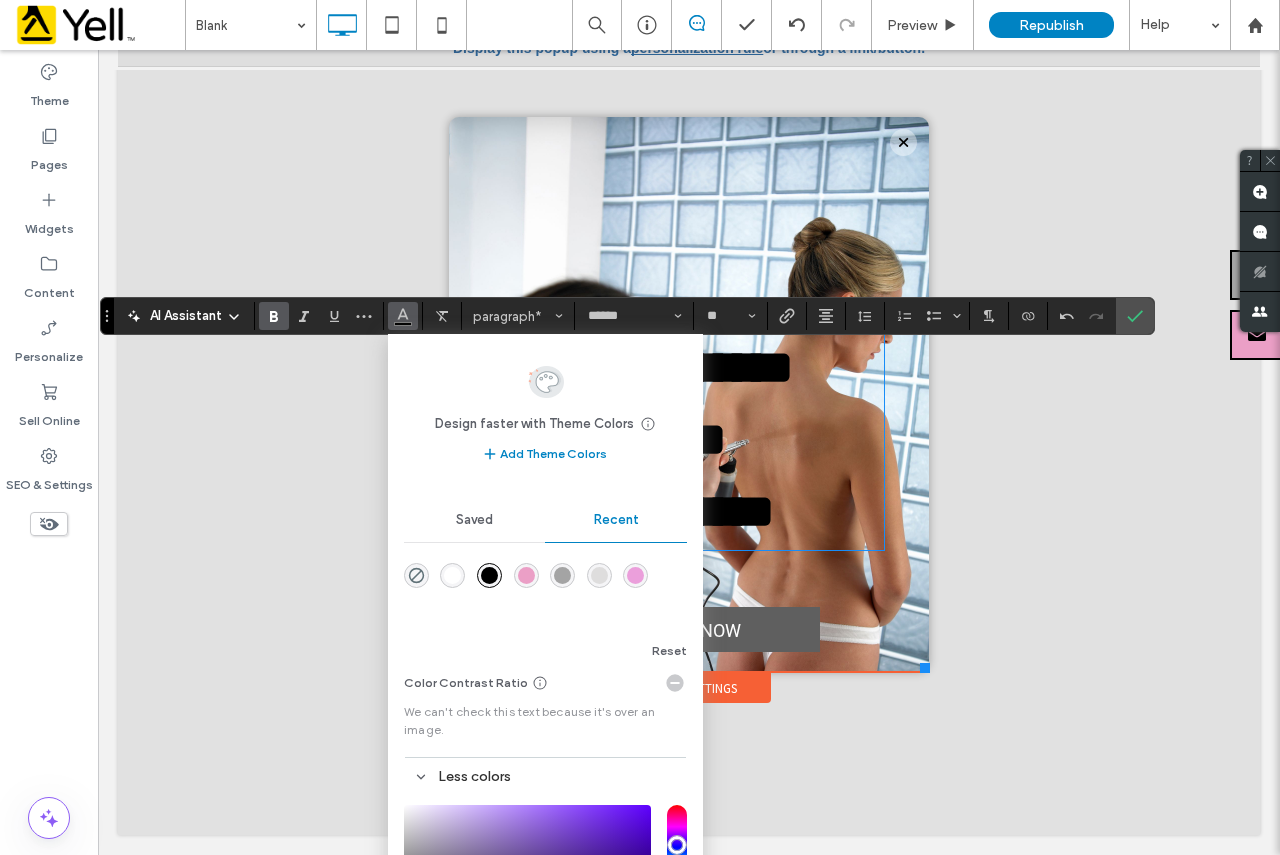 click at bounding box center (689, 432) 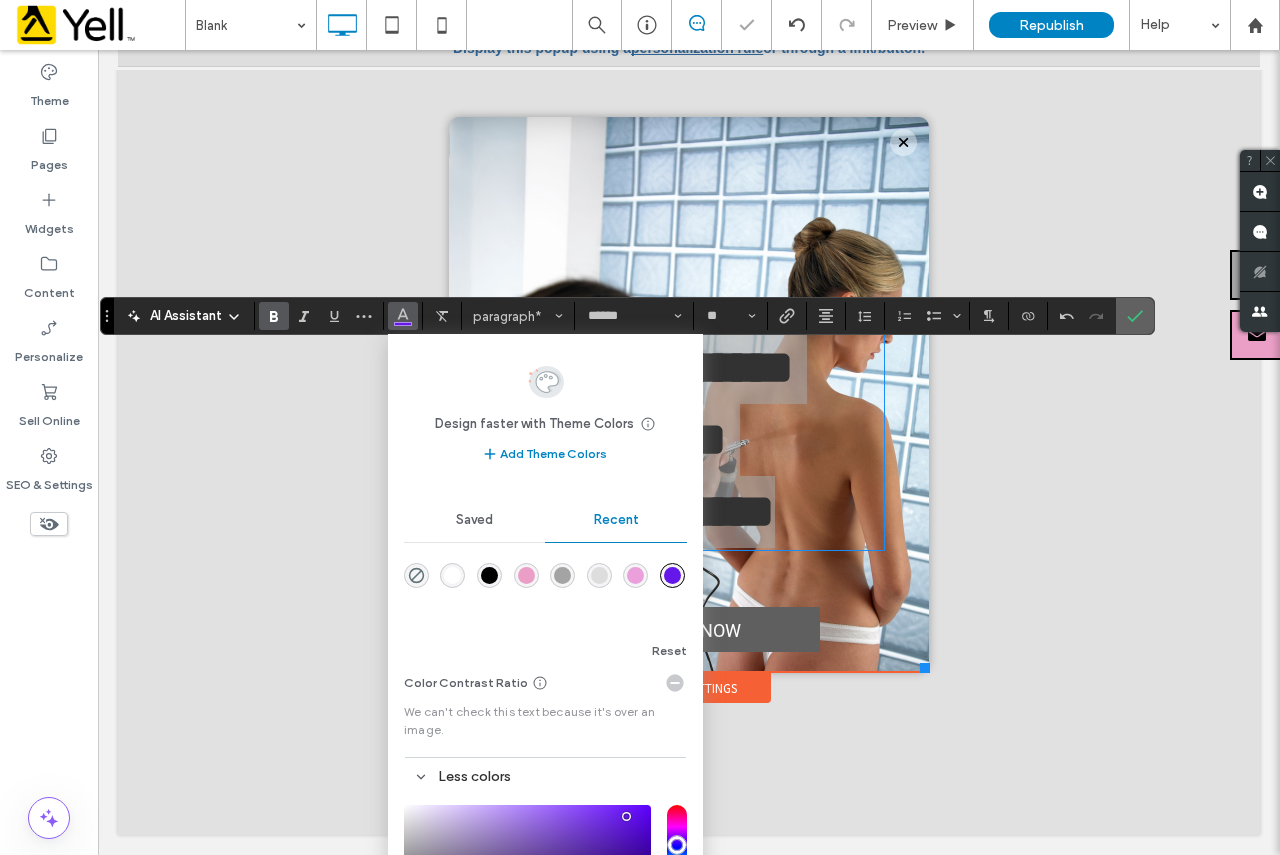 click 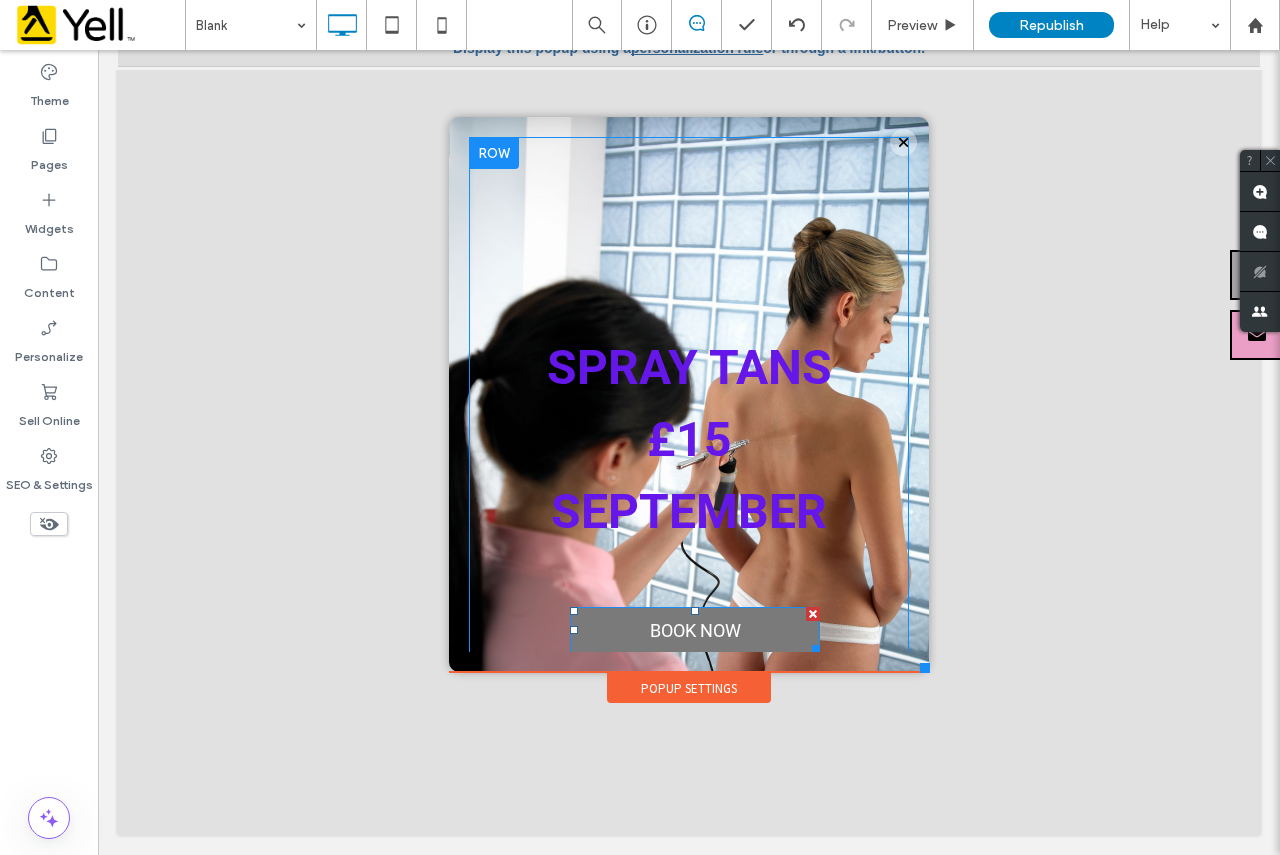 click on "book now" at bounding box center (695, 630) 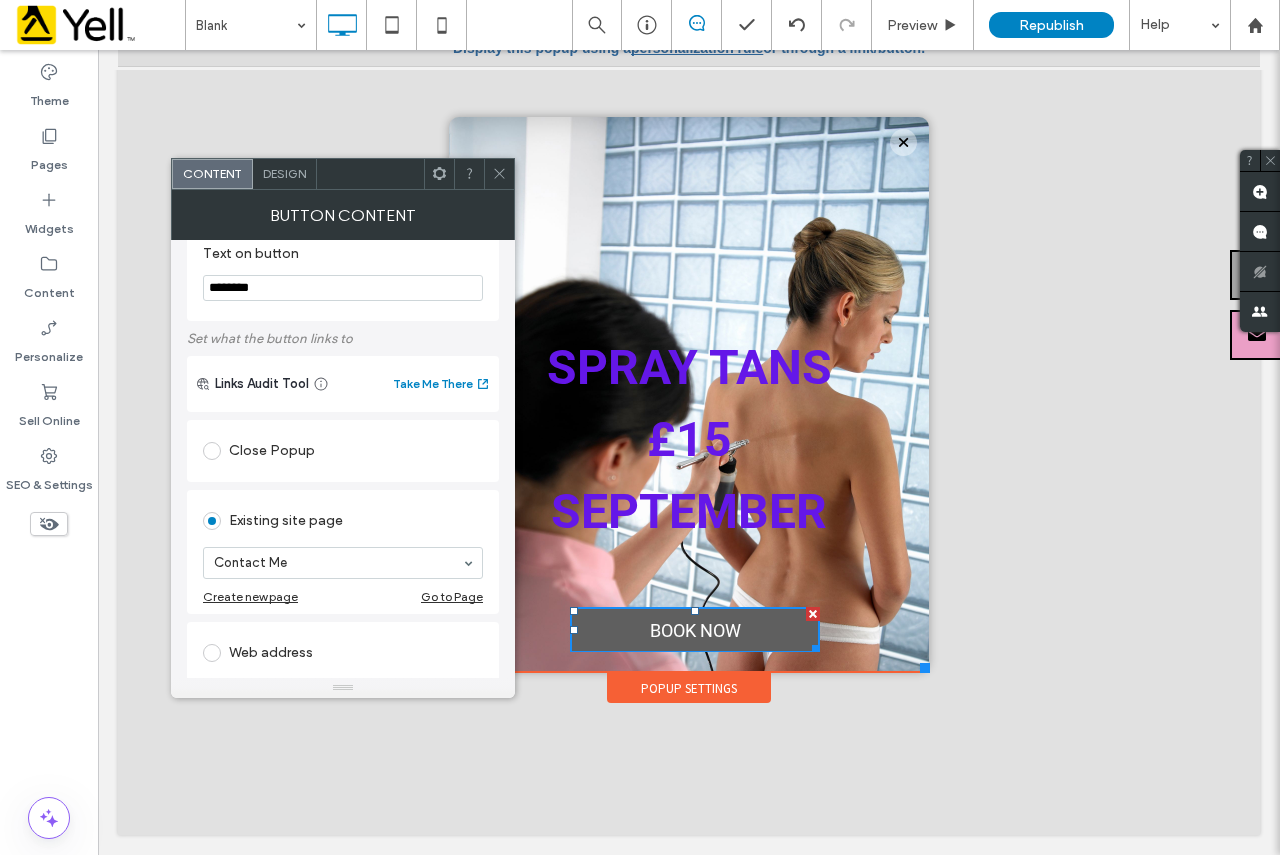 scroll, scrollTop: 0, scrollLeft: 0, axis: both 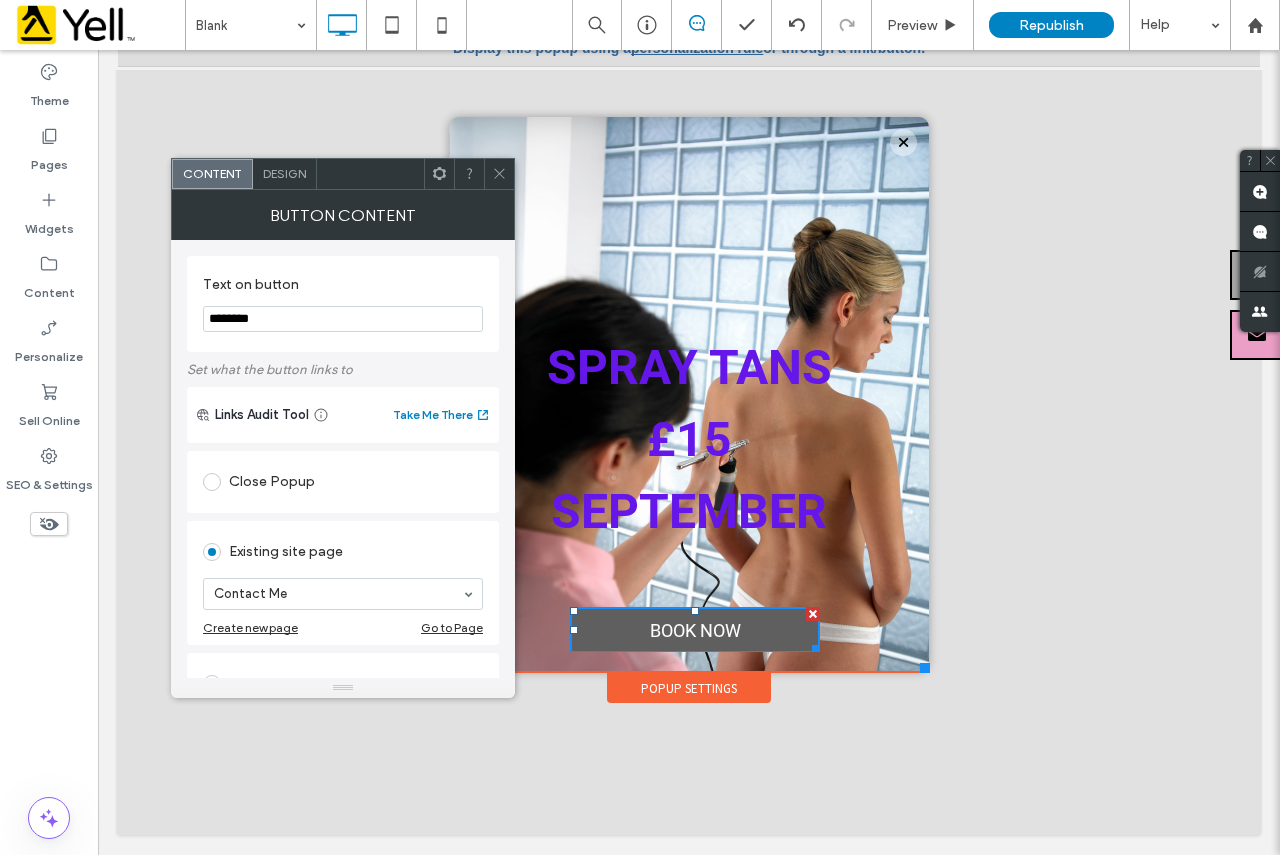 click on "Design" at bounding box center [284, 173] 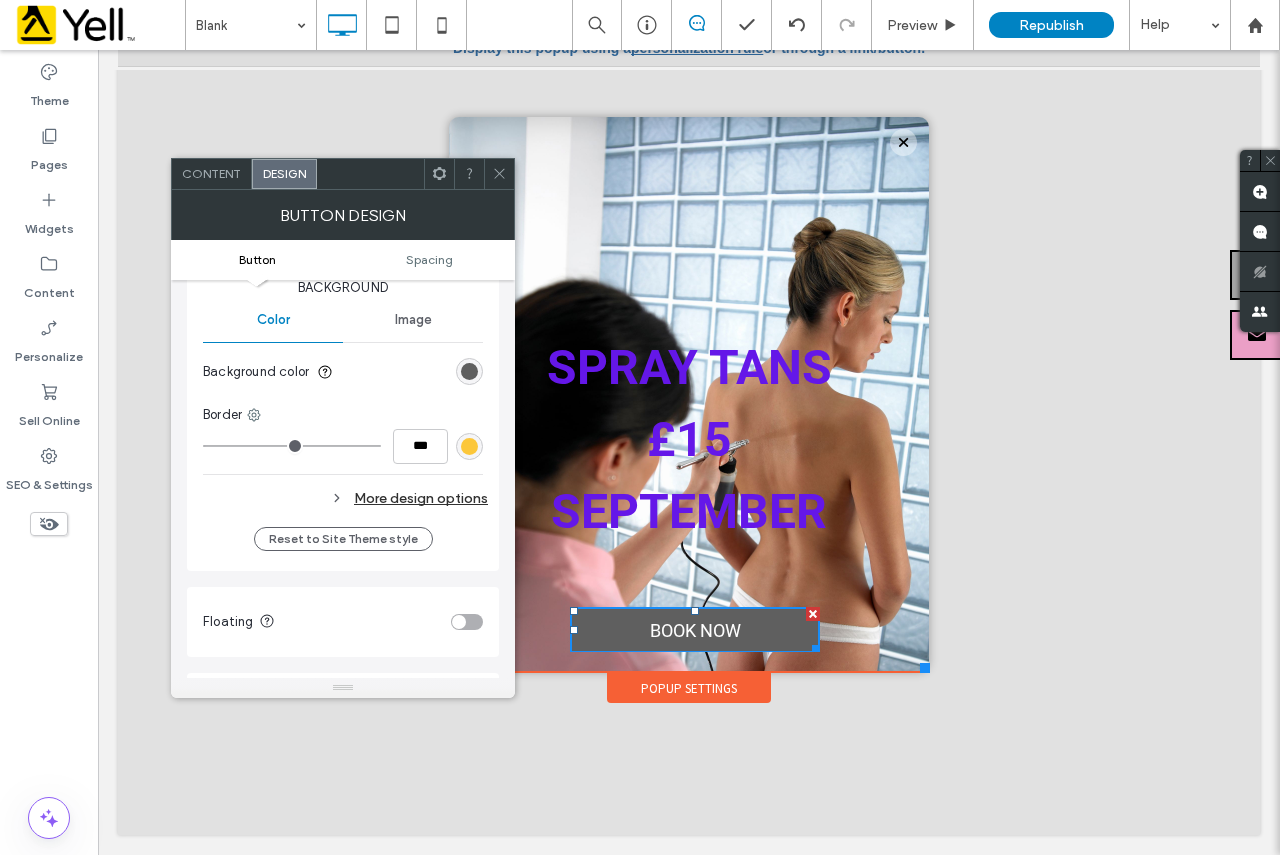 scroll, scrollTop: 500, scrollLeft: 0, axis: vertical 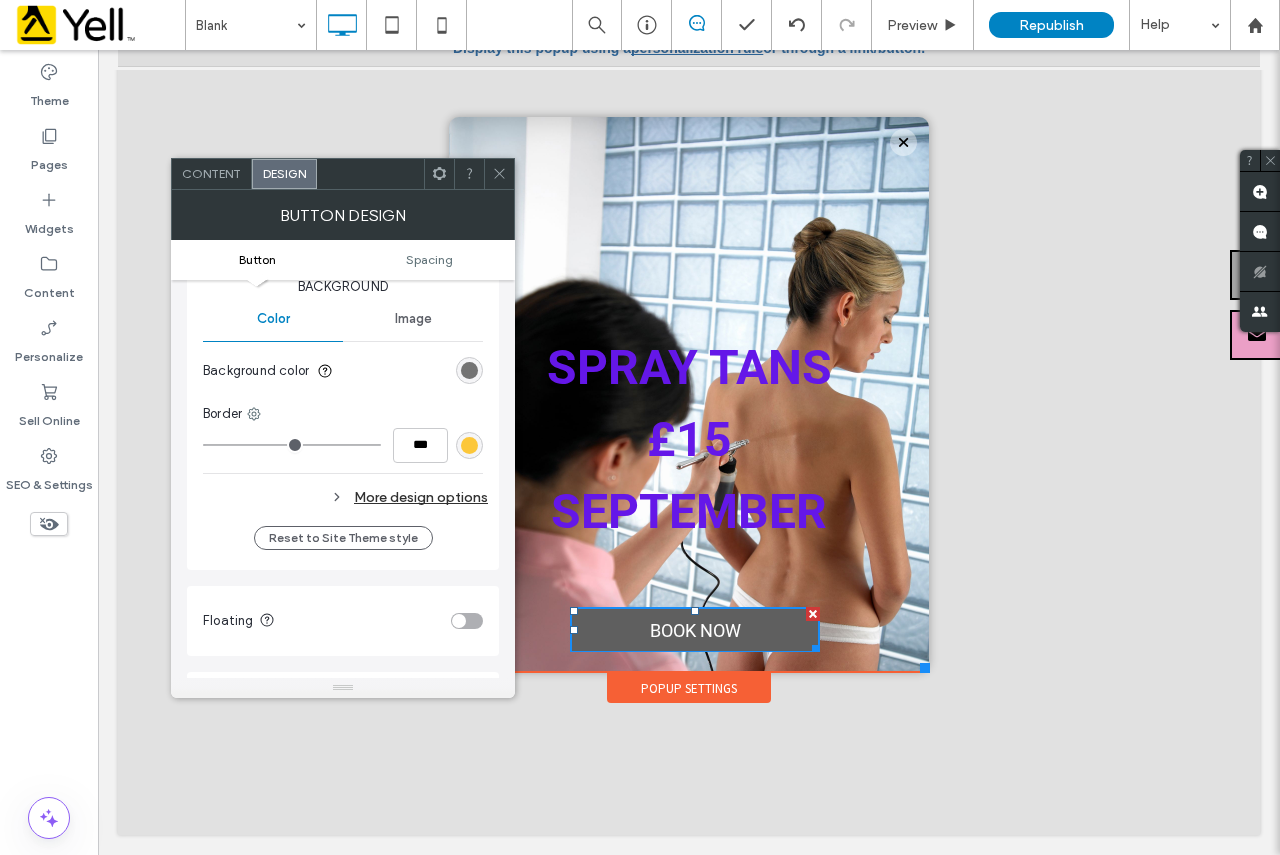 click at bounding box center [469, 370] 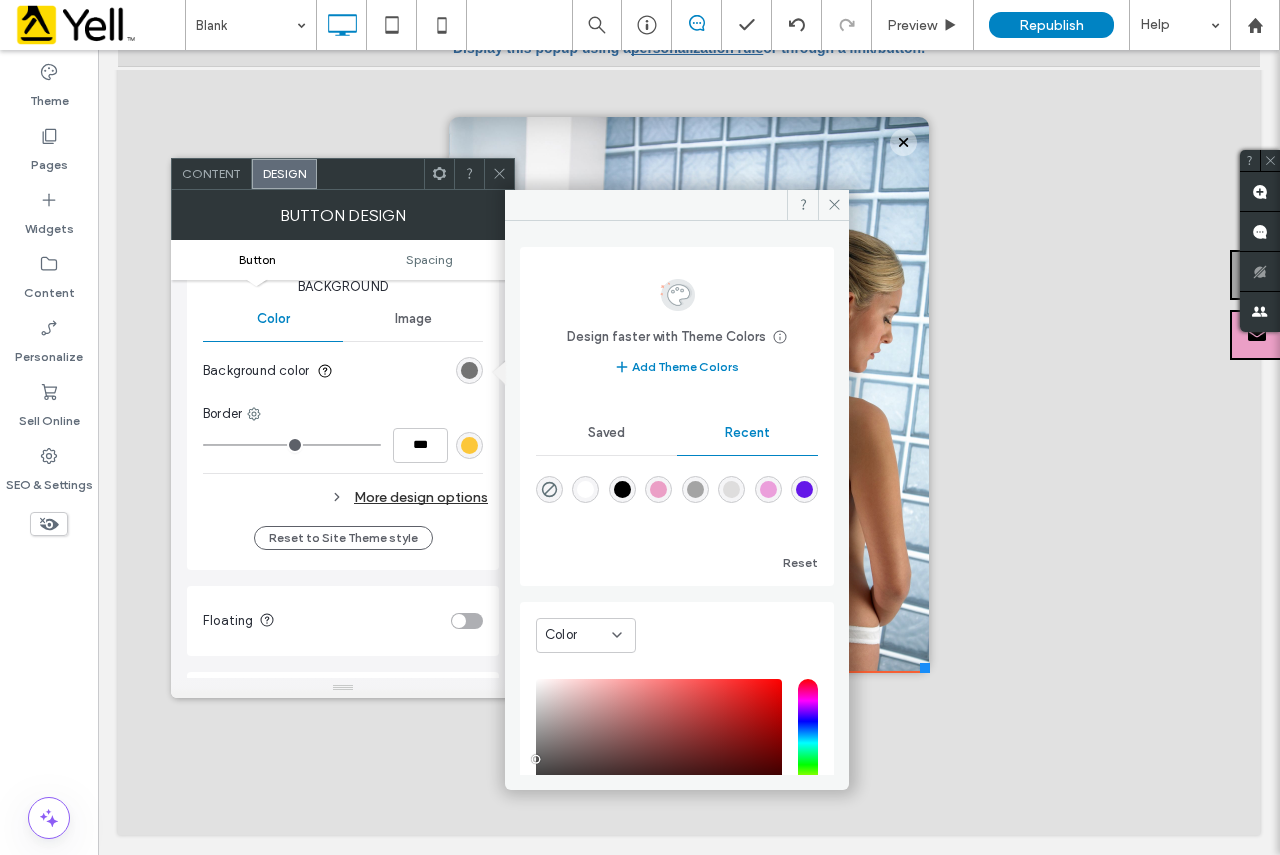 click at bounding box center [469, 370] 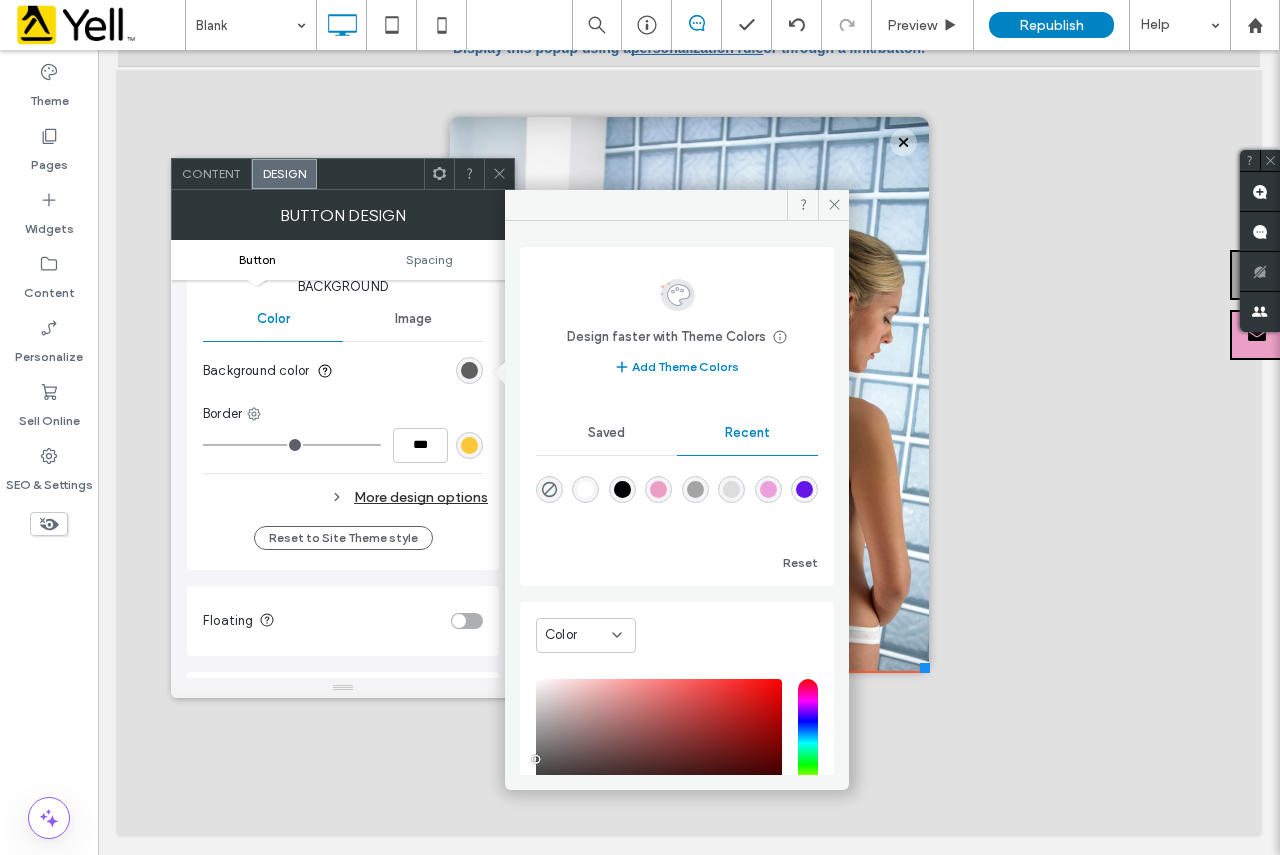 click at bounding box center (804, 489) 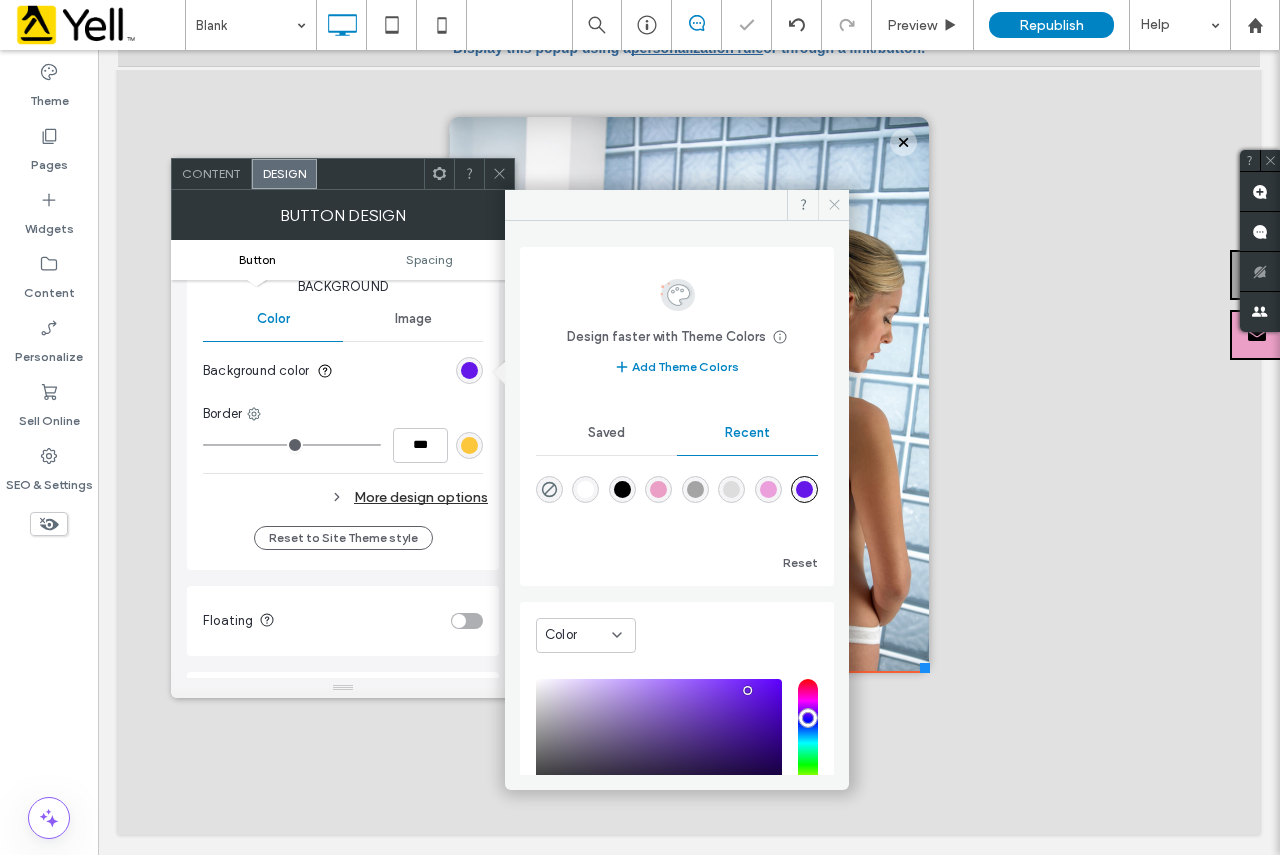 drag, startPoint x: 832, startPoint y: 209, endPoint x: 607, endPoint y: 145, distance: 233.9252 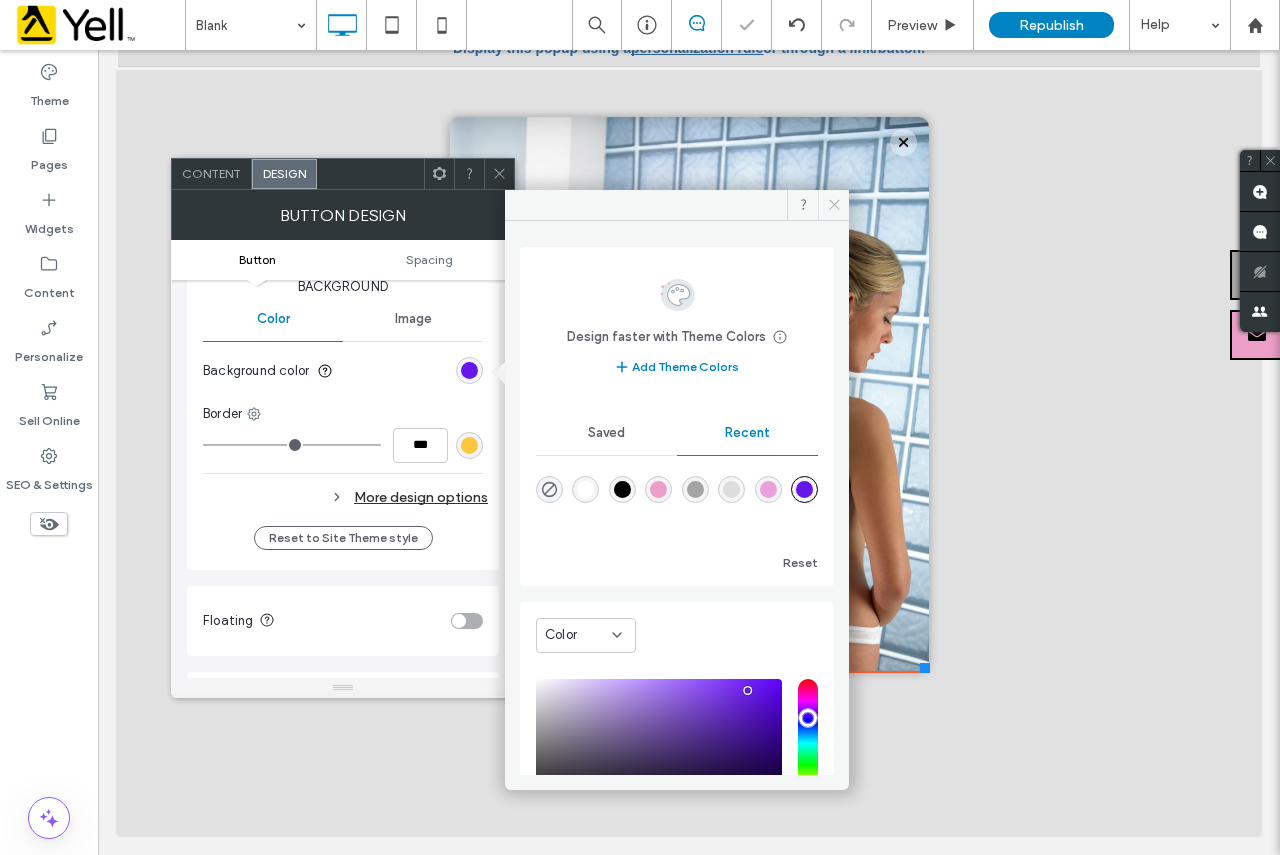 click 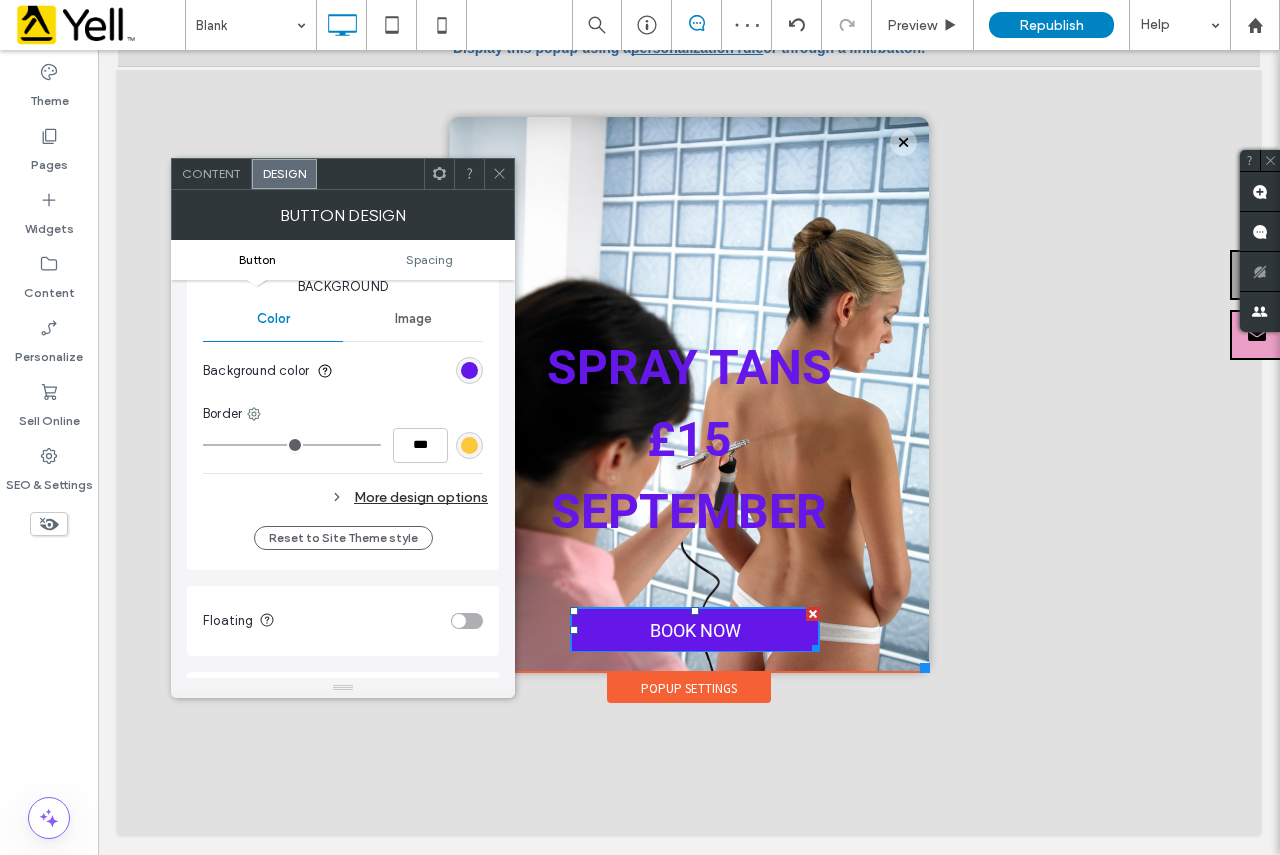 click at bounding box center [499, 174] 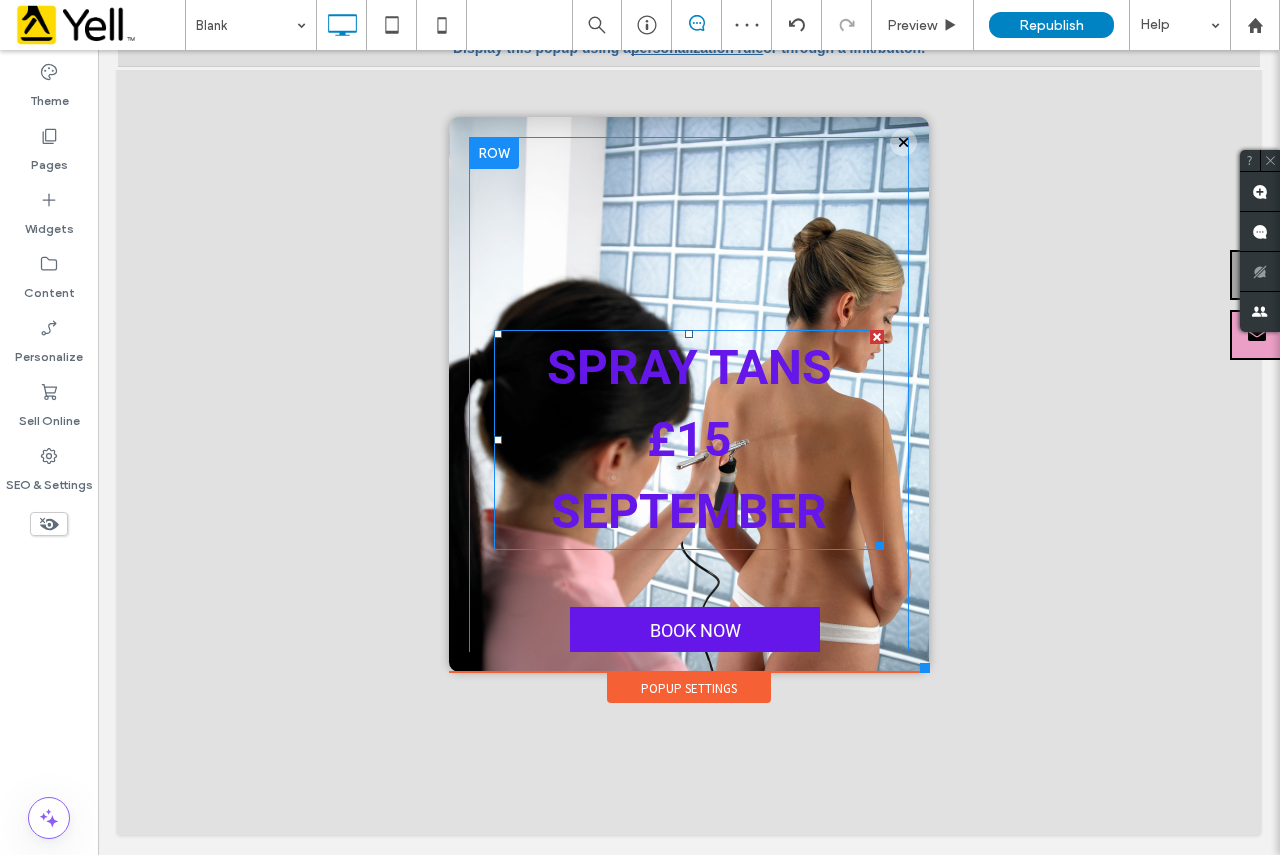 click on "SEPTEMBER" at bounding box center [689, 511] 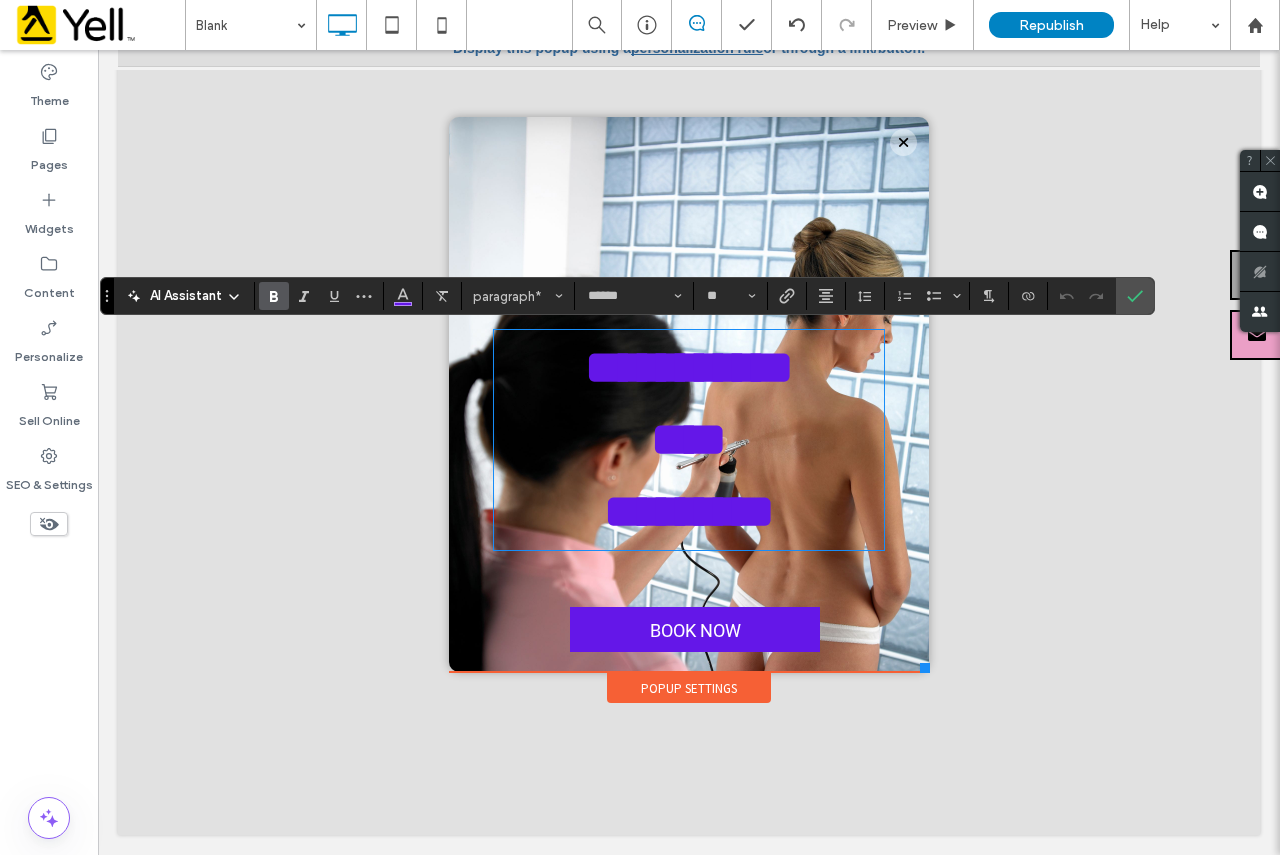 click at bounding box center [689, 432] 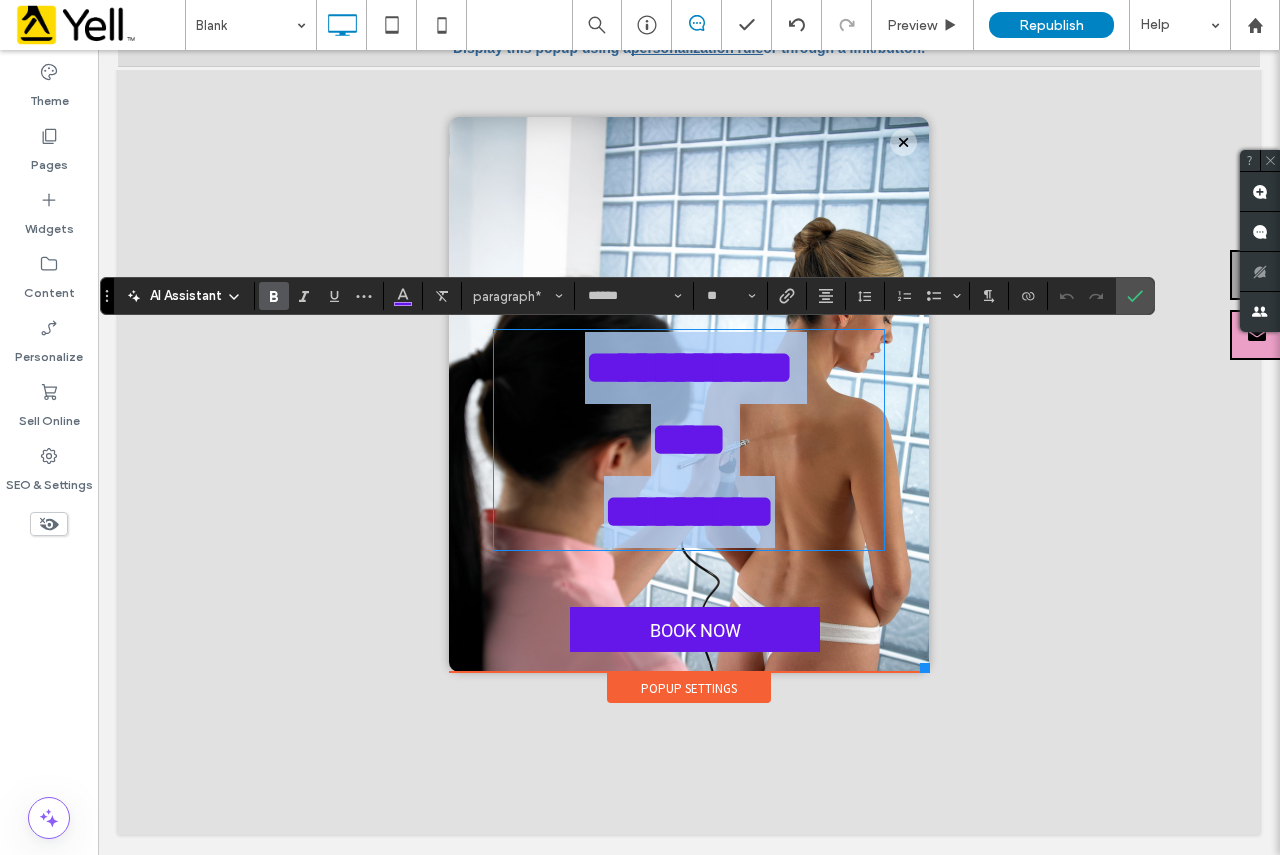 drag, startPoint x: 821, startPoint y: 524, endPoint x: 474, endPoint y: 388, distance: 372.69962 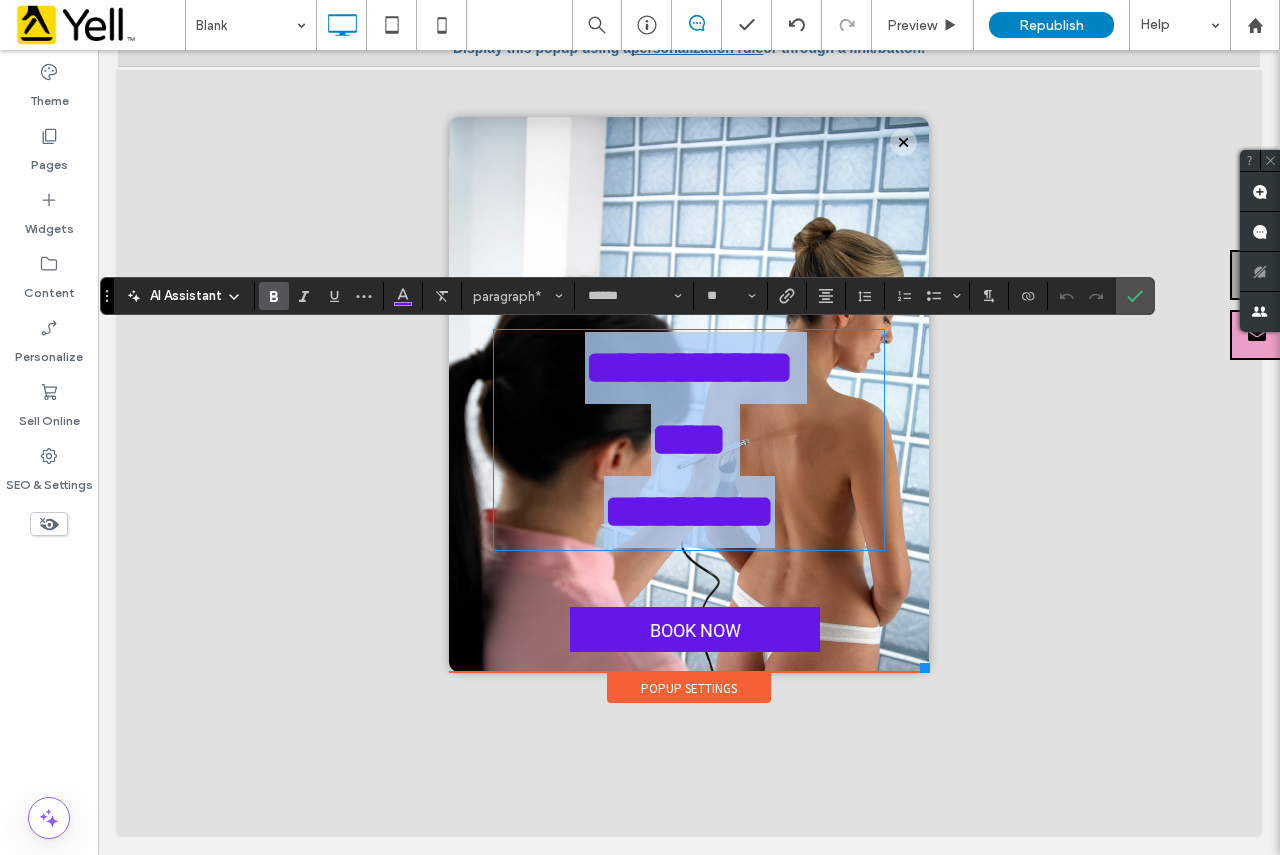 click on "**********" at bounding box center [689, 395] 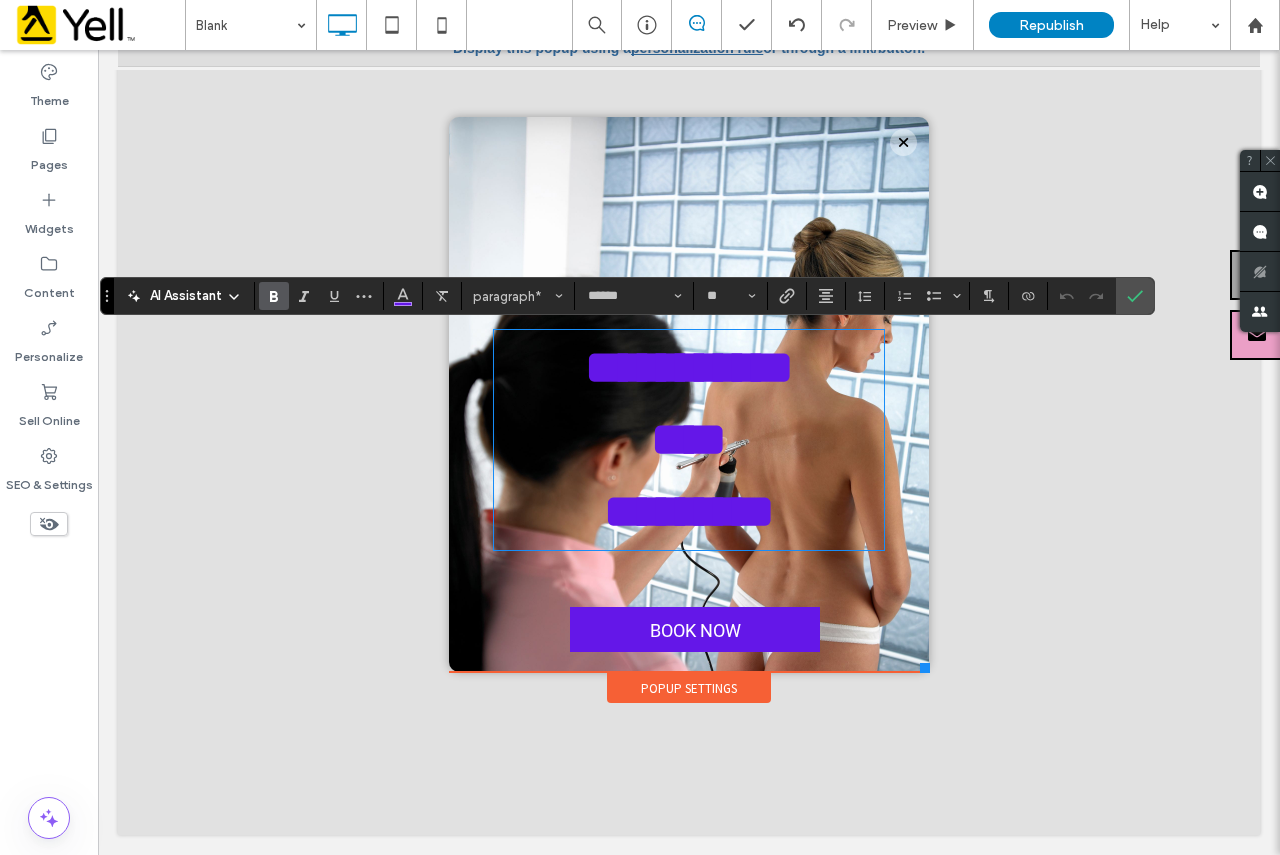 click at bounding box center (689, 432) 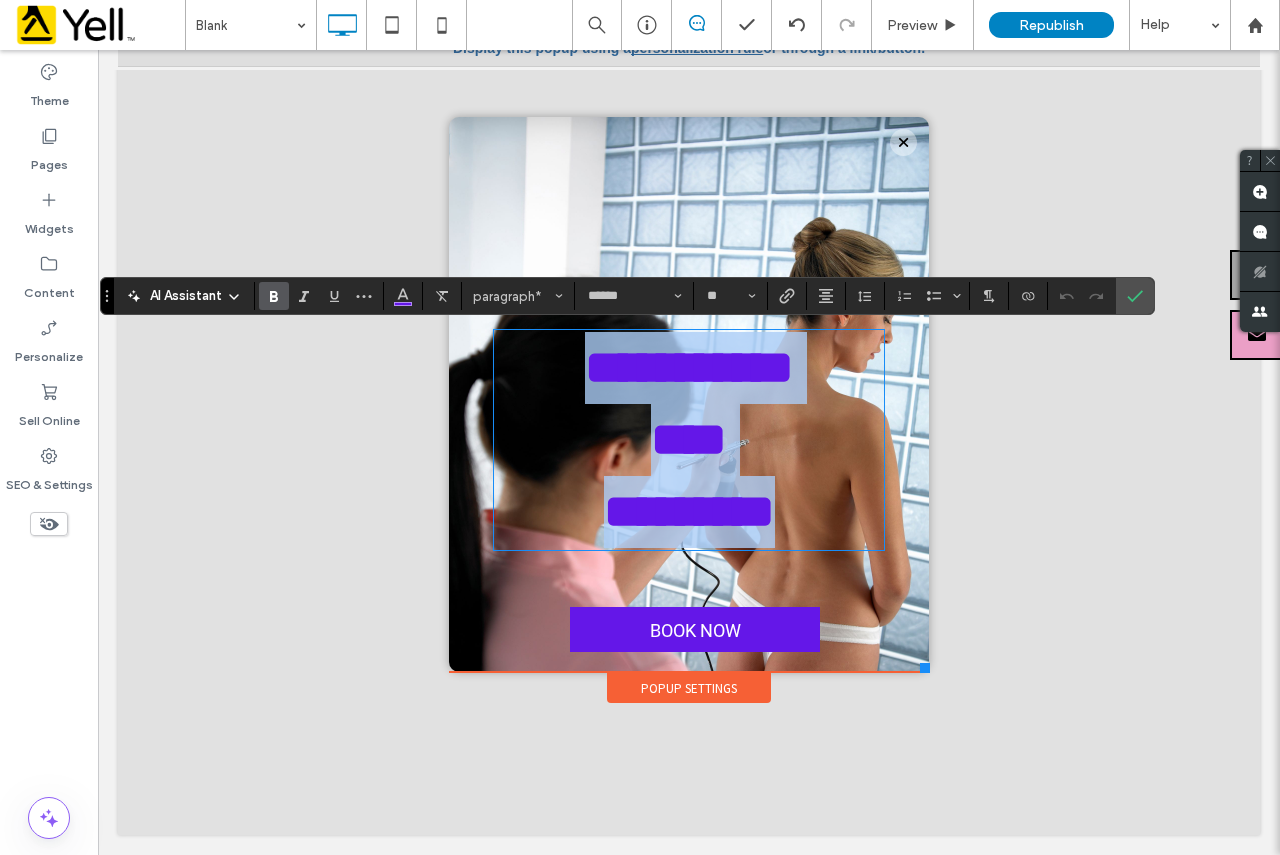 drag, startPoint x: 822, startPoint y: 515, endPoint x: 484, endPoint y: 388, distance: 361.07202 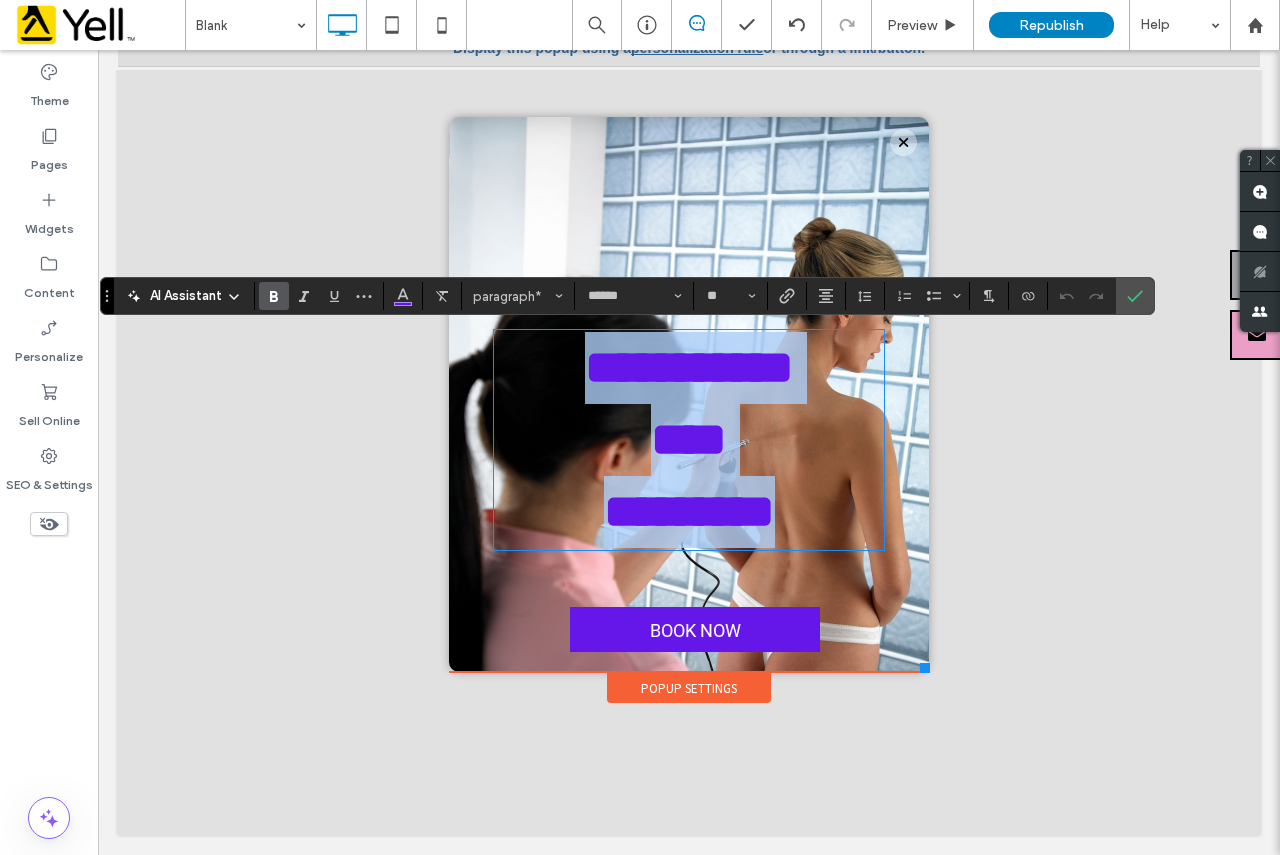 click on "**********" at bounding box center [689, 440] 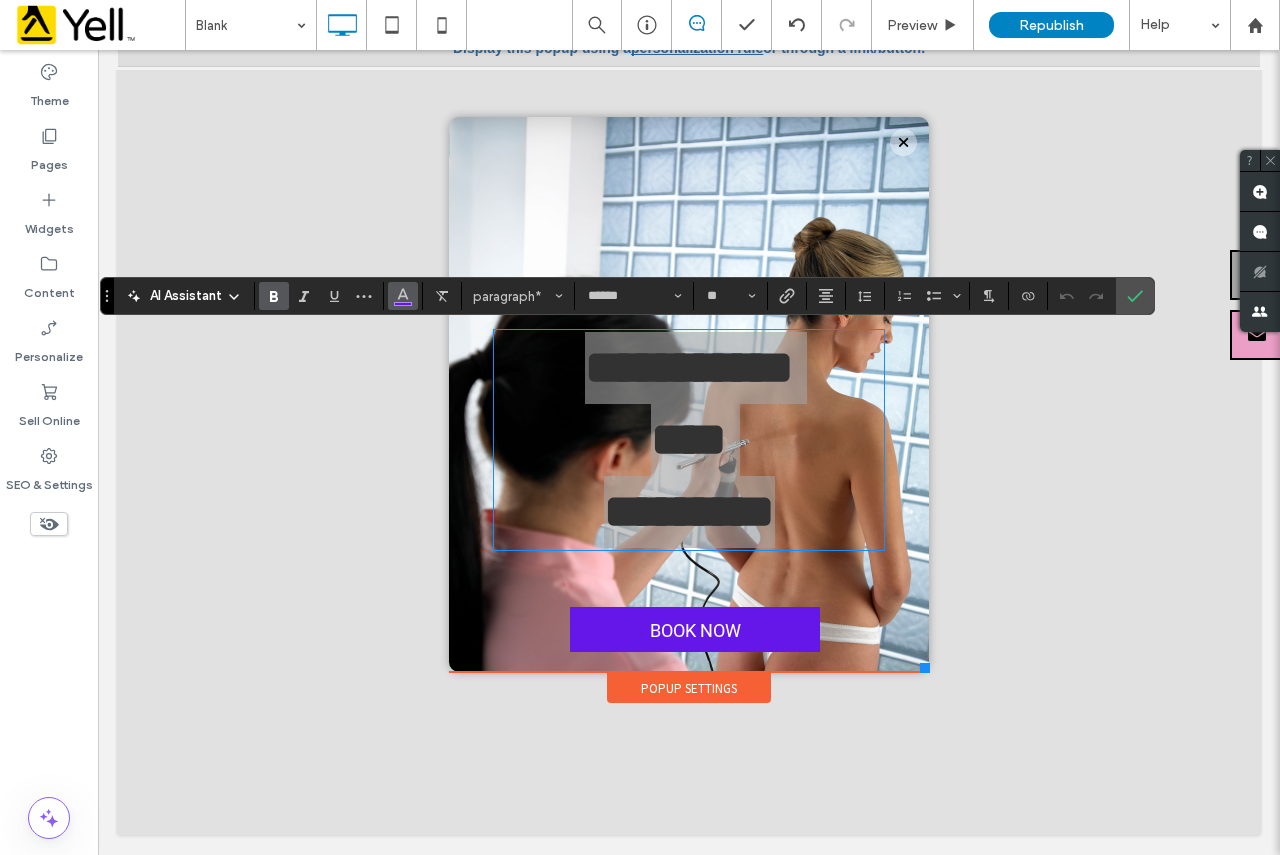 click 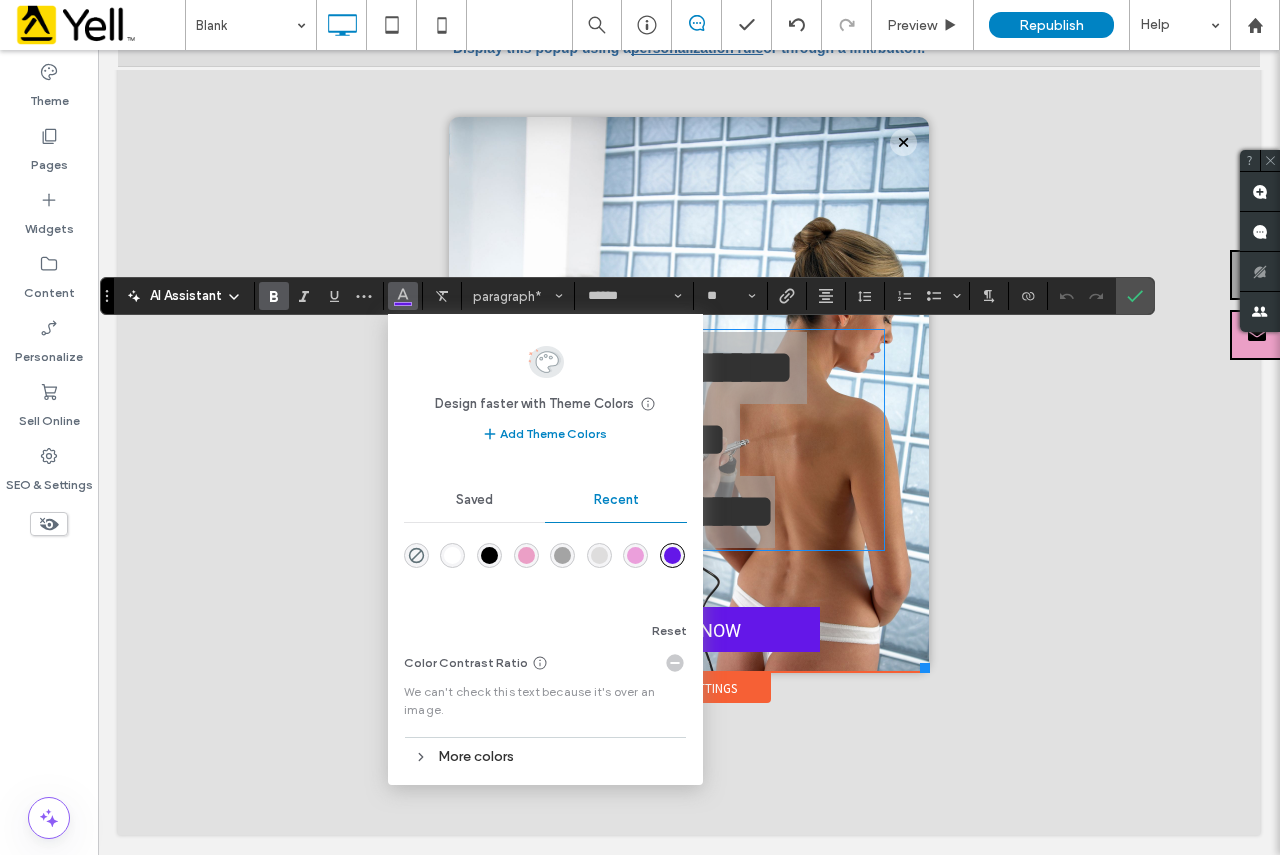 click at bounding box center [635, 555] 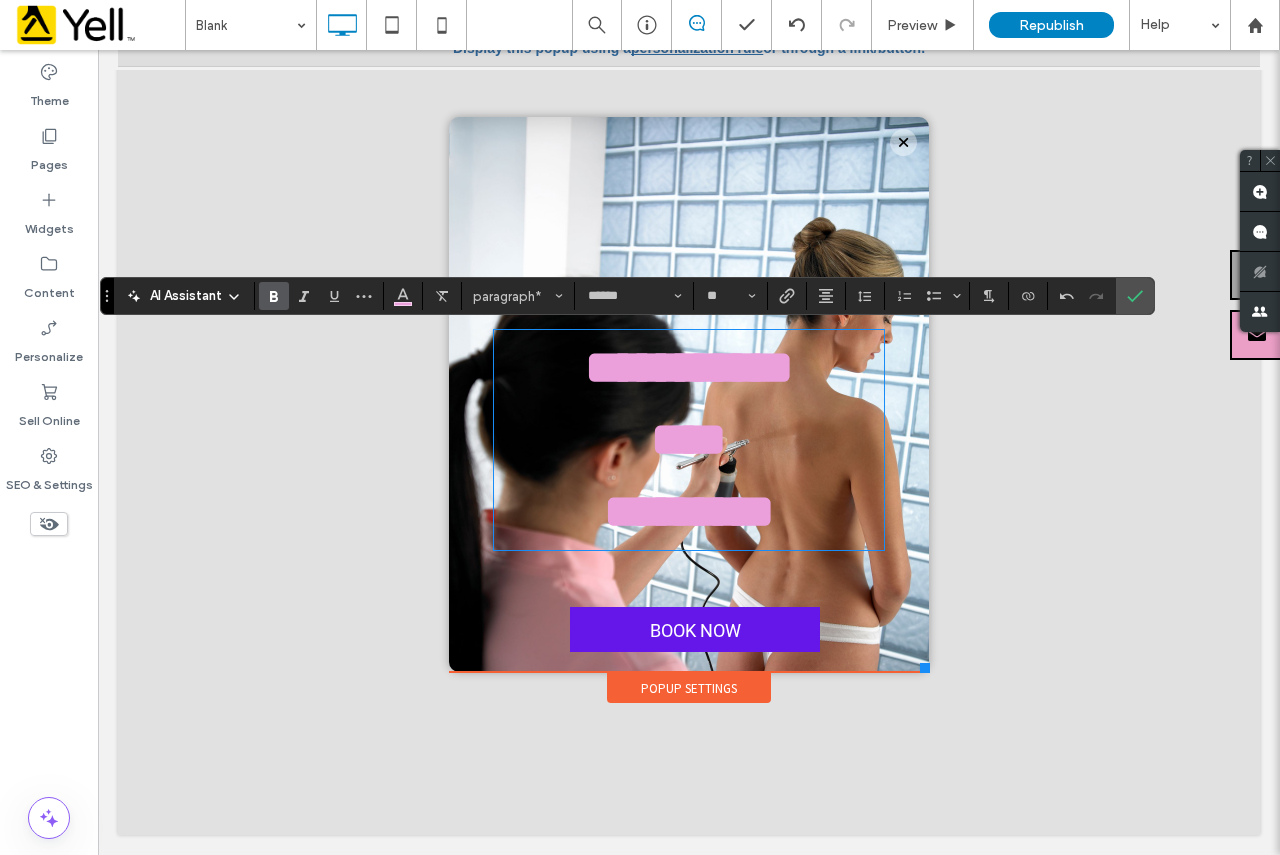 click on "**********" at bounding box center [689, 395] 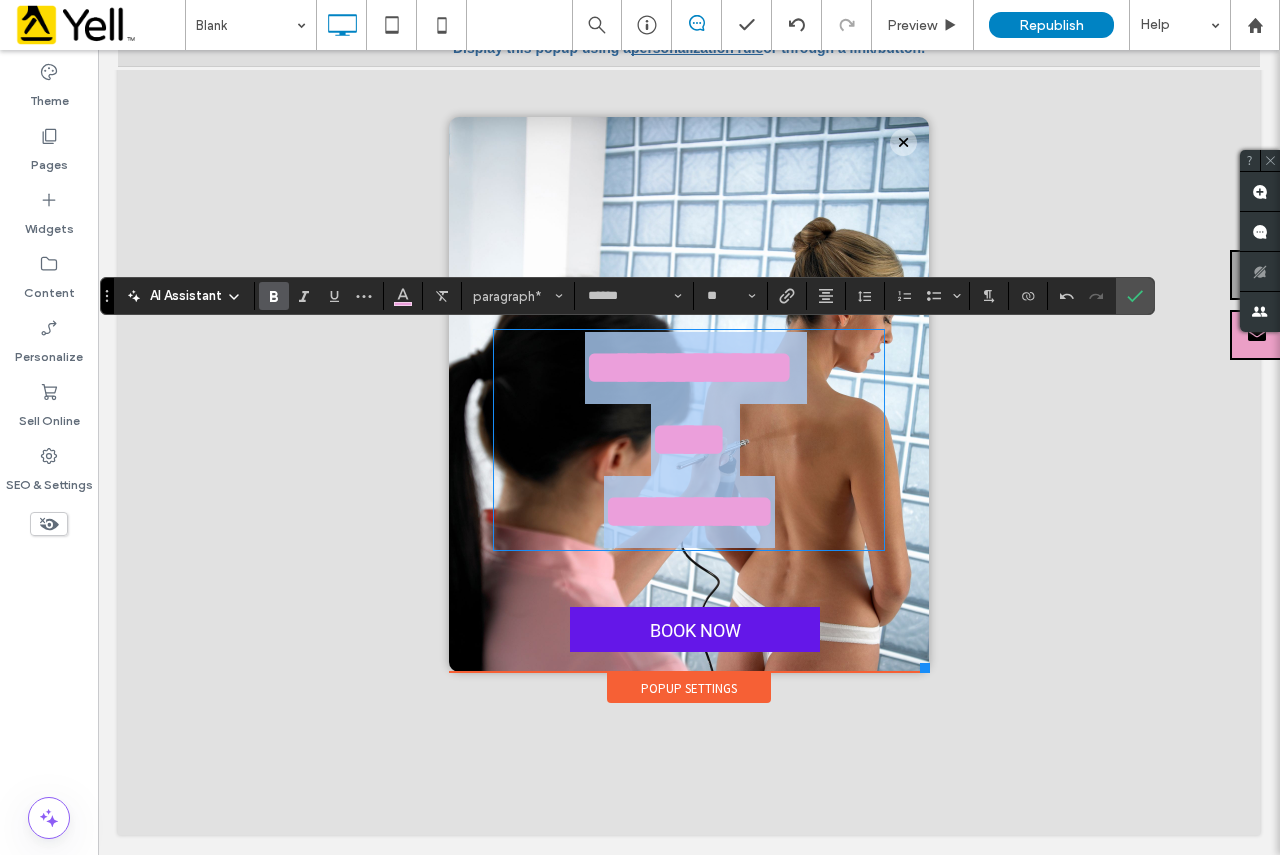 drag, startPoint x: 813, startPoint y: 497, endPoint x: 559, endPoint y: 359, distance: 289.06747 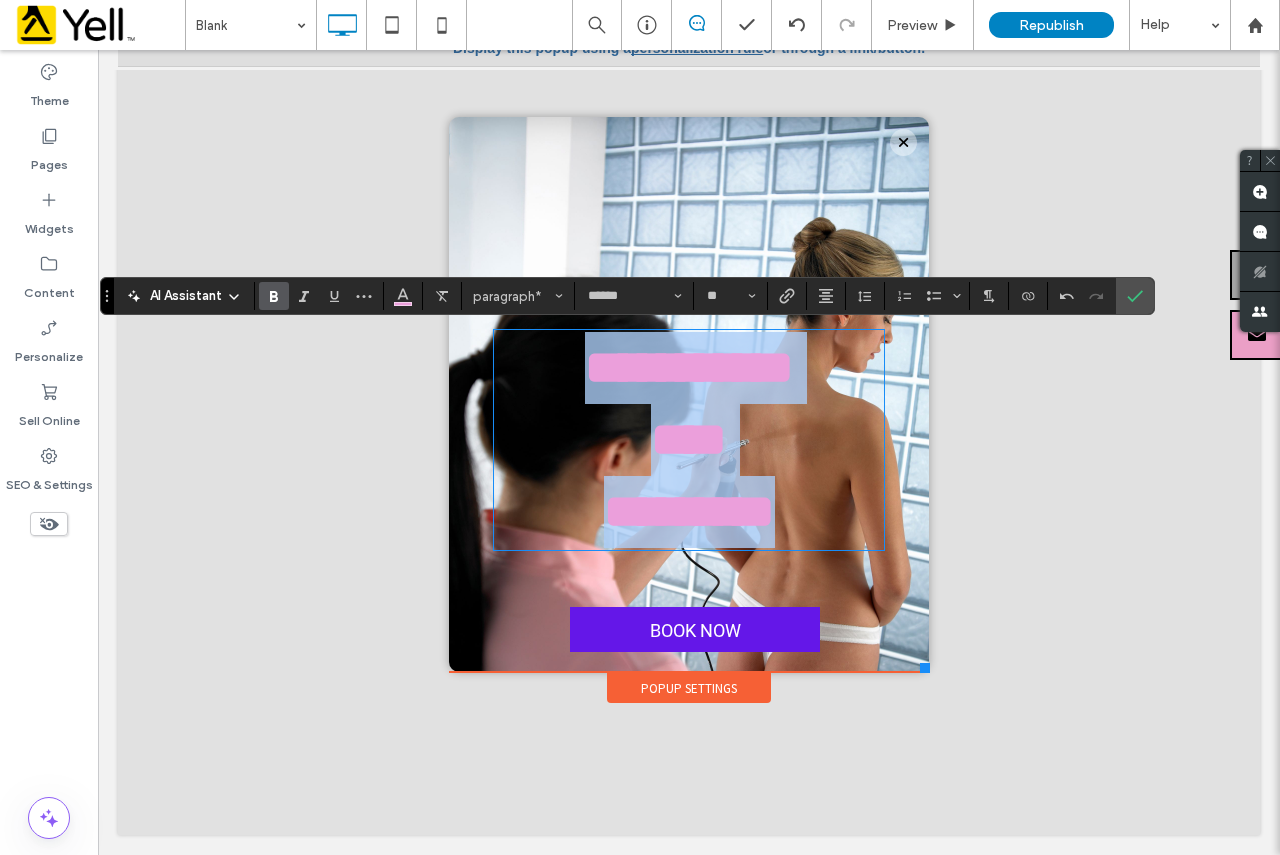 click on "**********" at bounding box center (689, 440) 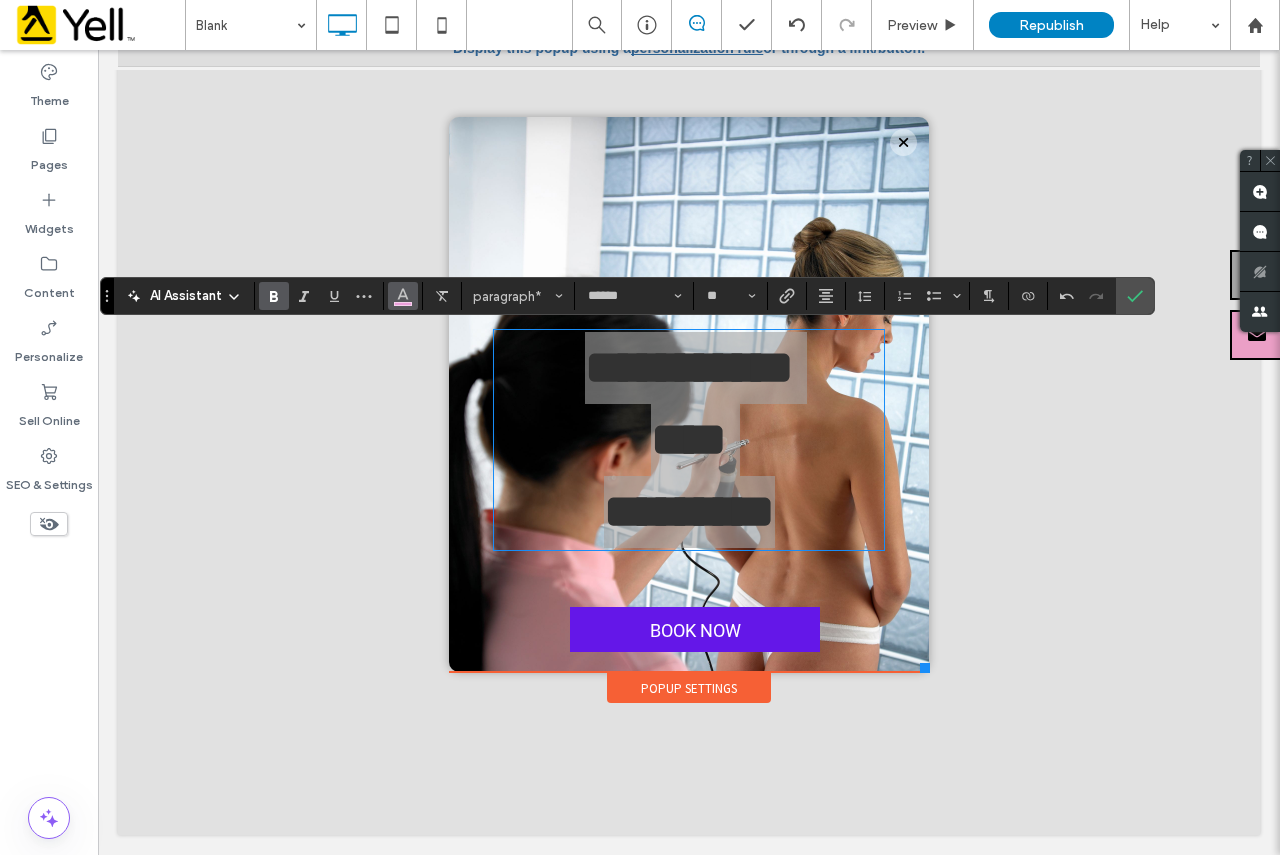 click at bounding box center [403, 296] 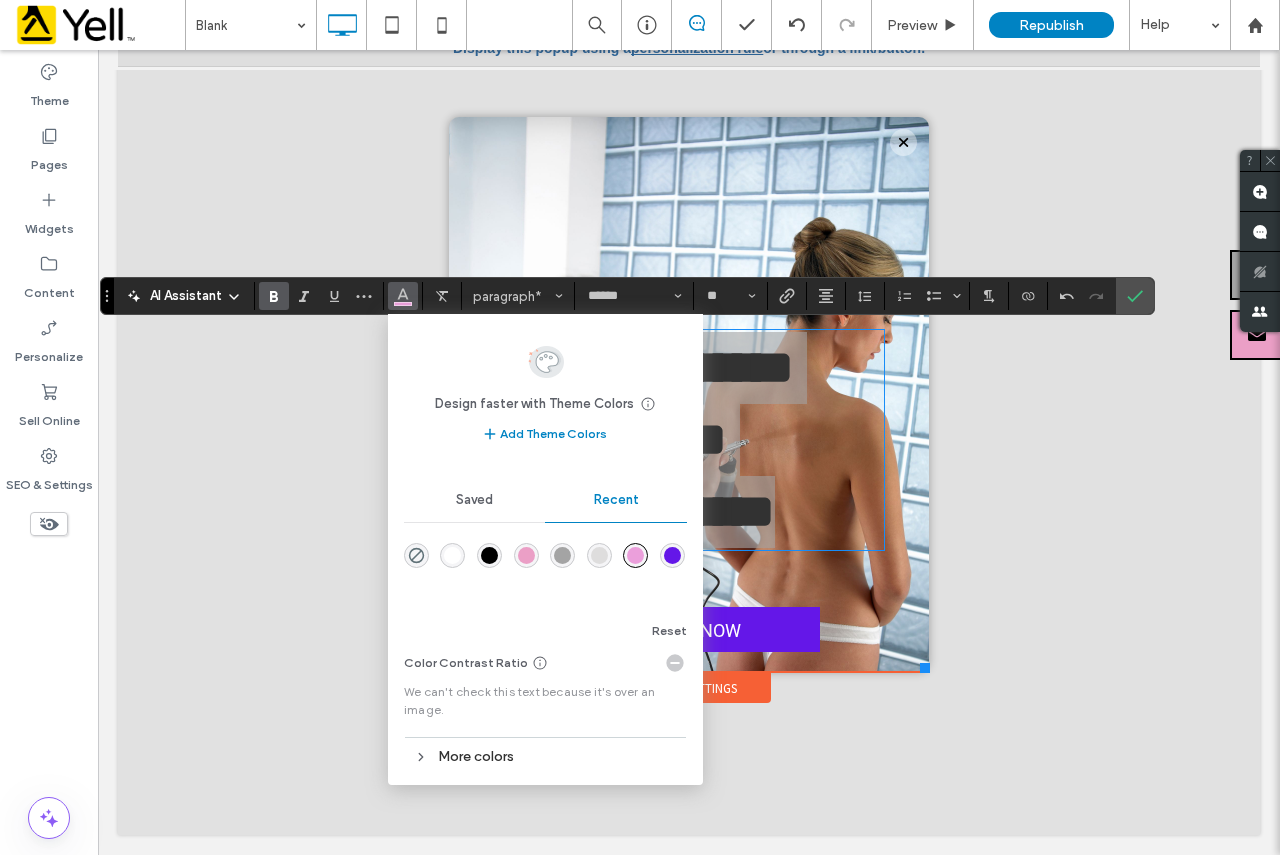 click at bounding box center (599, 555) 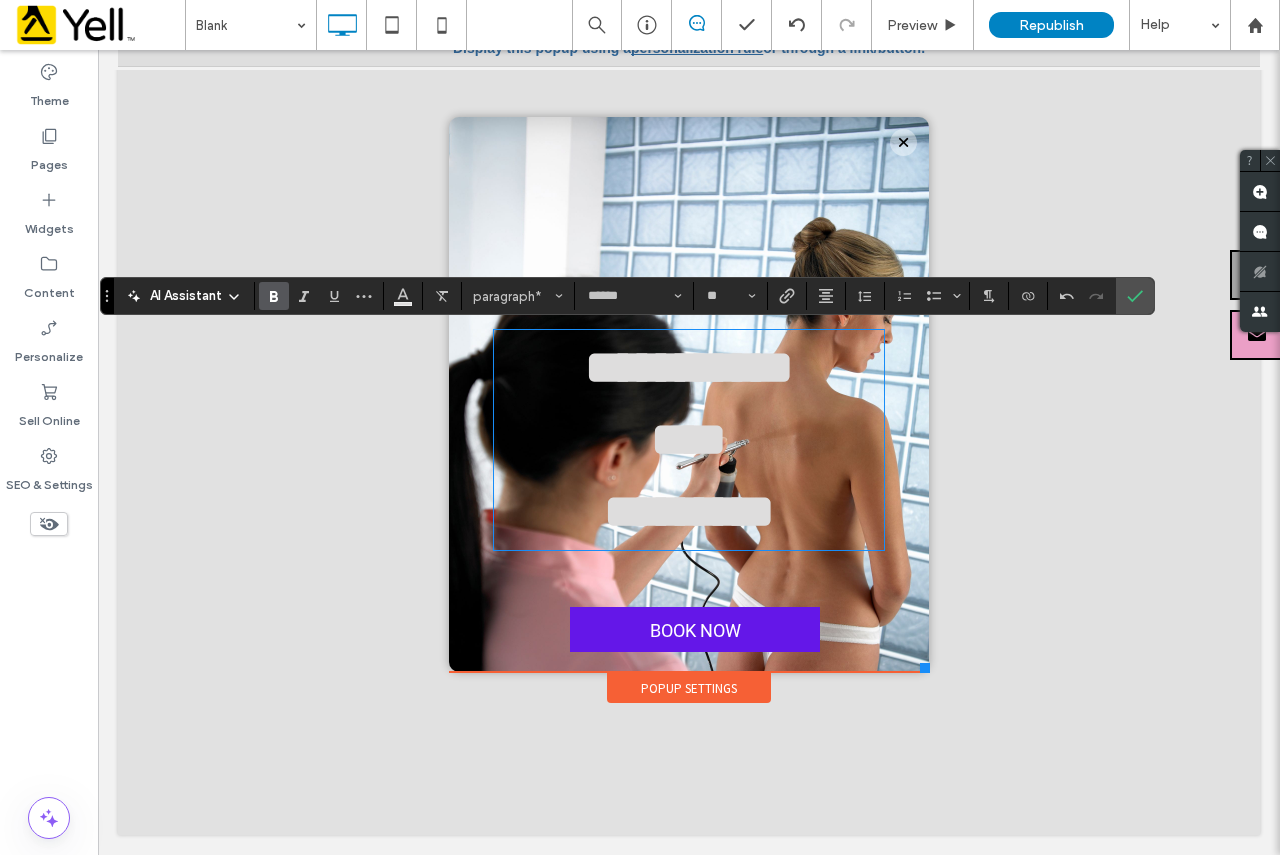 click at bounding box center (689, 432) 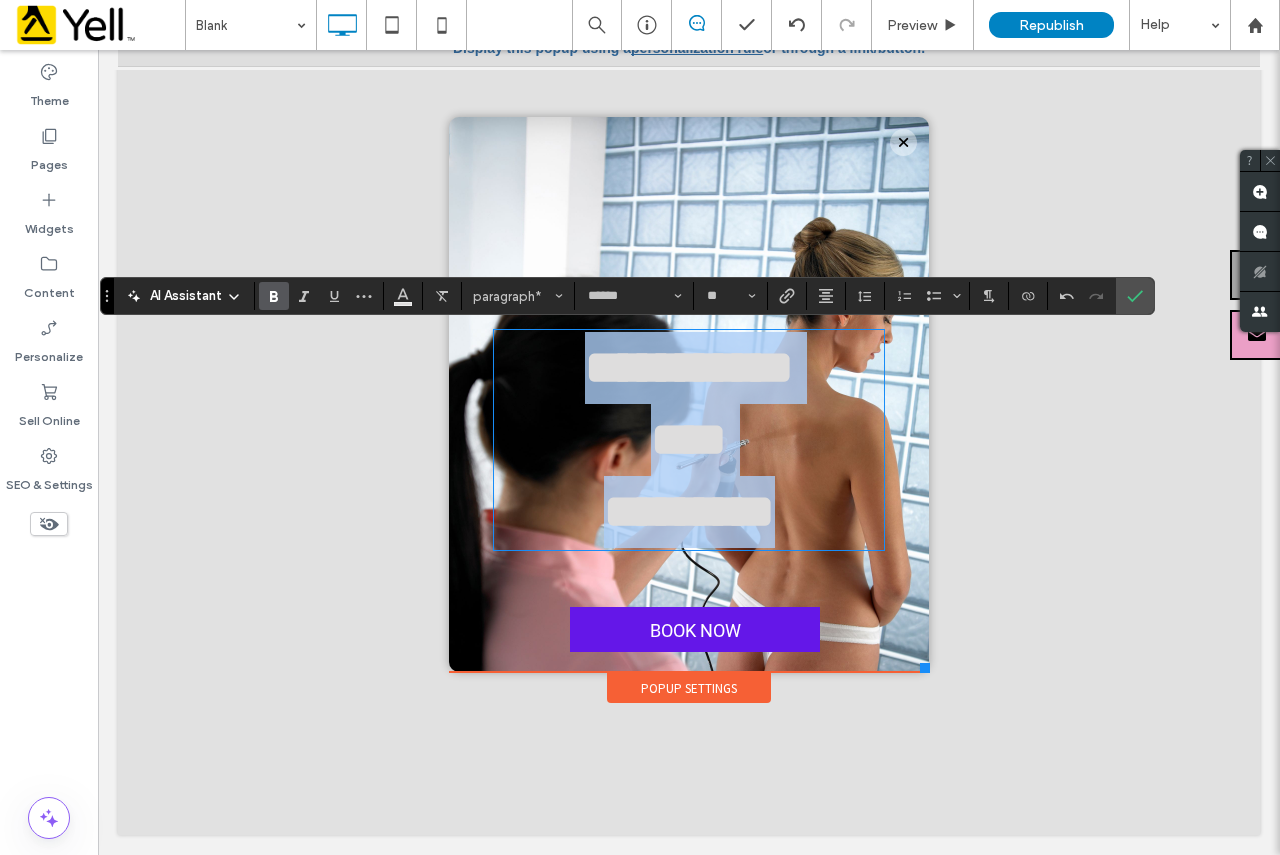 drag, startPoint x: 843, startPoint y: 505, endPoint x: 467, endPoint y: 381, distance: 395.9192 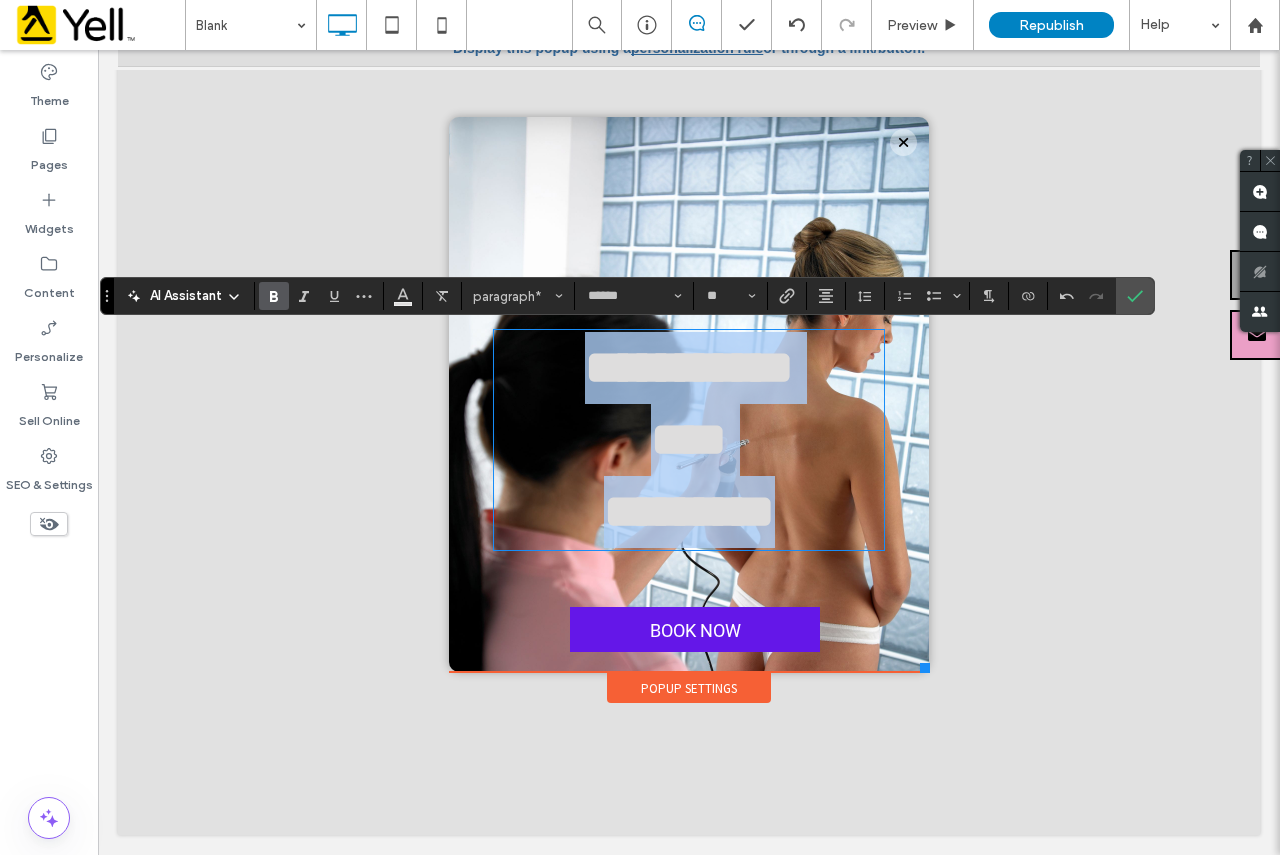 click on "**********" at bounding box center (689, 395) 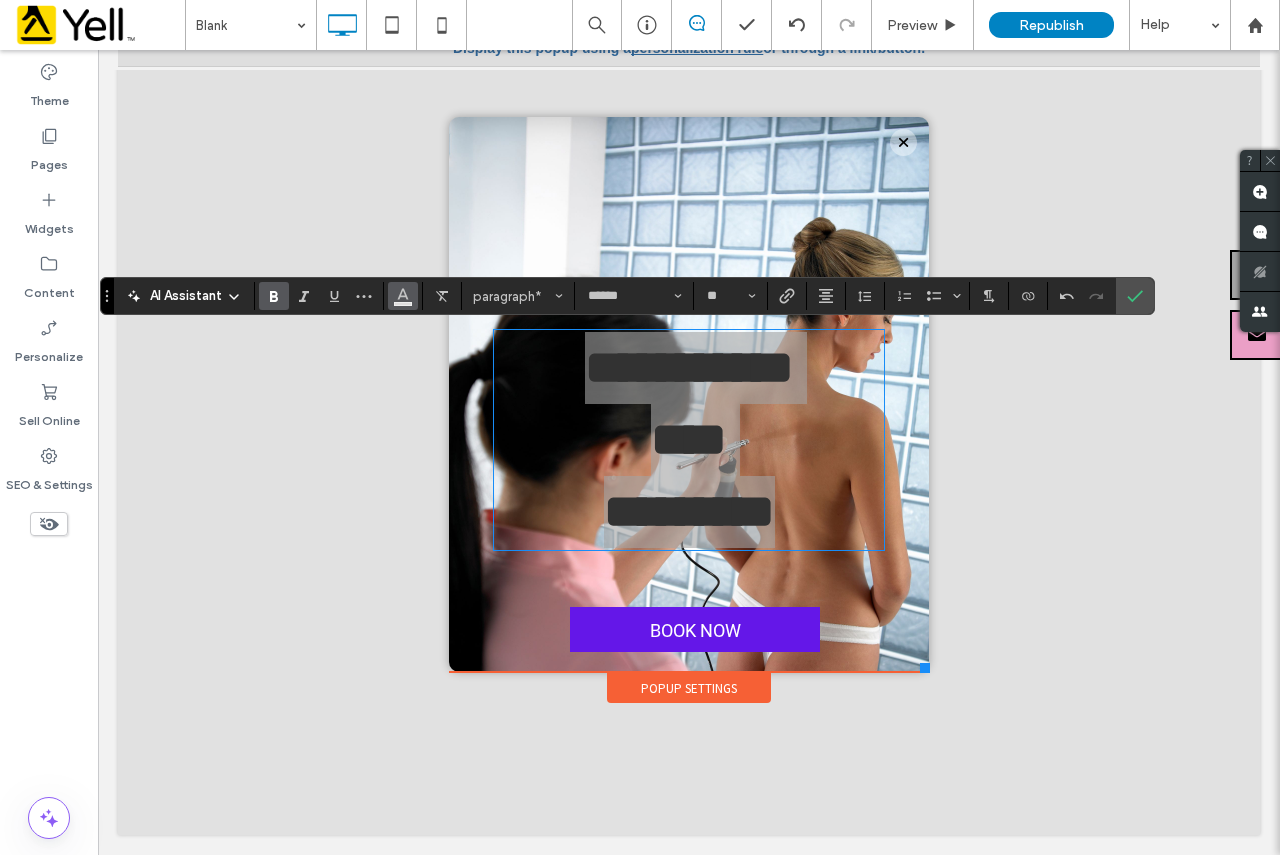 click 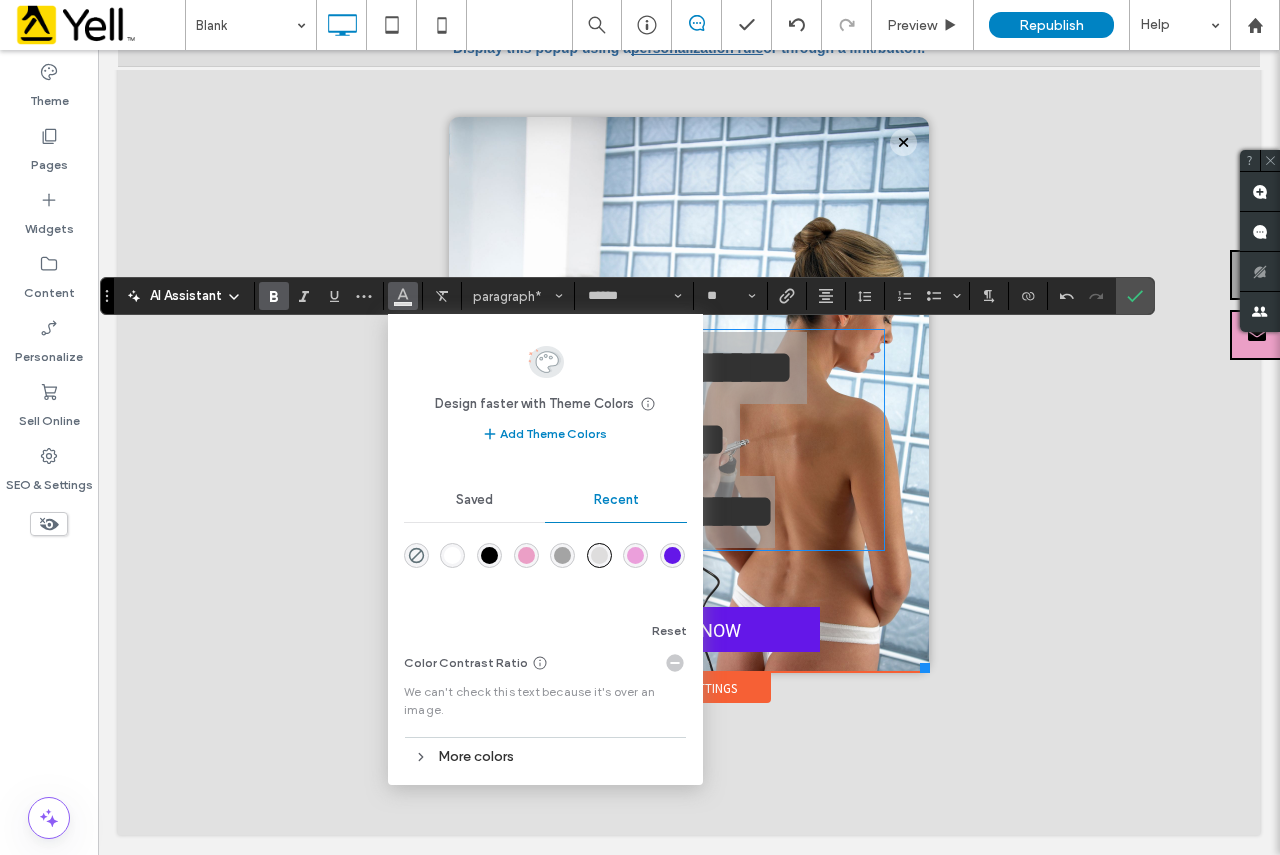 click at bounding box center [562, 555] 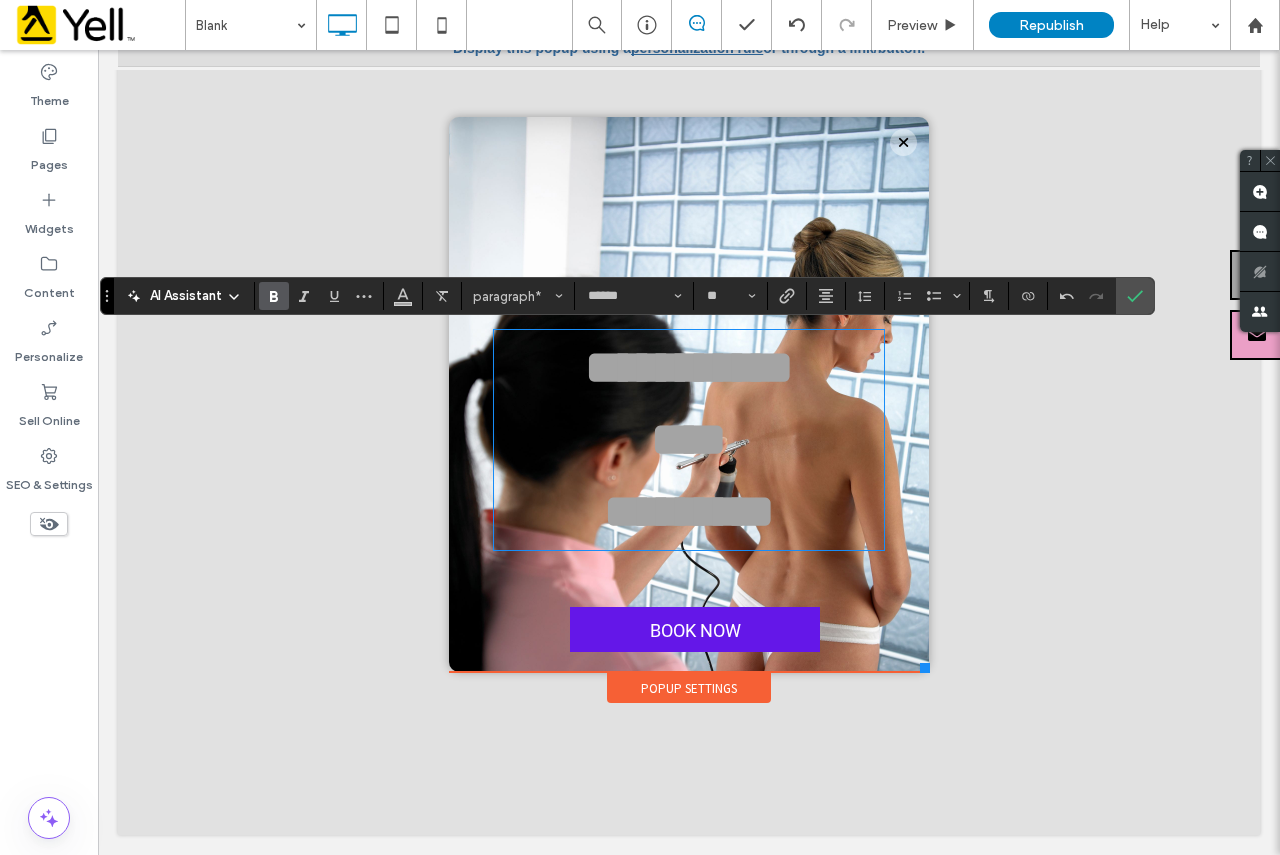 click at bounding box center [689, 432] 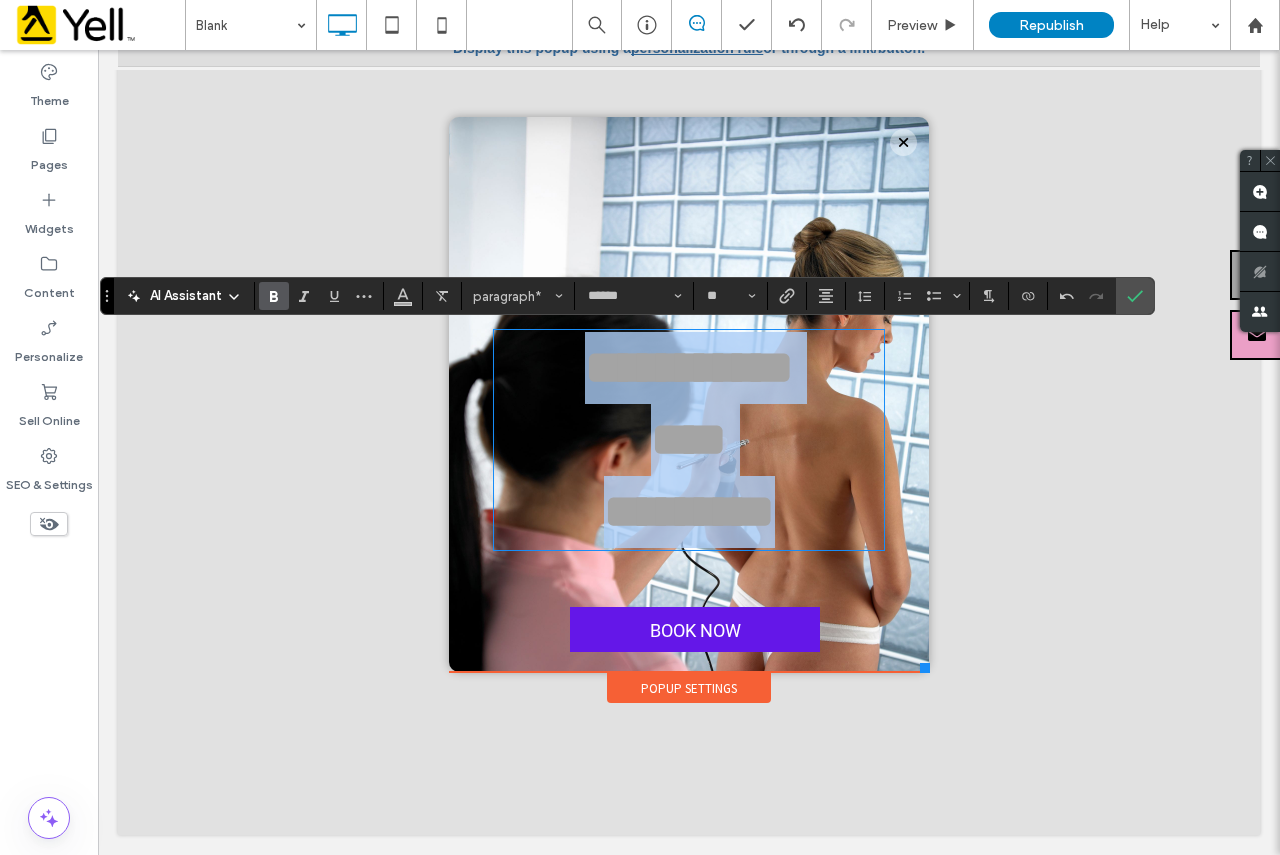 drag, startPoint x: 817, startPoint y: 511, endPoint x: 512, endPoint y: 379, distance: 332.33868 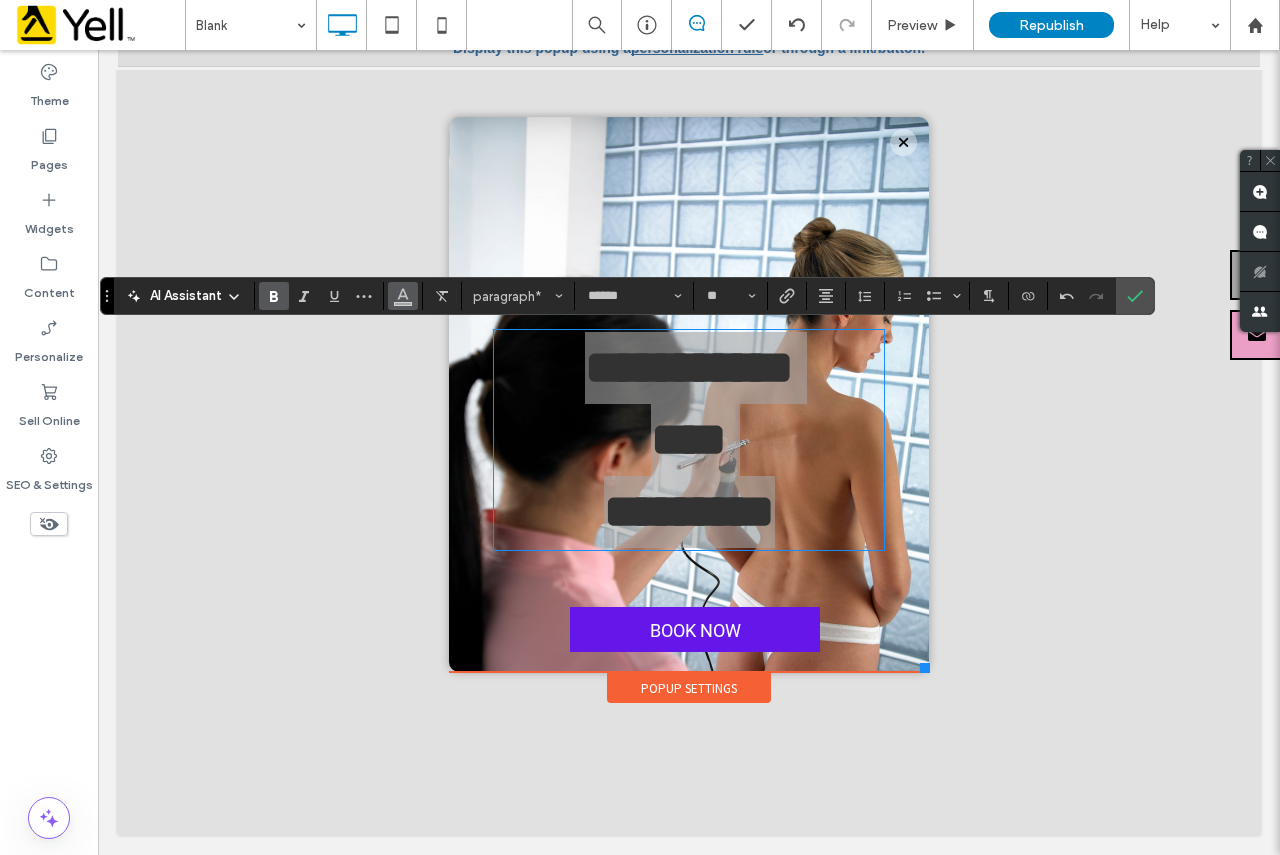 click 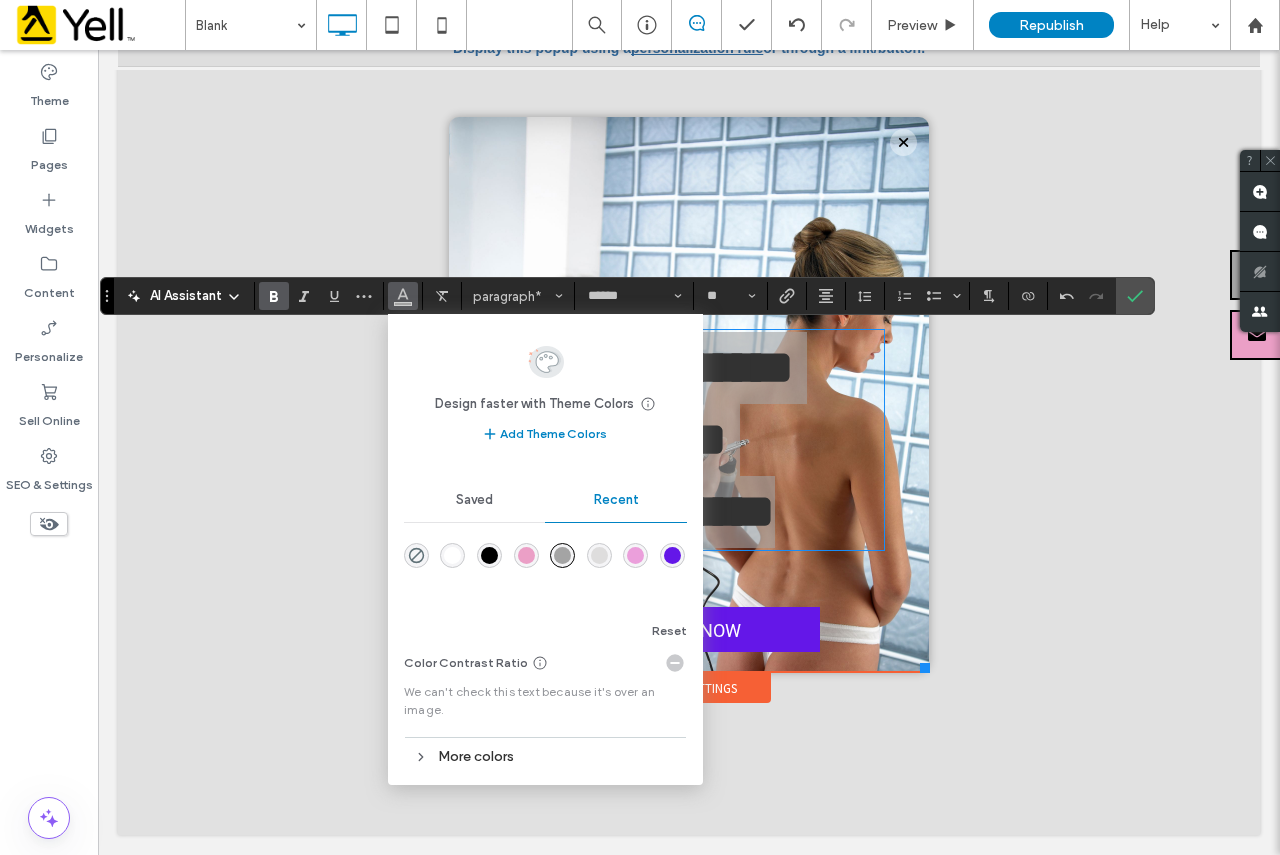 click at bounding box center (526, 555) 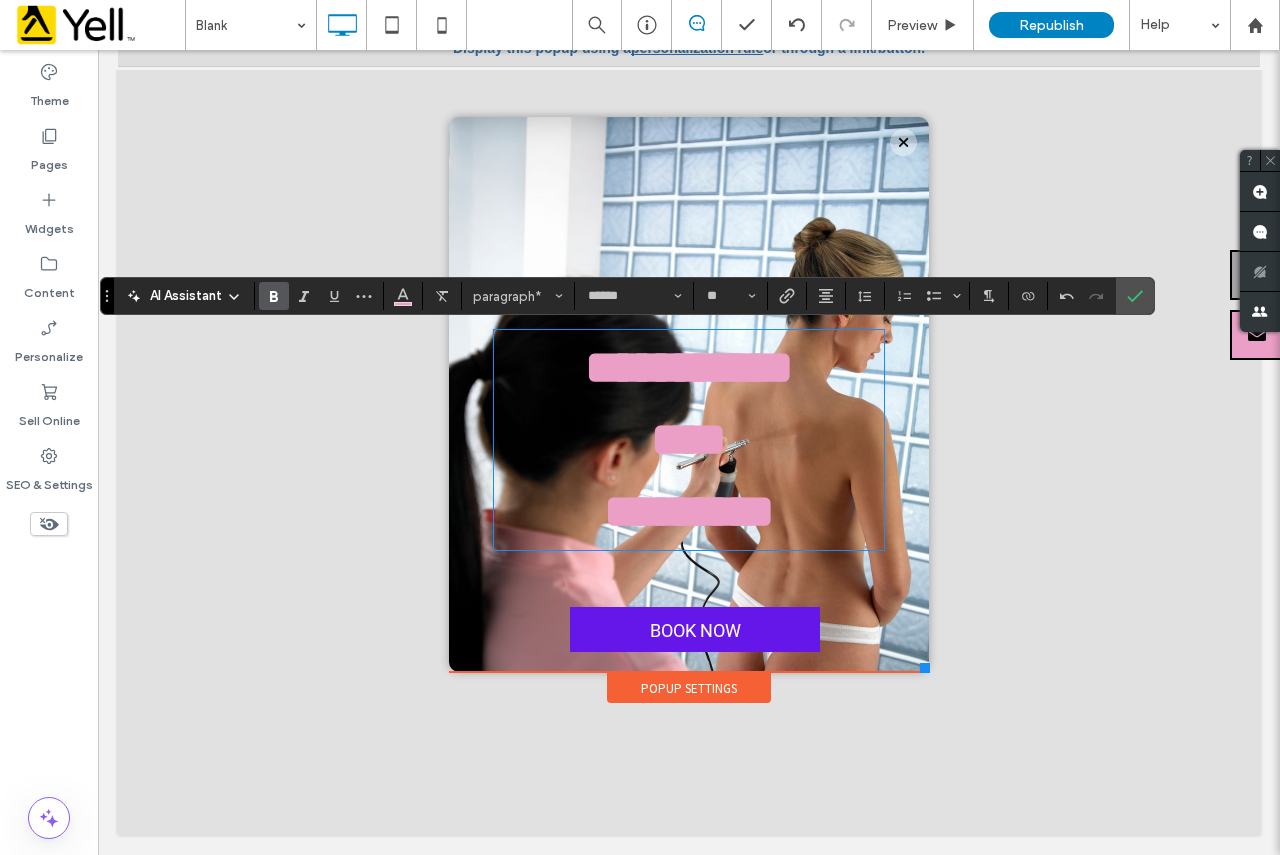 click at bounding box center (689, 432) 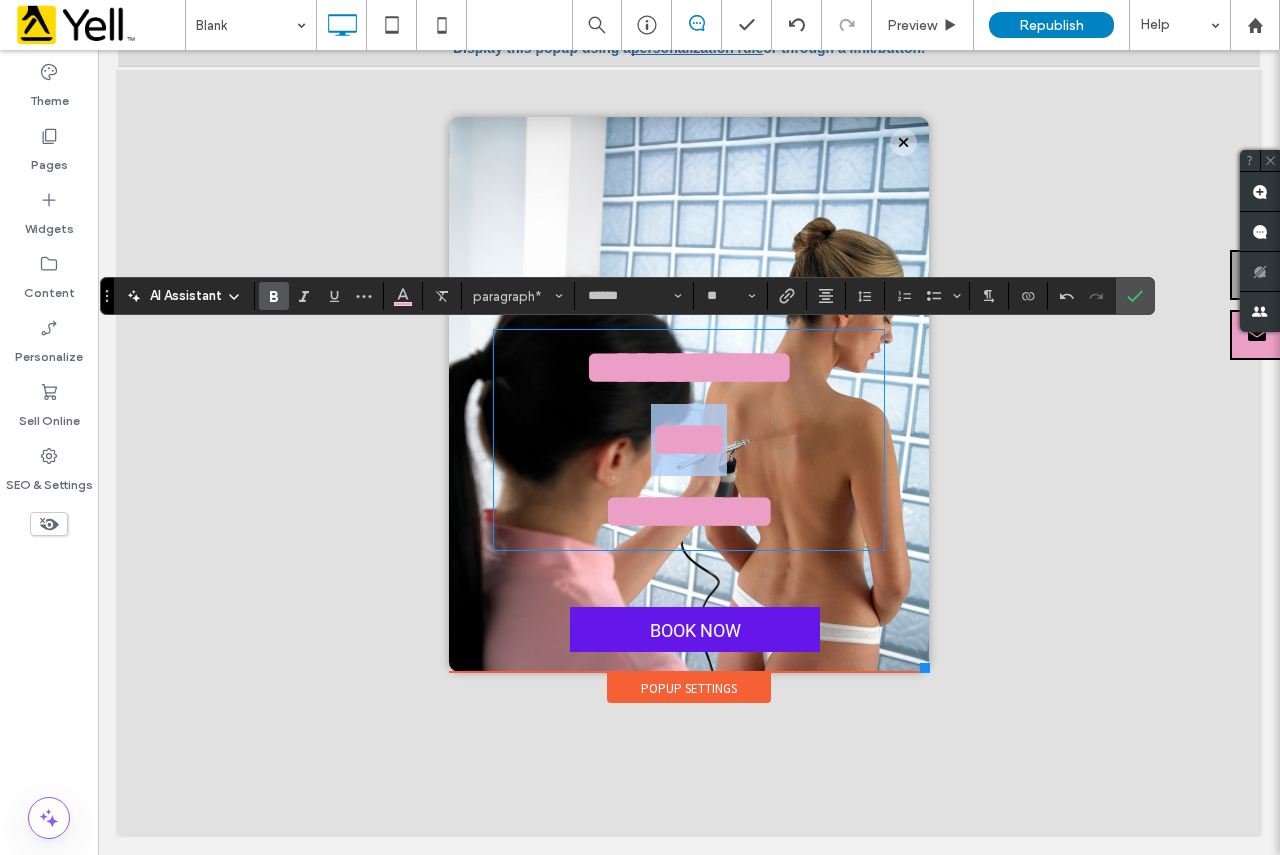 drag, startPoint x: 727, startPoint y: 439, endPoint x: 623, endPoint y: 436, distance: 104.04326 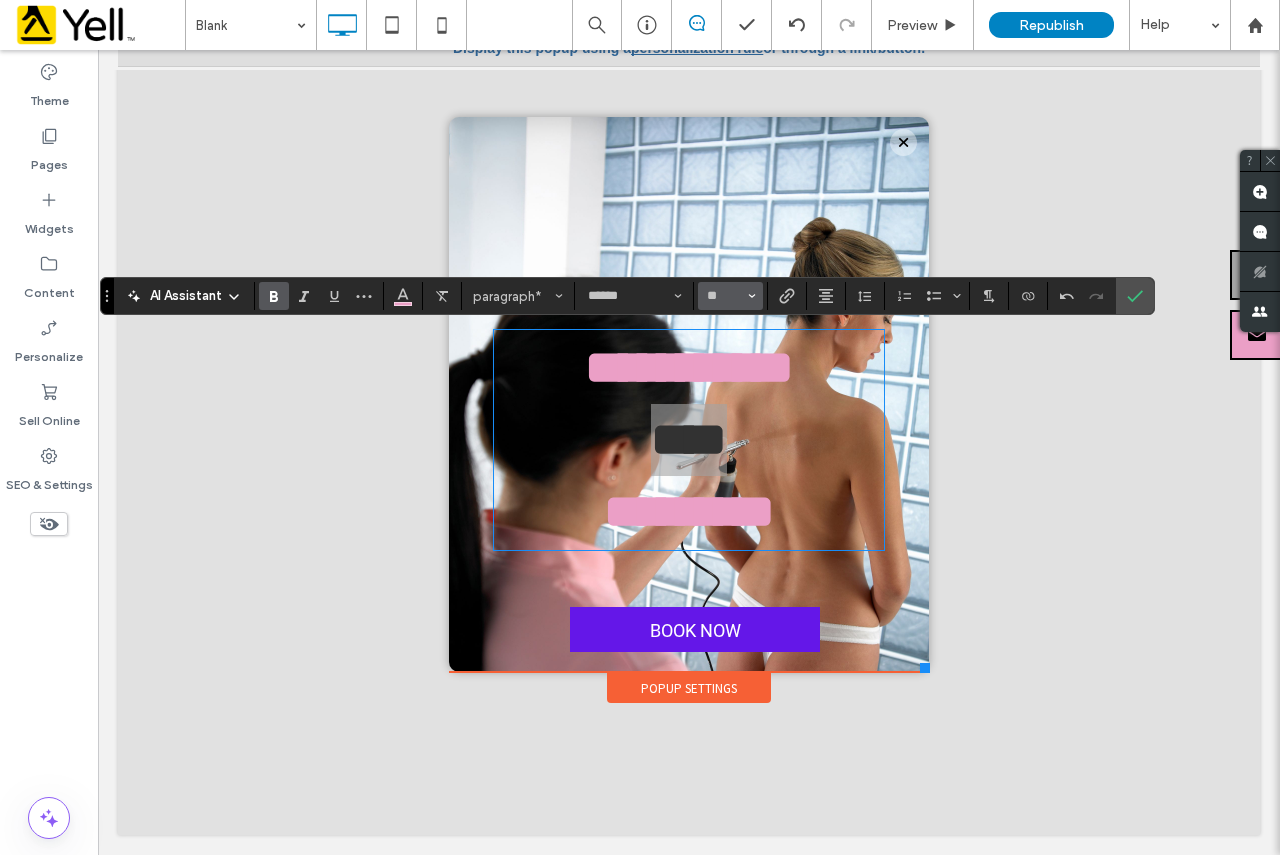 click on "**" at bounding box center [730, 296] 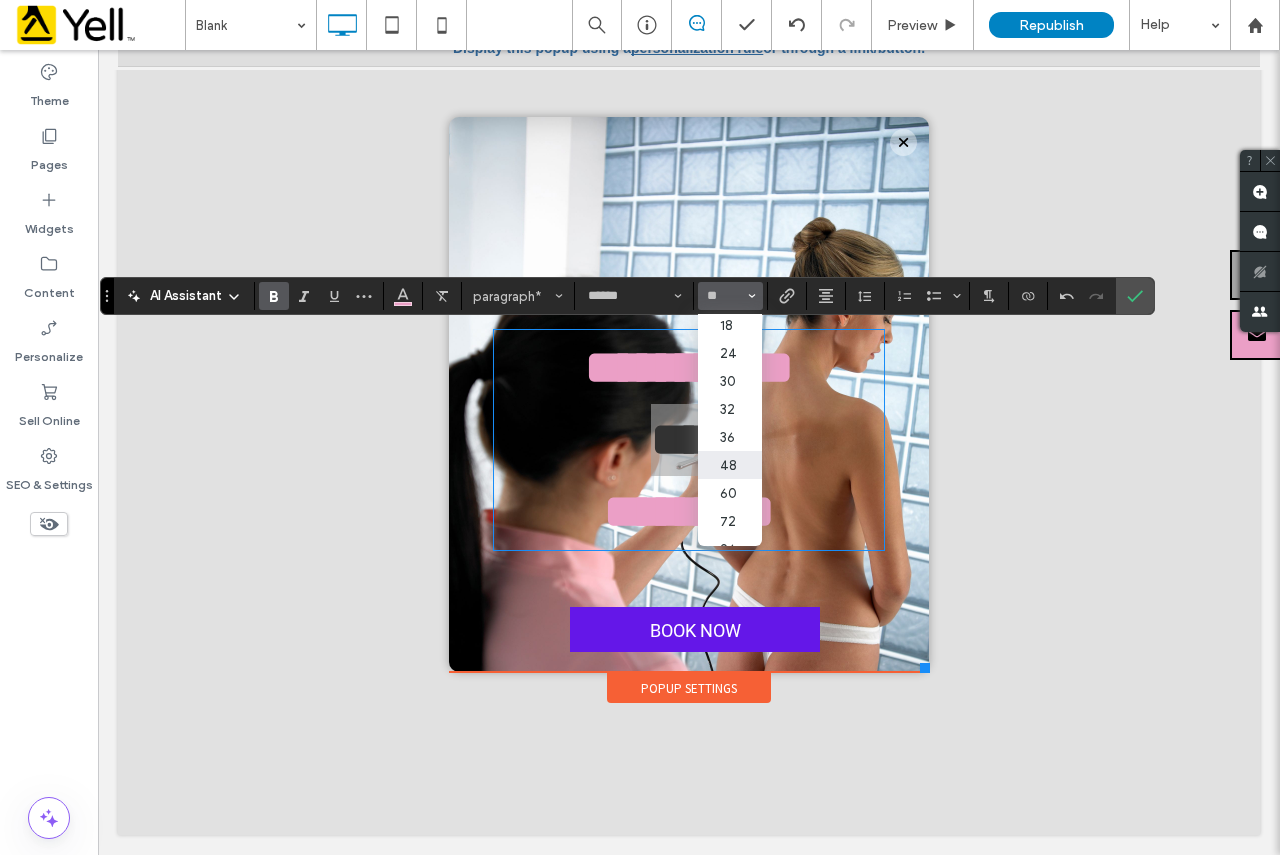 scroll, scrollTop: 200, scrollLeft: 0, axis: vertical 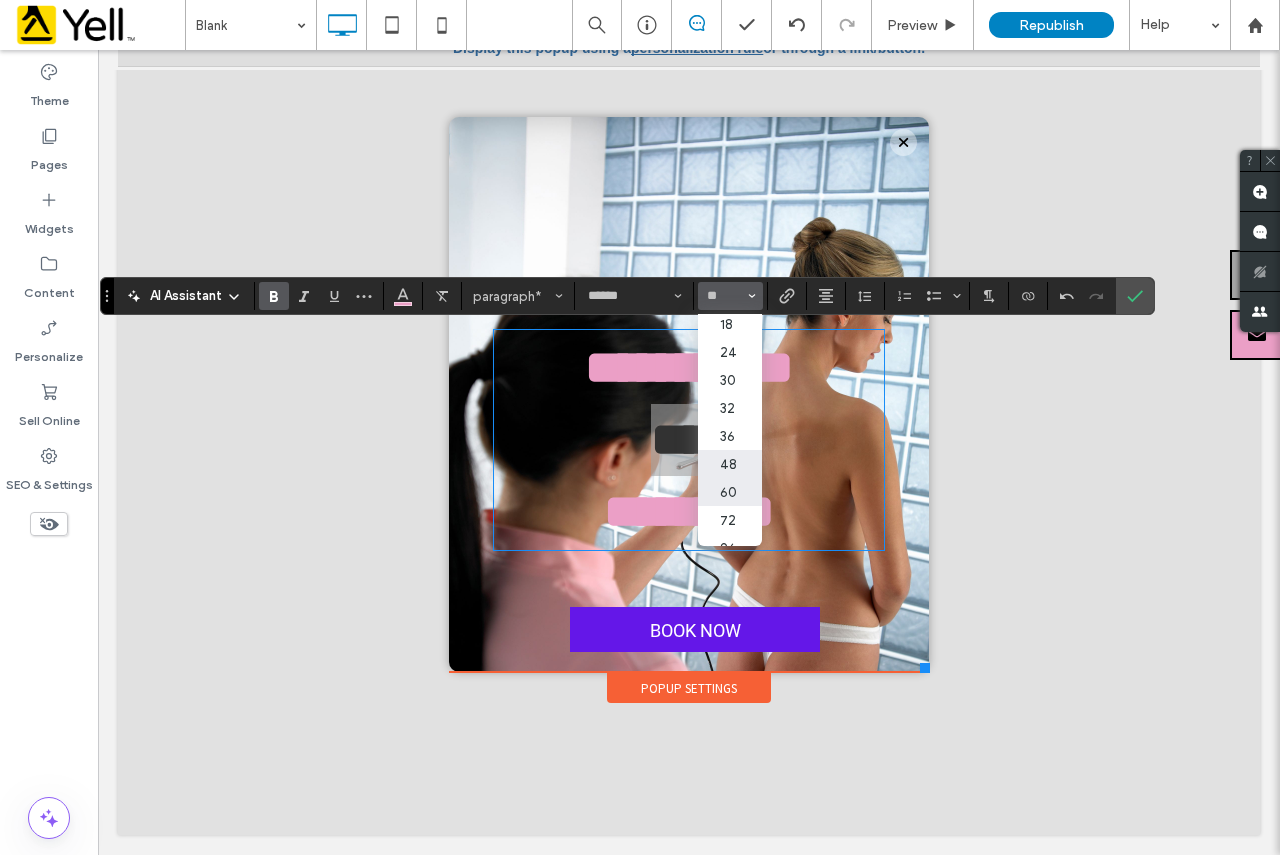 click on "60" at bounding box center [730, 492] 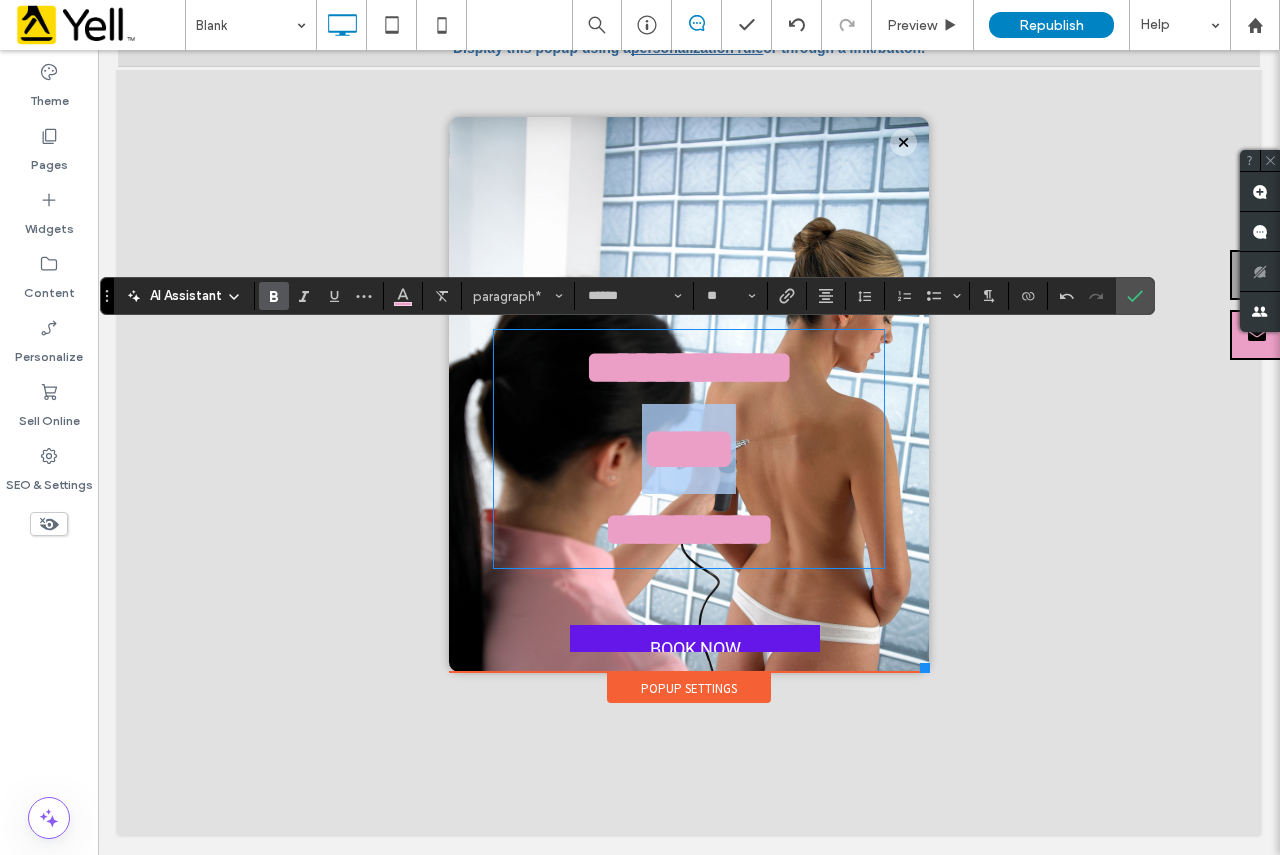 click on "***" at bounding box center [689, 449] 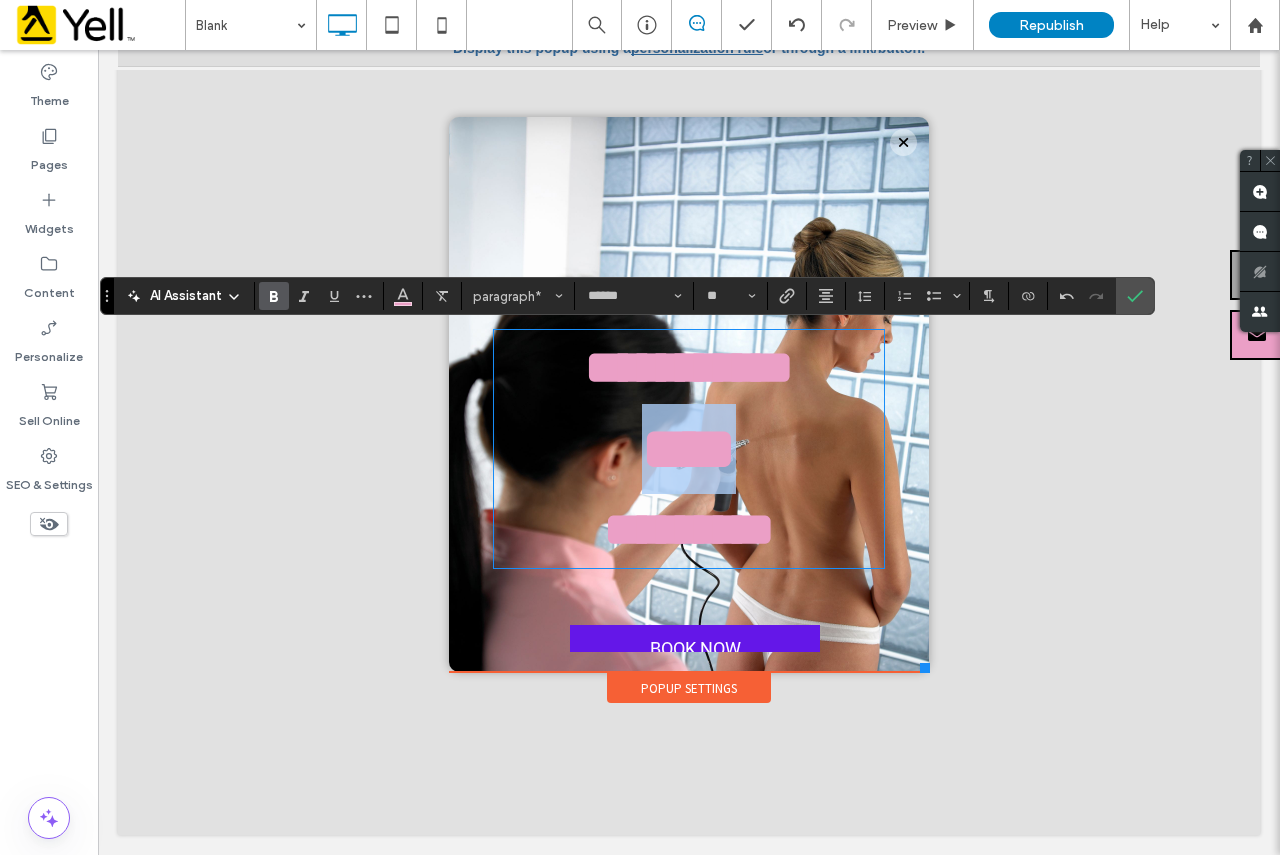 click on "***" at bounding box center (689, 449) 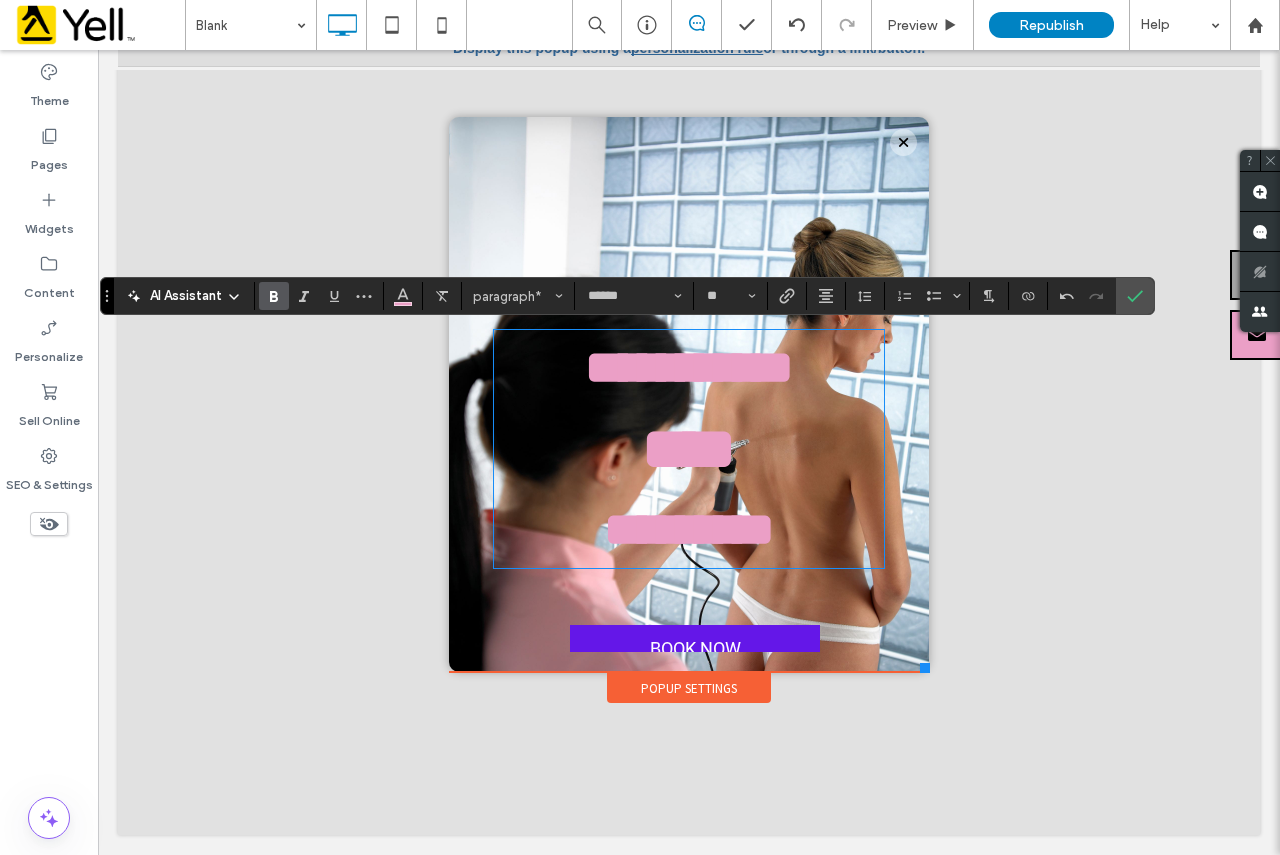click on "*********" at bounding box center [689, 530] 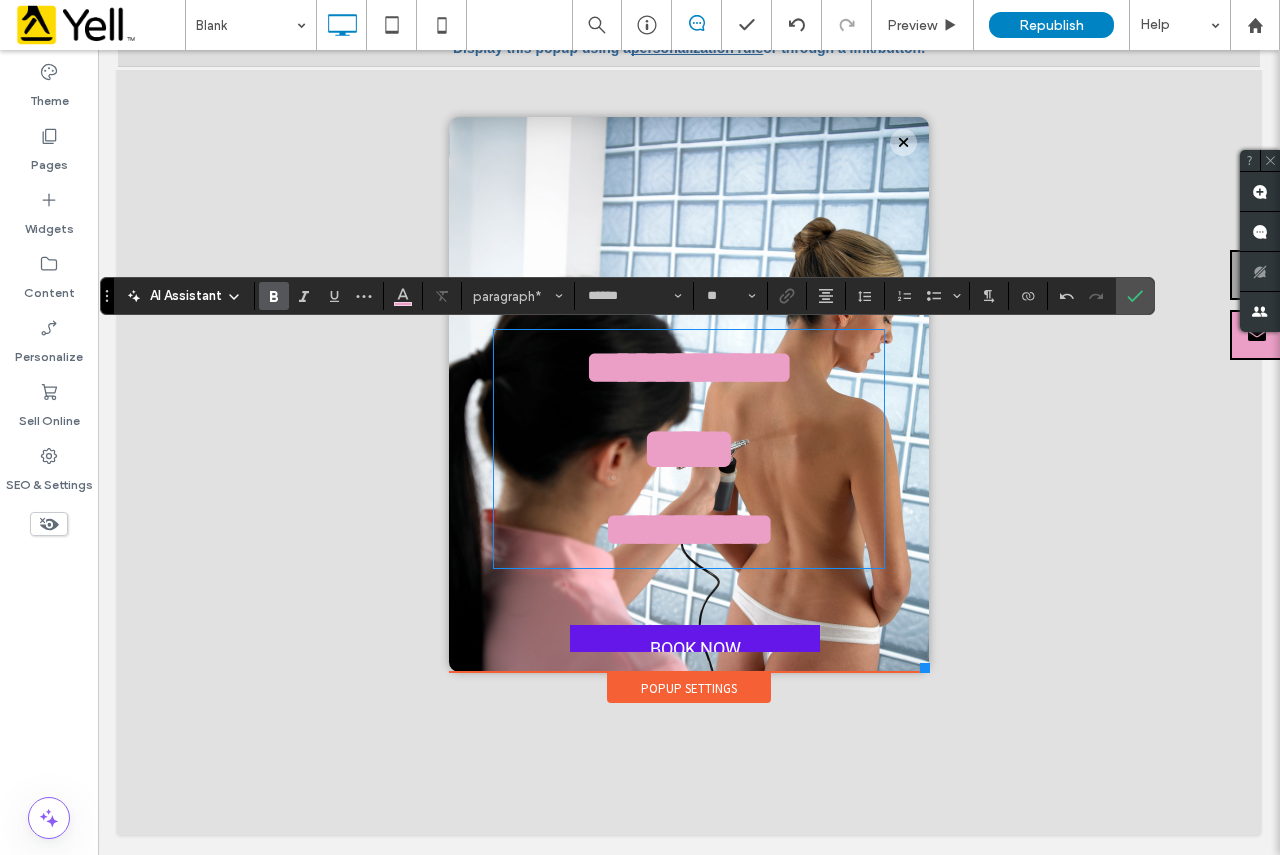 type 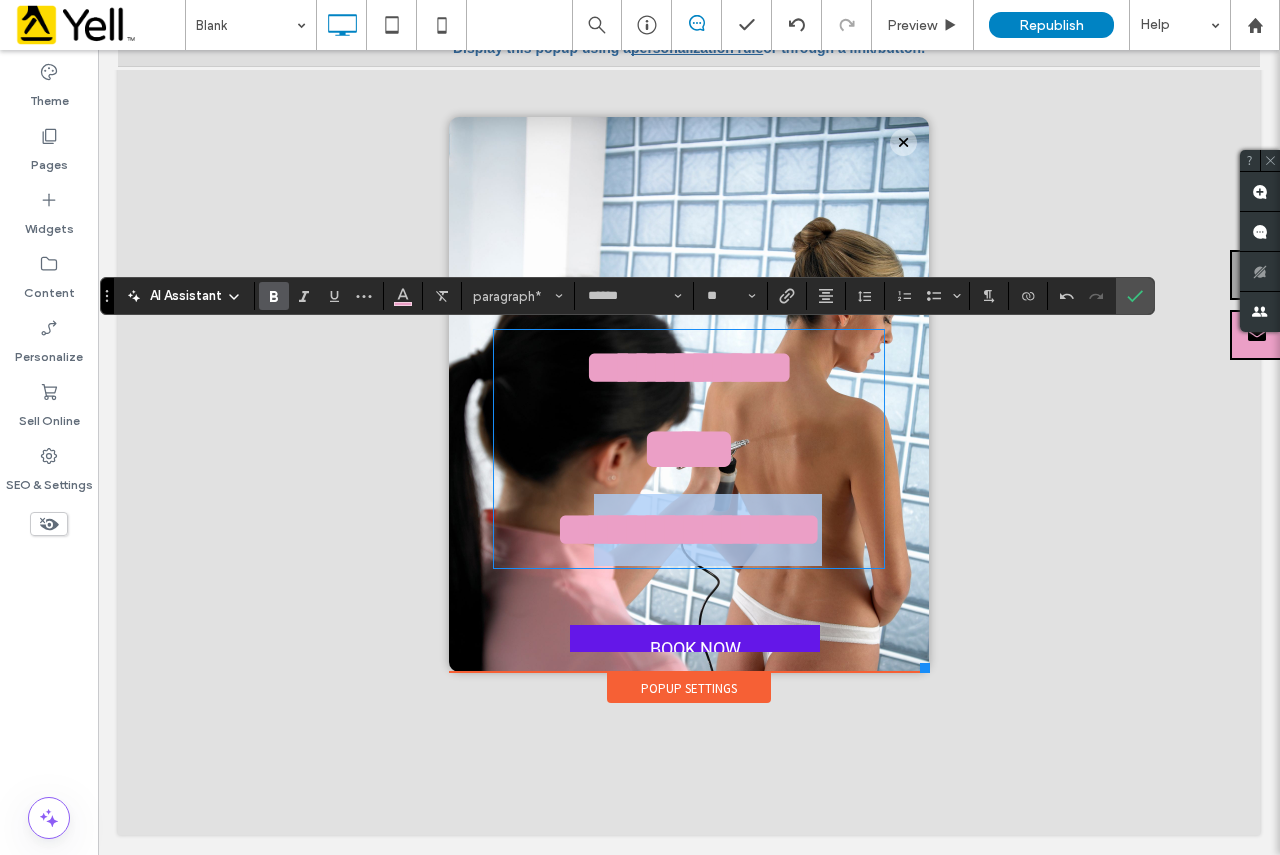 type on "*" 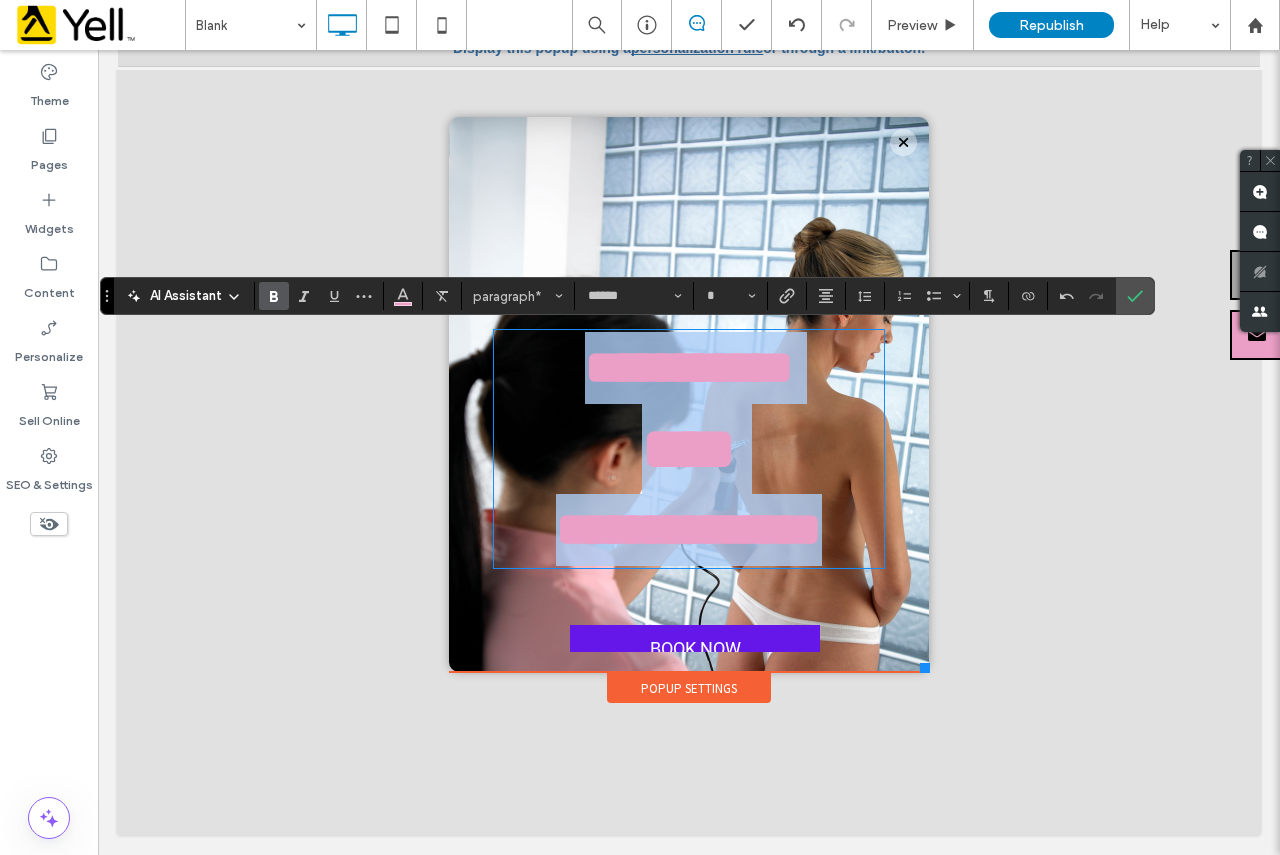 drag, startPoint x: 731, startPoint y: 595, endPoint x: 520, endPoint y: 391, distance: 293.49106 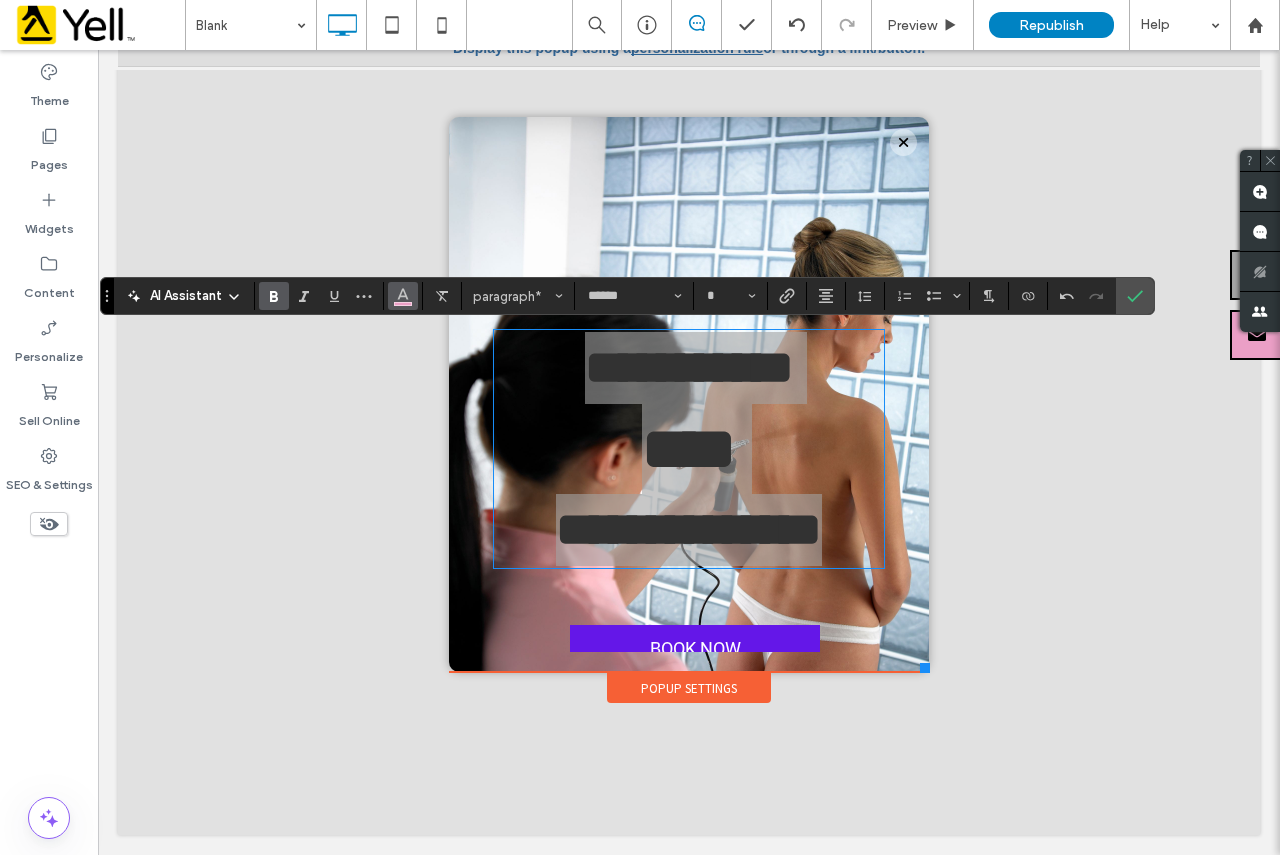 click 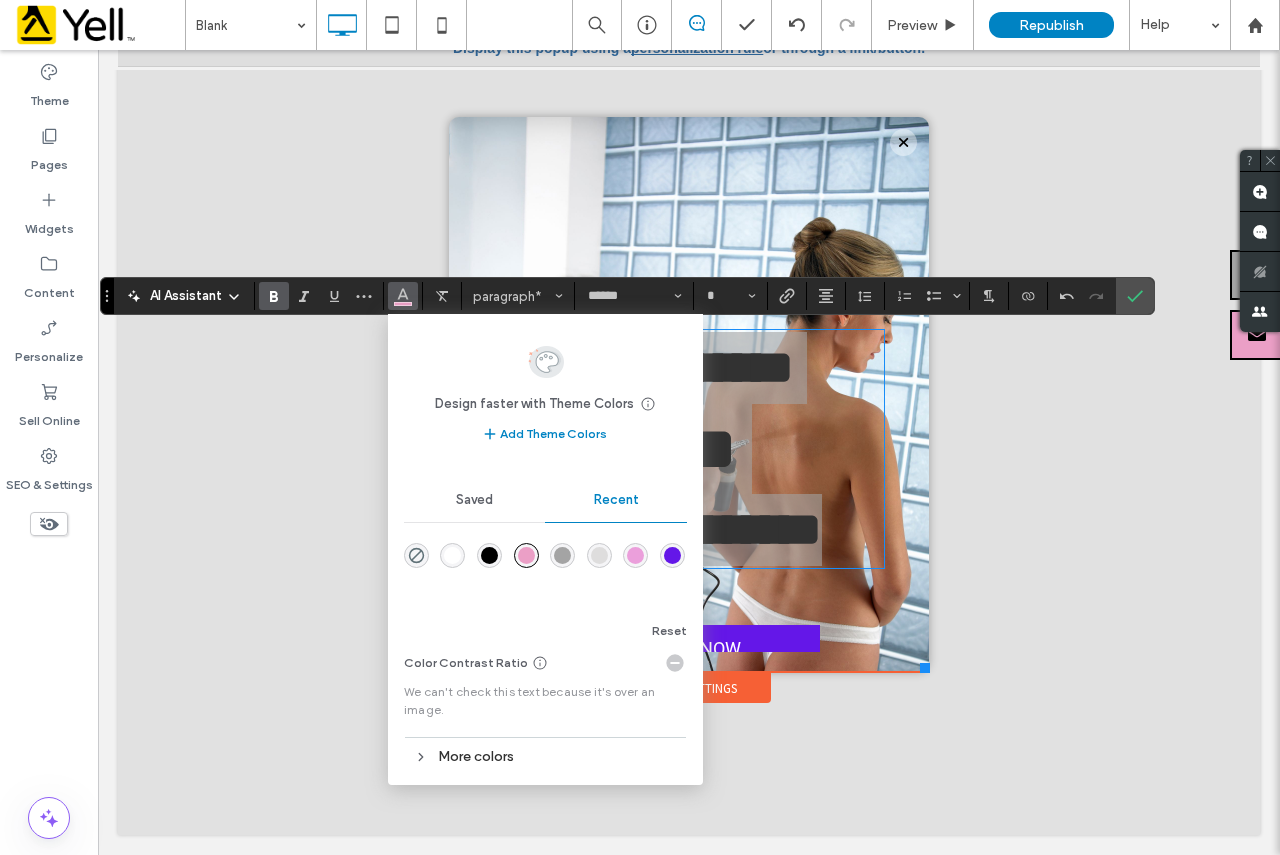click at bounding box center [452, 555] 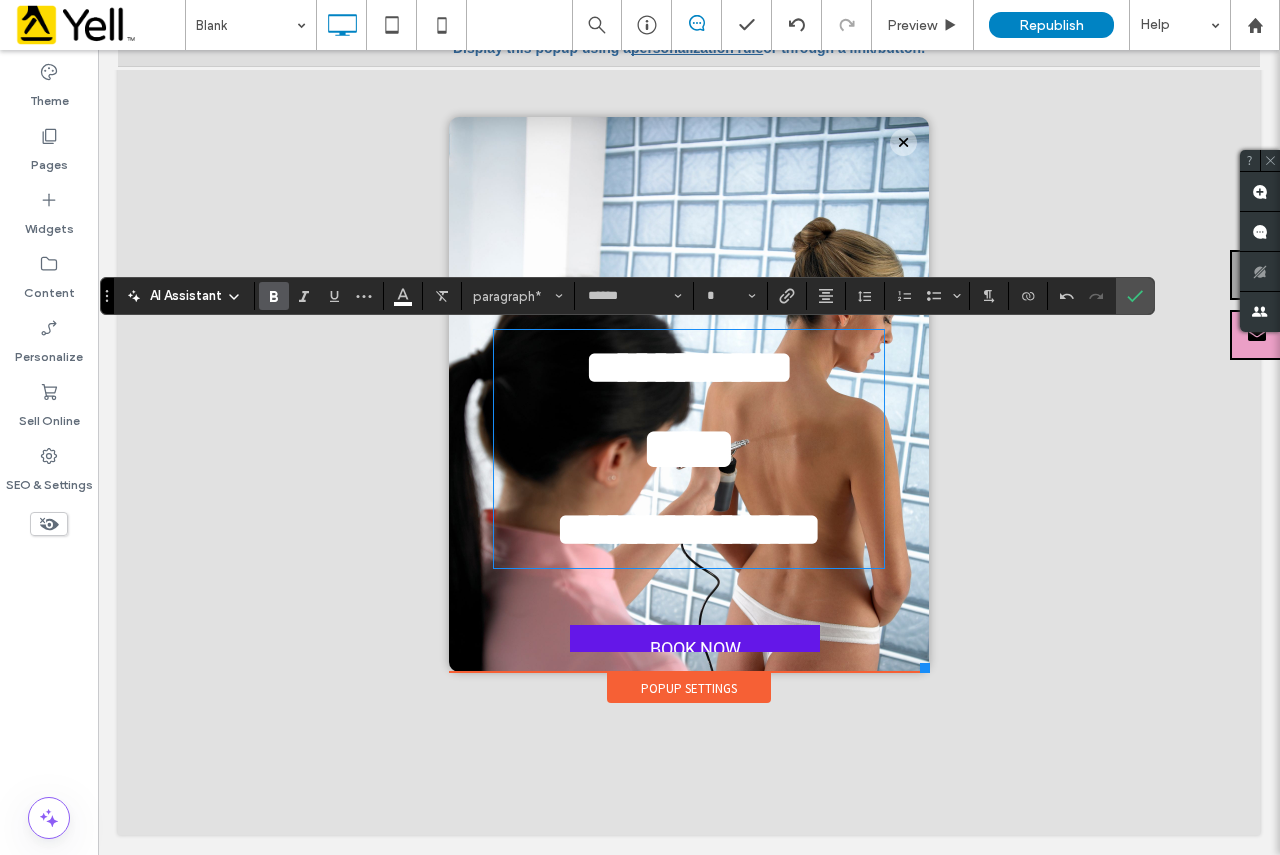 click at bounding box center [689, 432] 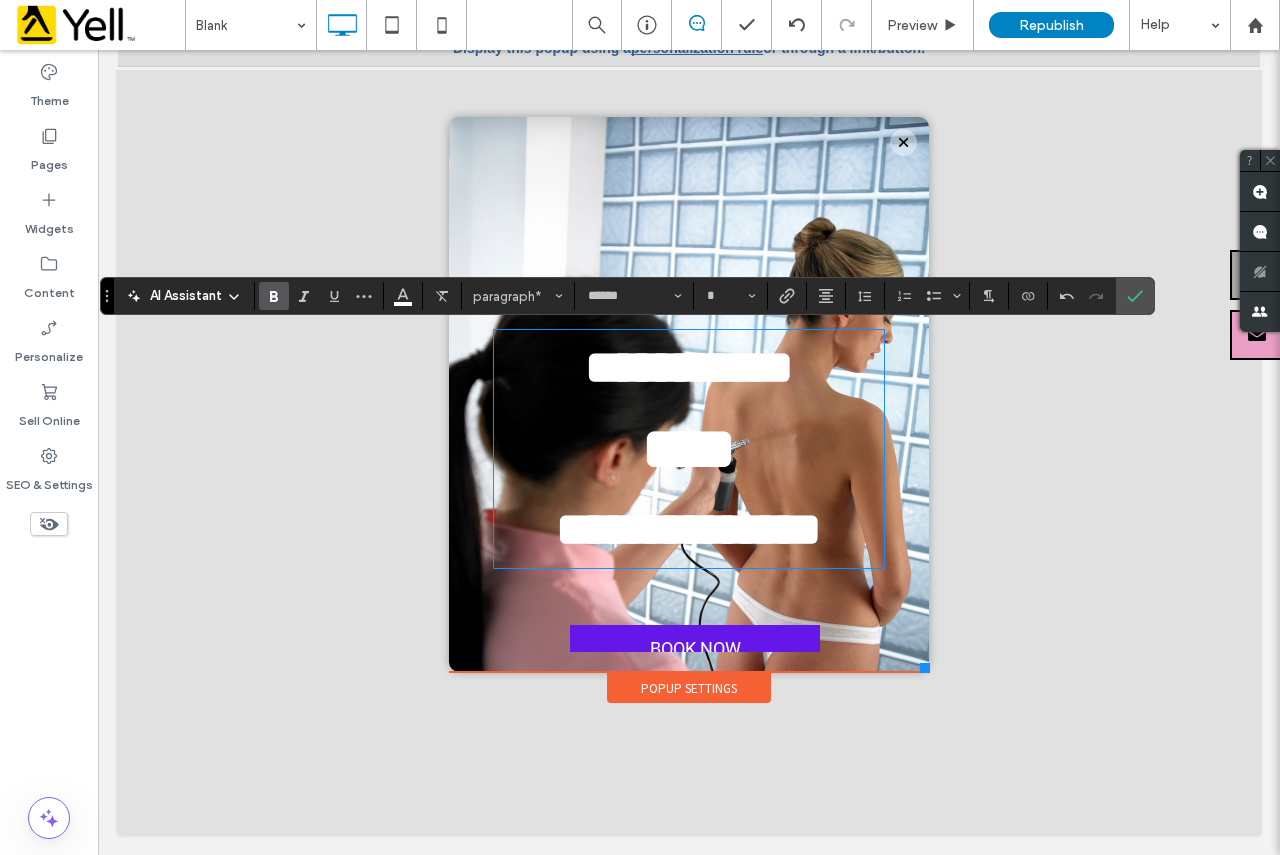 scroll, scrollTop: 91, scrollLeft: 0, axis: vertical 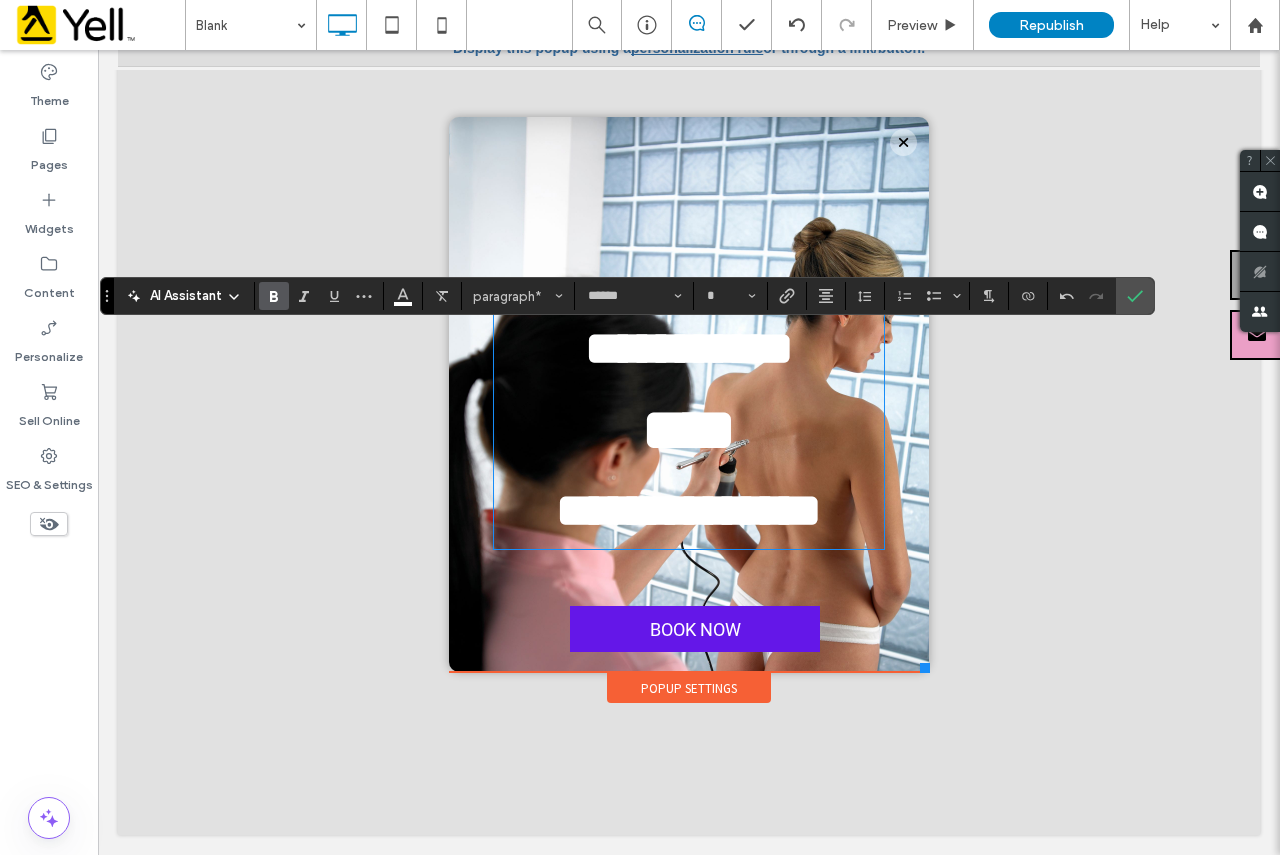 click at bounding box center (689, 432) 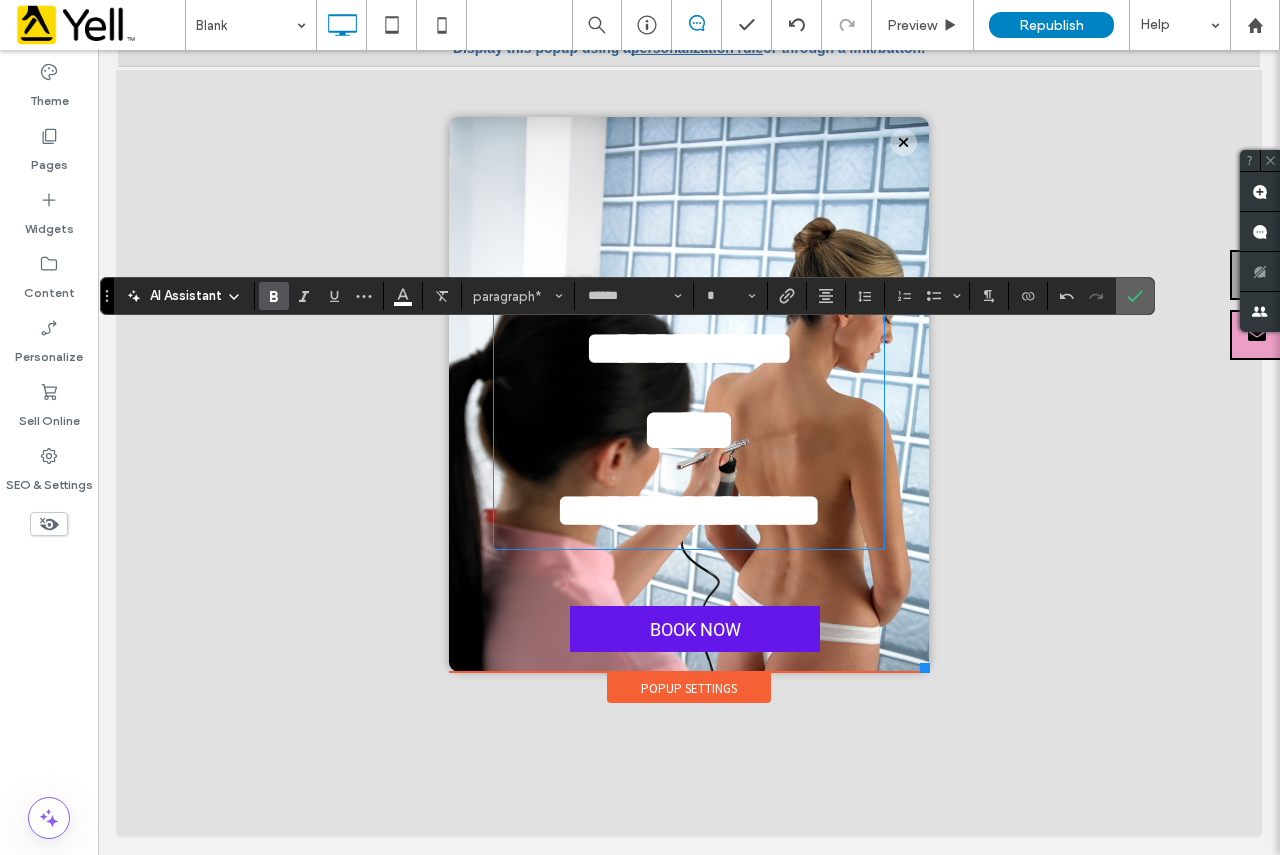 click 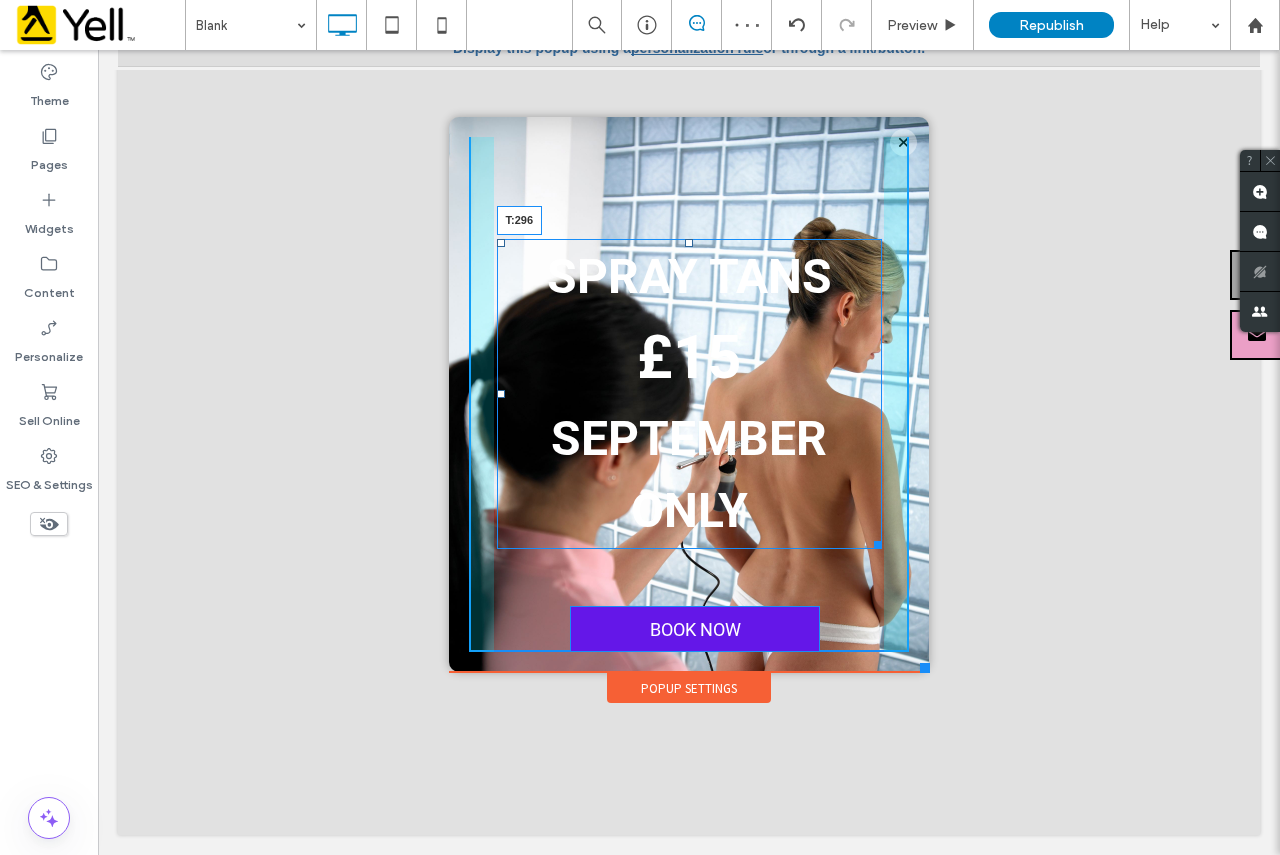 drag, startPoint x: 673, startPoint y: 242, endPoint x: 697, endPoint y: 363, distance: 123.35721 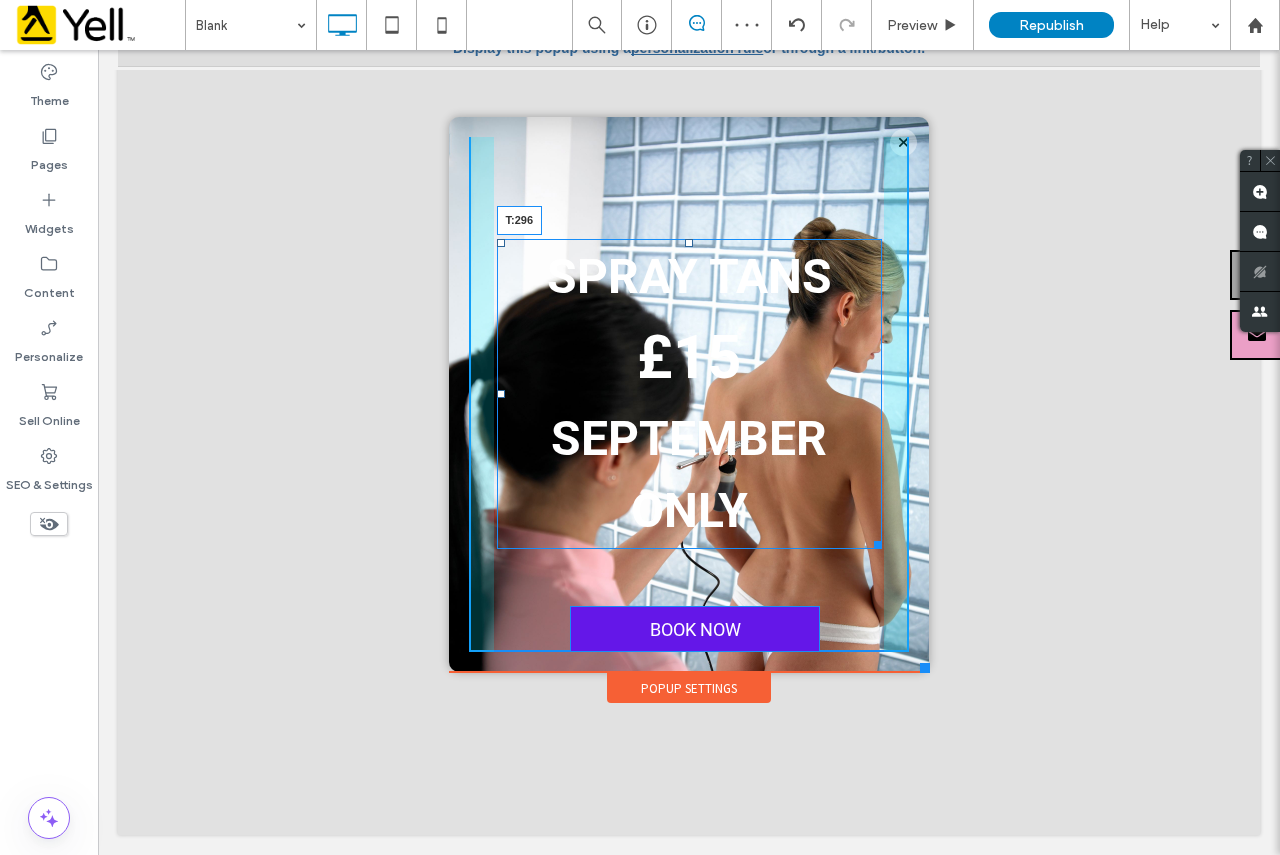 click on "SPRAY TANS £15 SEPTEMBER ONLY T:[PHONE]" at bounding box center [689, 394] 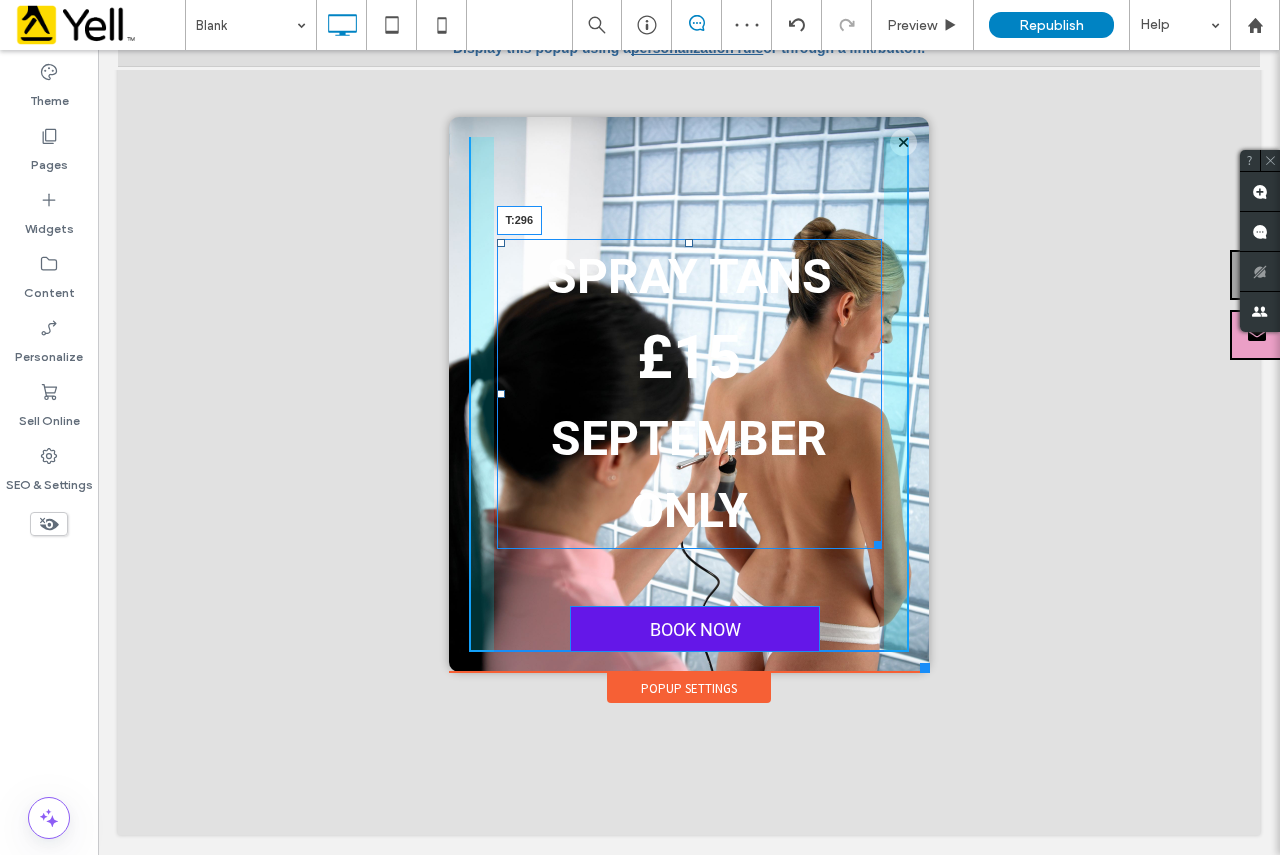 scroll, scrollTop: 212, scrollLeft: 0, axis: vertical 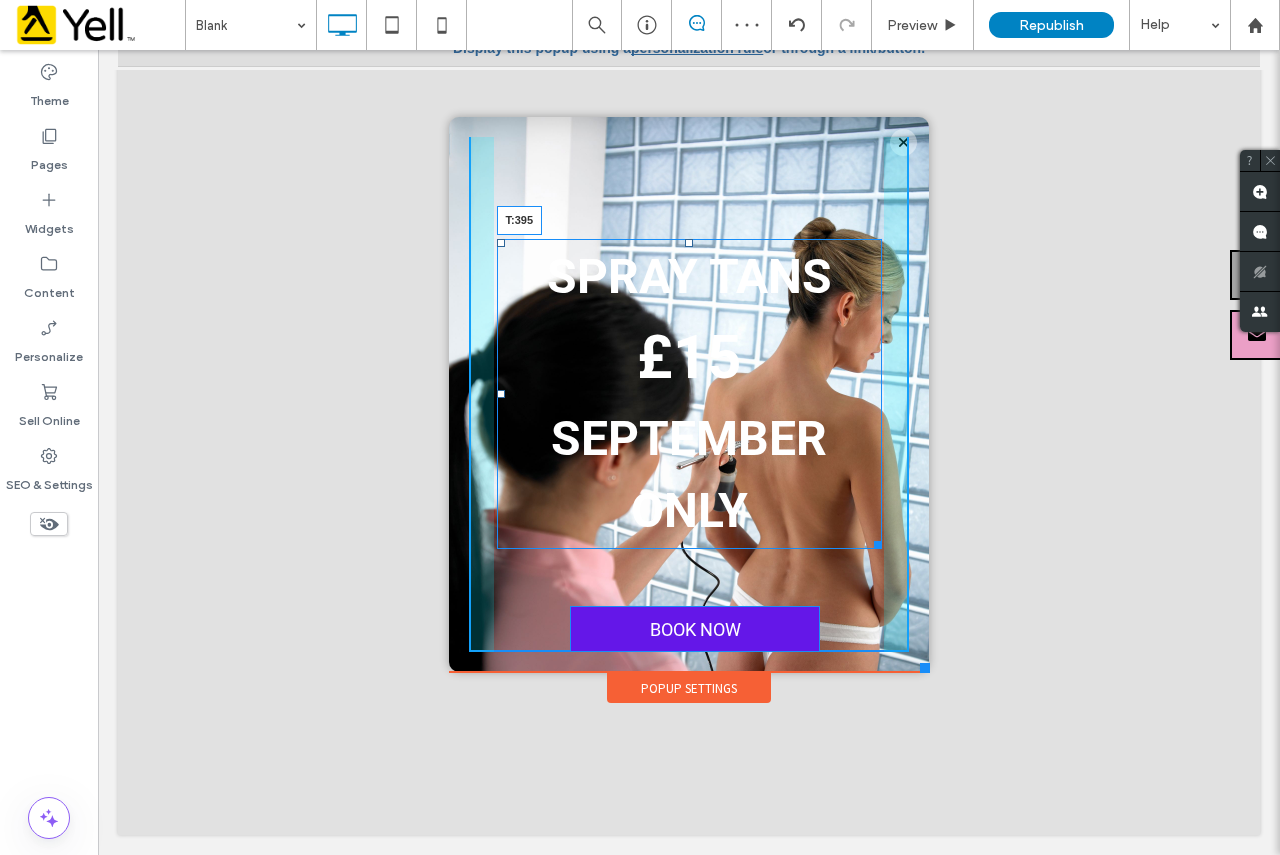 drag, startPoint x: 672, startPoint y: 241, endPoint x: 675, endPoint y: 290, distance: 49.09175 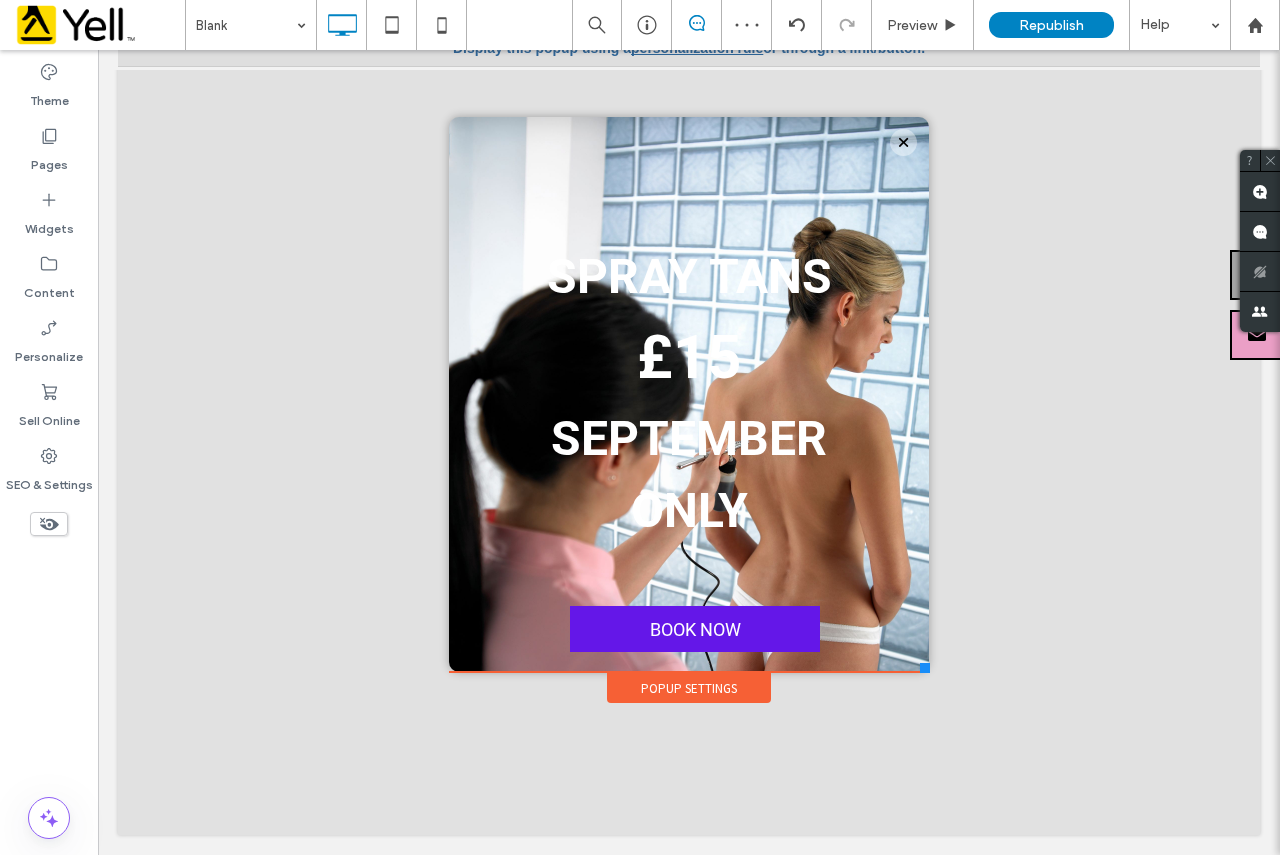 scroll, scrollTop: 261, scrollLeft: 0, axis: vertical 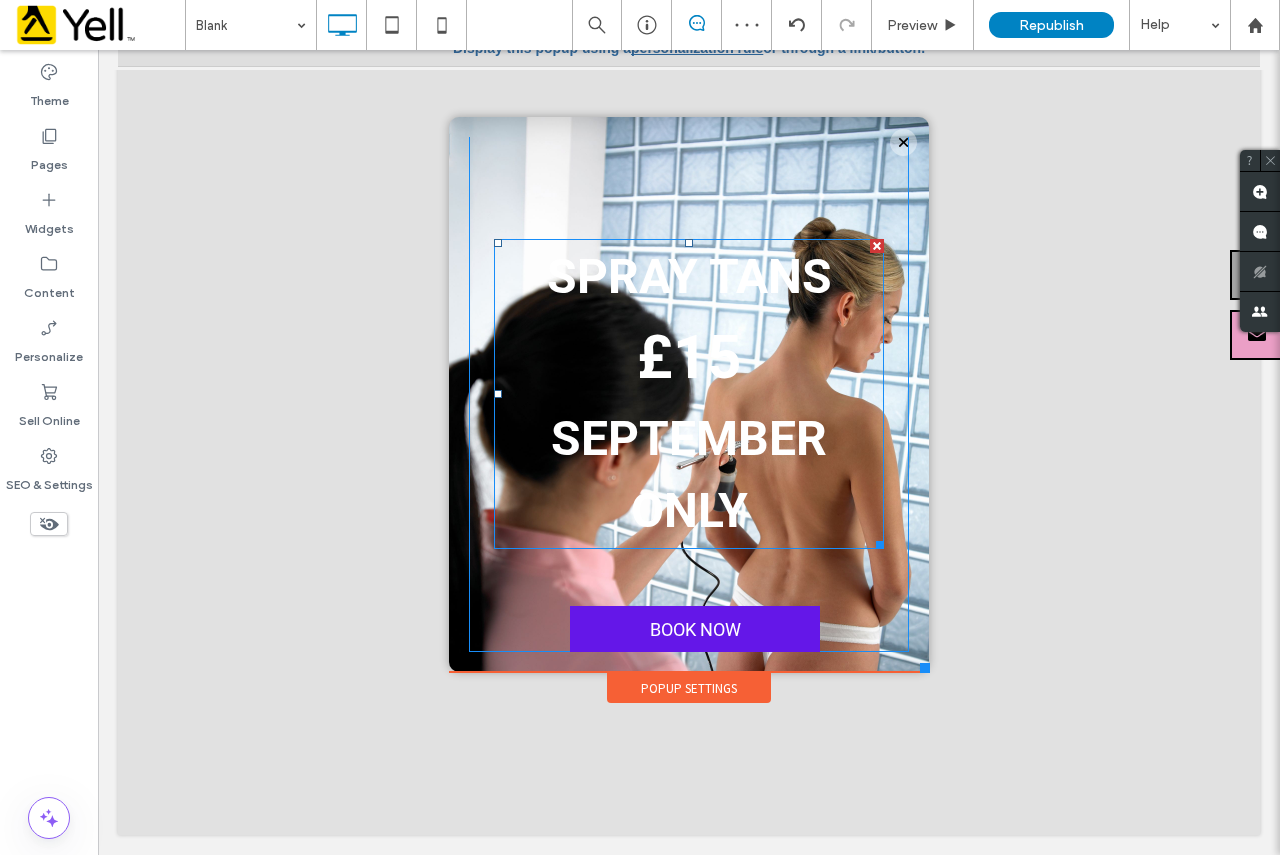click on "SEPTEMBER ONLY" at bounding box center (689, 475) 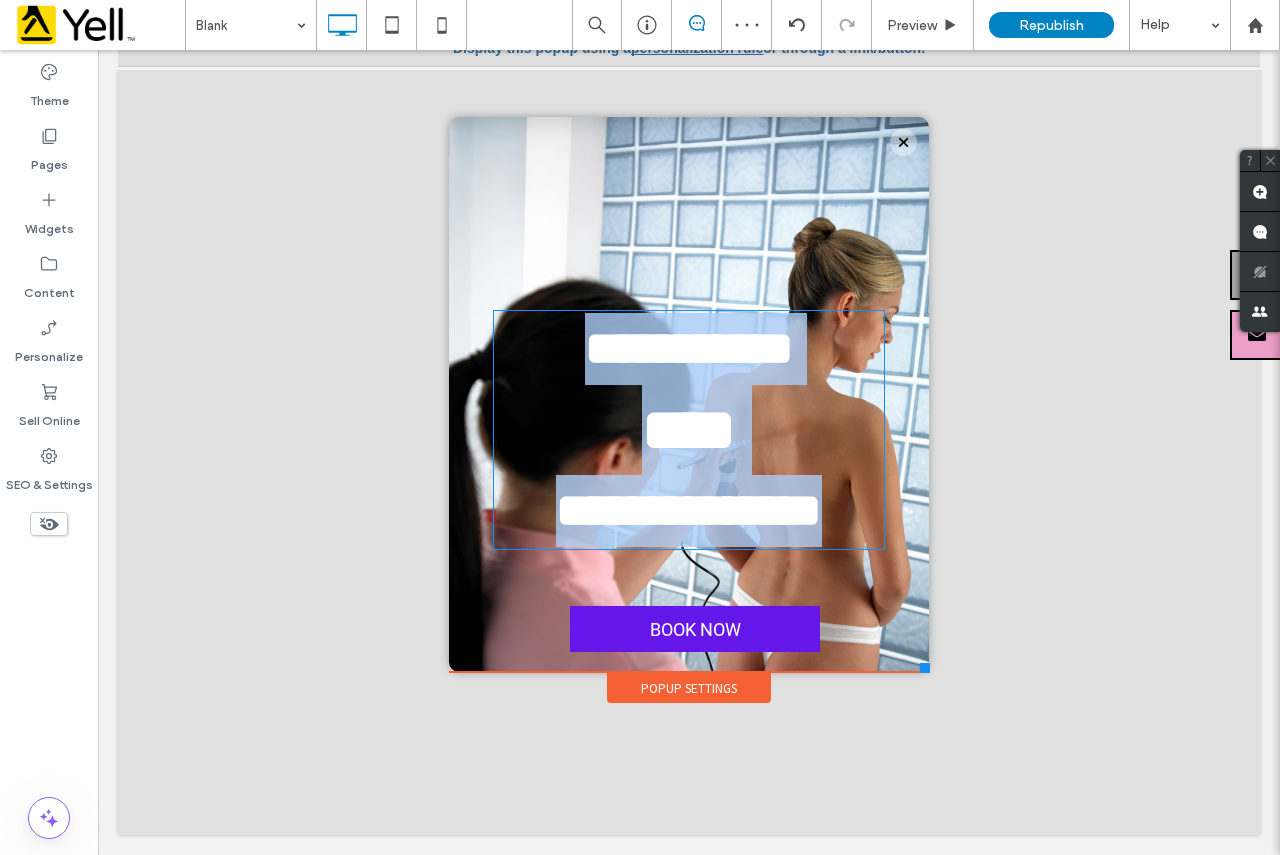 click on "**********" at bounding box center (689, 511) 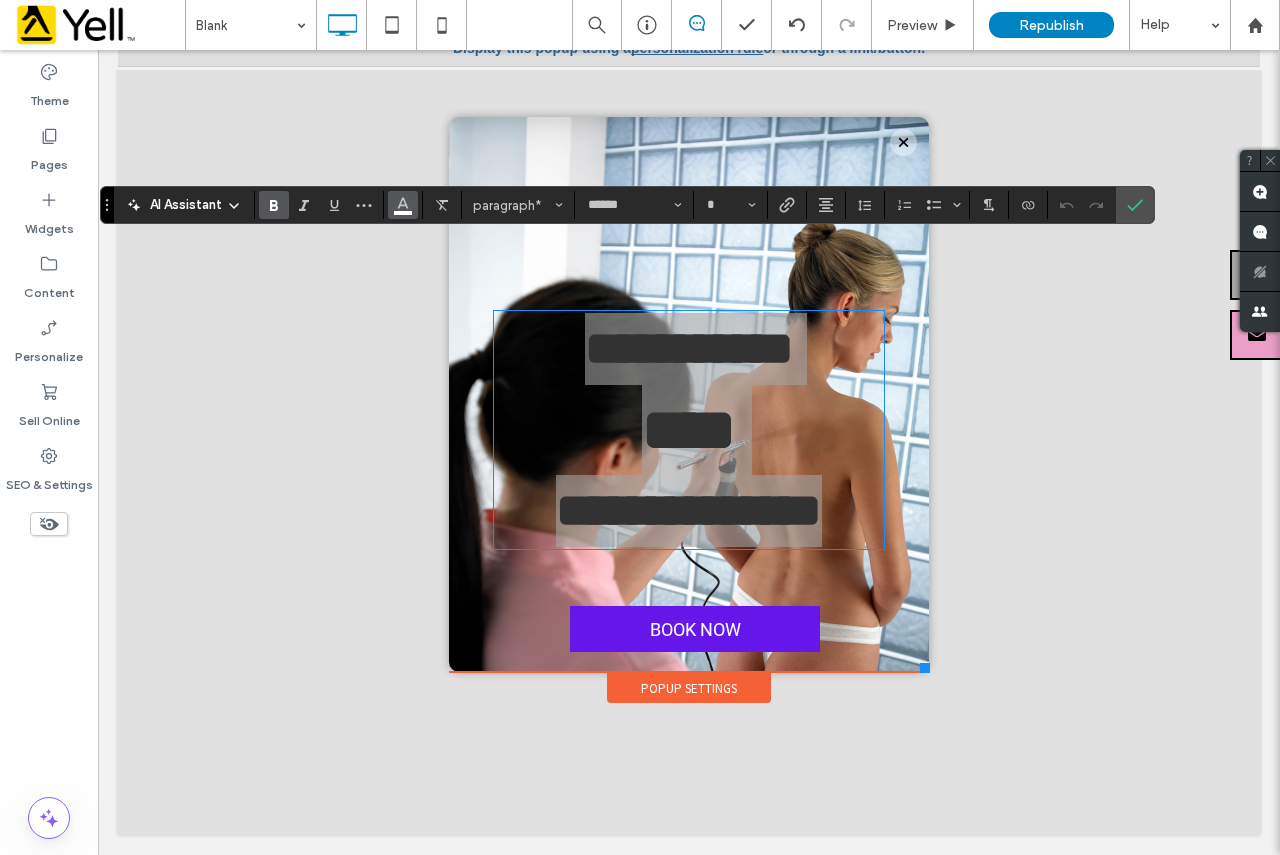 click 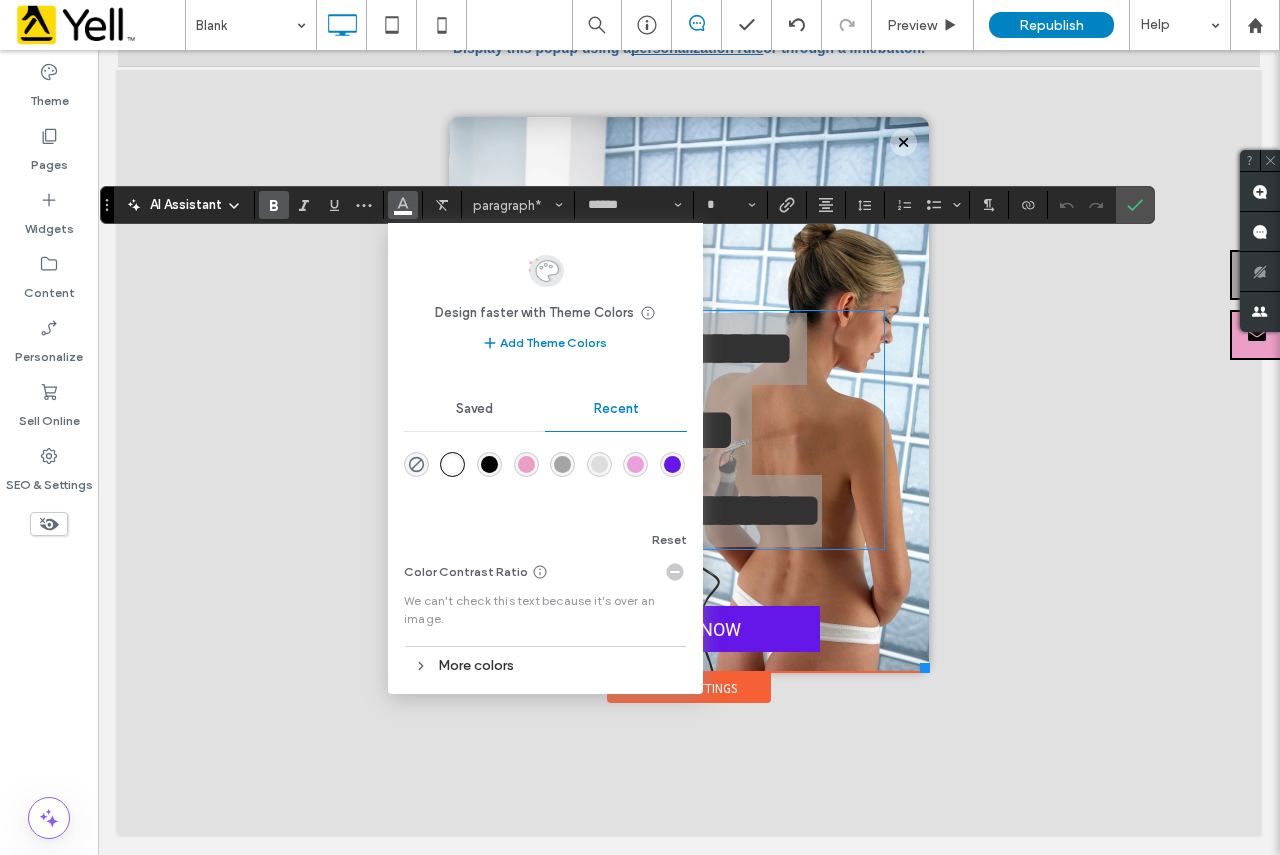 click on "More colors" at bounding box center (545, 665) 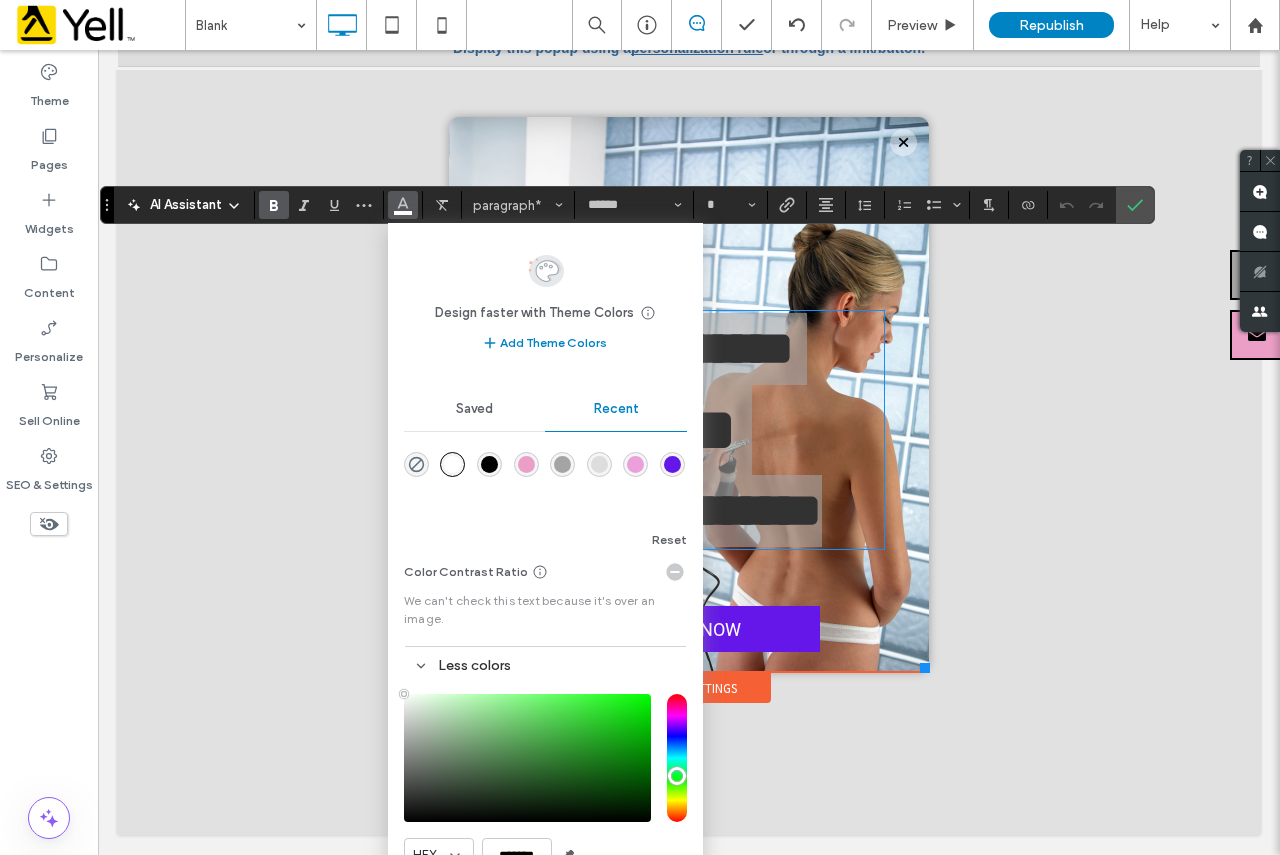 type on "***" 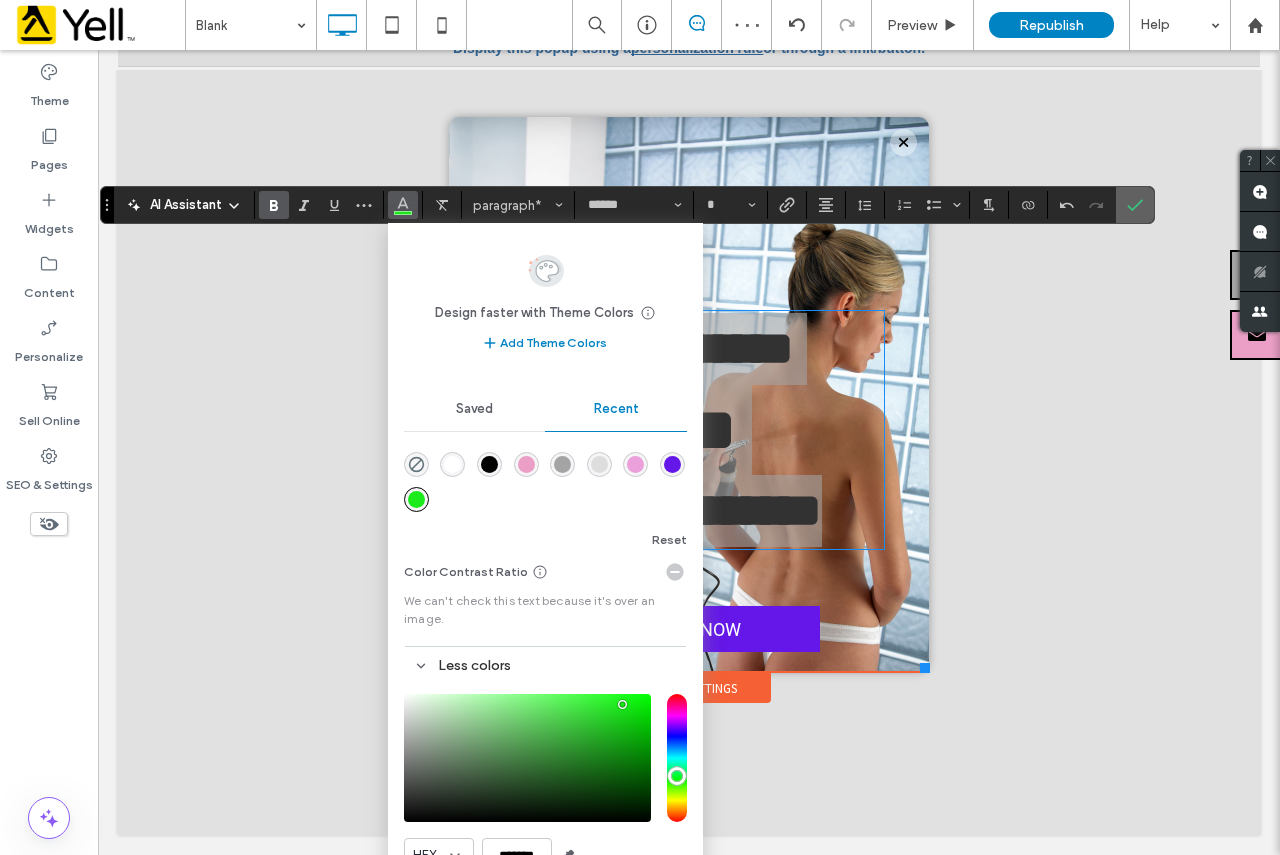 drag, startPoint x: 1139, startPoint y: 200, endPoint x: 1035, endPoint y: 291, distance: 138.1919 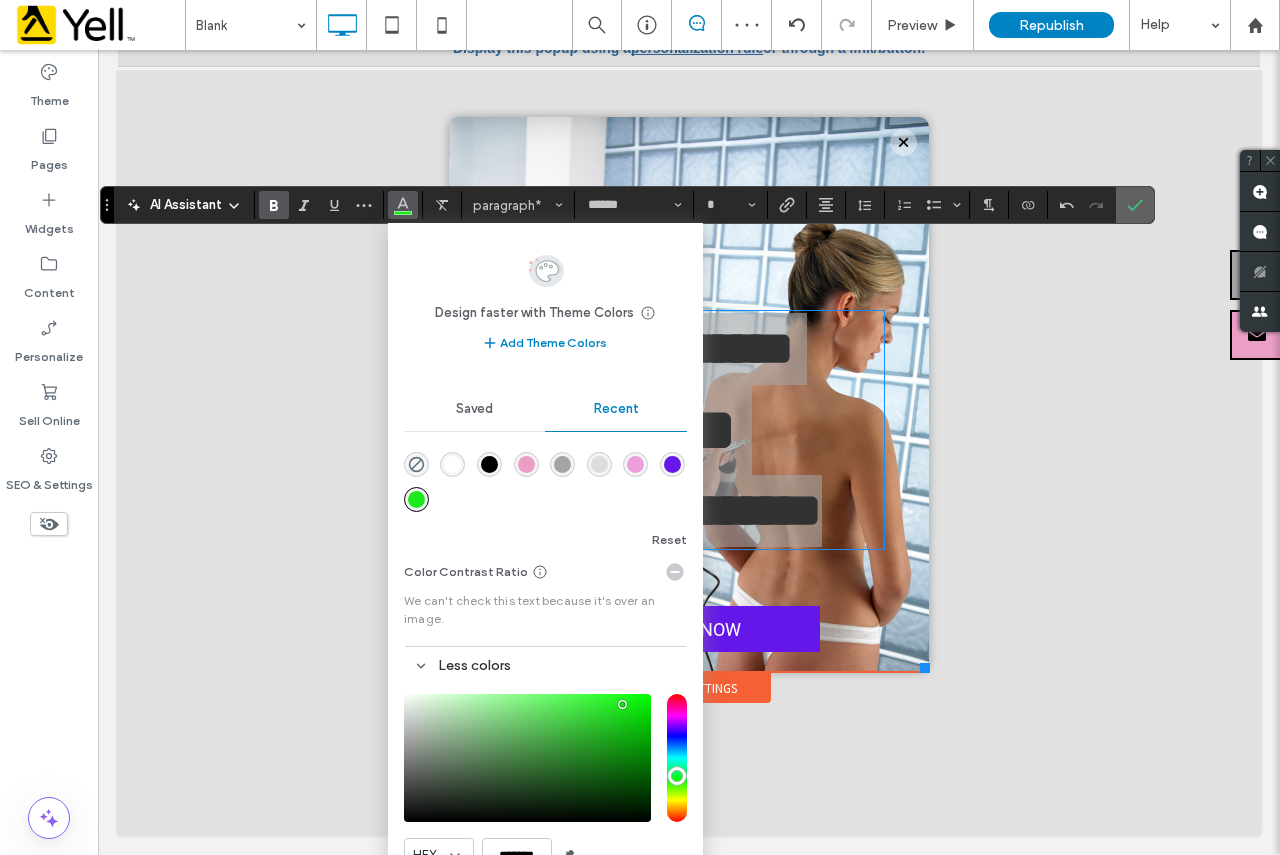 click 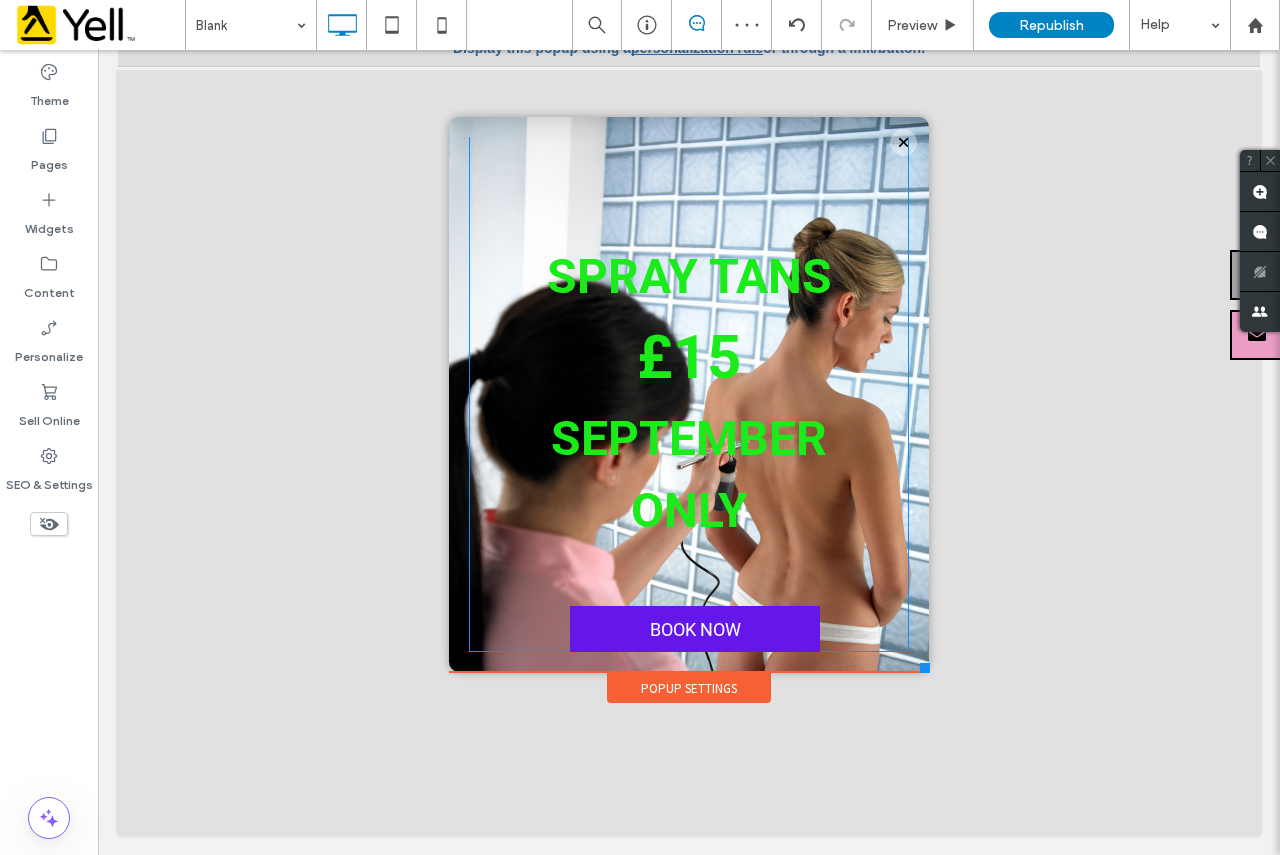 click at bounding box center (689, 432) 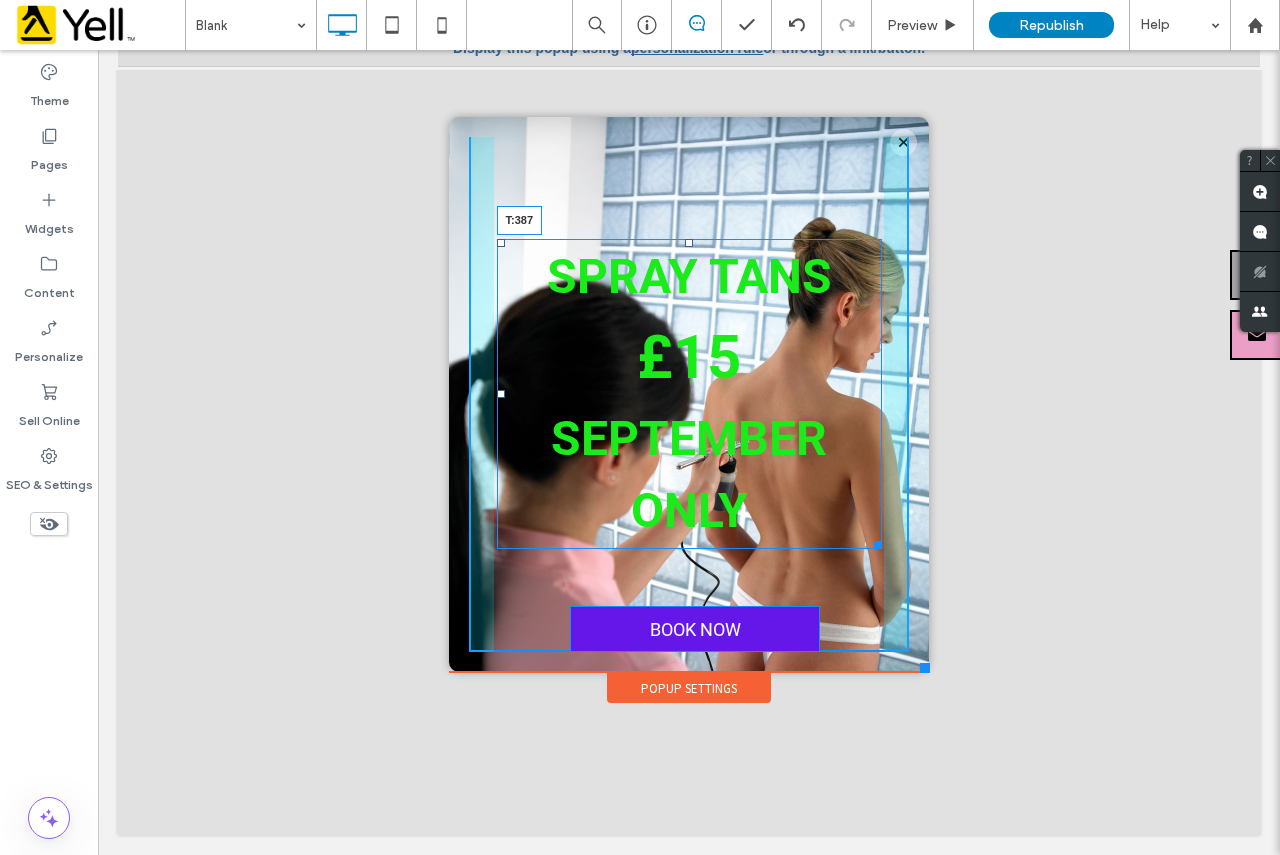 drag, startPoint x: 673, startPoint y: 241, endPoint x: 666, endPoint y: 273, distance: 32.75668 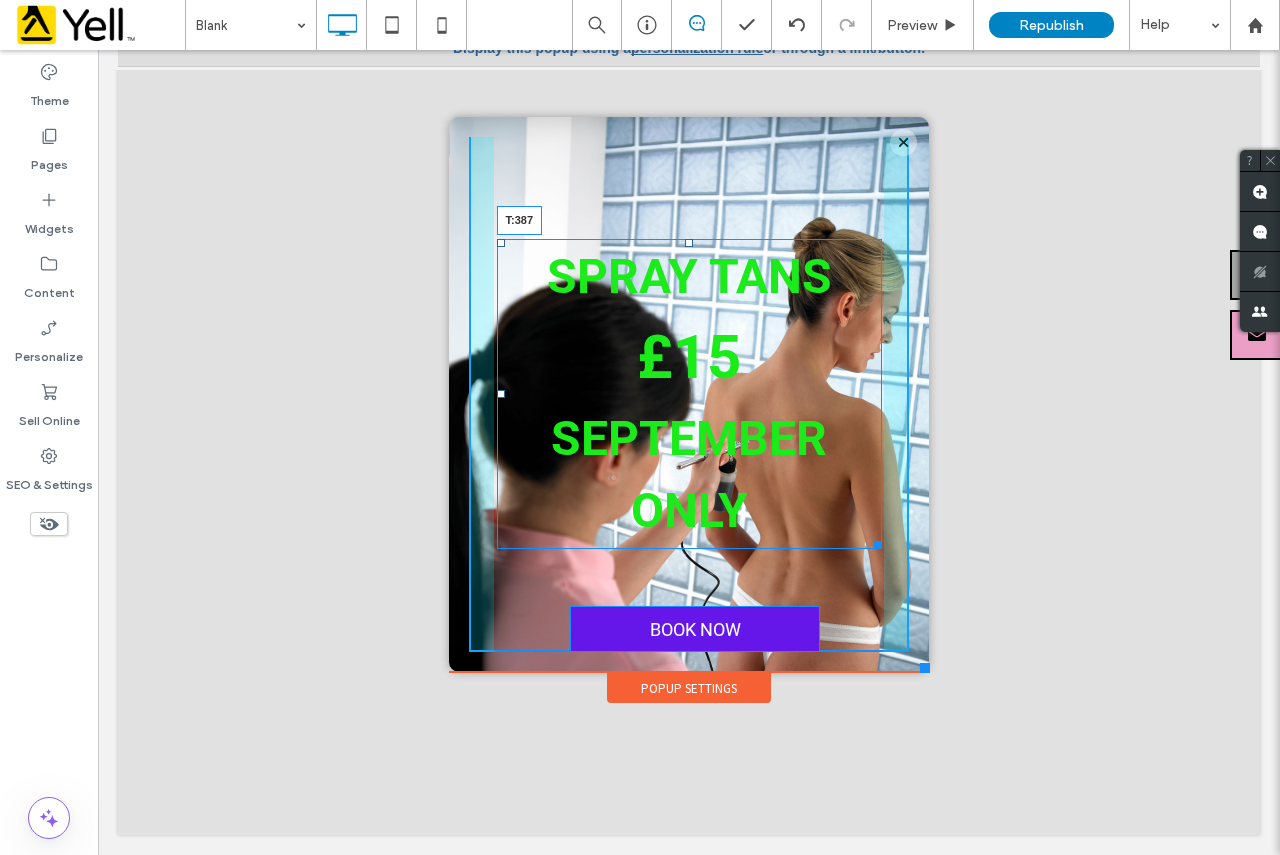 scroll, scrollTop: 293, scrollLeft: 0, axis: vertical 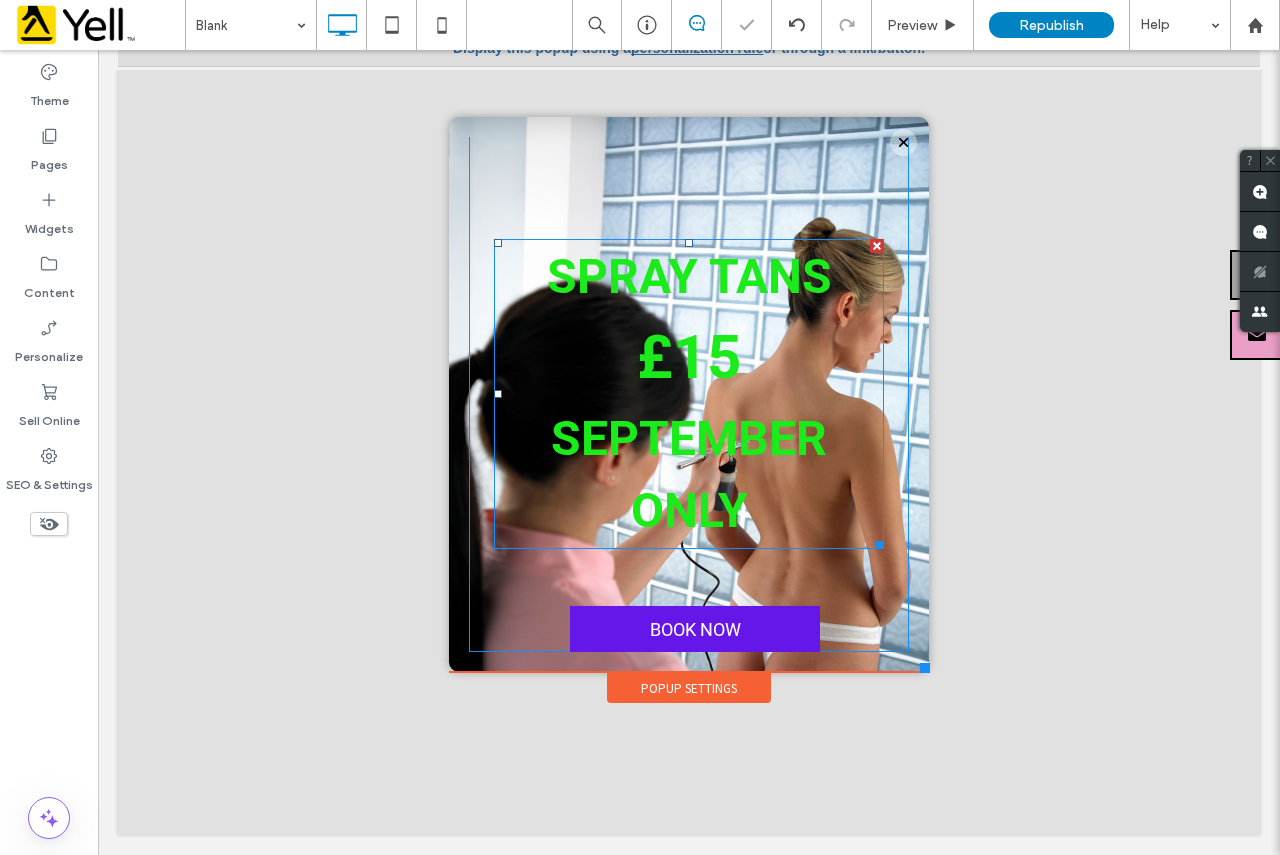 click on "SEPTEMBER ONLY" at bounding box center (689, 475) 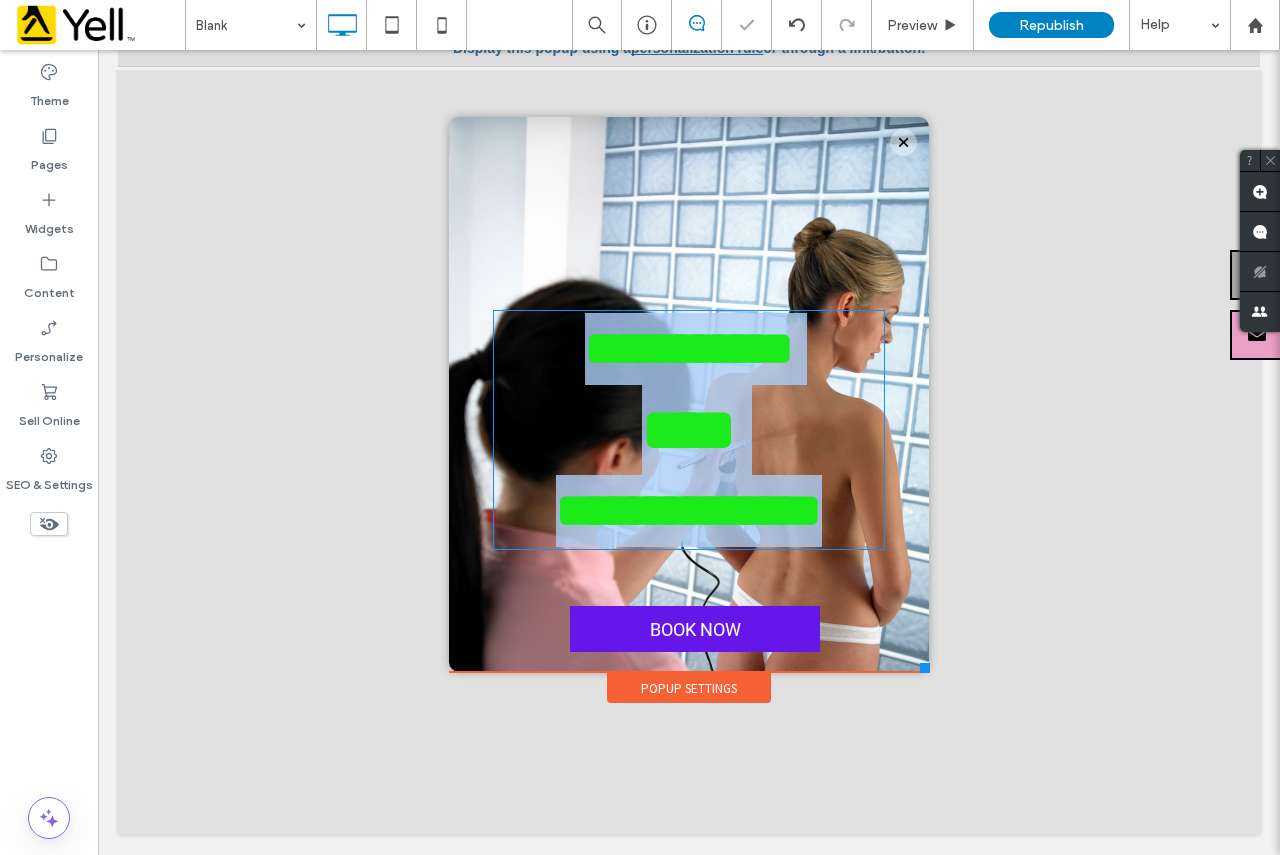 click on "**********" at bounding box center (689, 511) 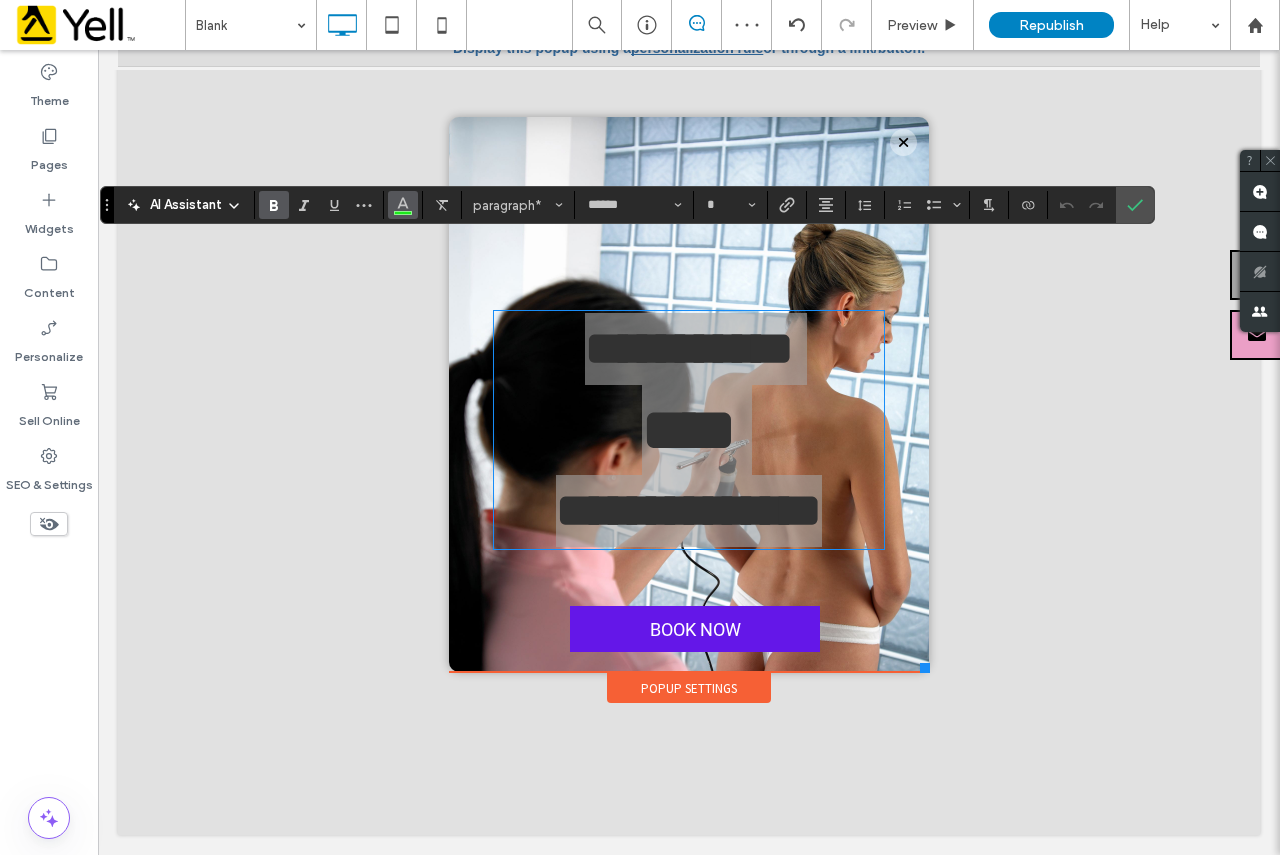 click 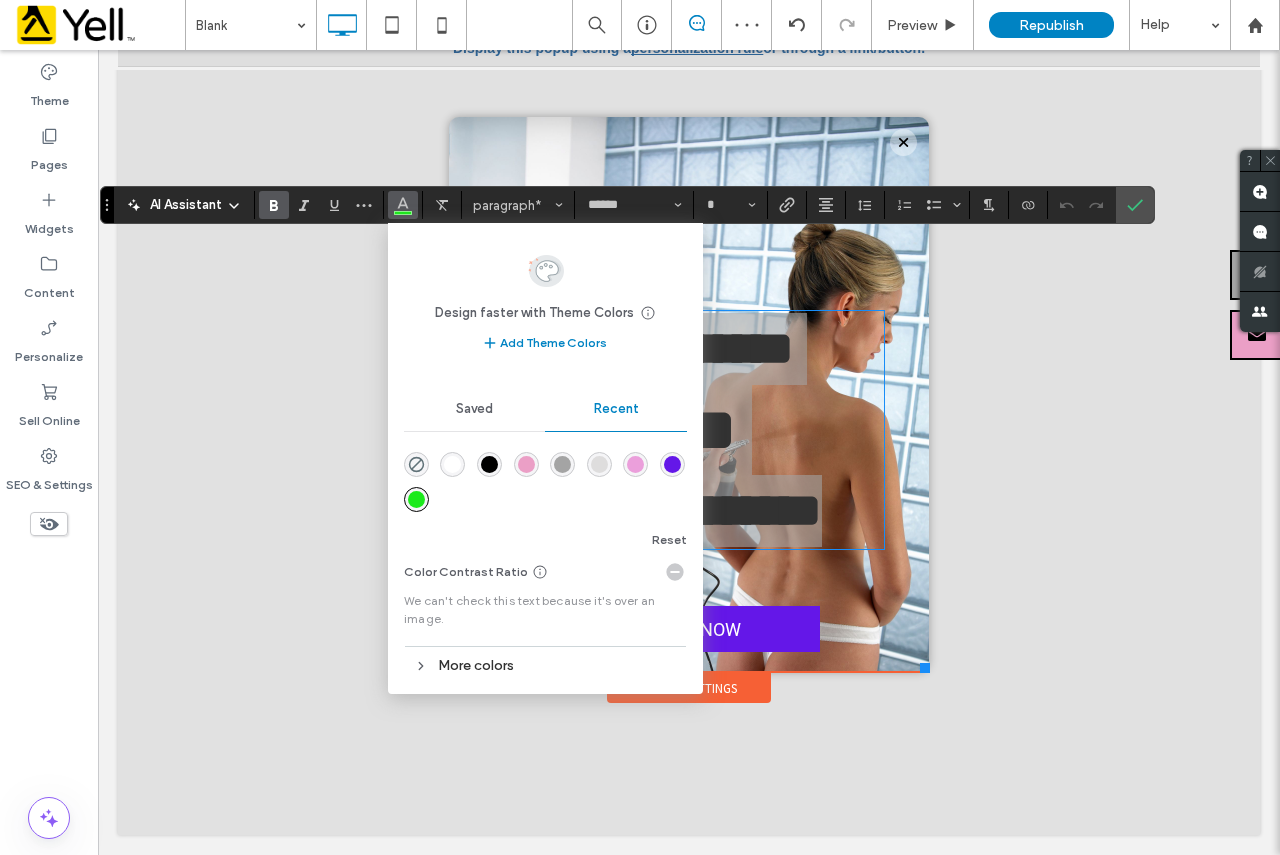 click at bounding box center [672, 464] 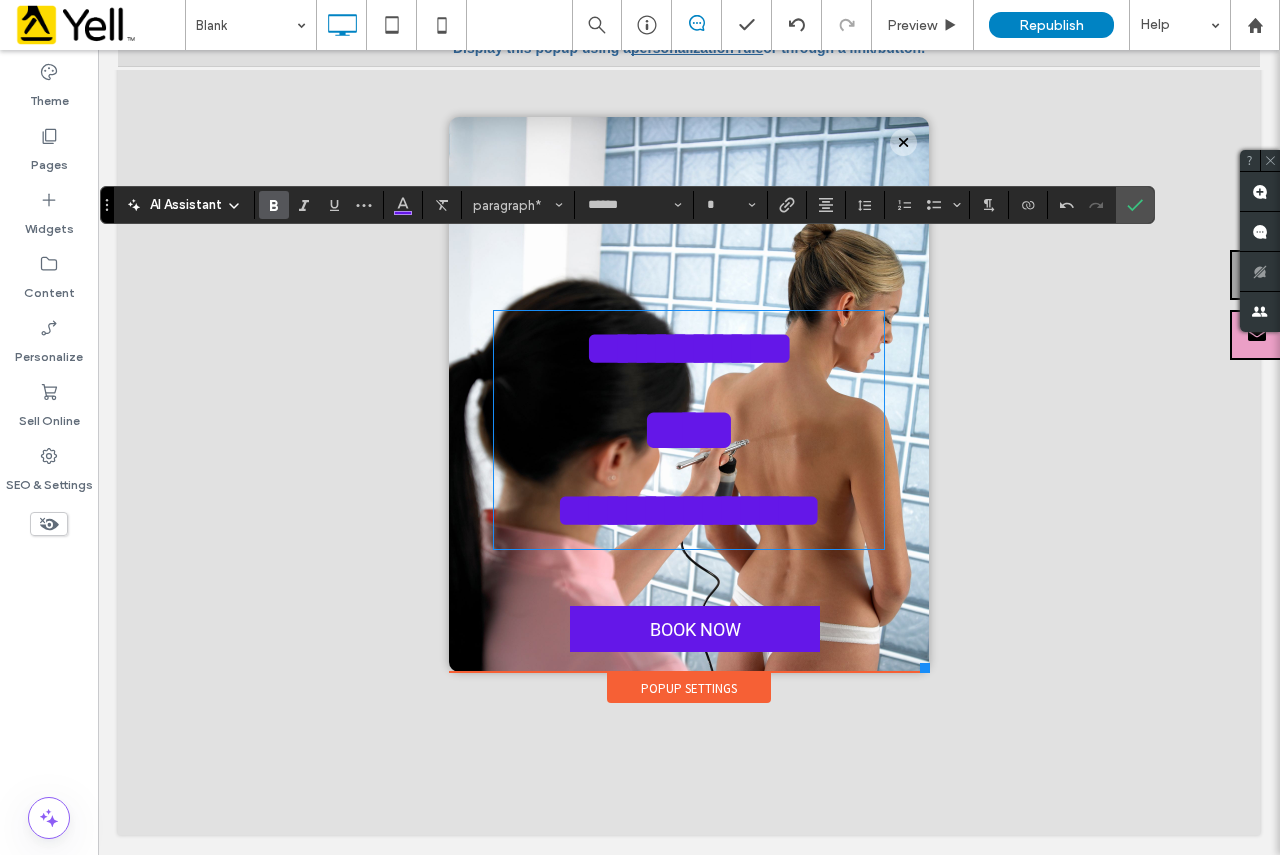 click at bounding box center (689, 432) 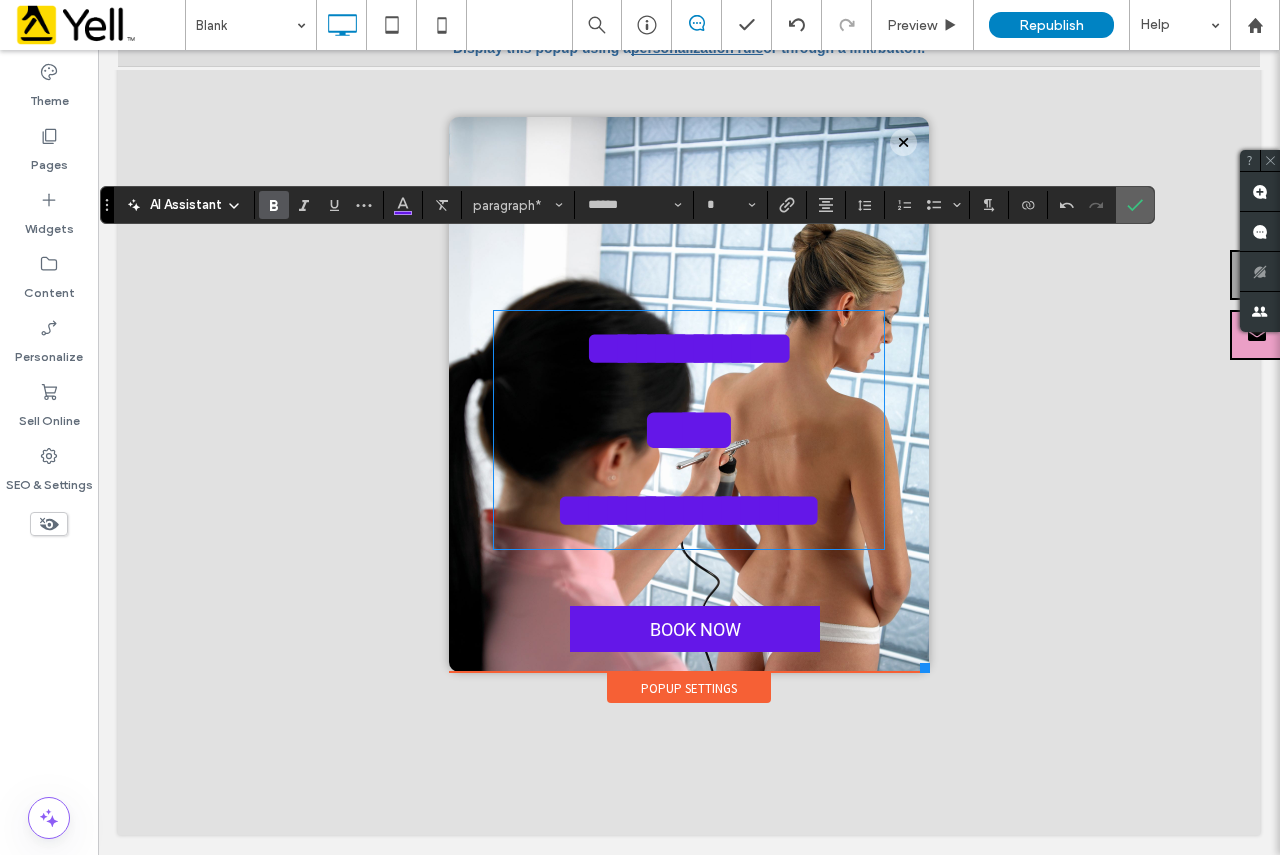 click at bounding box center [1135, 205] 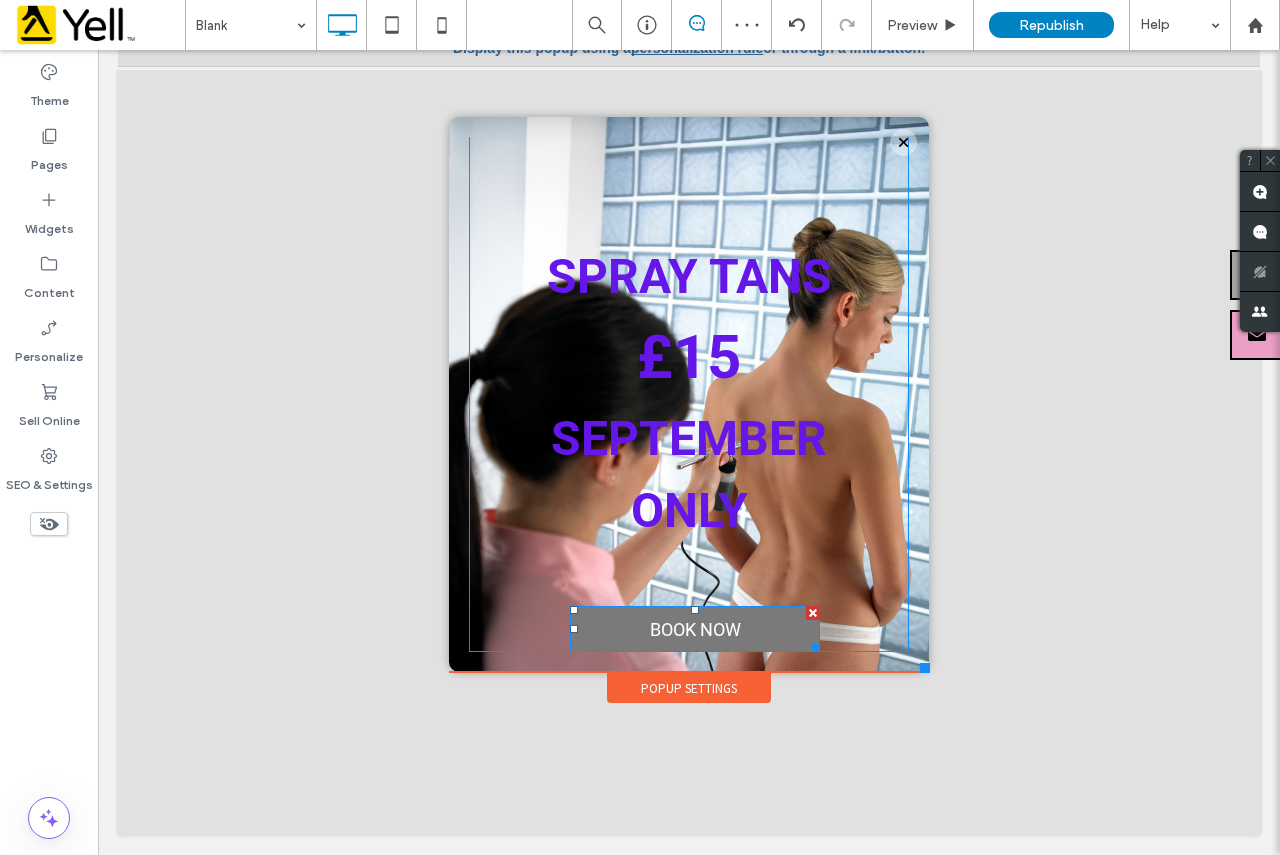 click on "book now" at bounding box center (695, 629) 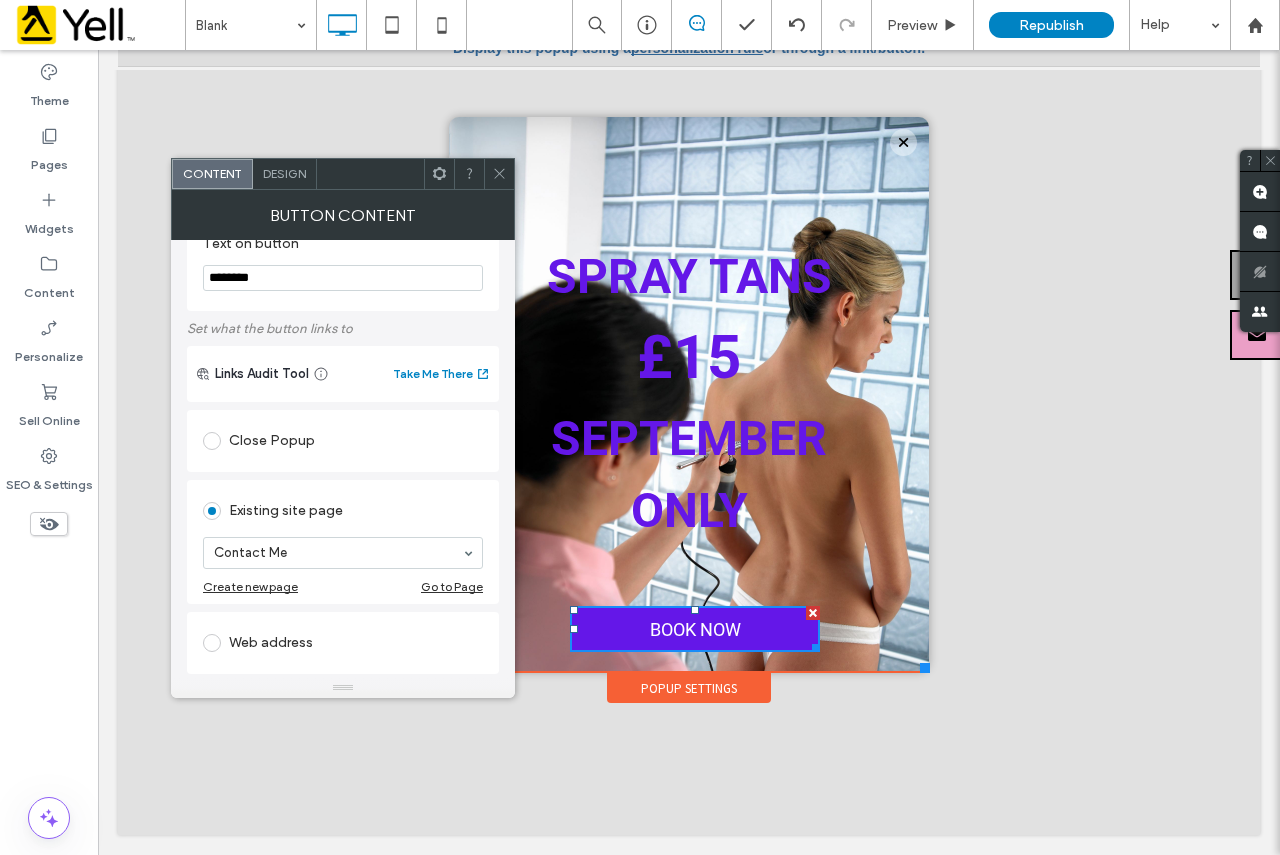 scroll, scrollTop: 100, scrollLeft: 0, axis: vertical 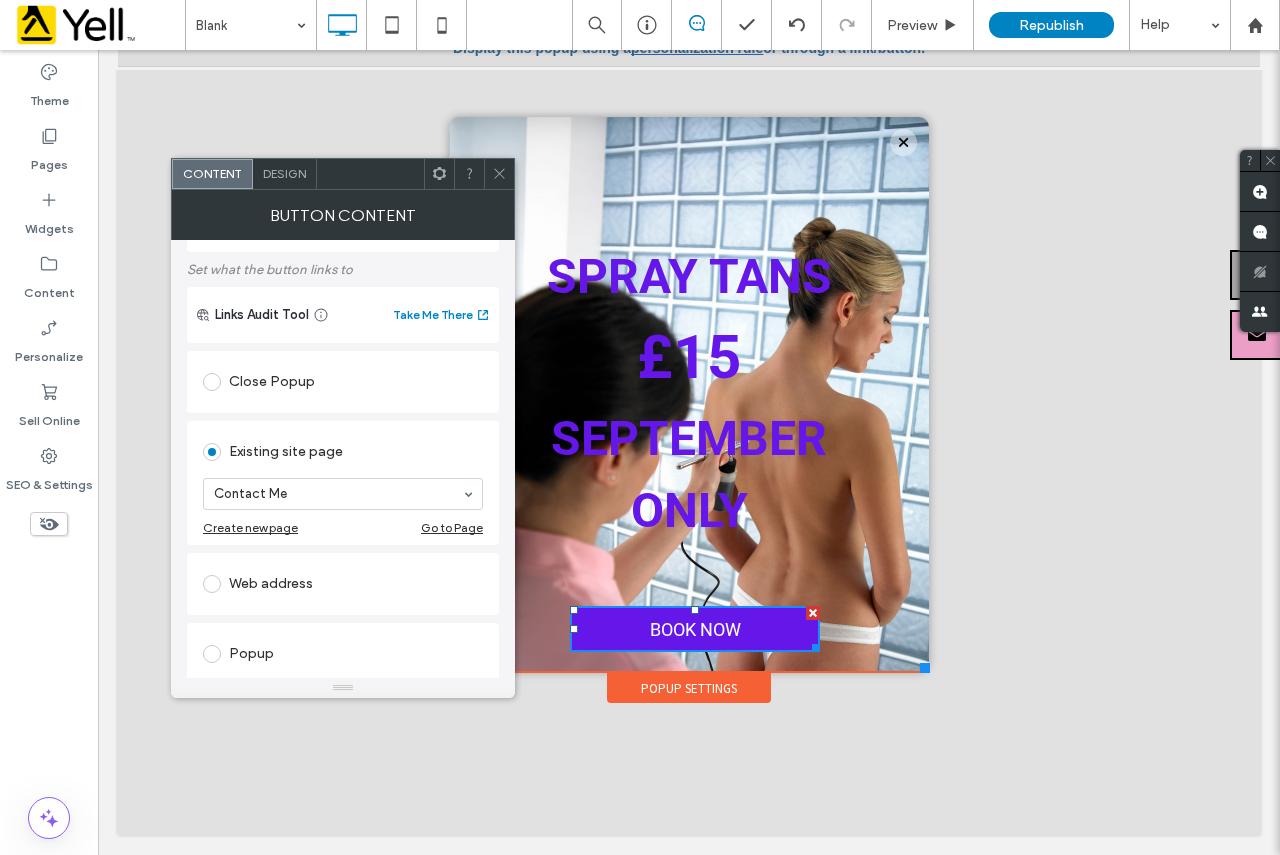 click 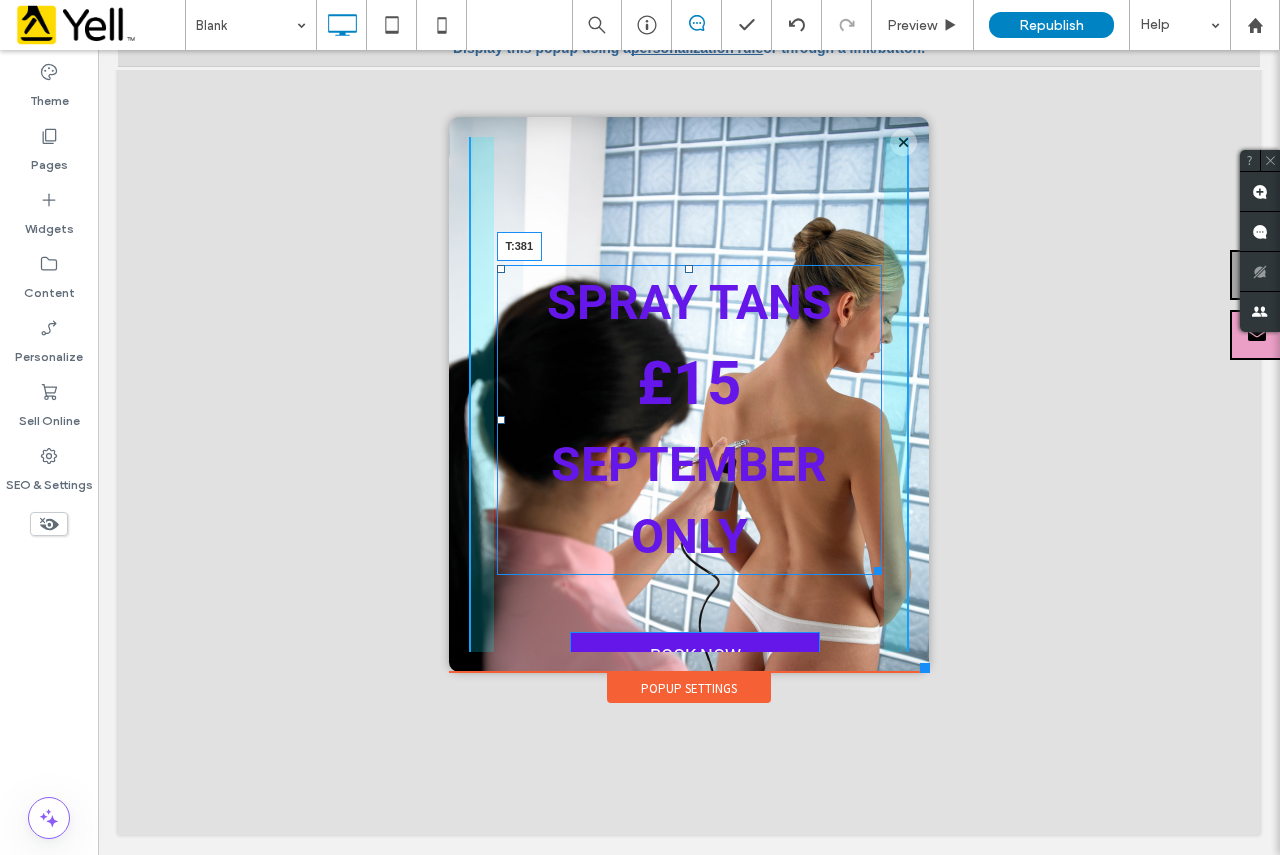 scroll, scrollTop: 253, scrollLeft: 0, axis: vertical 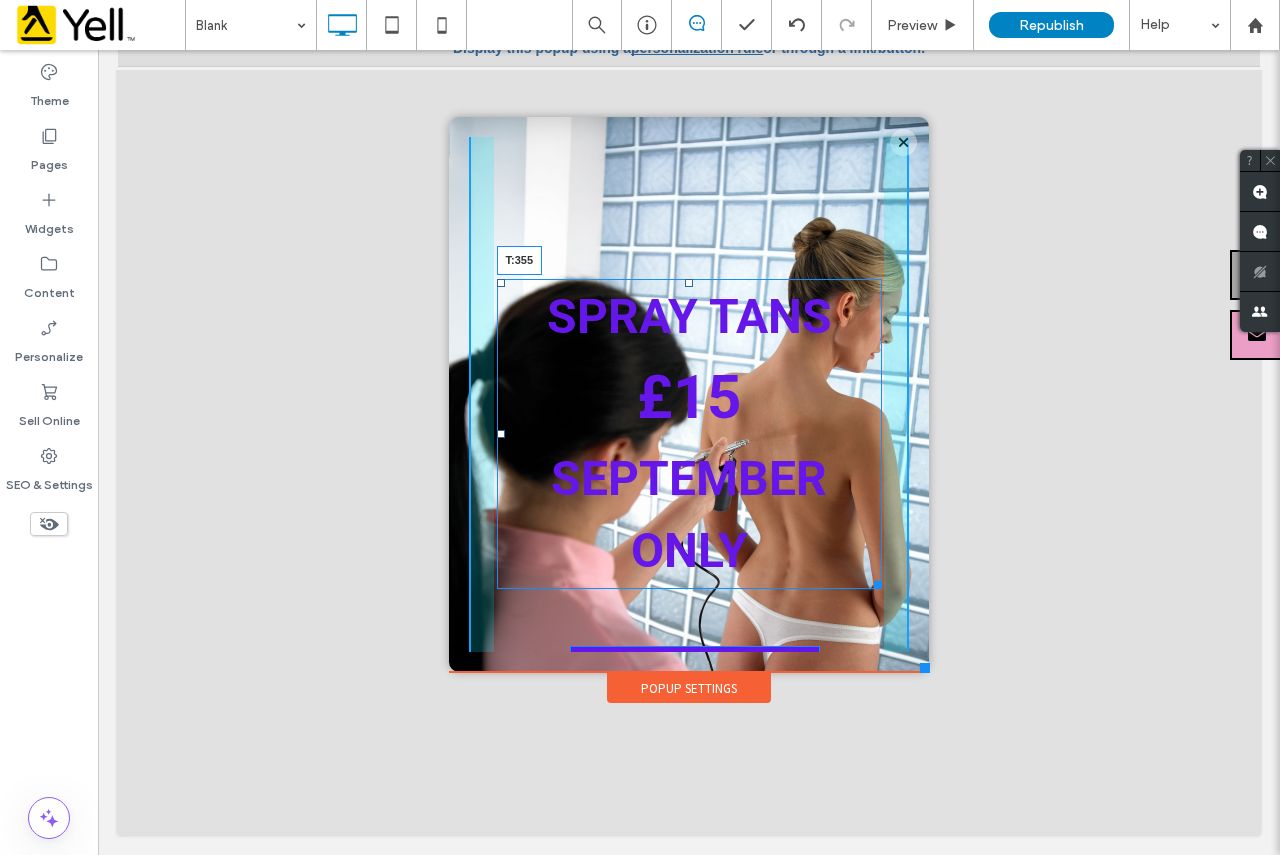 drag, startPoint x: 671, startPoint y: 244, endPoint x: 794, endPoint y: 270, distance: 125.71794 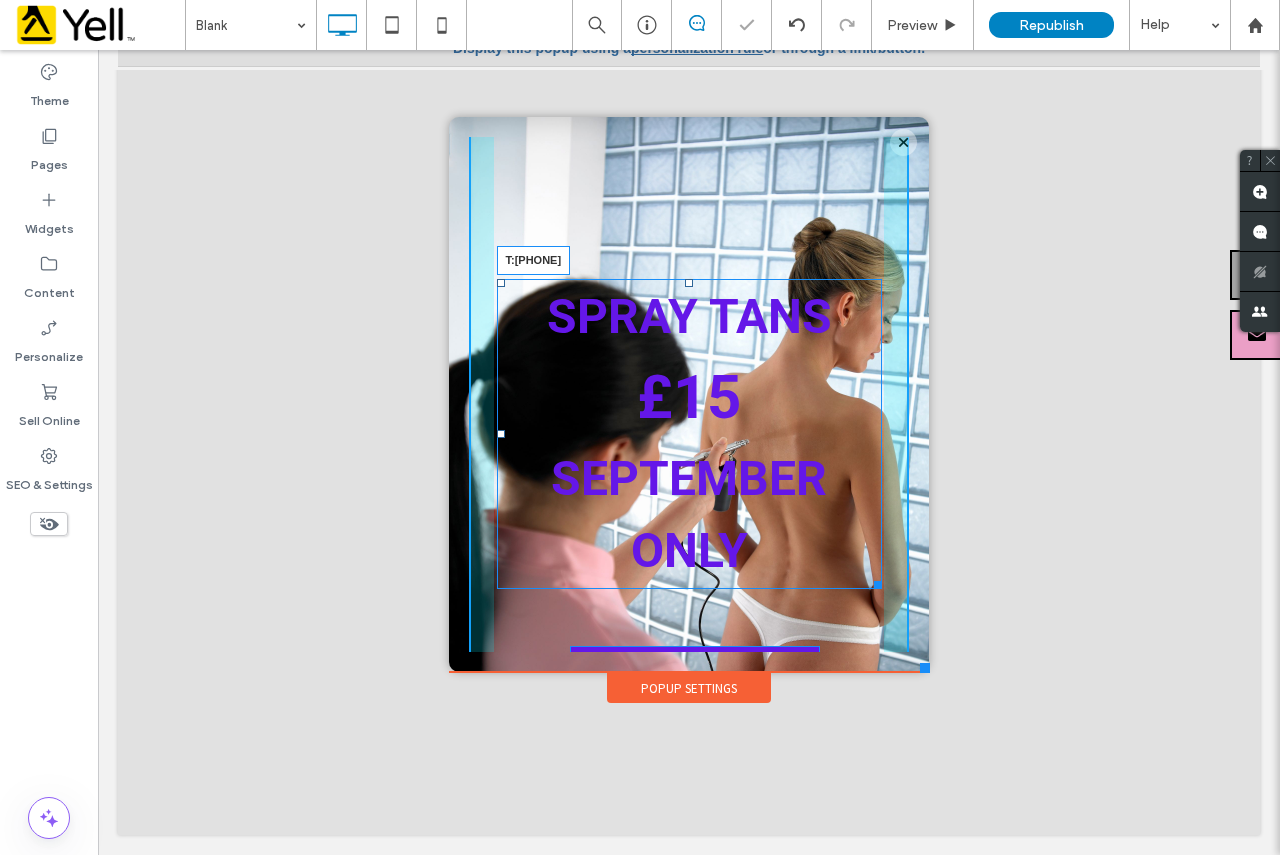 scroll, scrollTop: 194, scrollLeft: 0, axis: vertical 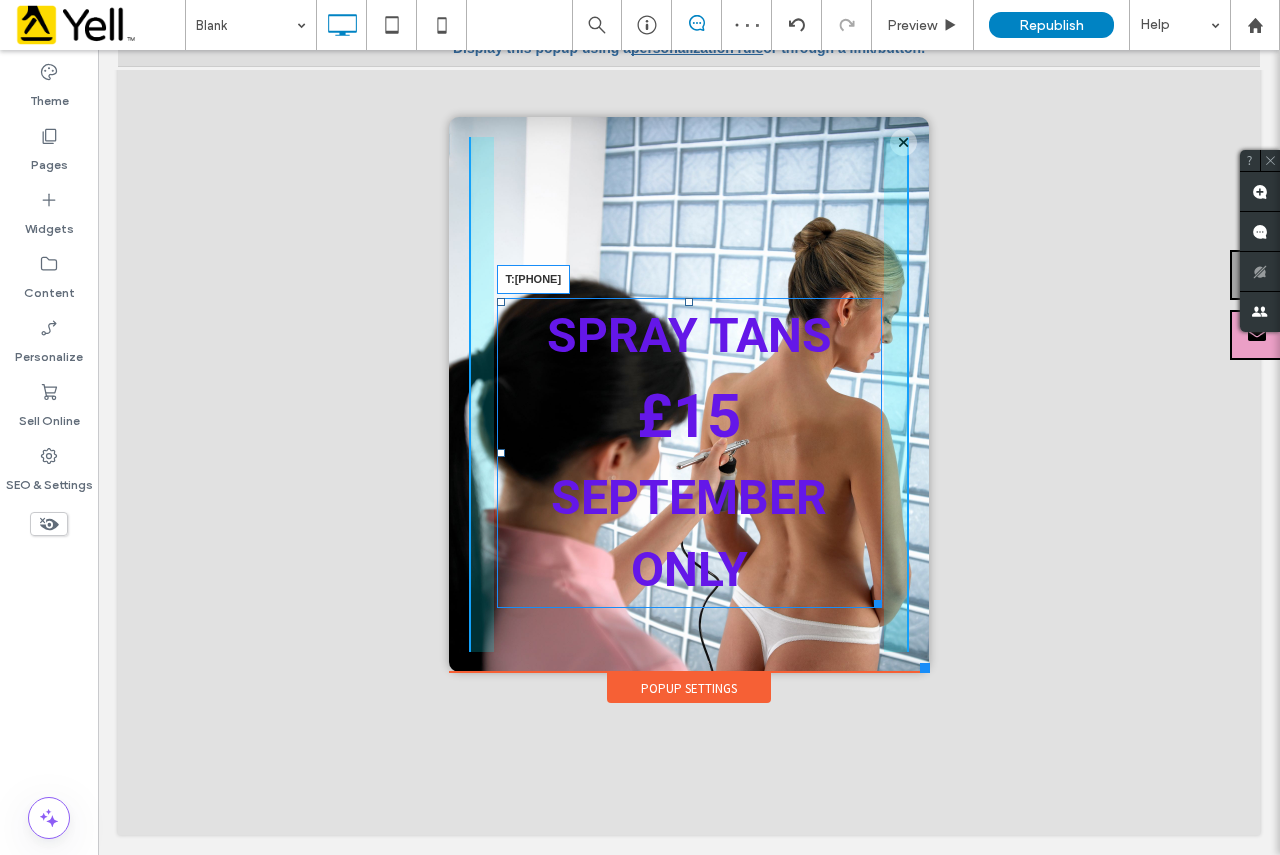 drag, startPoint x: 673, startPoint y: 240, endPoint x: 658, endPoint y: 181, distance: 60.876926 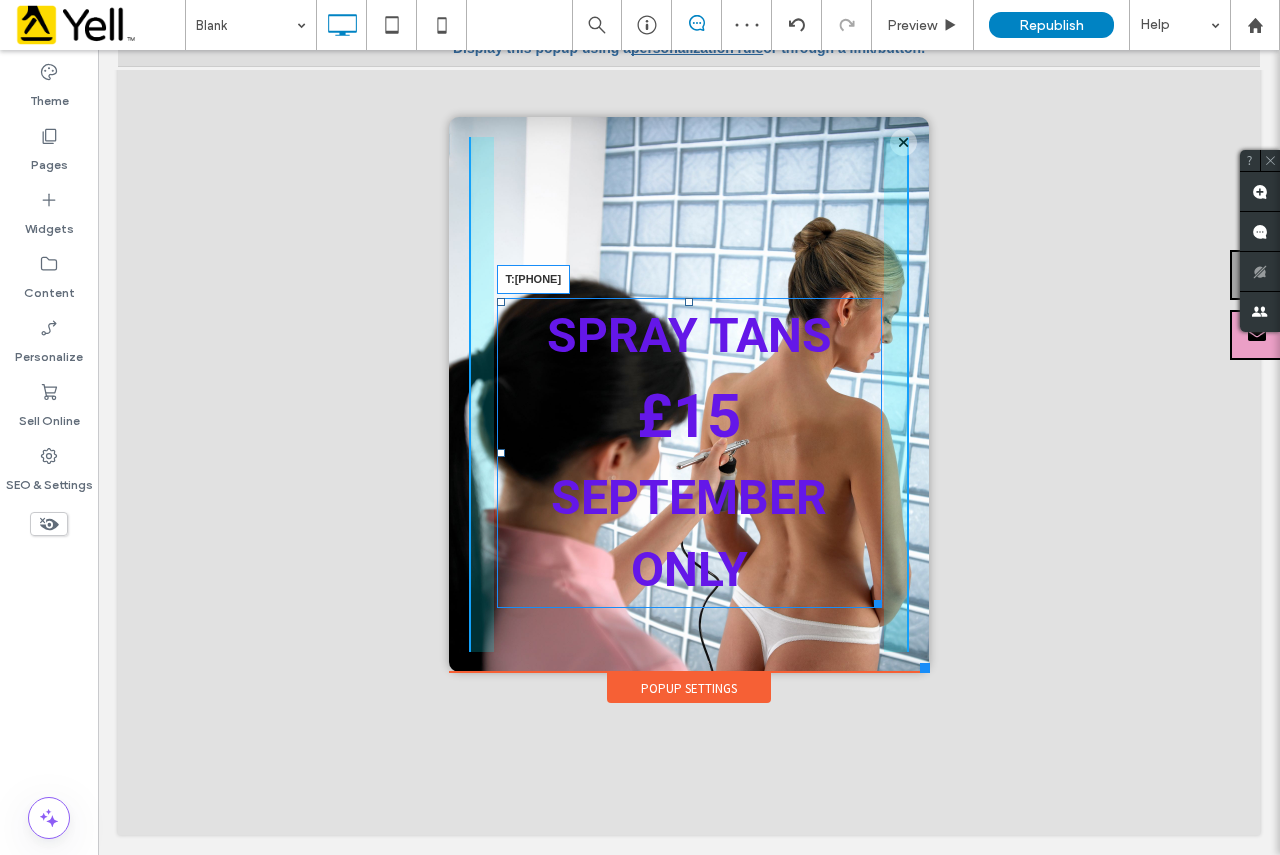 click on "SPRAY TANS £15 SEPTEMBER ONLY T:[PHONE]
book now
Click To Paste" at bounding box center (689, 327) 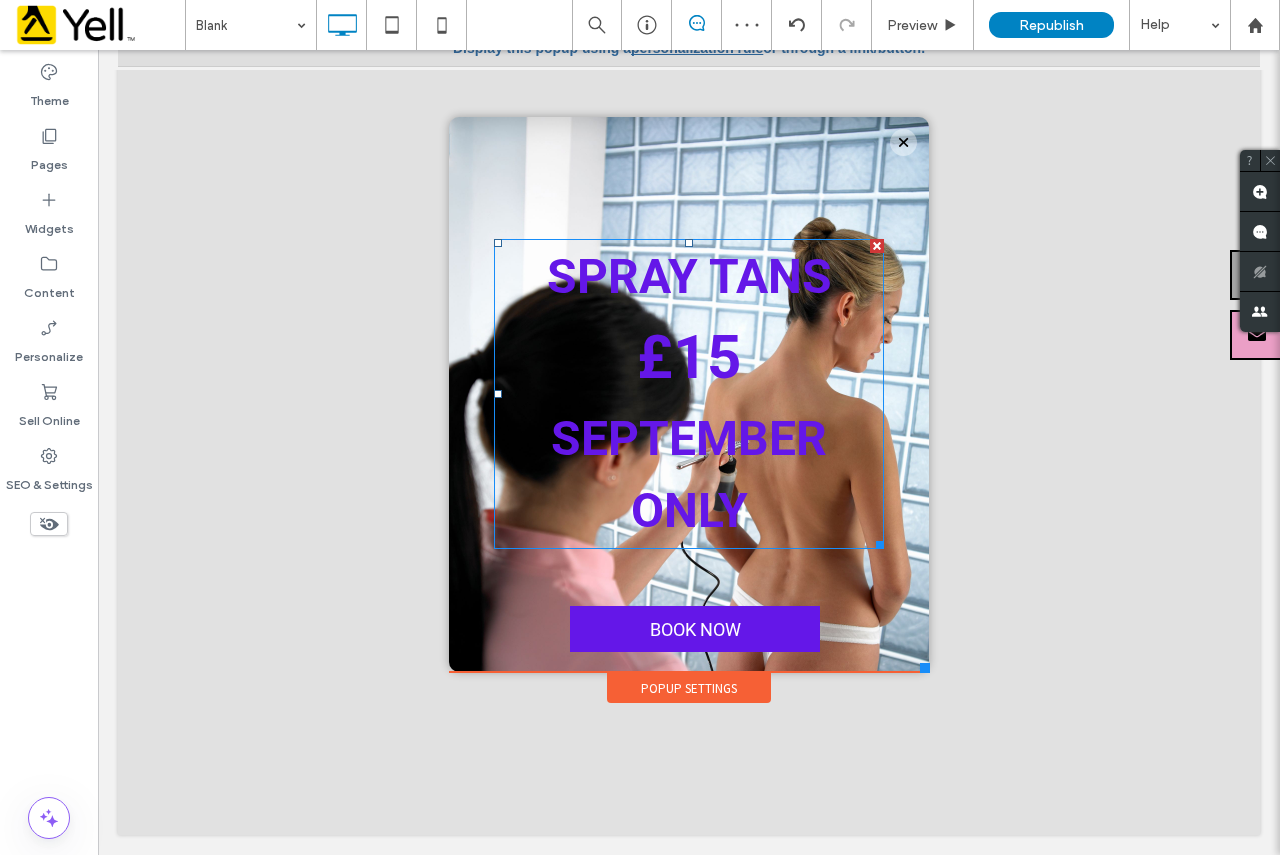 click on "SEPTEMBER ONLY" at bounding box center (689, 475) 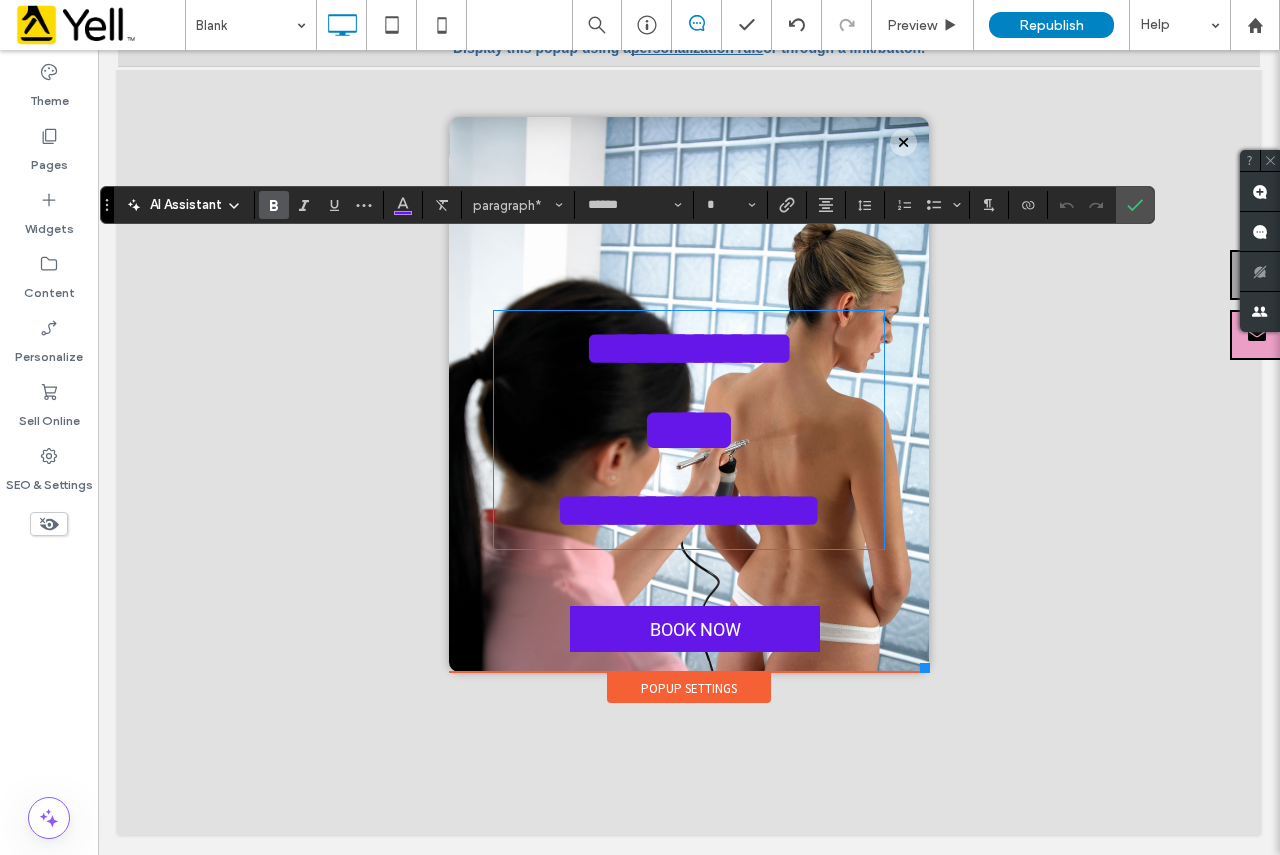 click on "**********" at bounding box center [689, 510] 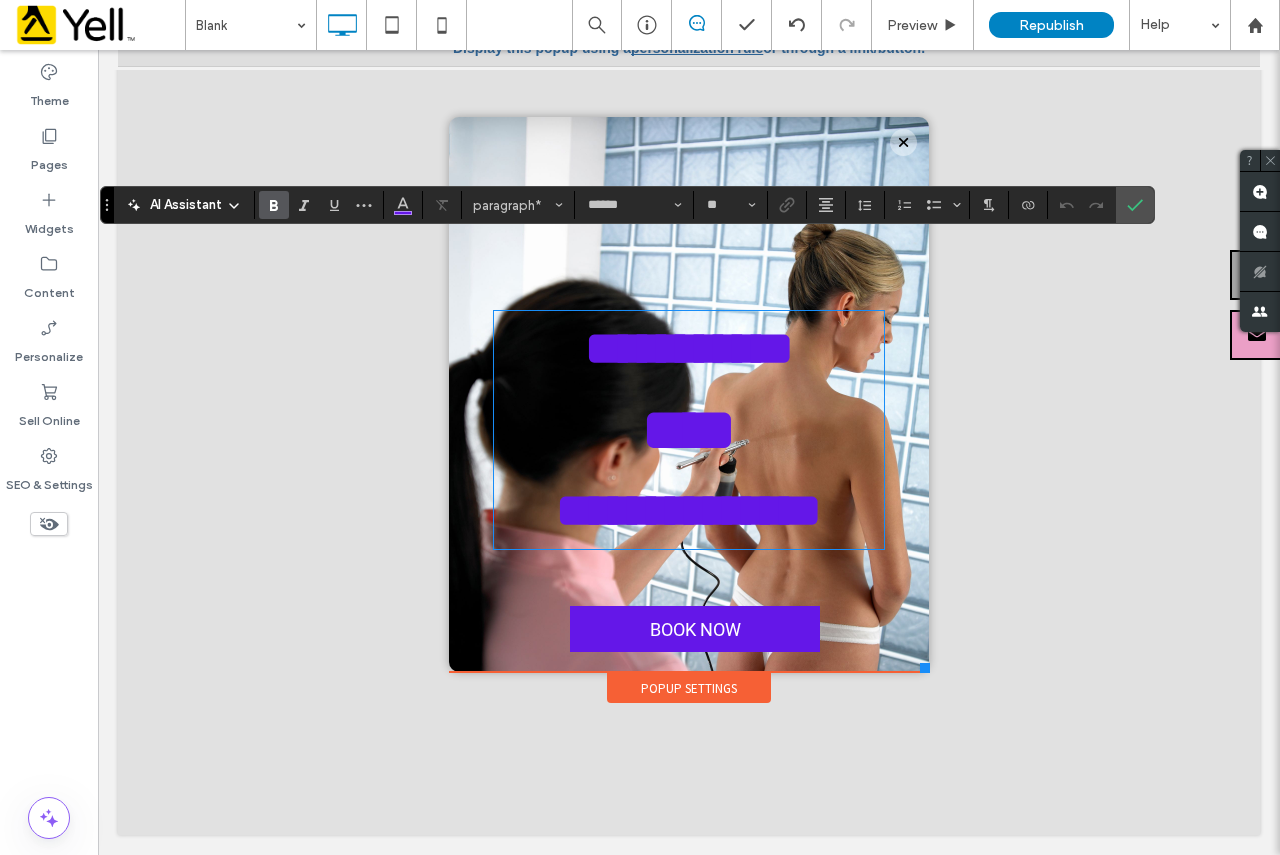 click on "**********" at bounding box center [689, 510] 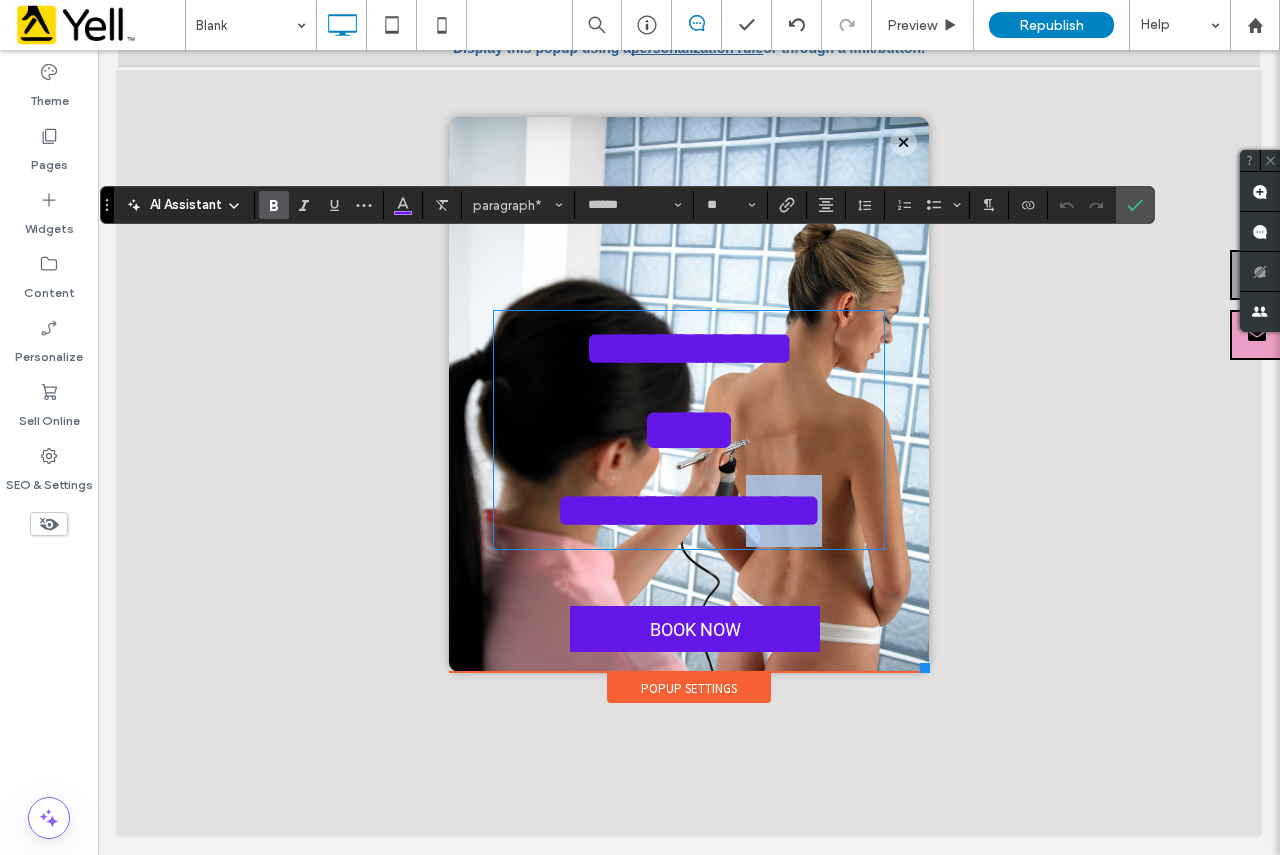 drag, startPoint x: 738, startPoint y: 509, endPoint x: 598, endPoint y: 506, distance: 140.03214 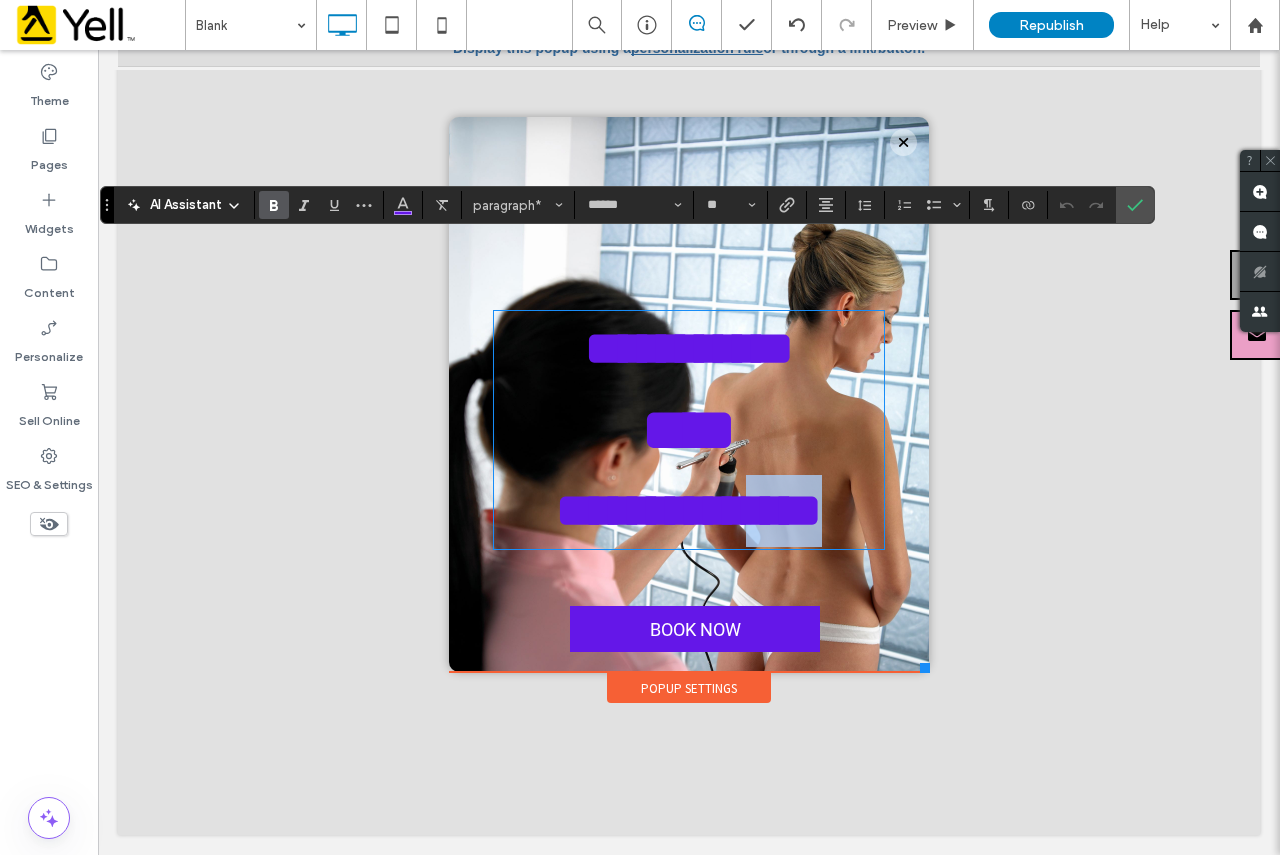 click on "**********" at bounding box center (689, 511) 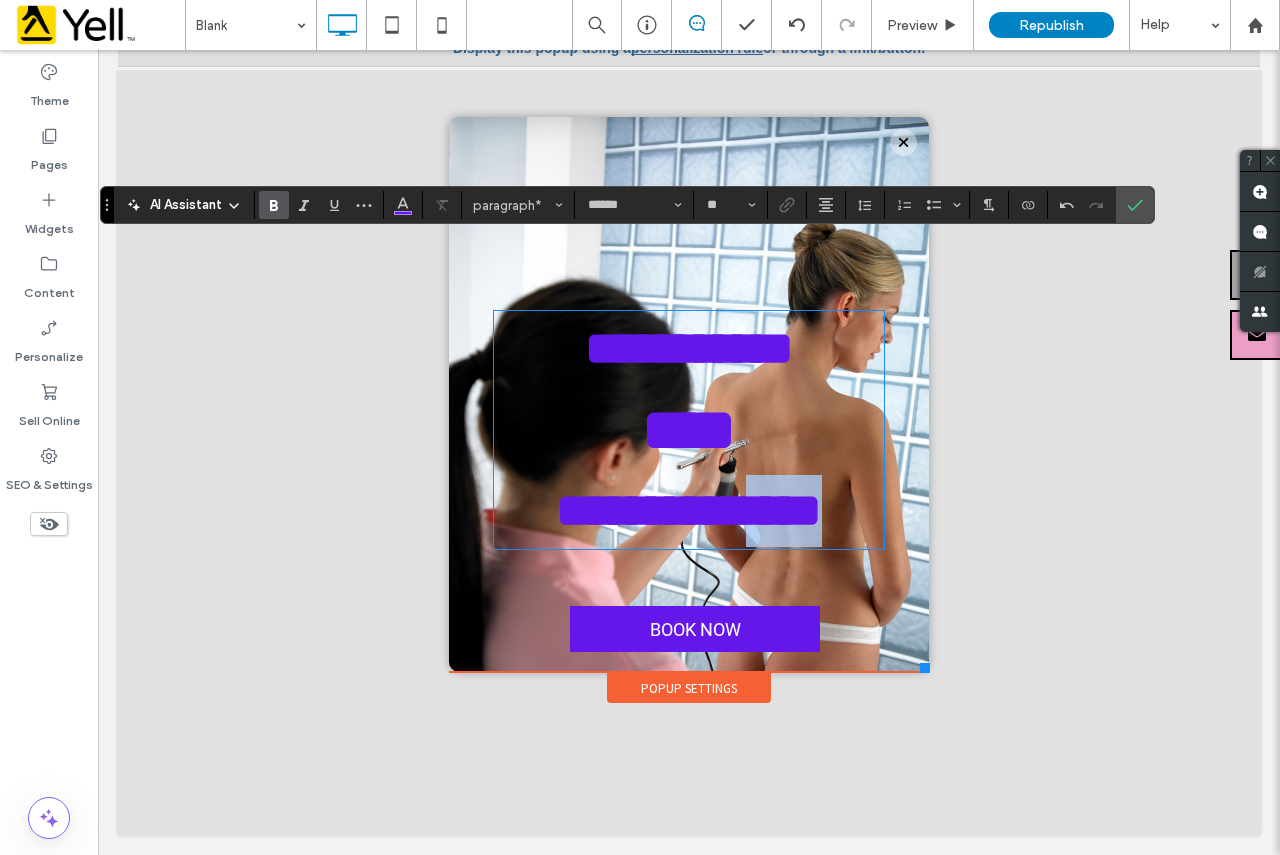 scroll, scrollTop: 122, scrollLeft: 0, axis: vertical 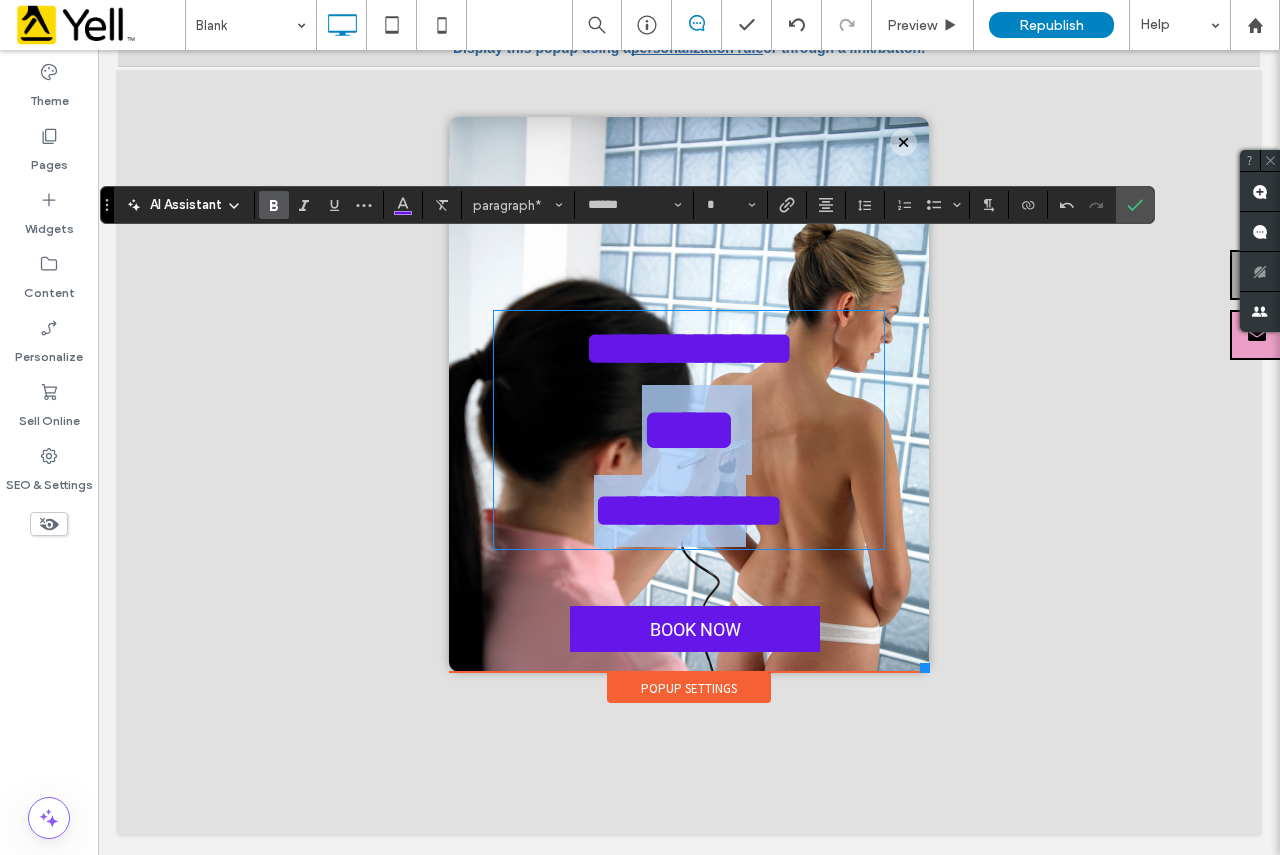 drag, startPoint x: 783, startPoint y: 513, endPoint x: 509, endPoint y: 456, distance: 279.86603 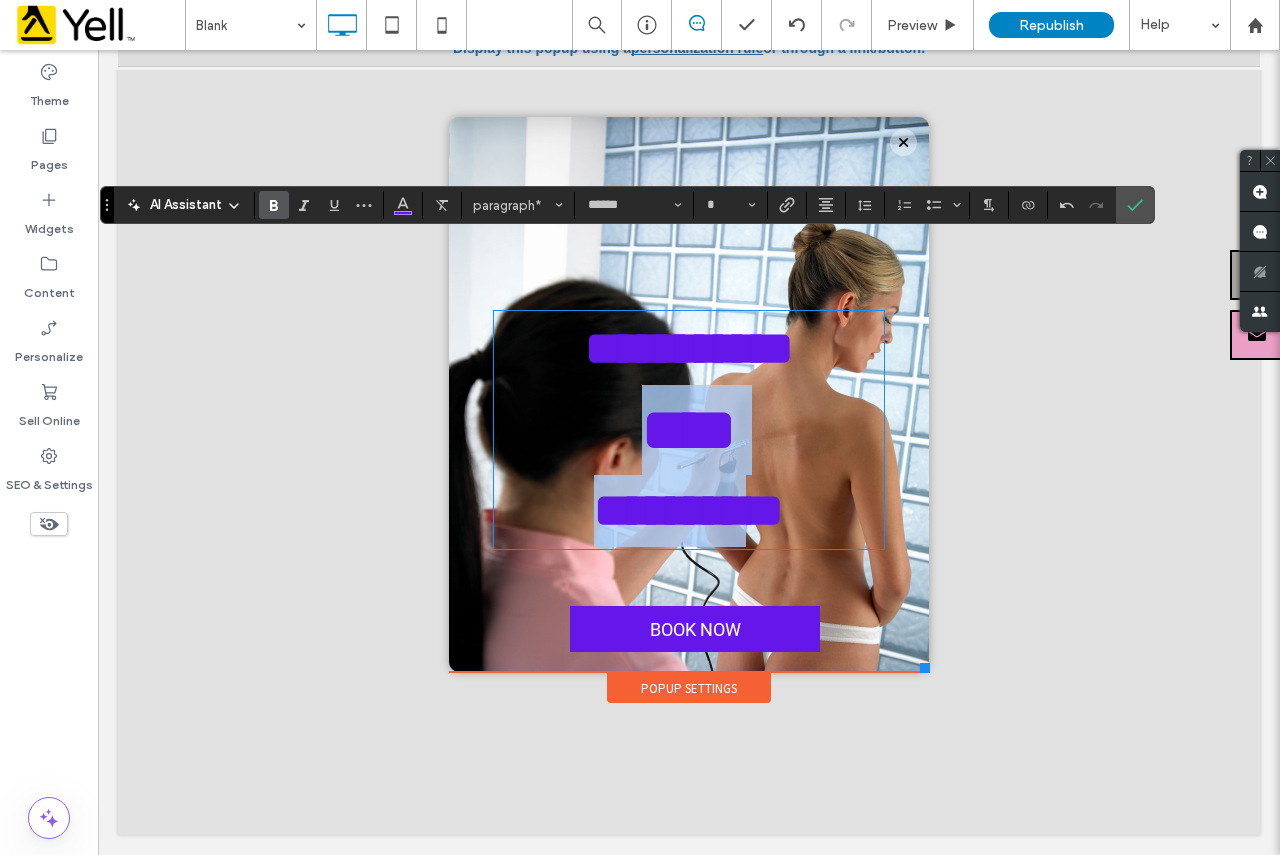 type on "**" 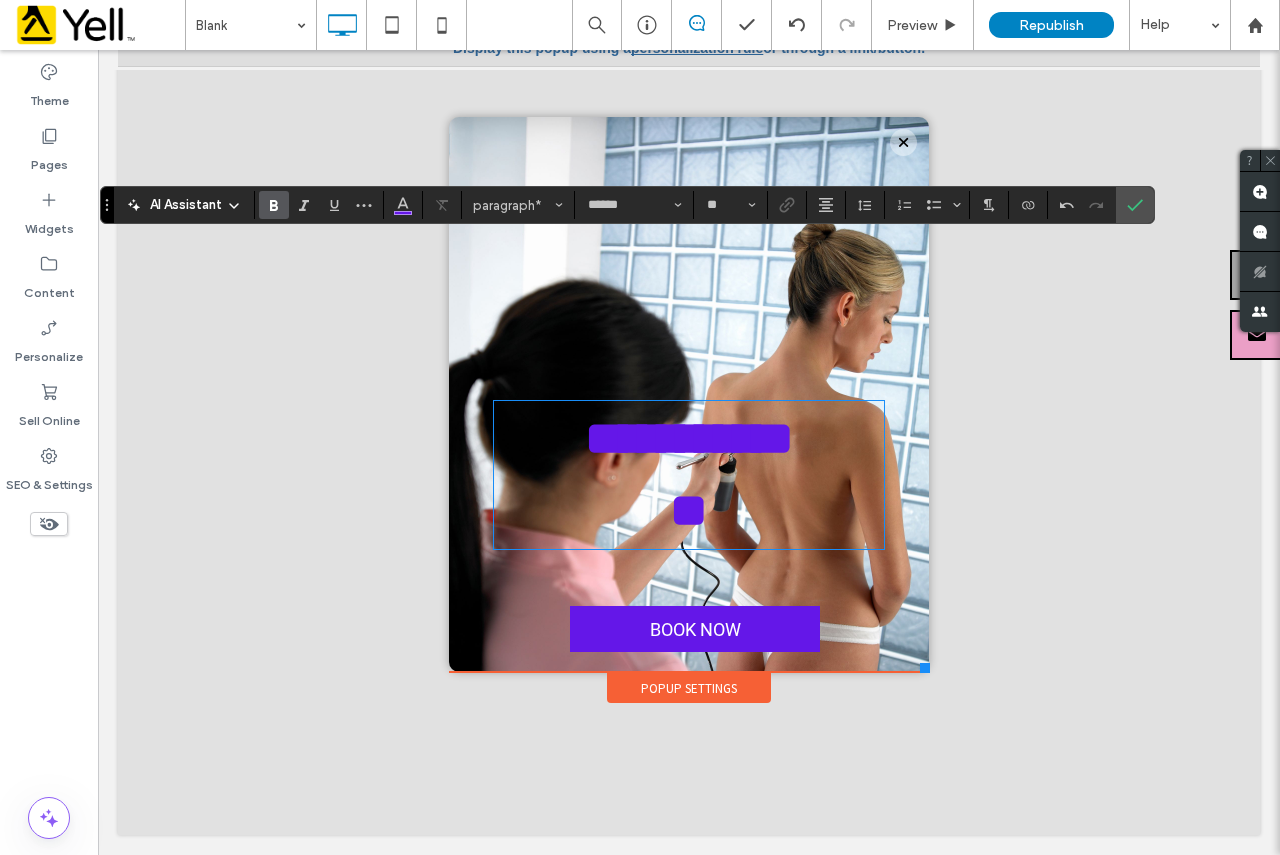 scroll, scrollTop: 0, scrollLeft: 0, axis: both 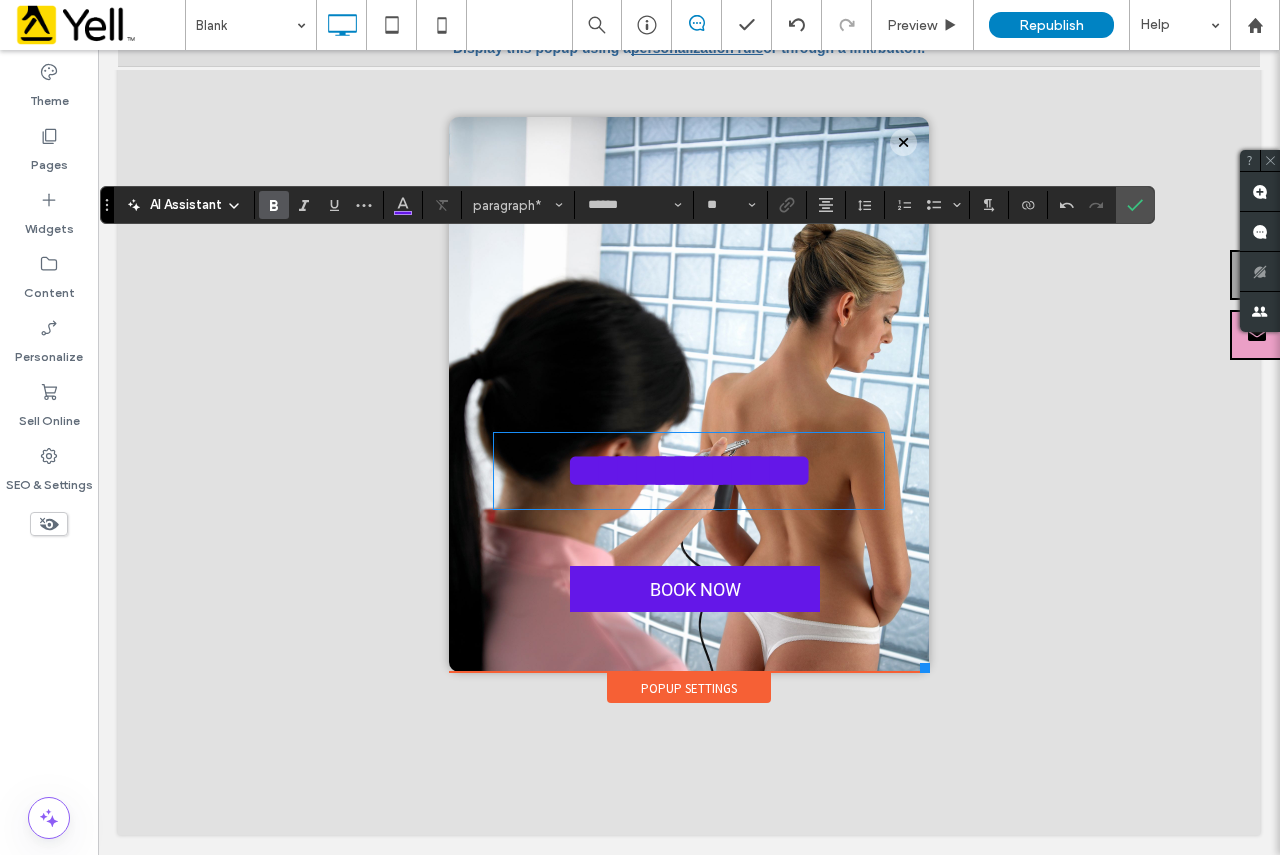 type 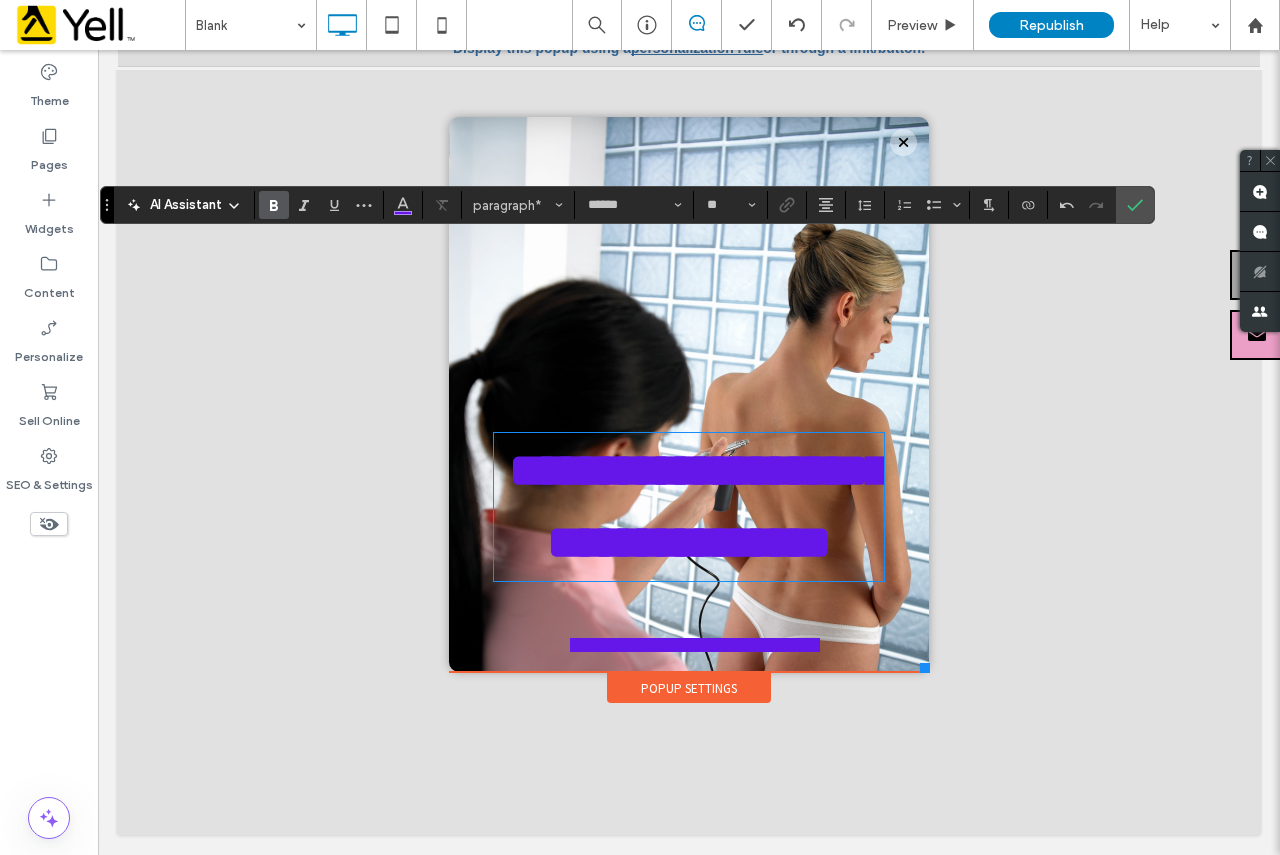 scroll, scrollTop: 64, scrollLeft: 0, axis: vertical 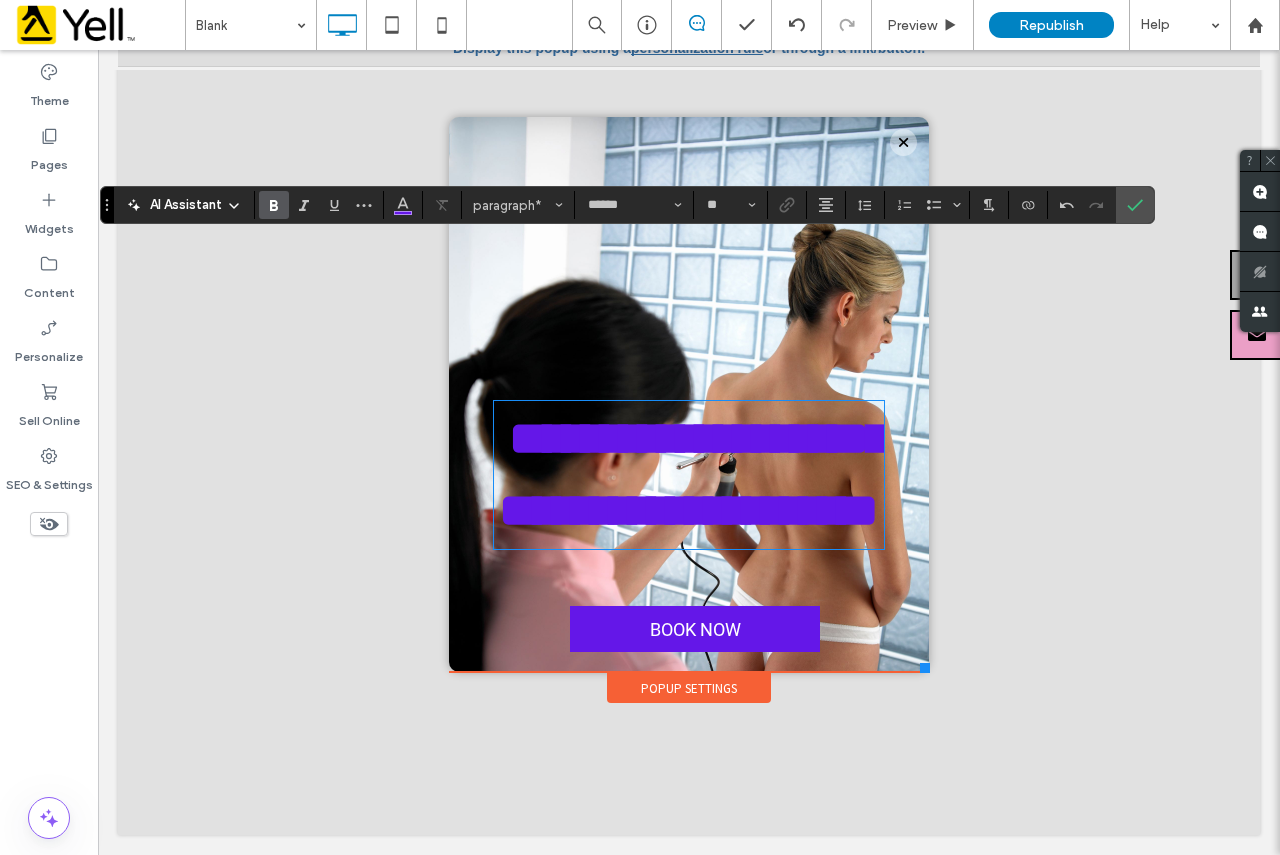 click on "**********" at bounding box center (694, 474) 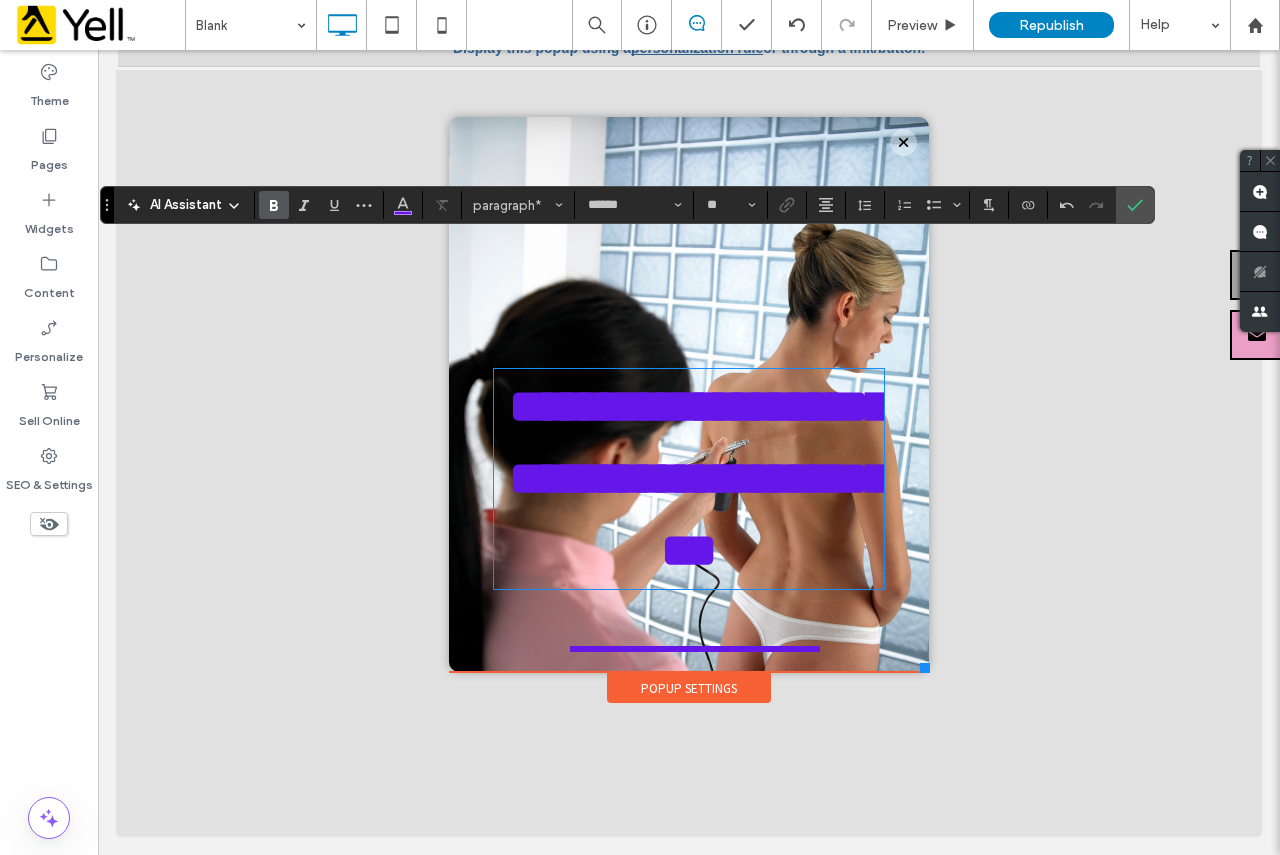 scroll, scrollTop: 136, scrollLeft: 0, axis: vertical 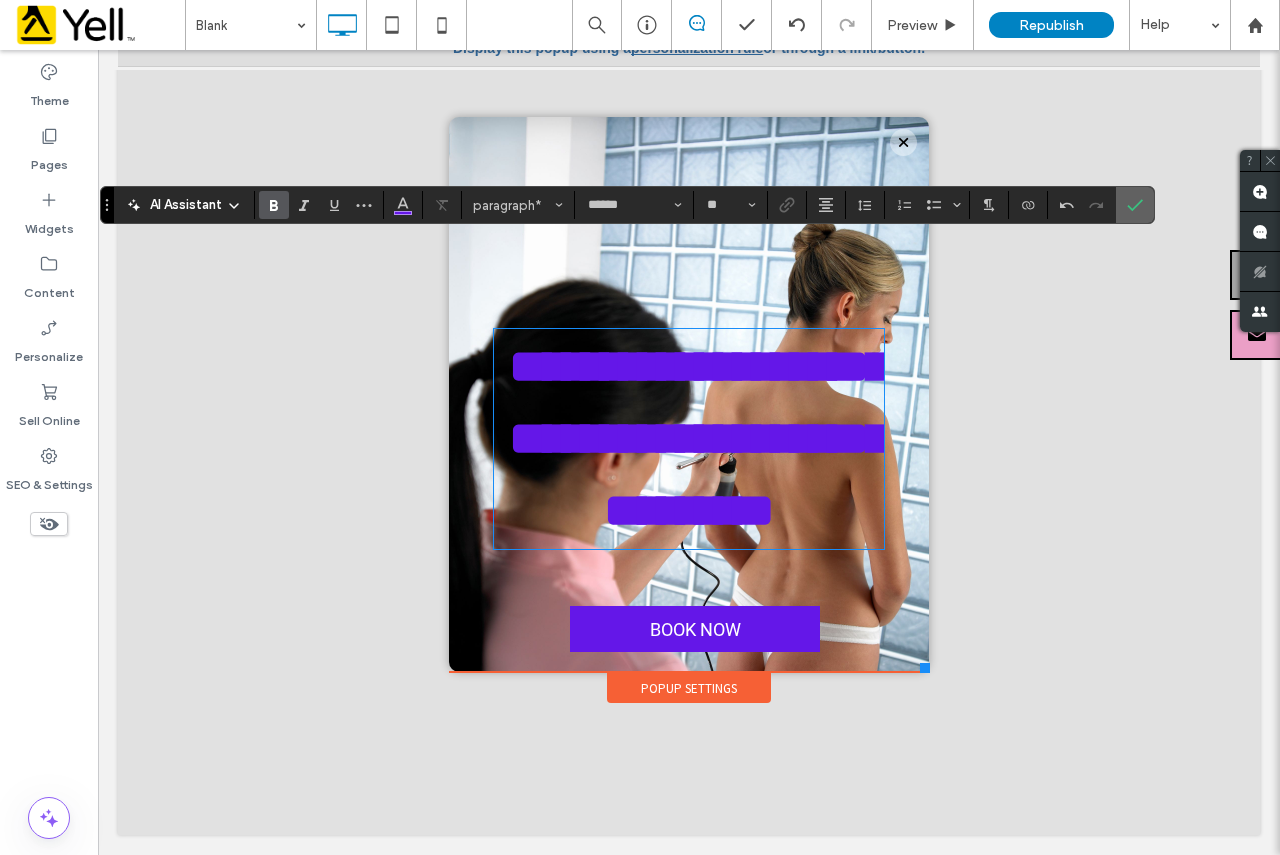 click 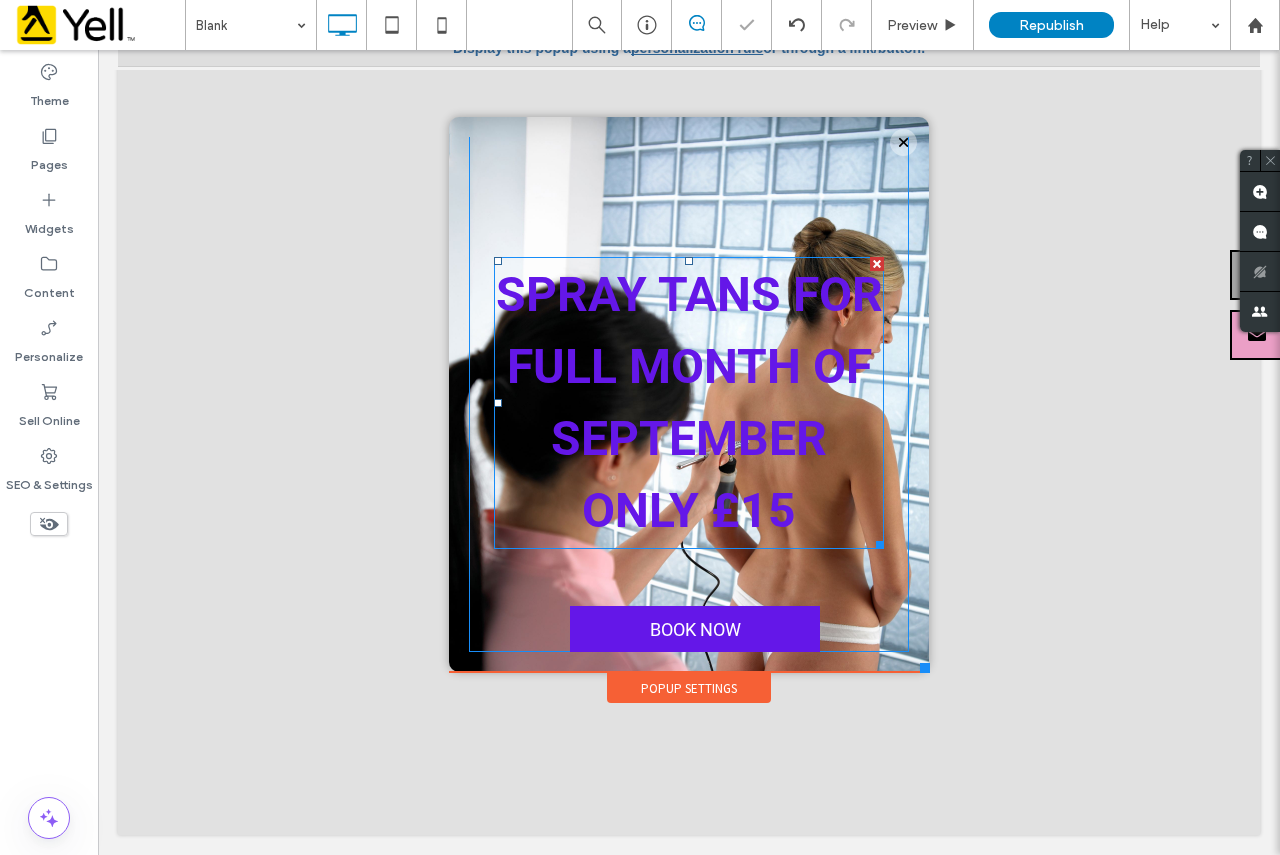 scroll, scrollTop: 248, scrollLeft: 0, axis: vertical 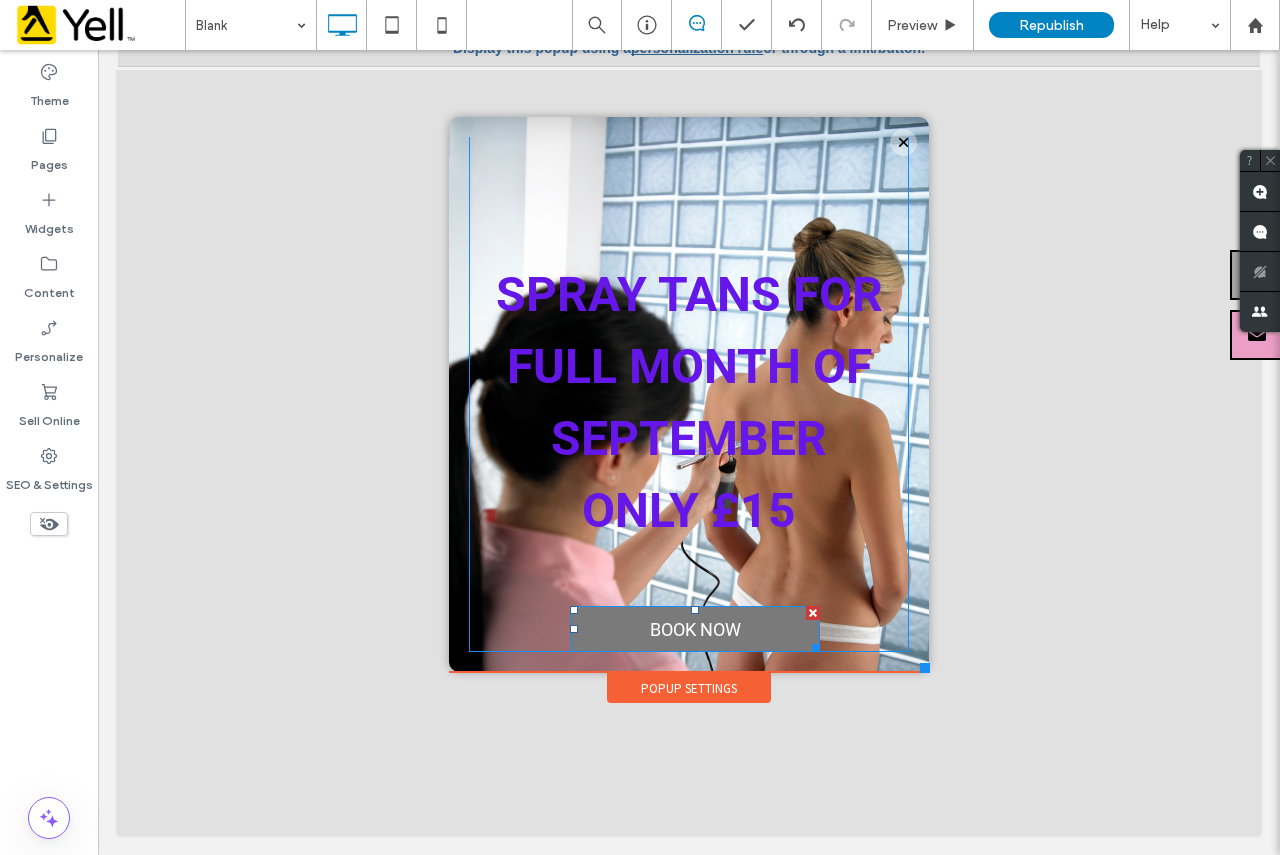 click on "book now" at bounding box center (695, 629) 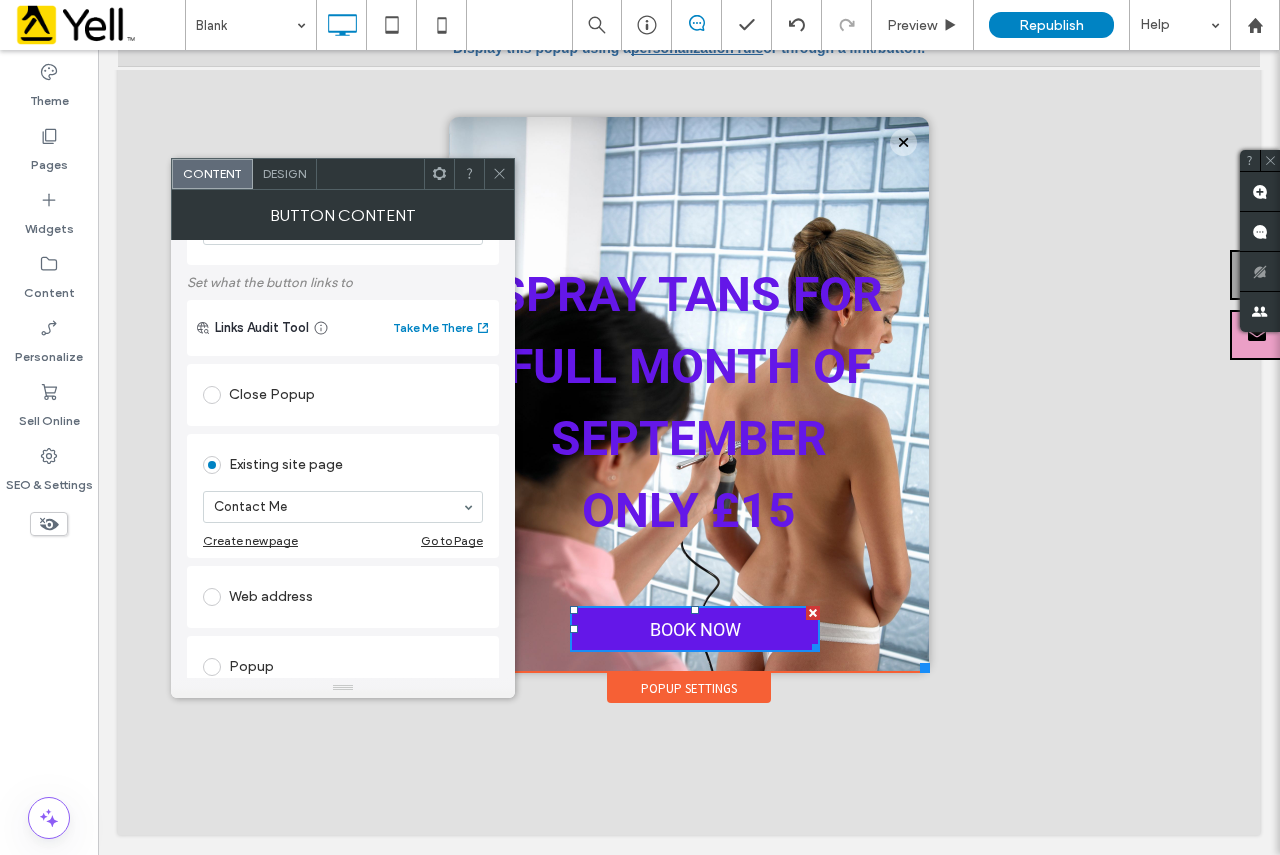 scroll, scrollTop: 0, scrollLeft: 0, axis: both 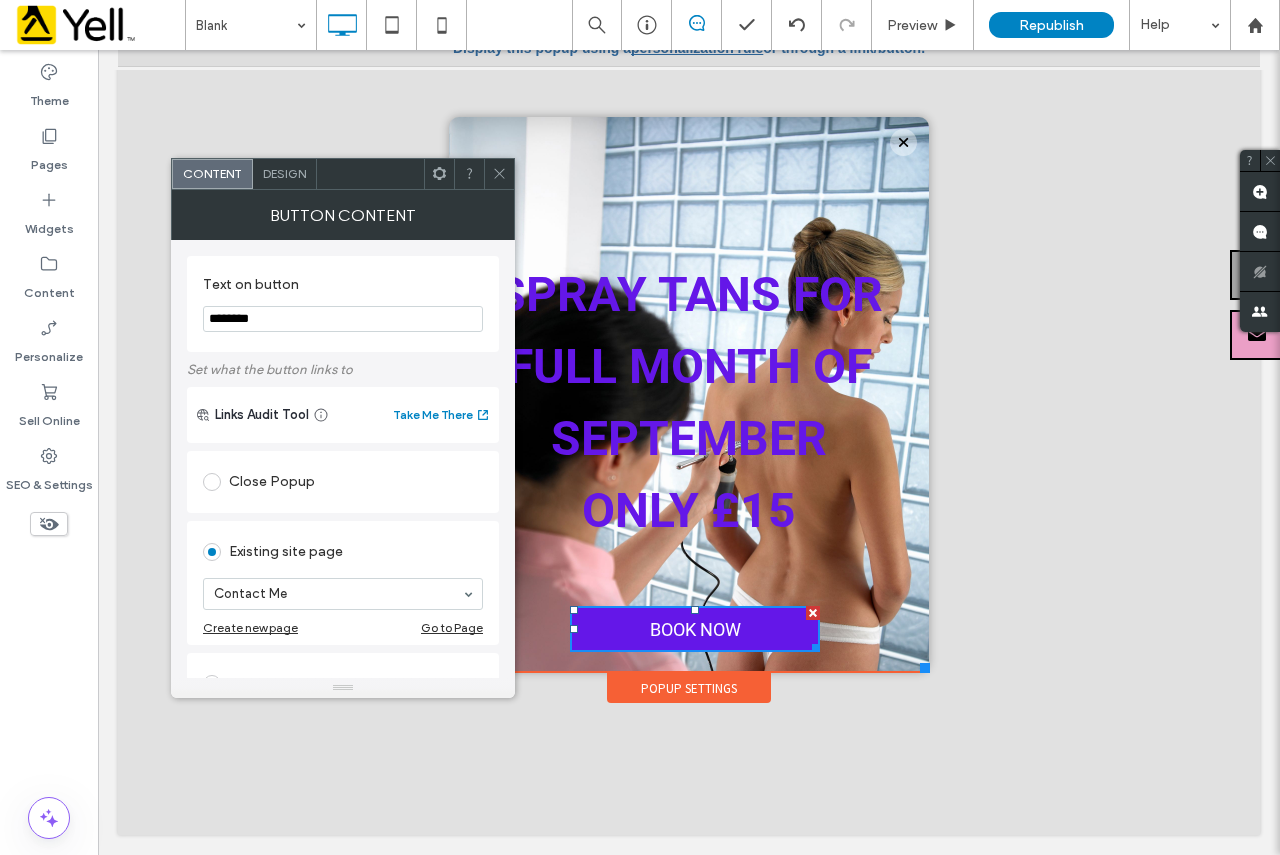 click on "********" at bounding box center [343, 319] 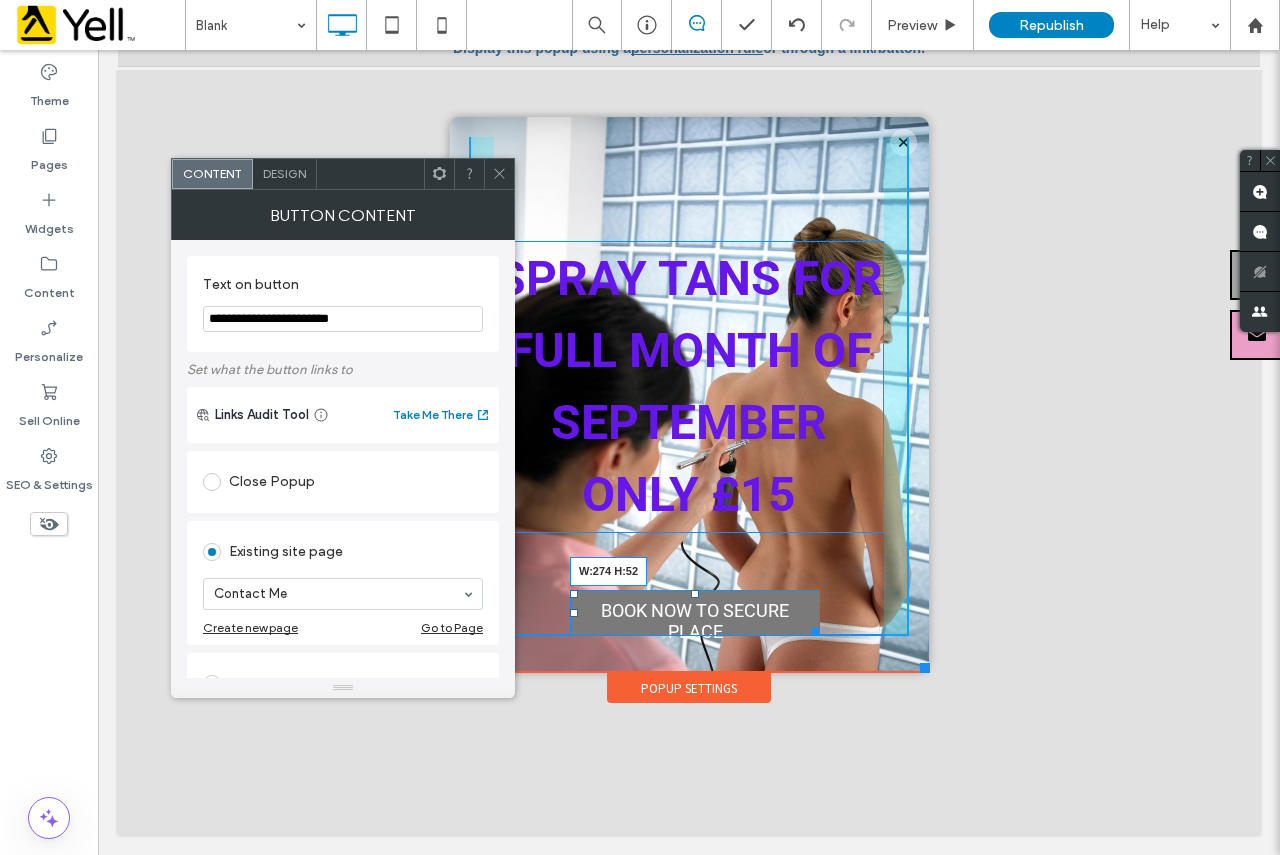 drag, startPoint x: 803, startPoint y: 643, endPoint x: 826, endPoint y: 649, distance: 23.769728 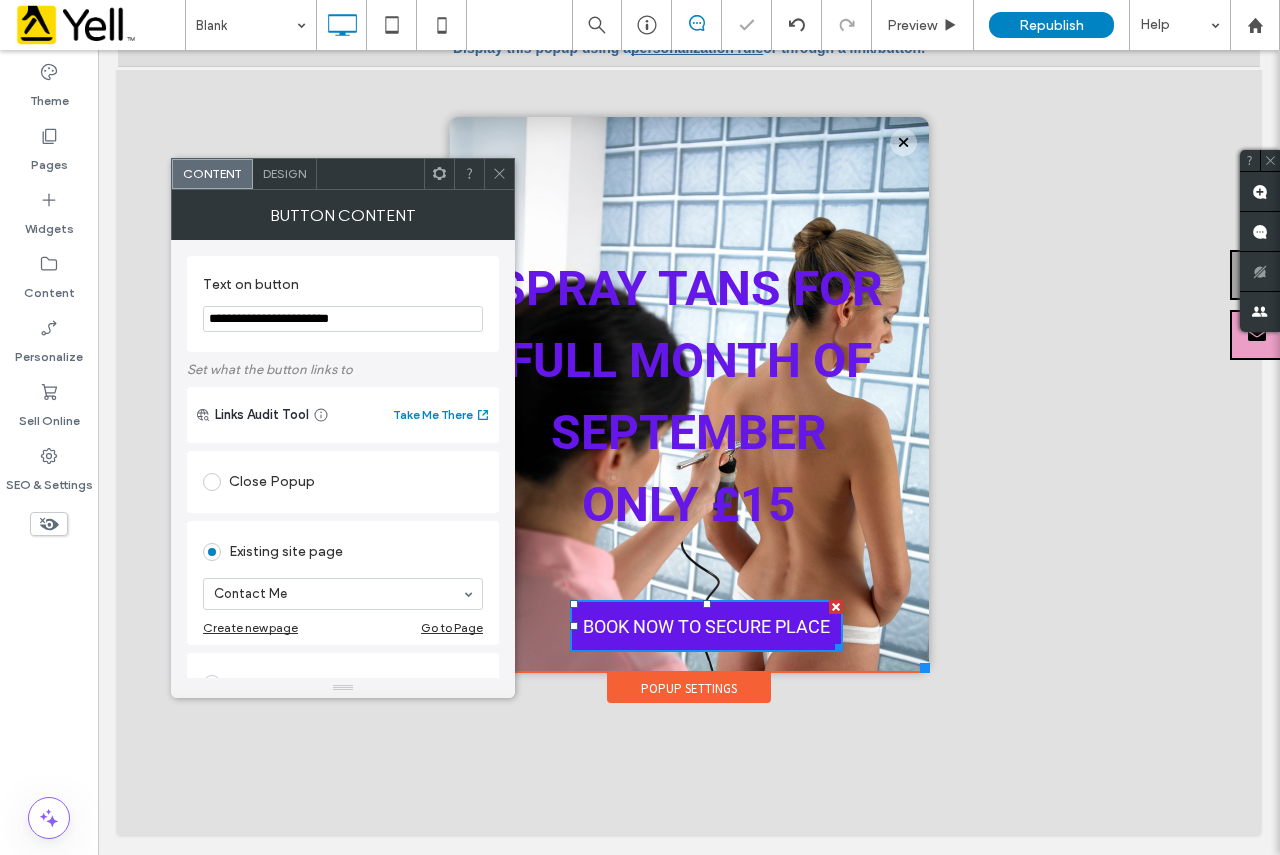 type on "**********" 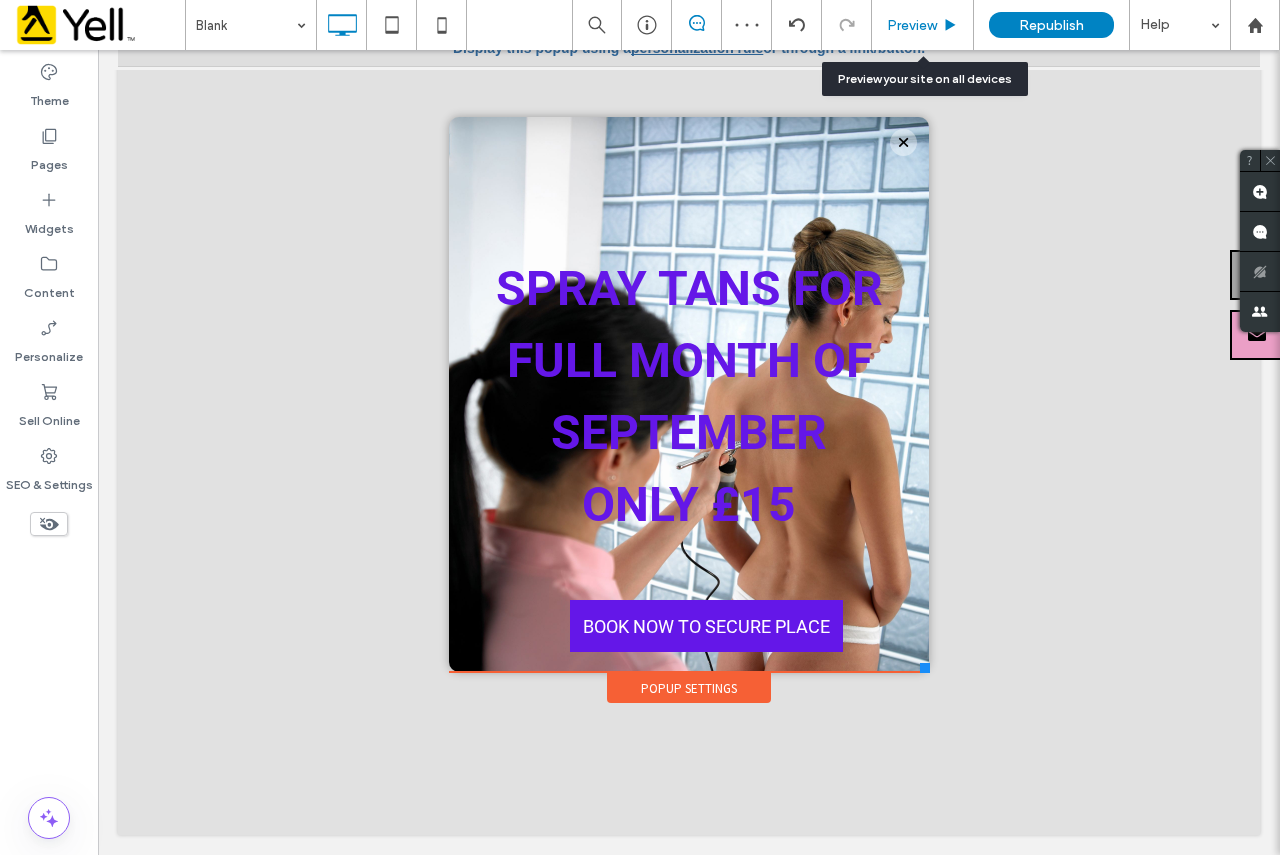 click on "Preview" at bounding box center (912, 25) 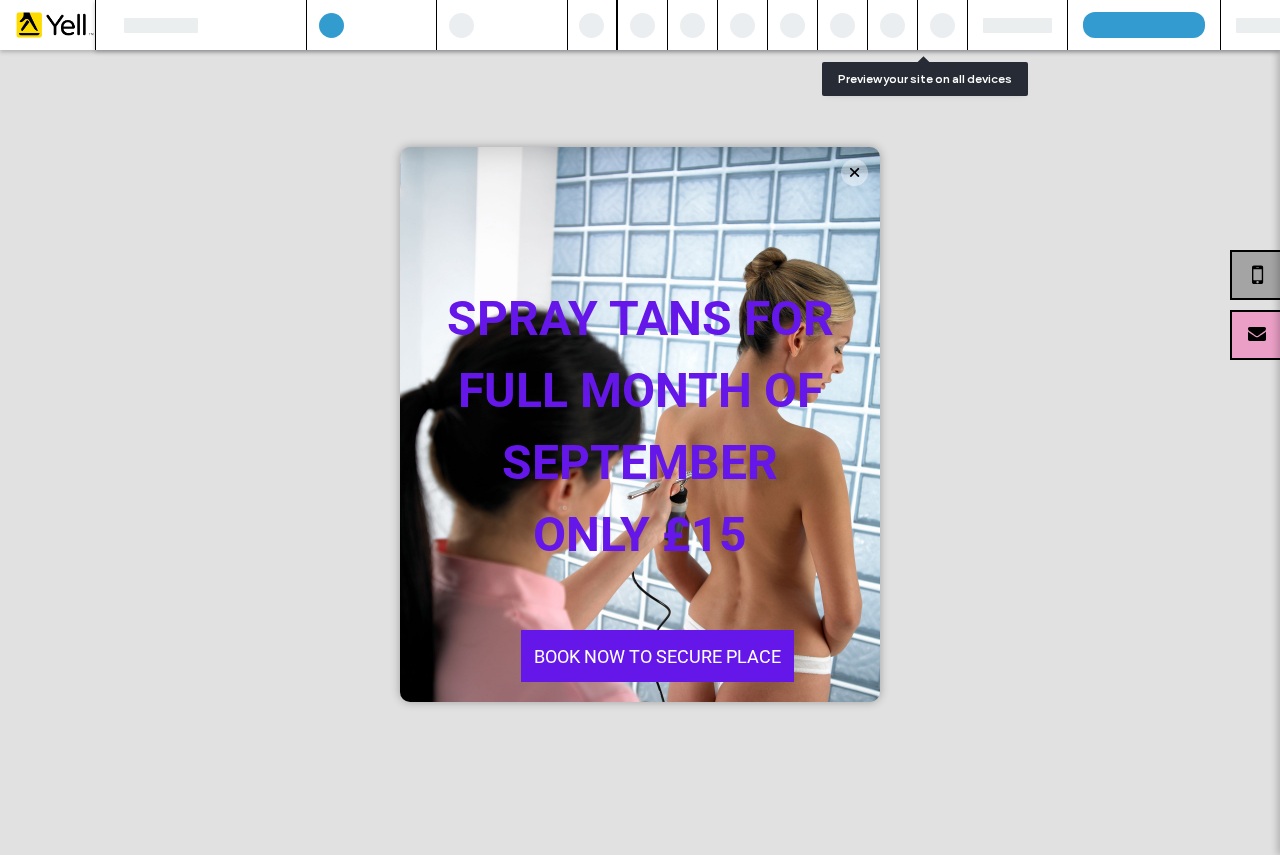 scroll, scrollTop: 0, scrollLeft: 0, axis: both 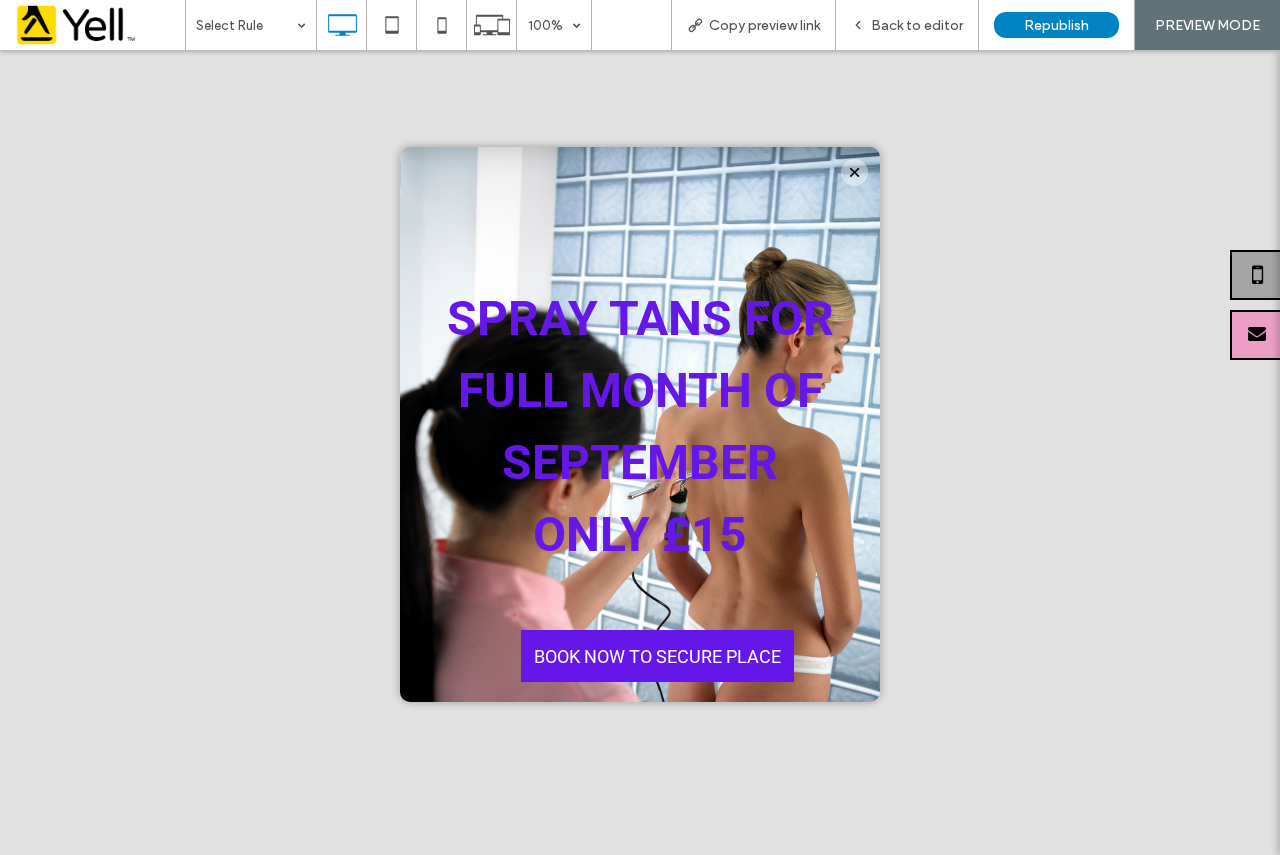 click at bounding box center (854, 172) 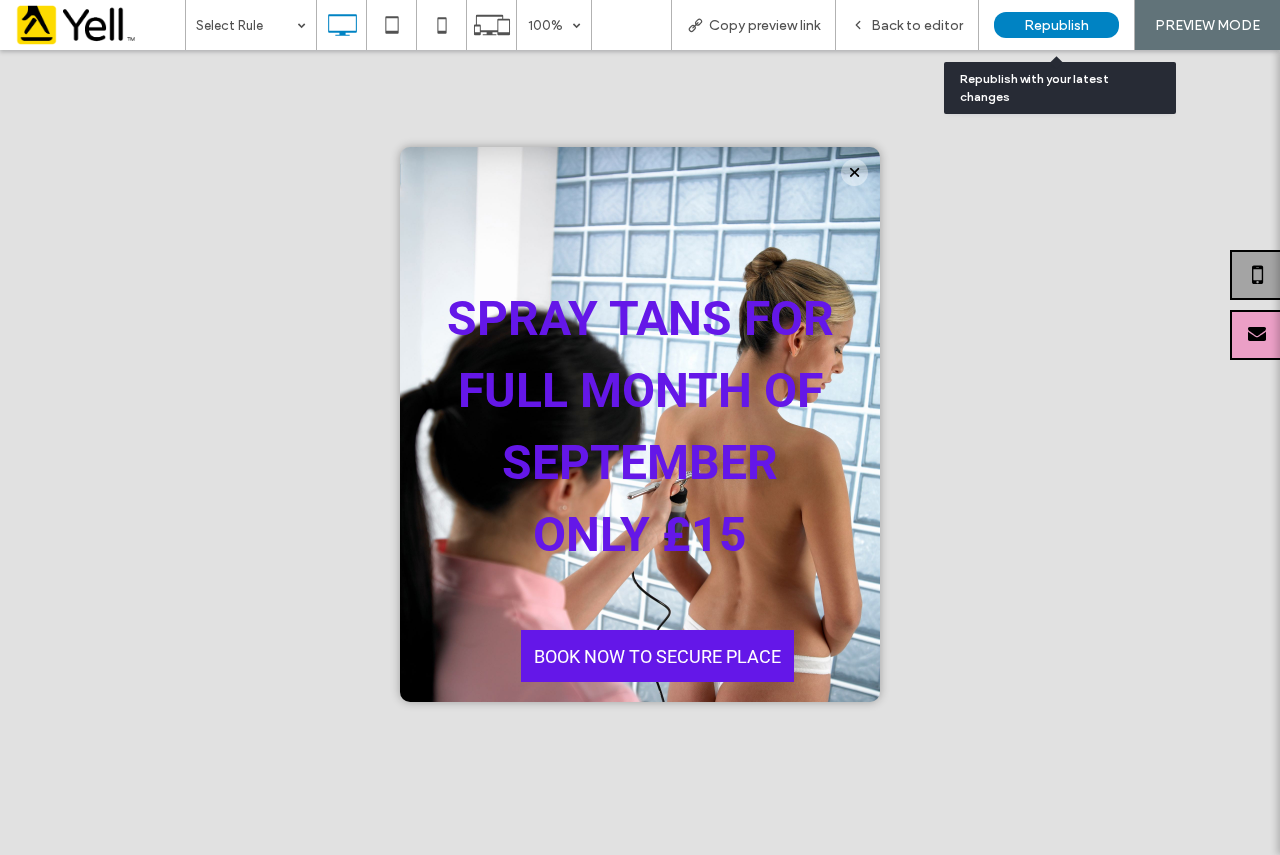 click on "Republish" at bounding box center [1056, 25] 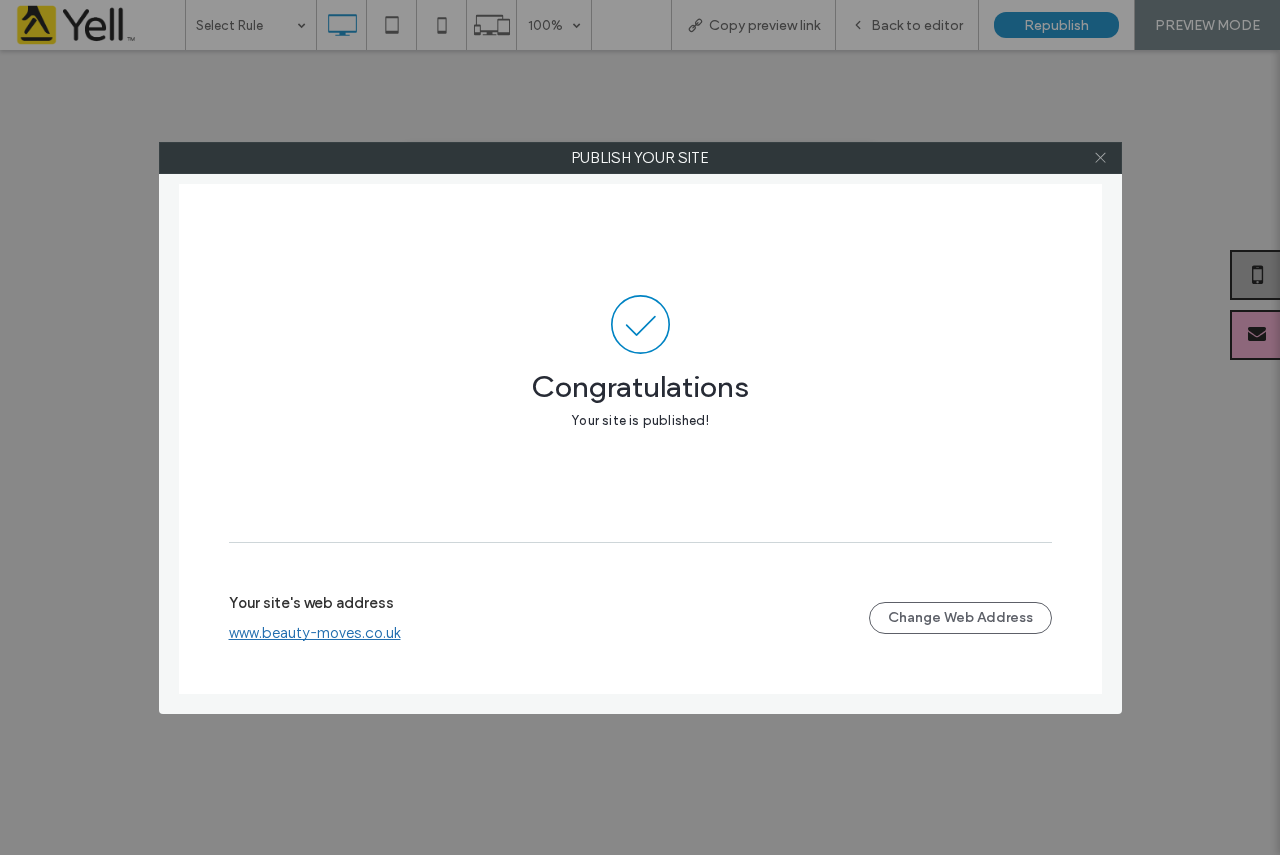 click 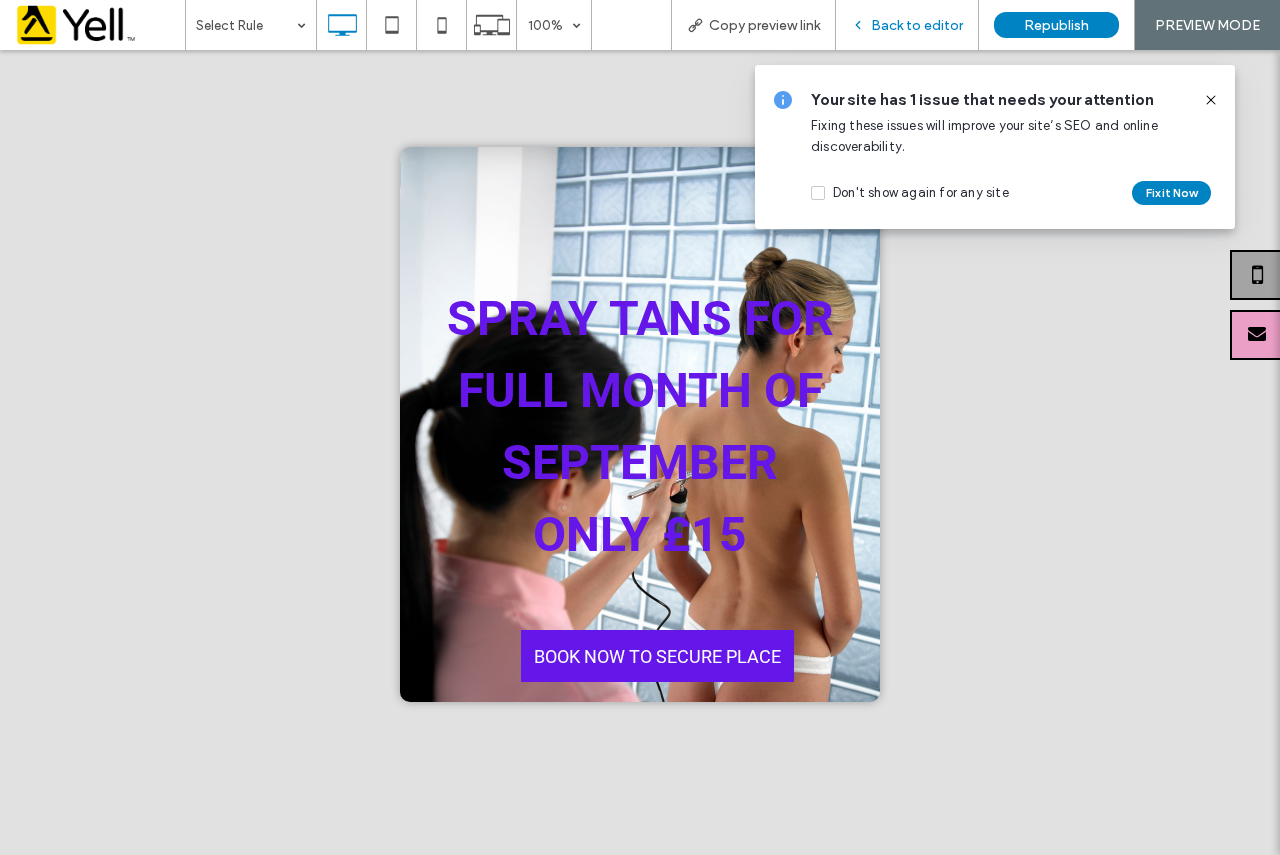 click on "Back to editor" at bounding box center [917, 25] 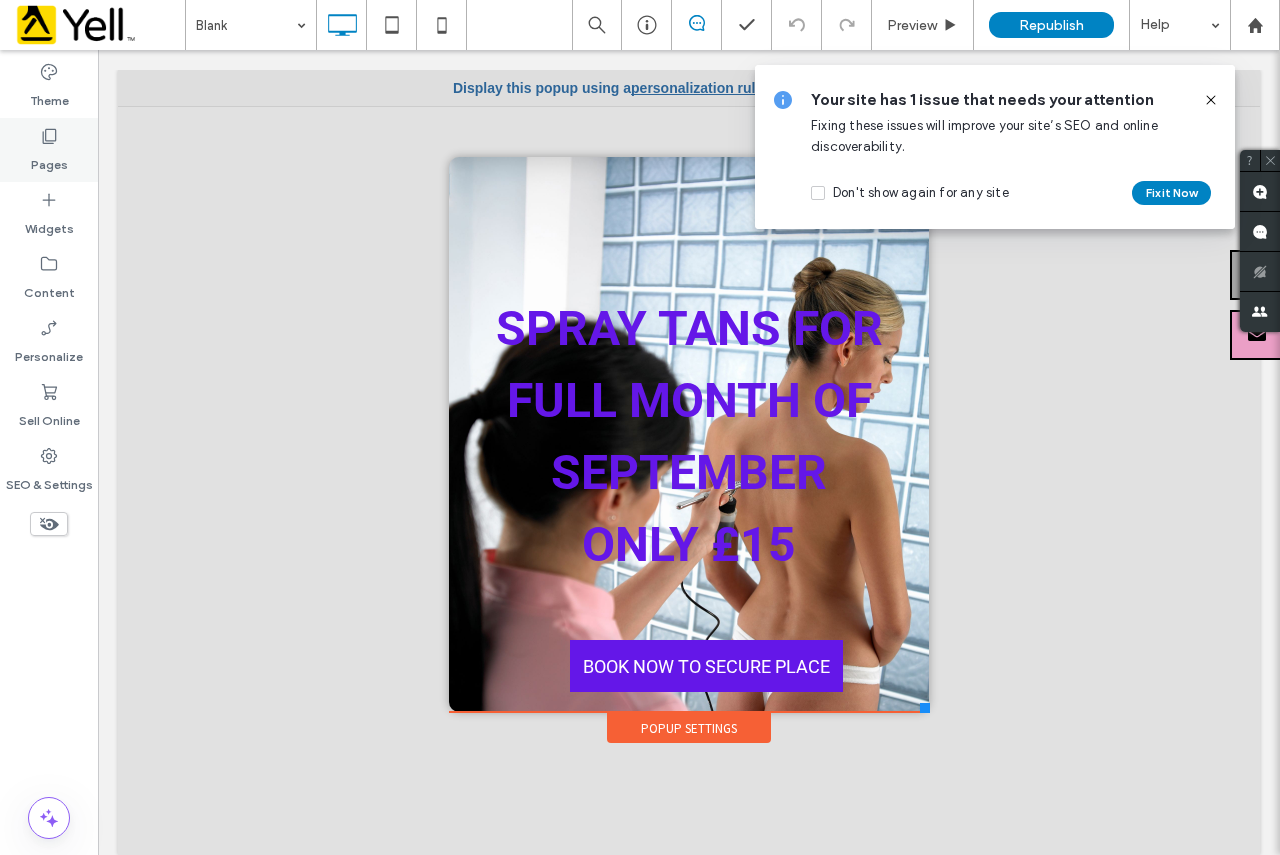 click 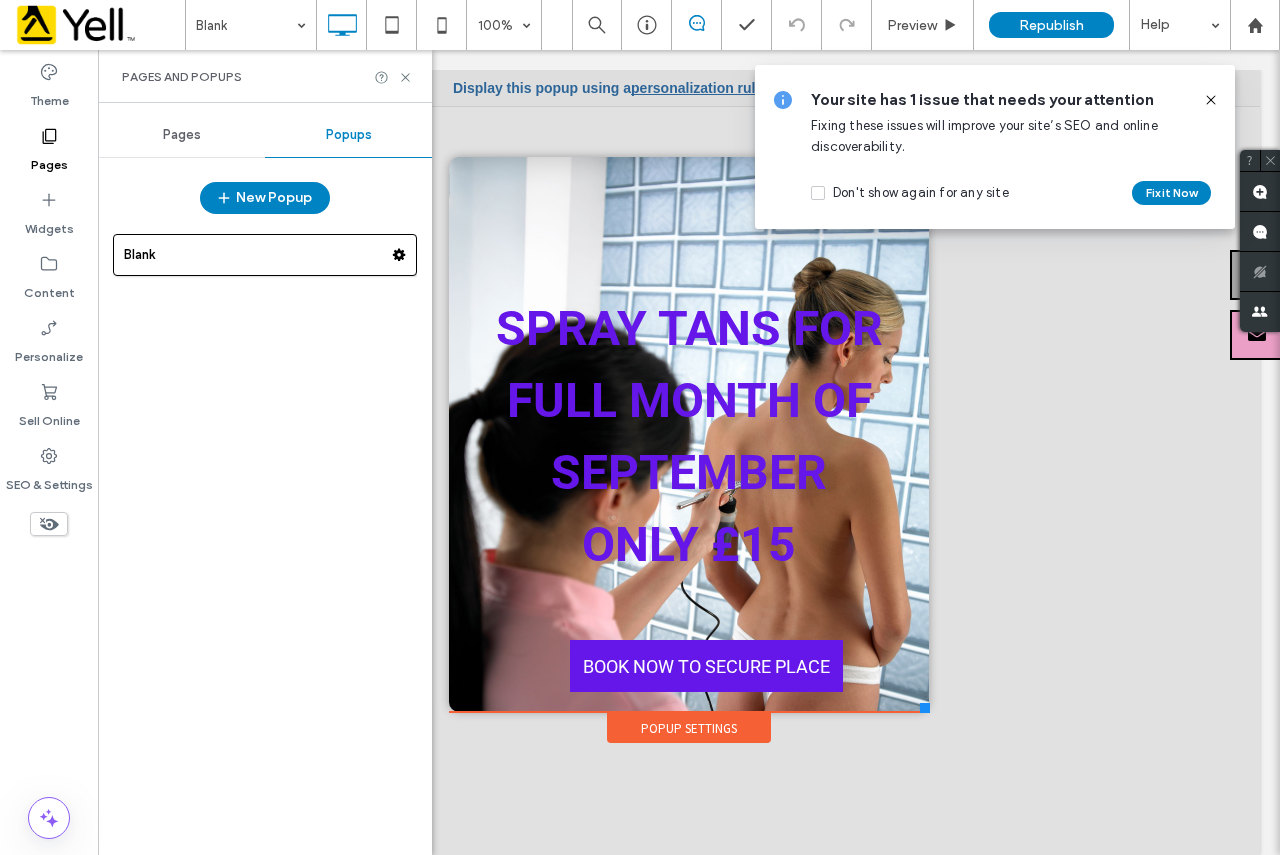 click on "Pages" at bounding box center (182, 135) 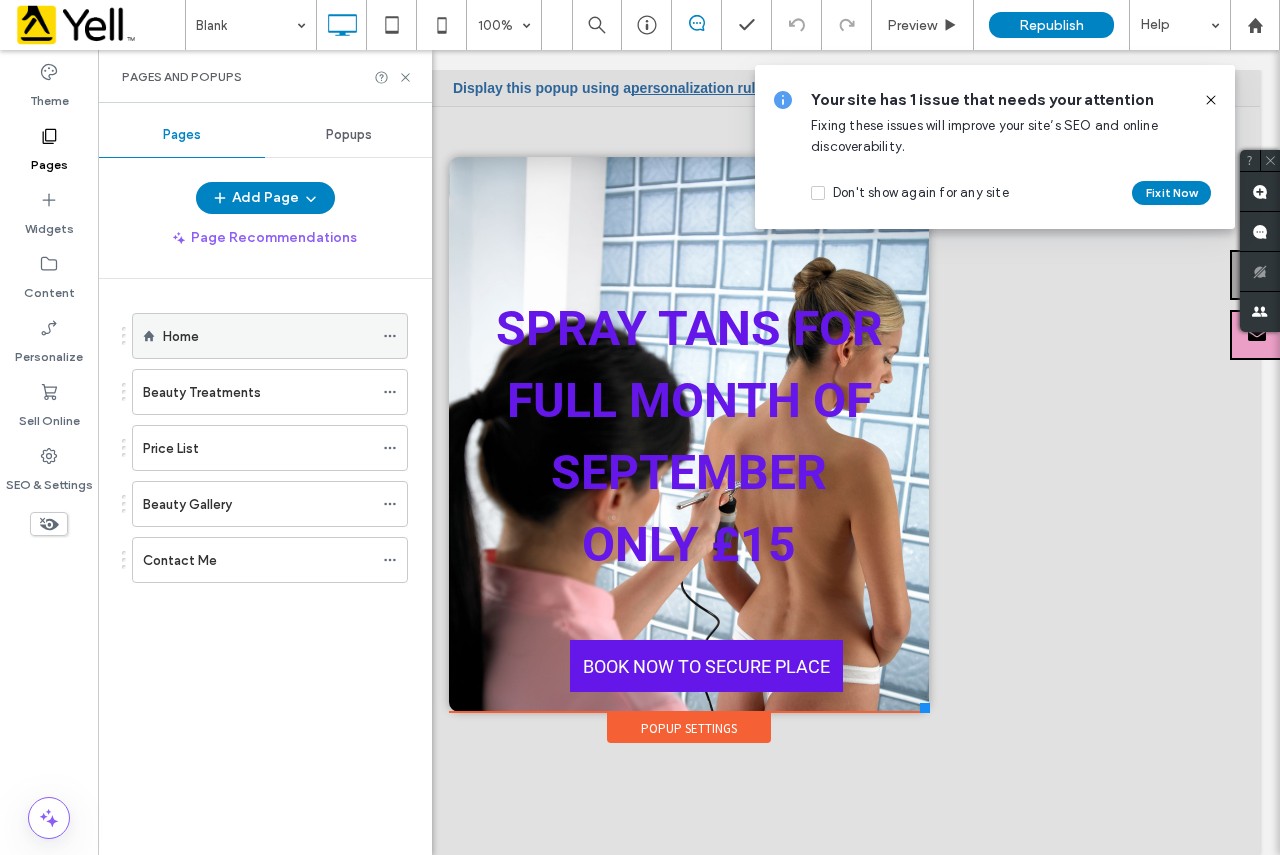 click on "Home" at bounding box center (268, 336) 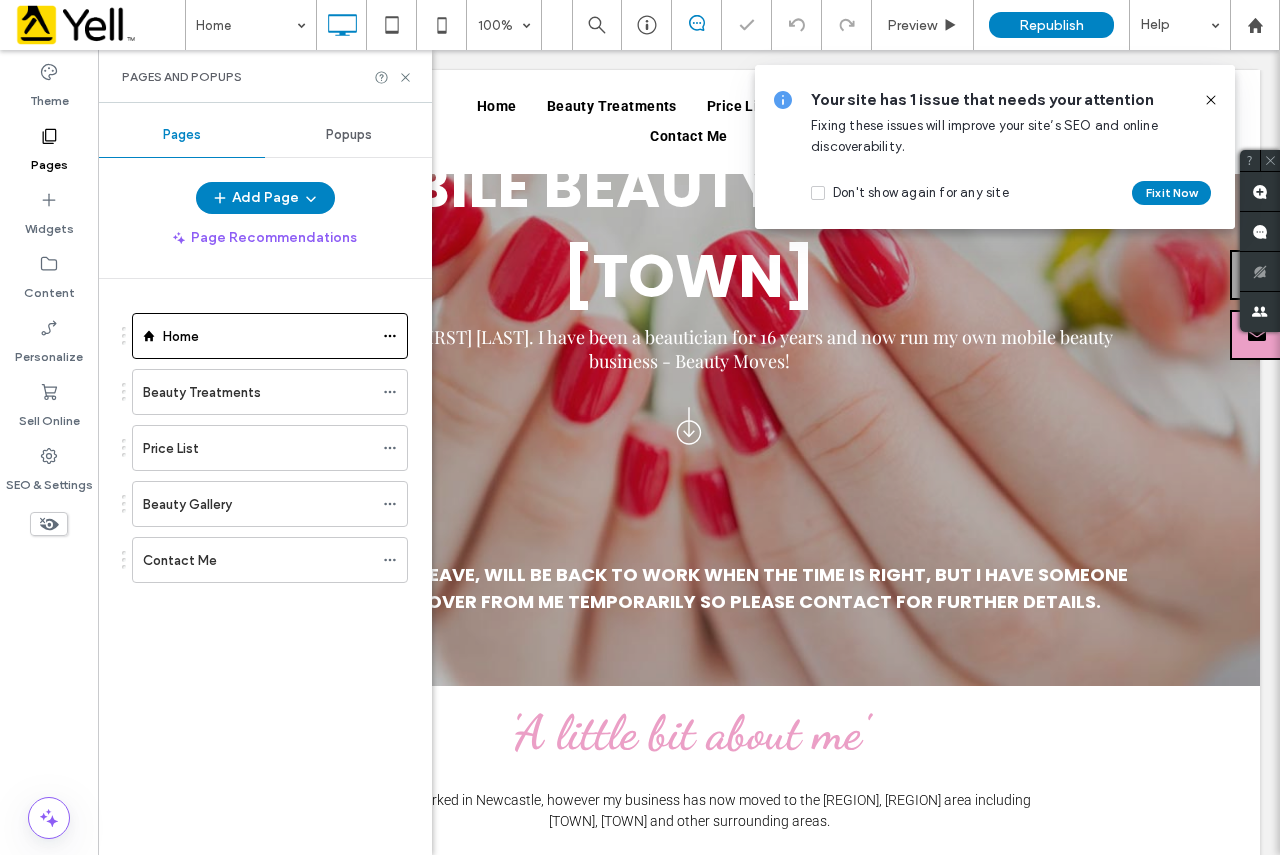 scroll, scrollTop: 0, scrollLeft: 0, axis: both 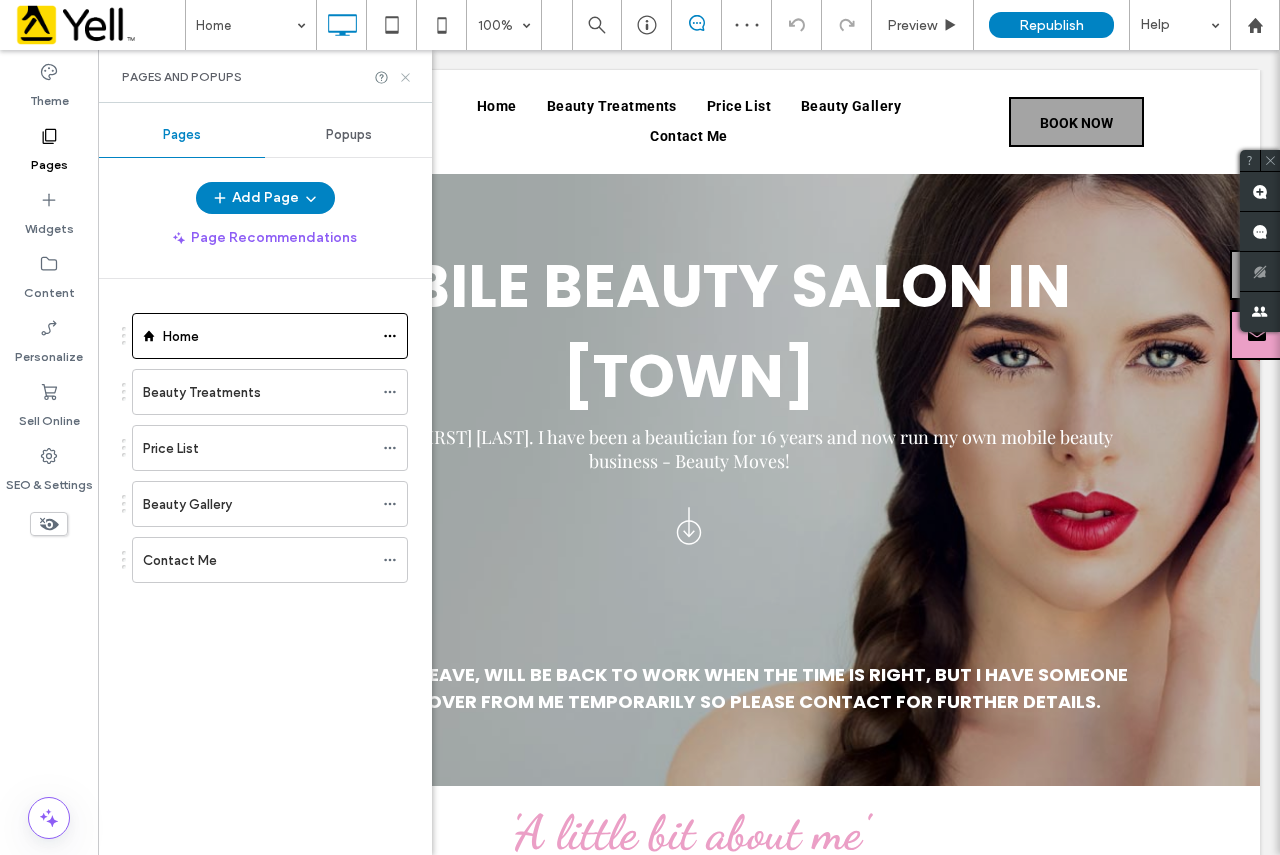 click 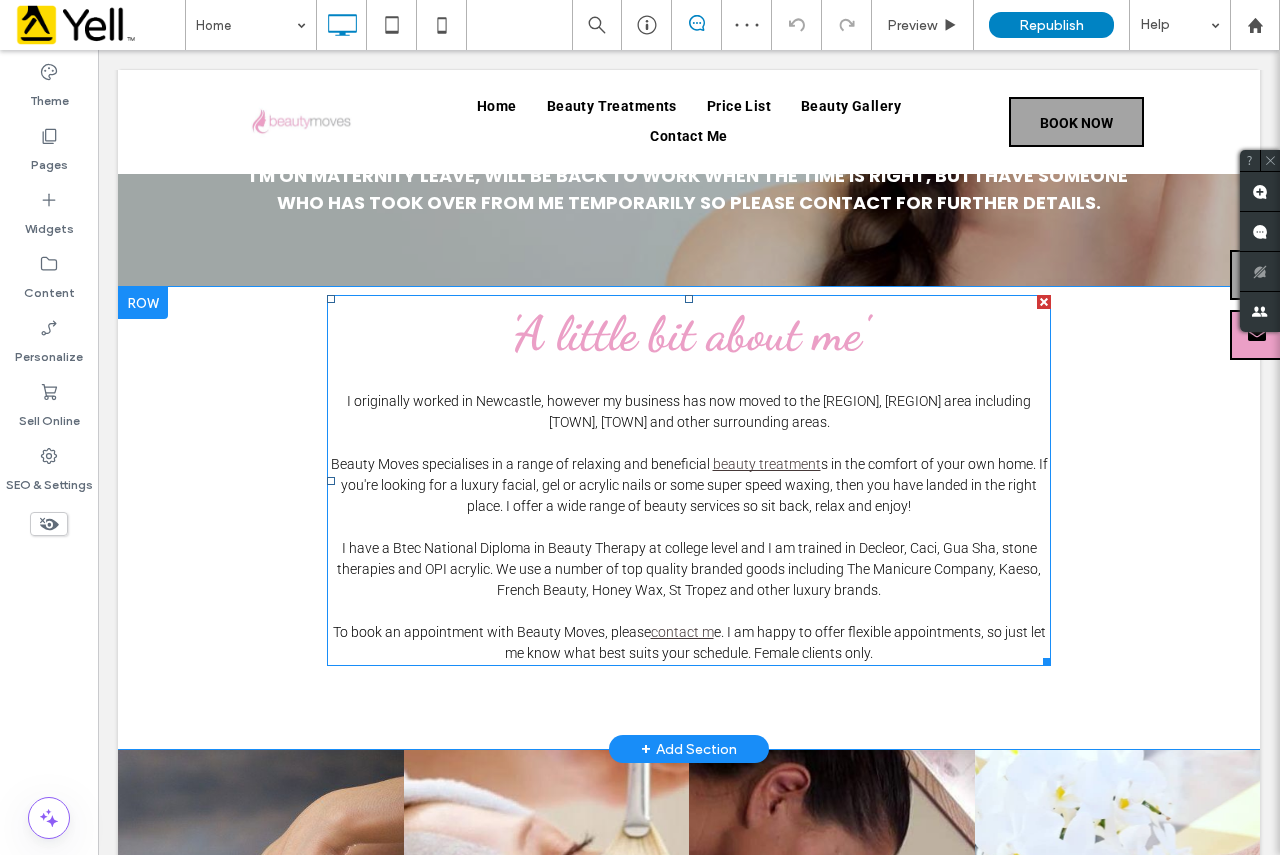 scroll, scrollTop: 500, scrollLeft: 0, axis: vertical 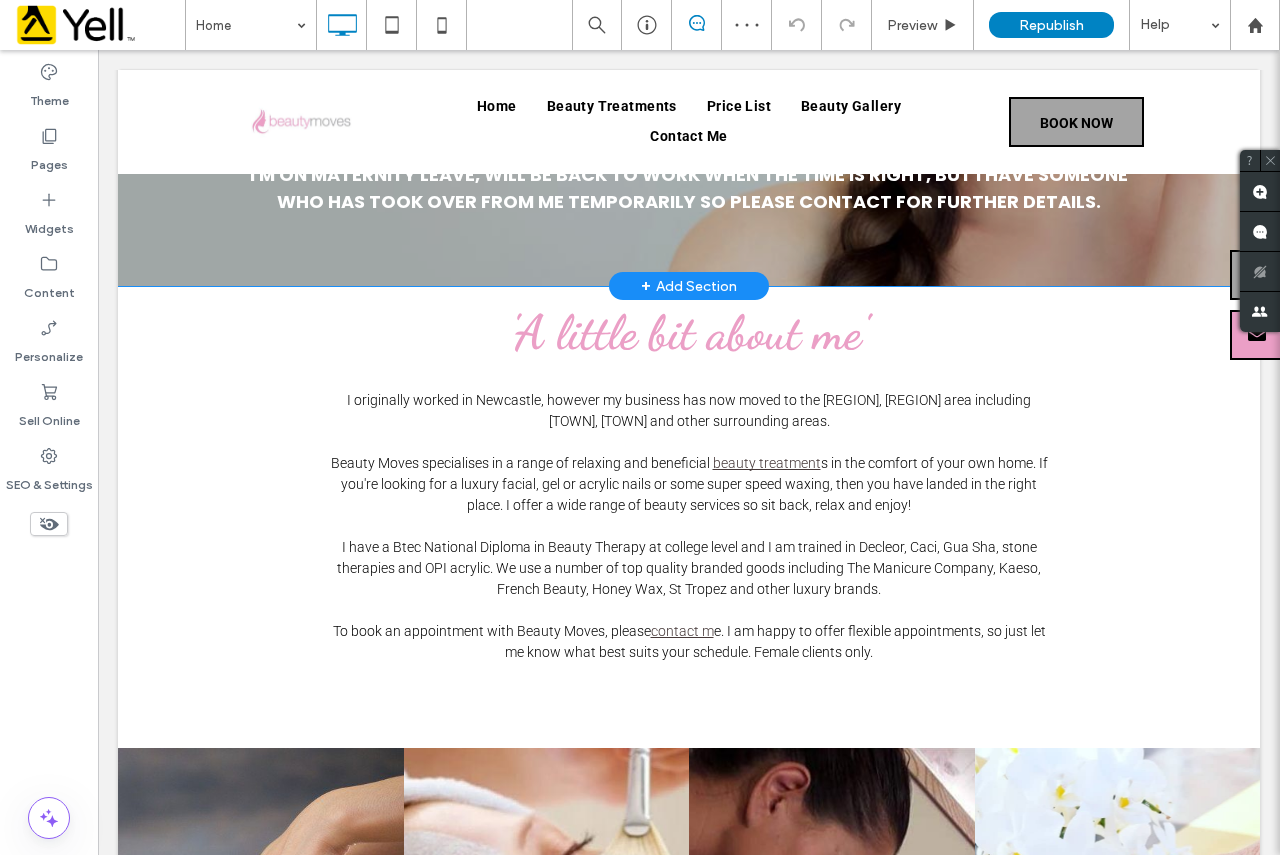 click on "+ Add Section" at bounding box center [689, 286] 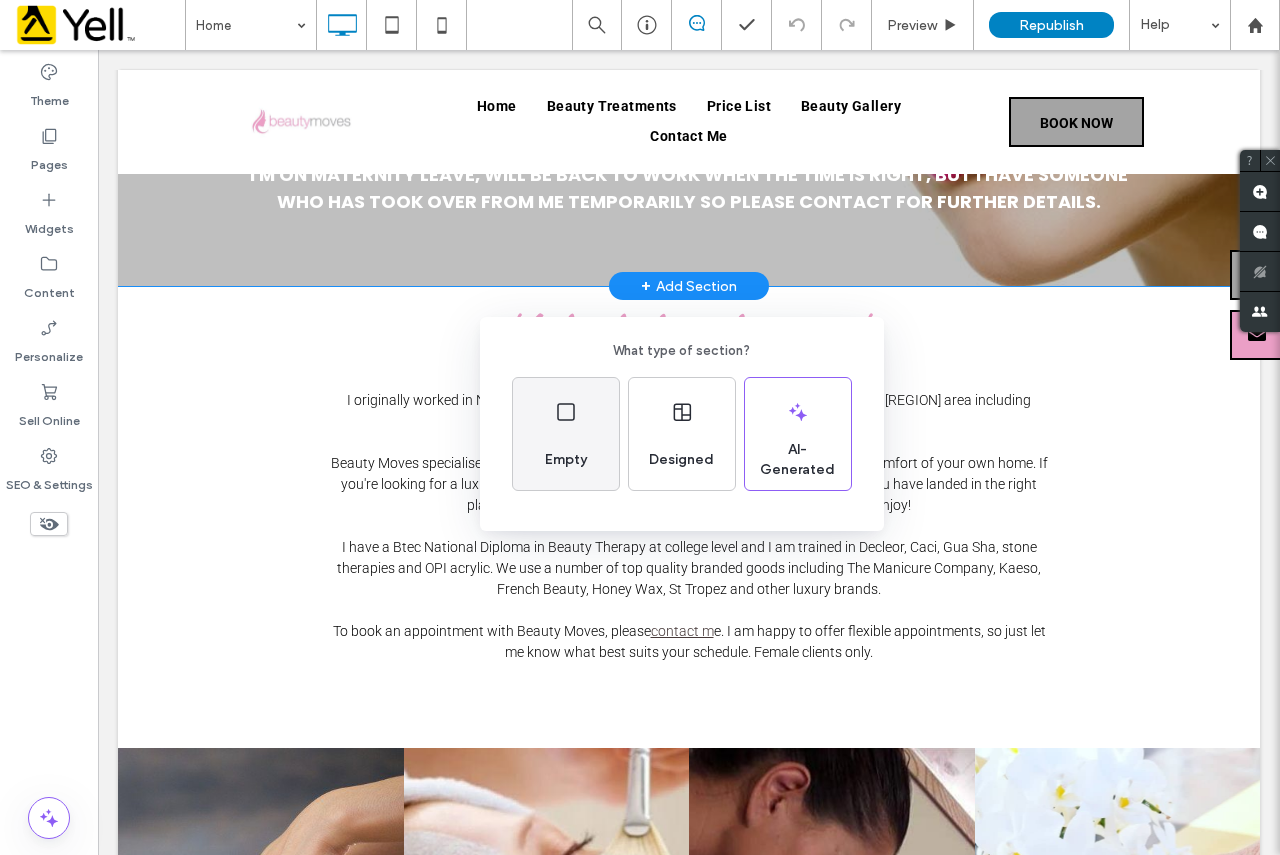 click on "Empty" at bounding box center (566, 434) 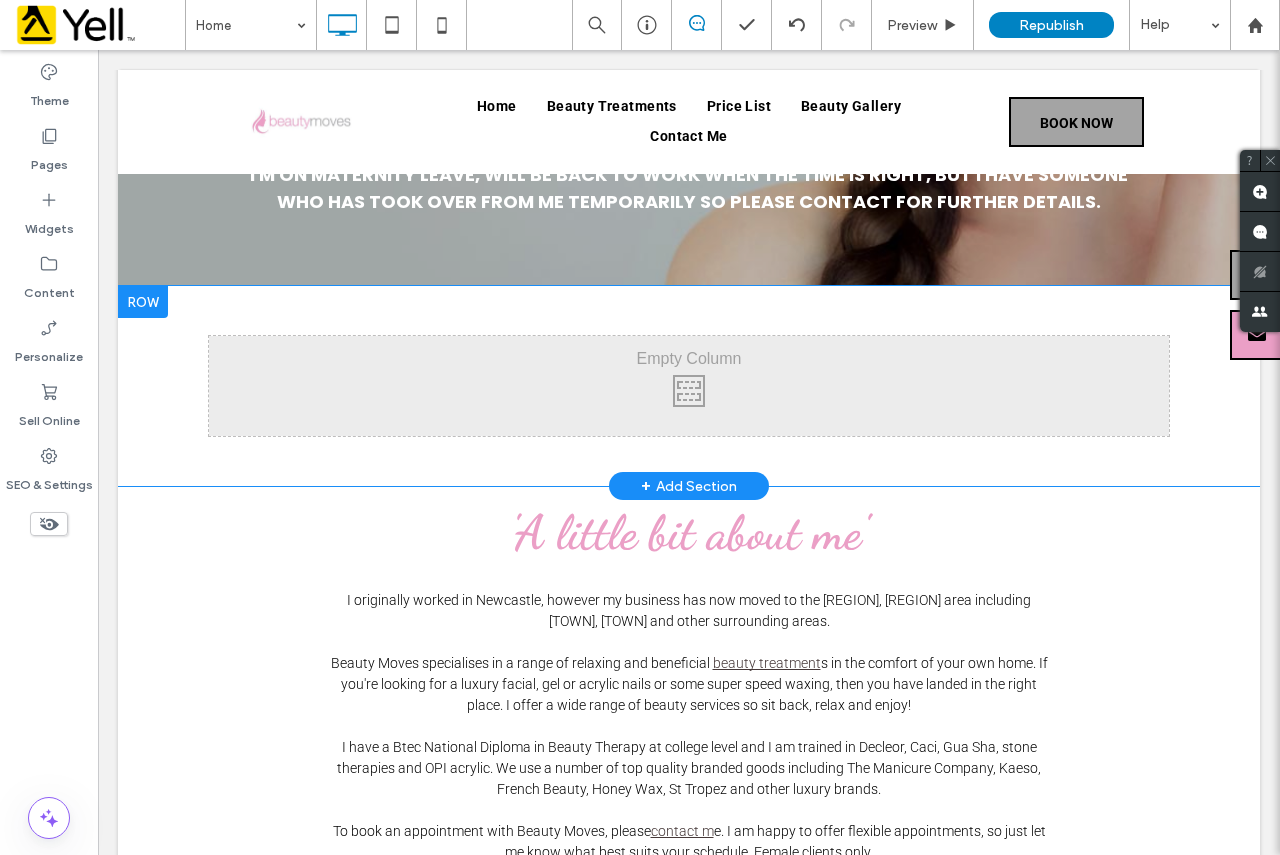click on "Click To Paste     Click To Paste" at bounding box center [689, 386] 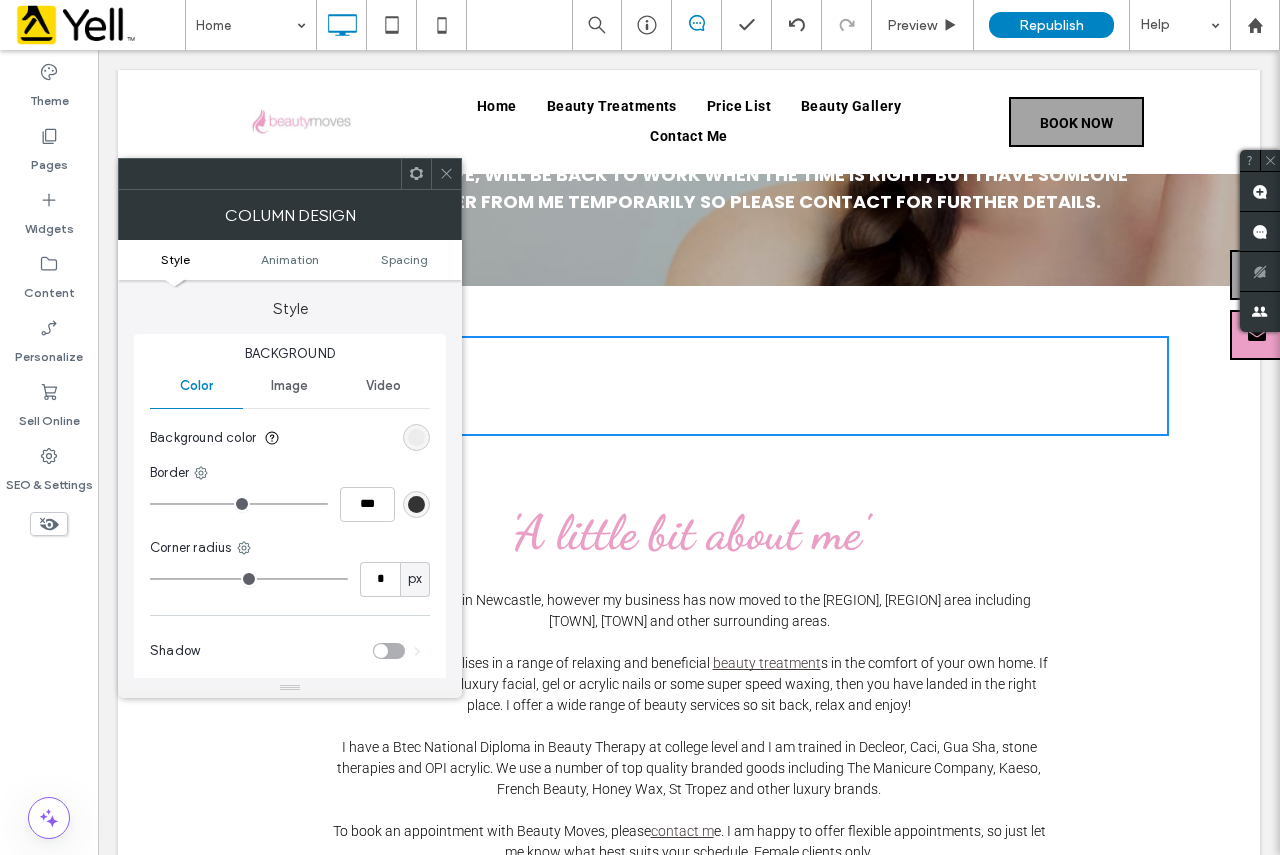 click on "Image" at bounding box center (289, 386) 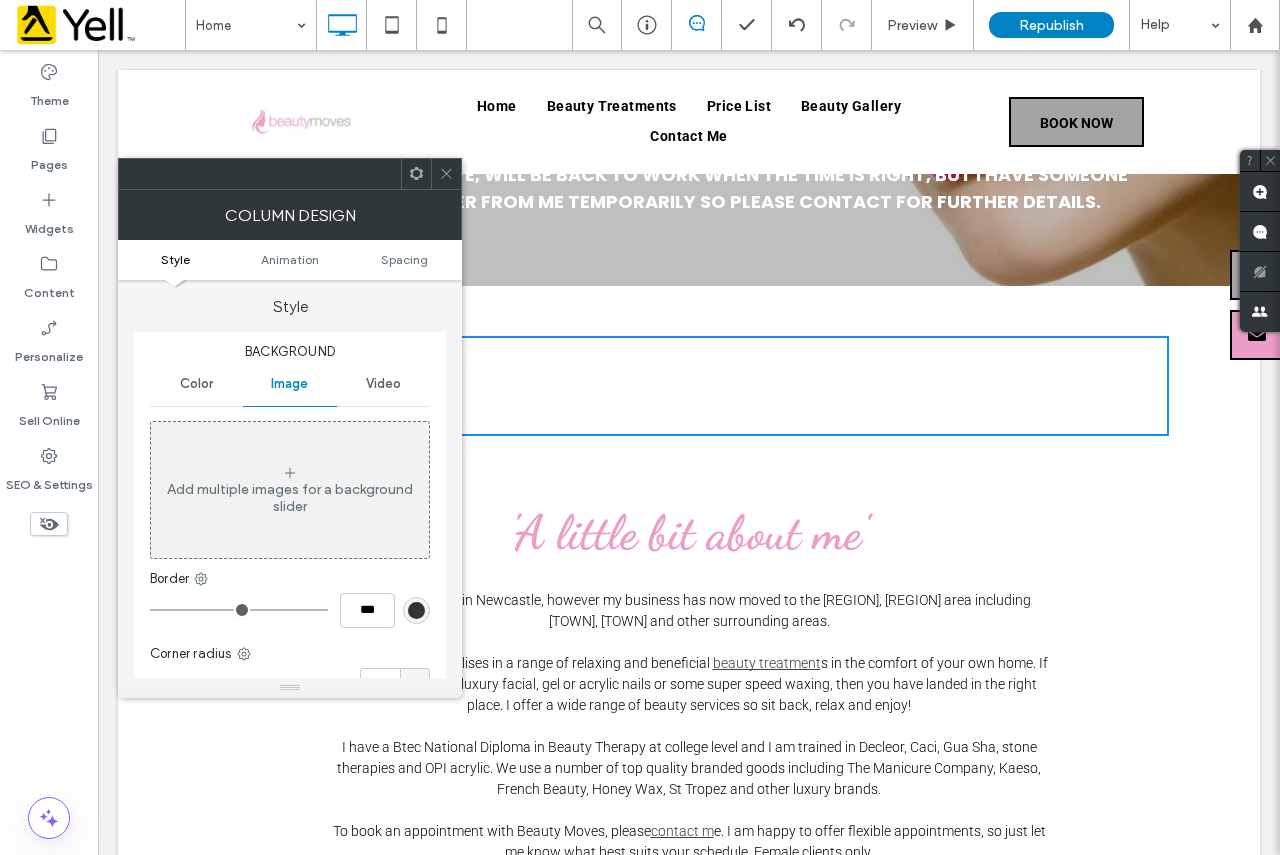 scroll, scrollTop: 0, scrollLeft: 0, axis: both 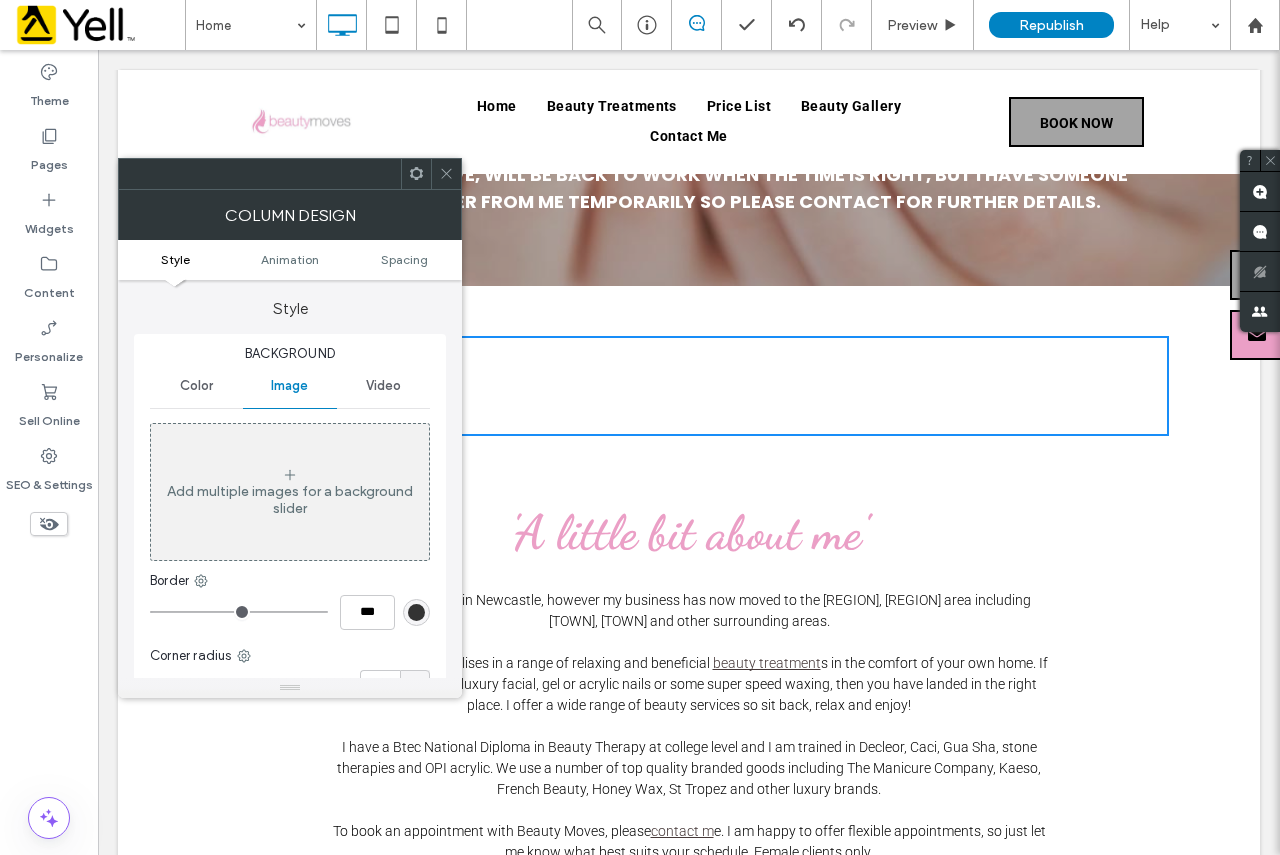 click on "Add multiple images for a background slider" at bounding box center [290, 500] 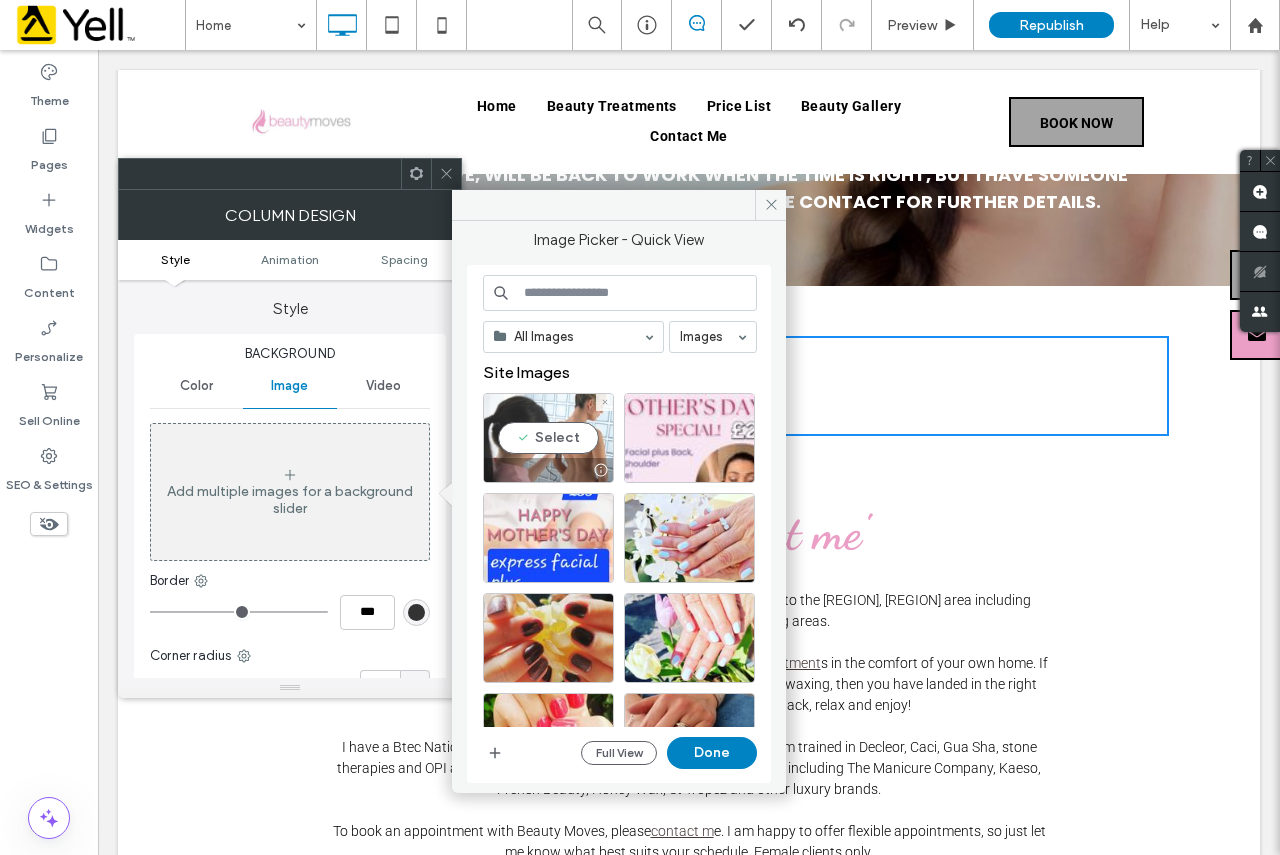 click on "Select" at bounding box center (548, 438) 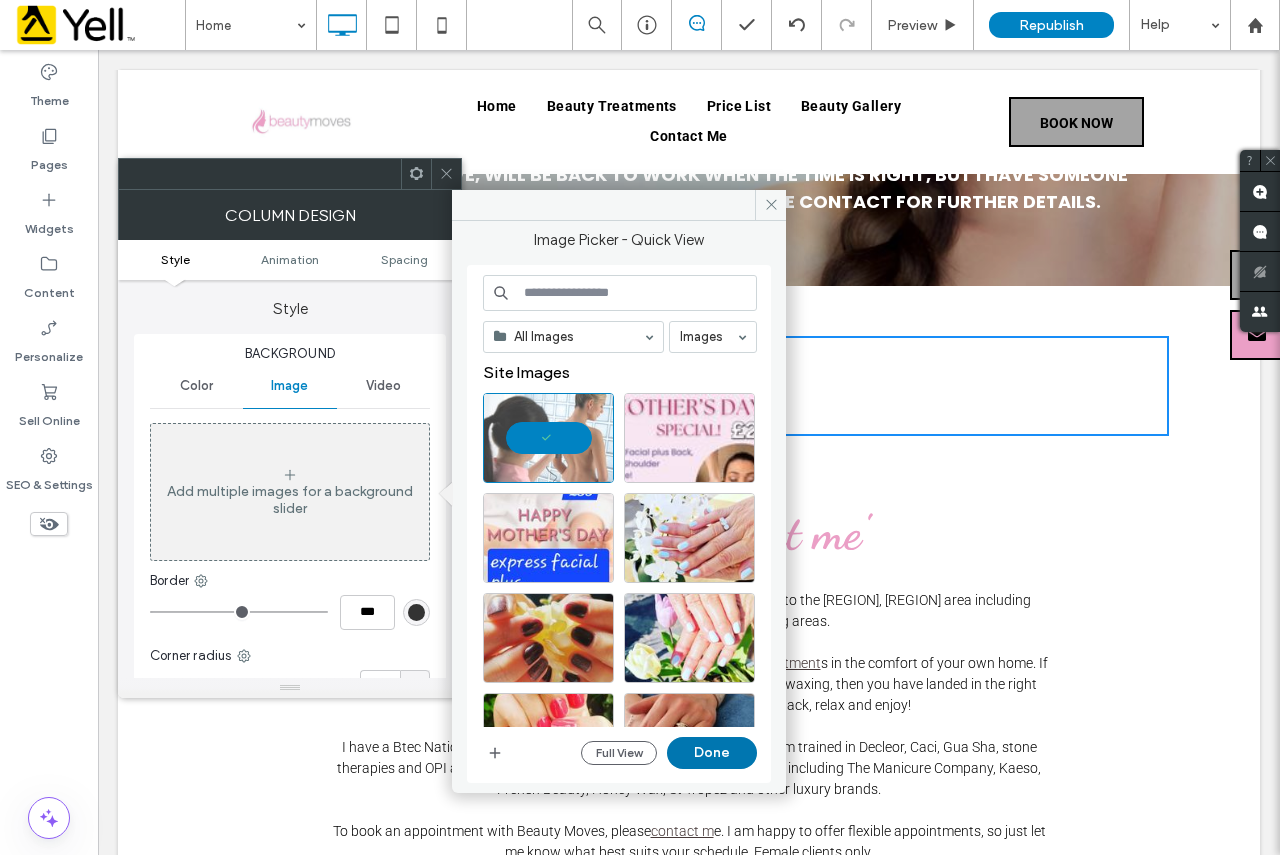 click on "Done" at bounding box center (712, 753) 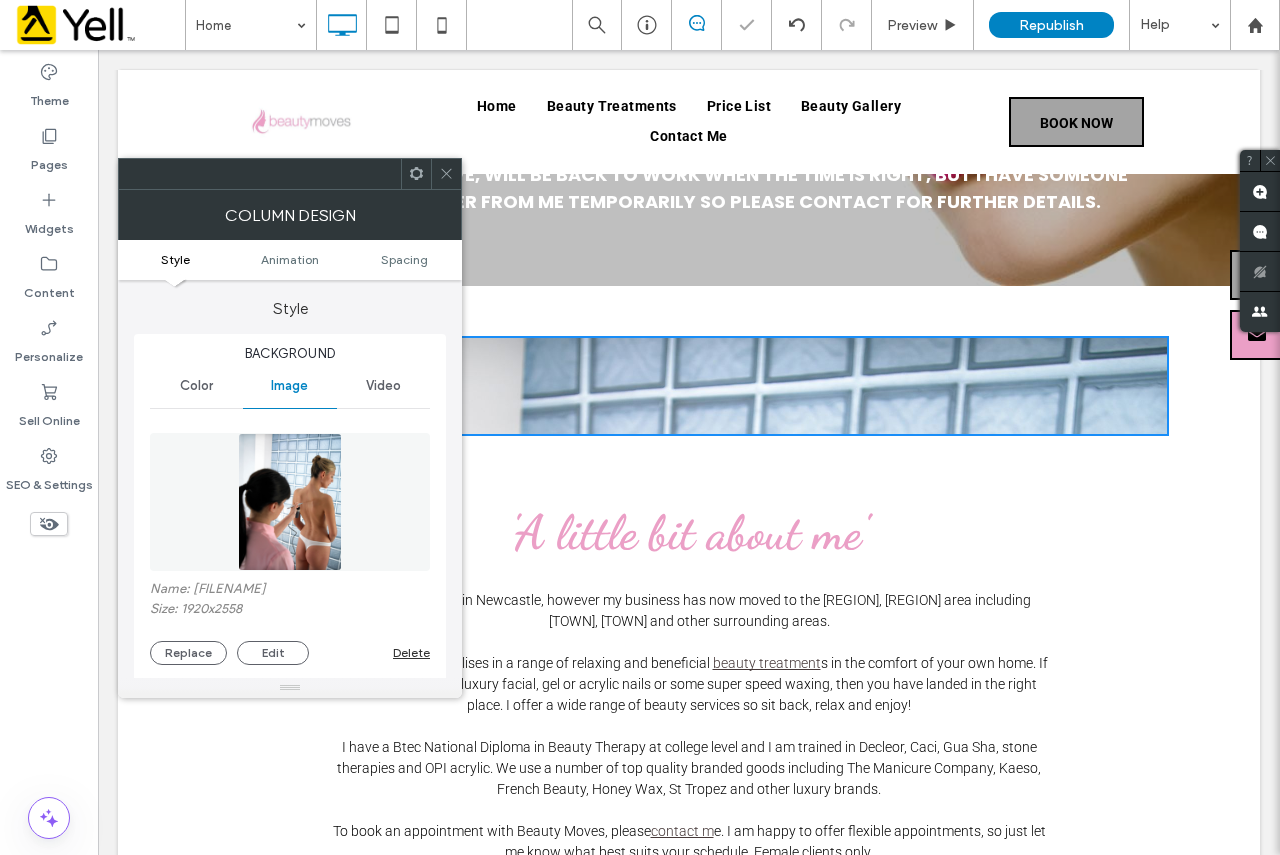 click at bounding box center (446, 174) 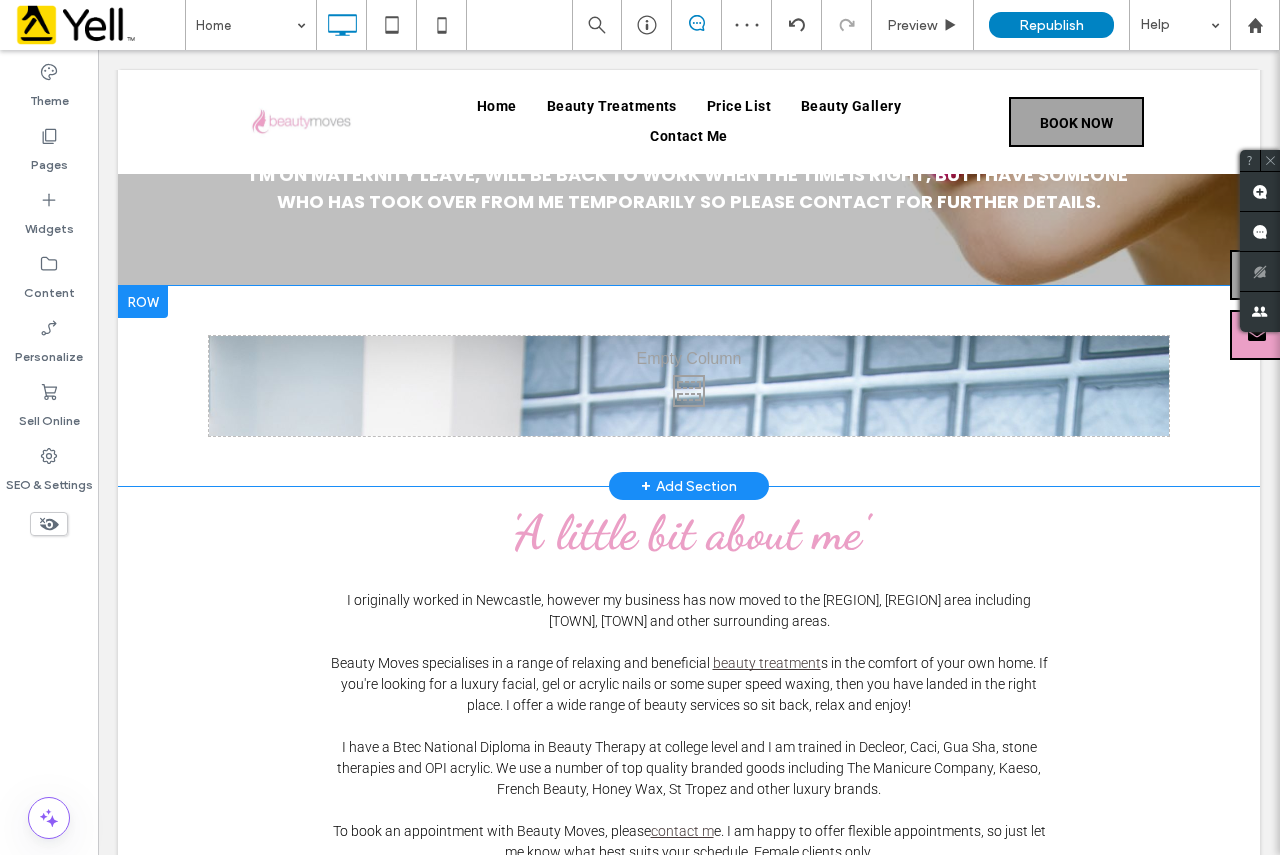 click on "Click To Paste     Click To Paste
Row + Add Section" at bounding box center (689, 386) 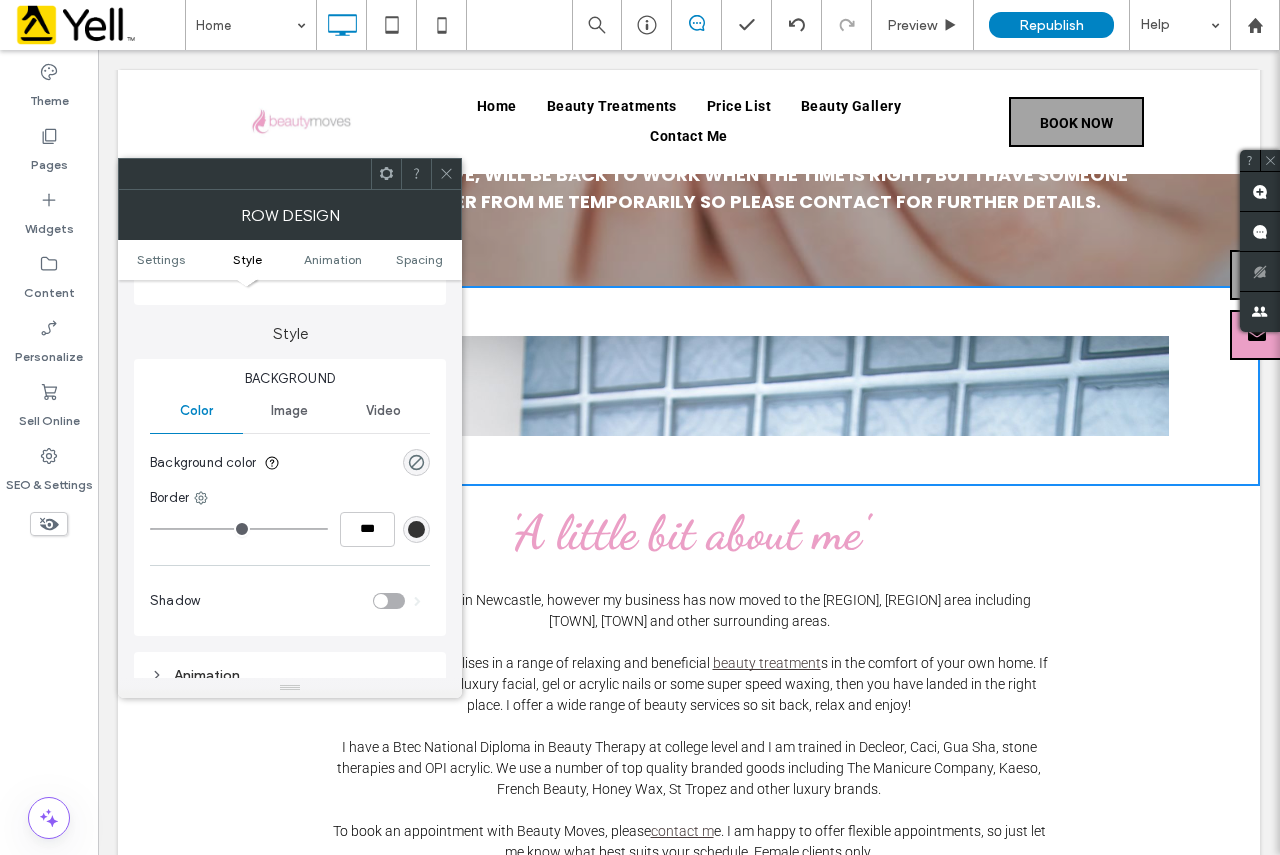 scroll, scrollTop: 0, scrollLeft: 0, axis: both 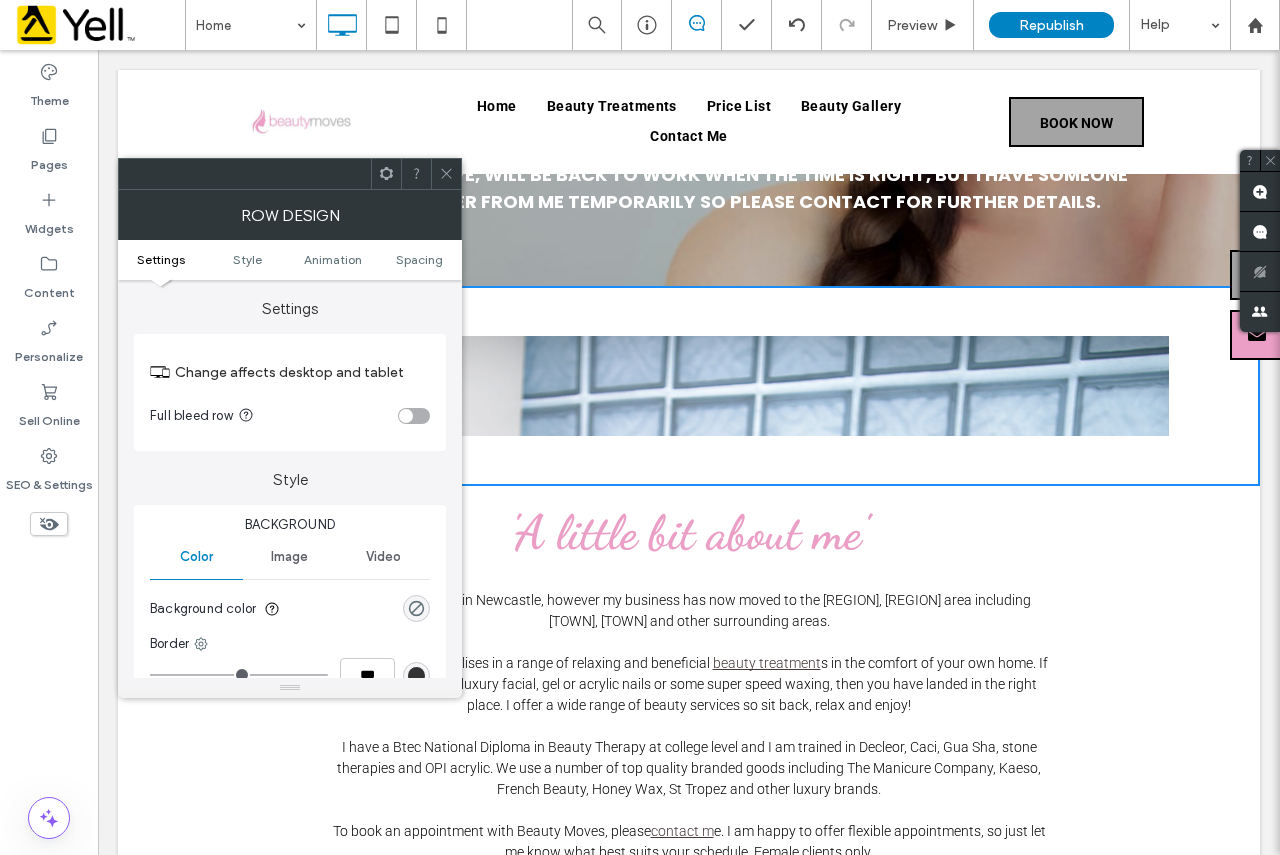 click on "Settings Style Animation Spacing" at bounding box center (290, 260) 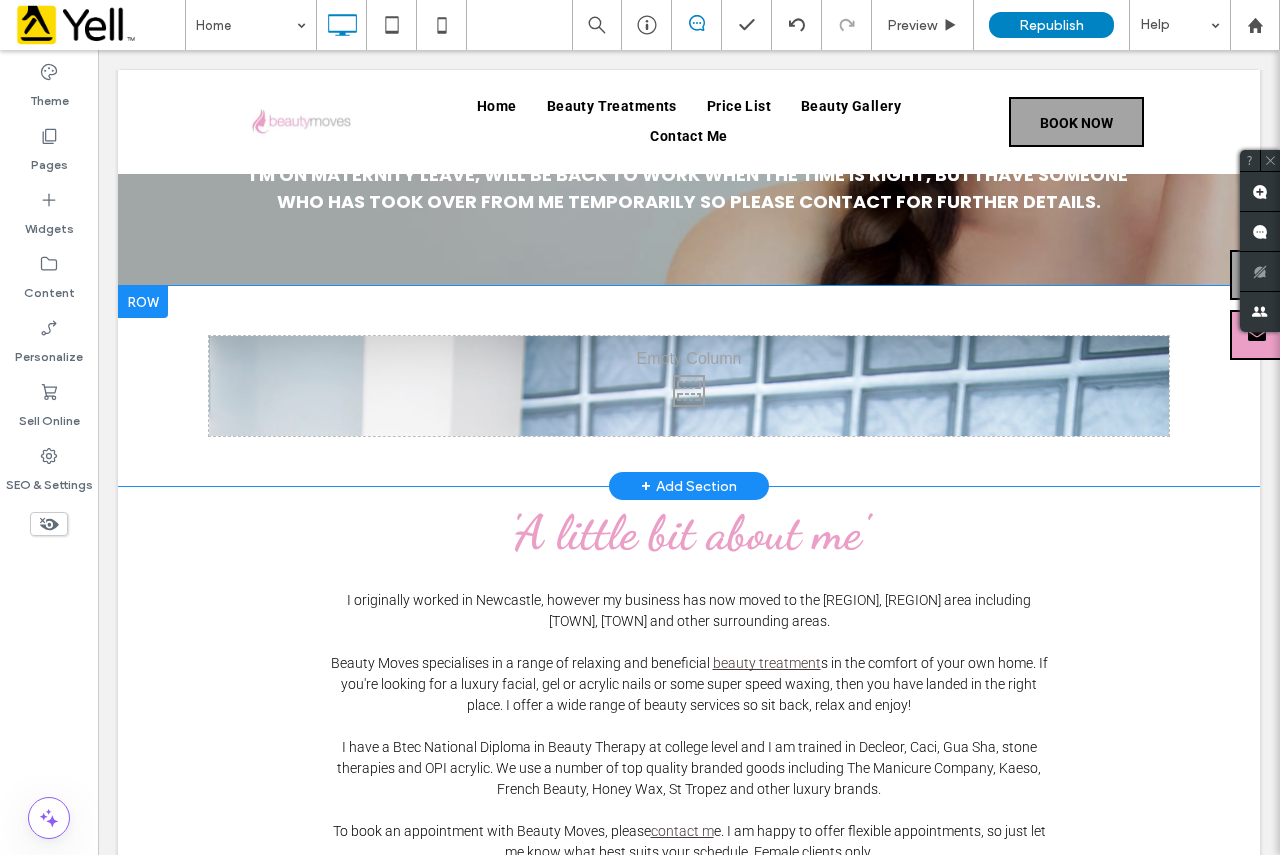 click on "Click To Paste     Click To Paste" at bounding box center [689, 386] 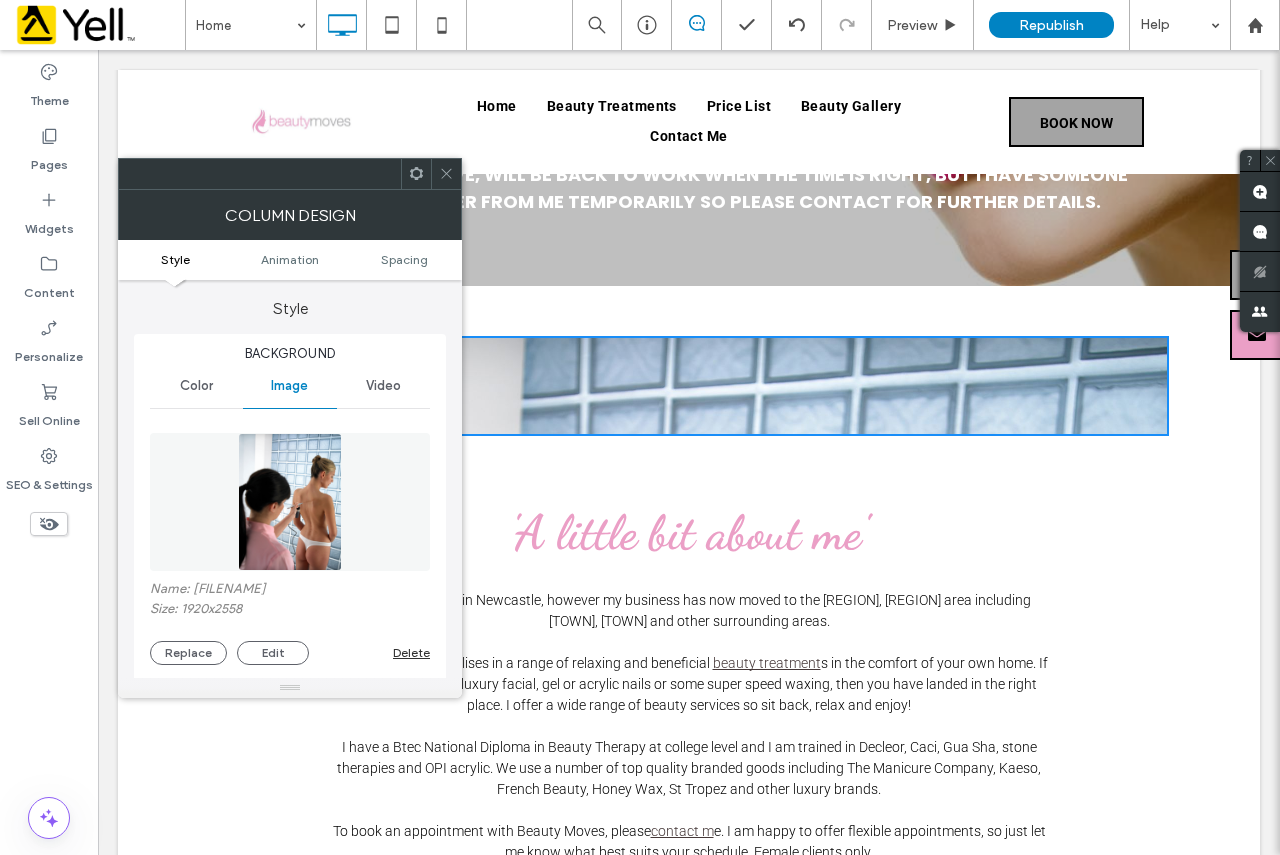 click on "Click To Paste     Click To Paste
Row + Add Section" at bounding box center (689, 386) 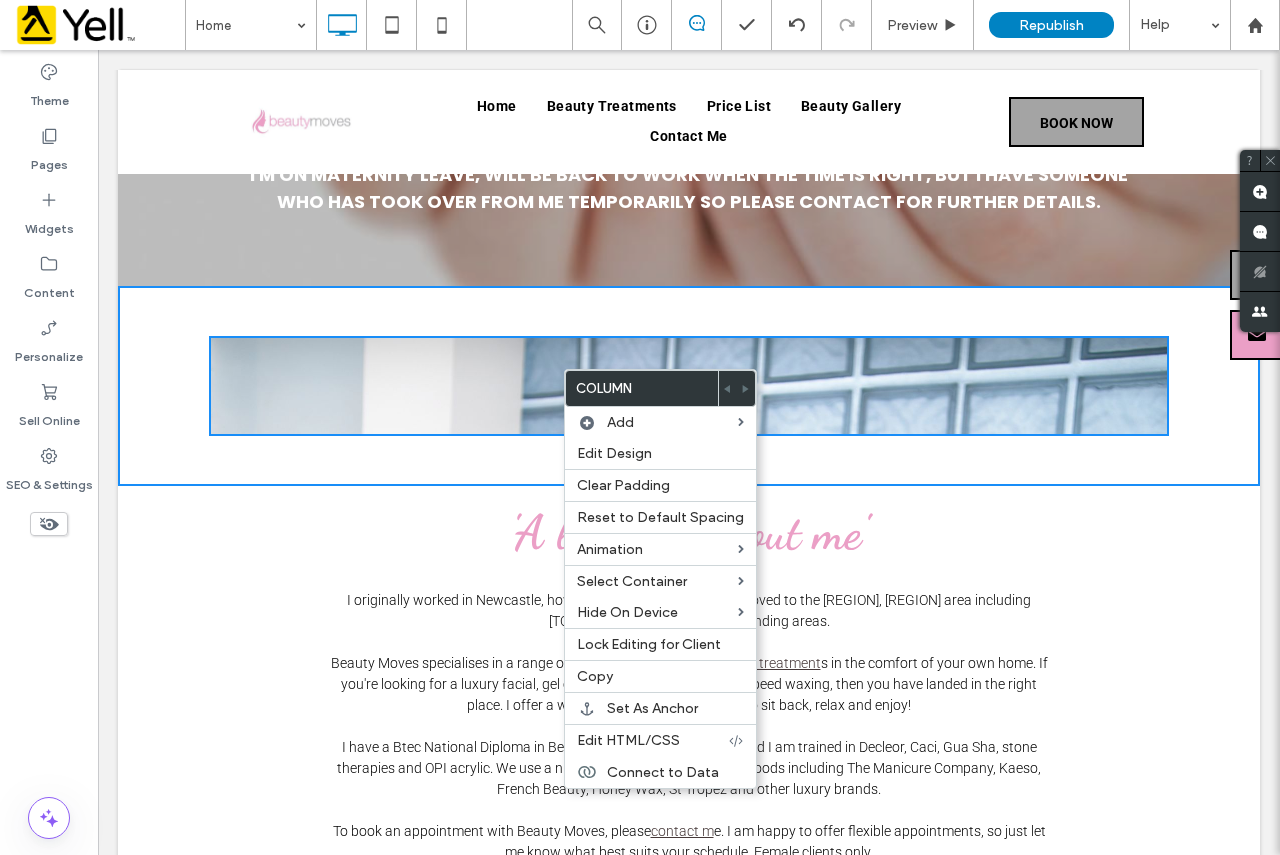 click on "Click To Paste     Click To Paste" at bounding box center (689, 386) 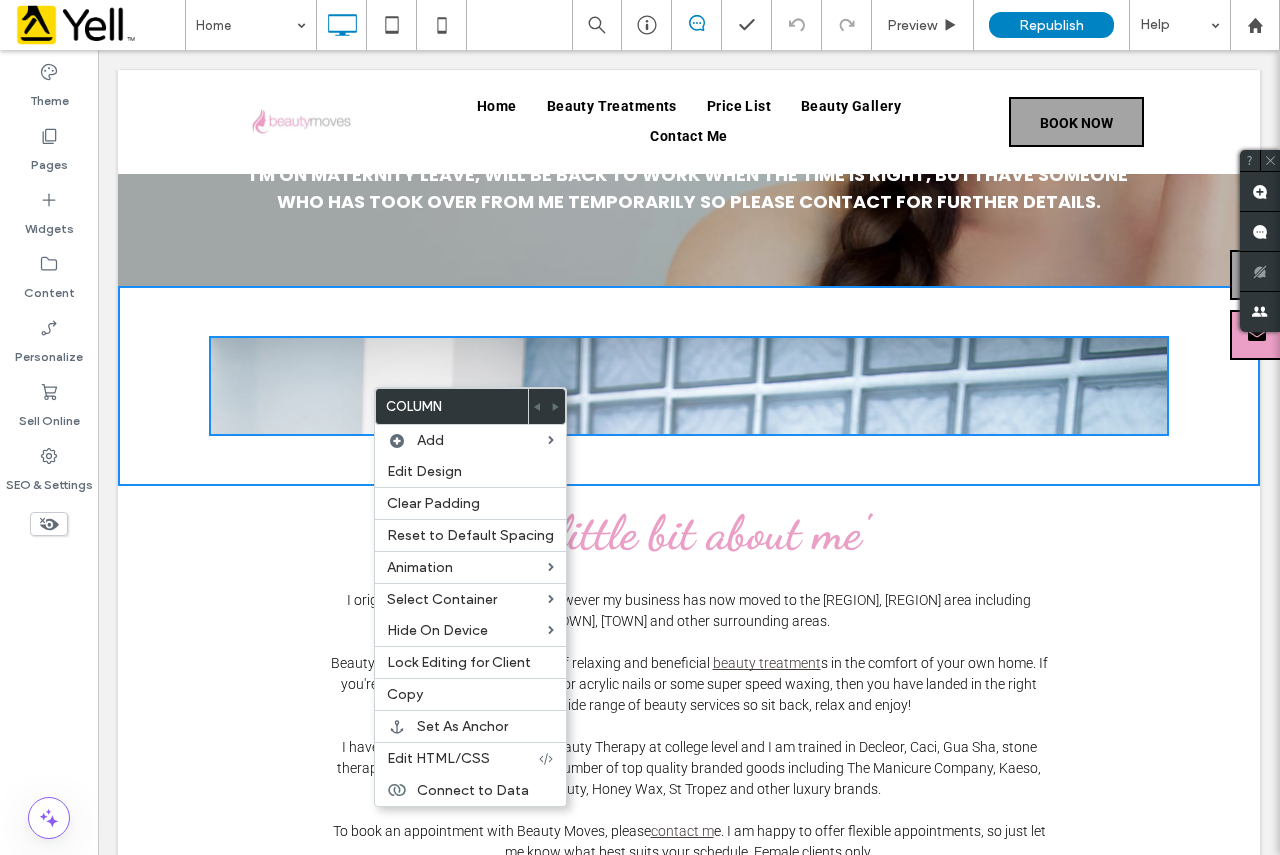 click on "Click To Paste     Click To Paste
Row + Add Section" at bounding box center [689, 386] 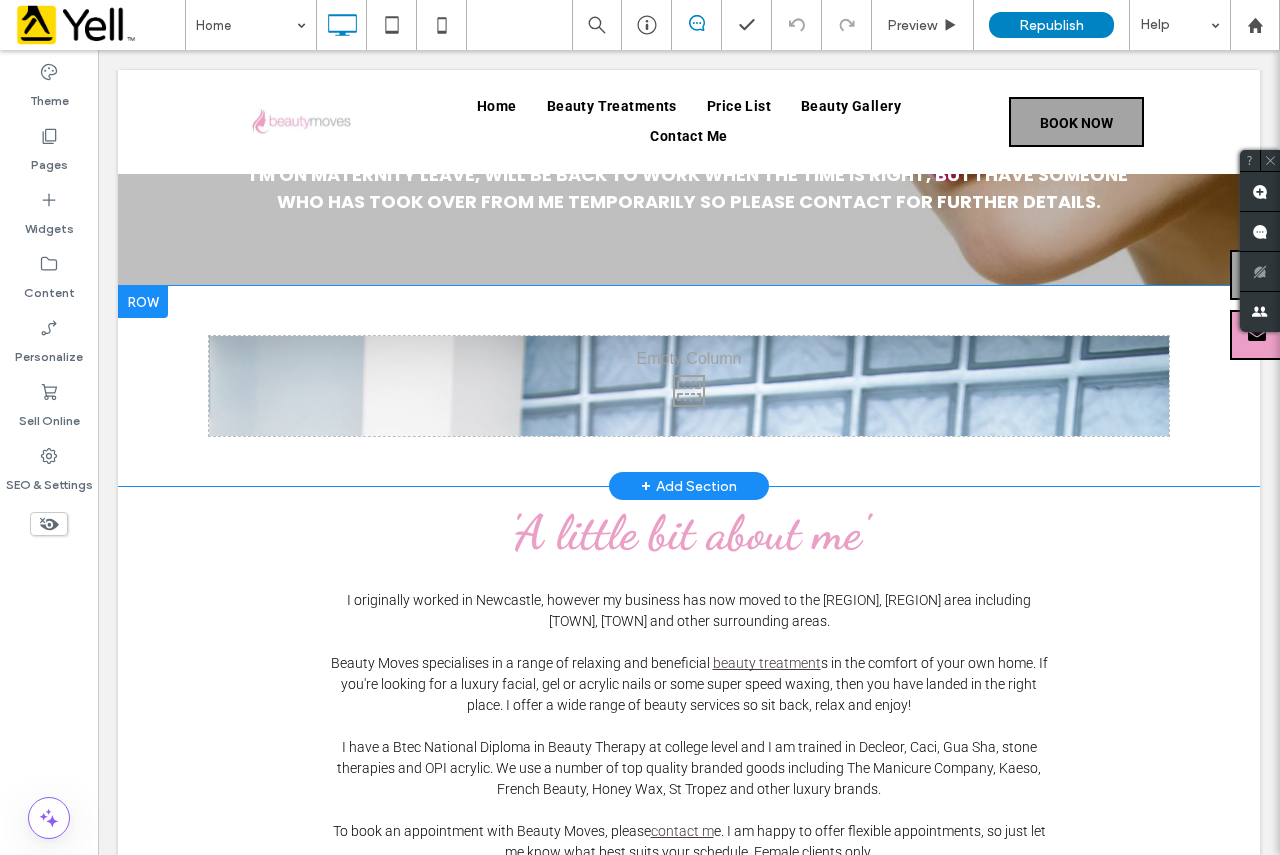 click on "Click To Paste     Click To Paste" at bounding box center [689, 386] 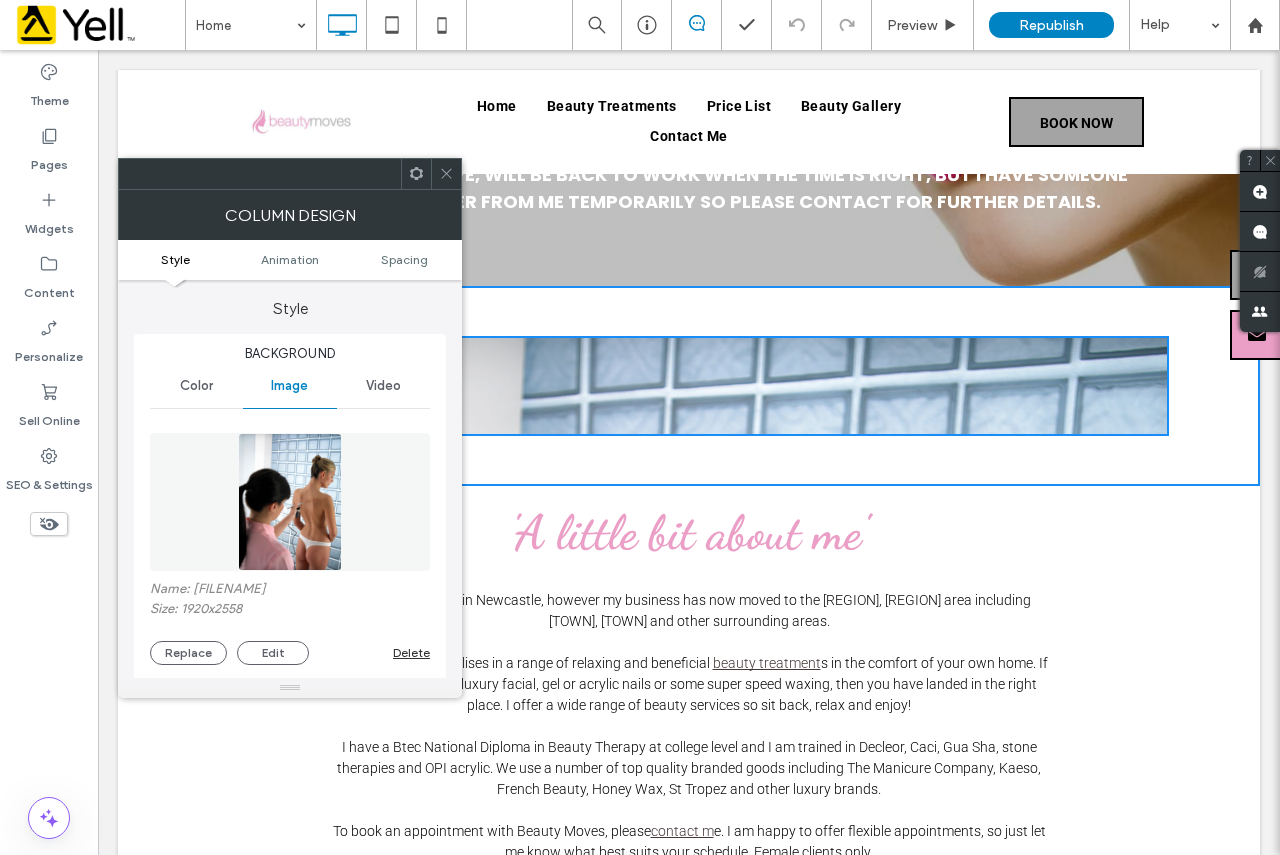 click on "Image" at bounding box center [289, 386] 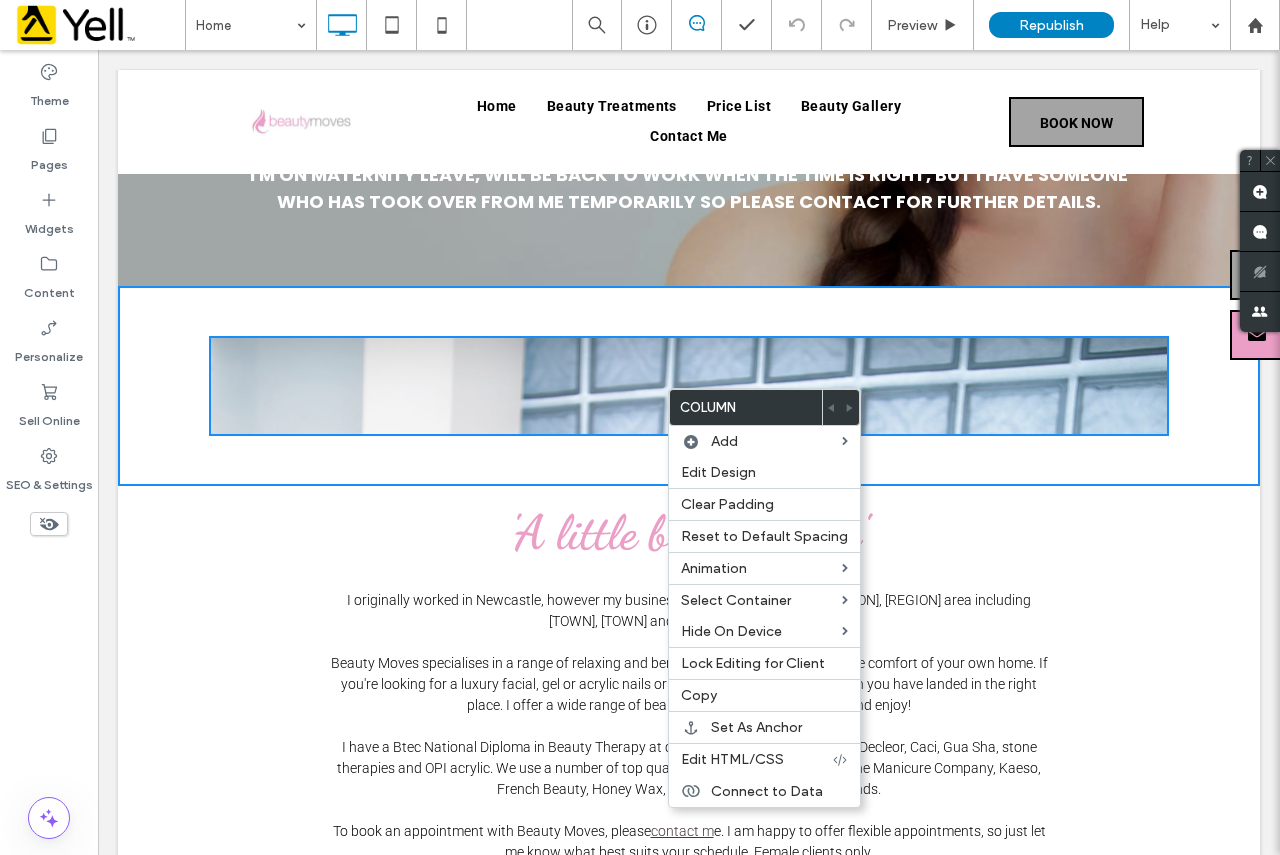 click on "Click To Paste     Click To Paste" at bounding box center [689, 386] 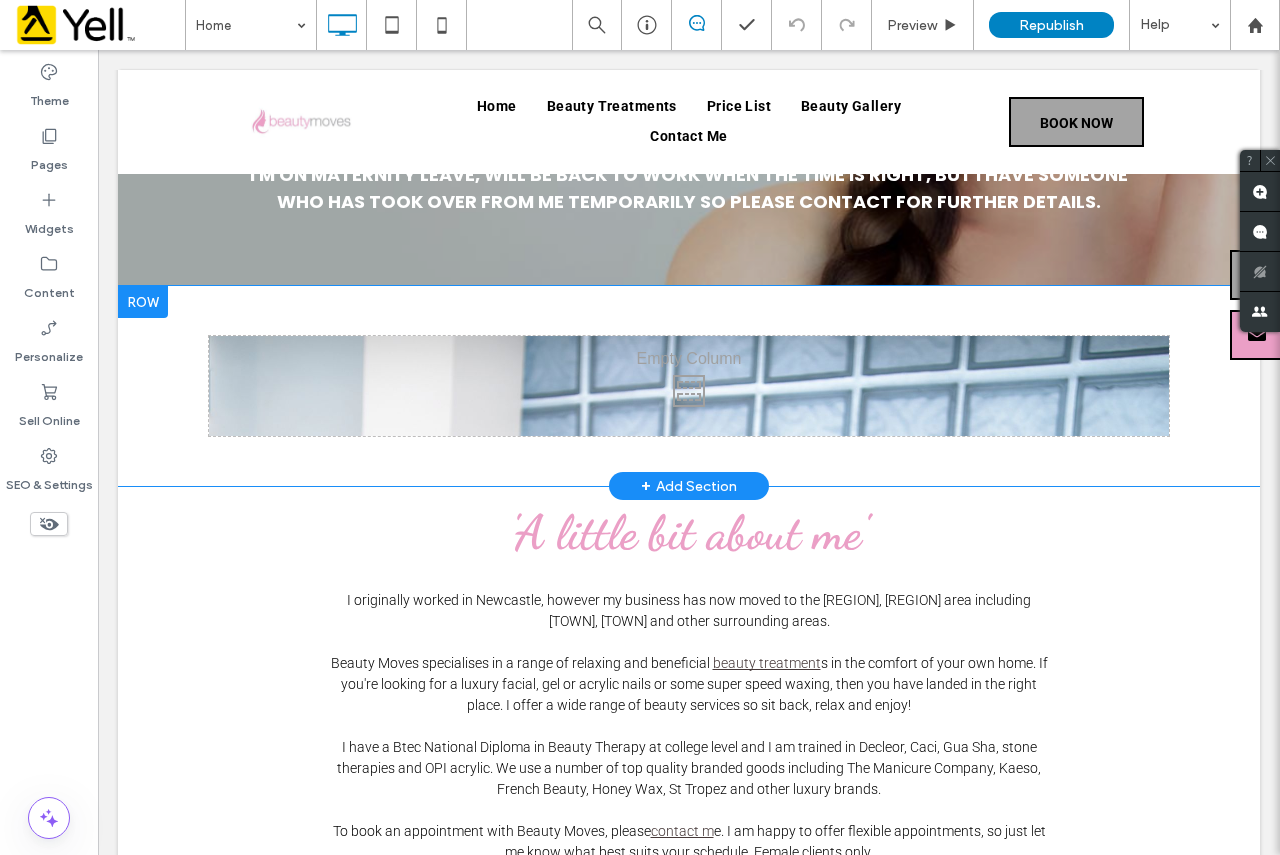 click on "Click To Paste     Click To Paste
Row + Add Section" at bounding box center [689, 386] 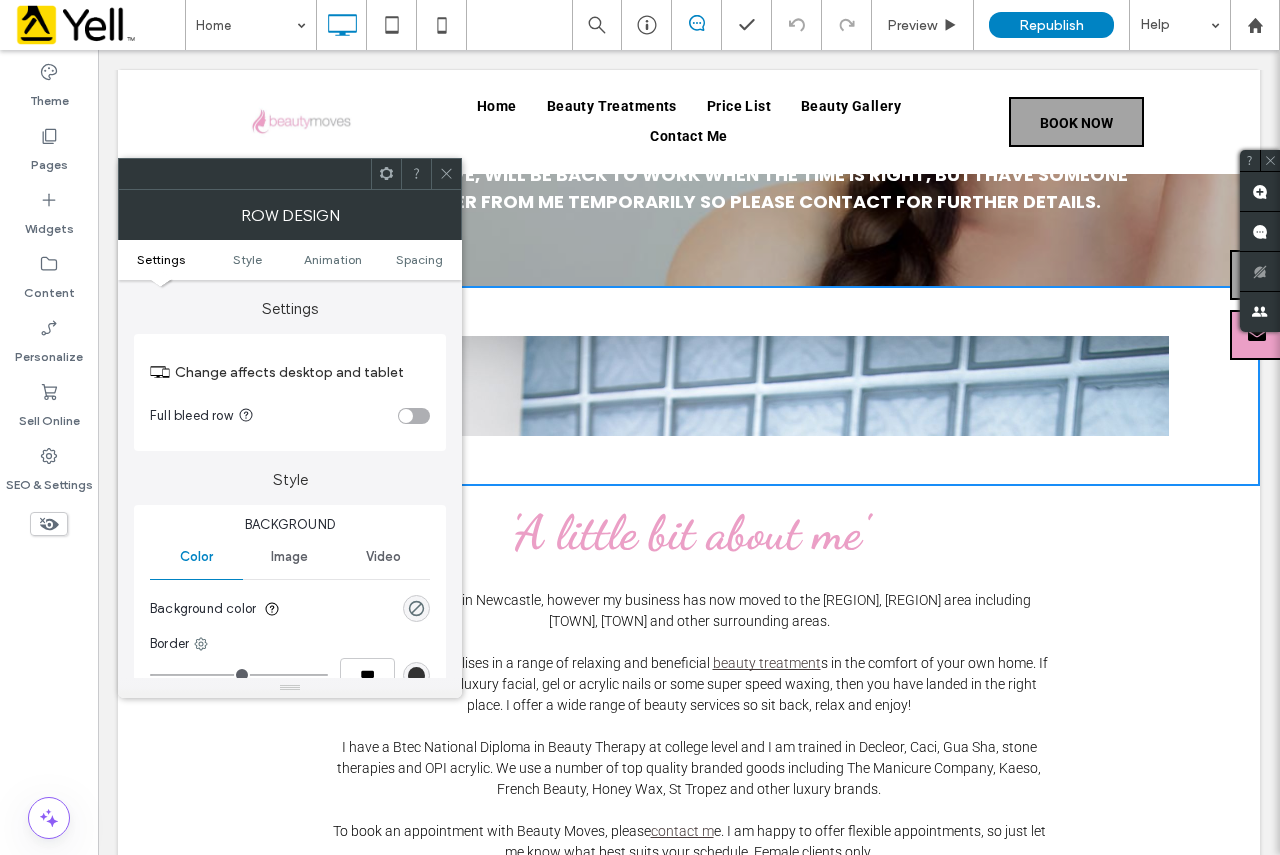 click at bounding box center [446, 174] 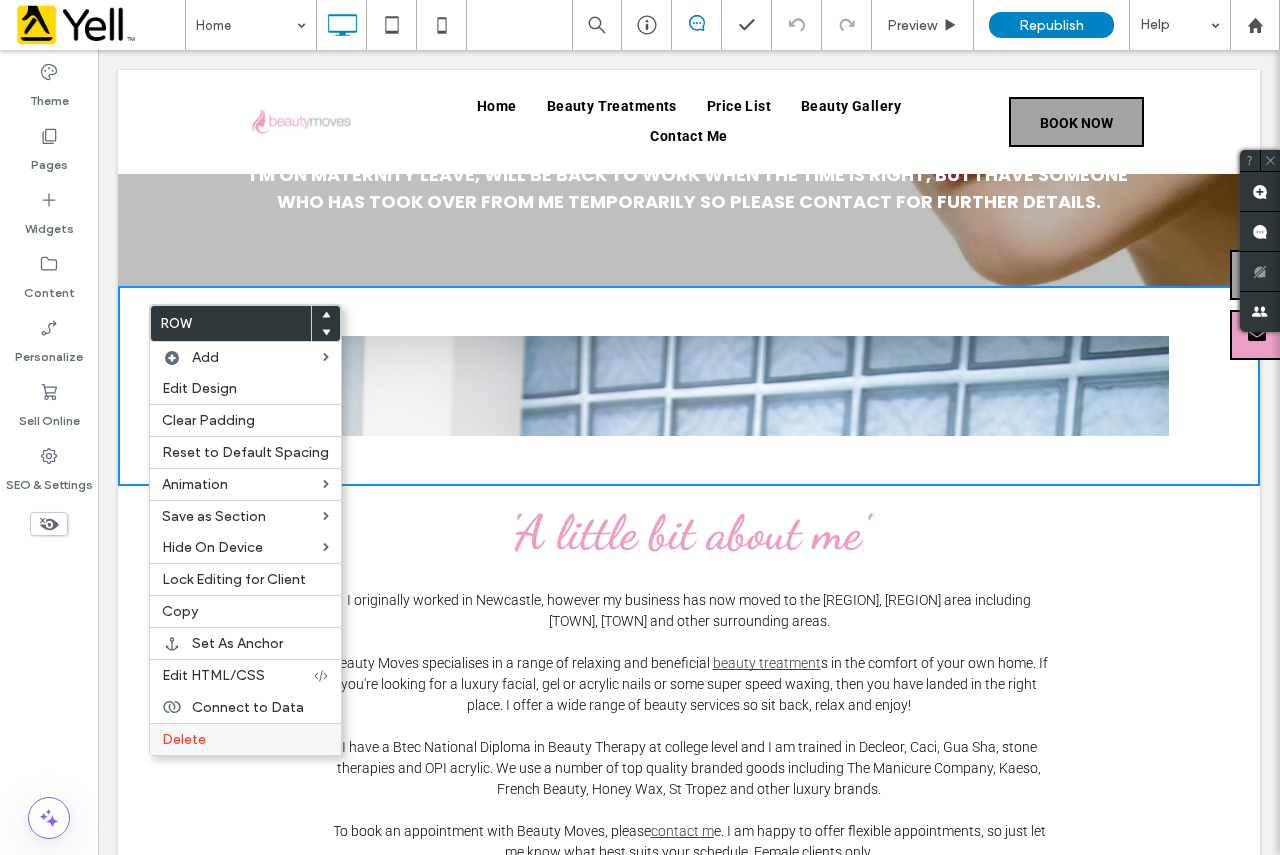 click on "Delete" at bounding box center [184, 739] 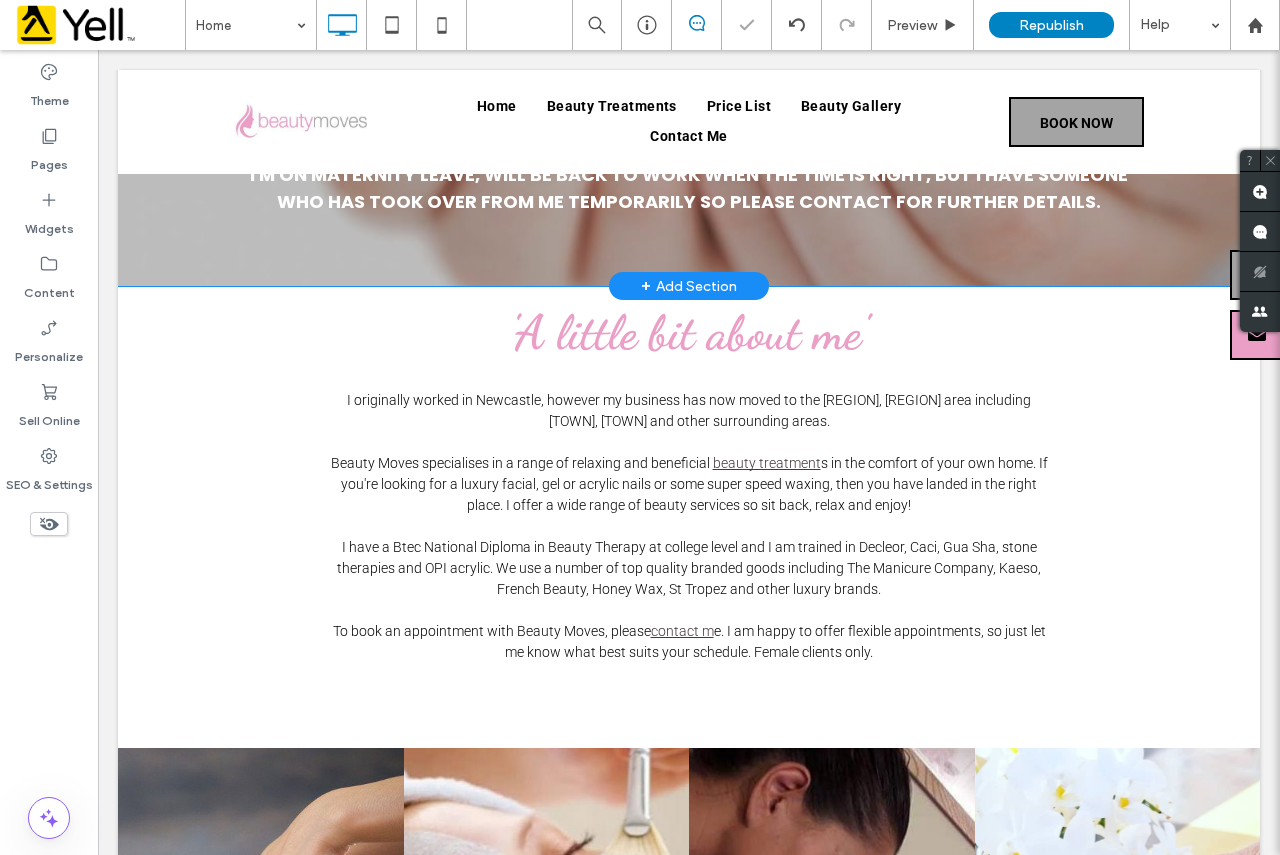 click on "+ Add Section" at bounding box center (689, 286) 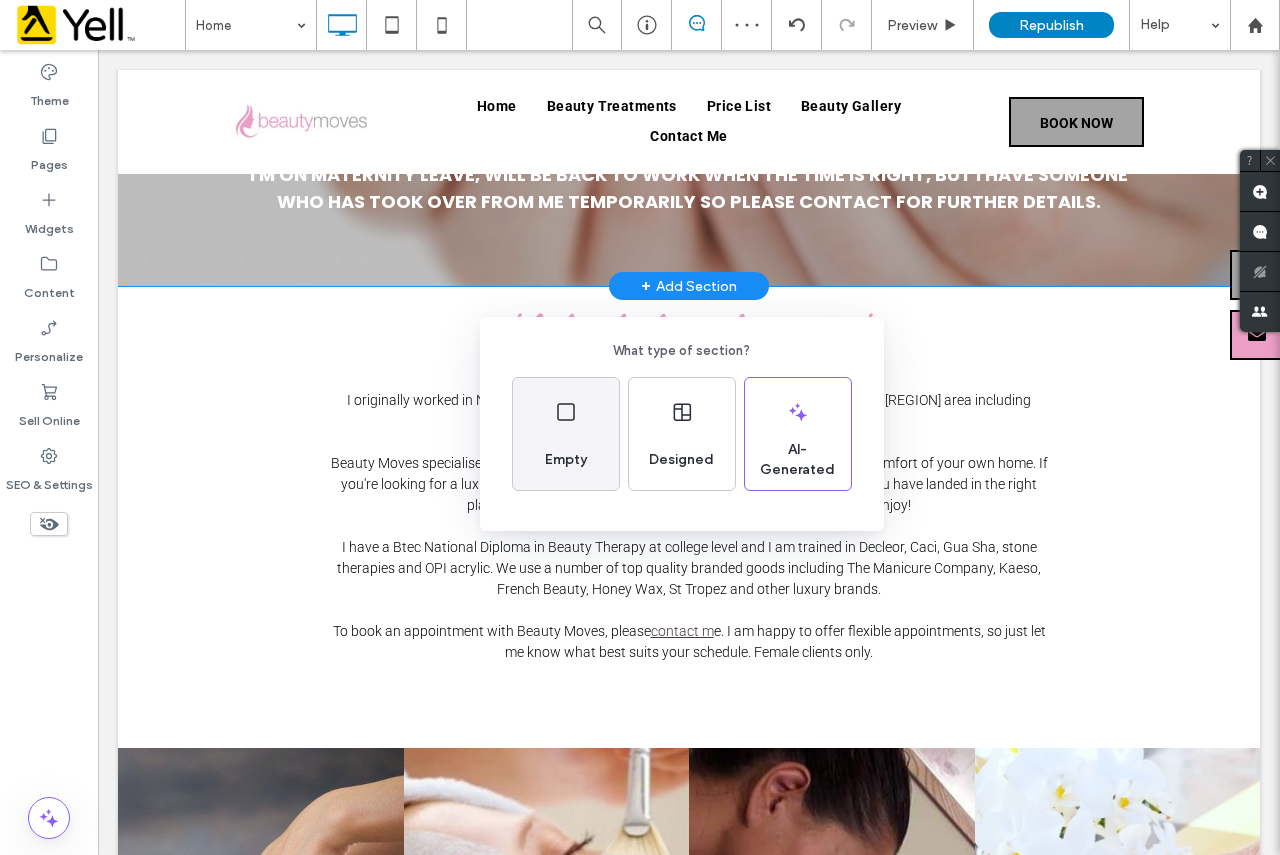 click on "Empty" at bounding box center [566, 460] 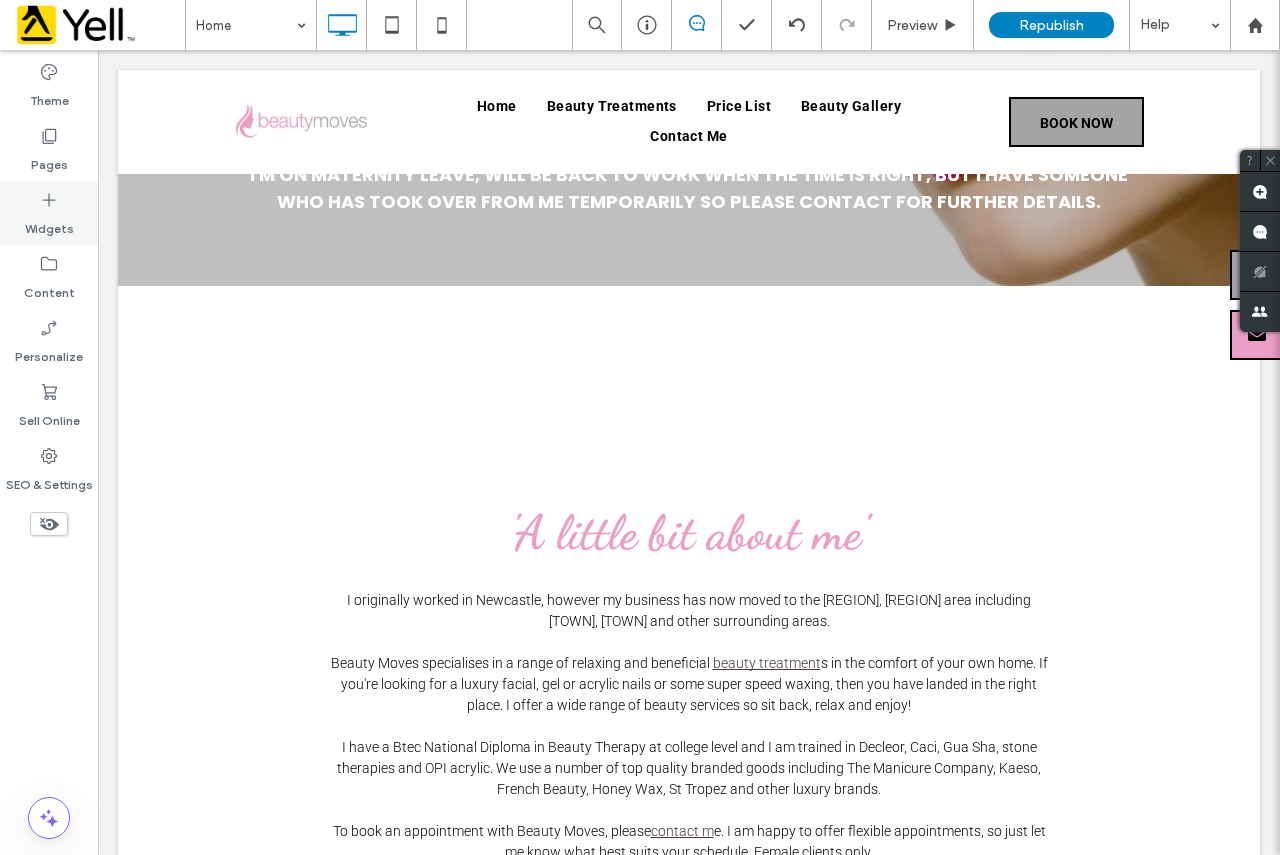 click on "Widgets" at bounding box center [49, 224] 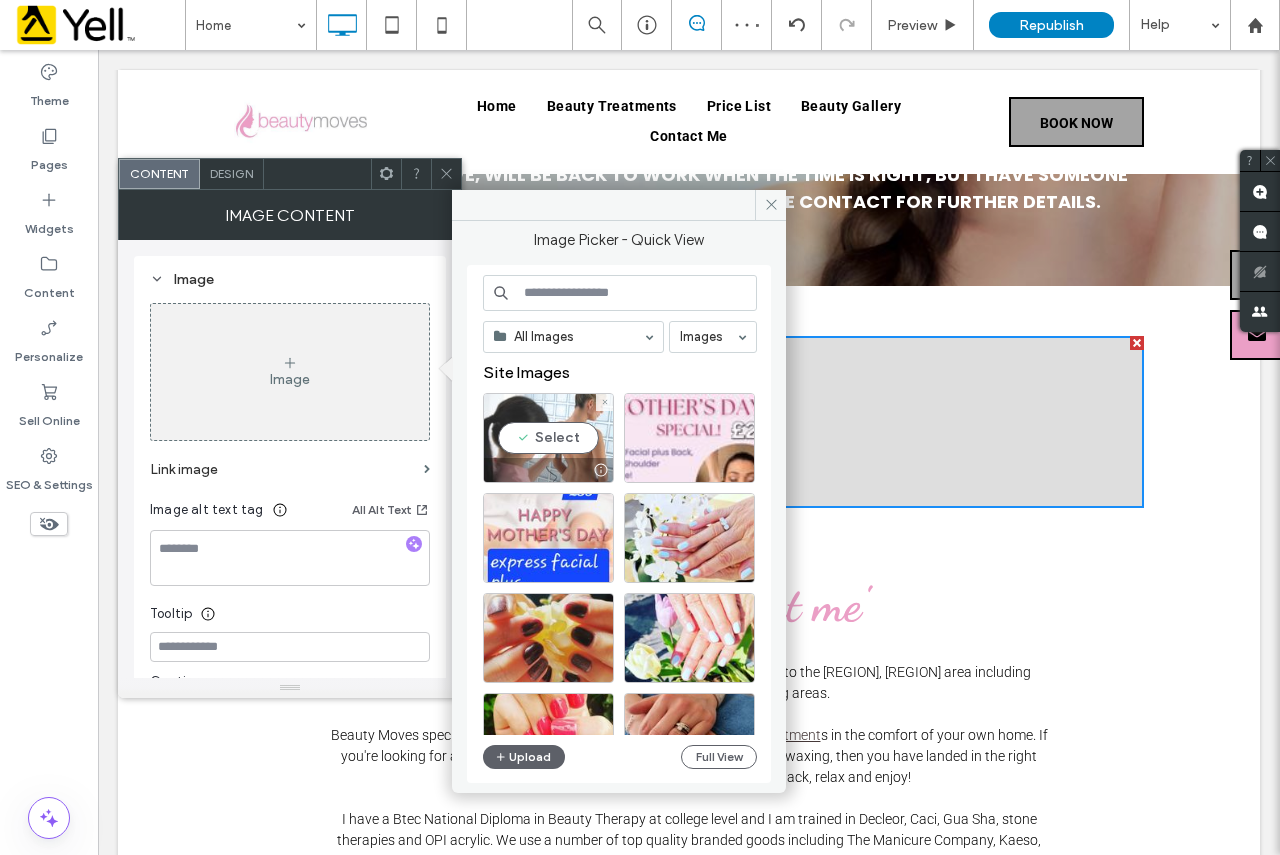 click on "Select" at bounding box center [548, 438] 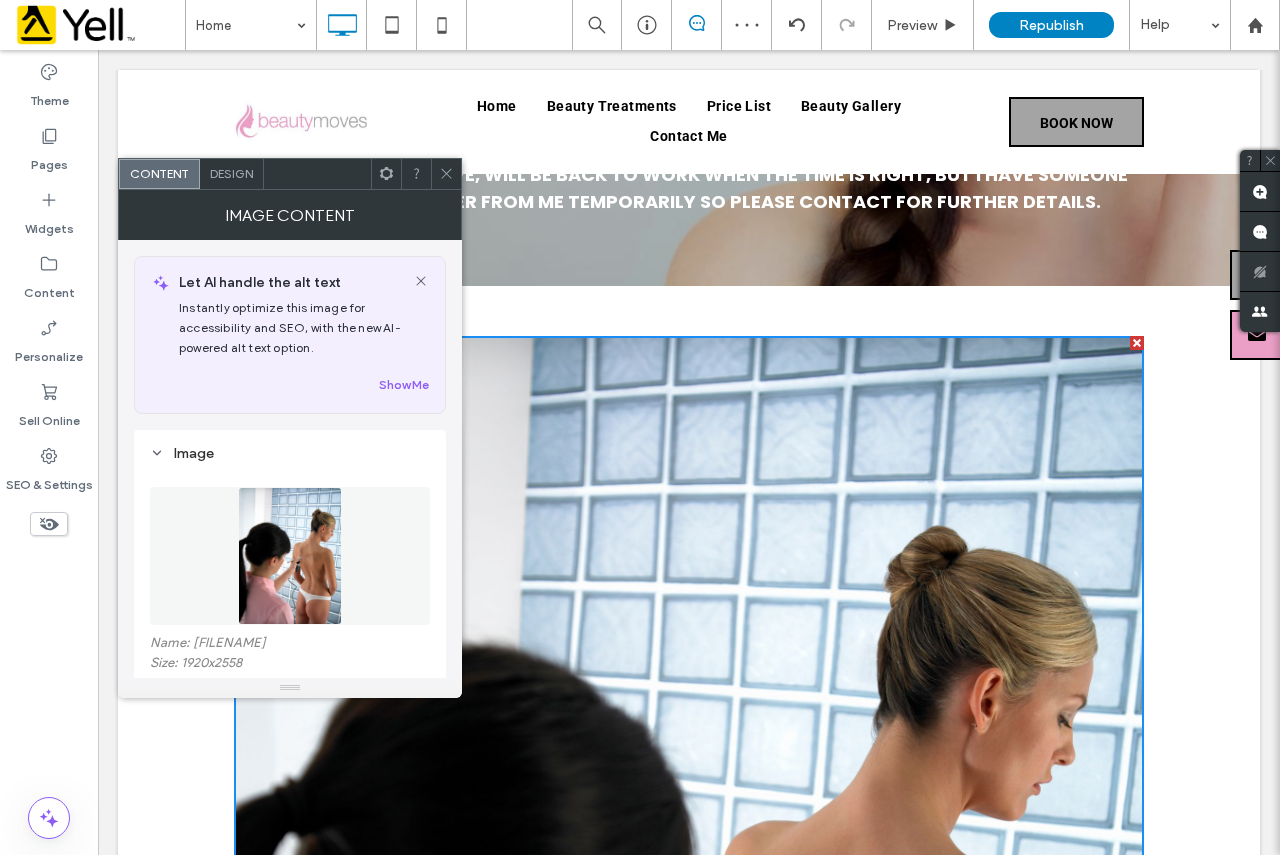 click 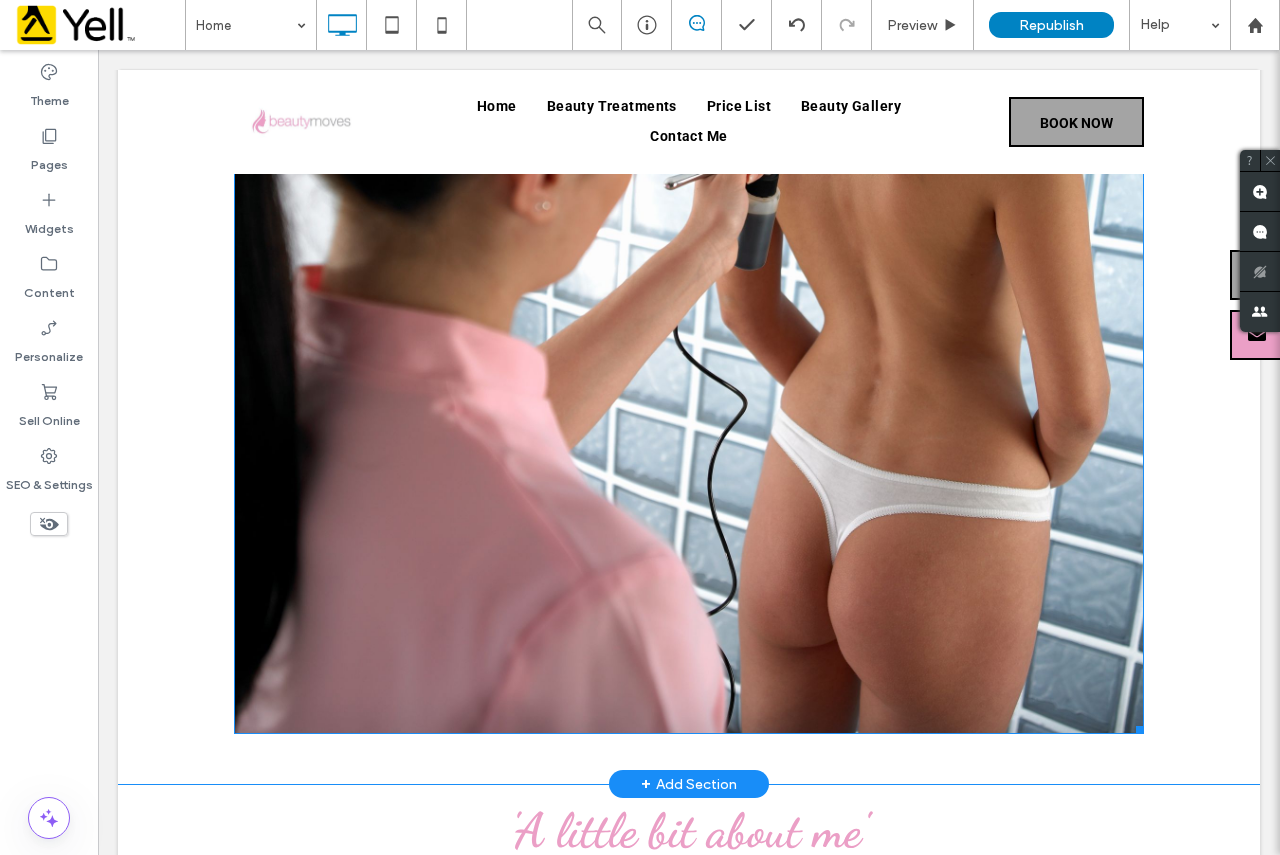 scroll, scrollTop: 1400, scrollLeft: 0, axis: vertical 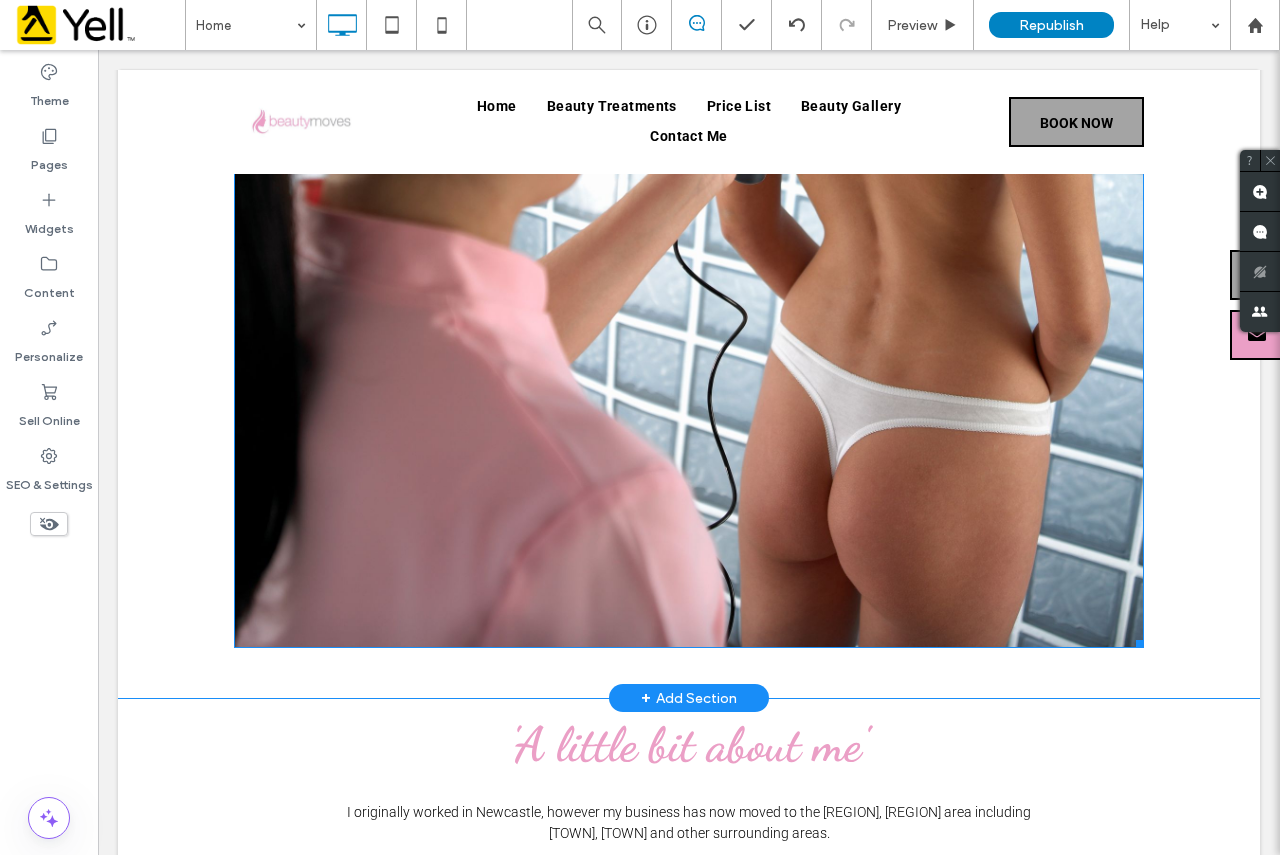 click at bounding box center [689, 42] 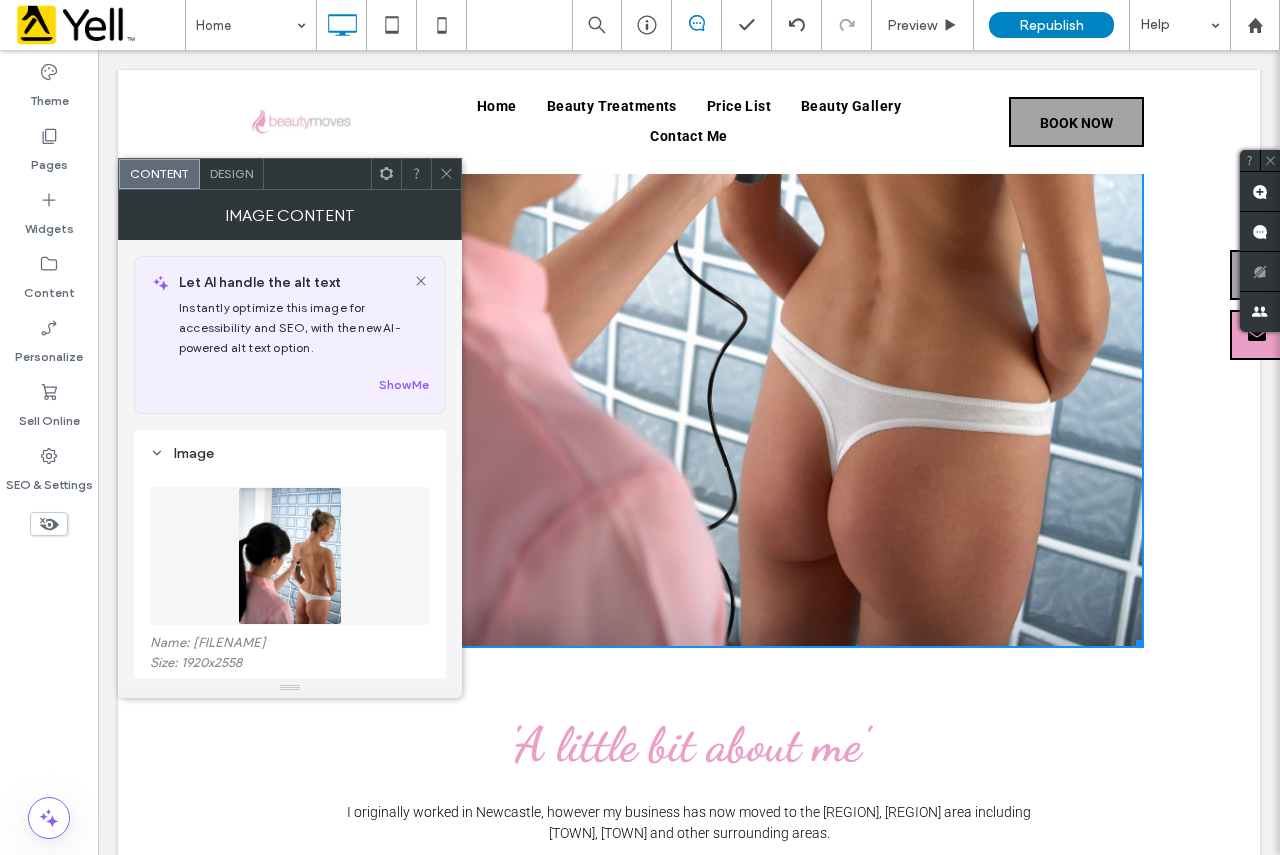 click 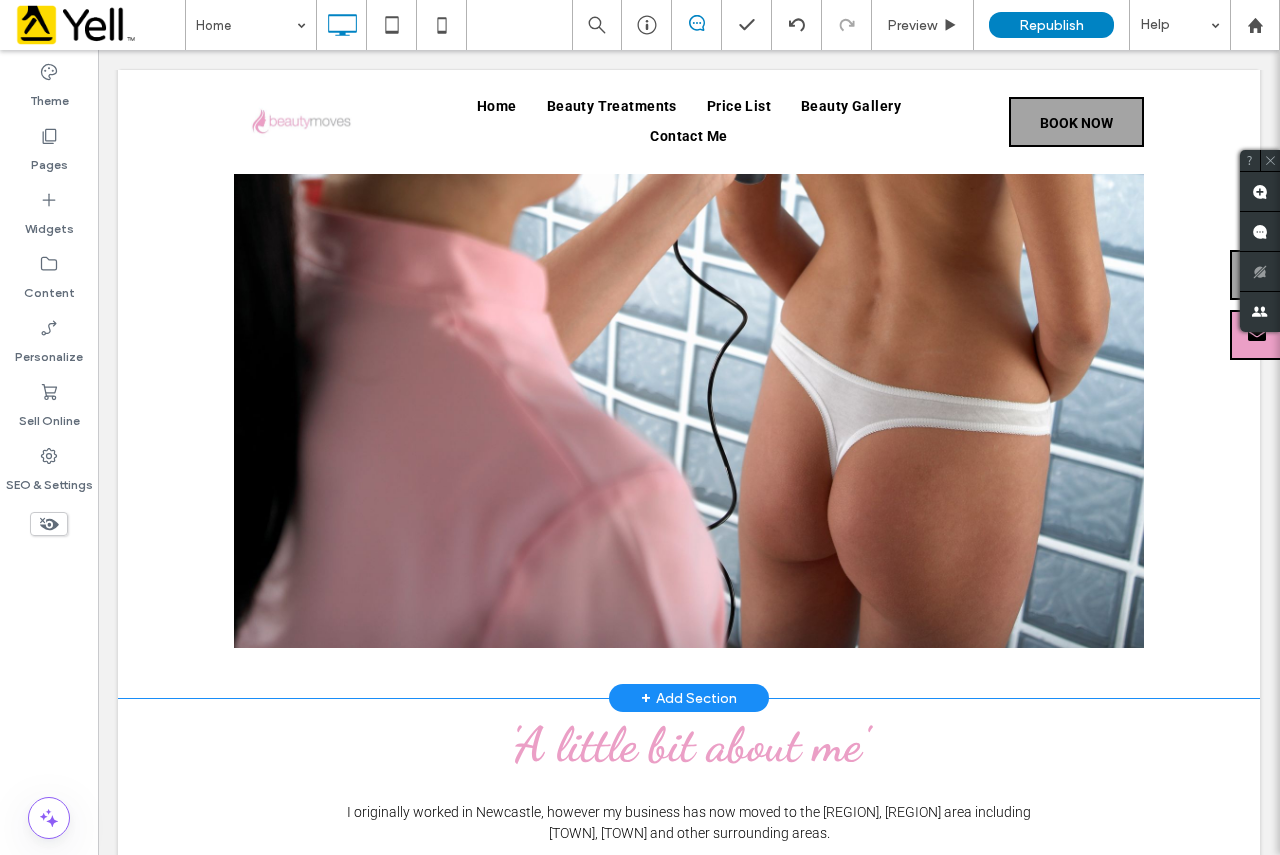 click on "Click To Paste     Click To Paste
Row + Add Section" at bounding box center (689, 42) 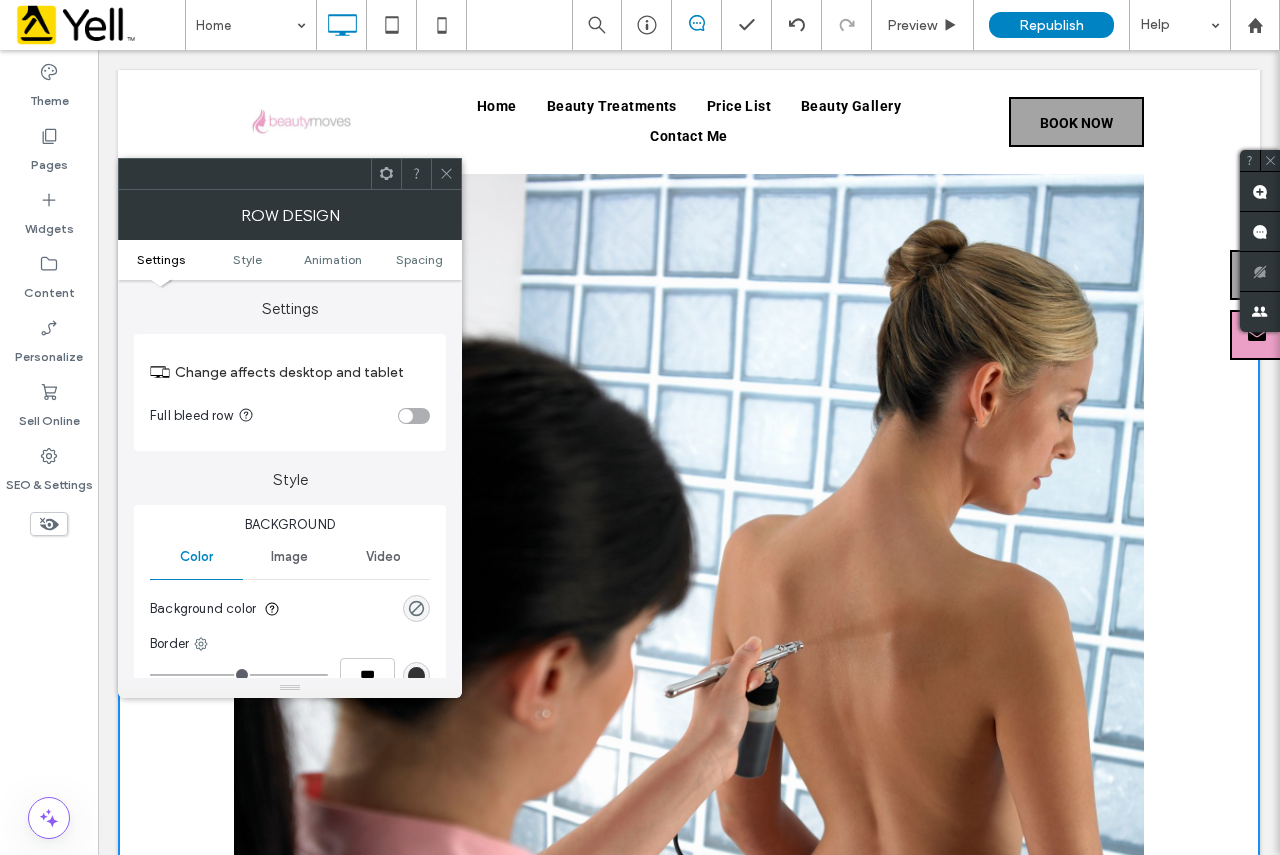 scroll, scrollTop: 700, scrollLeft: 0, axis: vertical 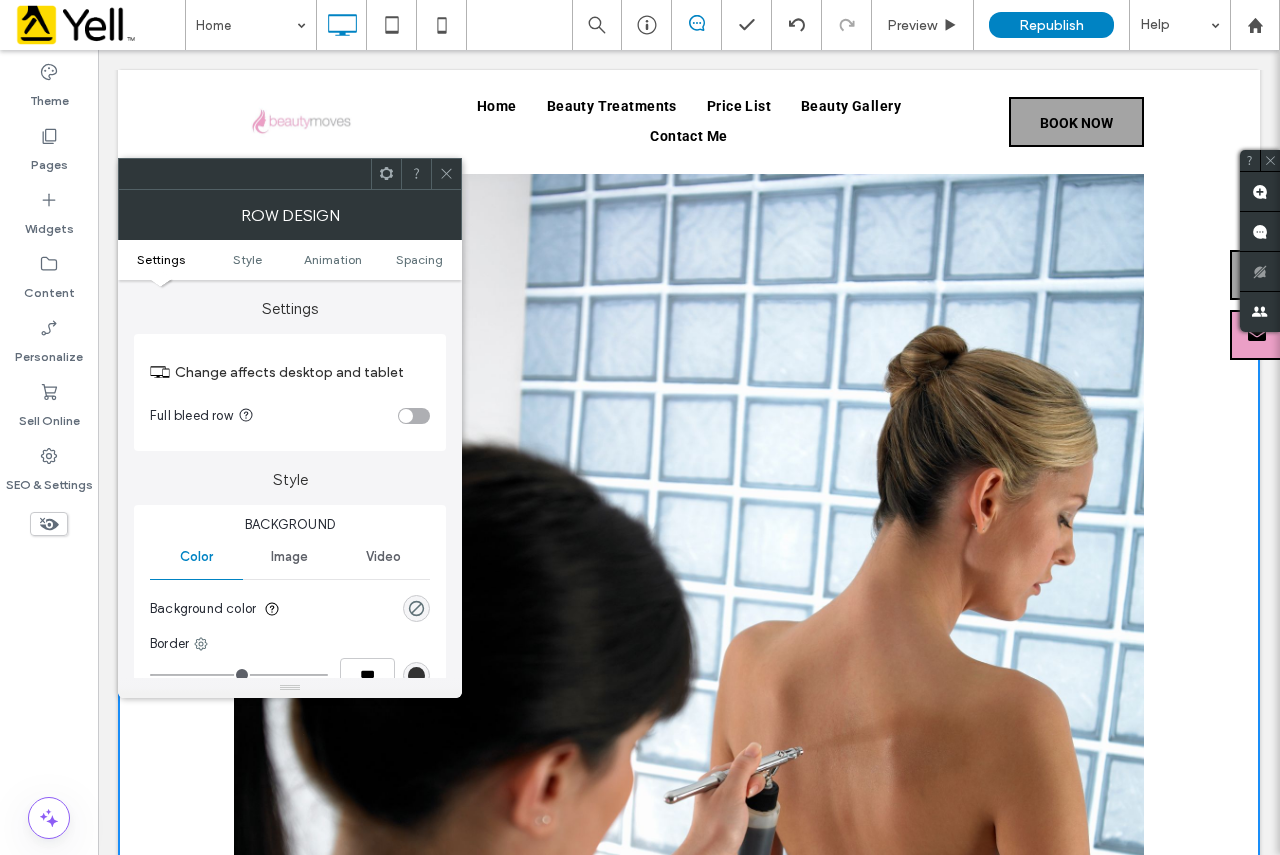 click 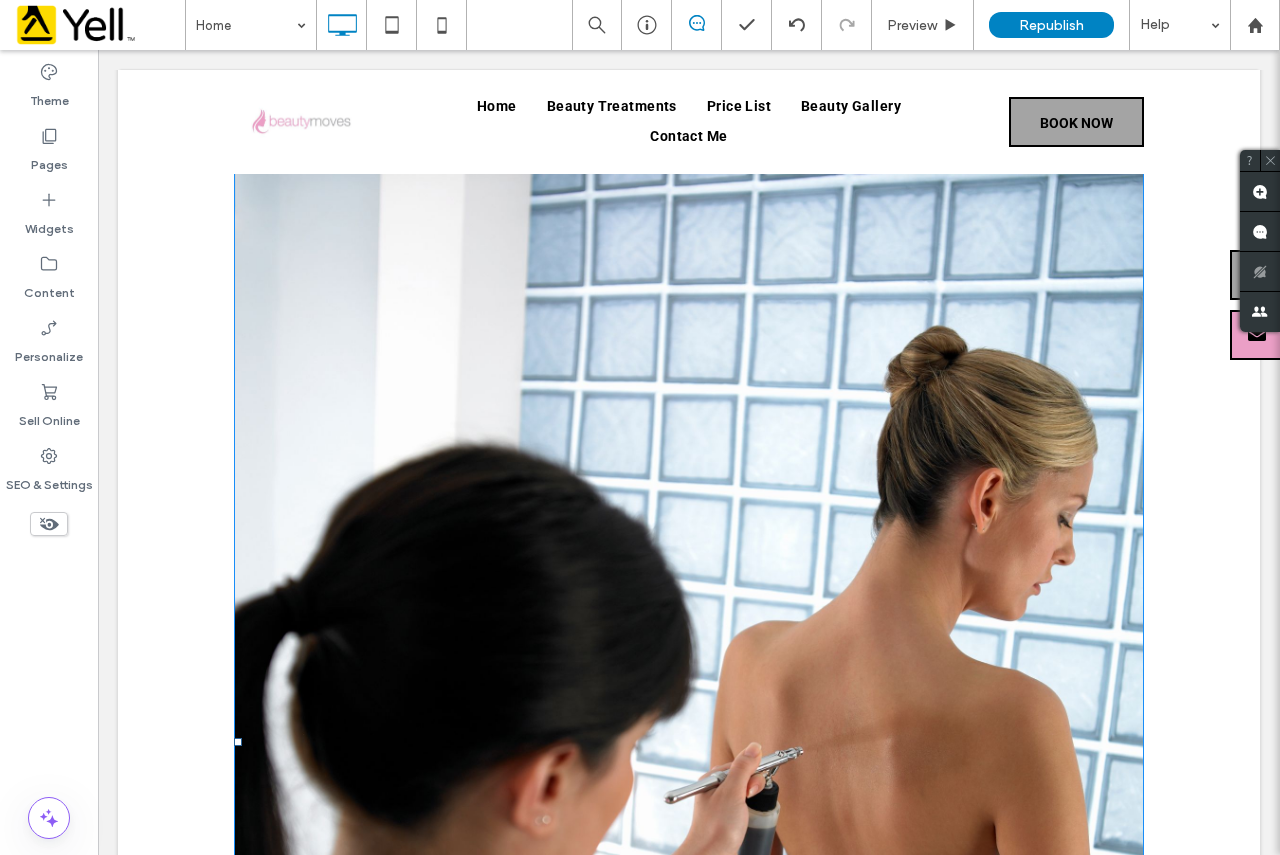 click at bounding box center [689, 742] 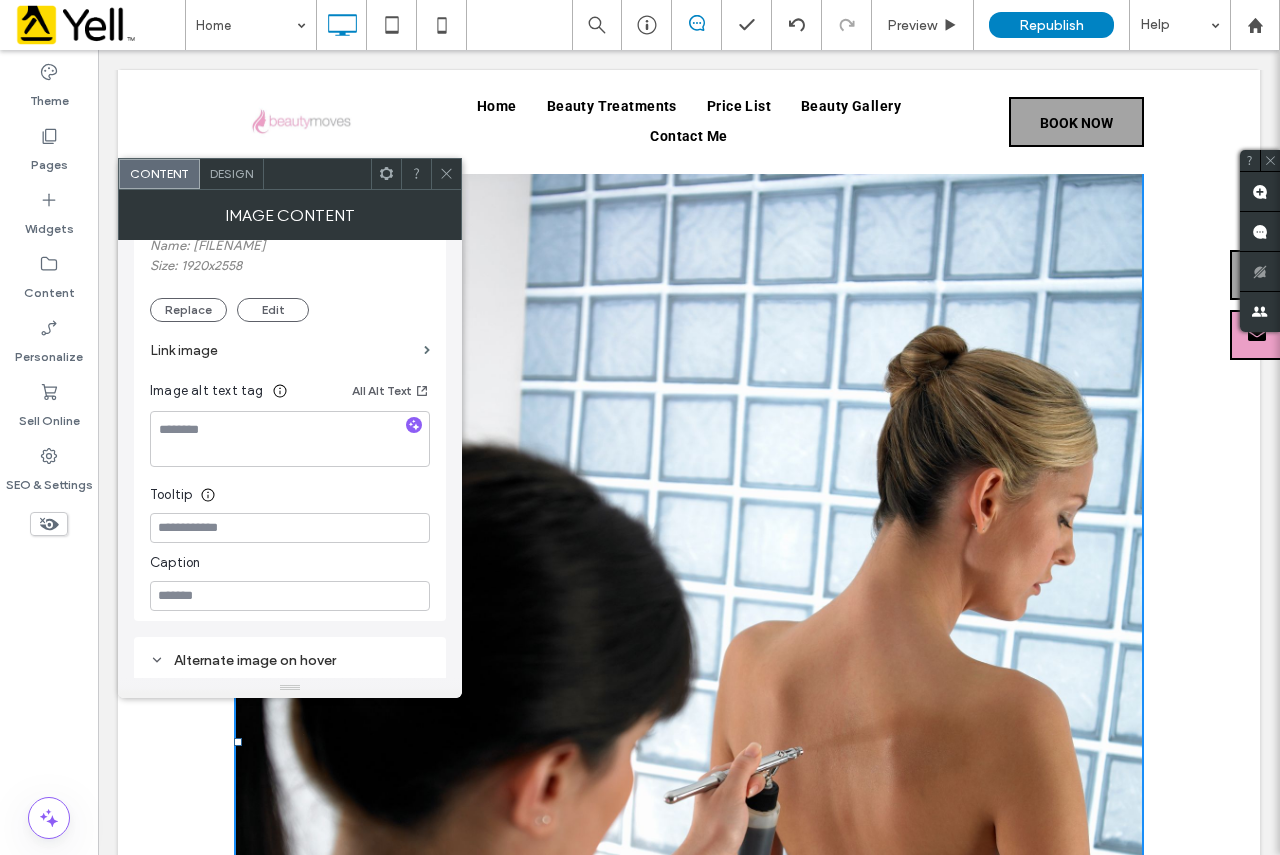 scroll, scrollTop: 300, scrollLeft: 0, axis: vertical 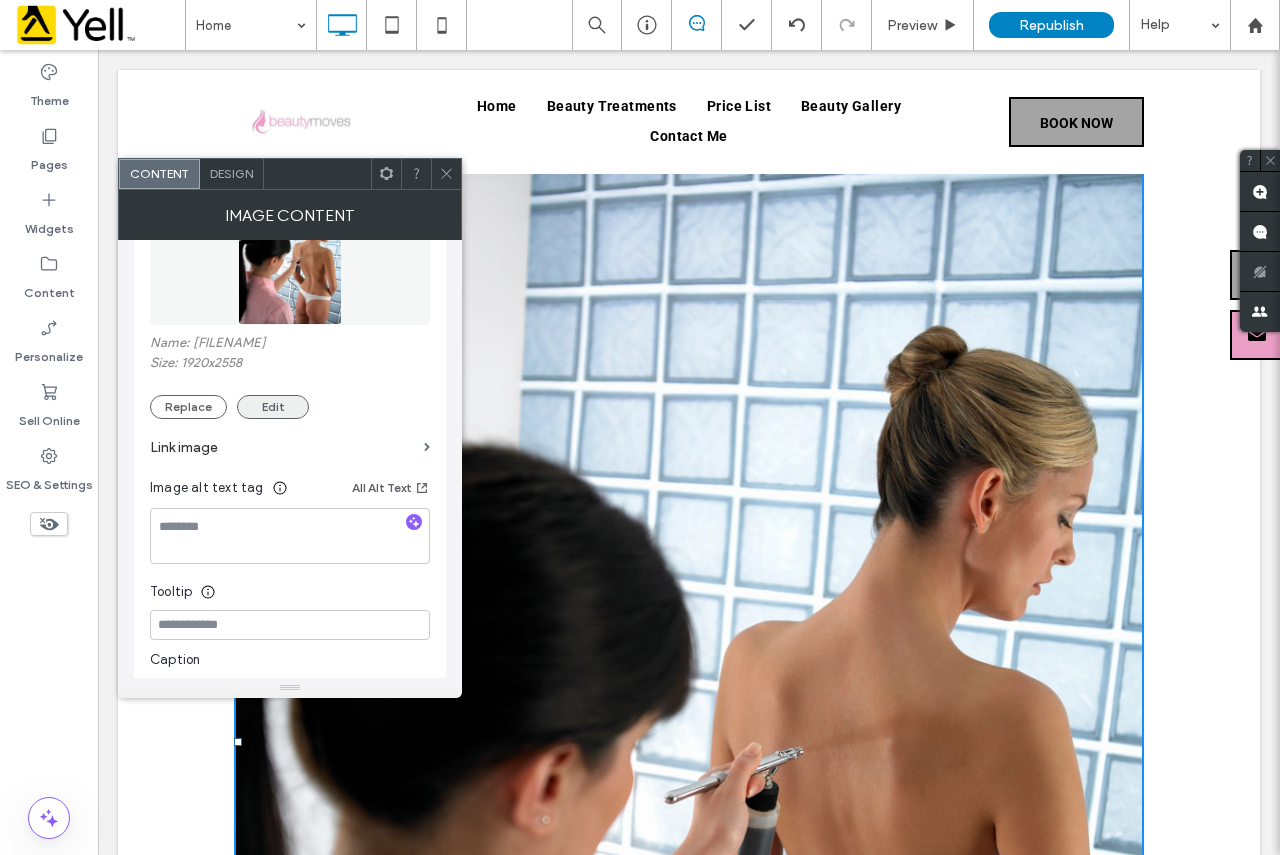 click on "Edit" at bounding box center [273, 407] 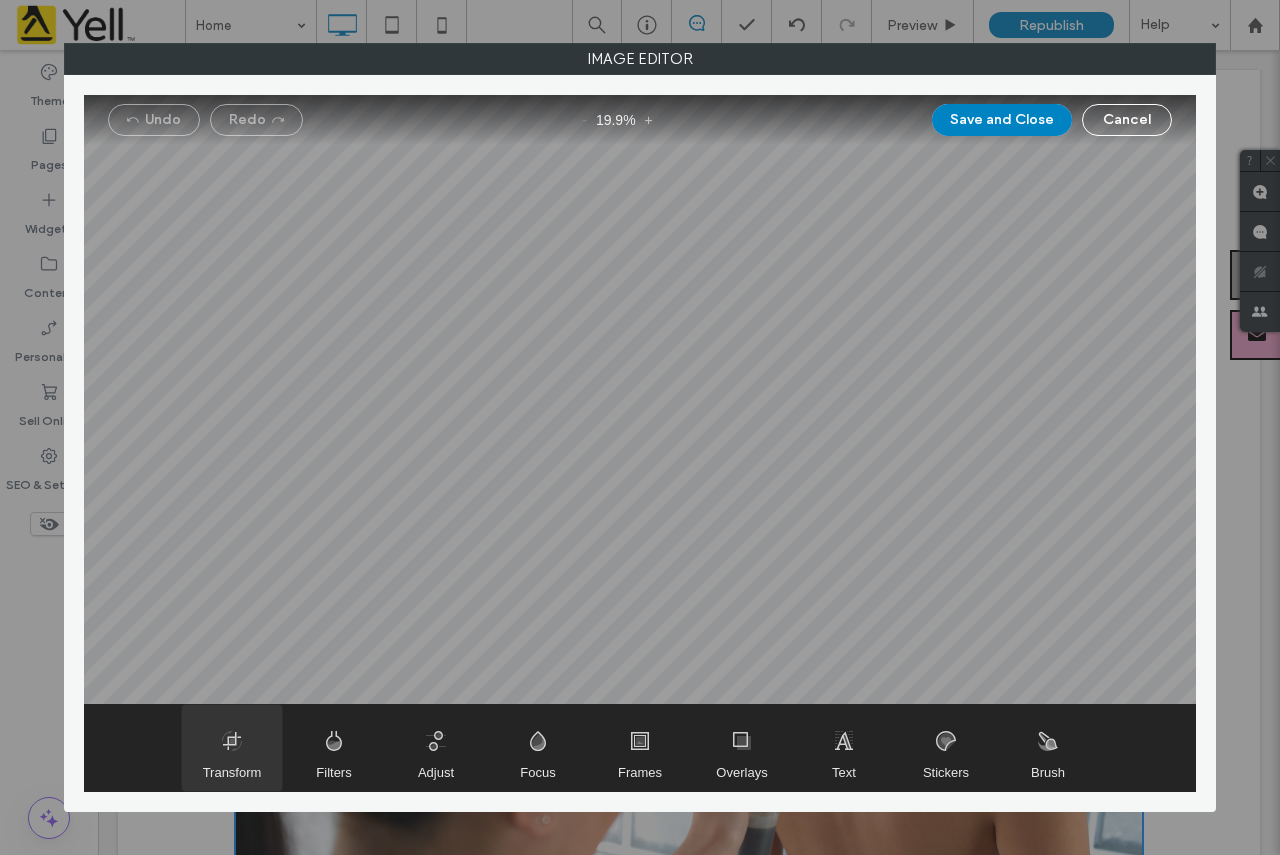 click at bounding box center [232, 748] 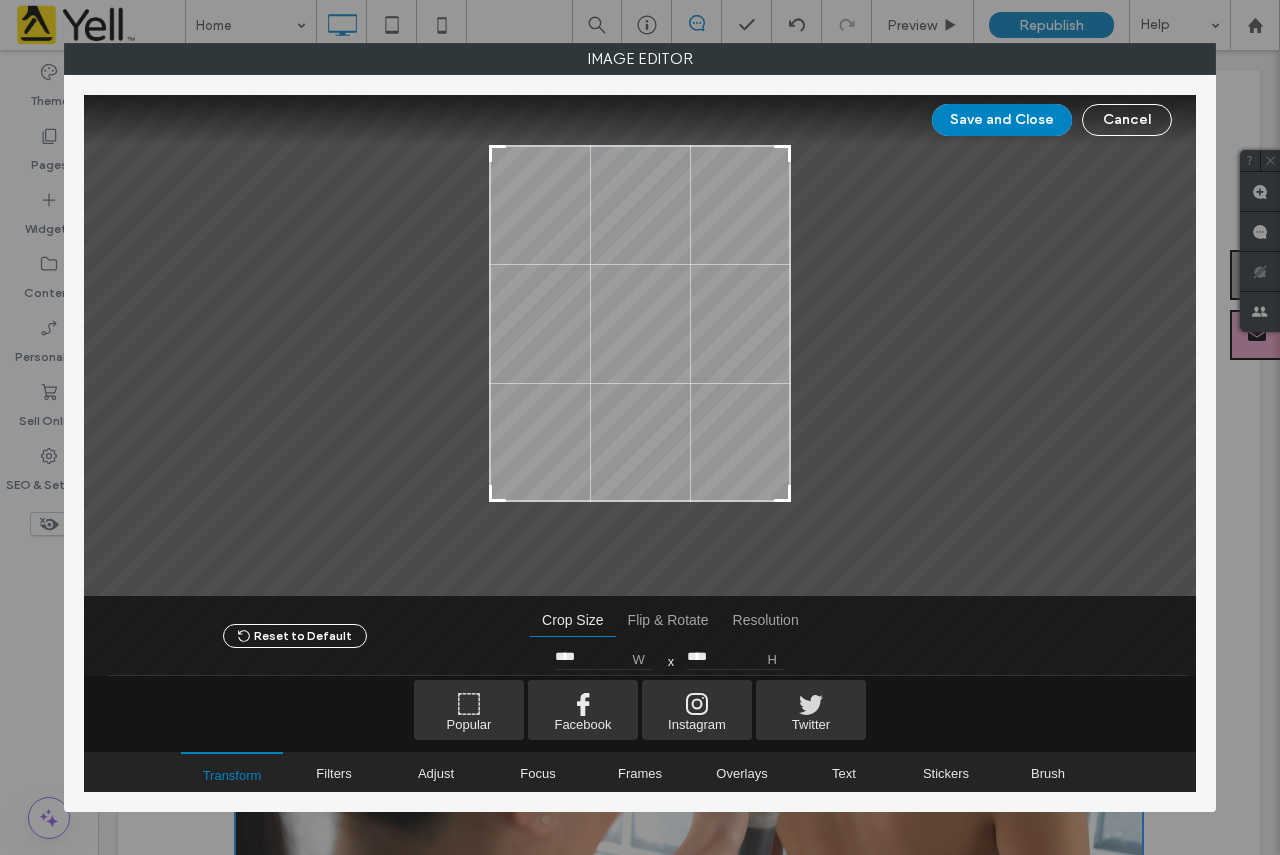 type on "****" 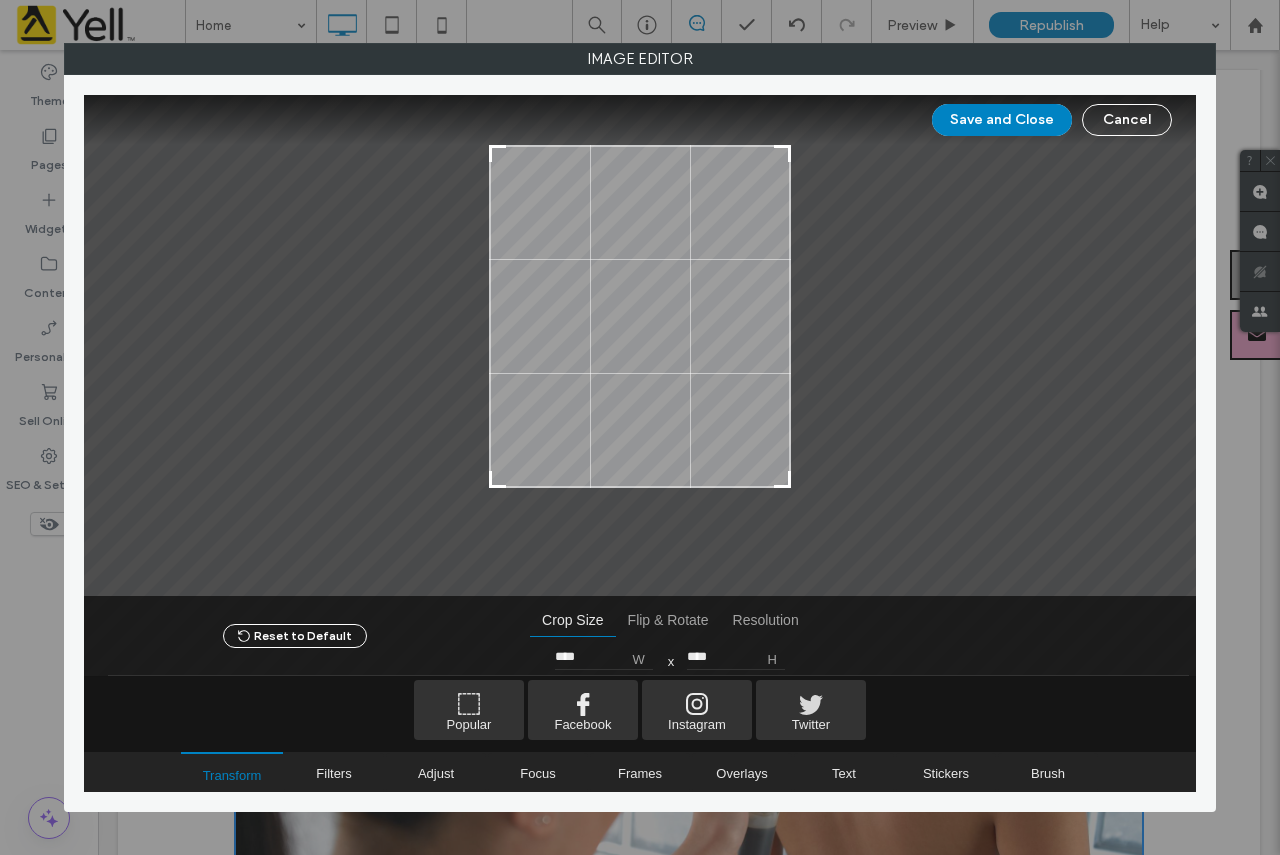 type on "****" 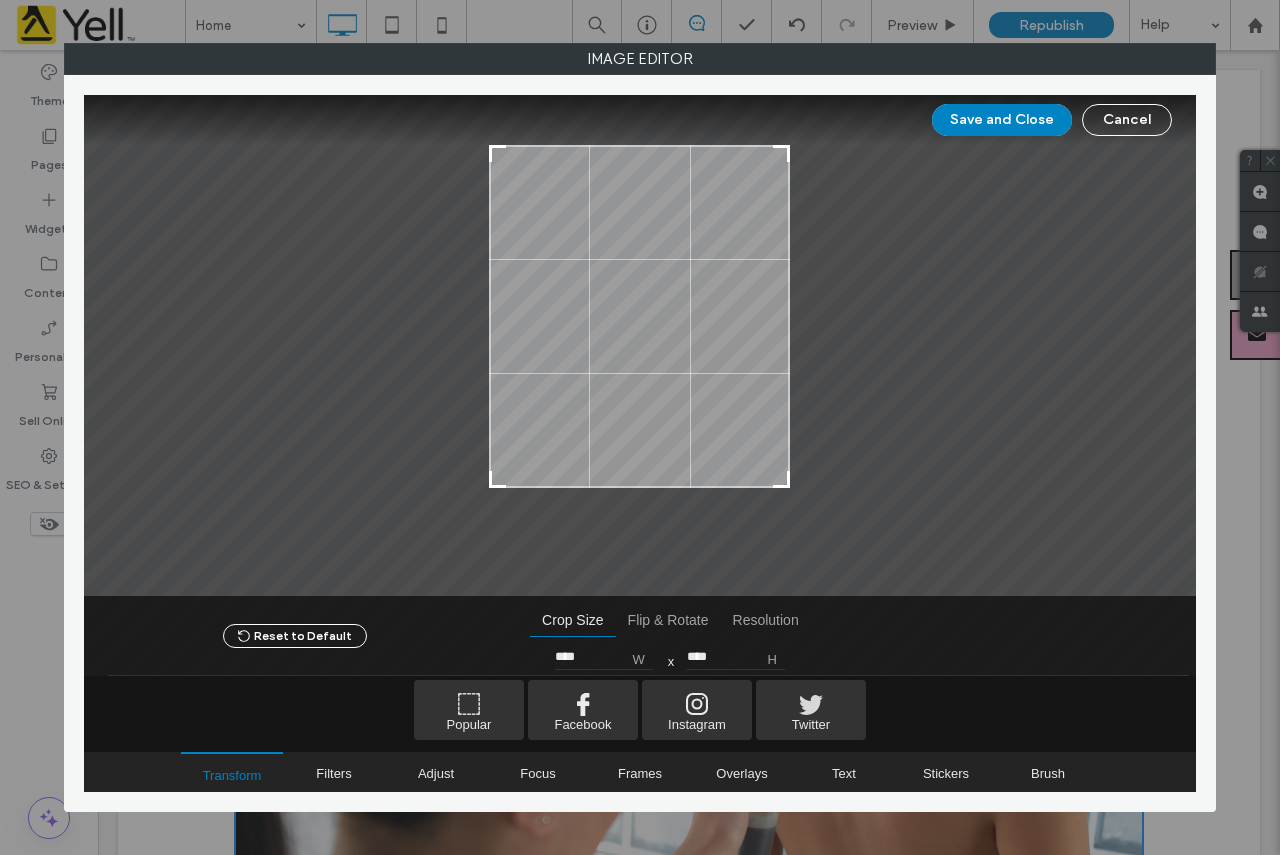 drag, startPoint x: 786, startPoint y: 543, endPoint x: 797, endPoint y: 484, distance: 60.016663 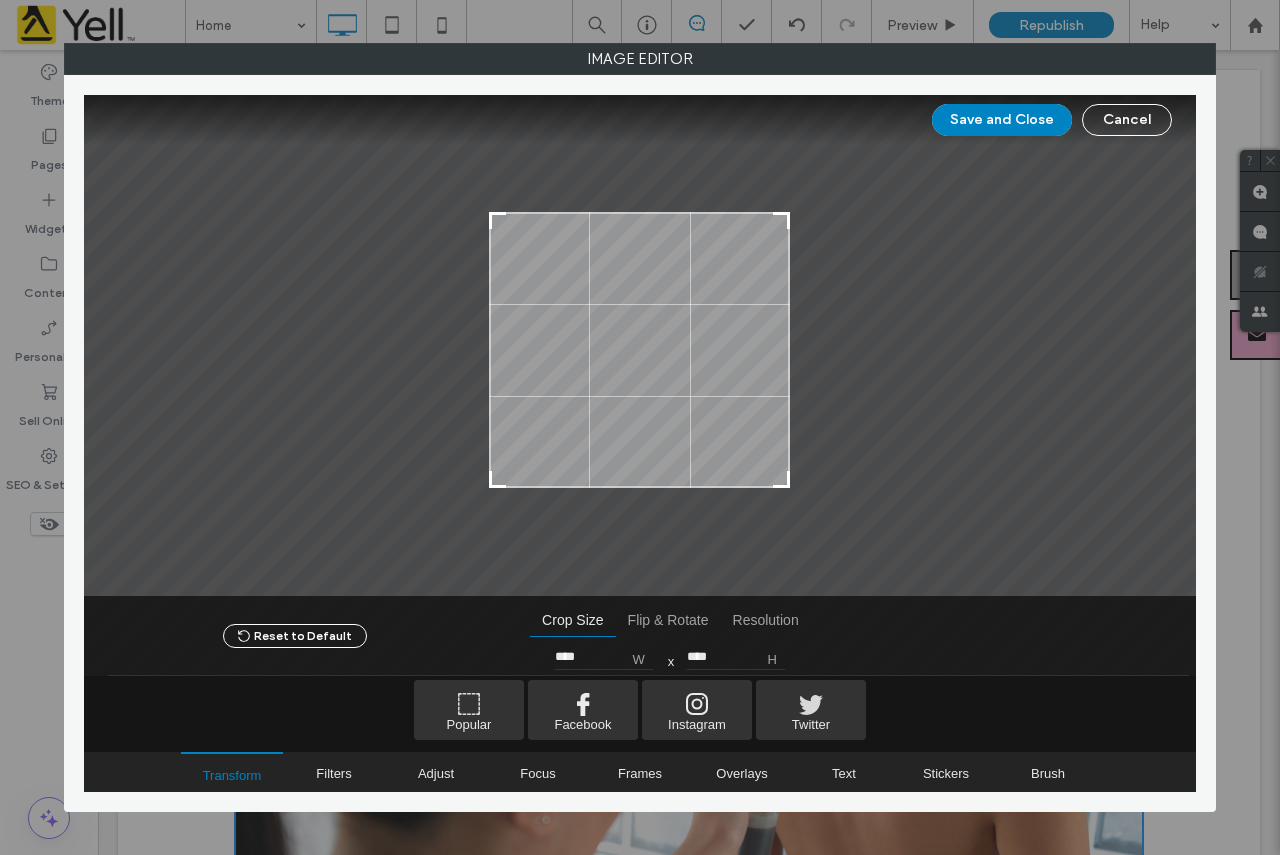 type on "****" 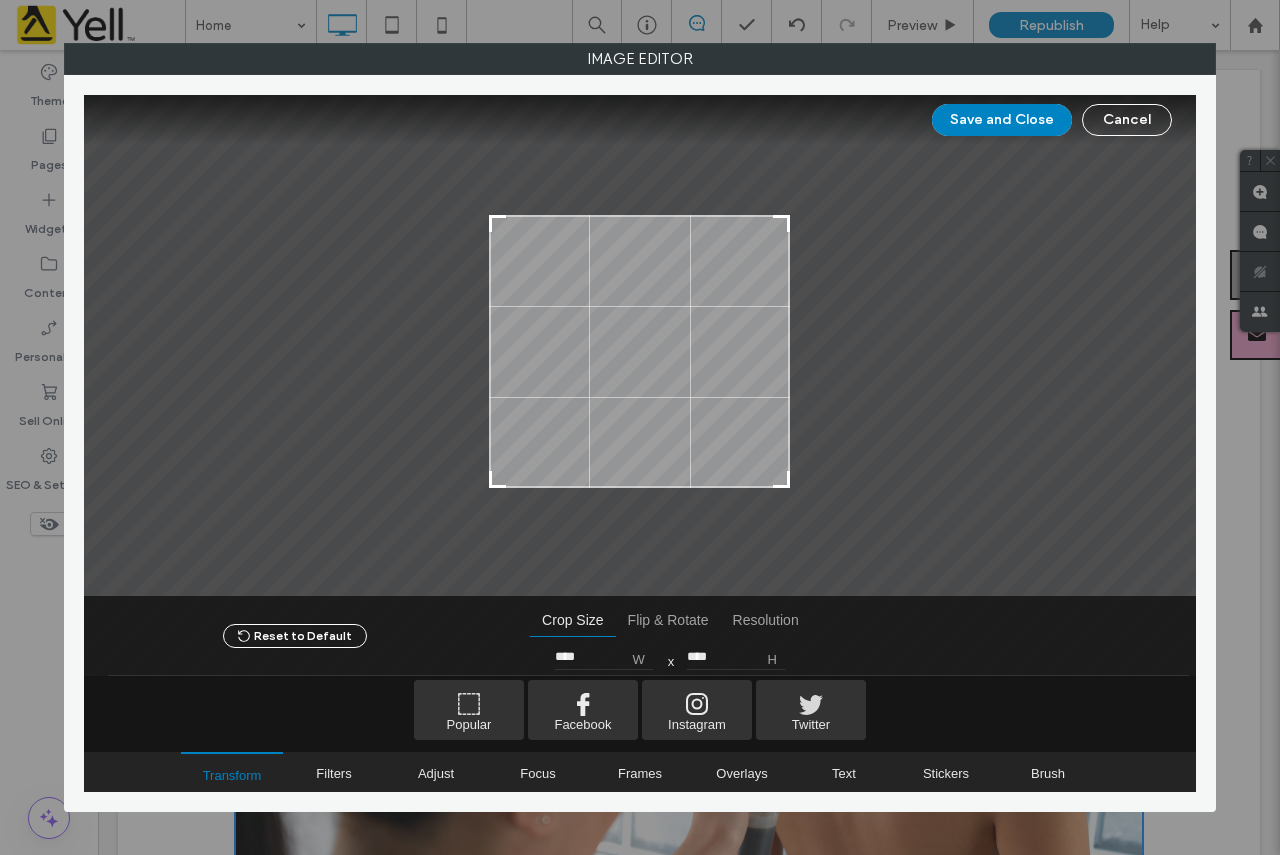 type on "****" 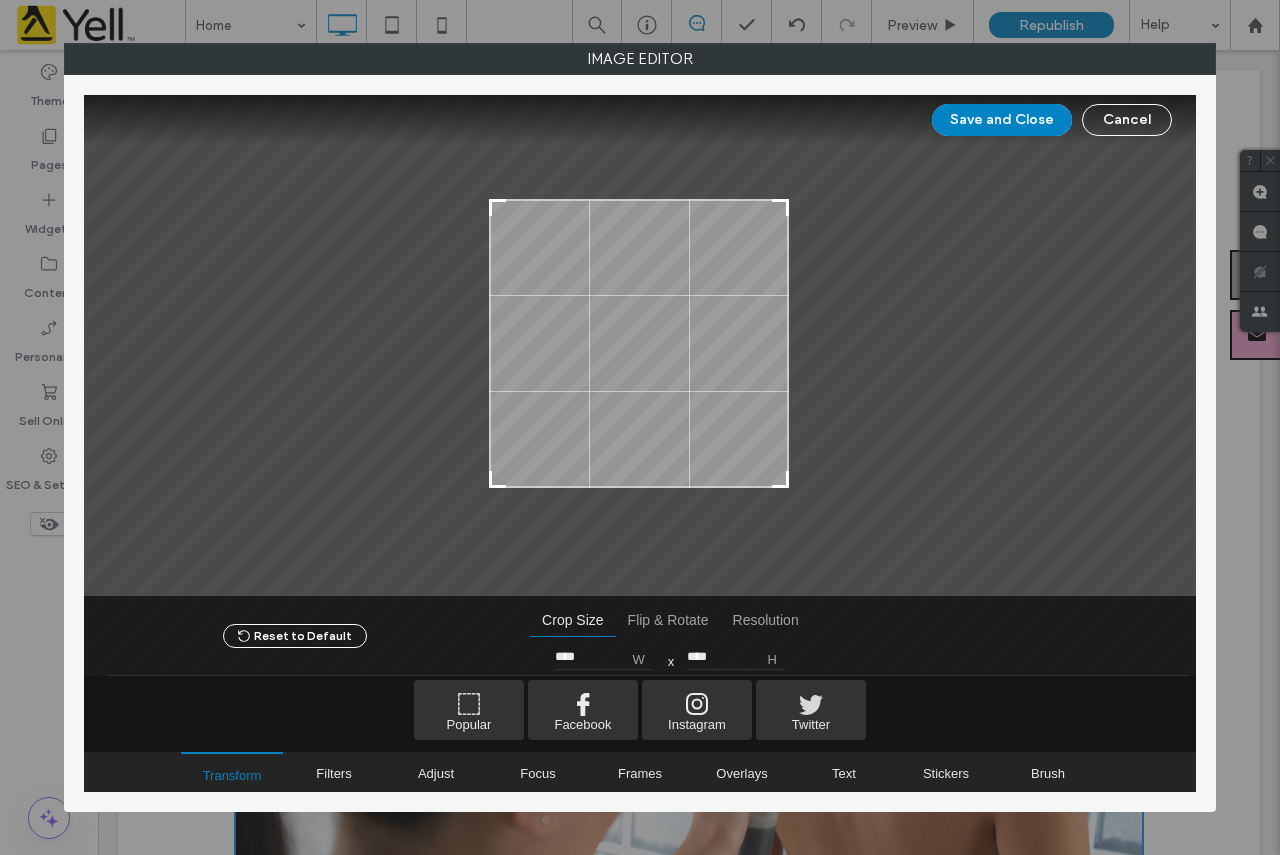 type on "****" 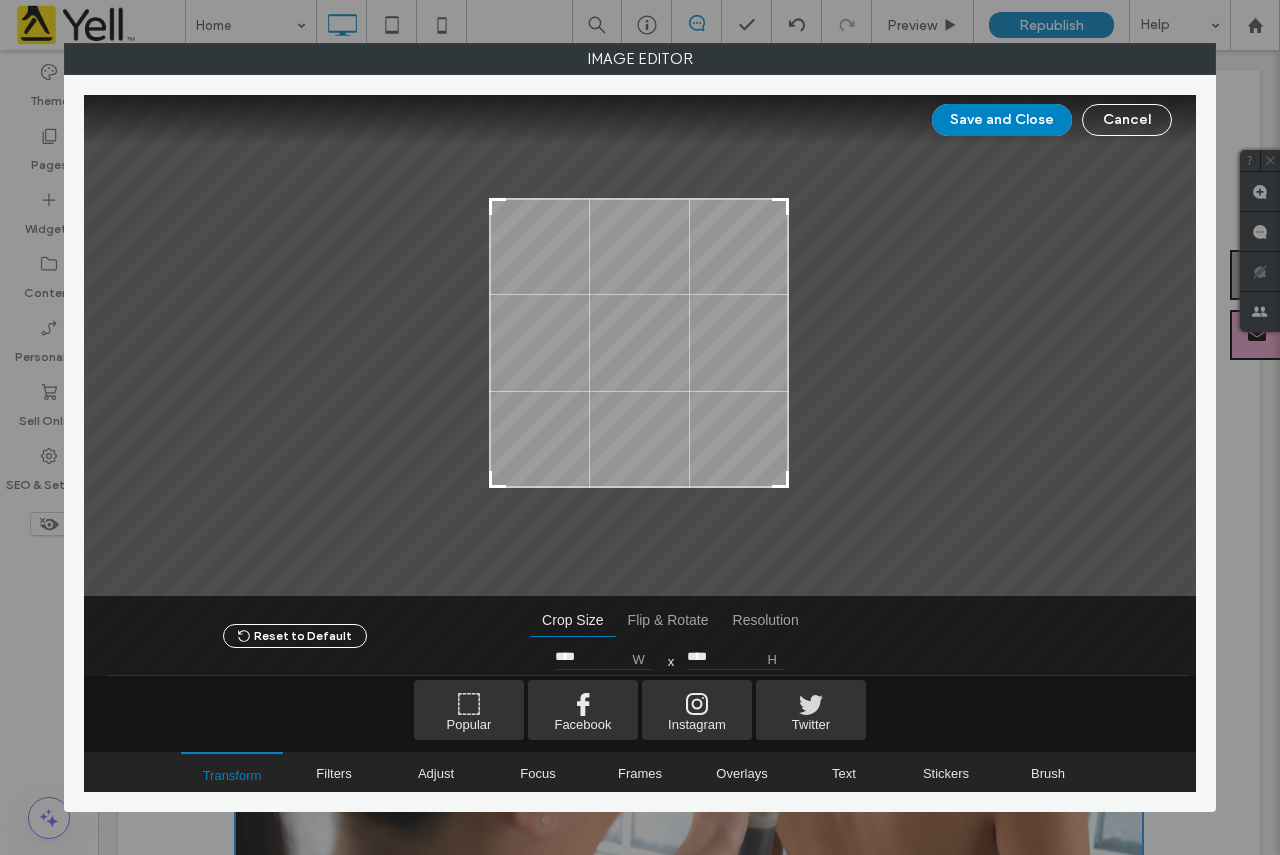 drag, startPoint x: 782, startPoint y: 147, endPoint x: 781, endPoint y: 200, distance: 53.009434 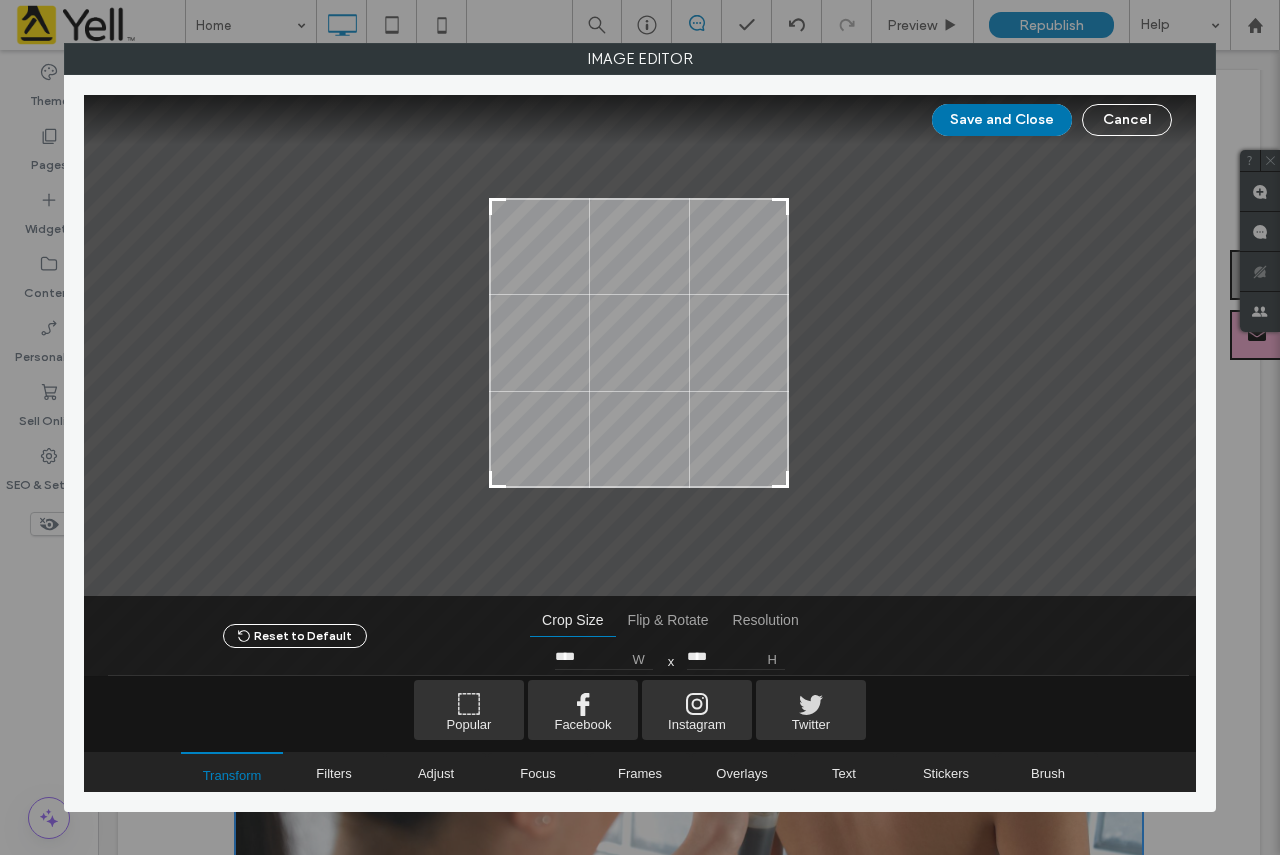 click on "Save and Close" at bounding box center [1002, 120] 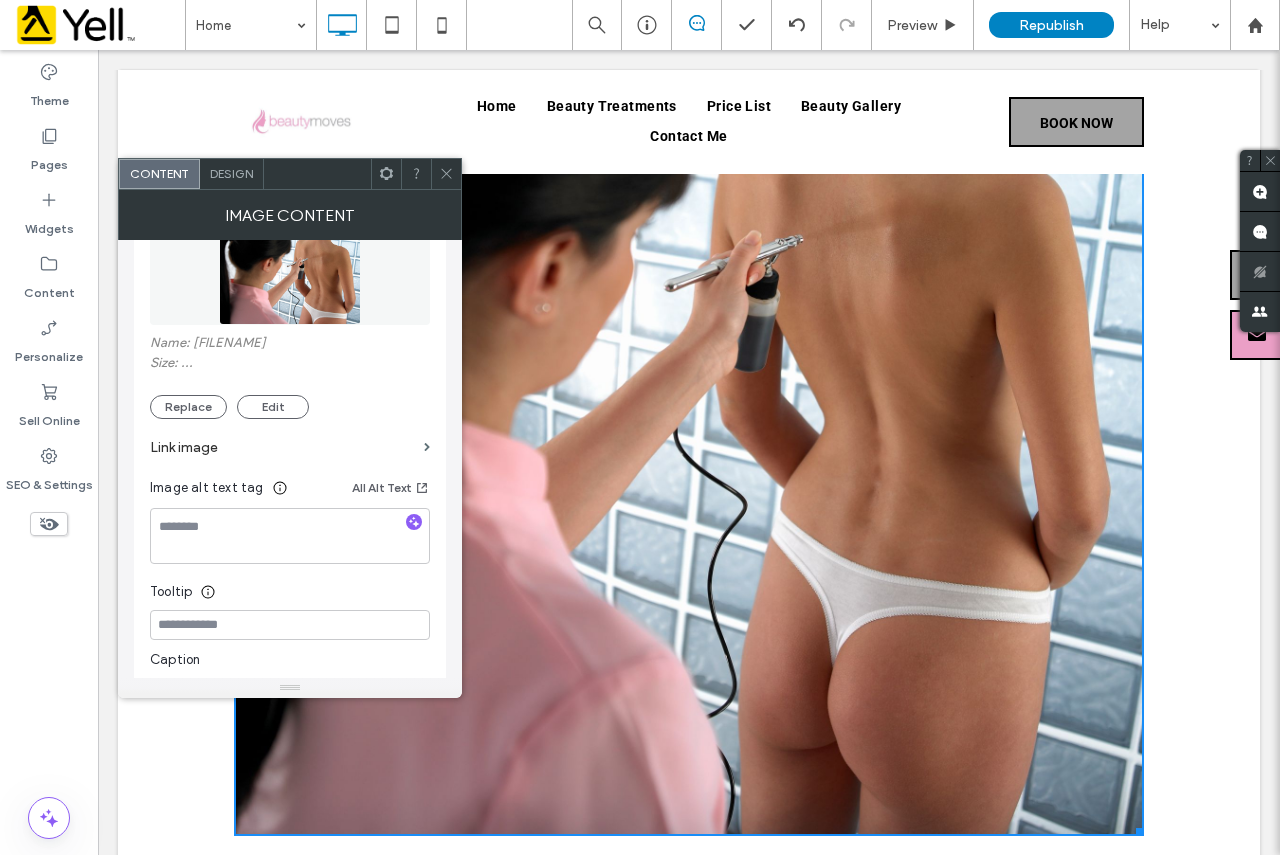 scroll, scrollTop: 1400, scrollLeft: 0, axis: vertical 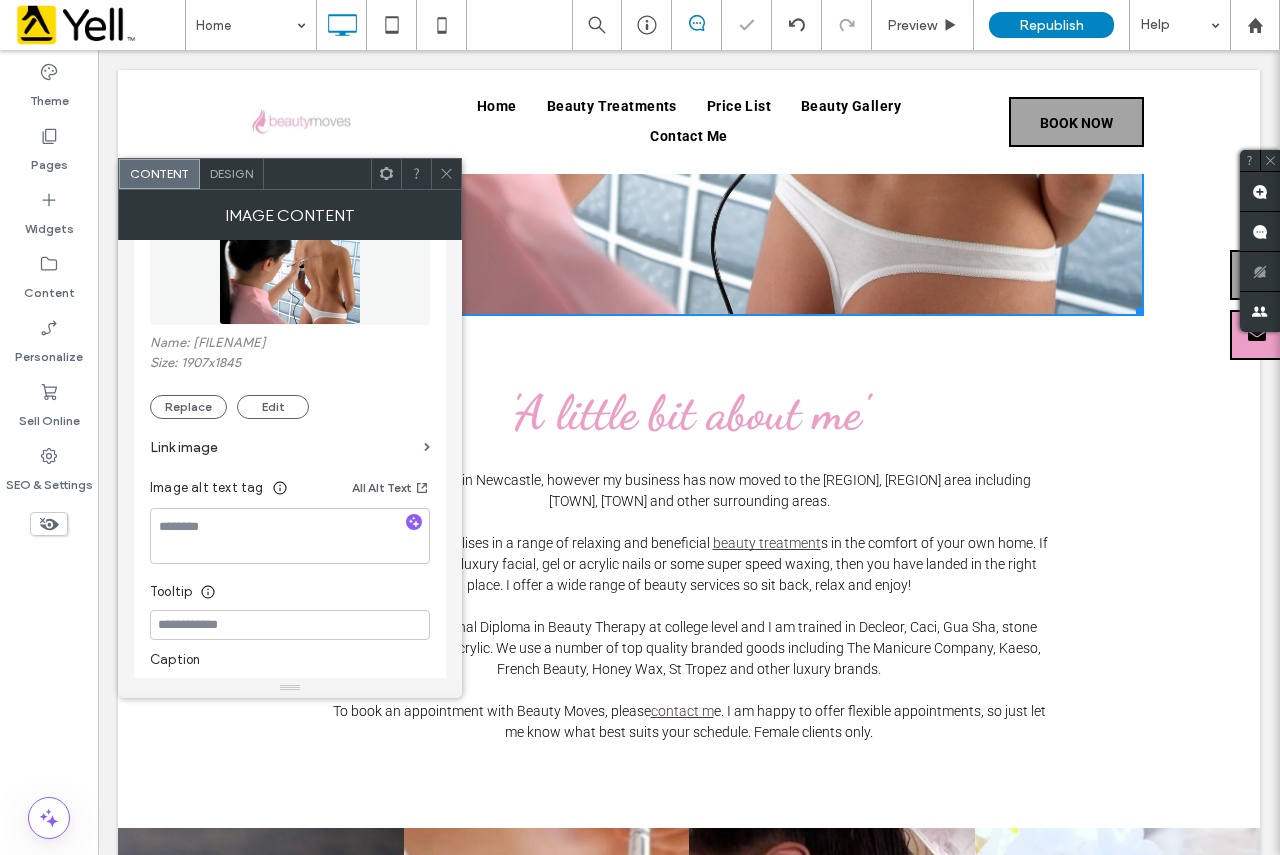click 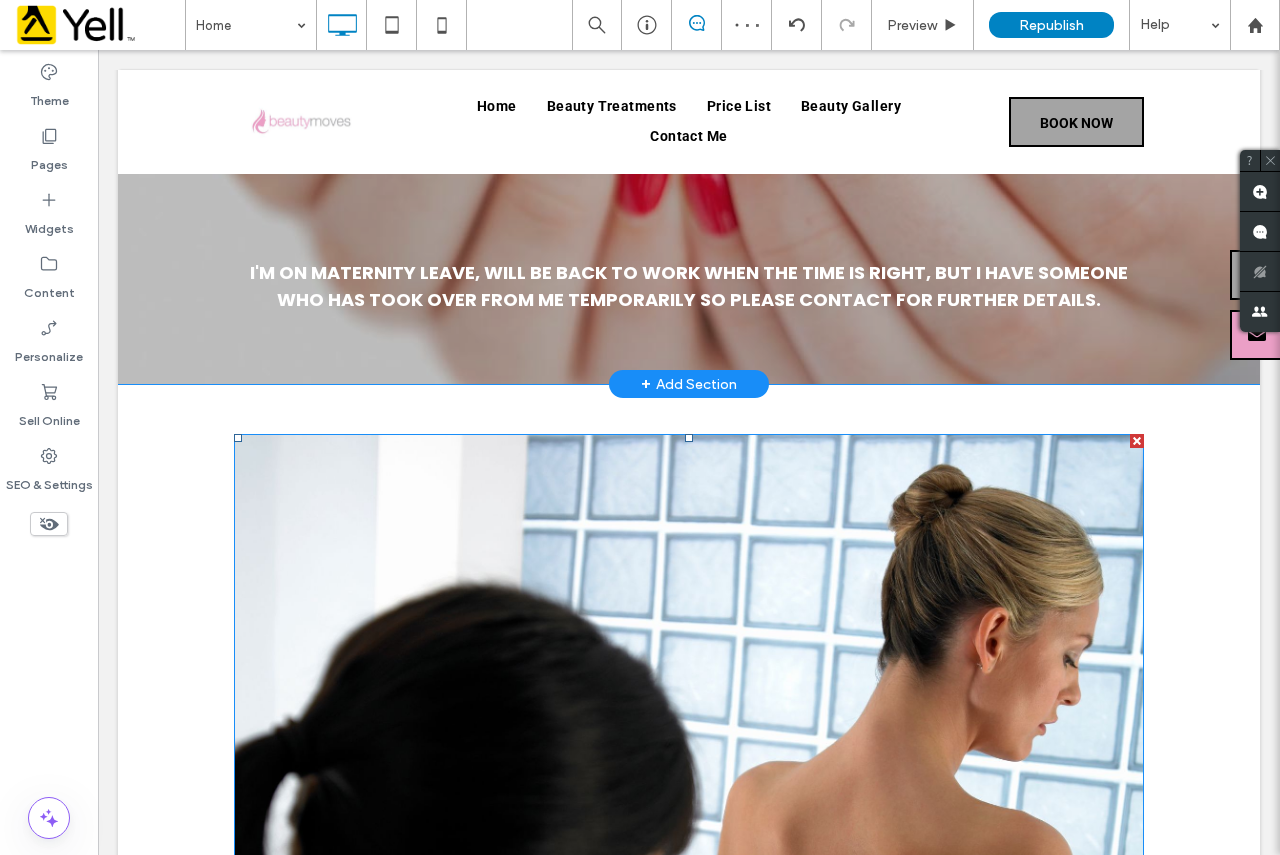 scroll, scrollTop: 400, scrollLeft: 0, axis: vertical 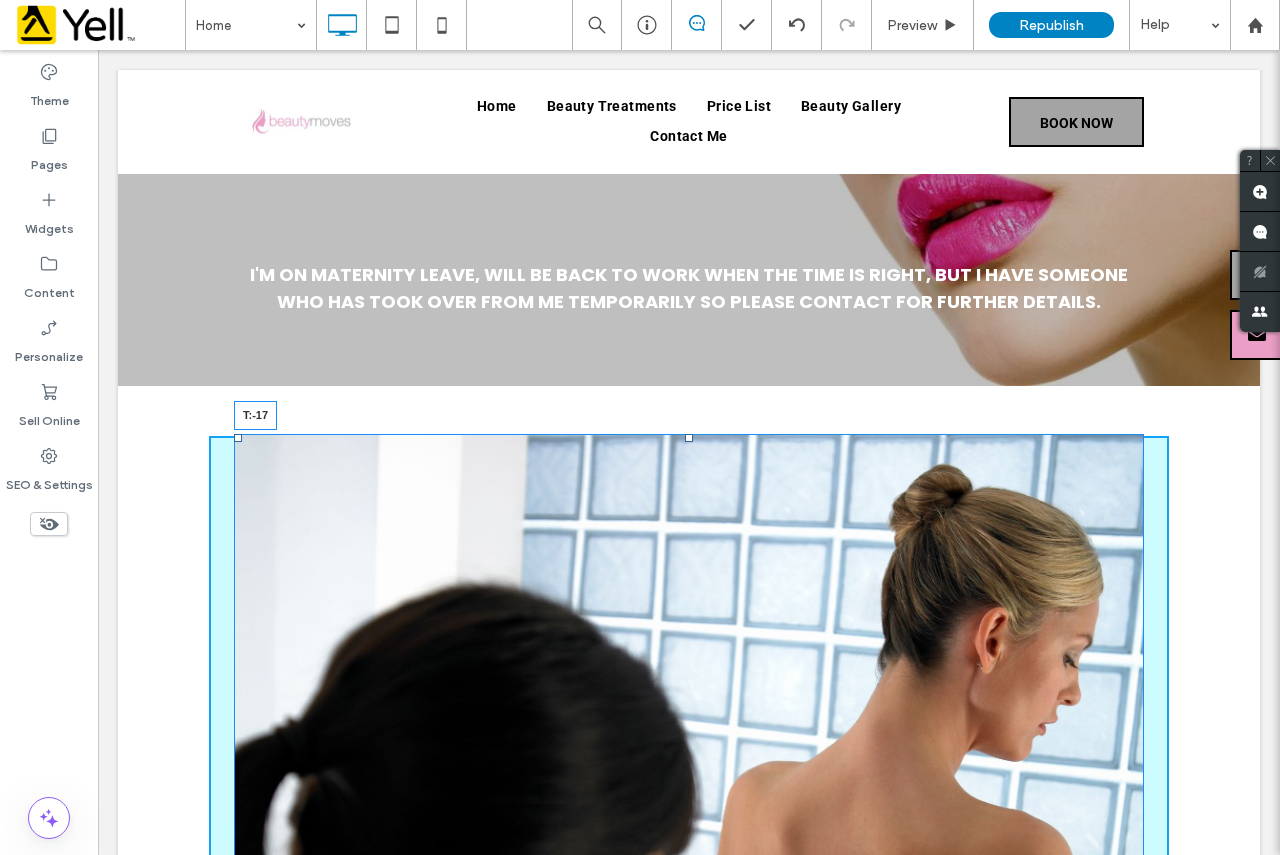drag, startPoint x: 678, startPoint y: 440, endPoint x: 681, endPoint y: 423, distance: 17.262676 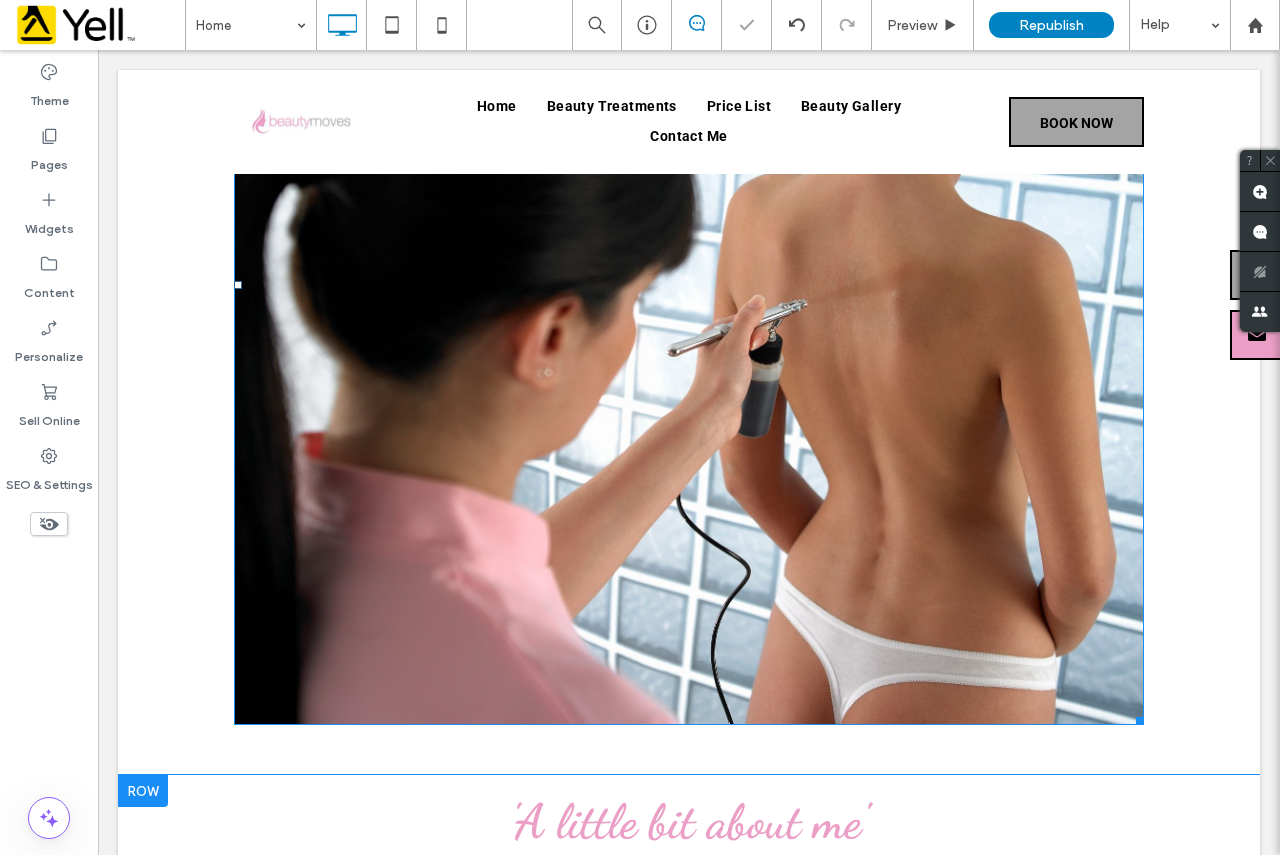 scroll, scrollTop: 1300, scrollLeft: 0, axis: vertical 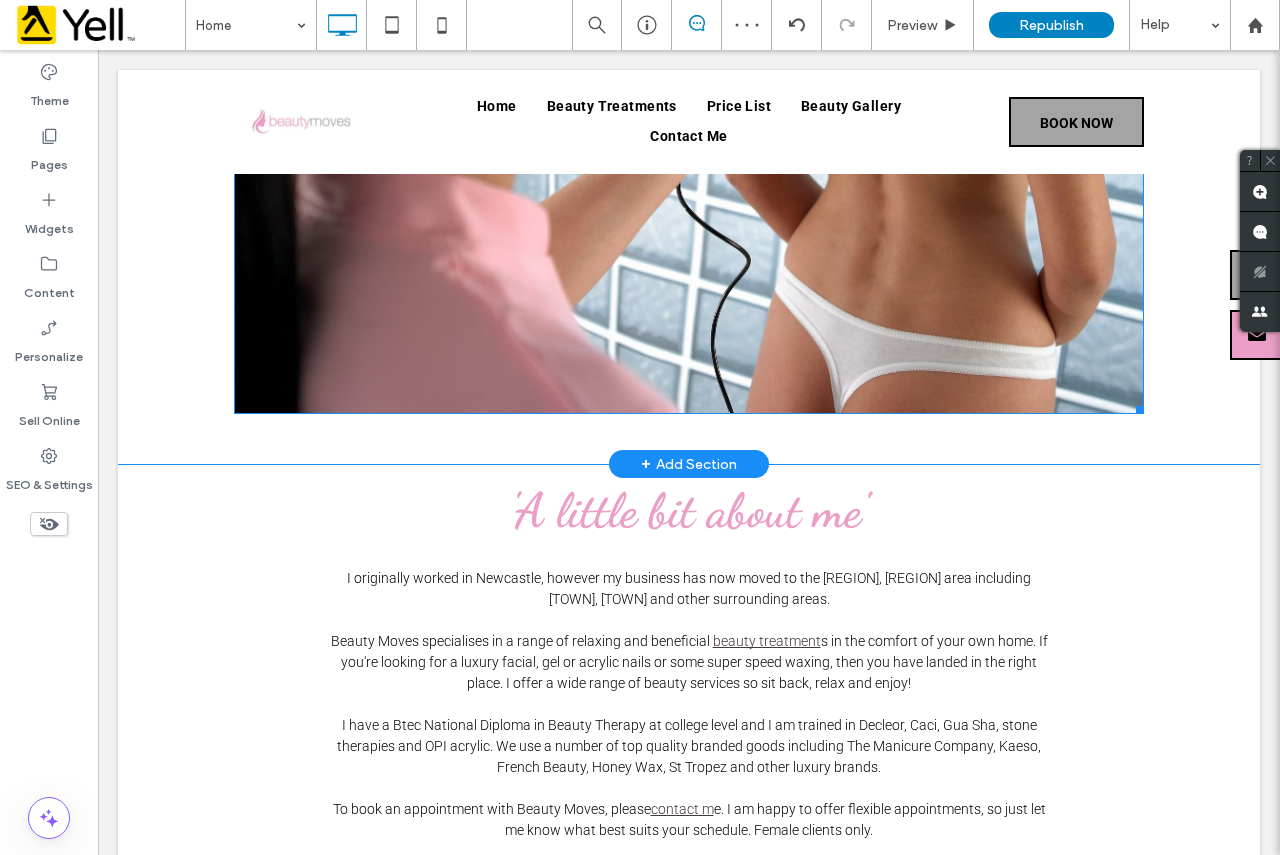 drag, startPoint x: 1137, startPoint y: 411, endPoint x: 1115, endPoint y: 360, distance: 55.542778 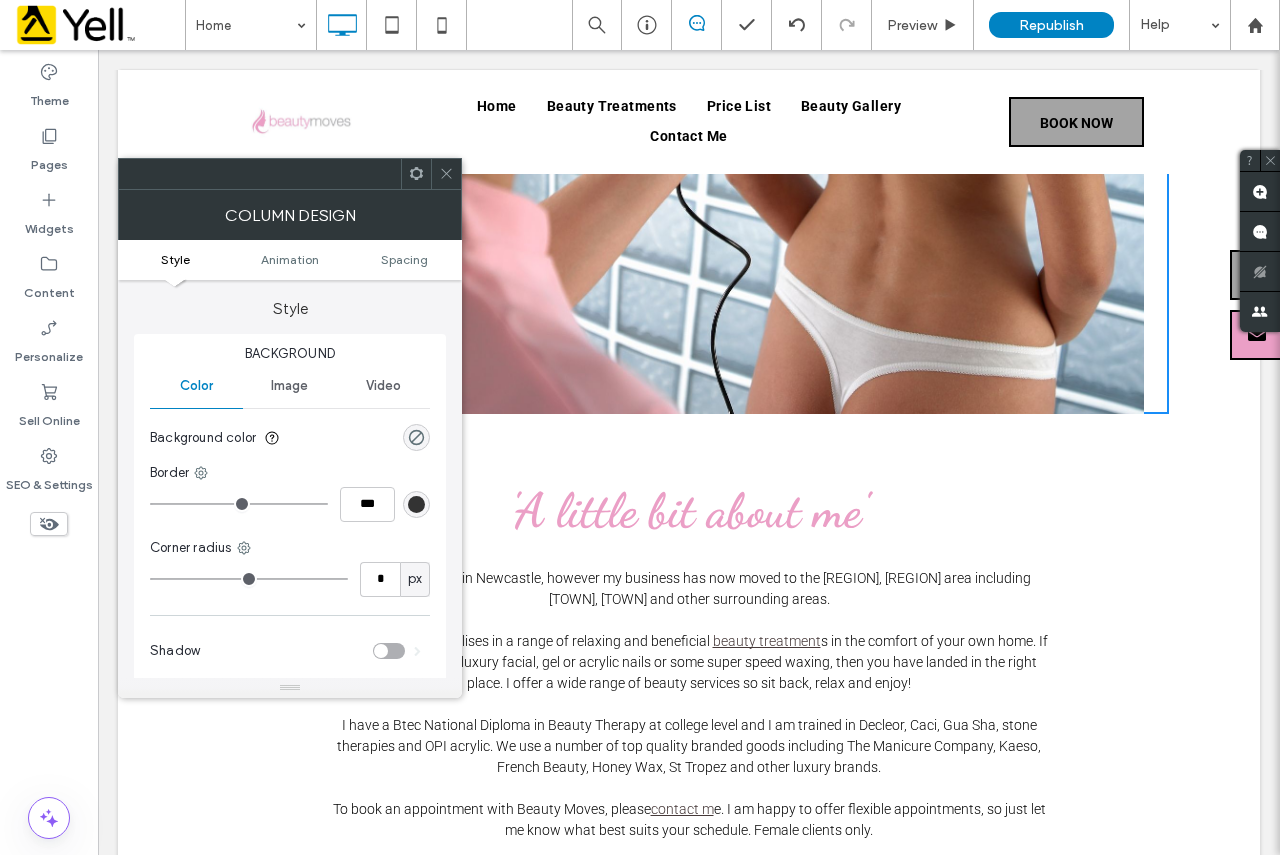 click on "Click To Paste     Click To Paste
Row + Add Section" at bounding box center (689, -25) 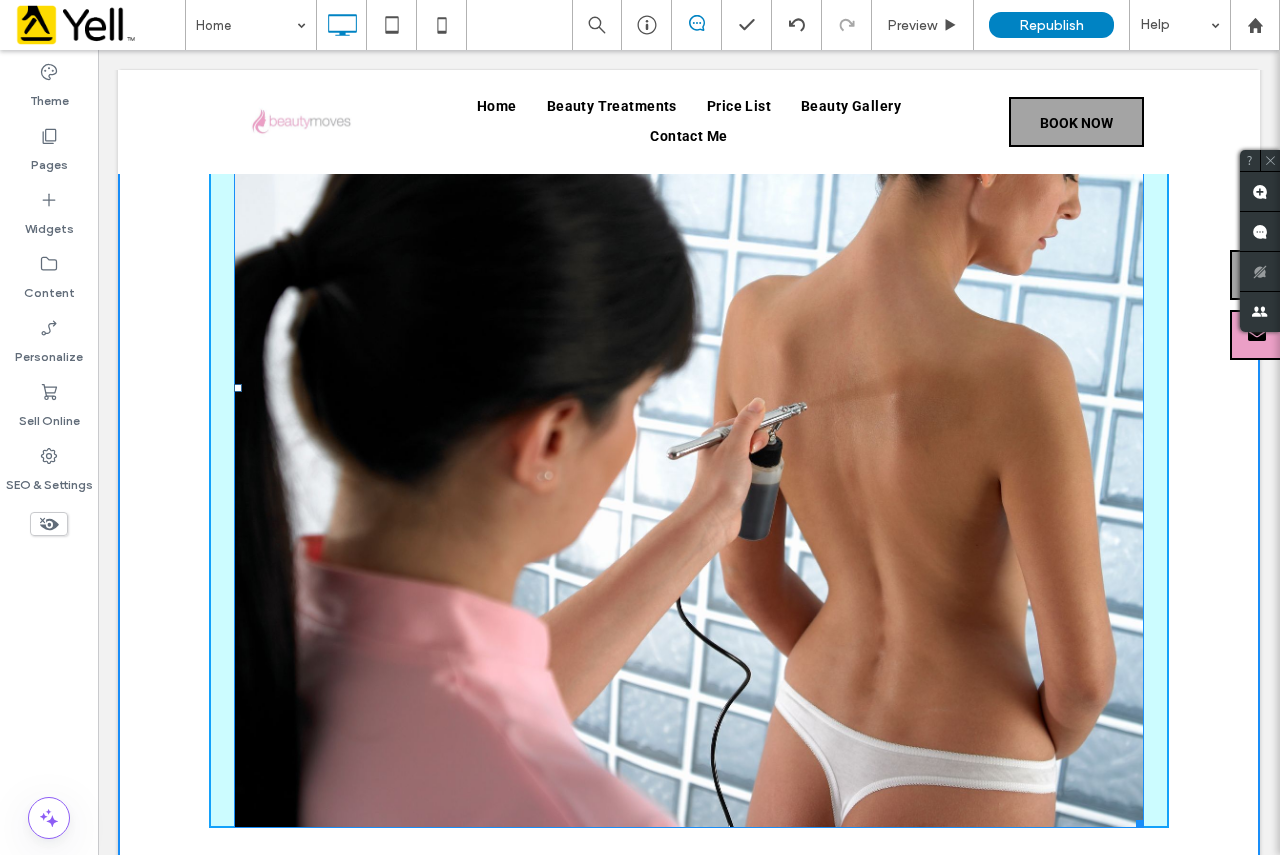 drag, startPoint x: 1127, startPoint y: 405, endPoint x: 913, endPoint y: 294, distance: 241.07468 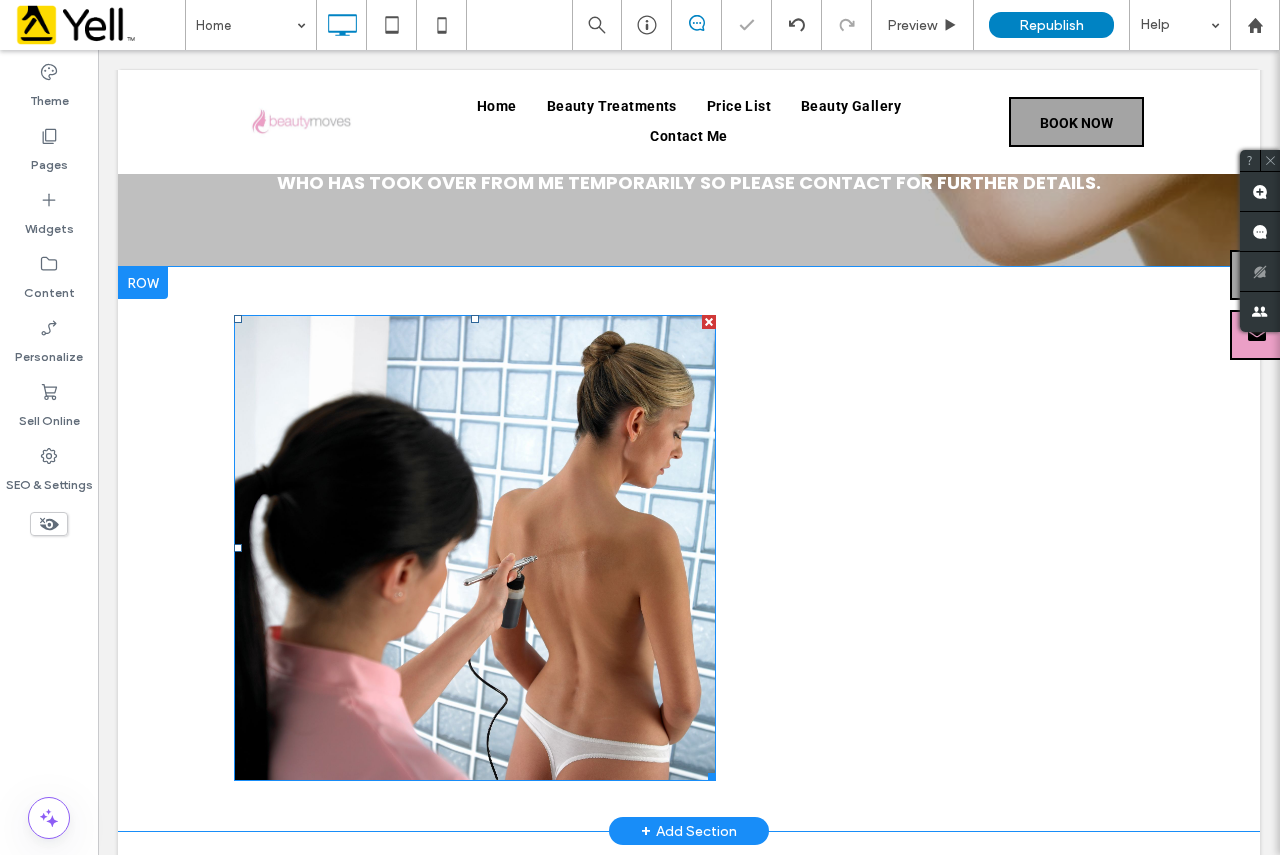 scroll, scrollTop: 486, scrollLeft: 0, axis: vertical 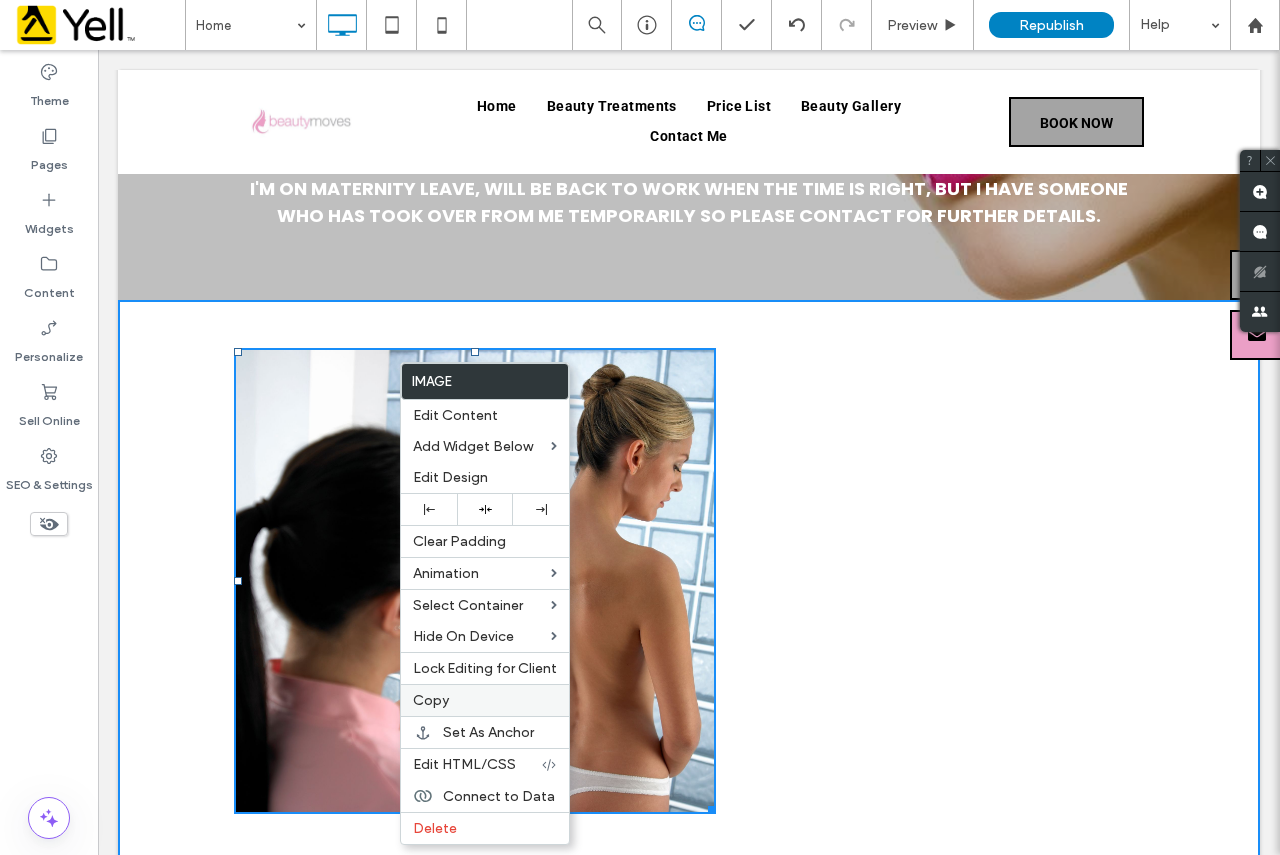 click on "Copy" at bounding box center (485, 700) 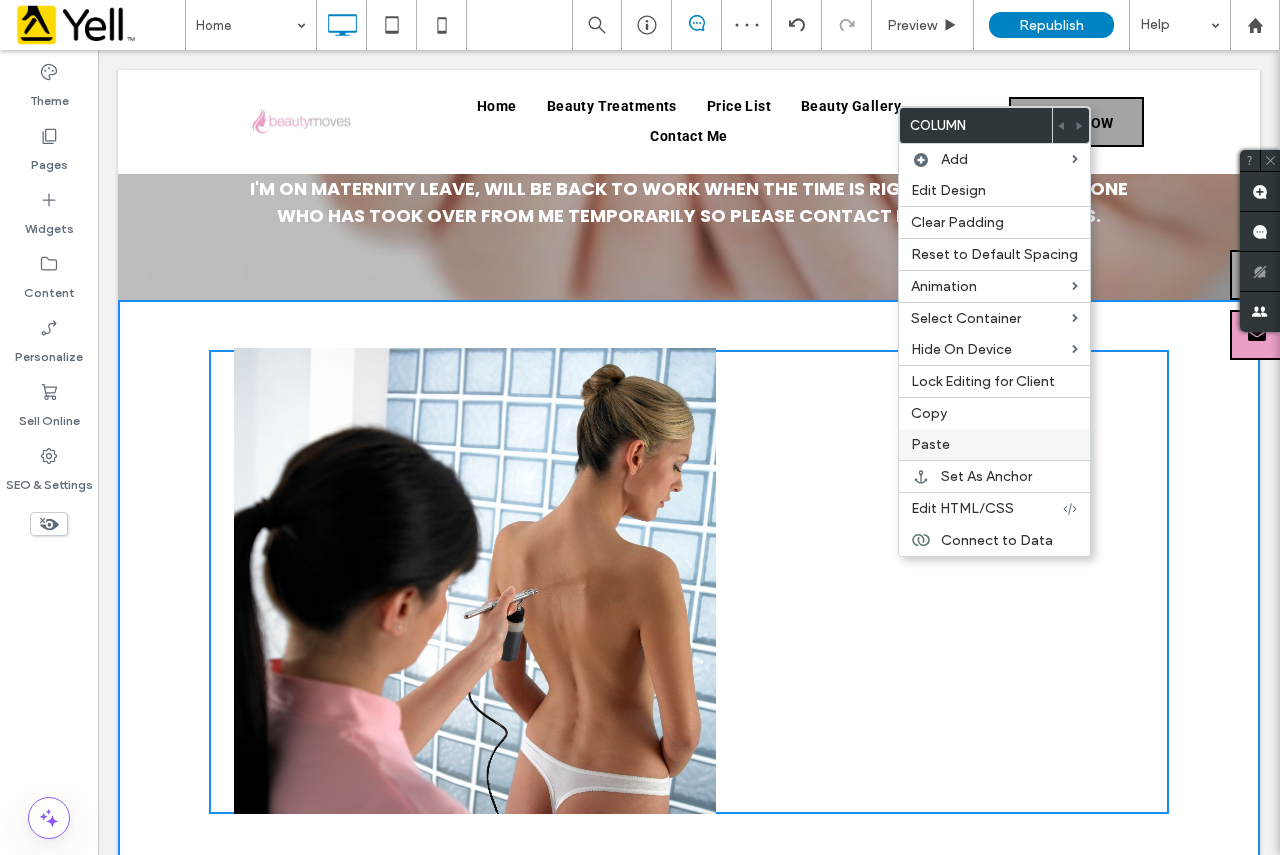 click on "Paste" at bounding box center (994, 444) 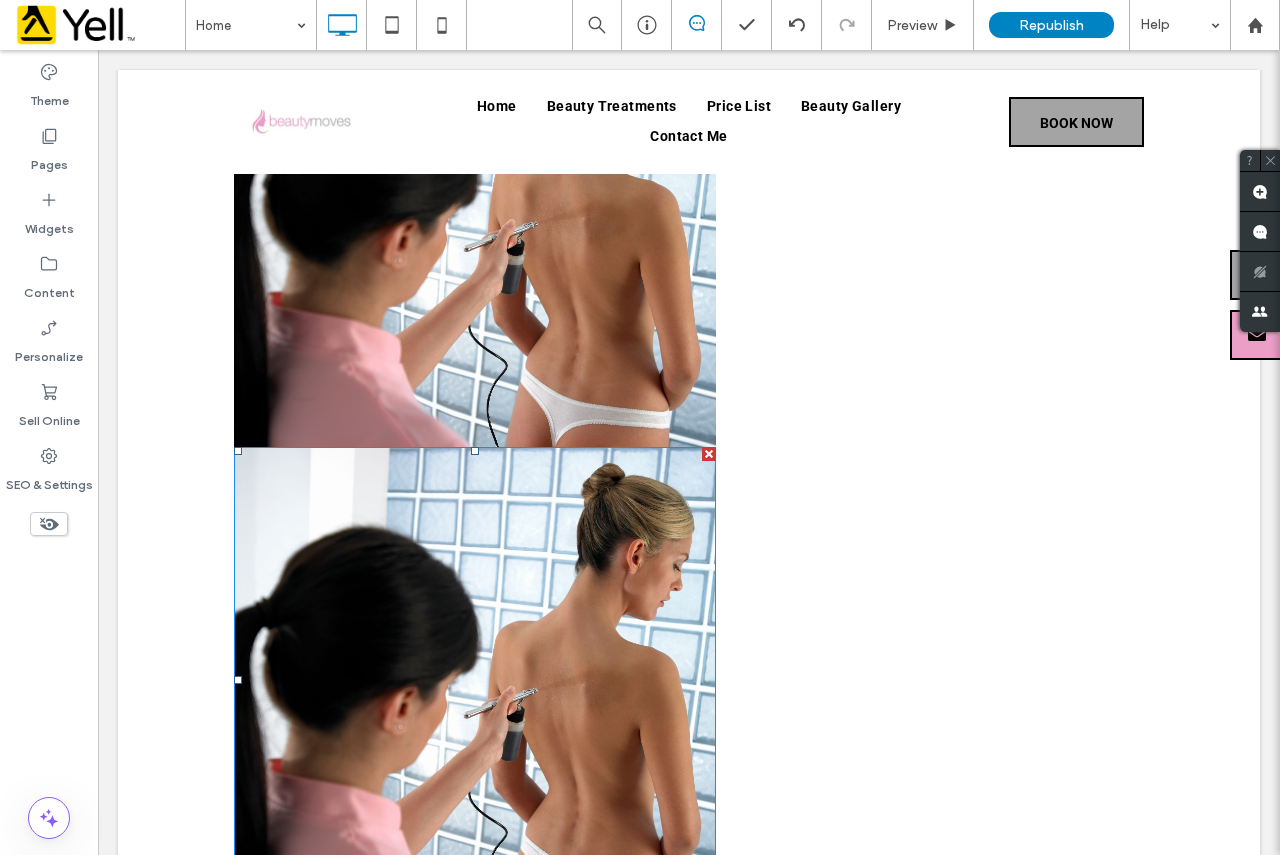 scroll, scrollTop: 986, scrollLeft: 0, axis: vertical 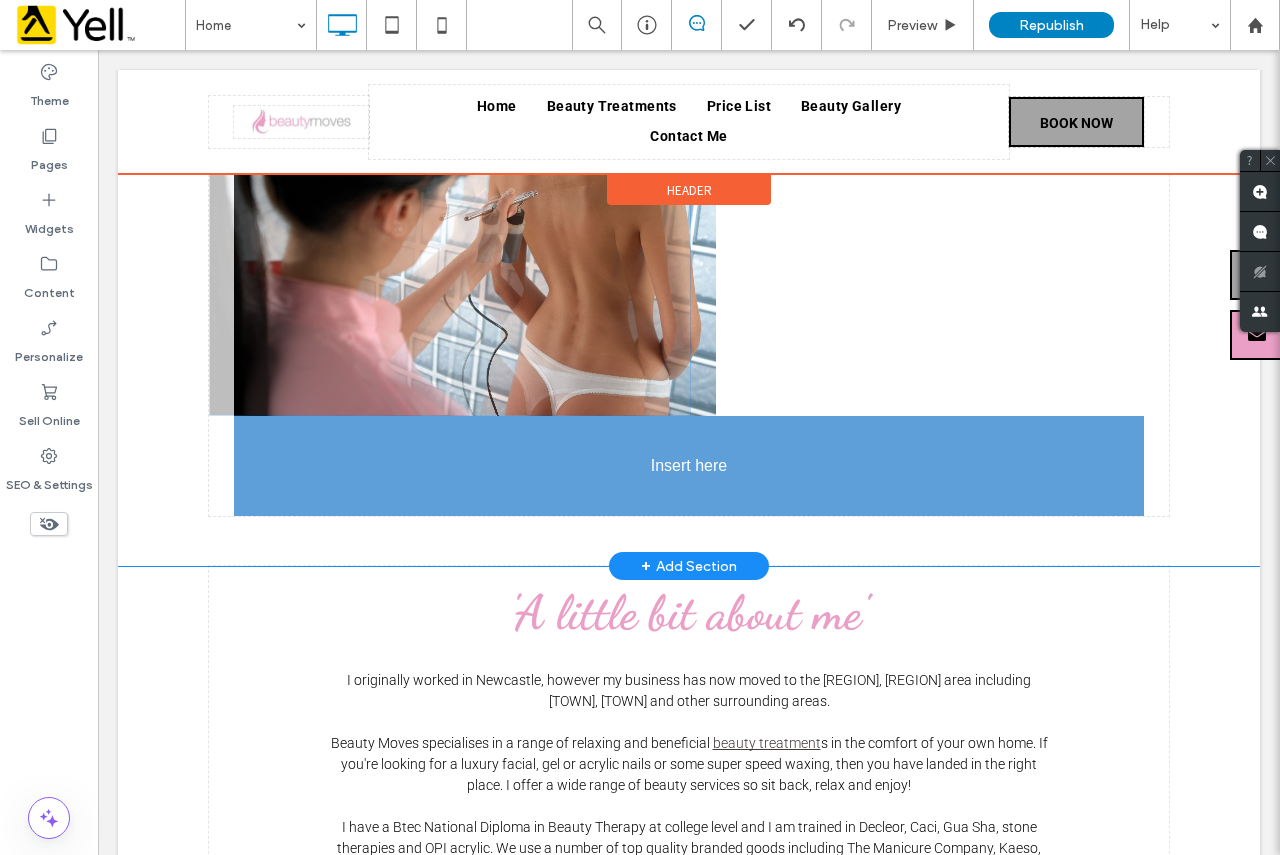 drag, startPoint x: 593, startPoint y: 571, endPoint x: 963, endPoint y: 391, distance: 411.46082 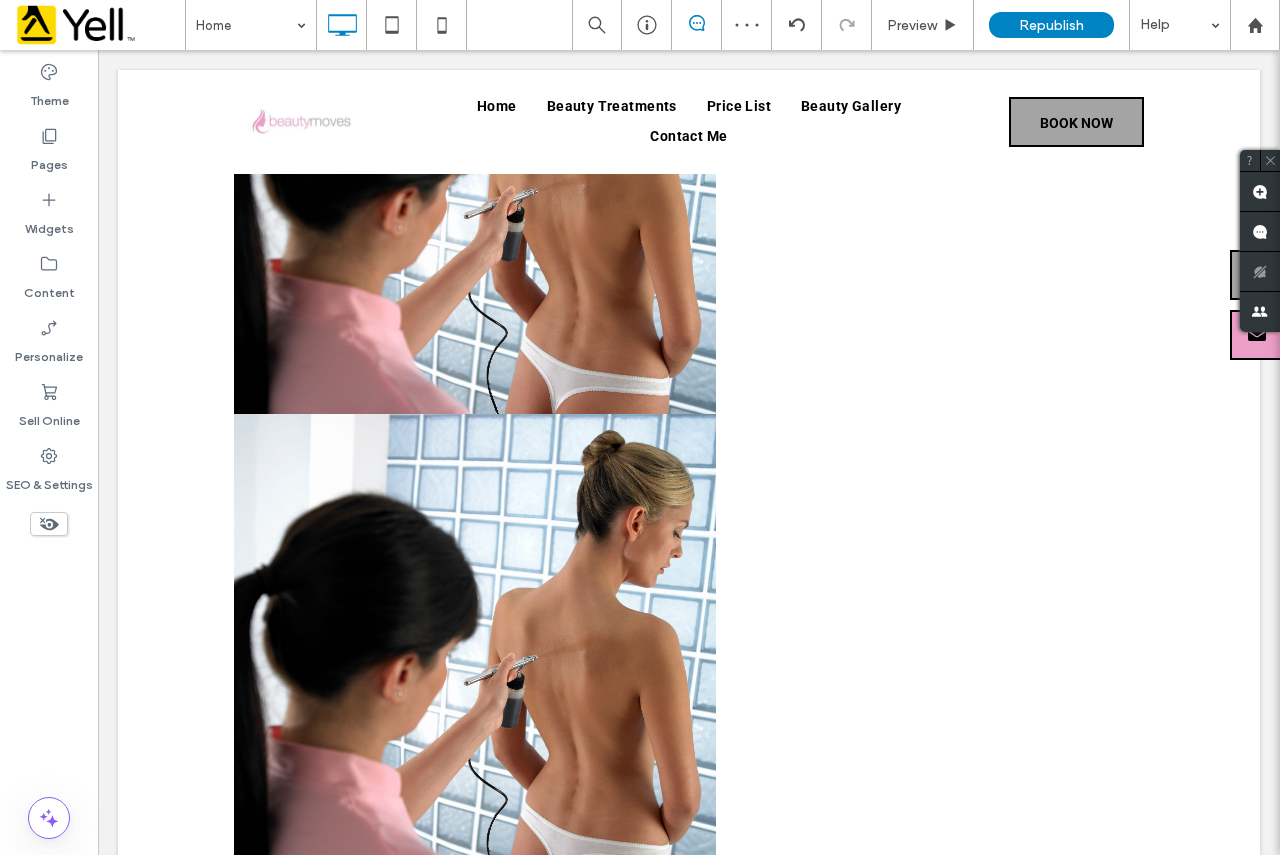 drag, startPoint x: 644, startPoint y: 621, endPoint x: 934, endPoint y: 260, distance: 463.05615 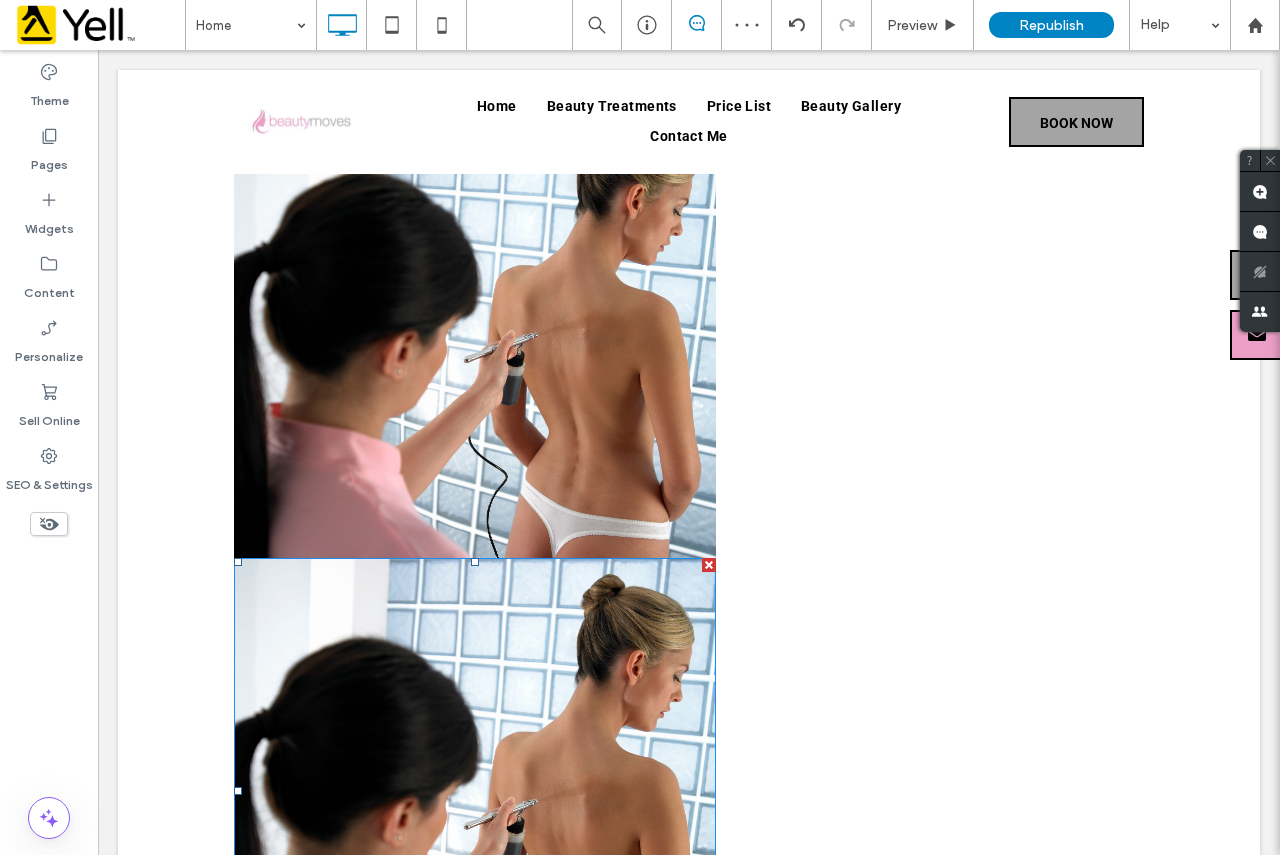 scroll, scrollTop: 686, scrollLeft: 0, axis: vertical 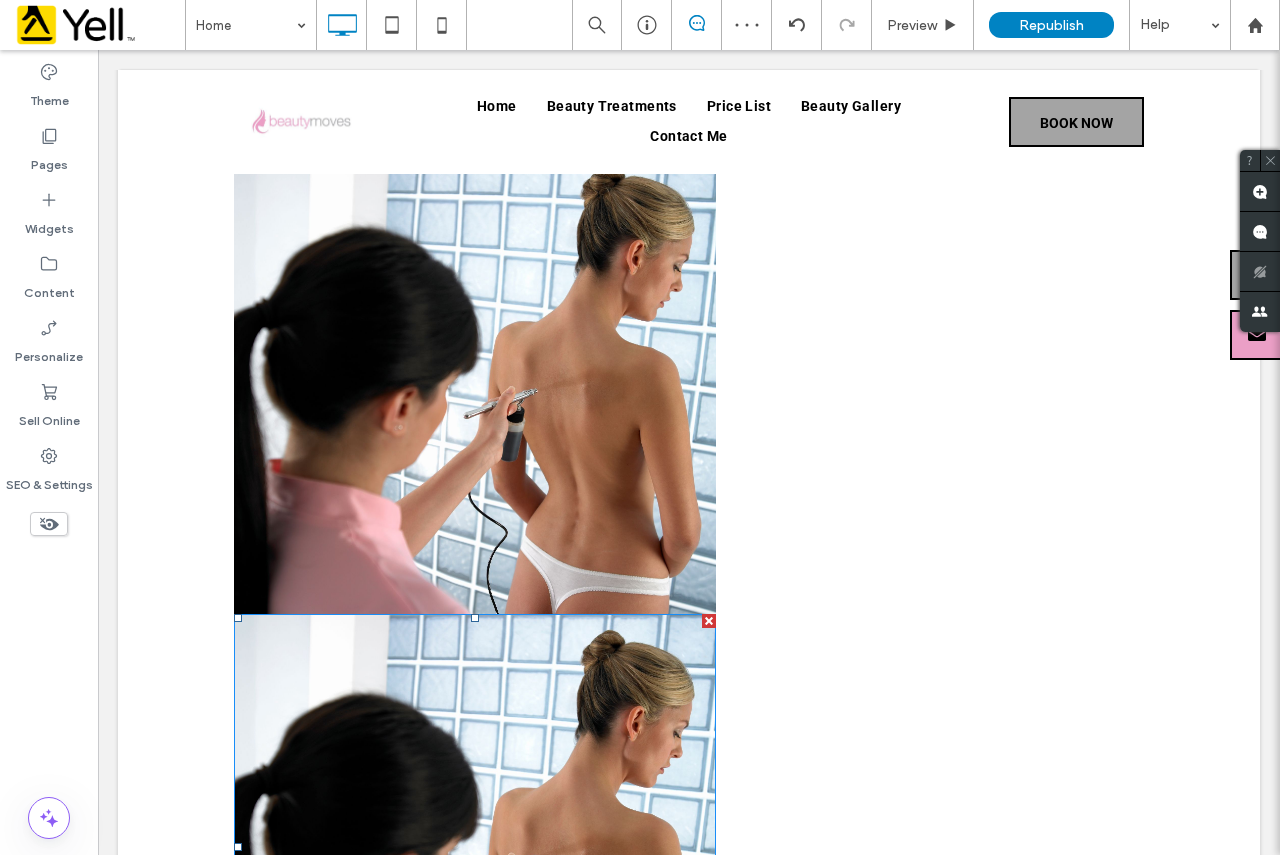 click at bounding box center [709, 621] 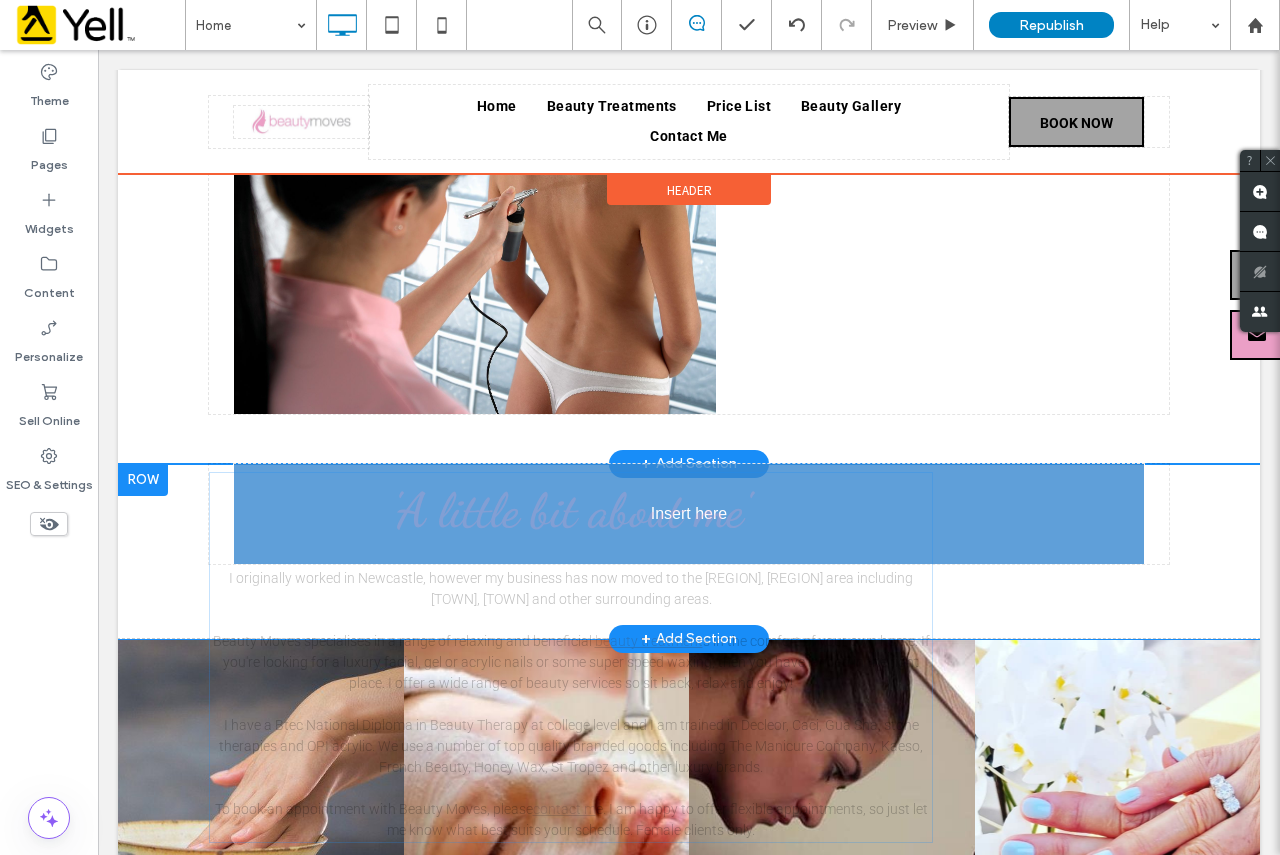 scroll, scrollTop: 935, scrollLeft: 0, axis: vertical 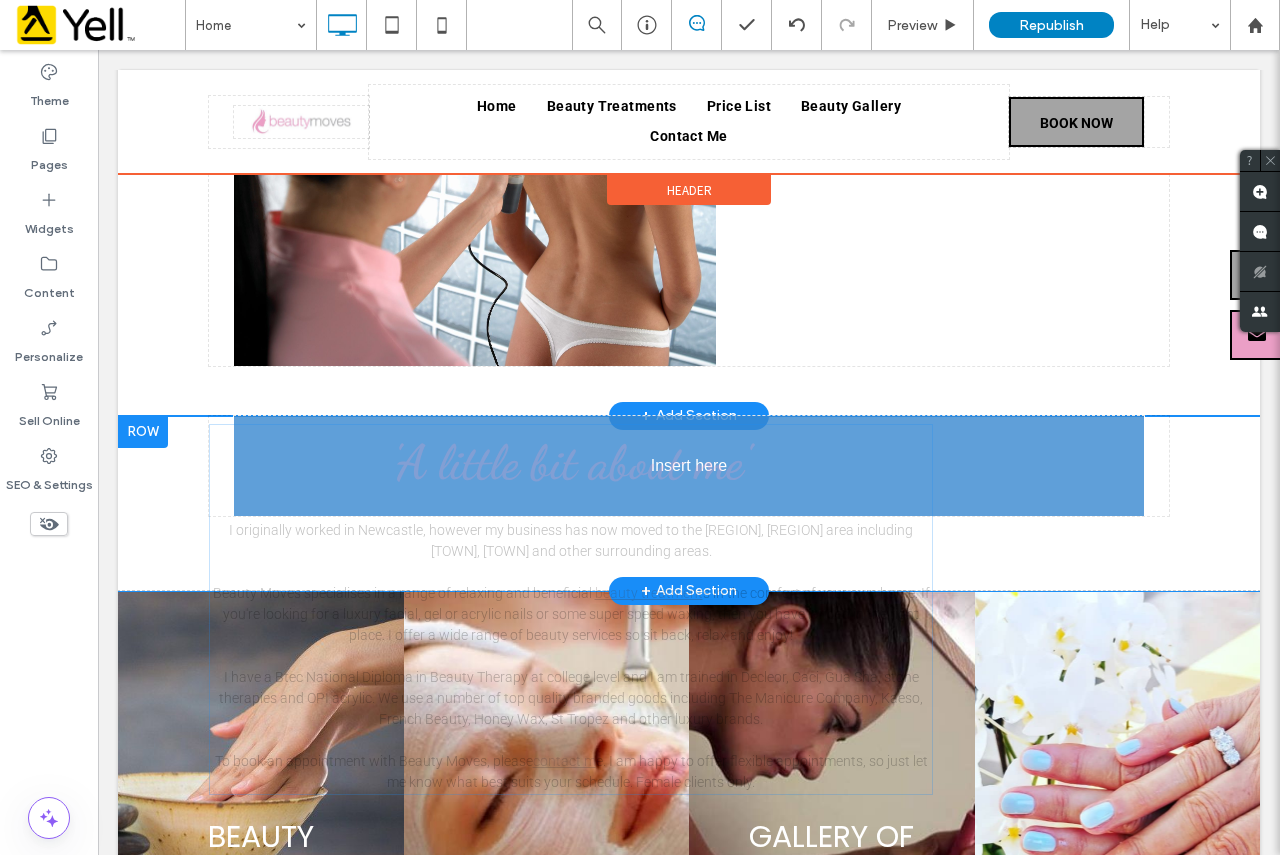 drag, startPoint x: 765, startPoint y: 473, endPoint x: 725, endPoint y: 554, distance: 90.33826 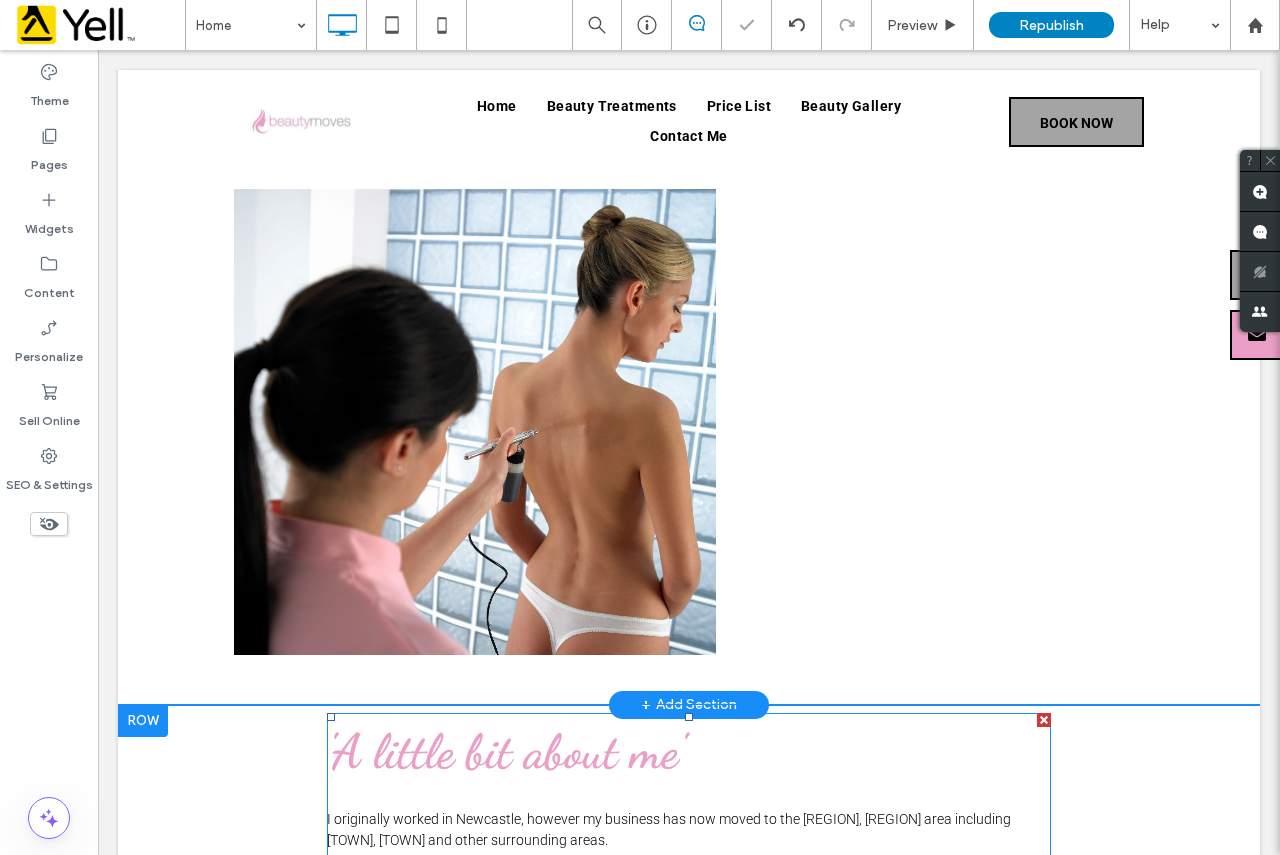 scroll, scrollTop: 635, scrollLeft: 0, axis: vertical 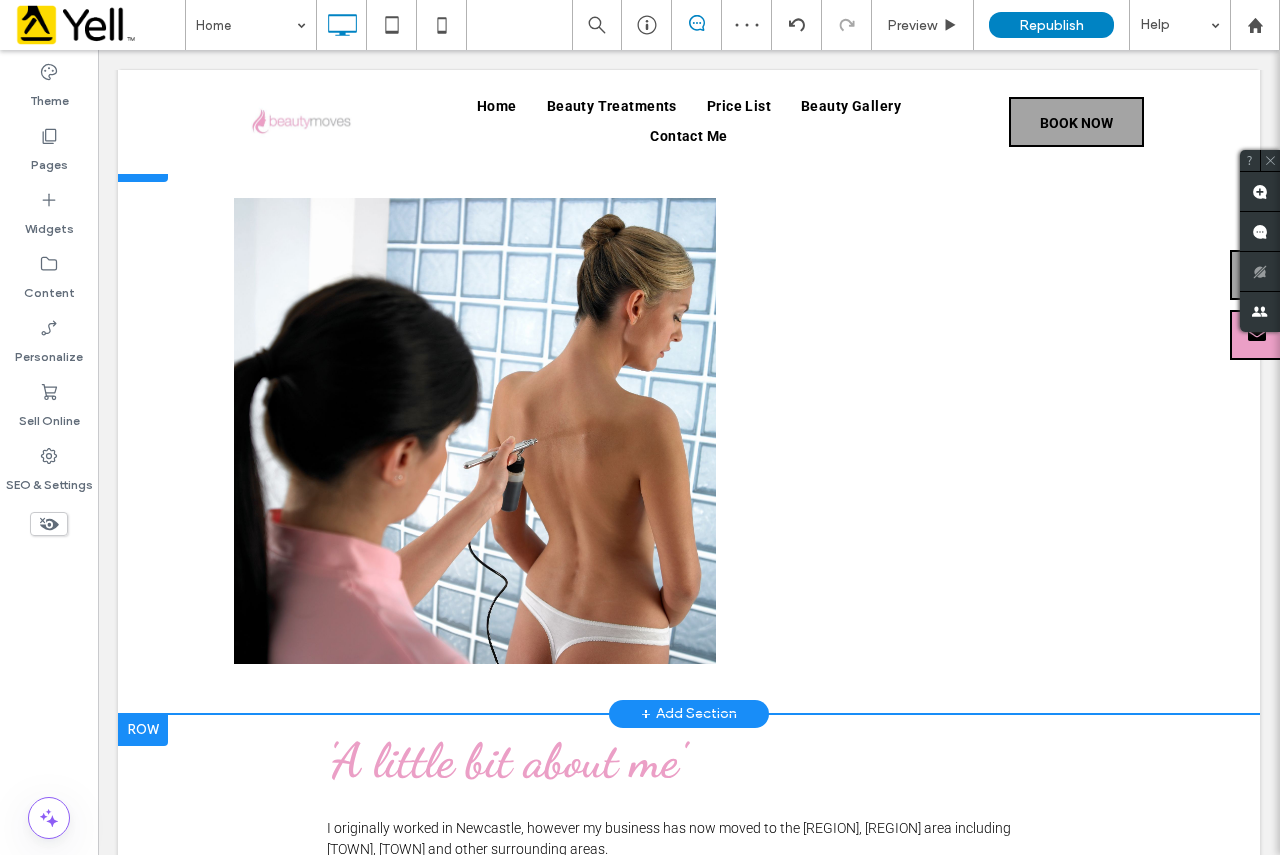 click at bounding box center (143, 166) 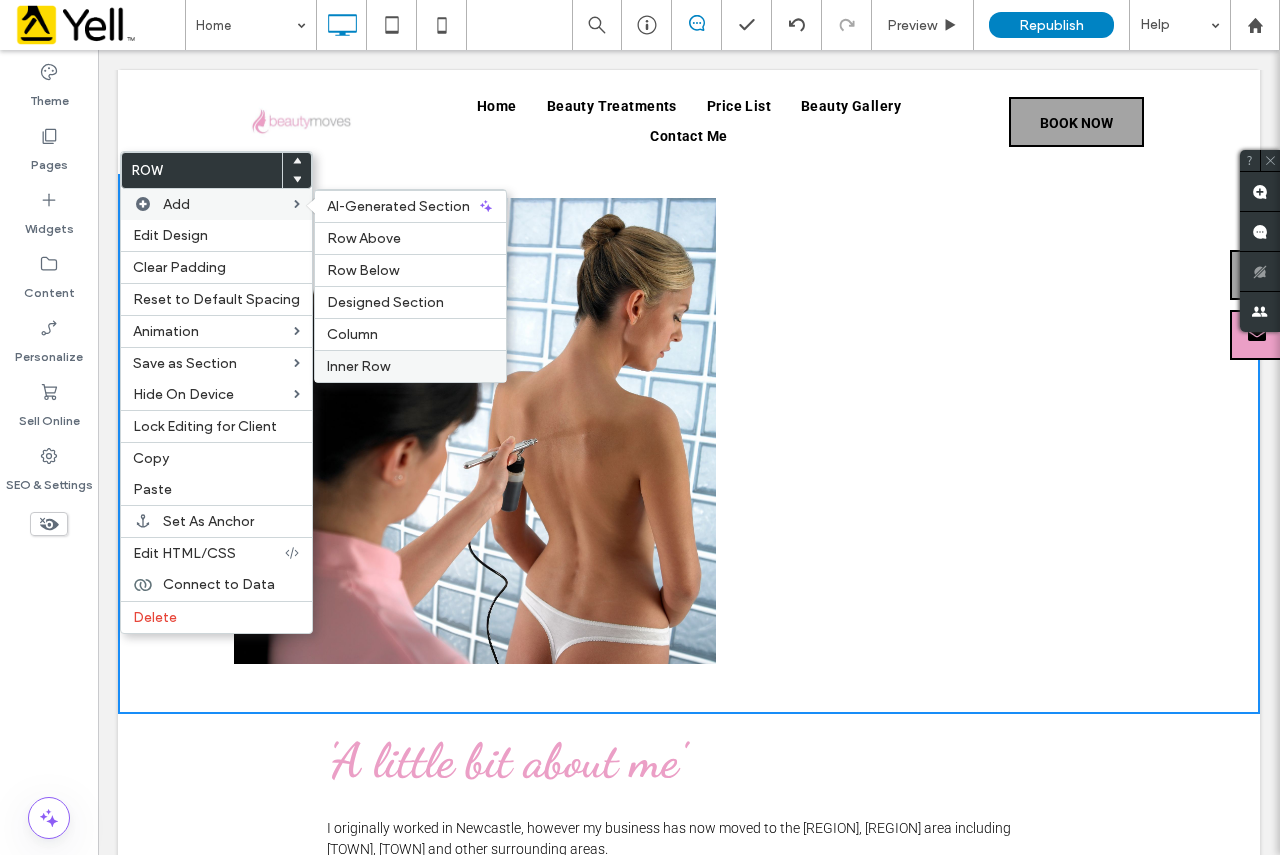 click on "Inner Row" at bounding box center (358, 366) 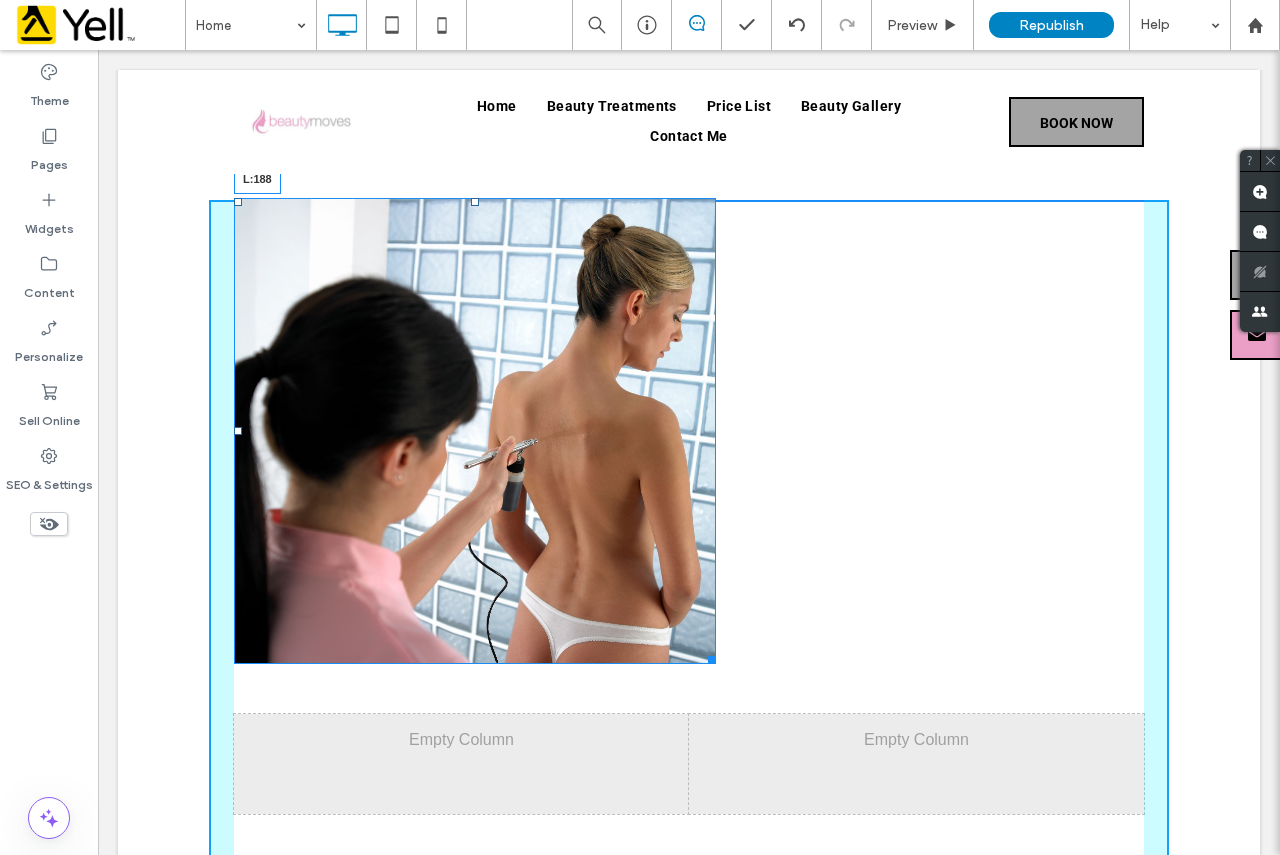 drag, startPoint x: 232, startPoint y: 427, endPoint x: 419, endPoint y: 446, distance: 187.96277 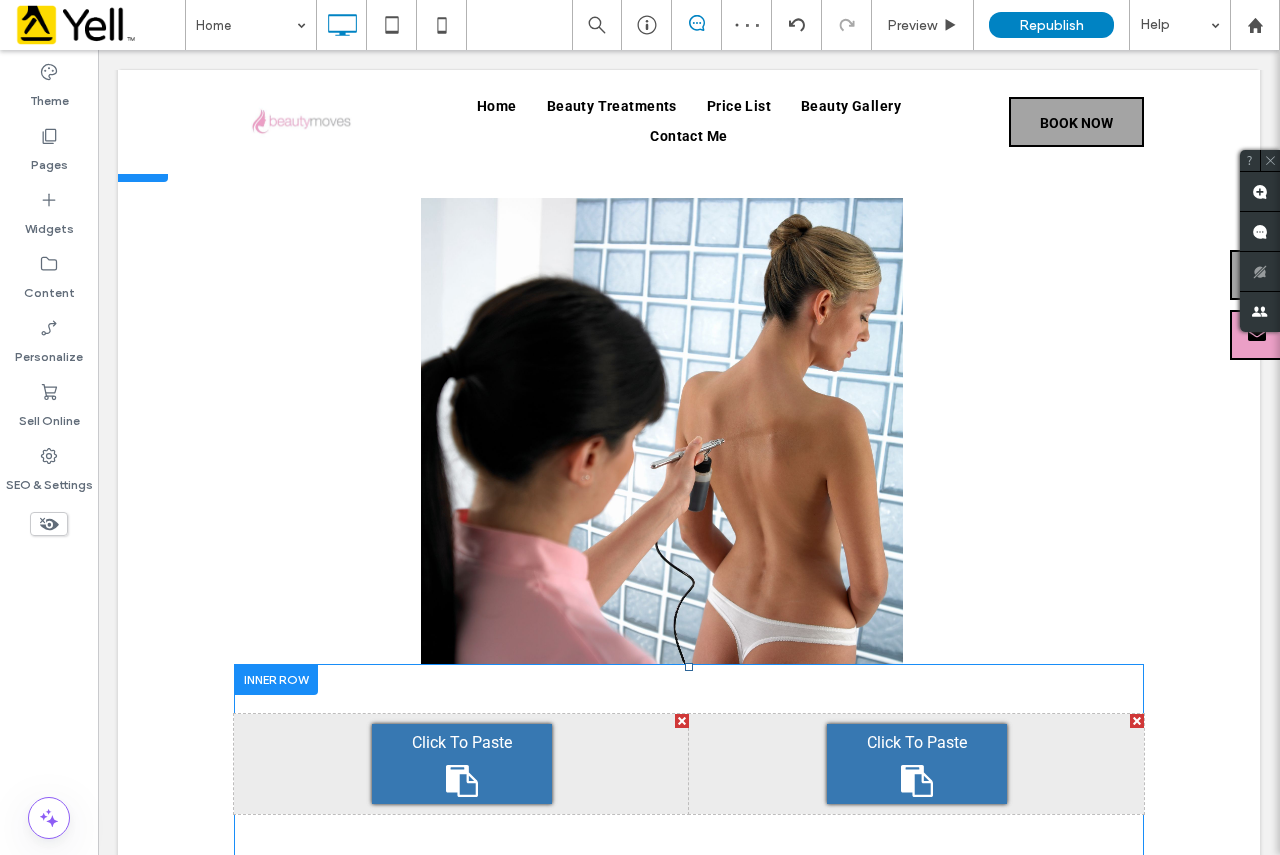 click at bounding box center [1137, 721] 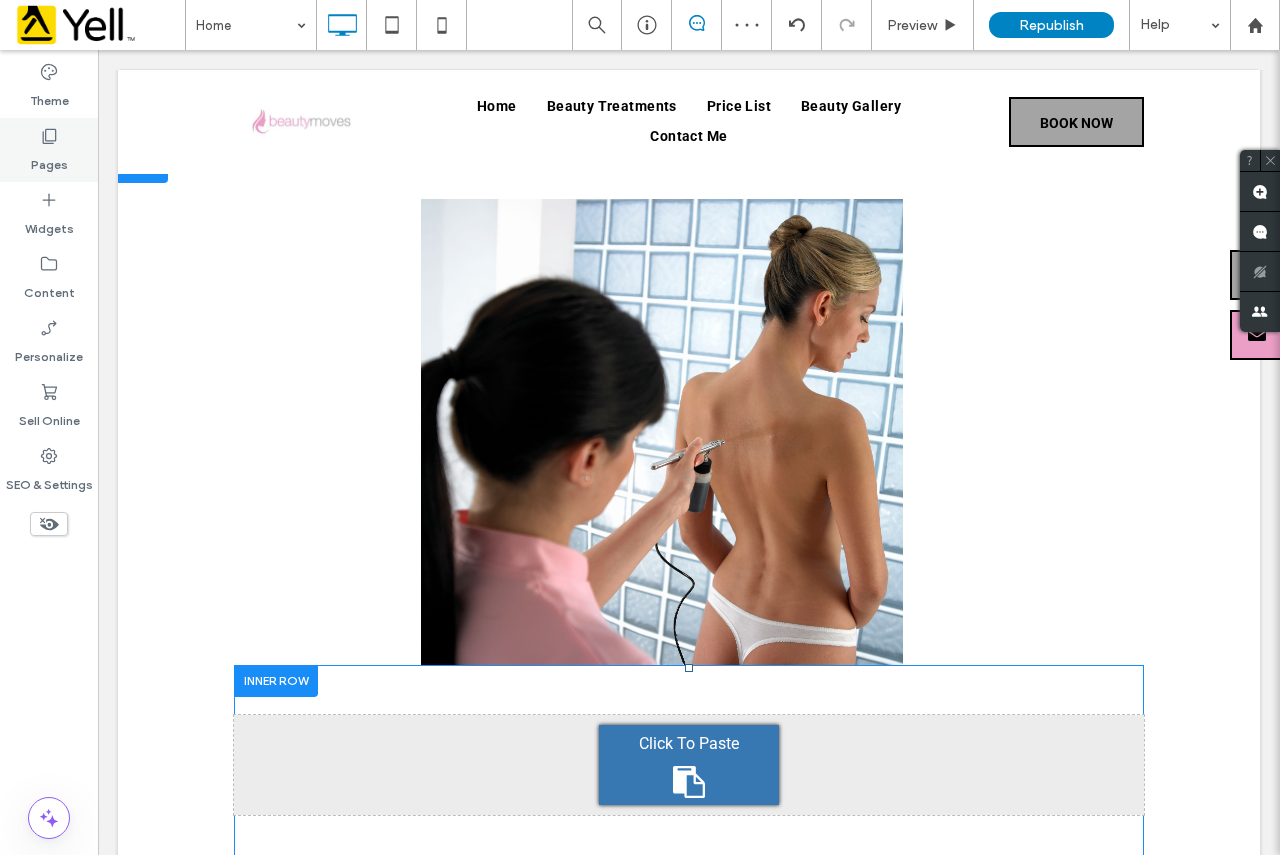 scroll, scrollTop: 636, scrollLeft: 0, axis: vertical 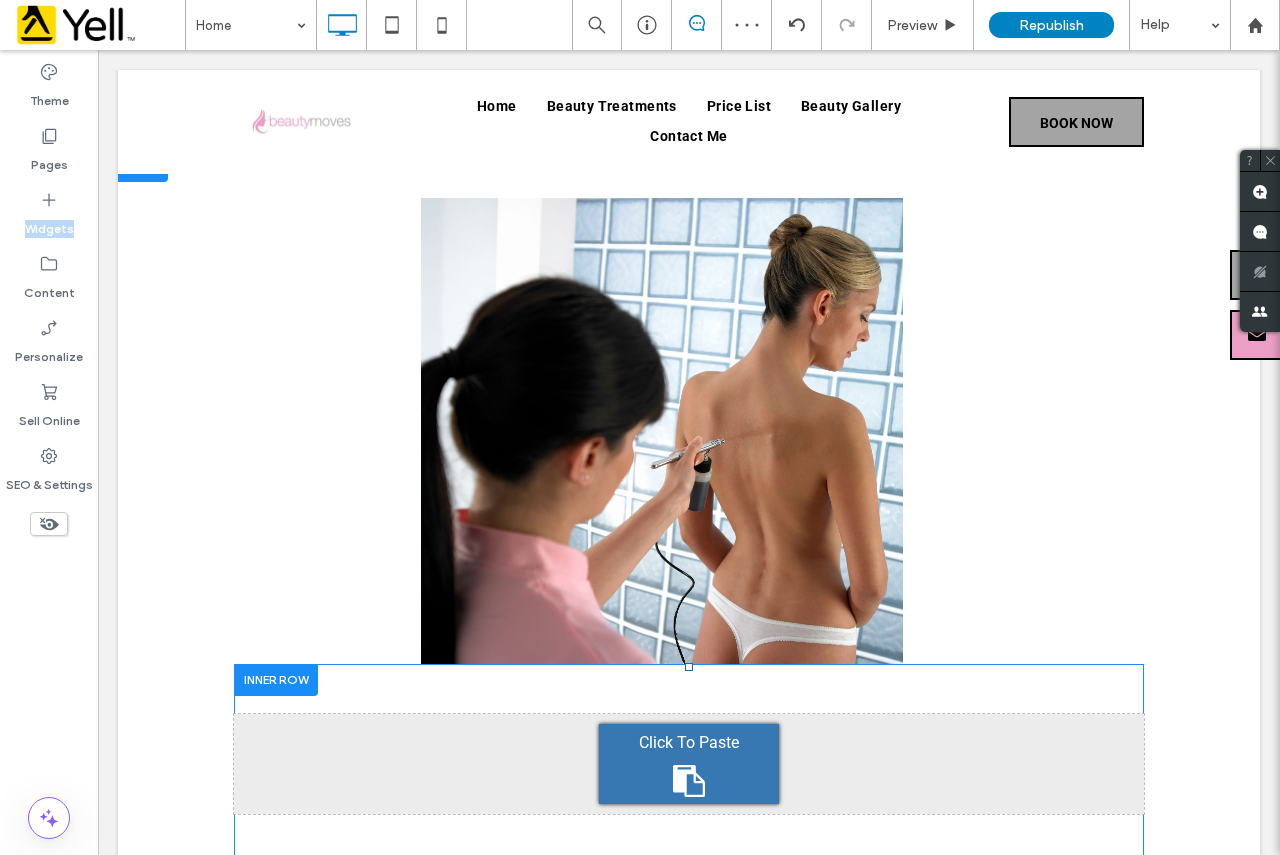 drag, startPoint x: 151, startPoint y: 244, endPoint x: 566, endPoint y: 743, distance: 649.0193 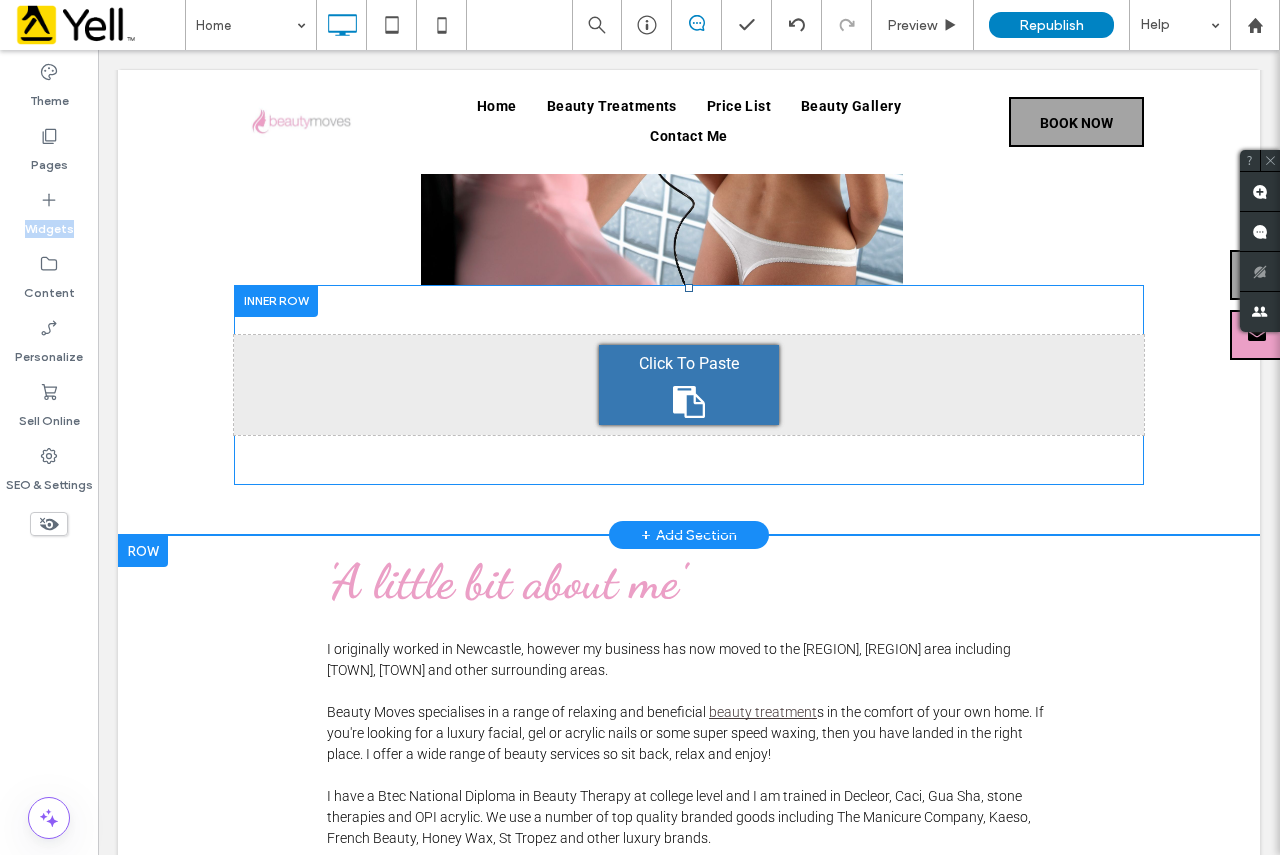 scroll, scrollTop: 1236, scrollLeft: 0, axis: vertical 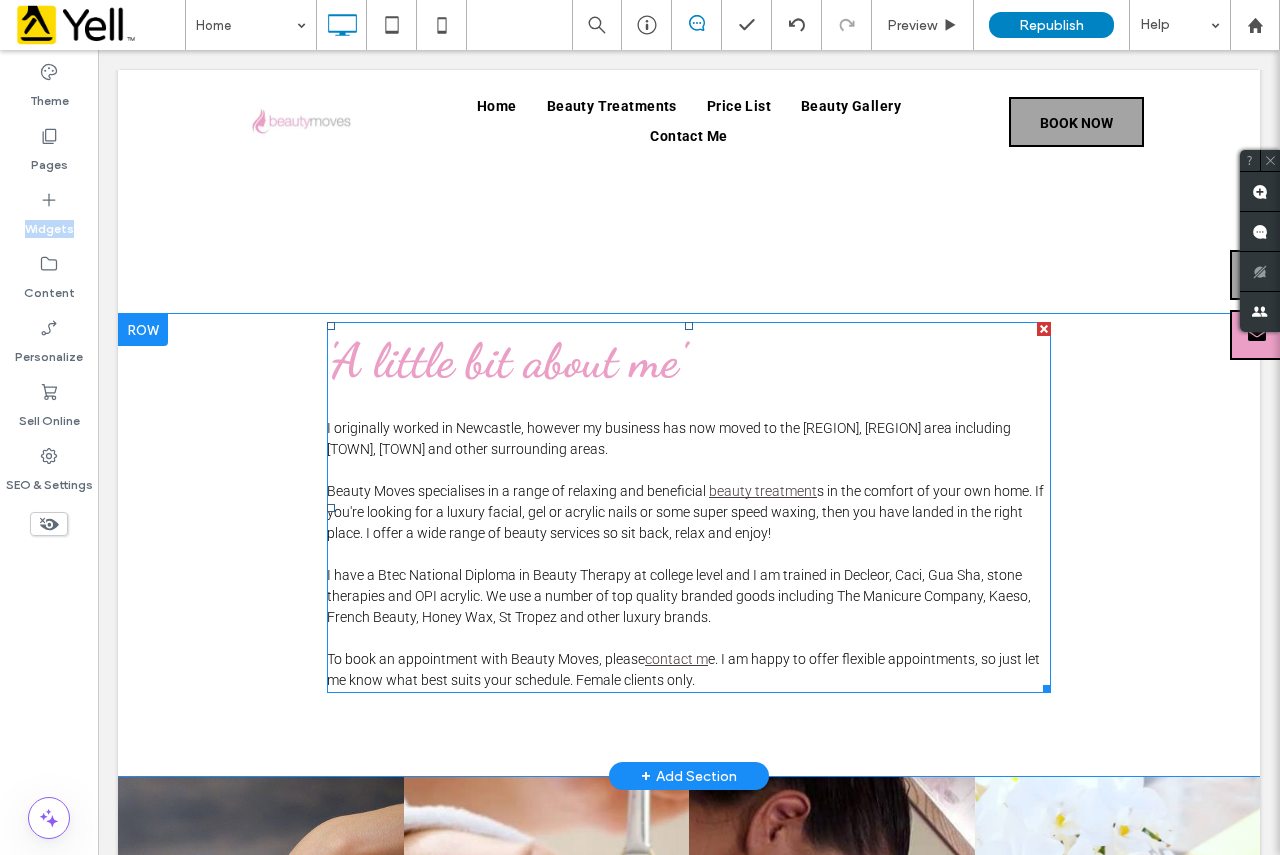 click on "'A little bit about me'" at bounding box center [506, 360] 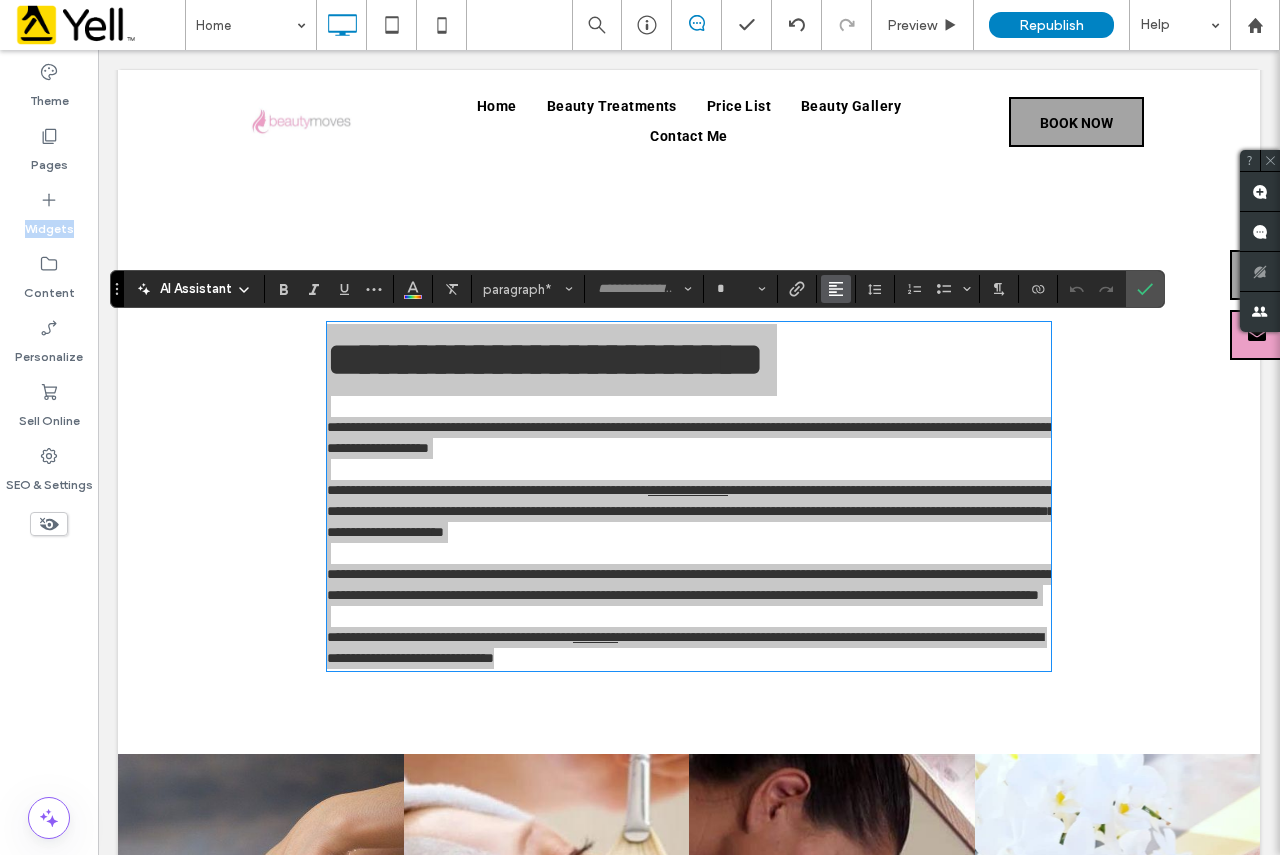 click 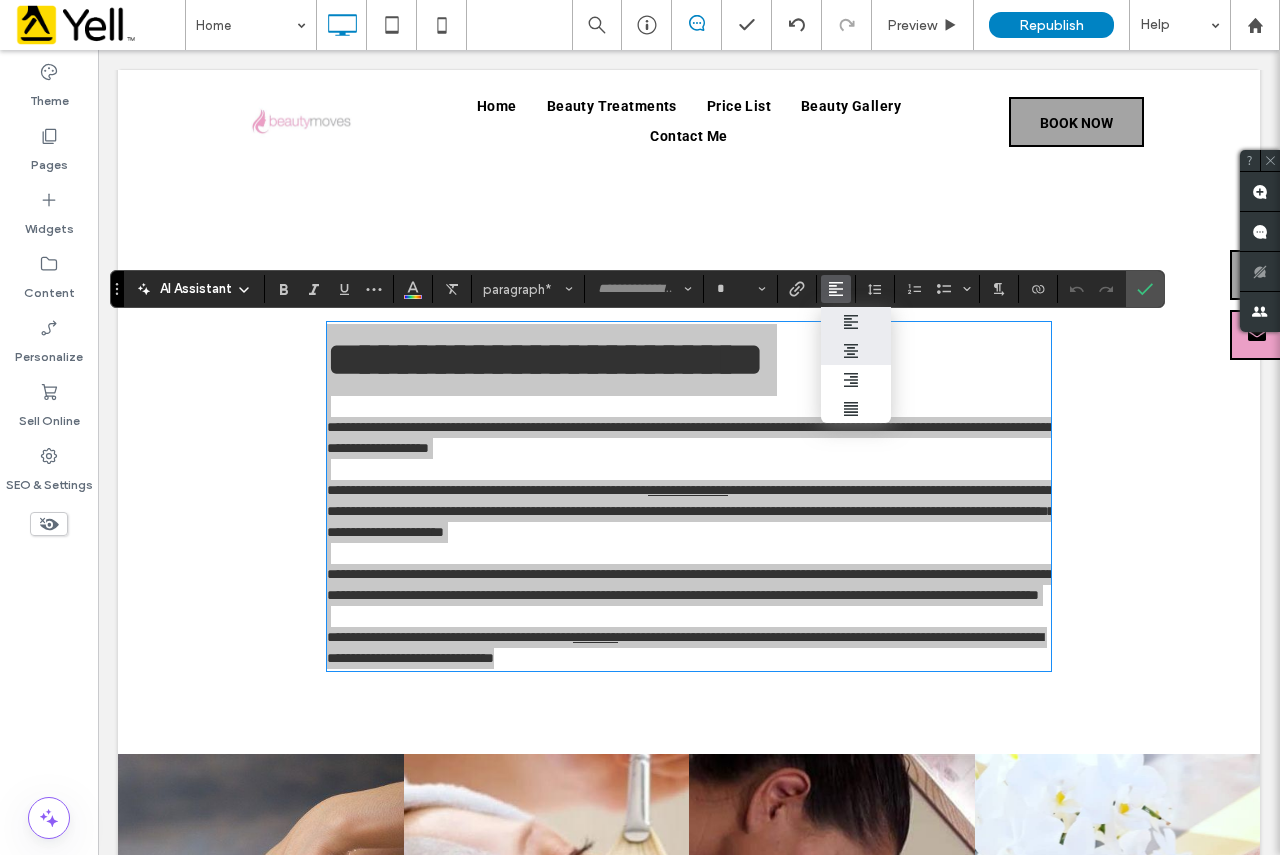 click at bounding box center (856, 350) 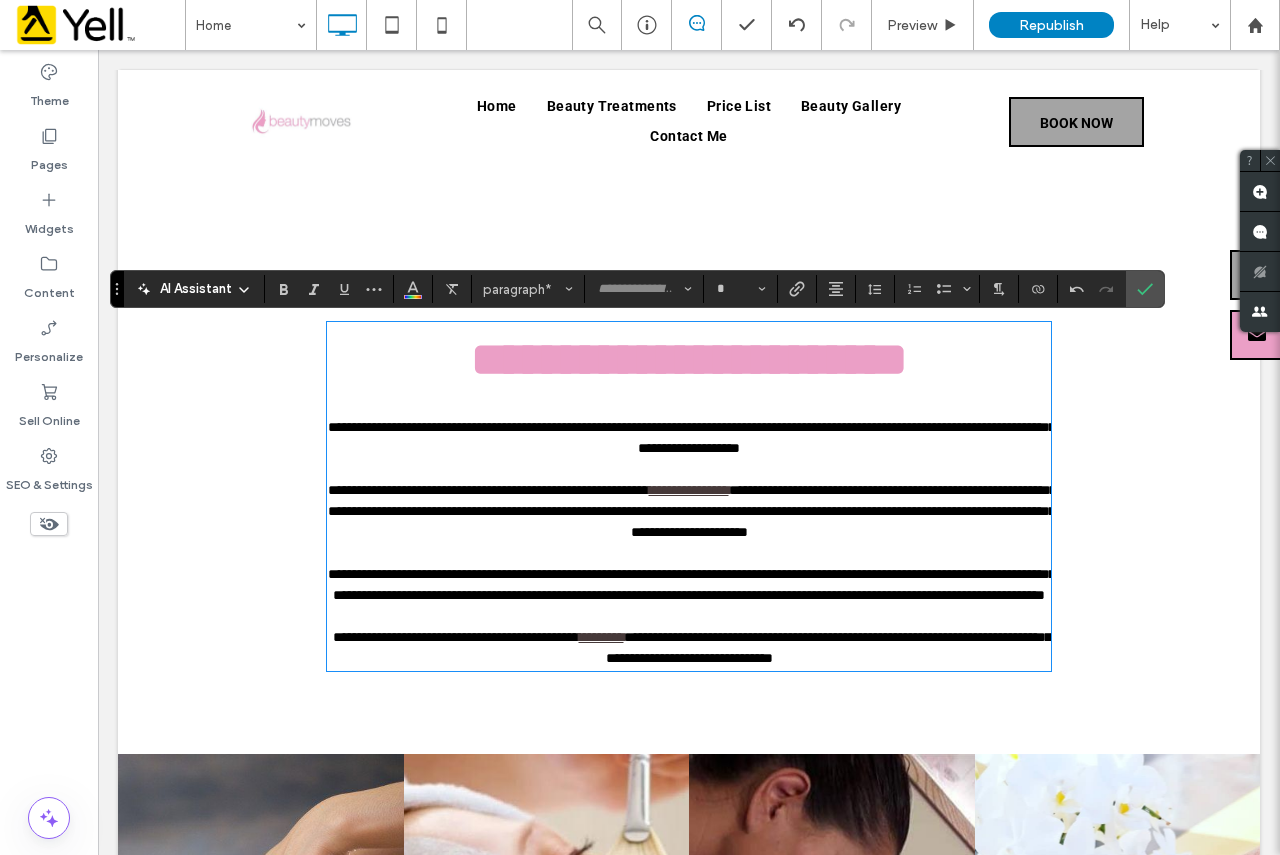 click on "**********" at bounding box center [689, 534] 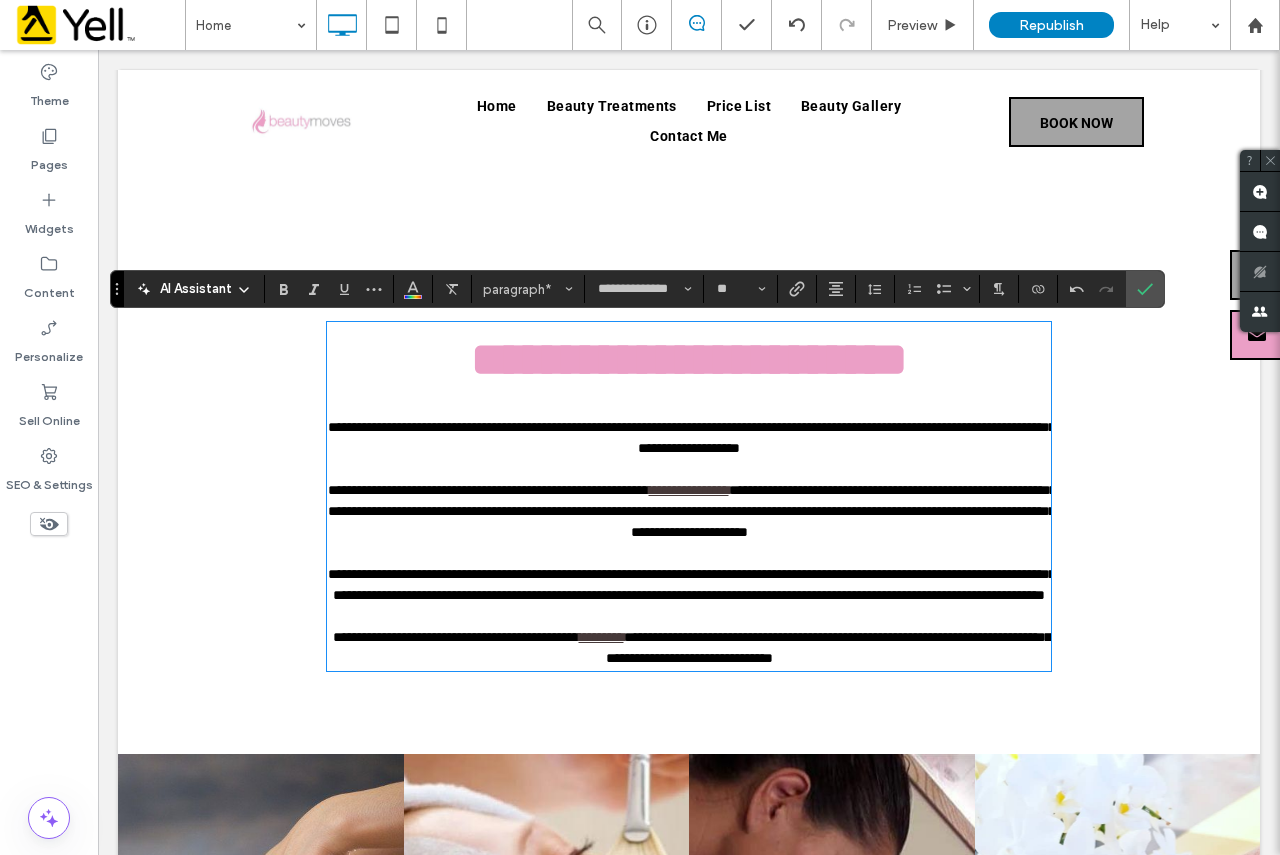 click on "**********" at bounding box center (689, 360) 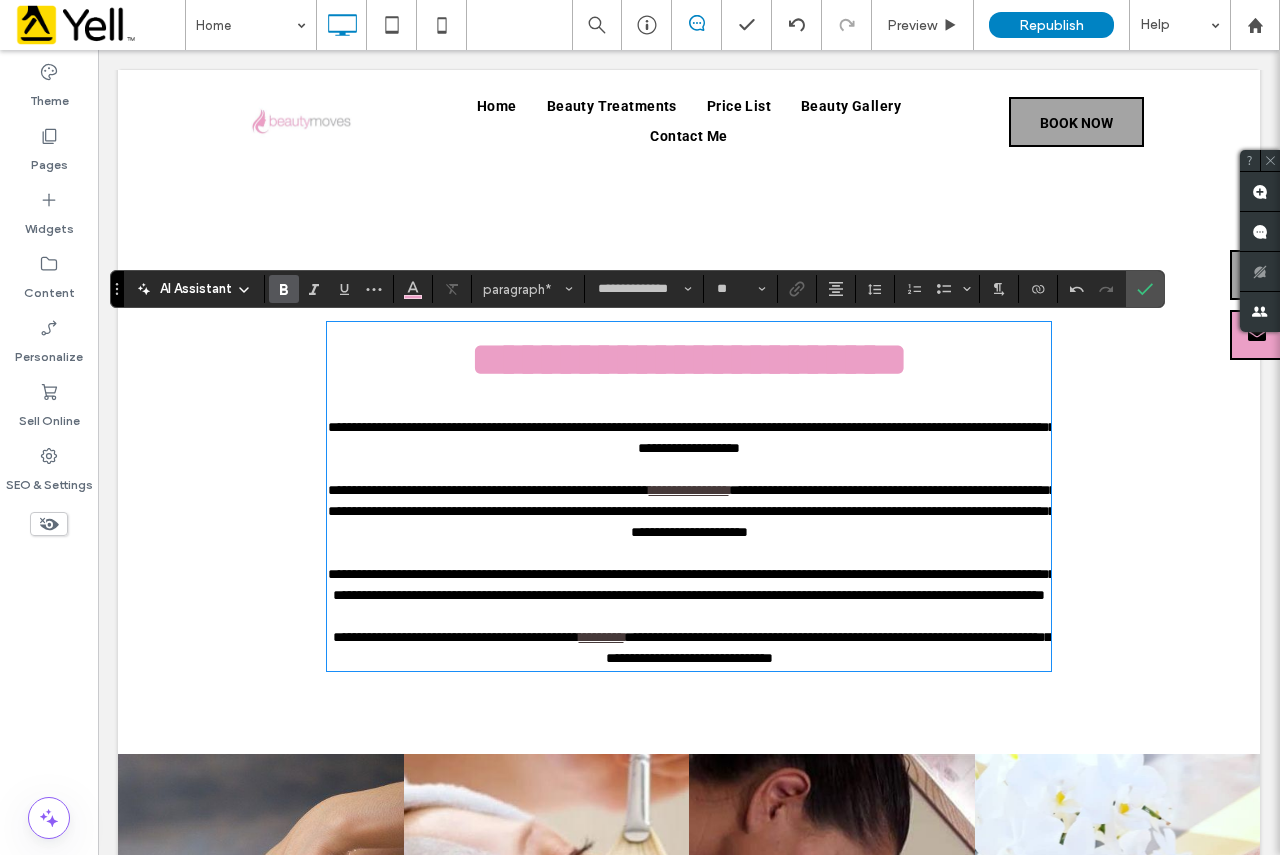 type on "******" 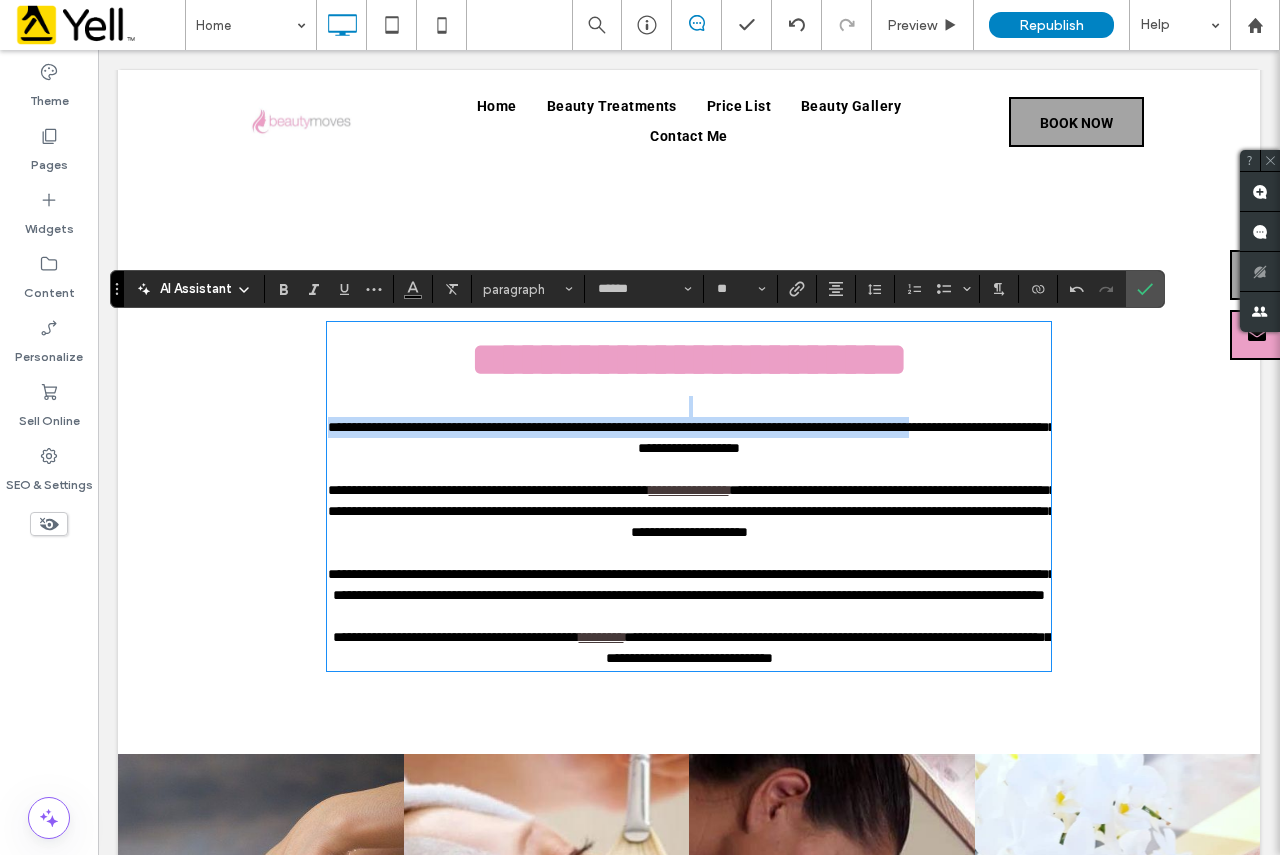 type on "**********" 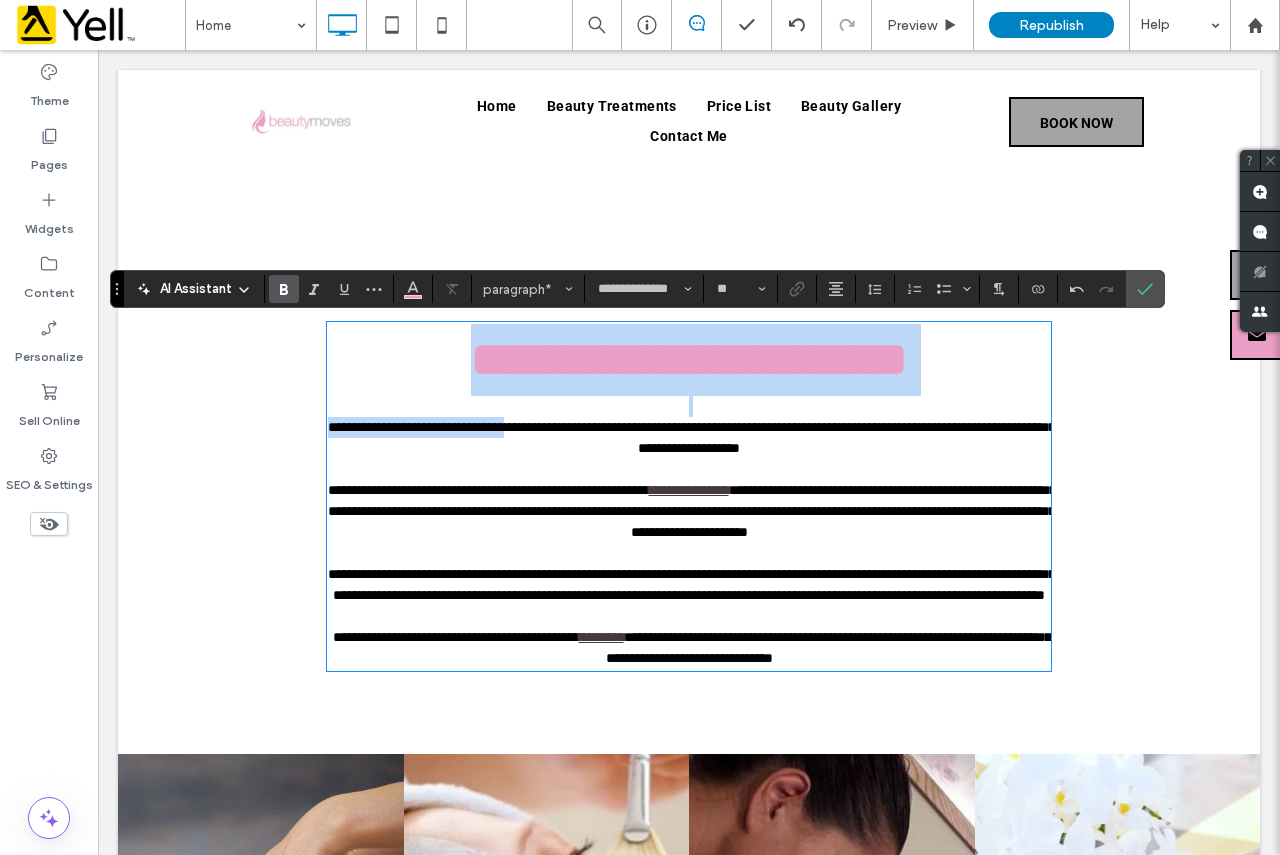 type 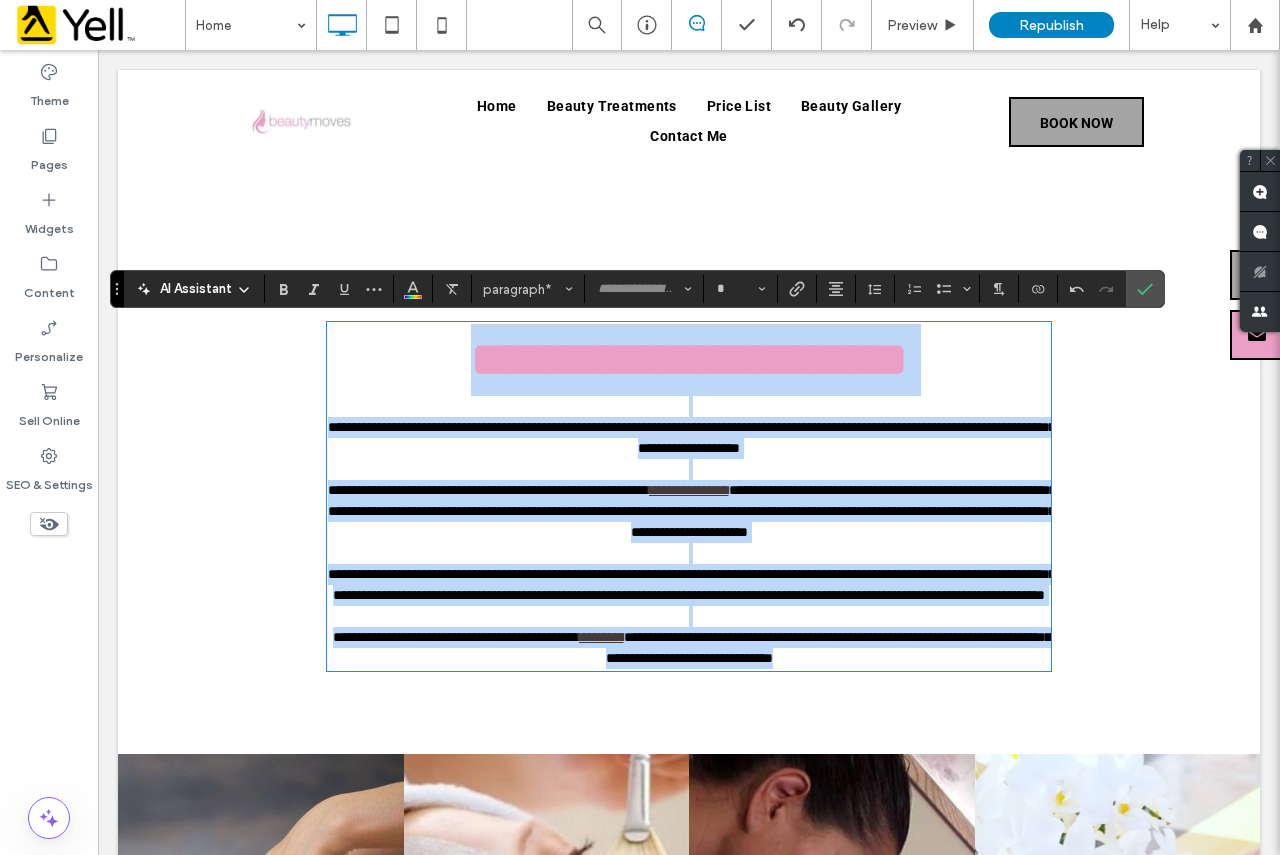 click on "**********" at bounding box center (689, 648) 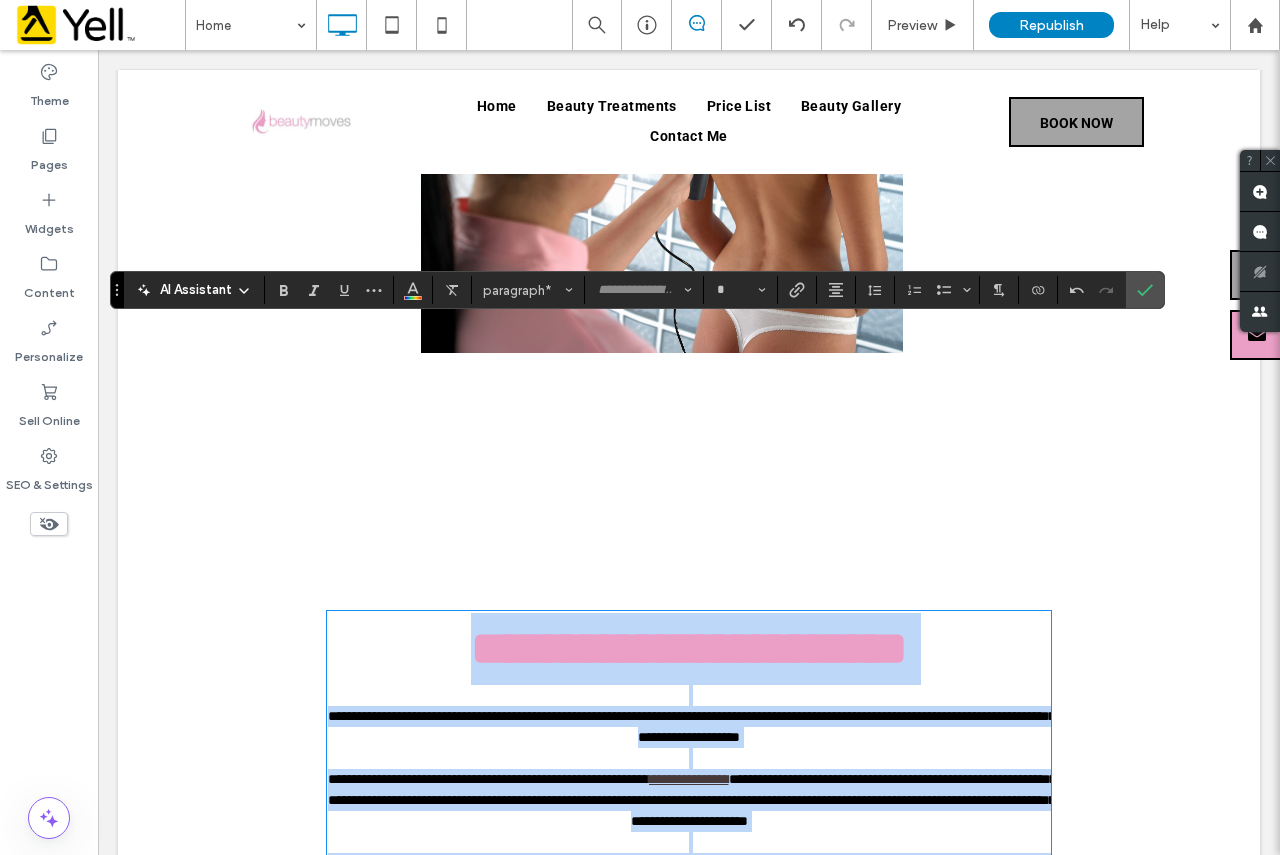 scroll, scrollTop: 836, scrollLeft: 0, axis: vertical 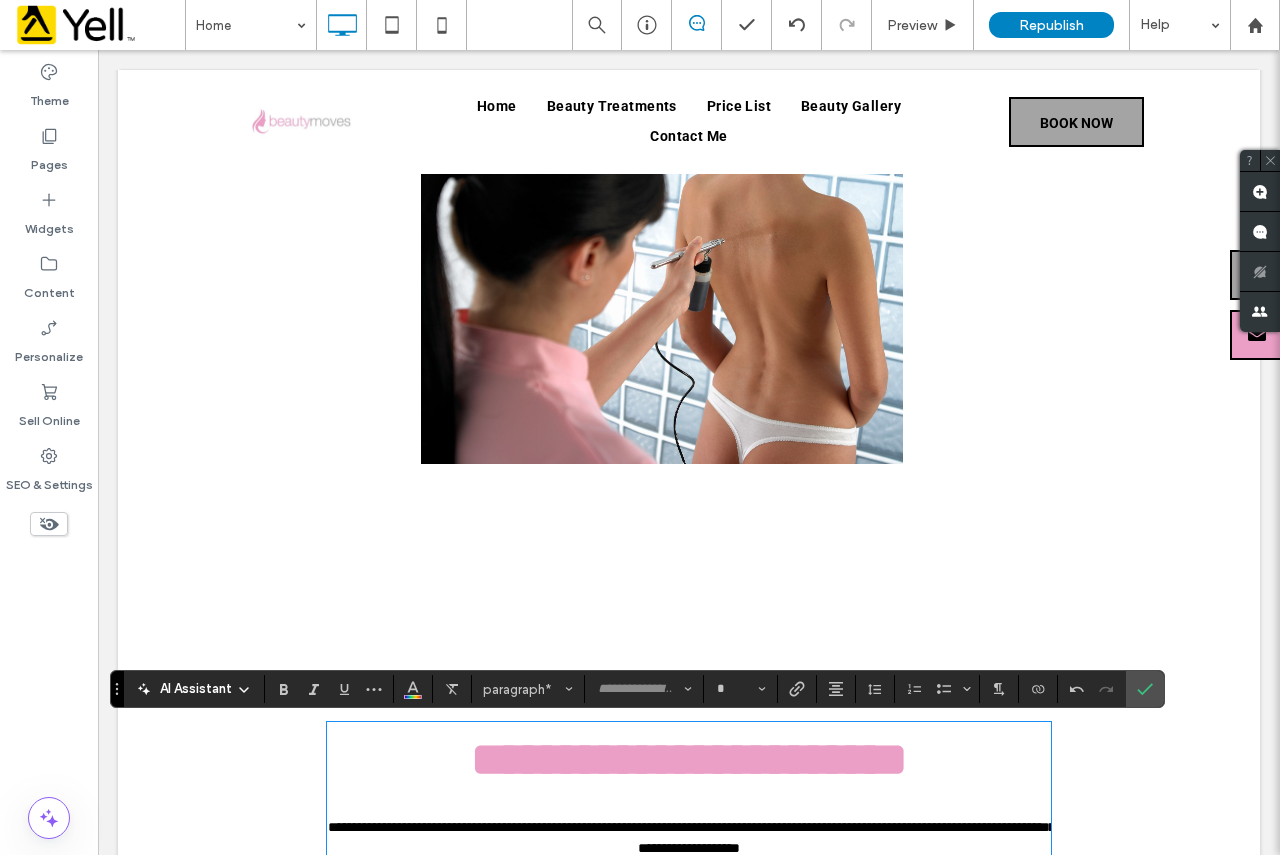 click on "Click To Paste     Click To Paste" at bounding box center [689, 564] 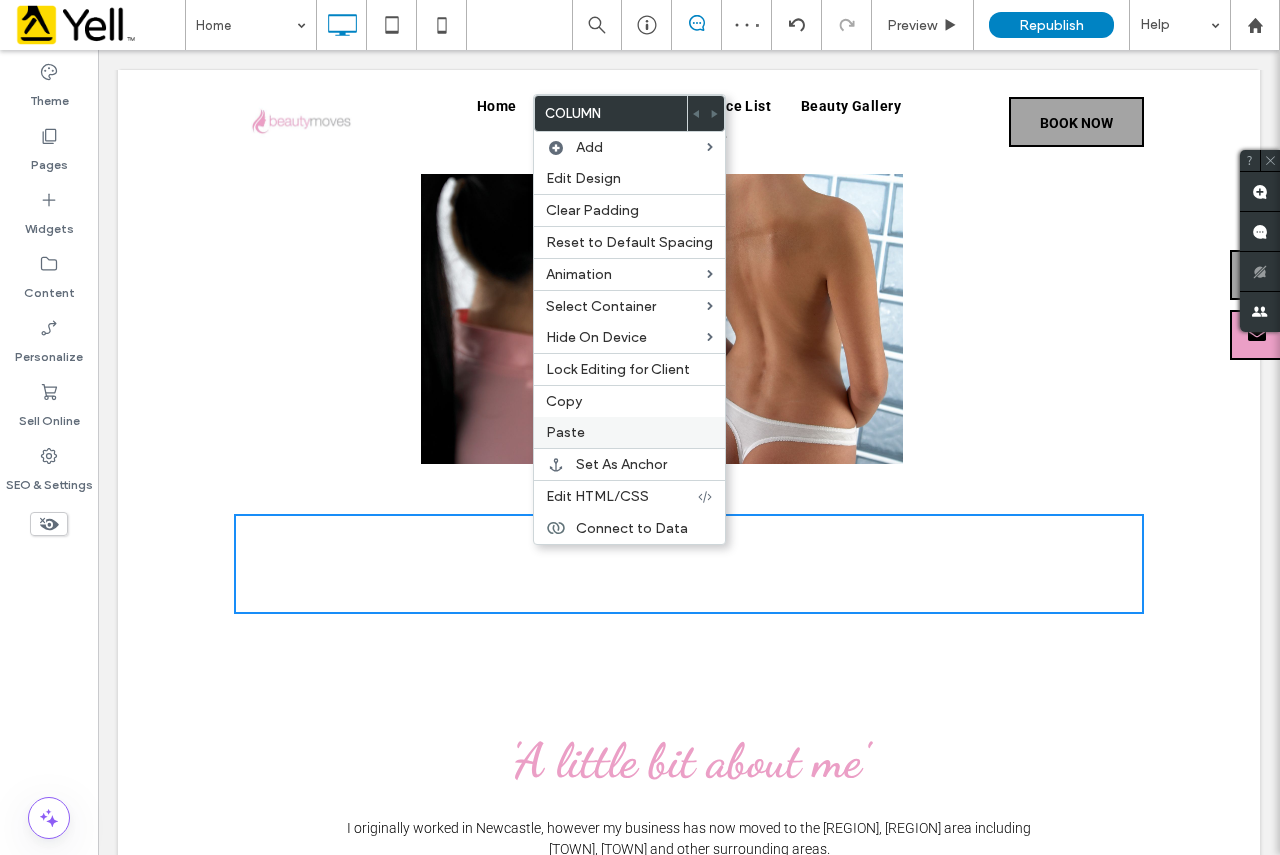 click on "Paste" at bounding box center (629, 432) 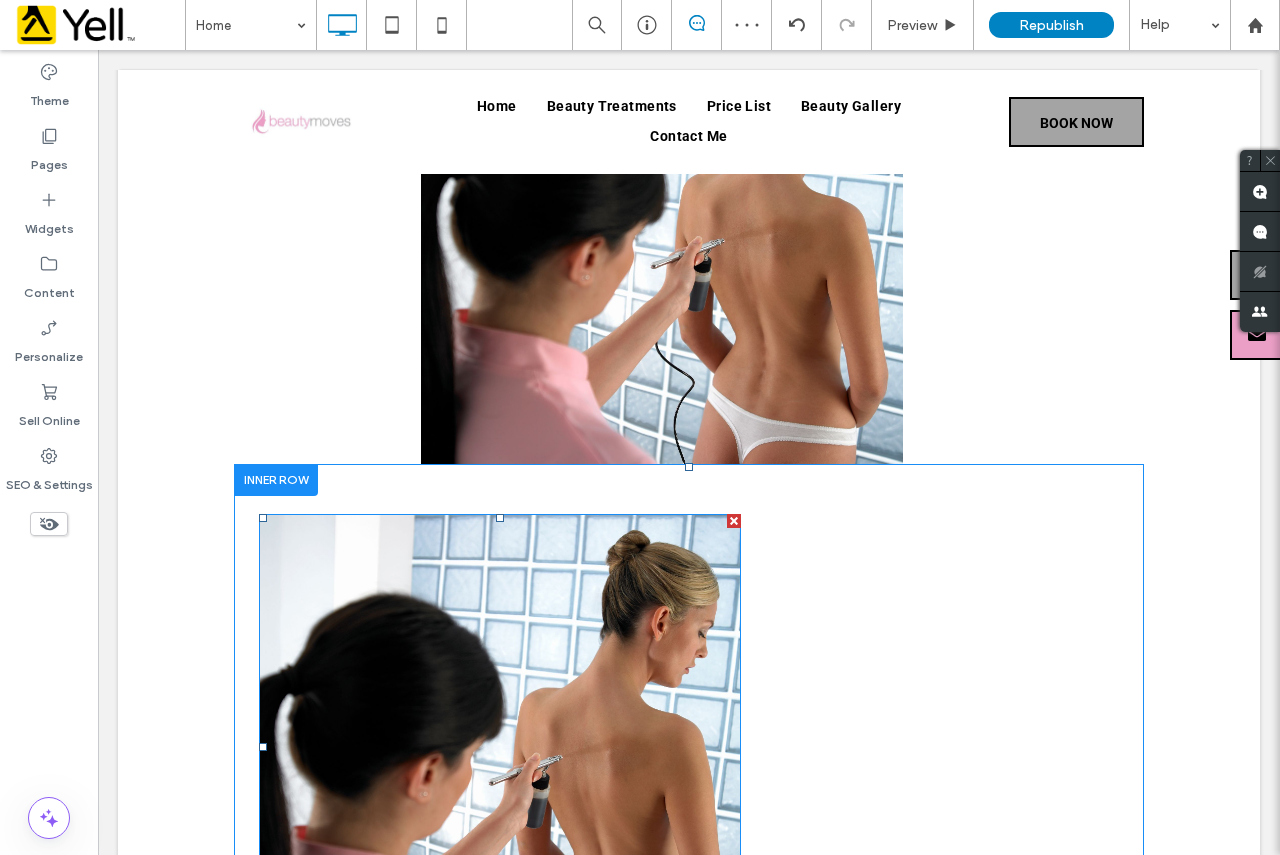 click at bounding box center (734, 521) 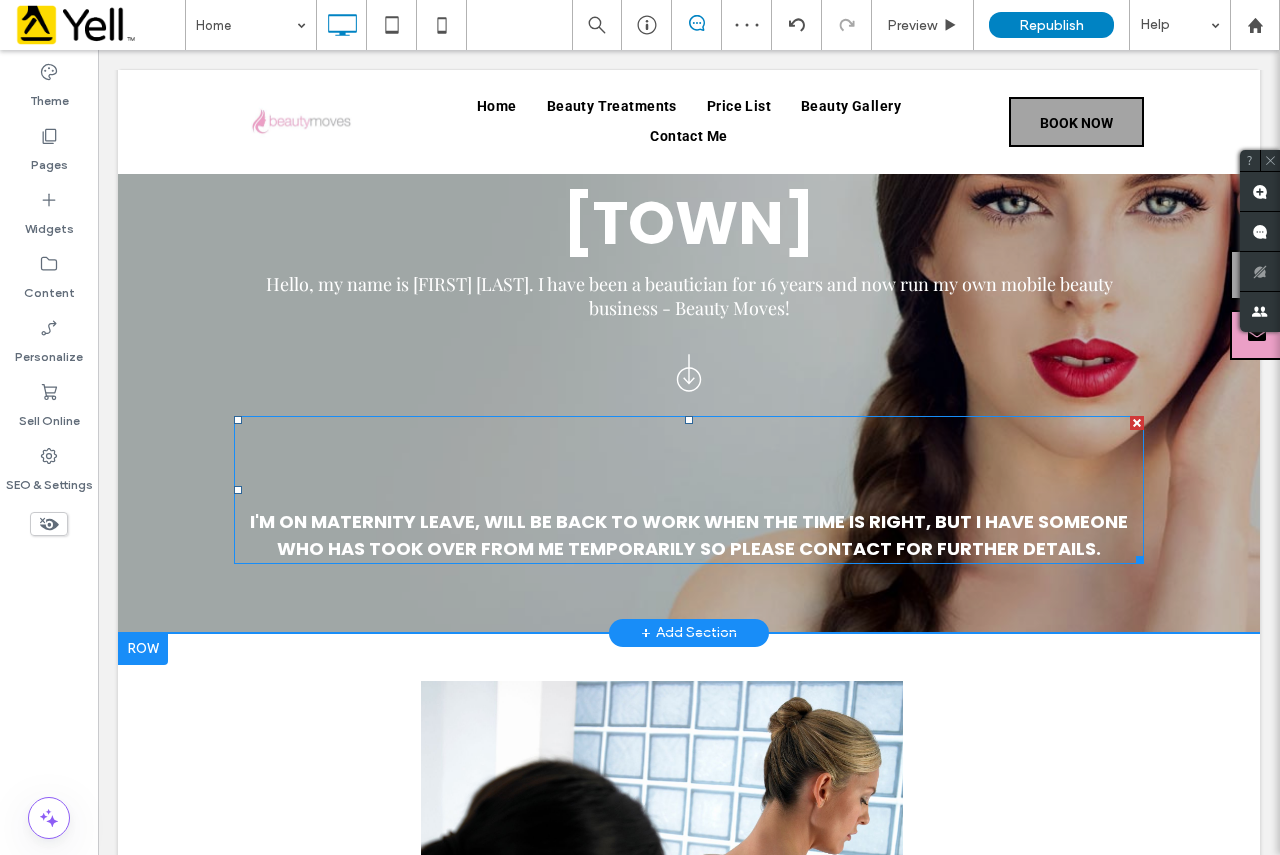 scroll, scrollTop: 119, scrollLeft: 0, axis: vertical 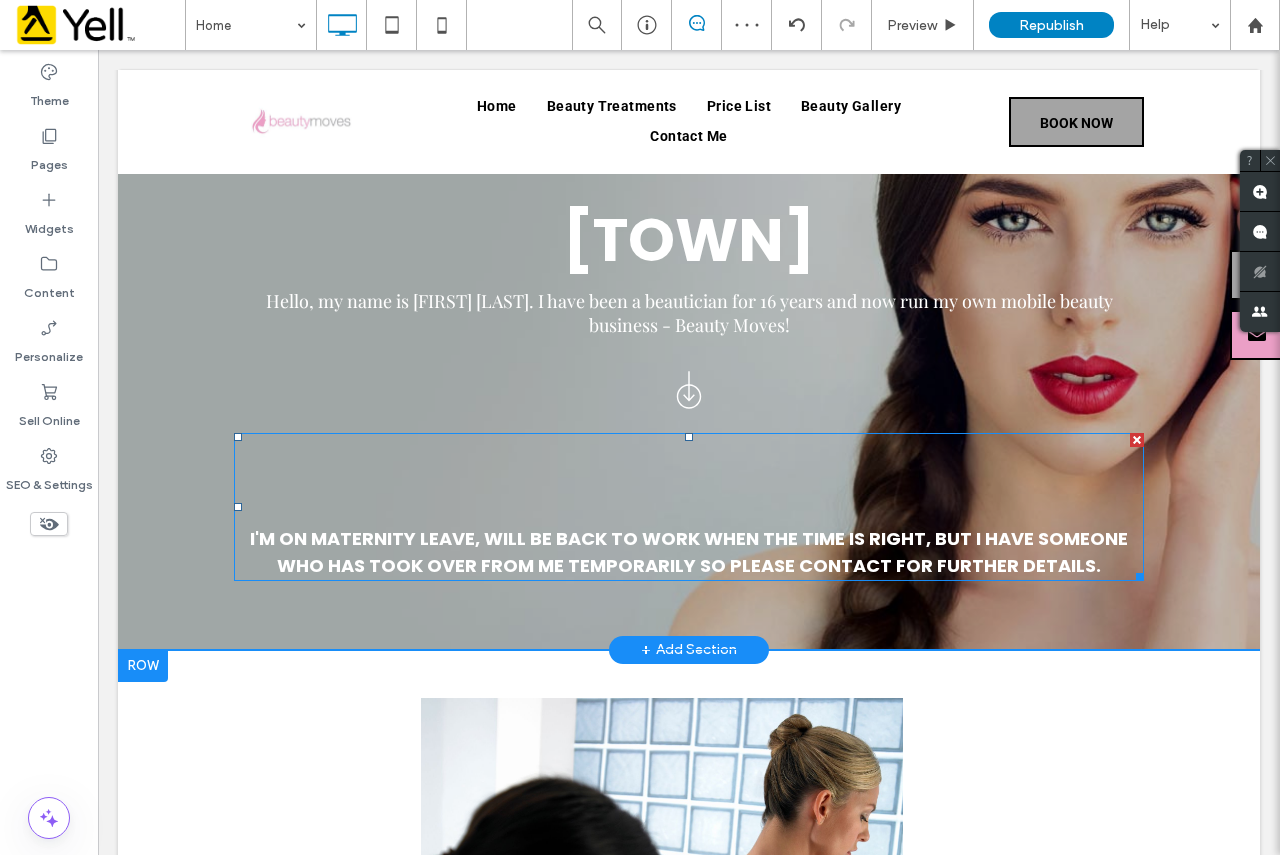 click on "I'm on maternity leave, will be back to work when the time is right, but I have someone who has took over from me temporarily so please contact for further details." at bounding box center (689, 552) 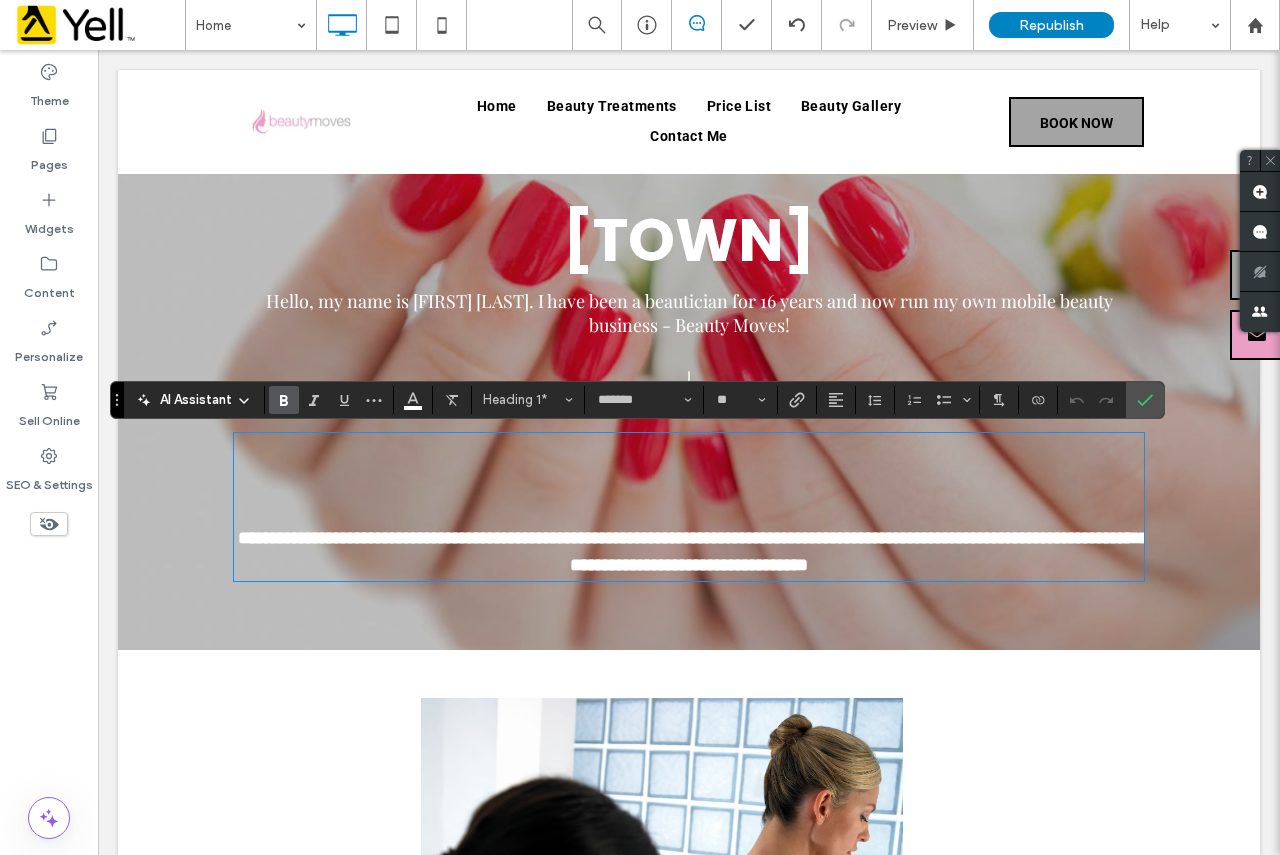 click at bounding box center (689, 342) 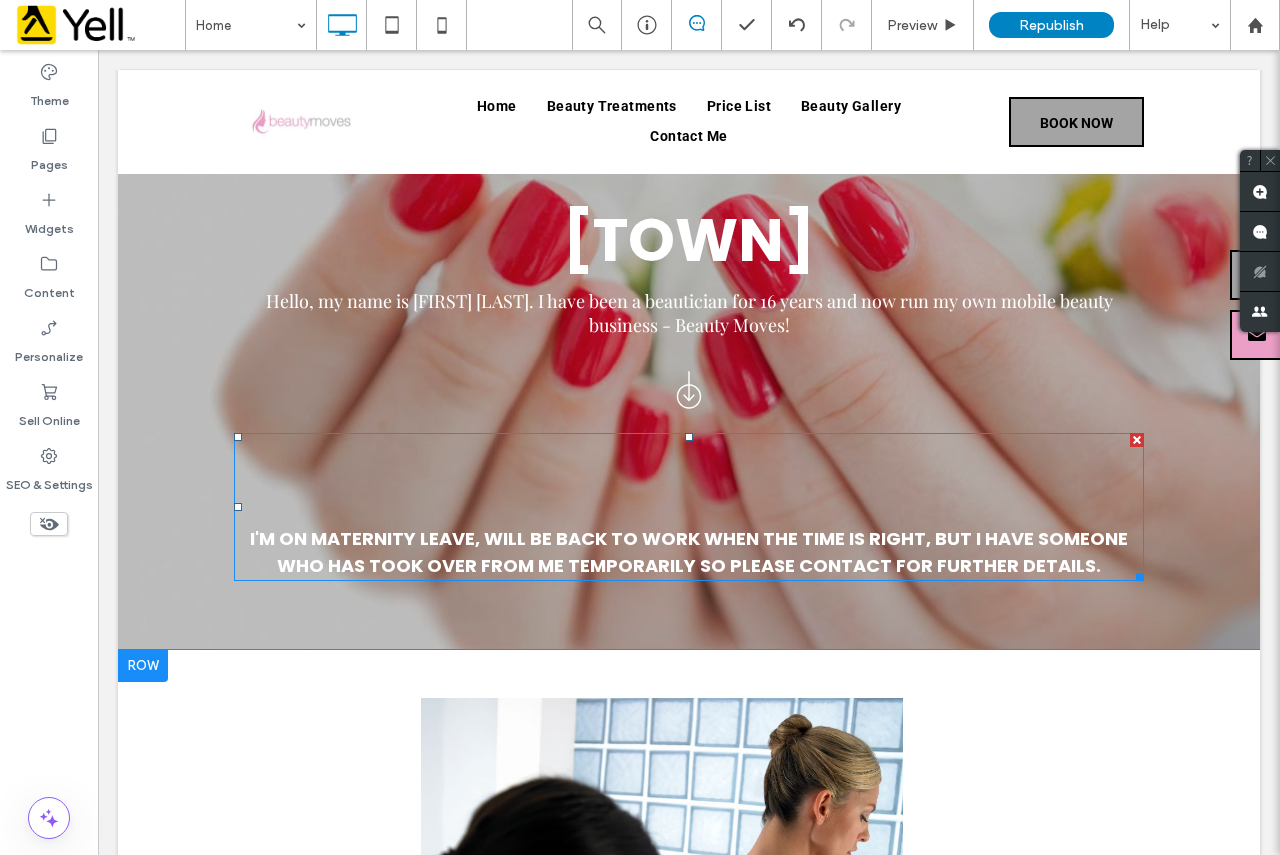 click at bounding box center [1137, 440] 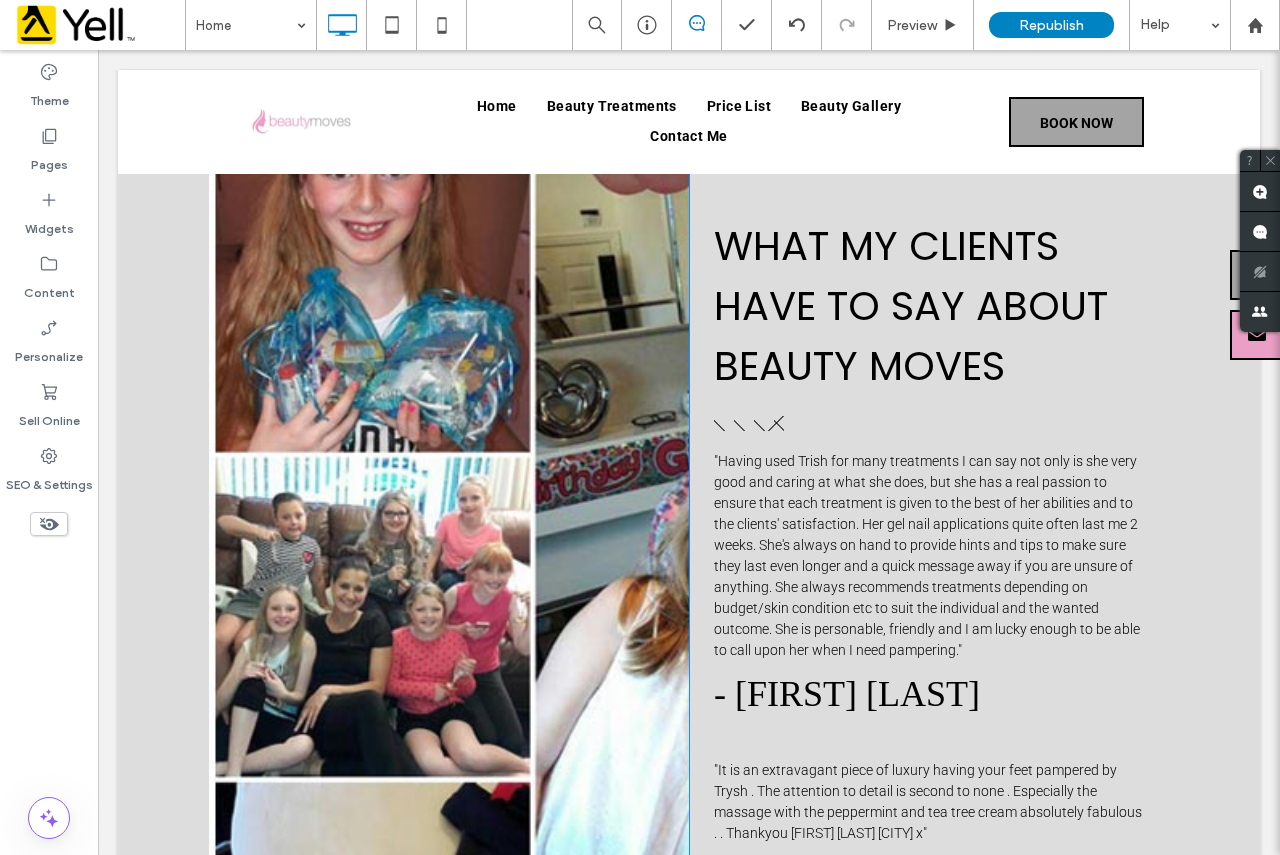 scroll, scrollTop: 2036, scrollLeft: 0, axis: vertical 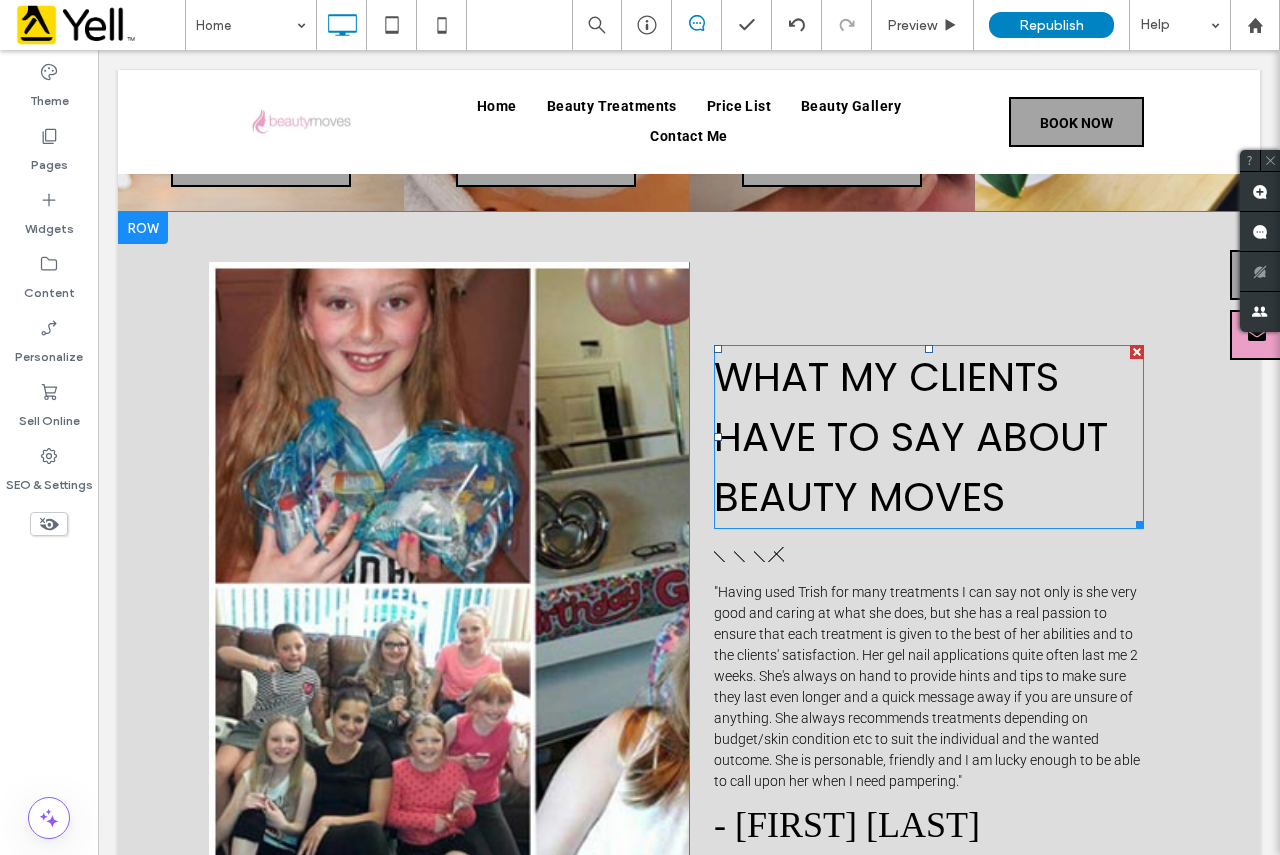 click on "What my clients have to say about beauty moves" at bounding box center [911, 437] 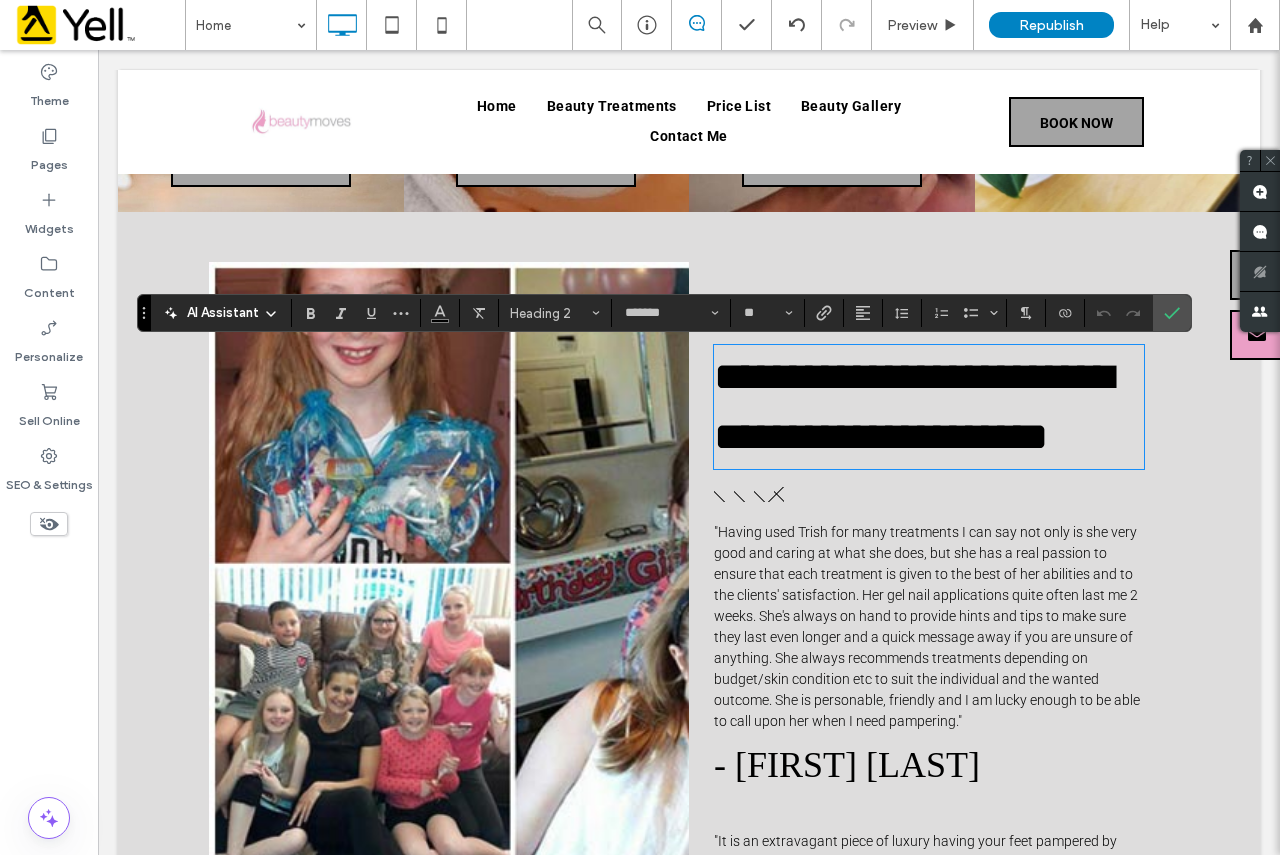 click on "**********" at bounding box center [929, 714] 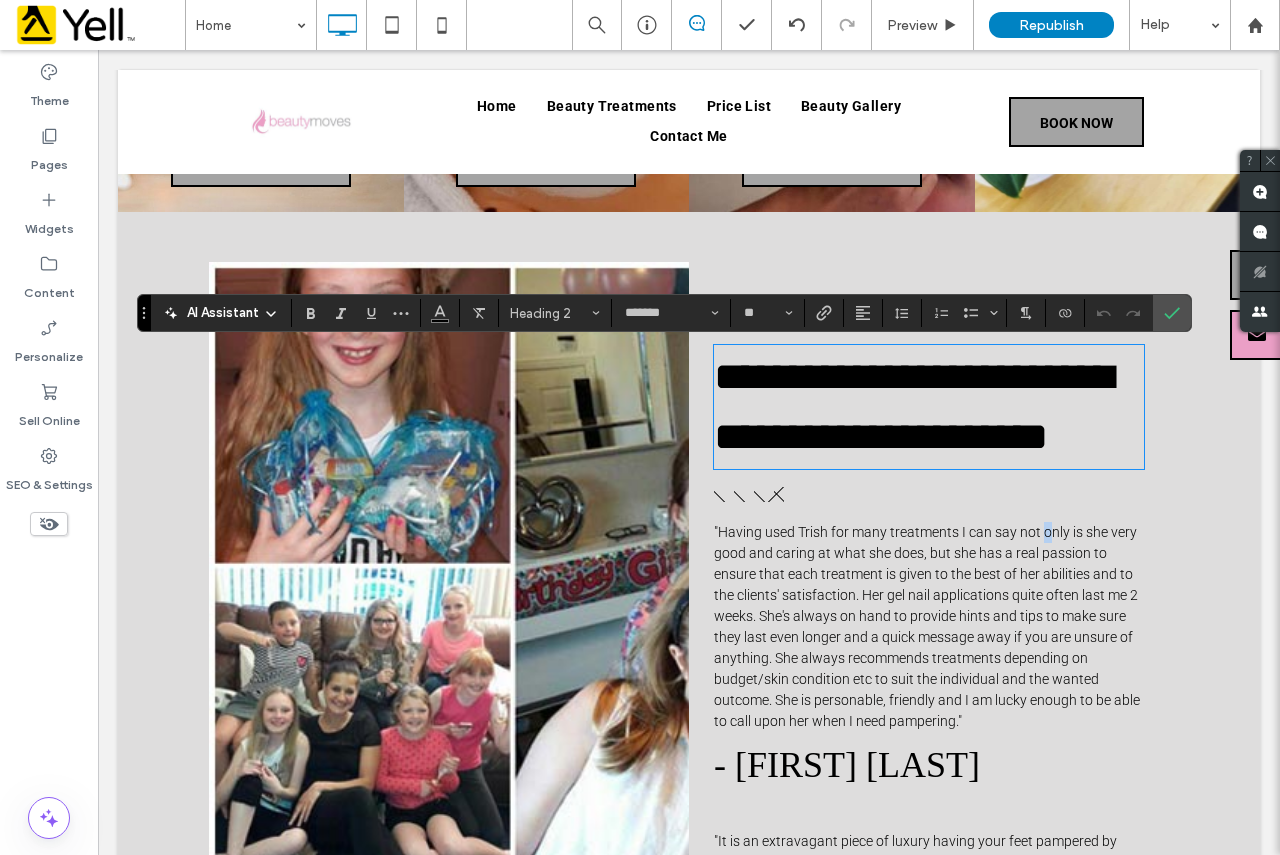 click on ""Having used Trish for many treatments I can say not only is she very good and caring at what she does, but she has a real passion to ensure that each treatment is given to the best of her abilities and to the clients' satisfaction. Her gel nail applications quite often last me 2 weeks. She's always on hand to provide hints and tips to make sure they last even longer and a quick message away if you are unsure of anything. She always recommends treatments depending on budget/skin condition etc to suit the individual and the wanted outcome. She is personable, friendly and I am lucky enough to be able to call upon her when I need pampering."" at bounding box center [927, 626] 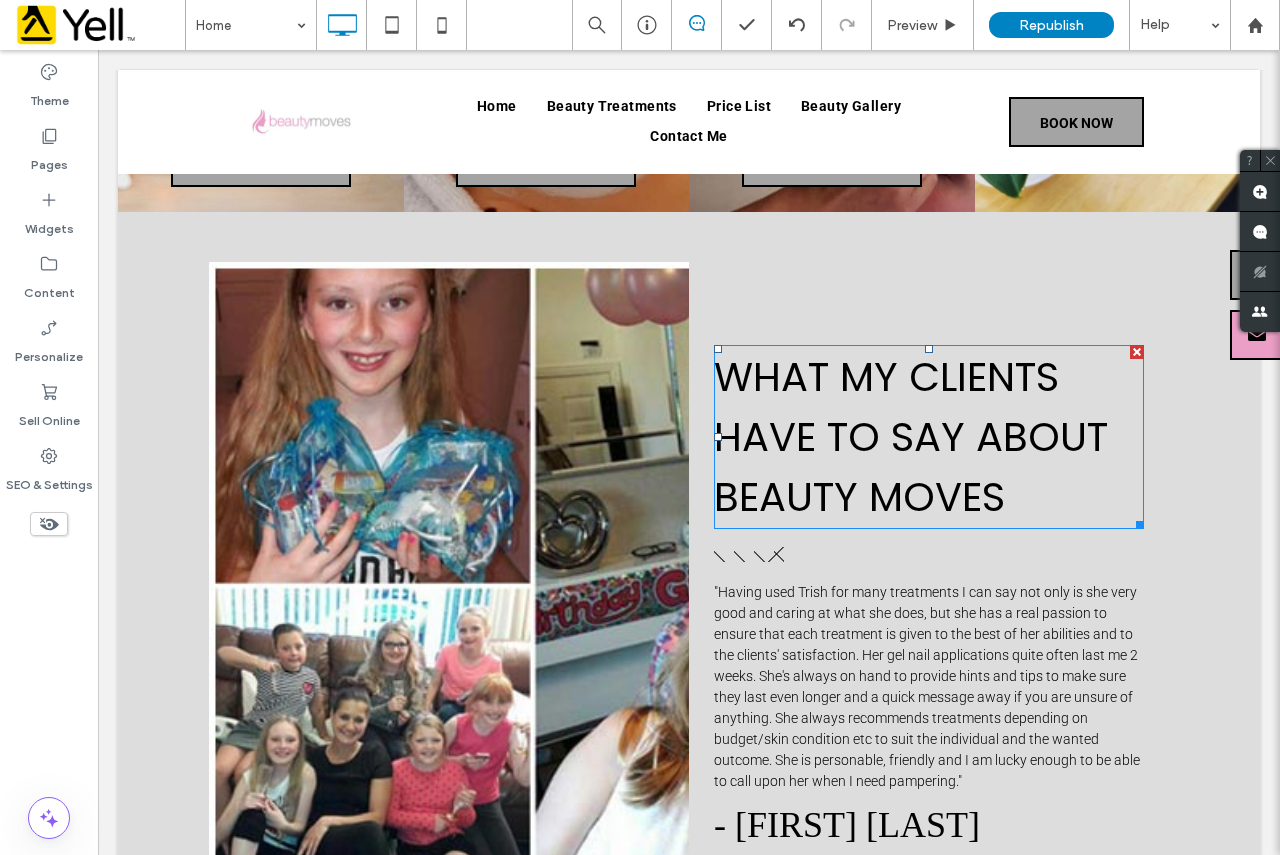click on "What my clients have to say about beauty moves" at bounding box center (911, 437) 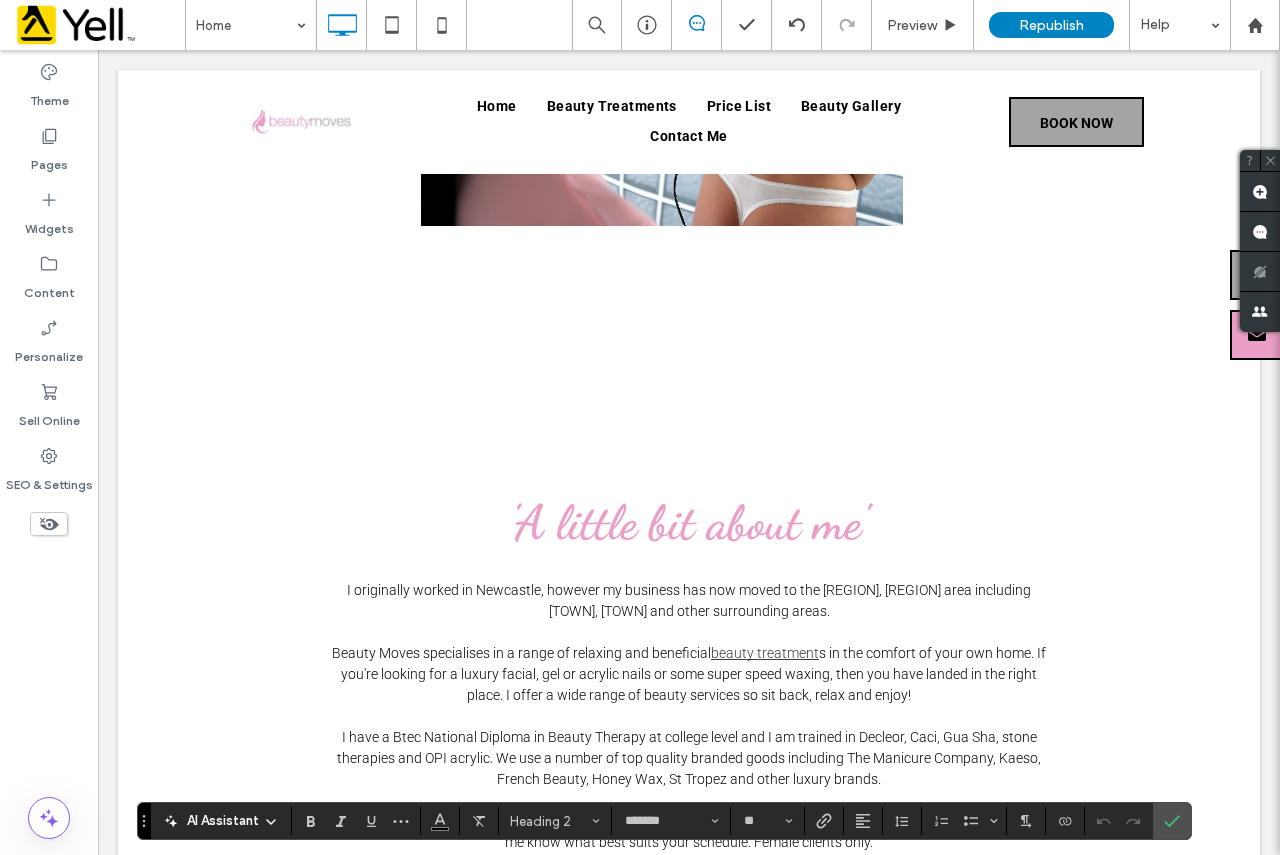scroll, scrollTop: 836, scrollLeft: 0, axis: vertical 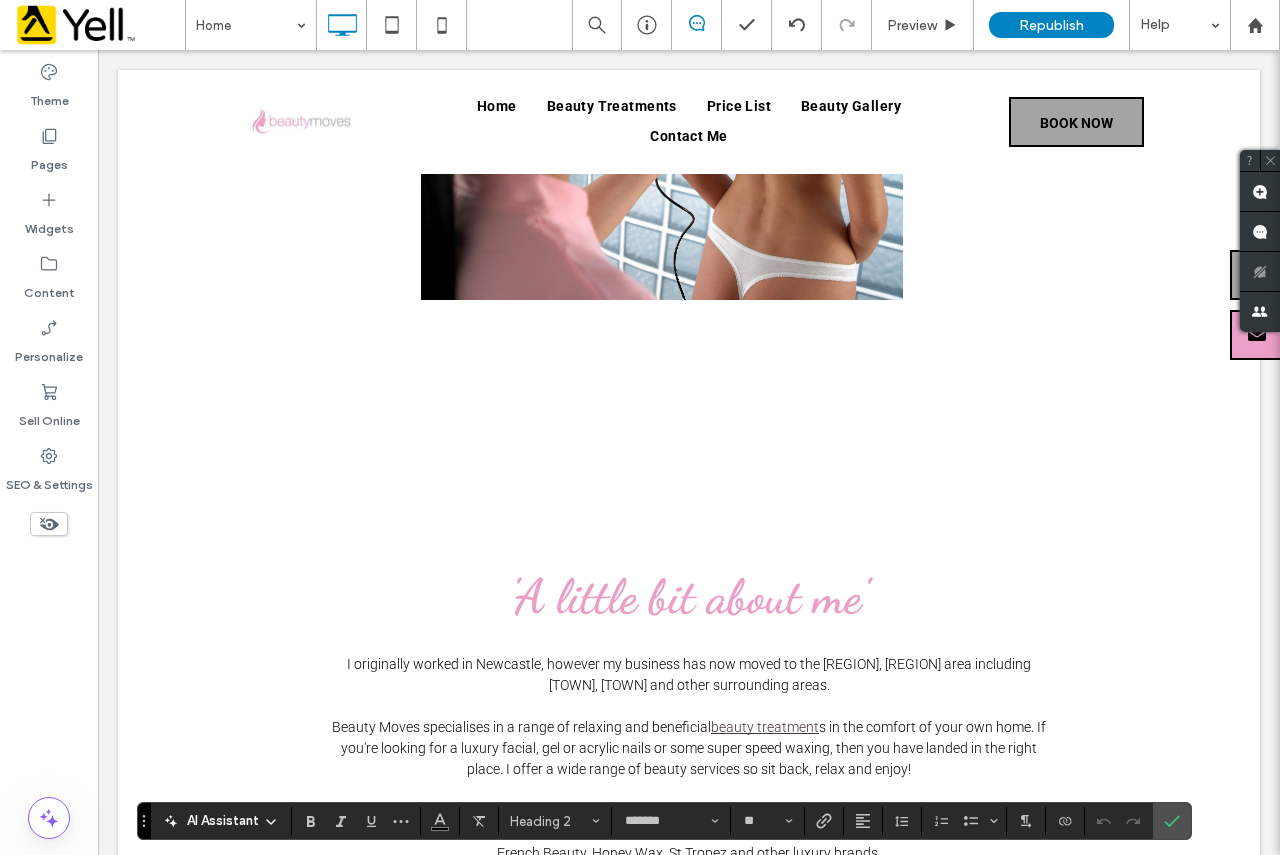 click on "Click To Paste     Click To Paste" at bounding box center [689, 400] 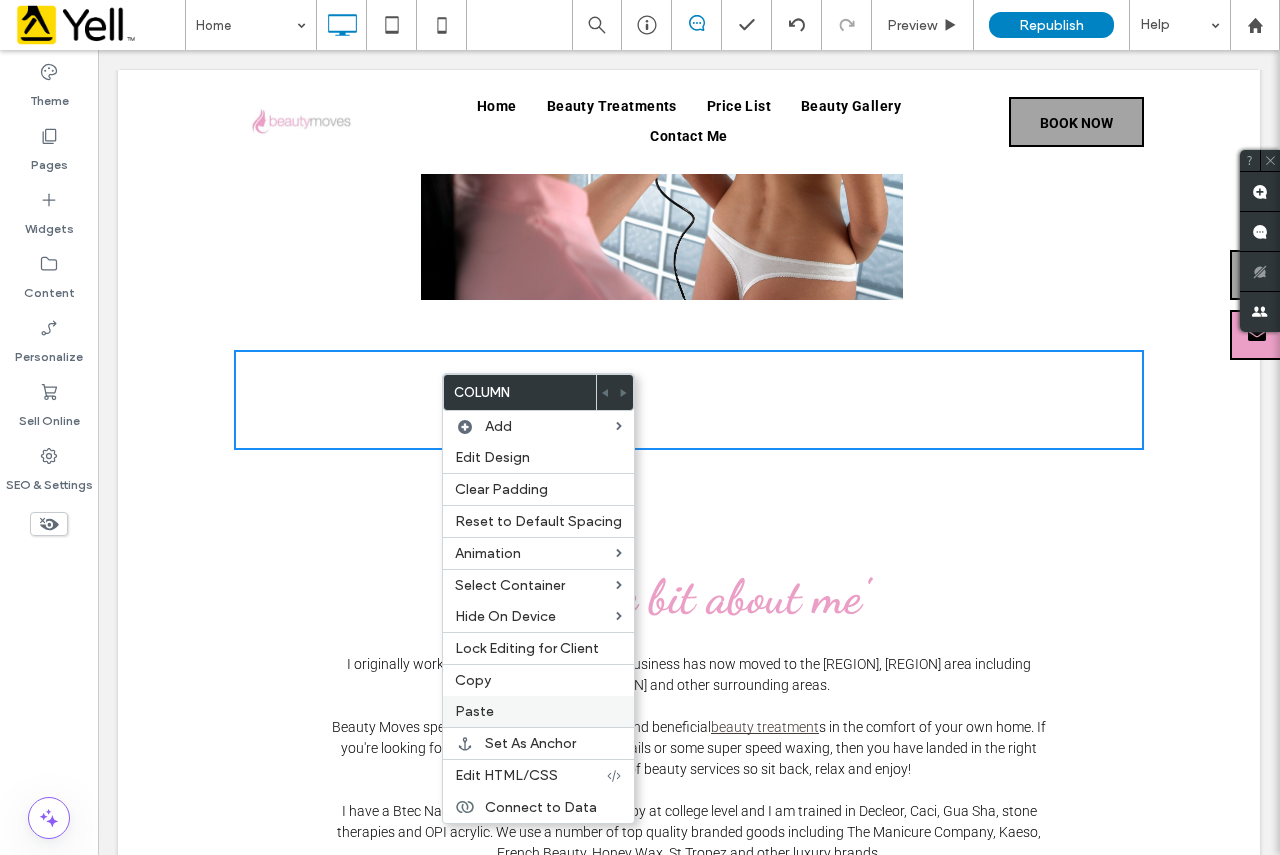 click on "Paste" at bounding box center (538, 711) 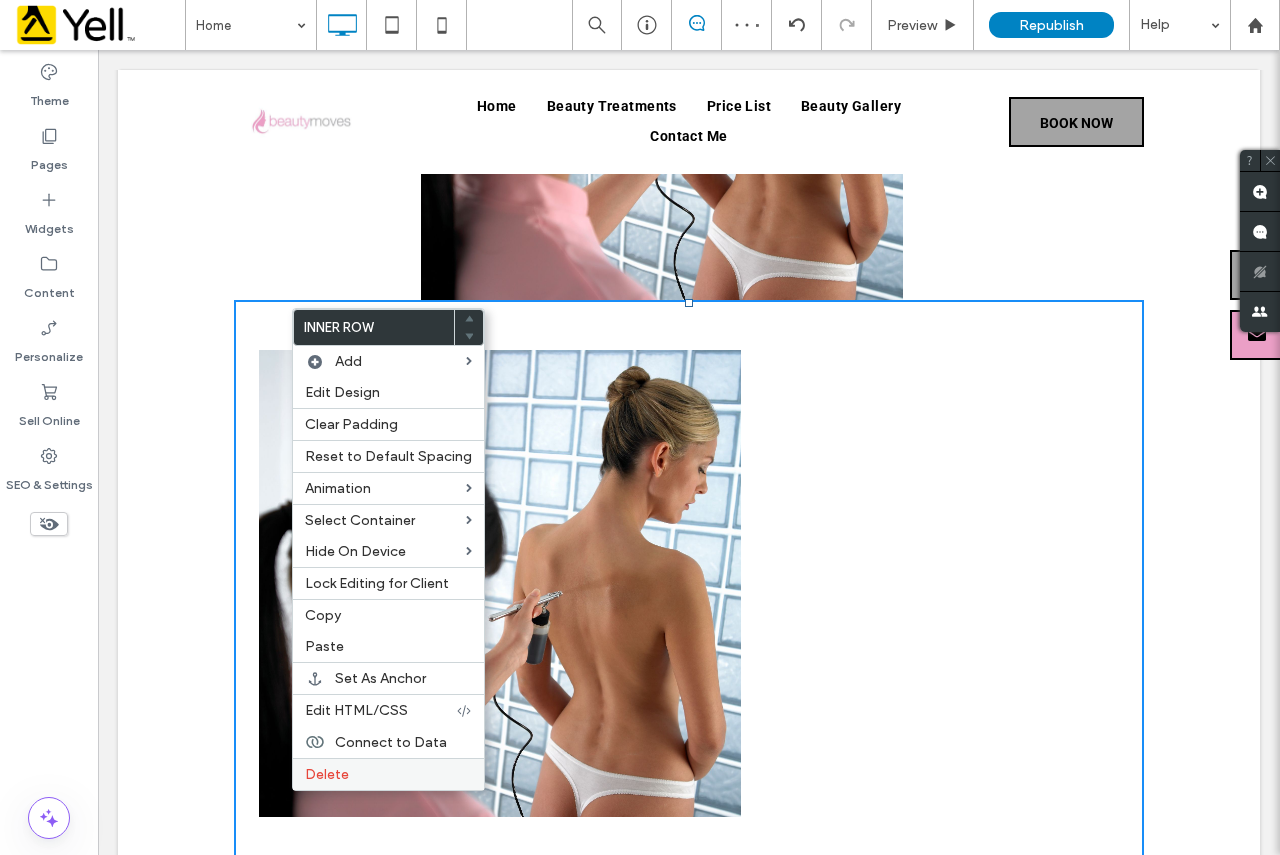 click on "Delete" at bounding box center [388, 774] 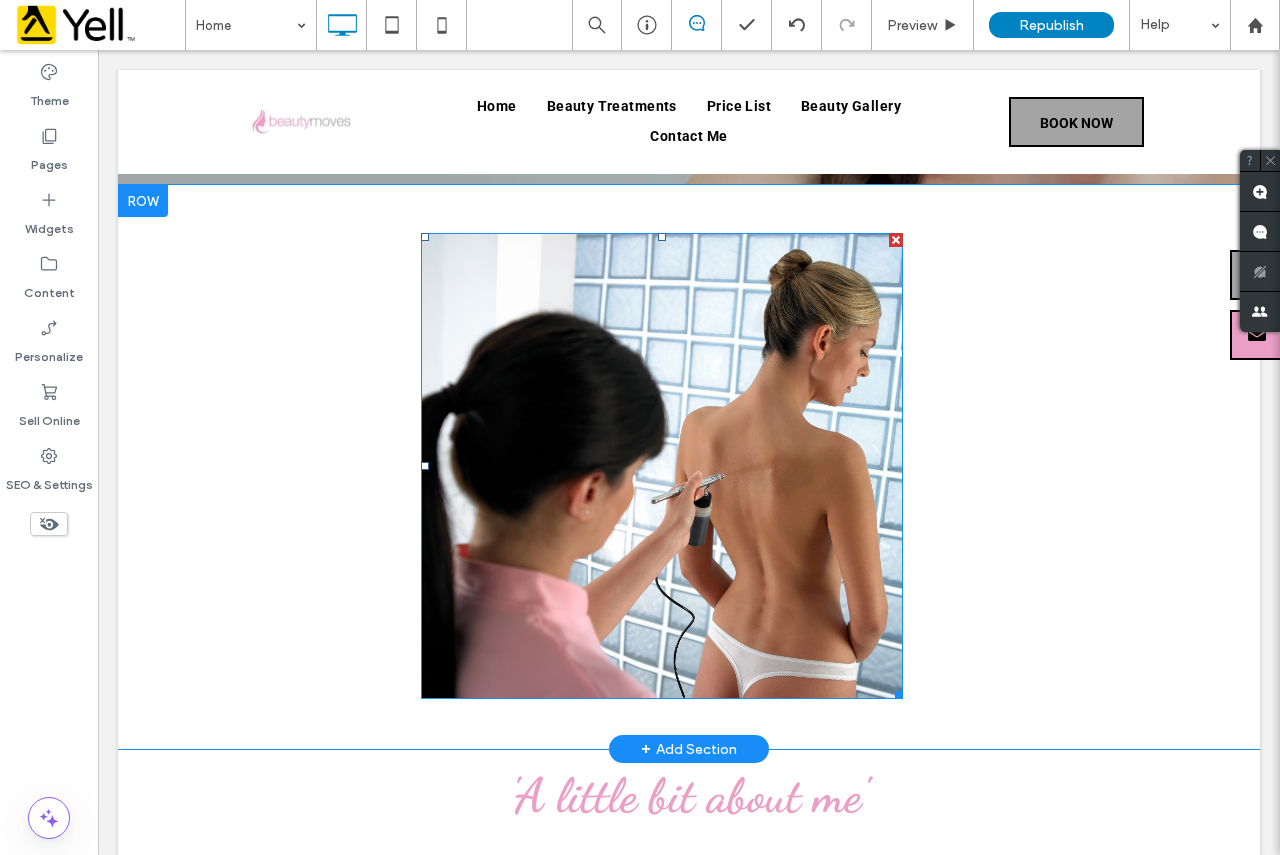 scroll, scrollTop: 436, scrollLeft: 0, axis: vertical 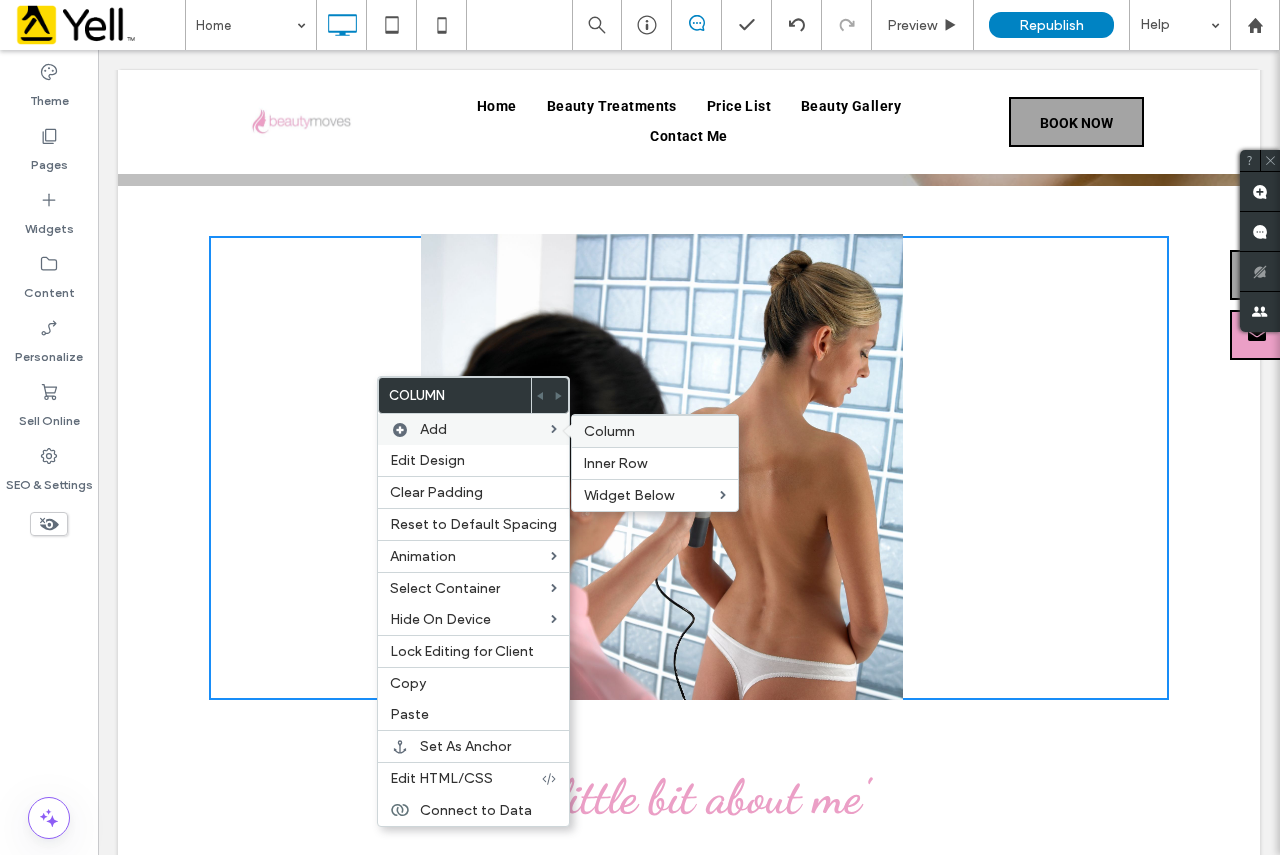 click on "Column" at bounding box center (609, 431) 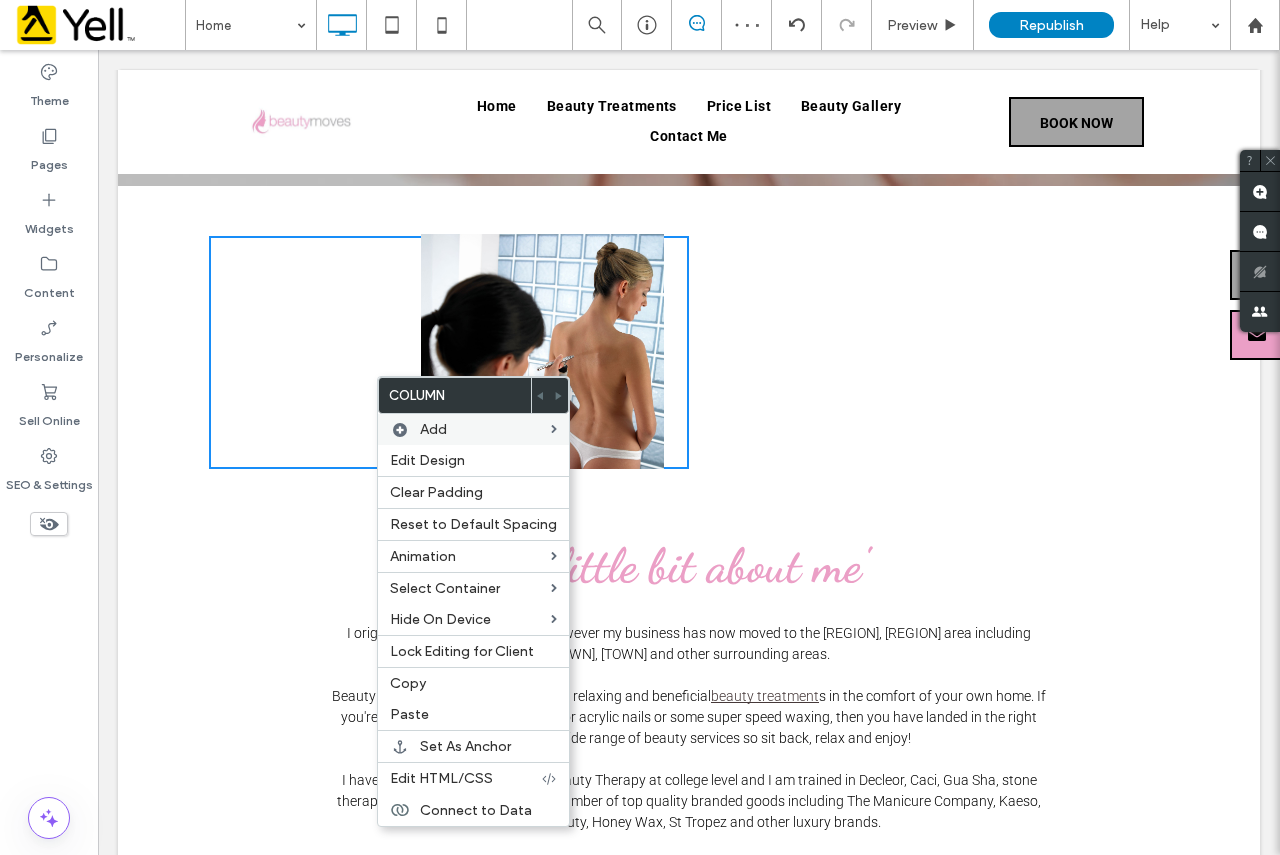 click on "Click To Paste     Click To Paste" at bounding box center (929, 352) 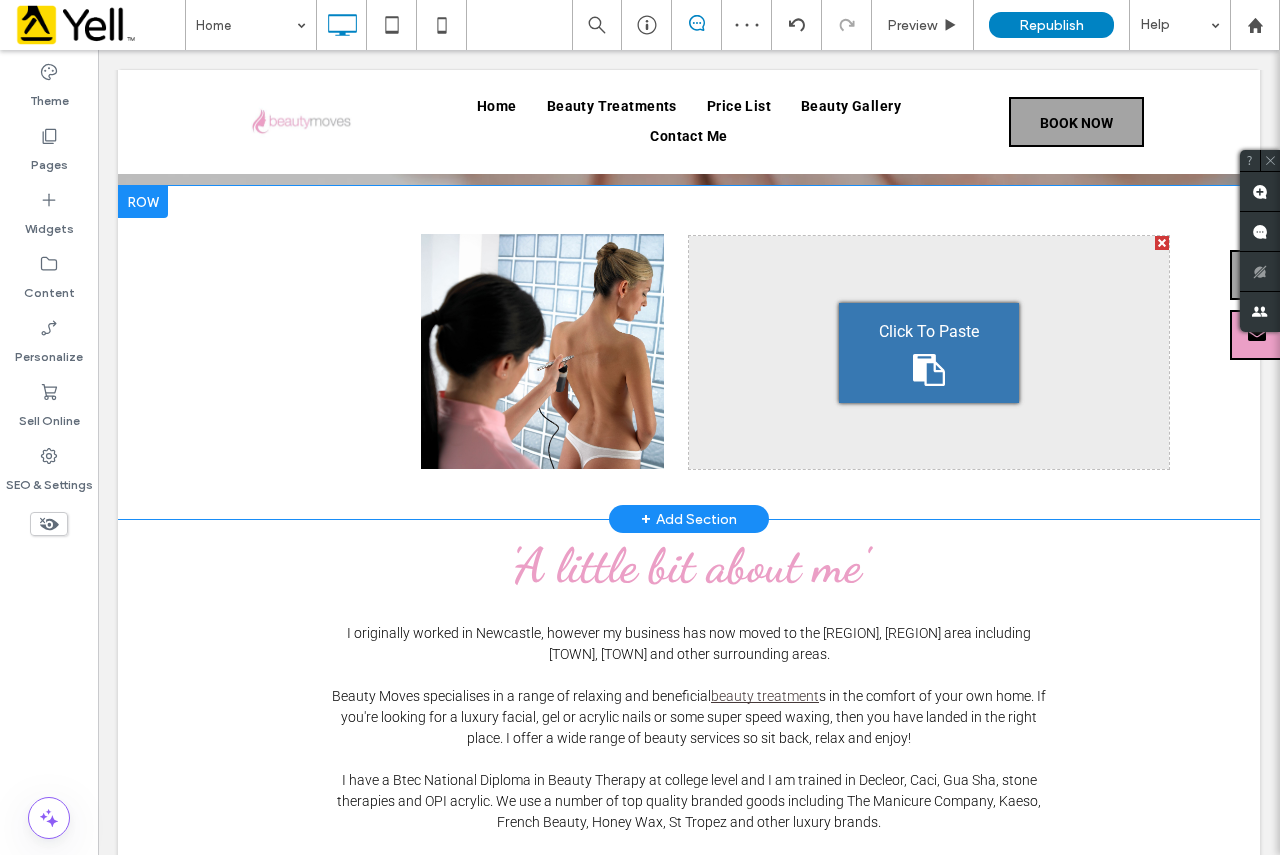 click on "Click To Paste     Click To Paste" at bounding box center [929, 352] 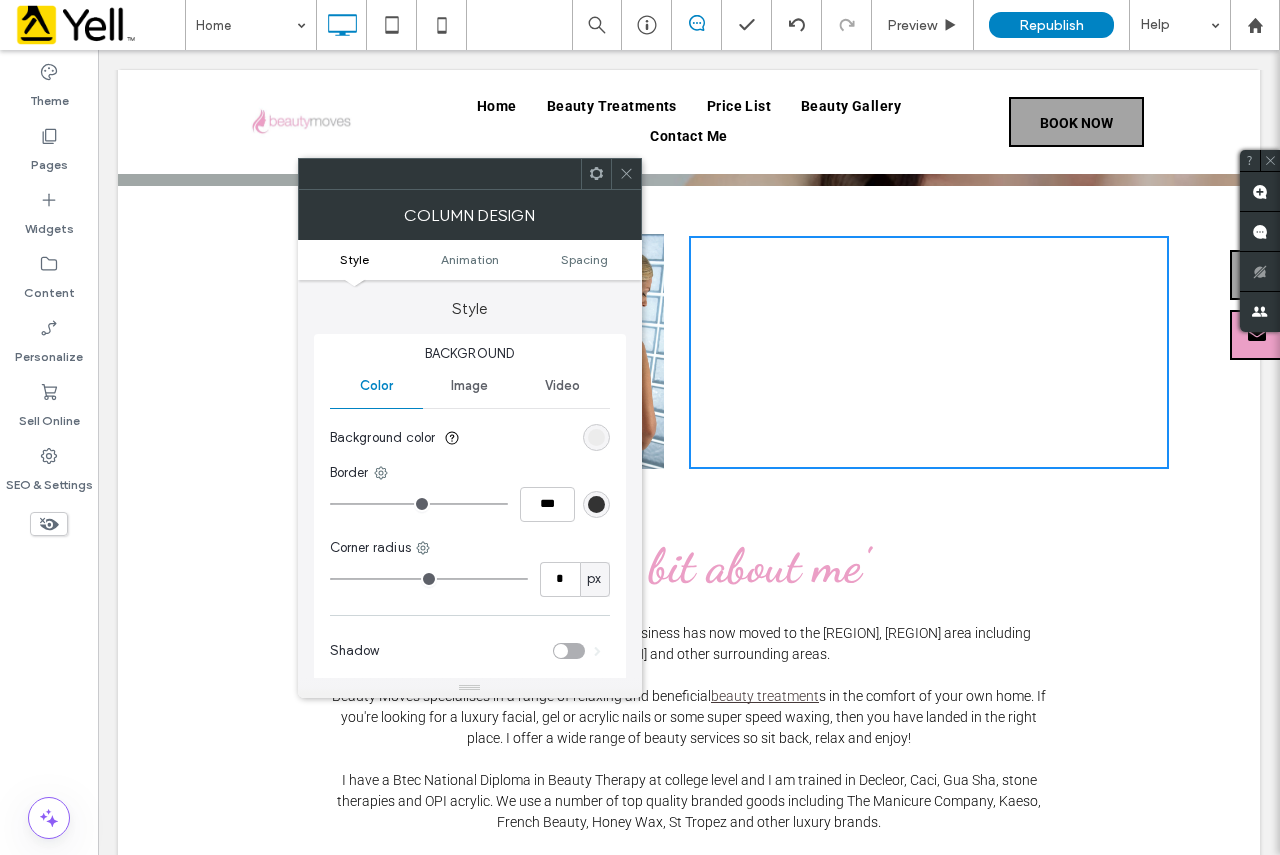 click 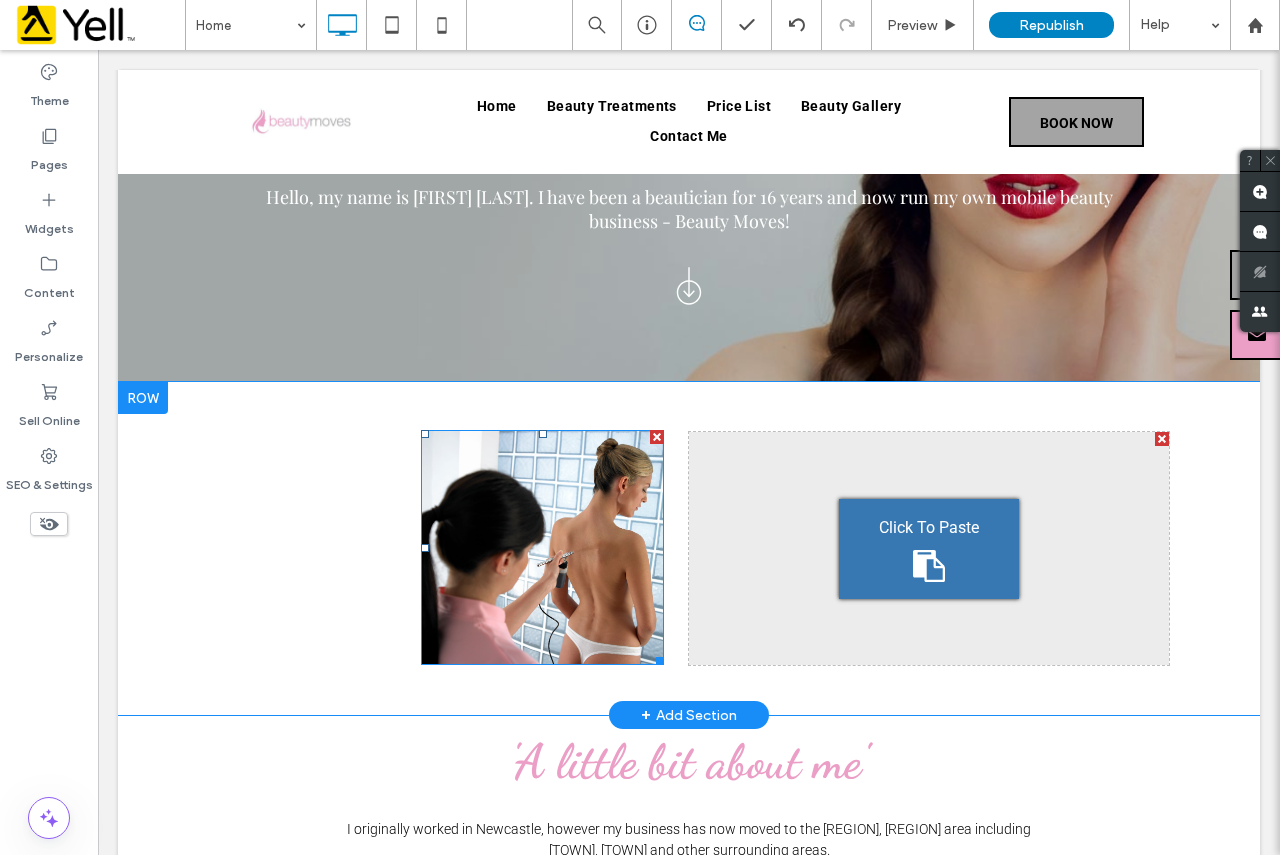 scroll, scrollTop: 236, scrollLeft: 0, axis: vertical 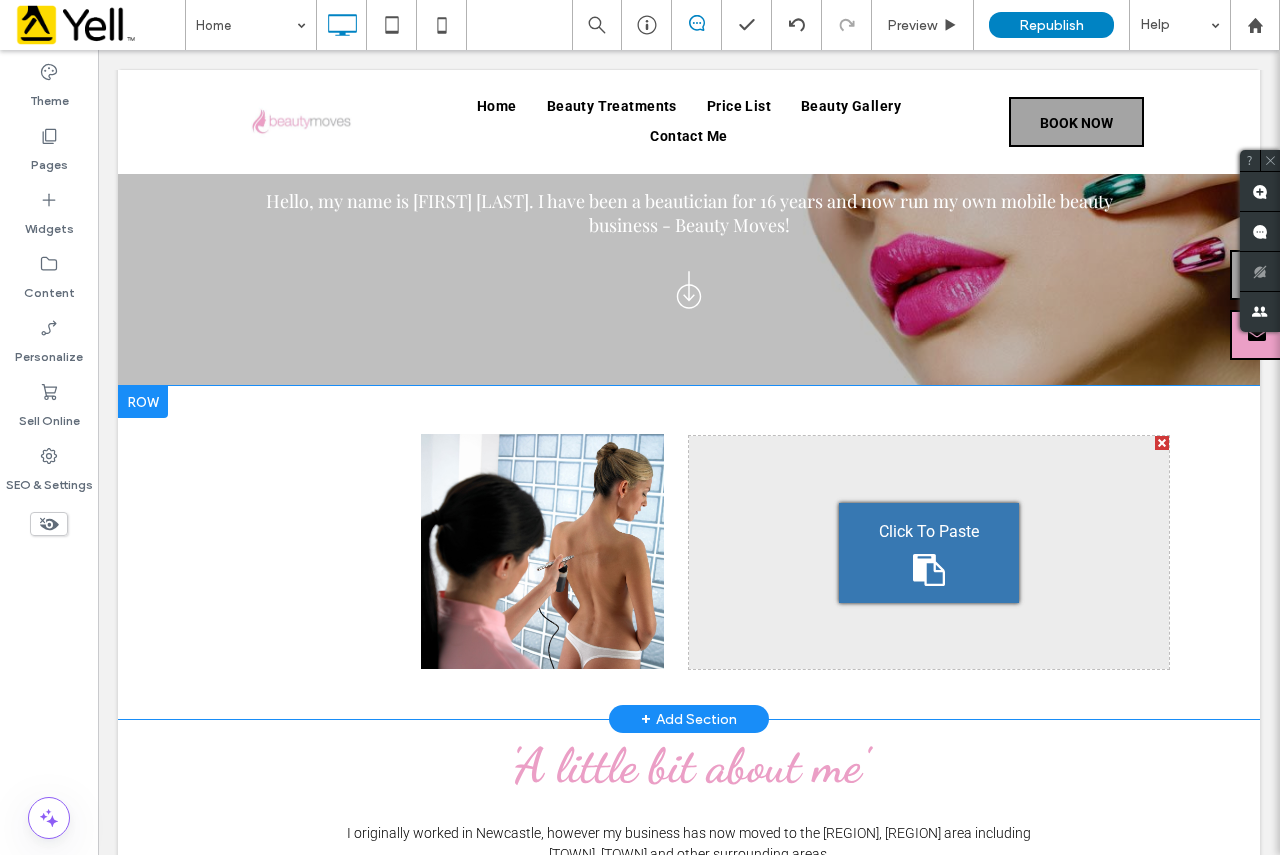 click at bounding box center [1162, 443] 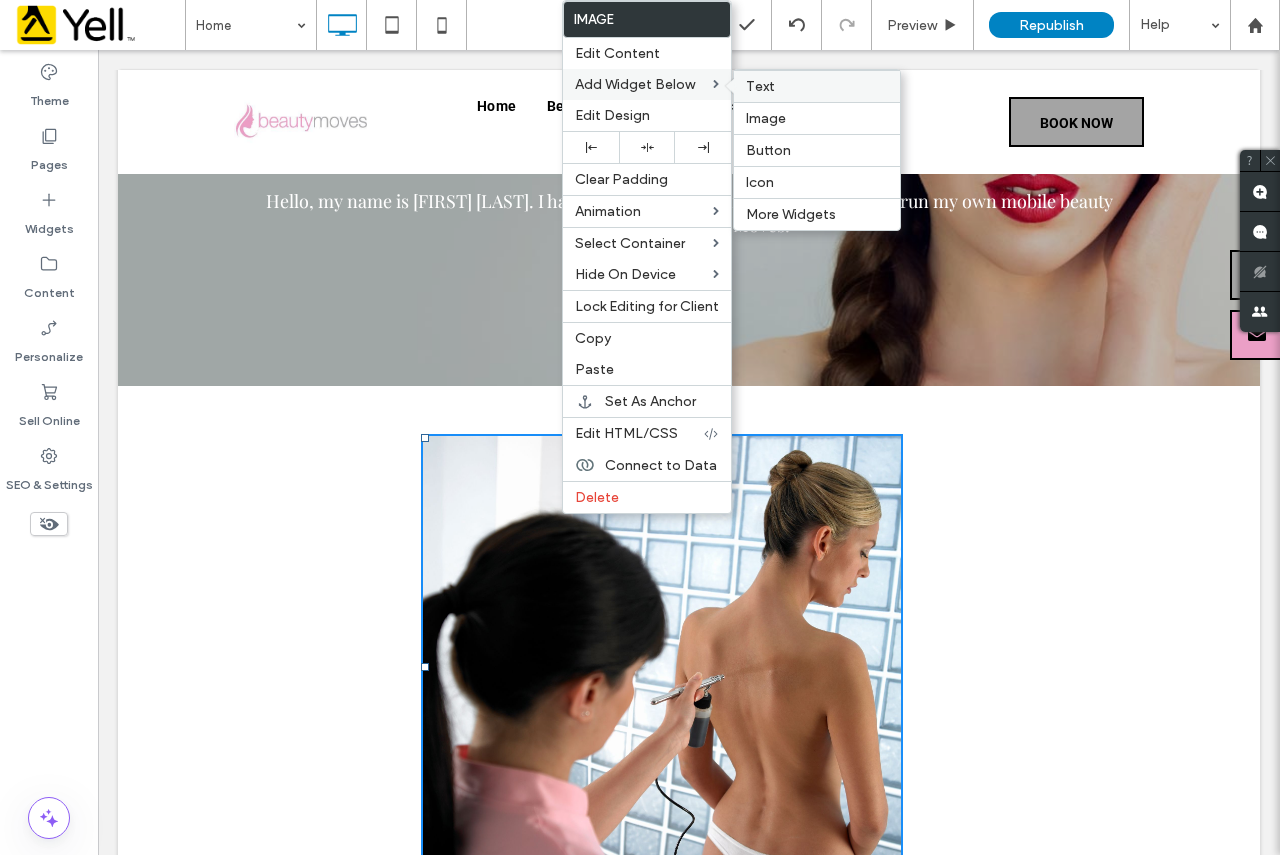 click on "Text" at bounding box center (817, 86) 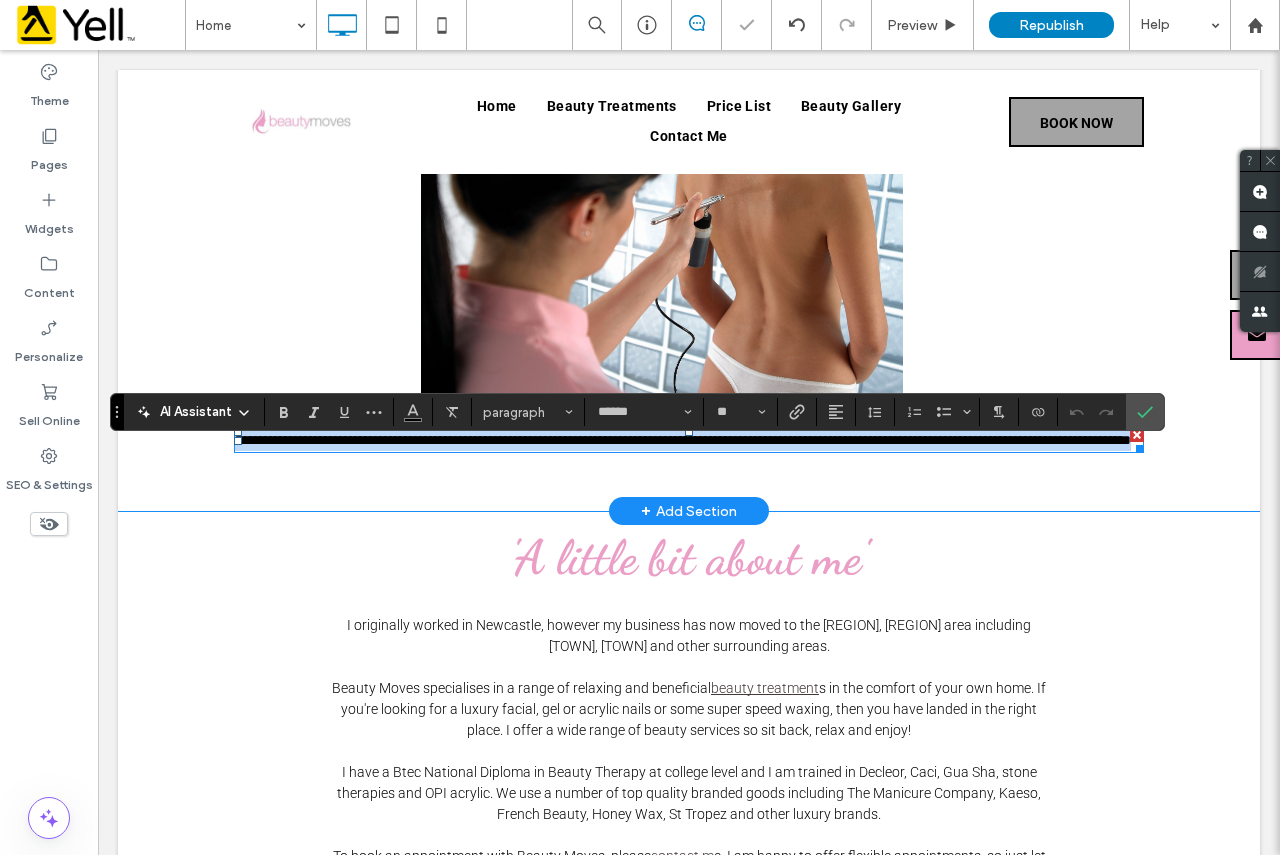 scroll, scrollTop: 699, scrollLeft: 0, axis: vertical 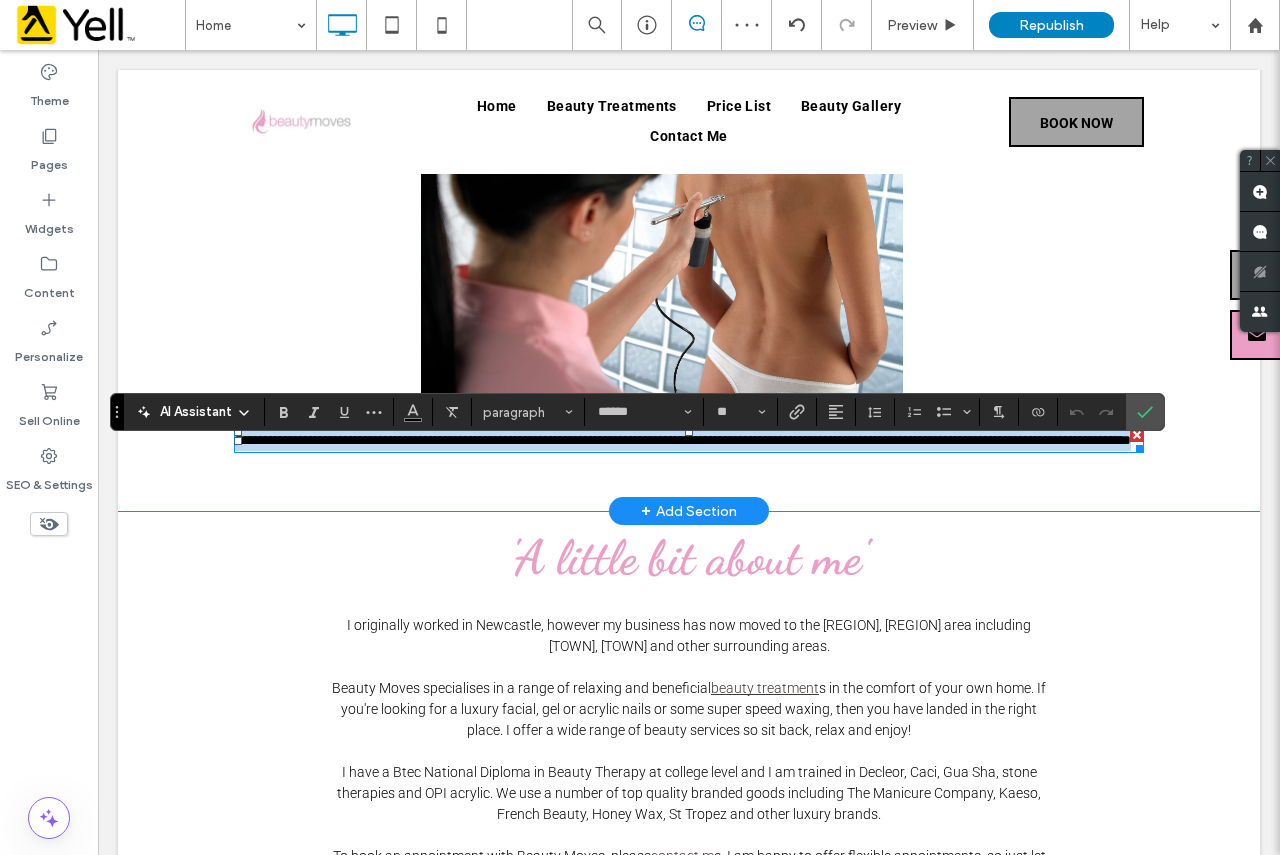 type 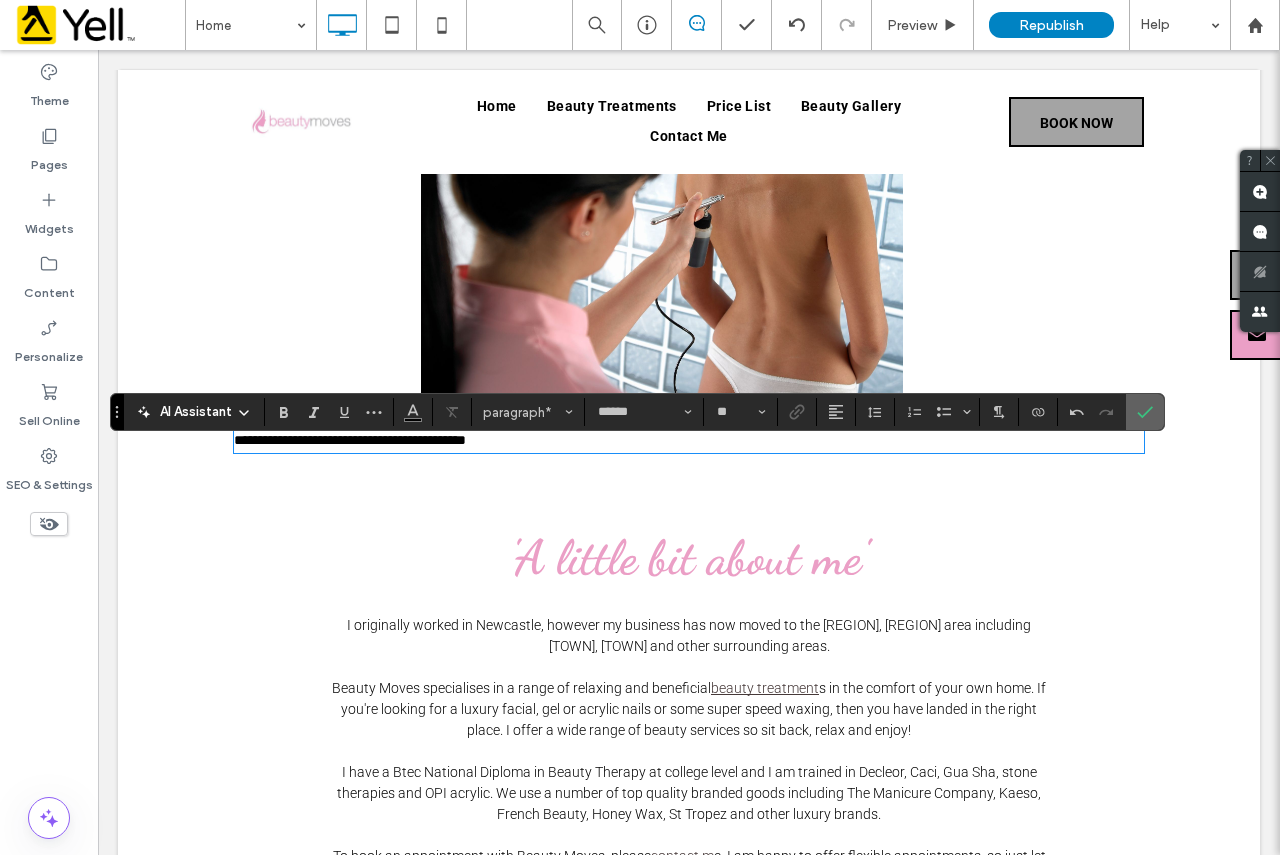 click 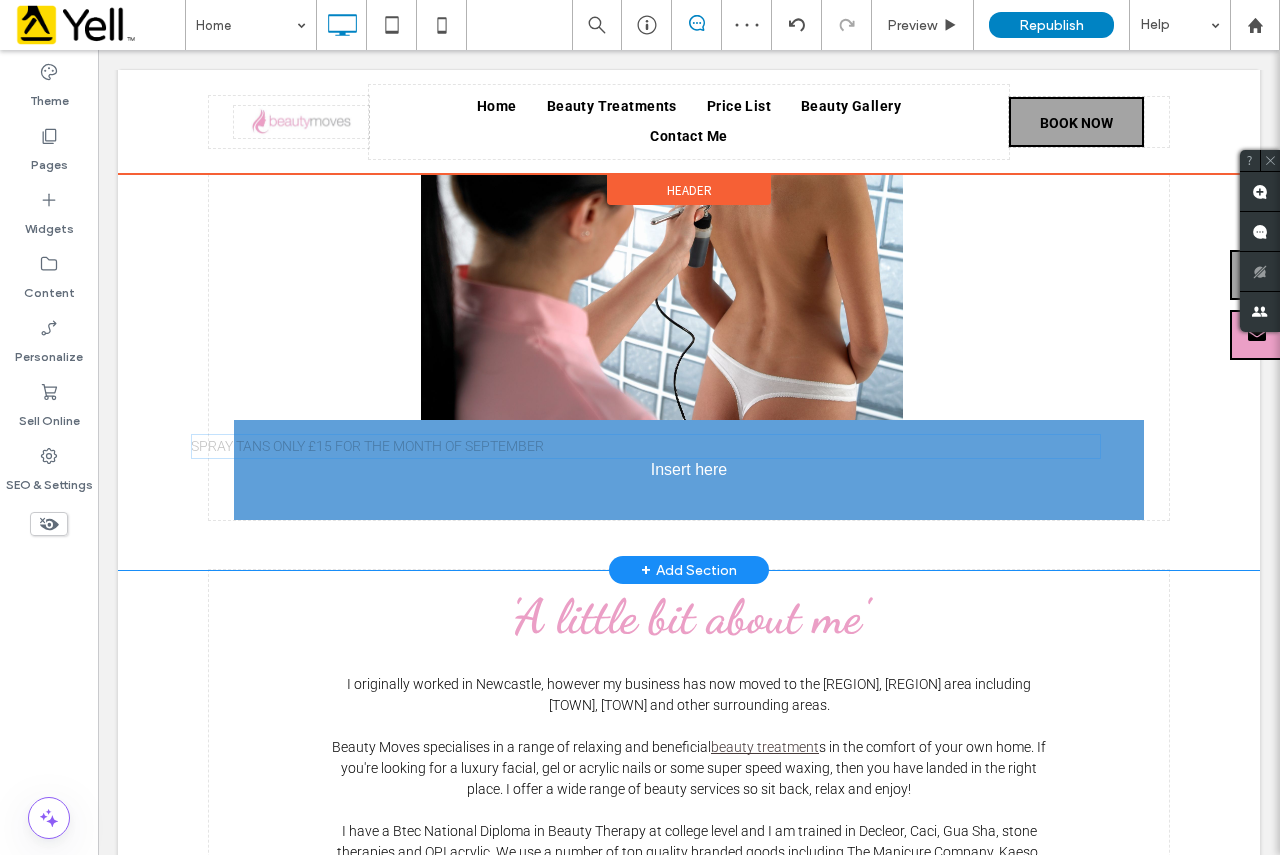 drag, startPoint x: 716, startPoint y: 433, endPoint x: 523, endPoint y: 489, distance: 200.96019 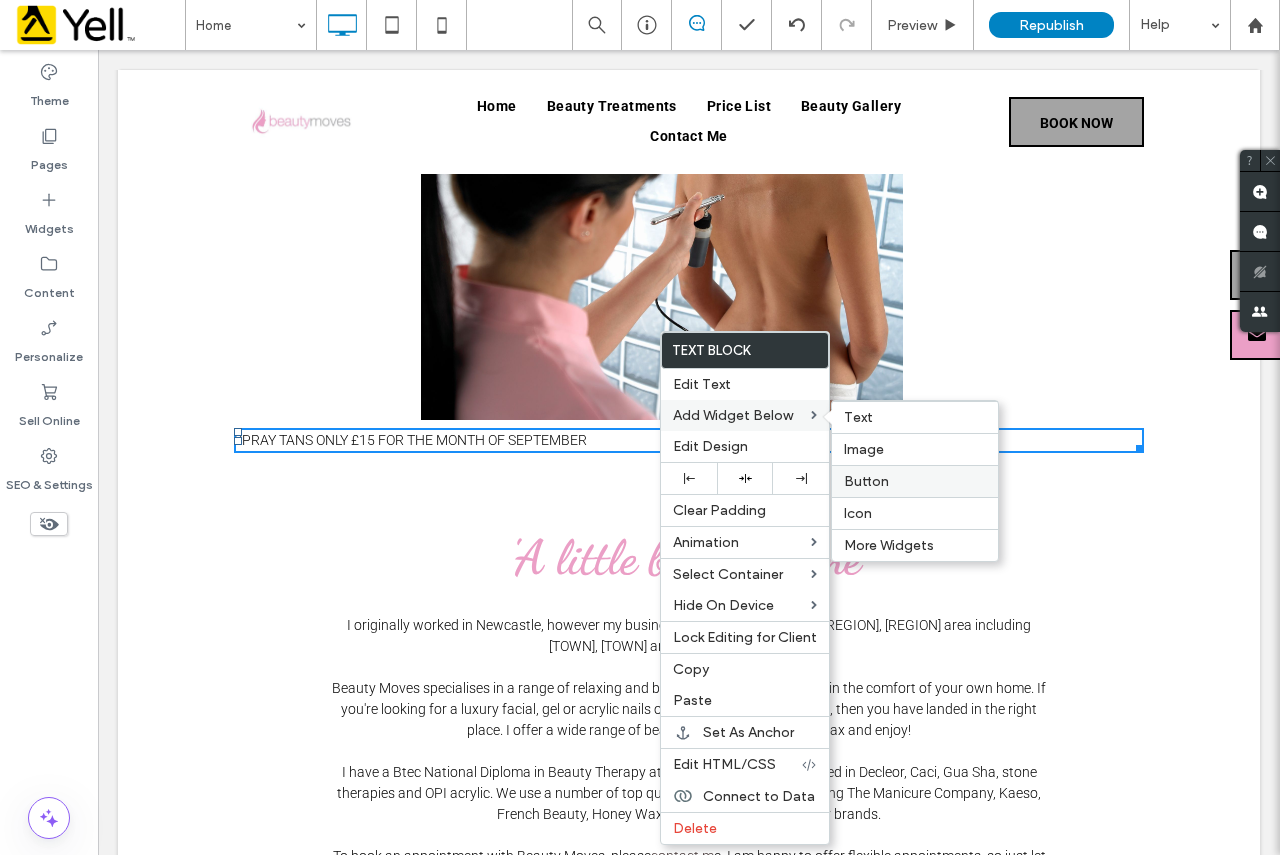 click on "Button" at bounding box center [915, 481] 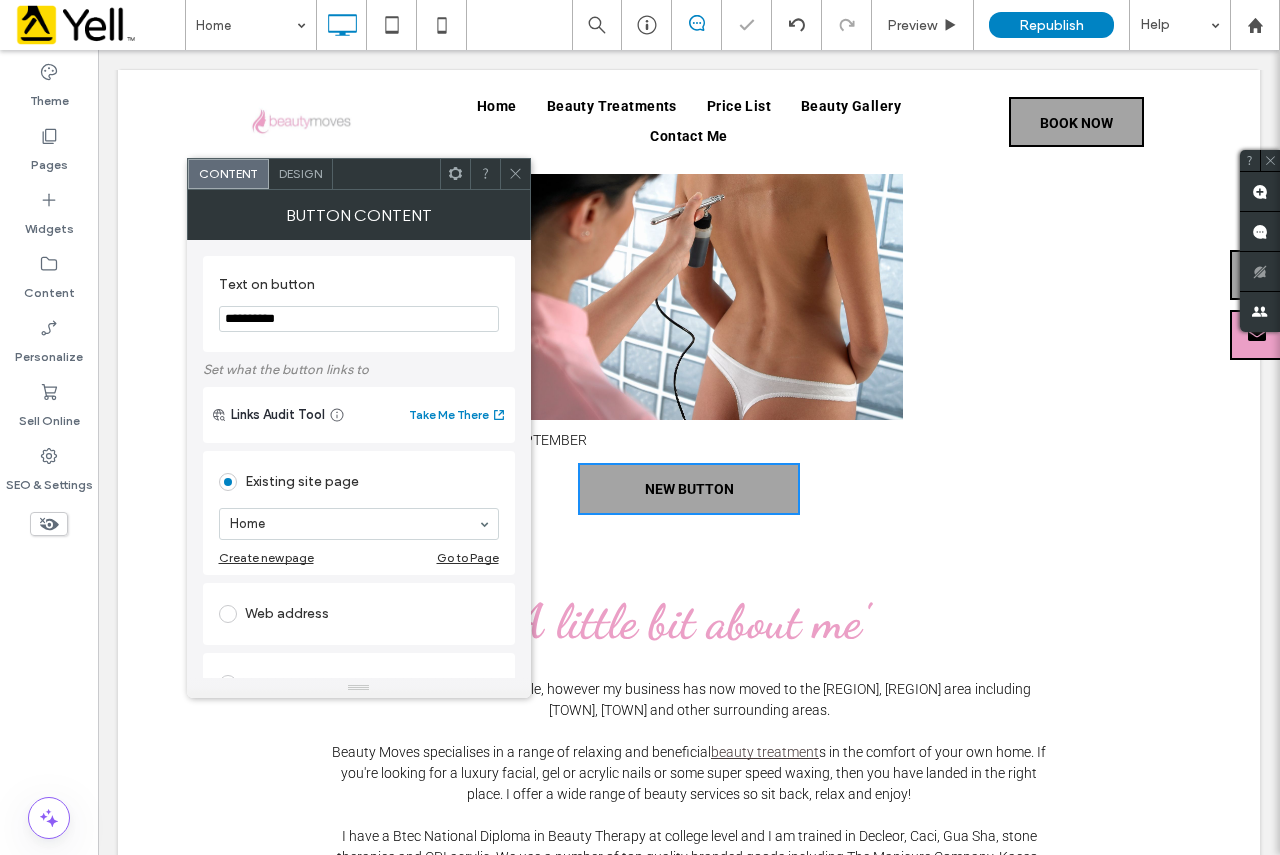 click at bounding box center [515, 174] 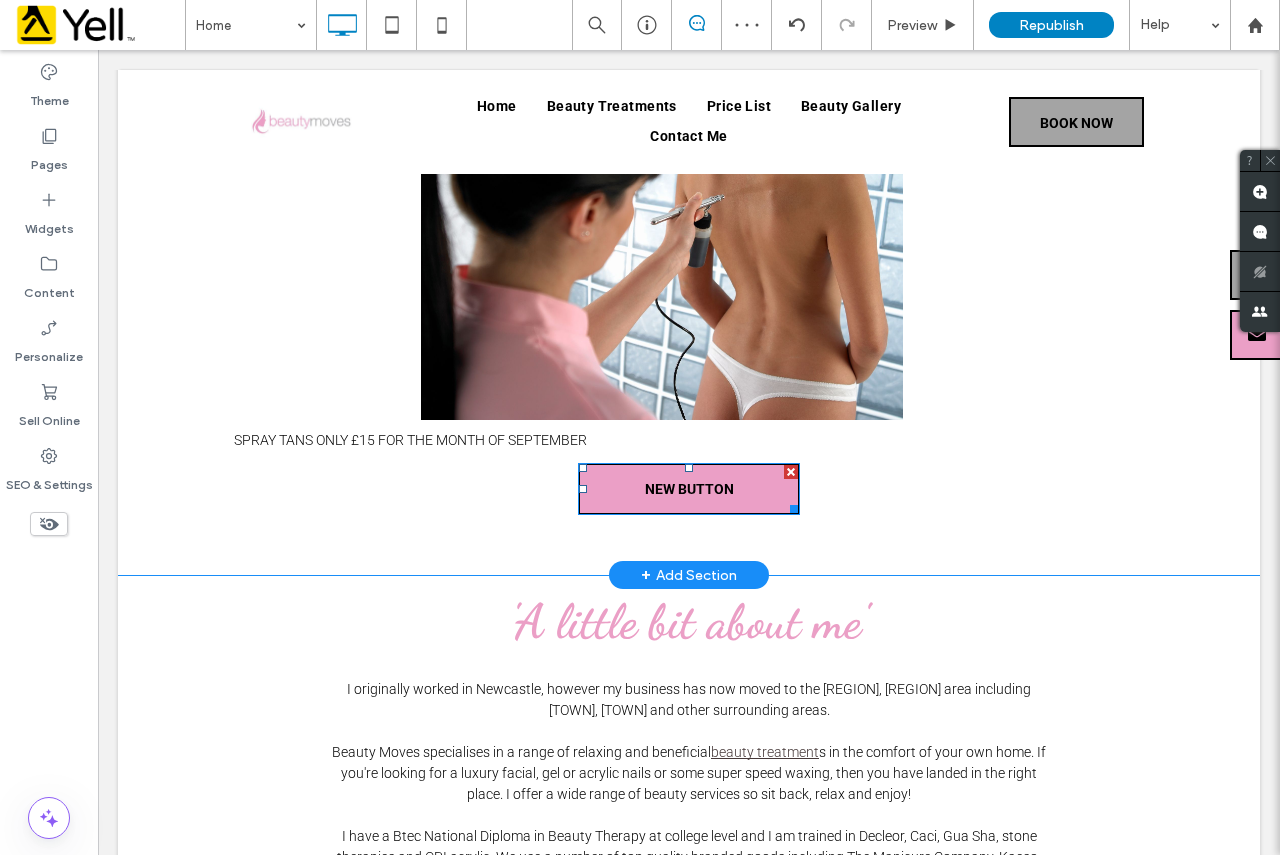 click on "New Button" at bounding box center [689, 489] 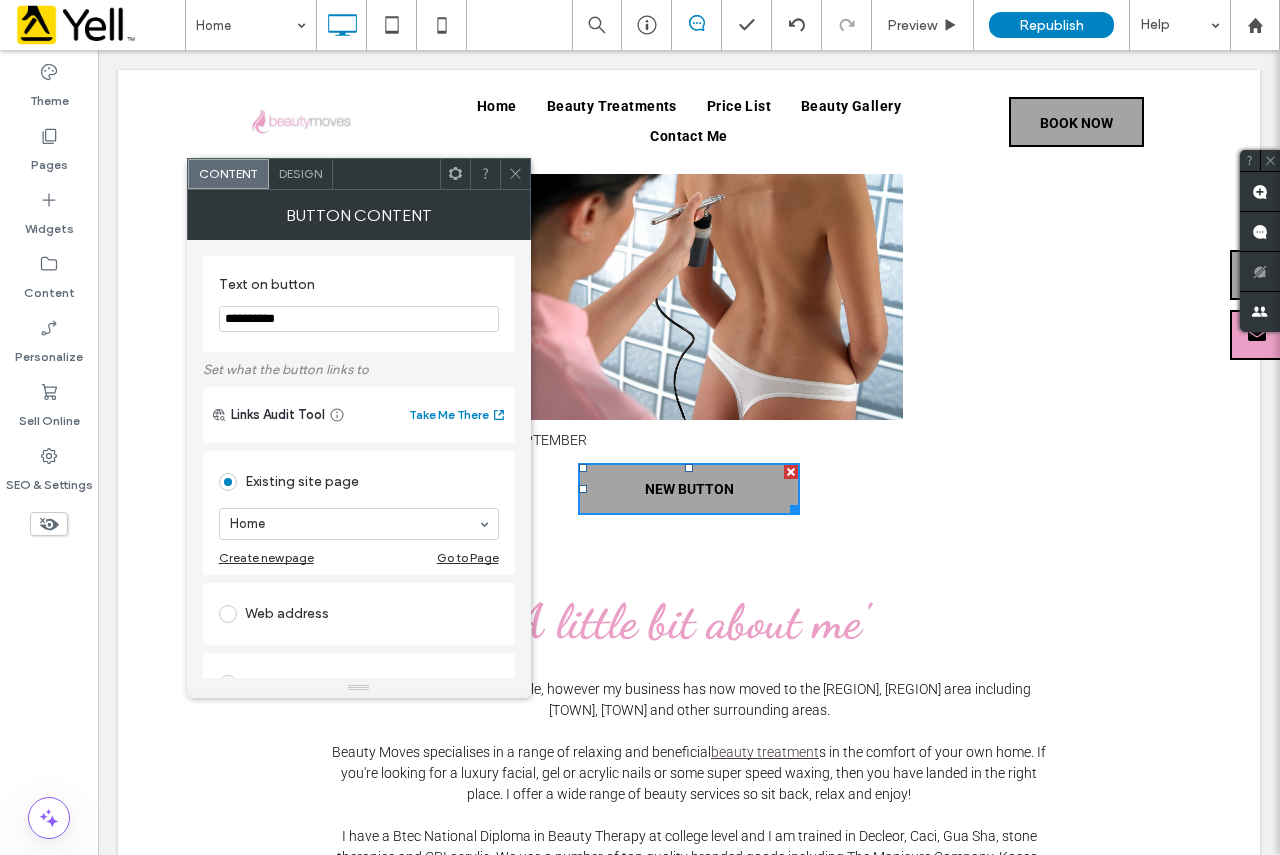 click on "**********" at bounding box center (359, 319) 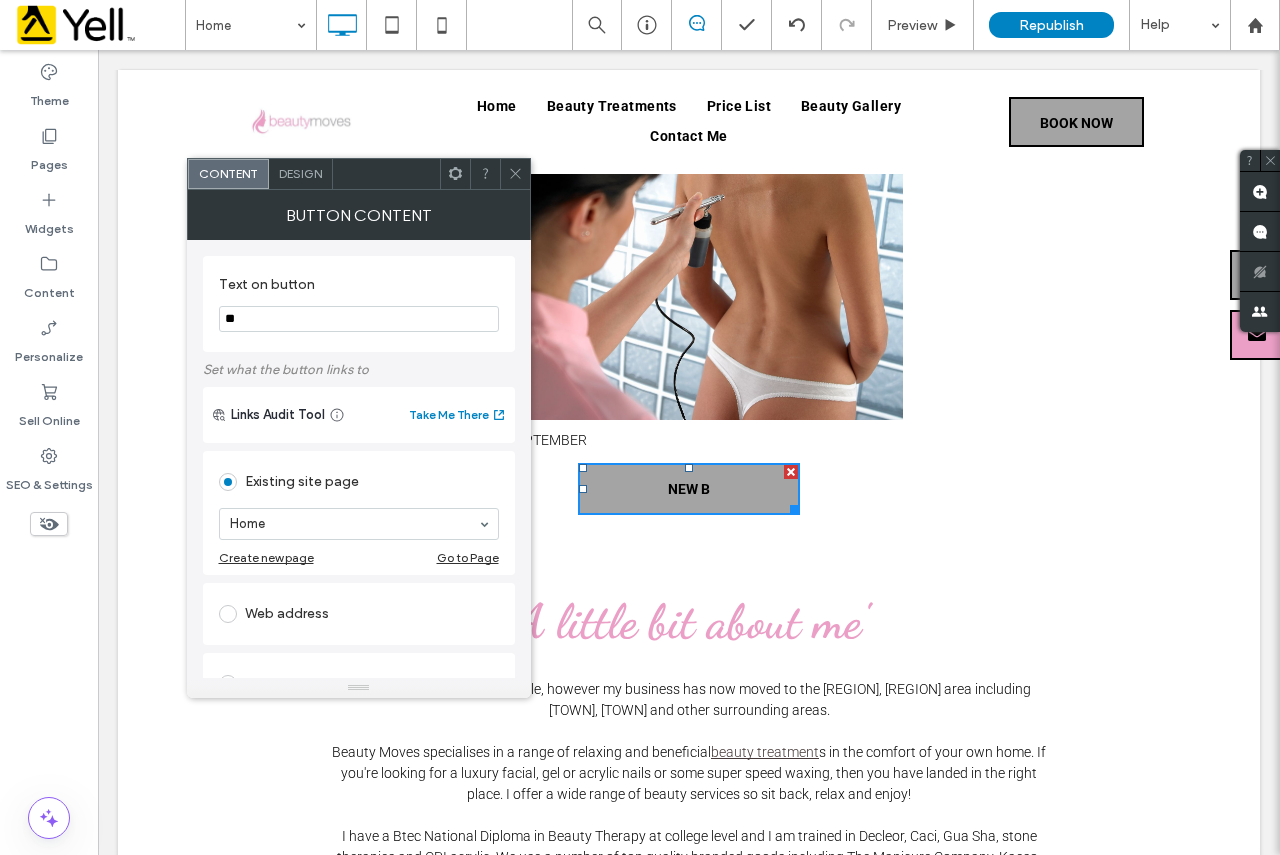 type on "*" 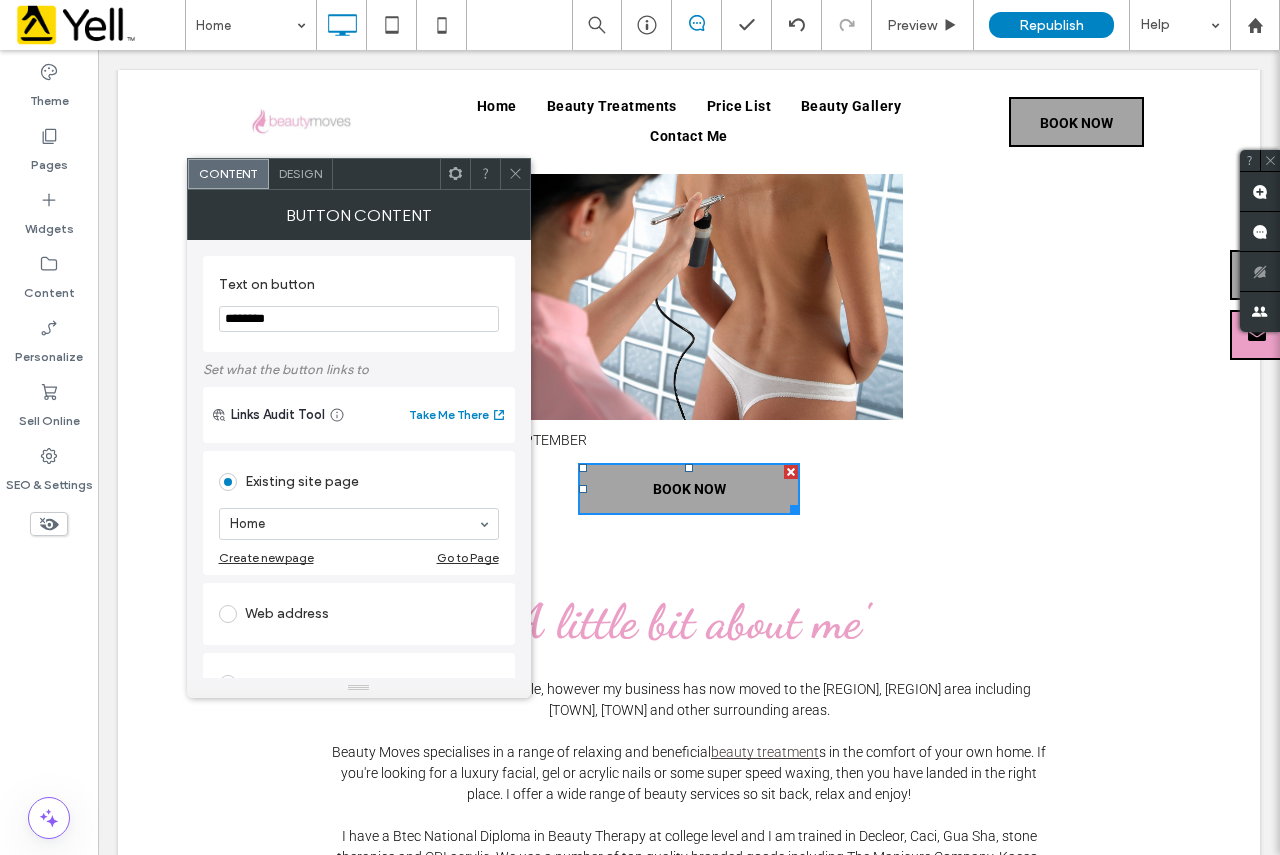 type on "********" 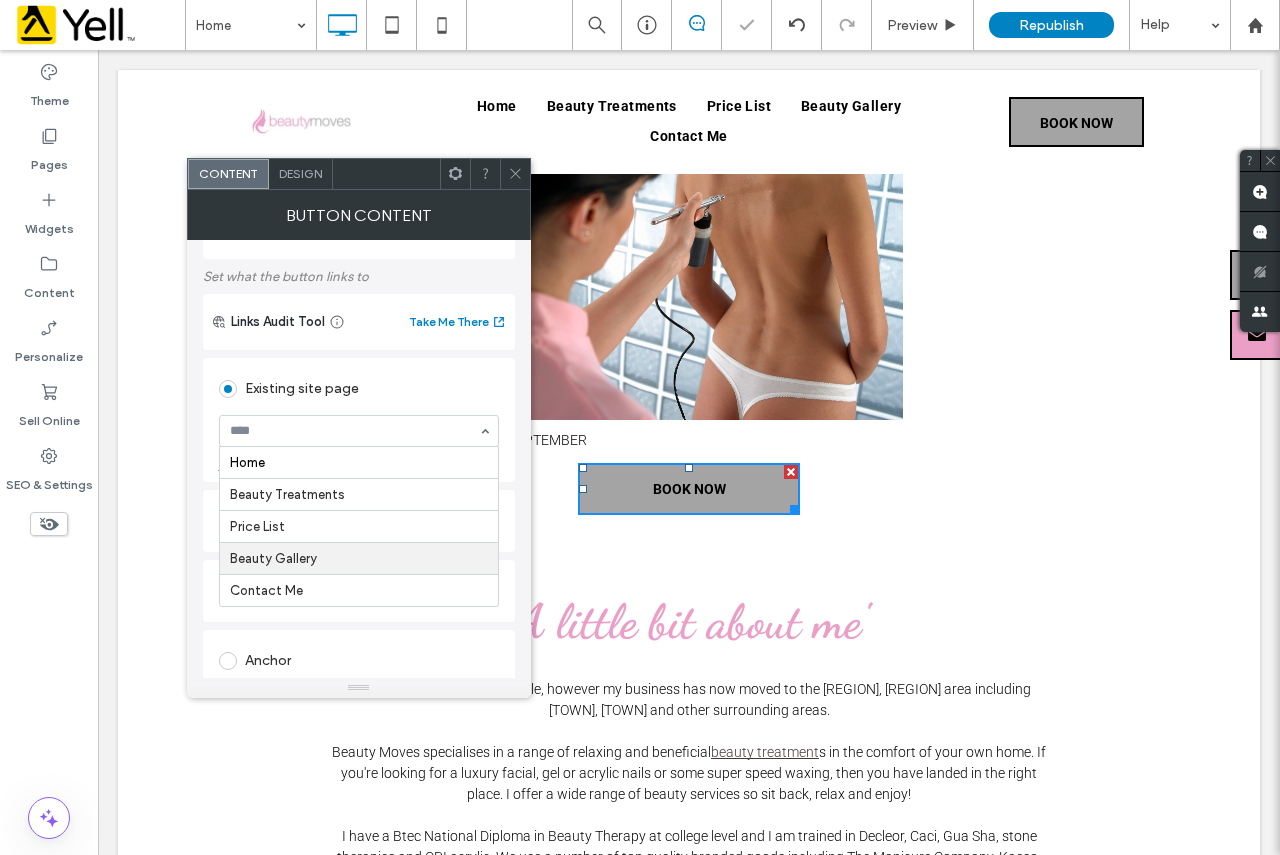 scroll, scrollTop: 300, scrollLeft: 0, axis: vertical 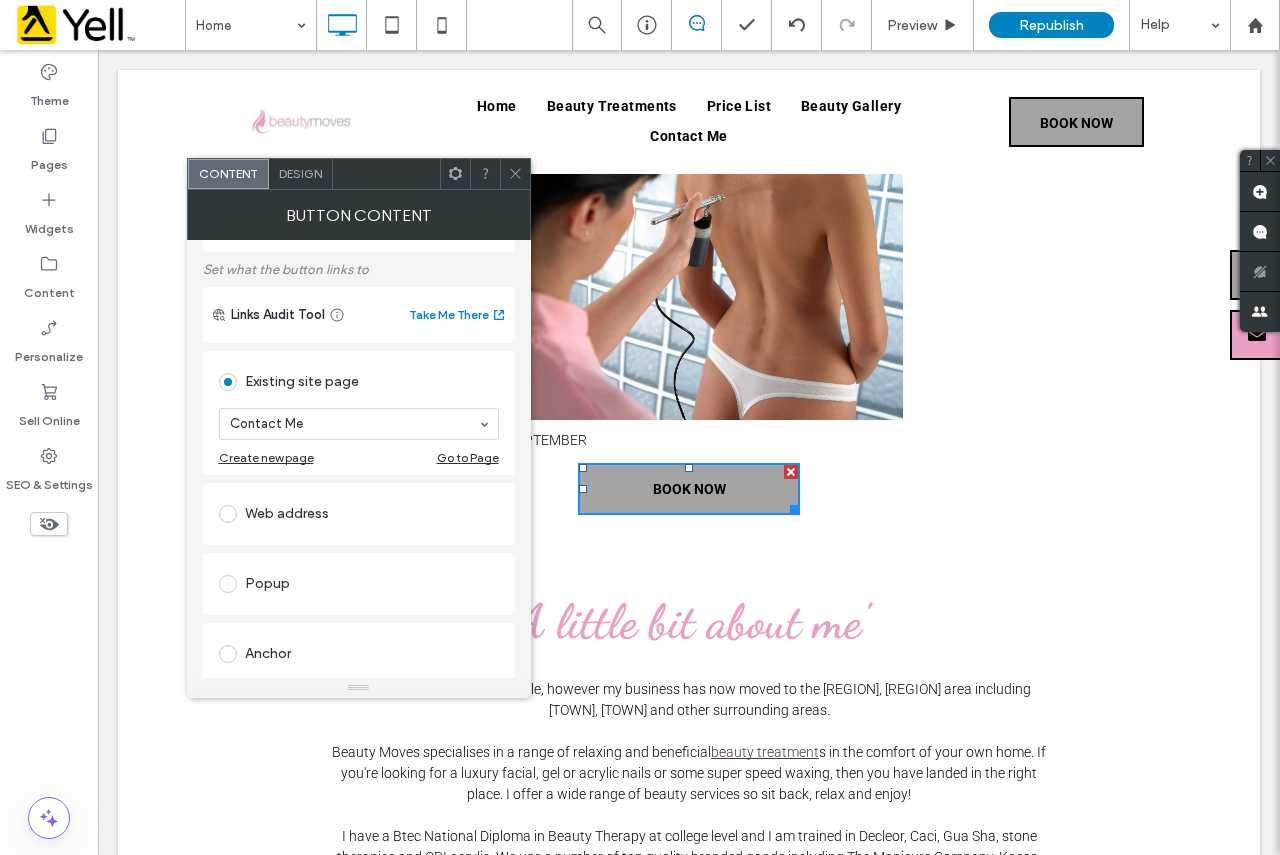 click at bounding box center [515, 174] 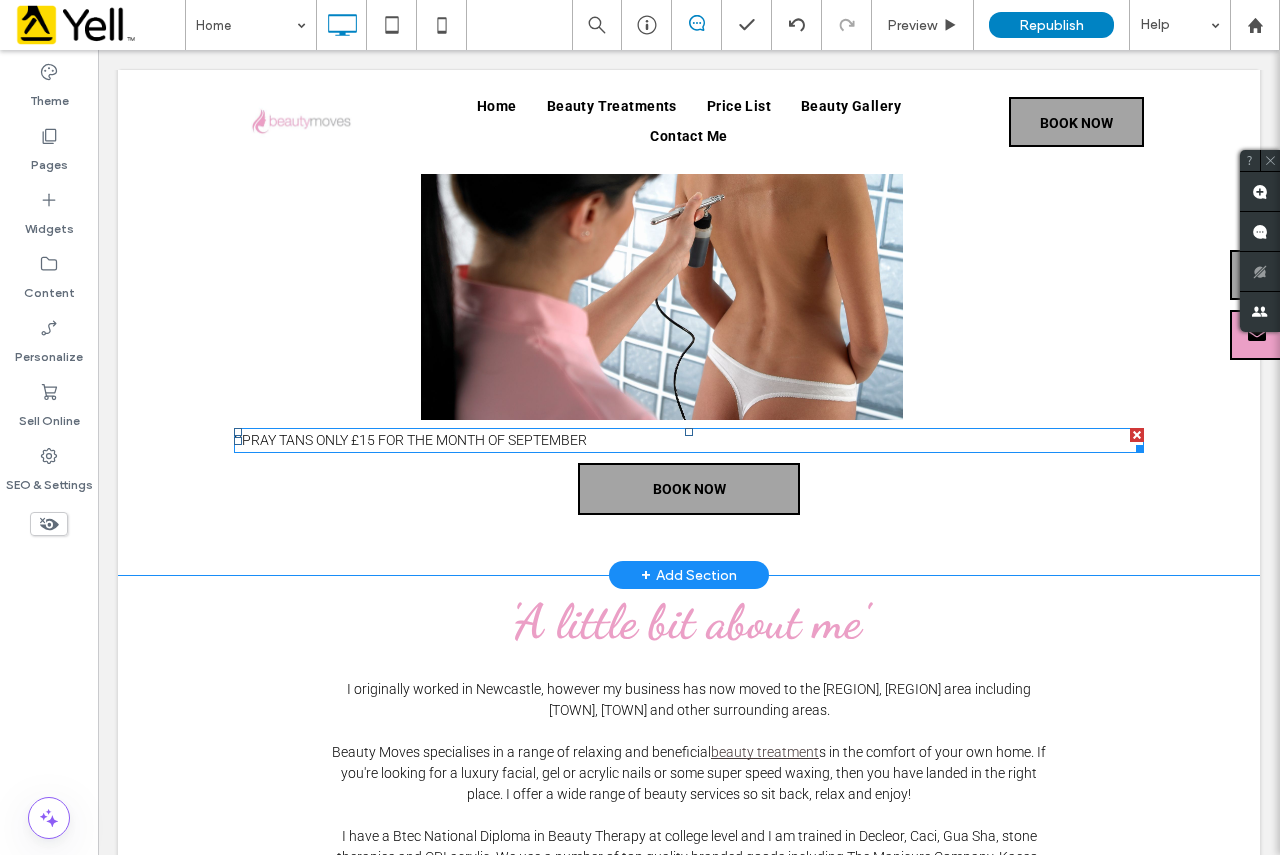 click on "SPRAY TANS ONLY £15 FOR THE MONTH OF SEPTEMBER" at bounding box center (689, 440) 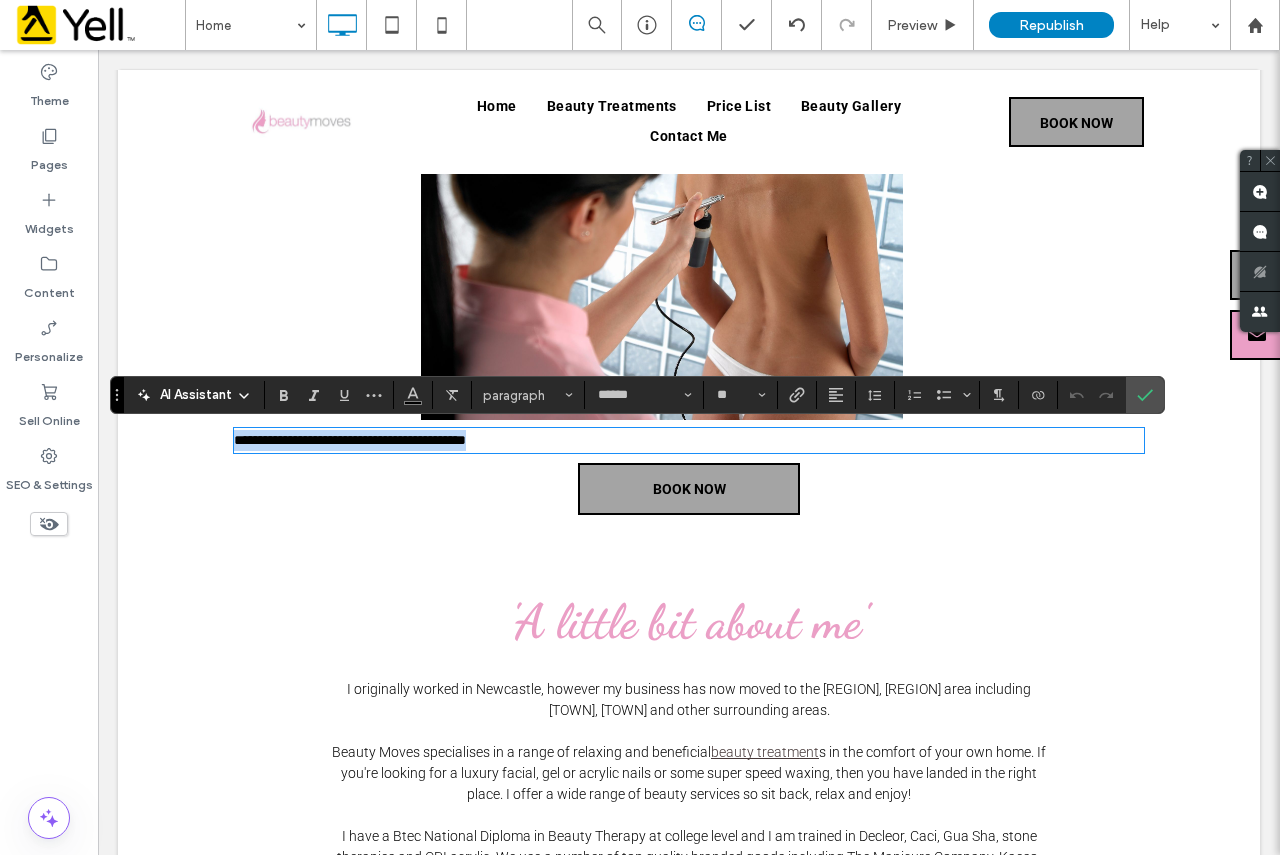 drag, startPoint x: 590, startPoint y: 440, endPoint x: 227, endPoint y: 432, distance: 363.08813 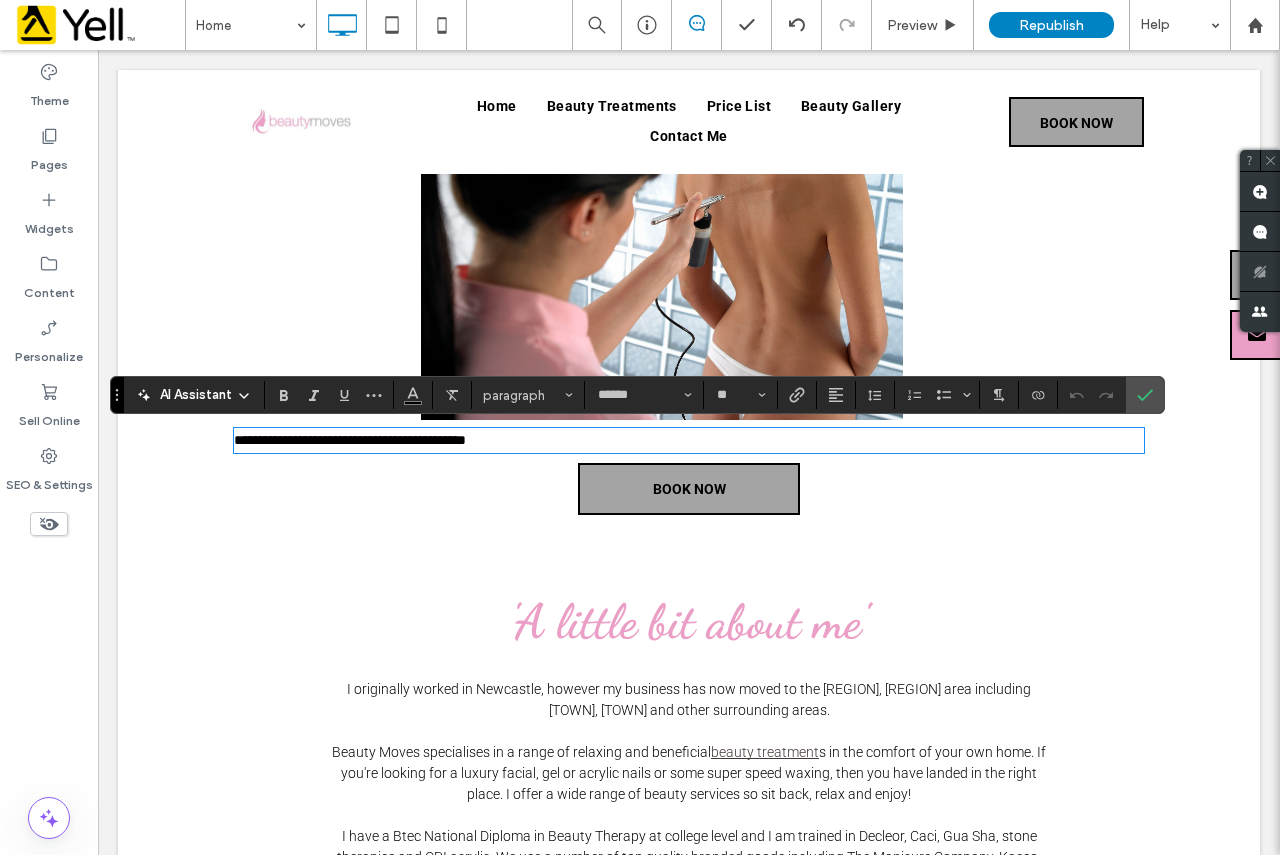 click on "'A little bit about me'" at bounding box center (689, 621) 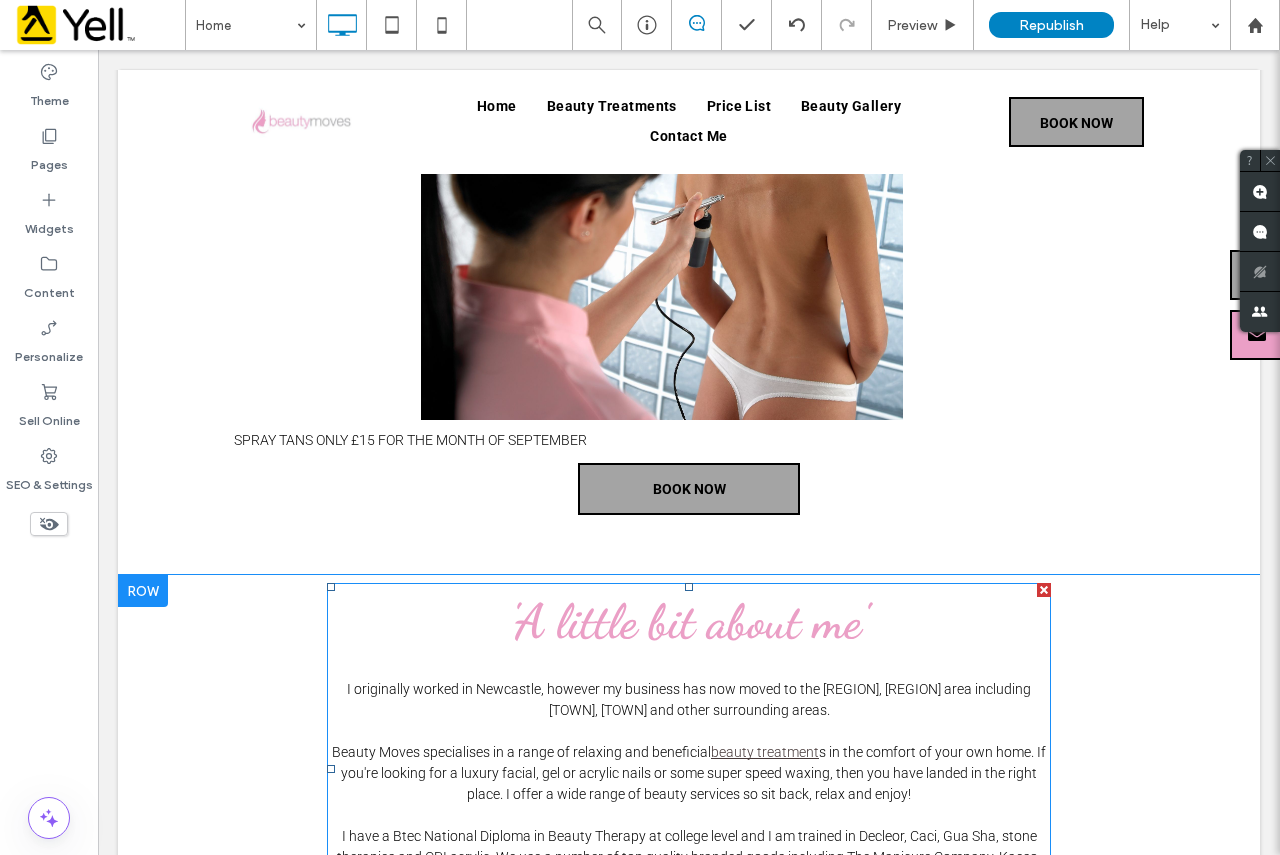 click on "'A little bit about me'" at bounding box center (689, 621) 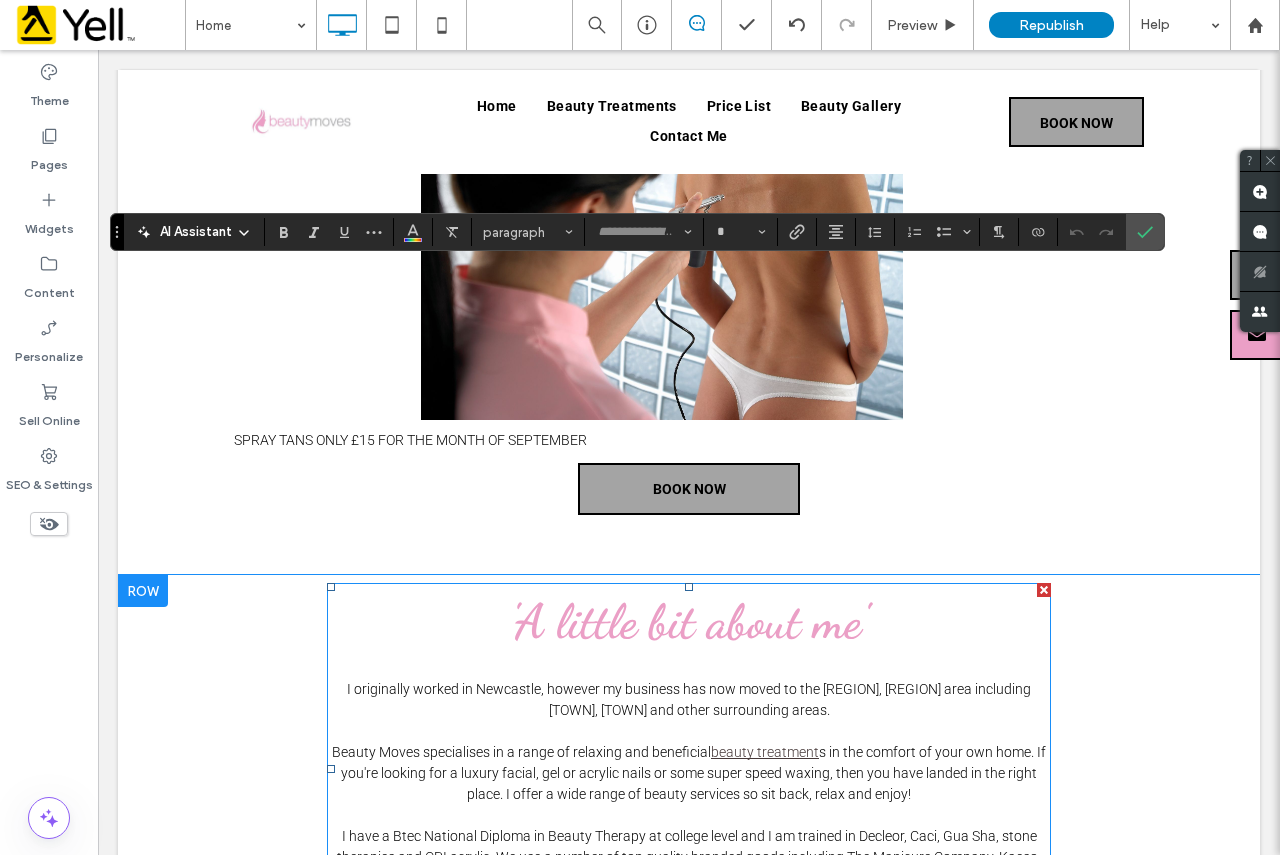 scroll, scrollTop: 1018, scrollLeft: 0, axis: vertical 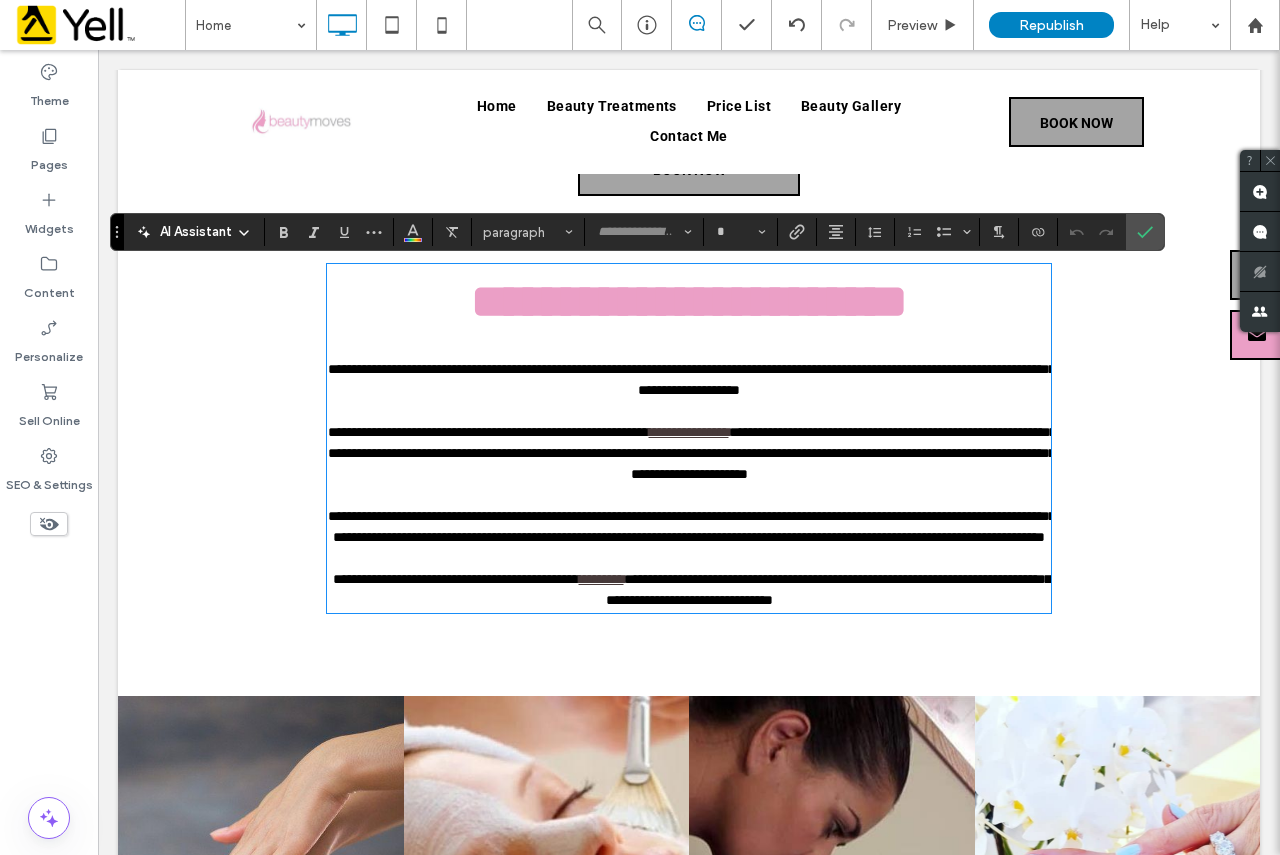click on "**********" at bounding box center [689, 590] 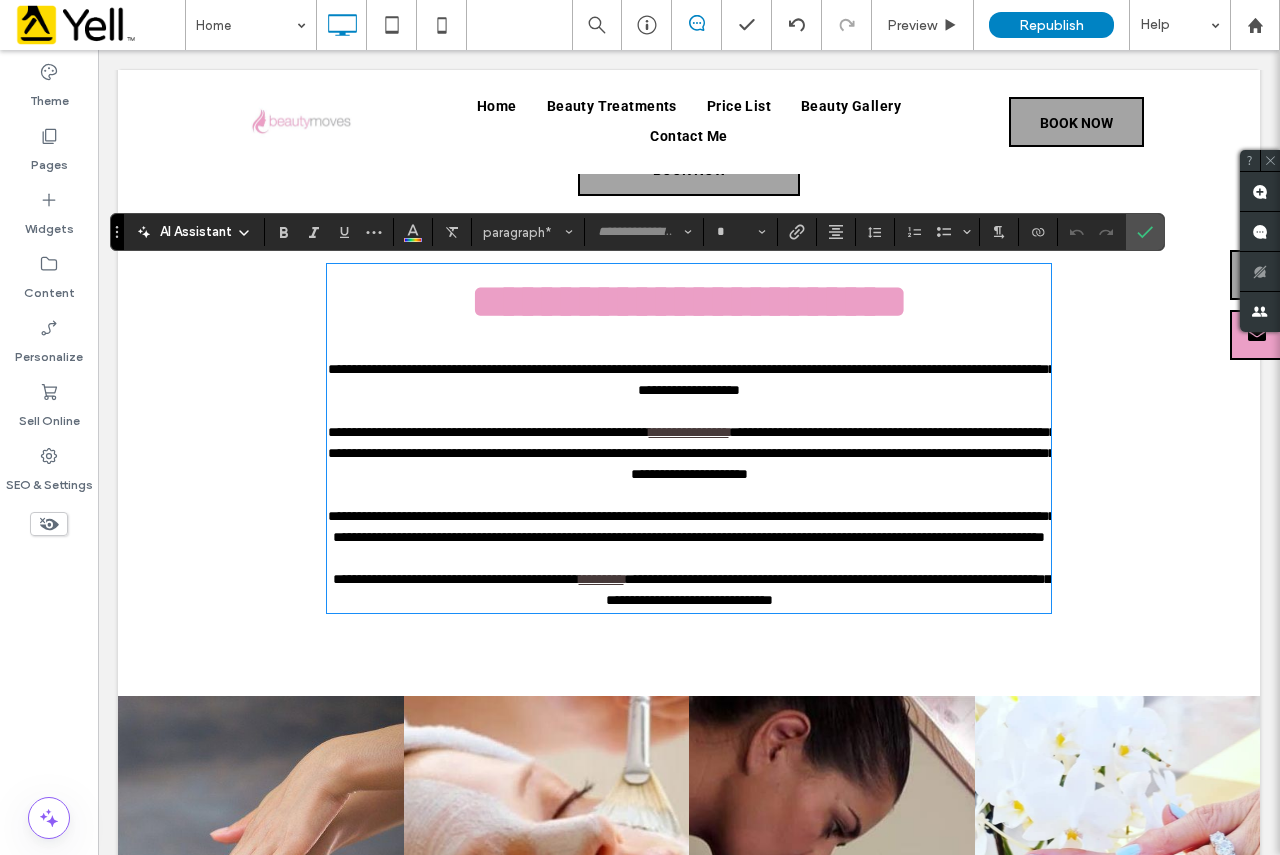 click on "**********" at bounding box center (689, 302) 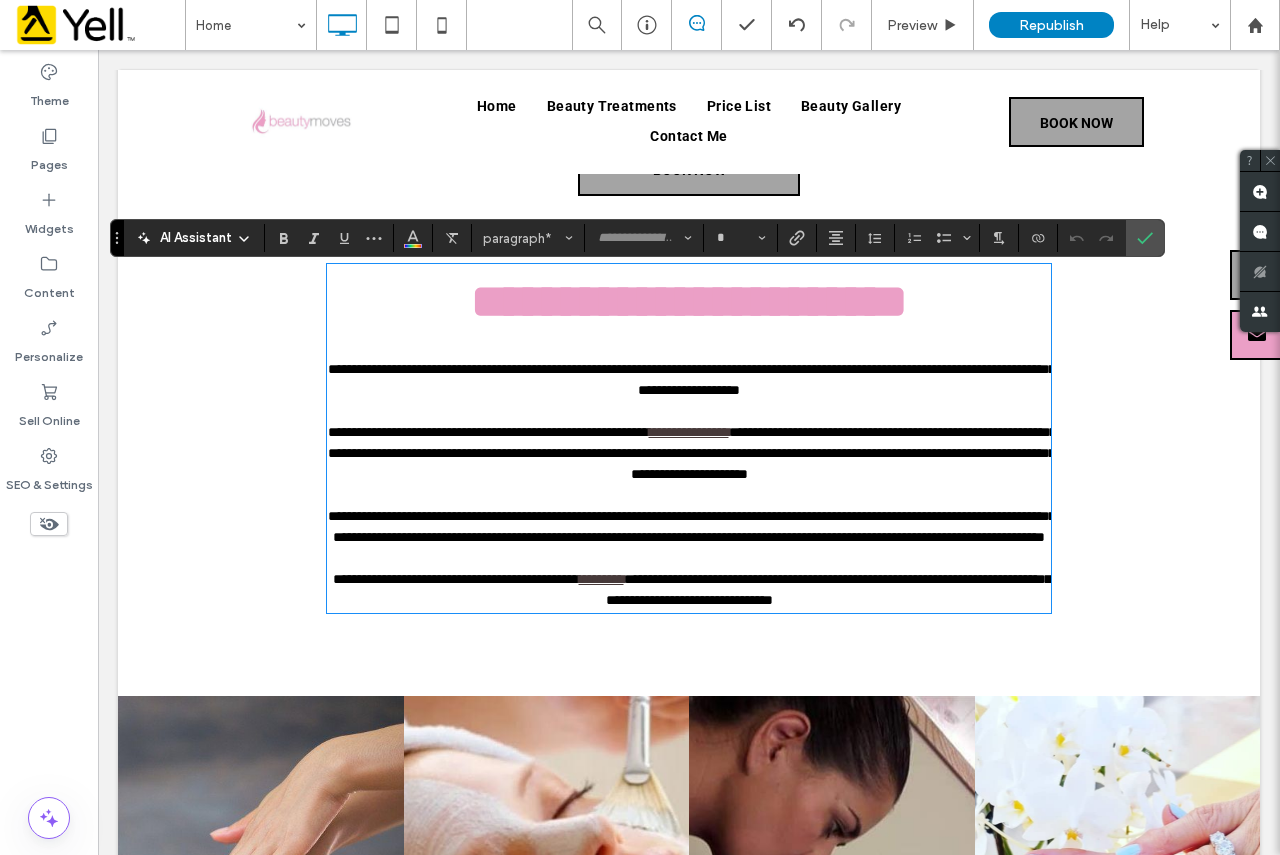 scroll, scrollTop: 818, scrollLeft: 0, axis: vertical 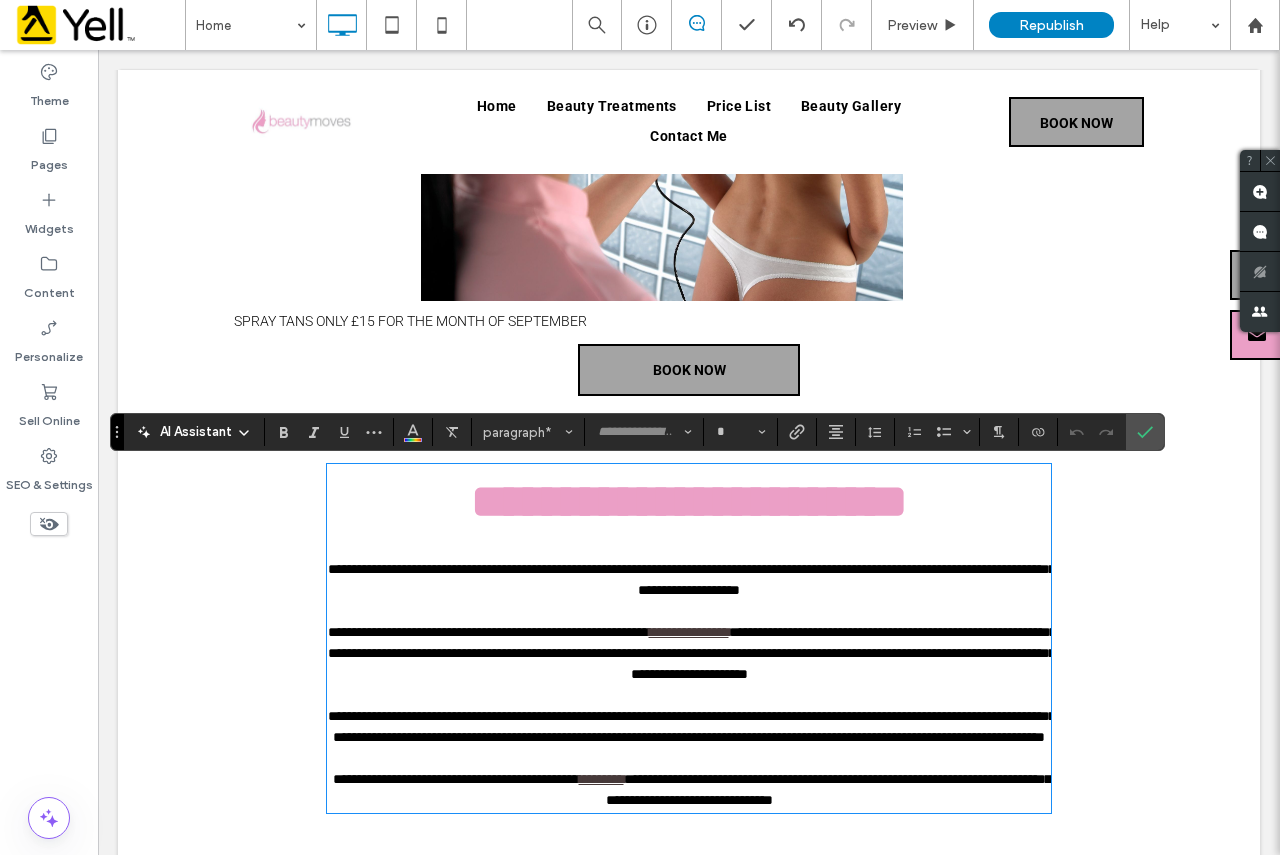 click on "**********" at bounding box center [689, 501] 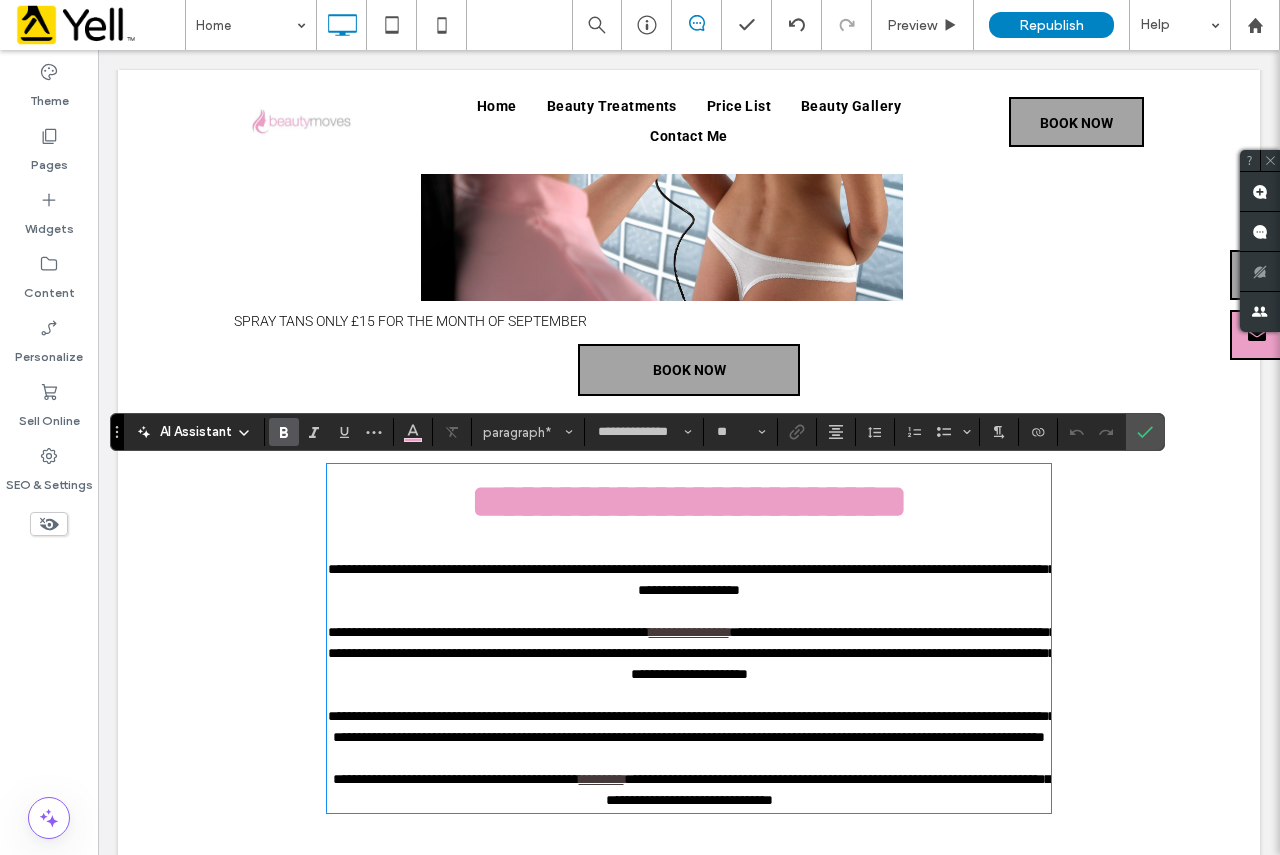 click on "SPRAY TANS ONLY £15 FOR THE MONTH OF SEPTEMBER" at bounding box center [410, 321] 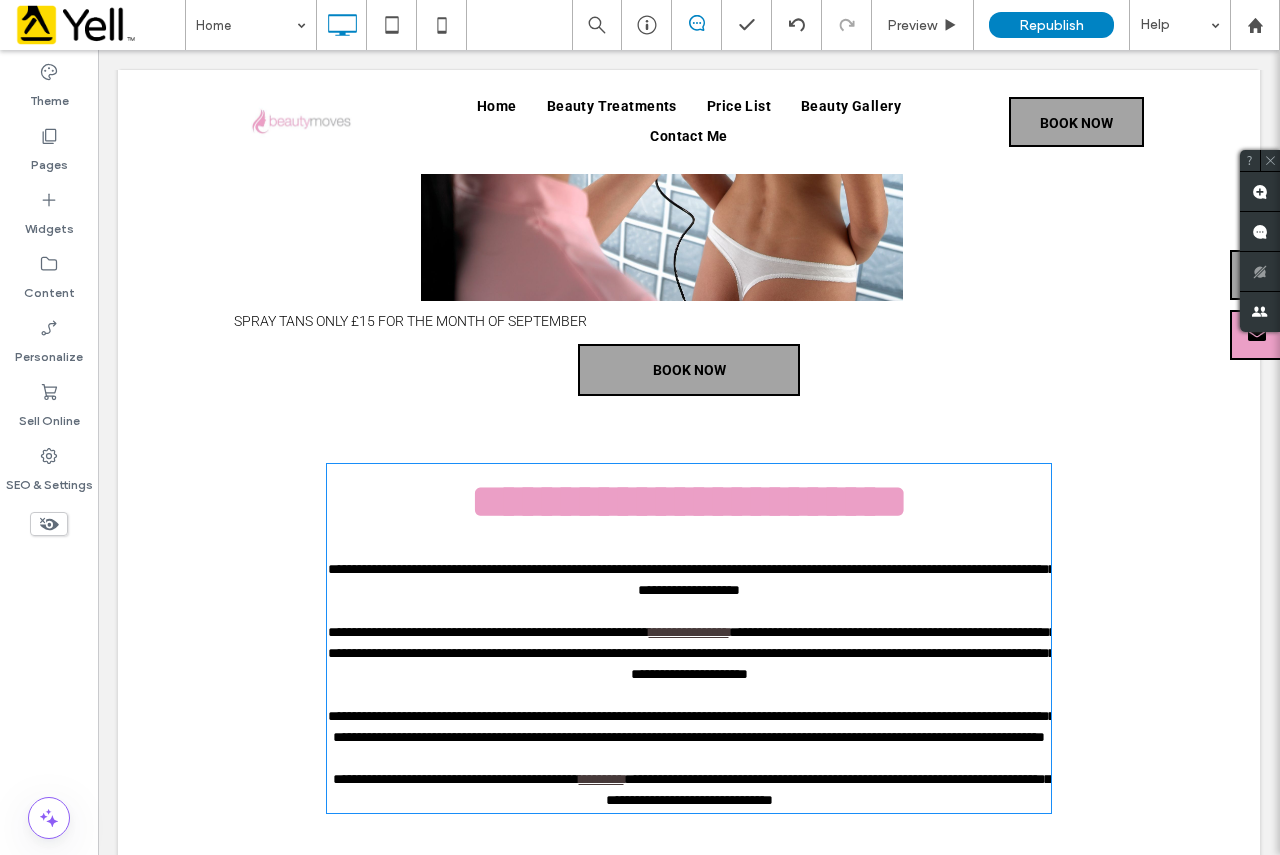 click on "SPRAY TANS ONLY £15 FOR THE MONTH OF SEPTEMBER" at bounding box center (410, 321) 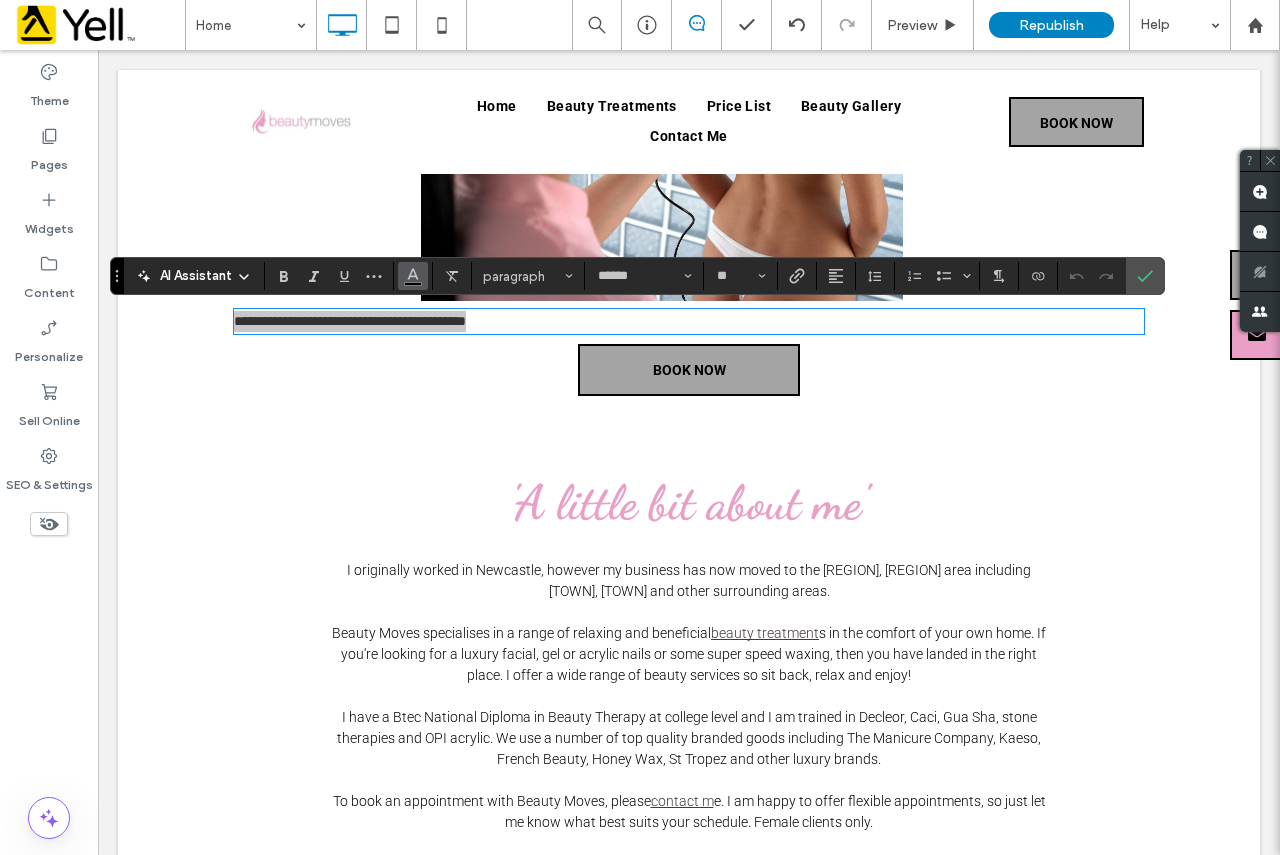 click 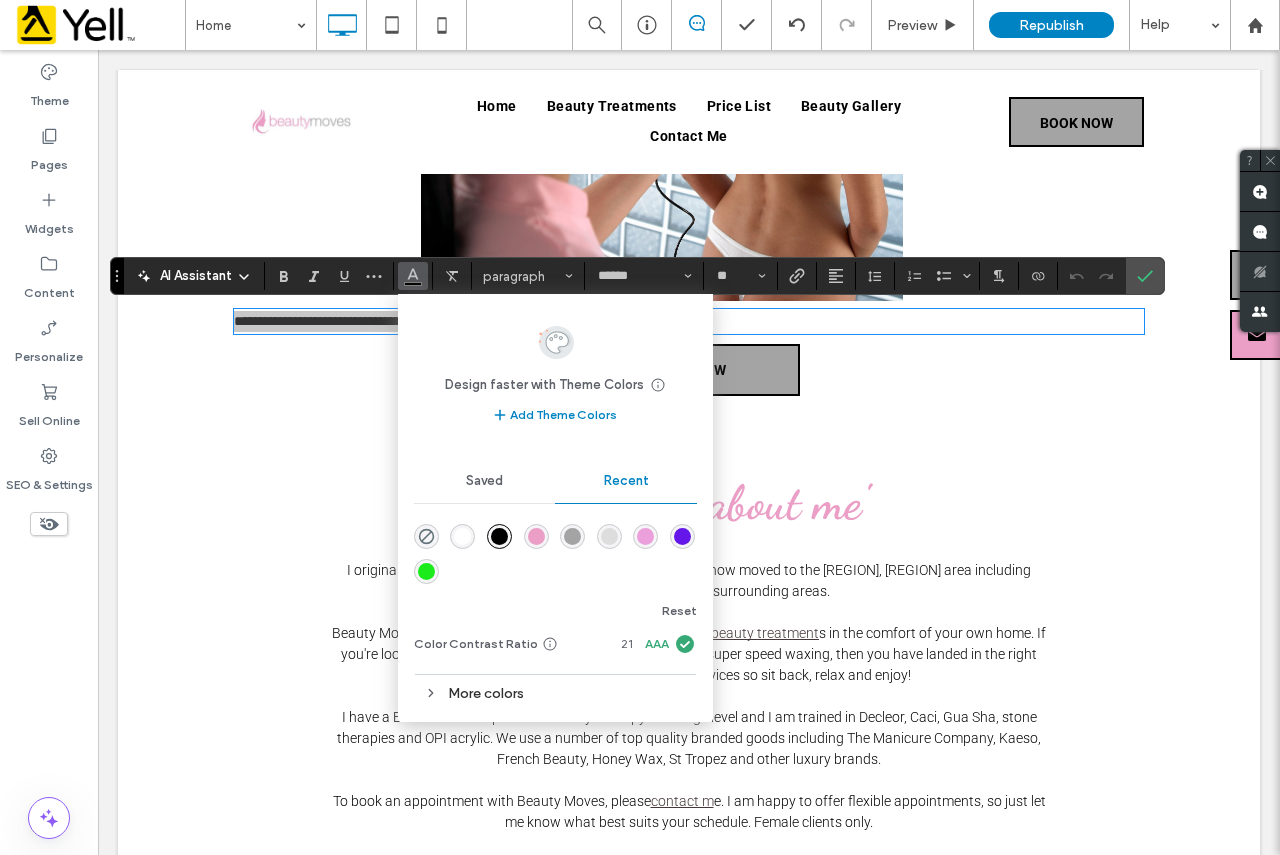 click at bounding box center [536, 536] 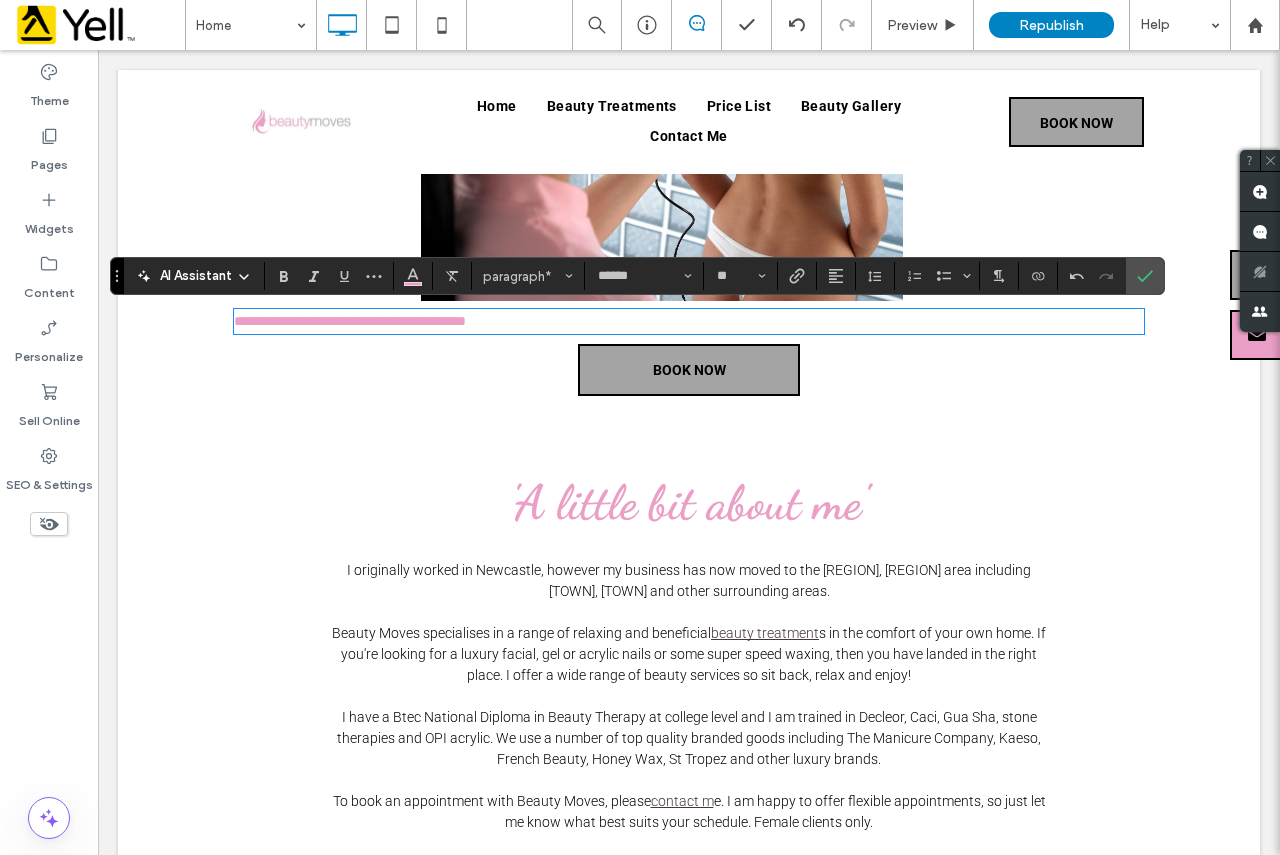 click on "**********" at bounding box center [689, 121] 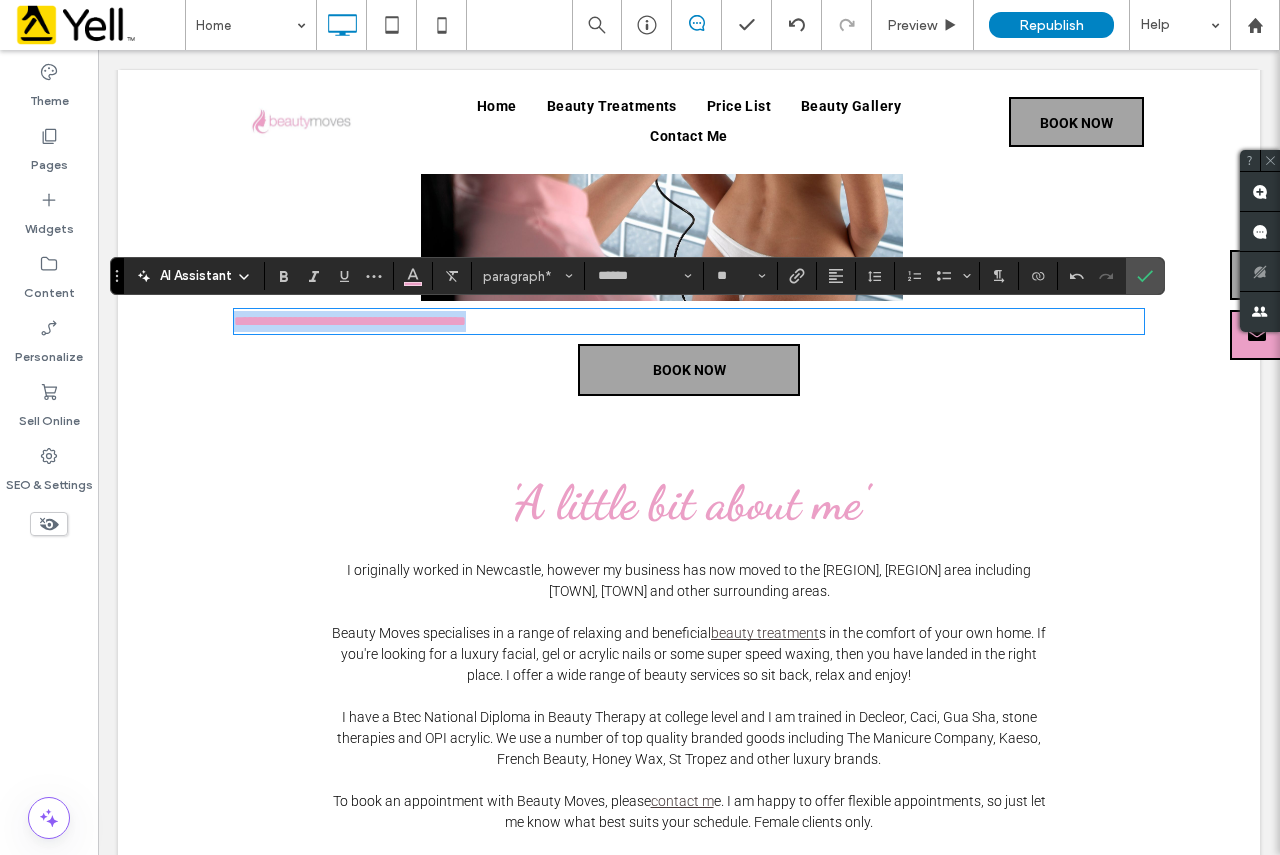 drag, startPoint x: 594, startPoint y: 319, endPoint x: 200, endPoint y: 329, distance: 394.1269 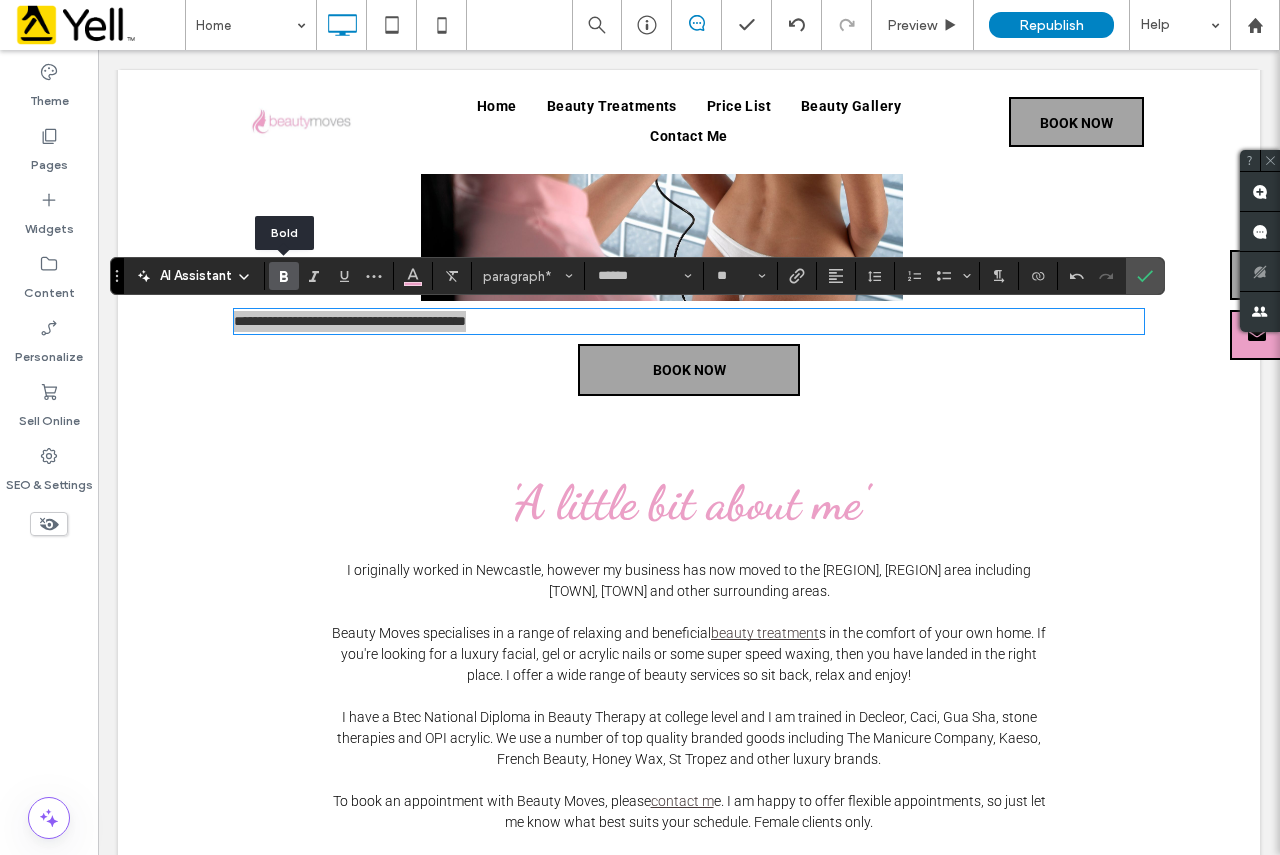 click at bounding box center [284, 276] 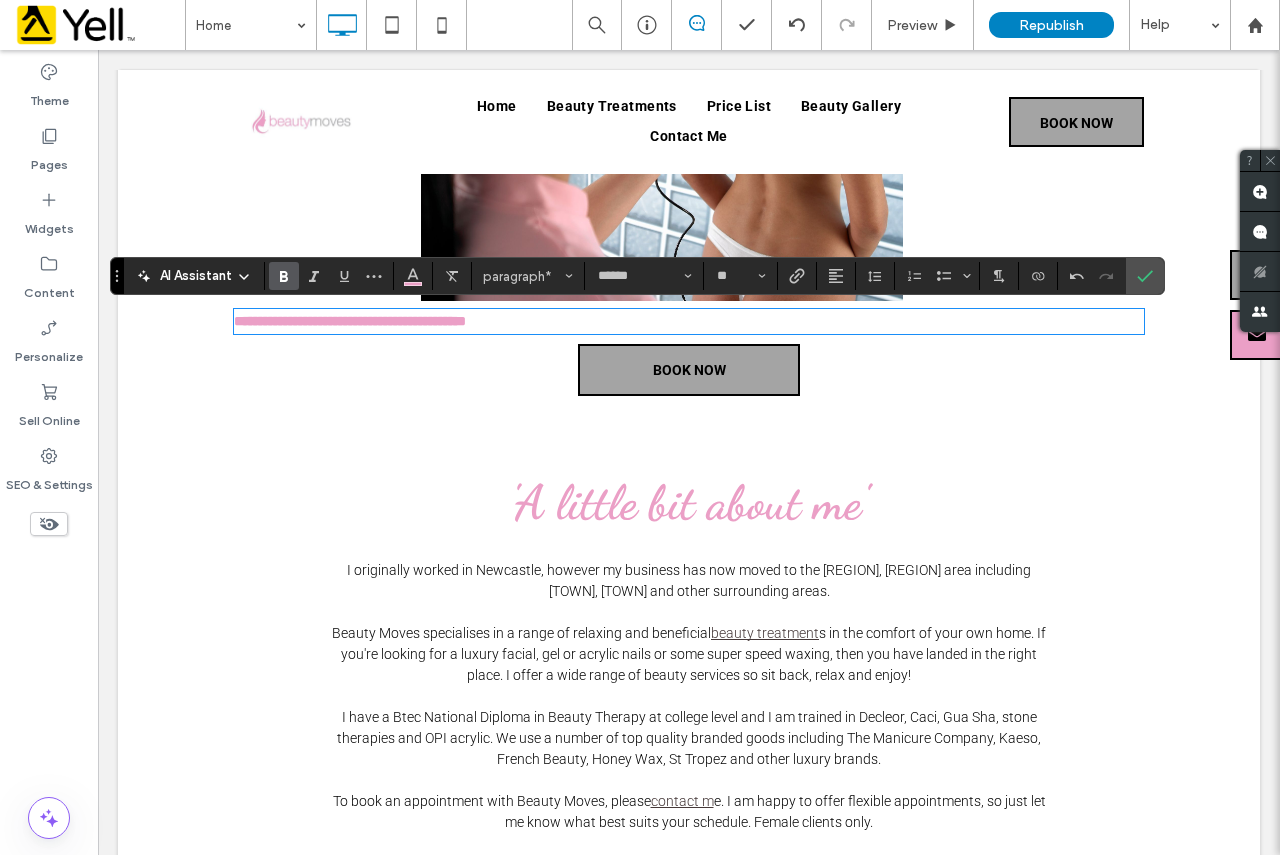 click on "**********" at bounding box center [689, 121] 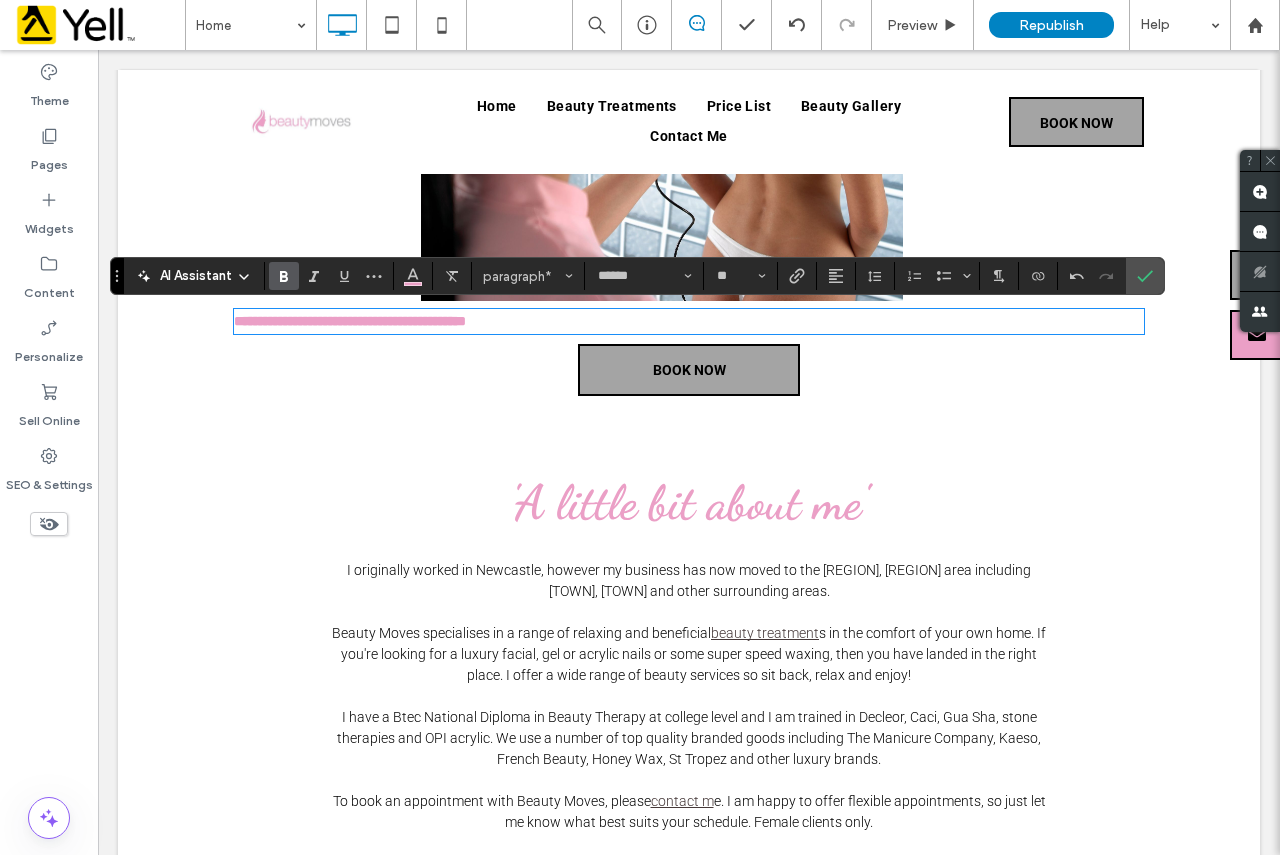 click on "**********" at bounding box center [689, 321] 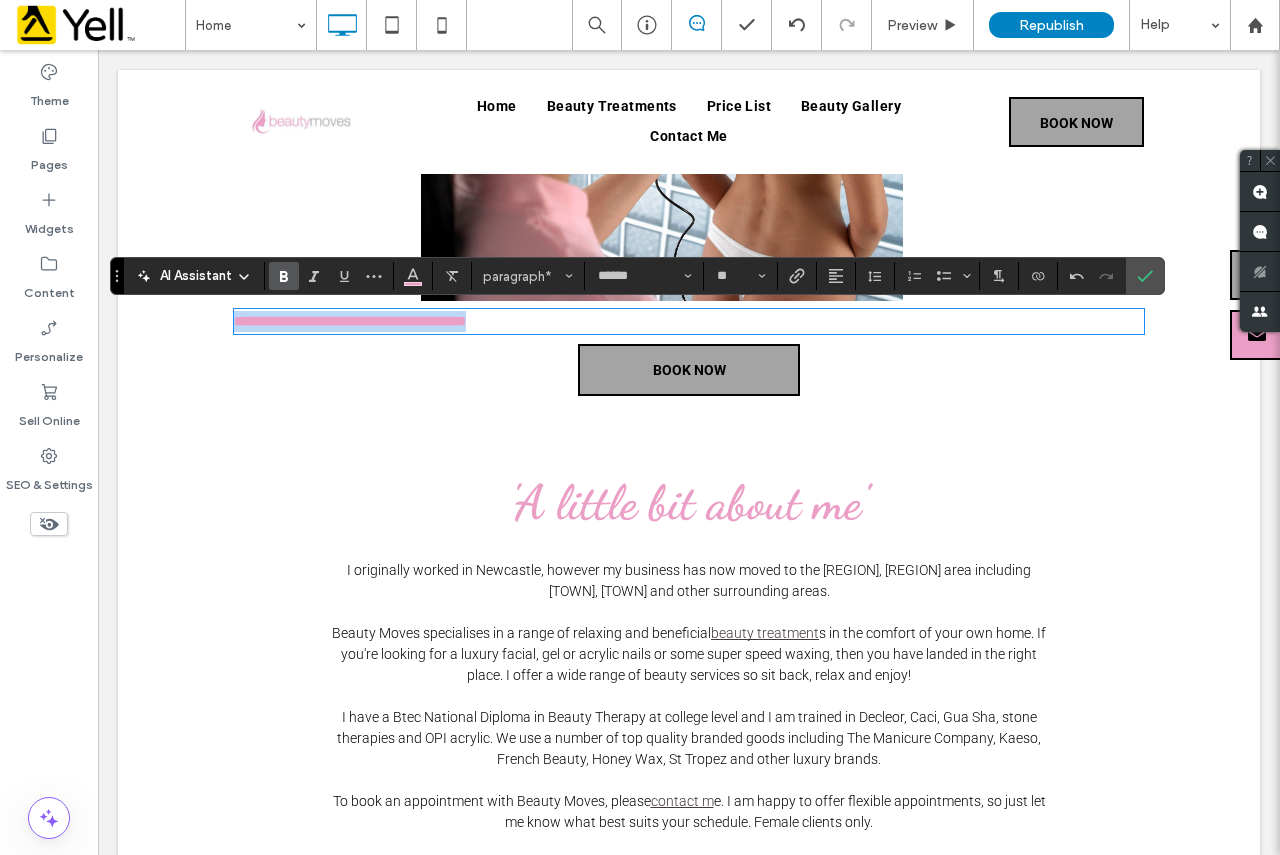 drag, startPoint x: 602, startPoint y: 319, endPoint x: 237, endPoint y: 328, distance: 365.11093 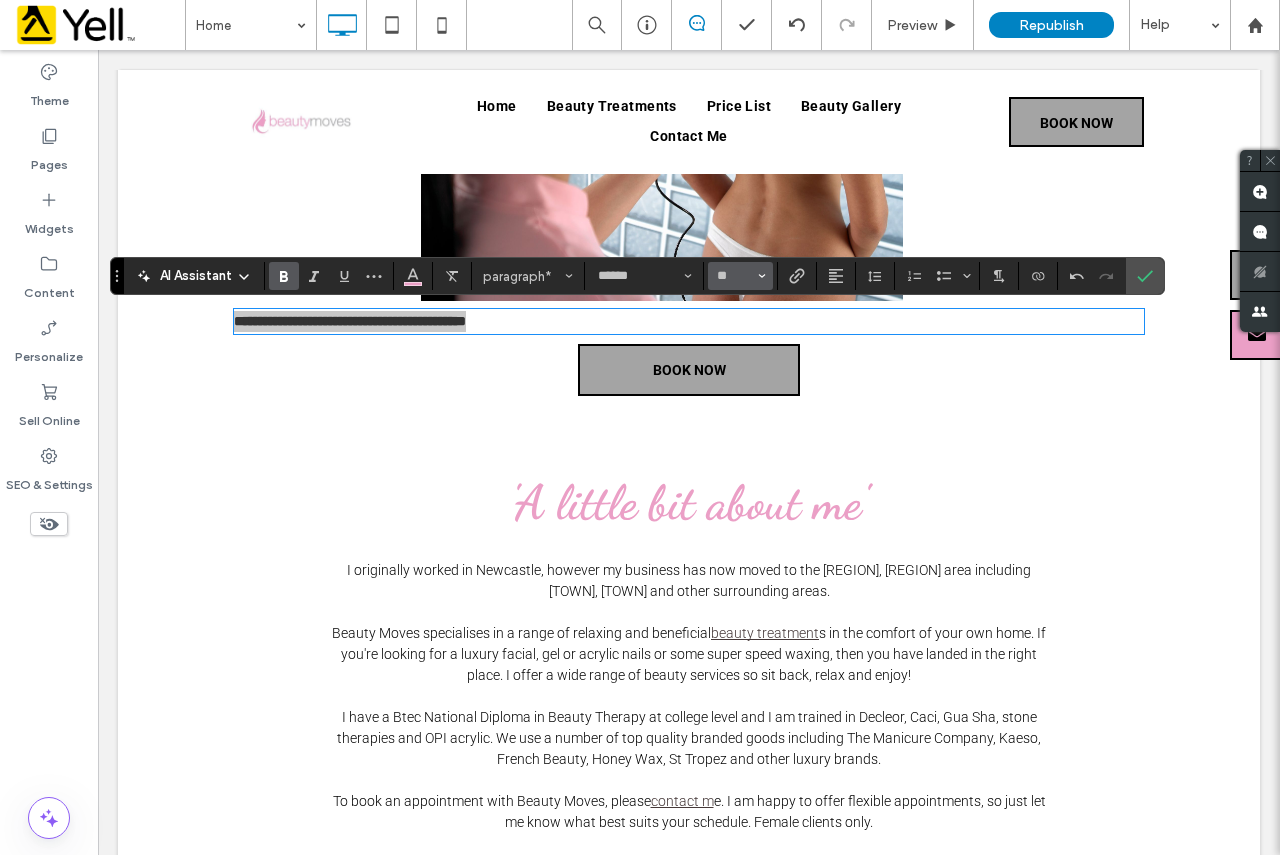 click 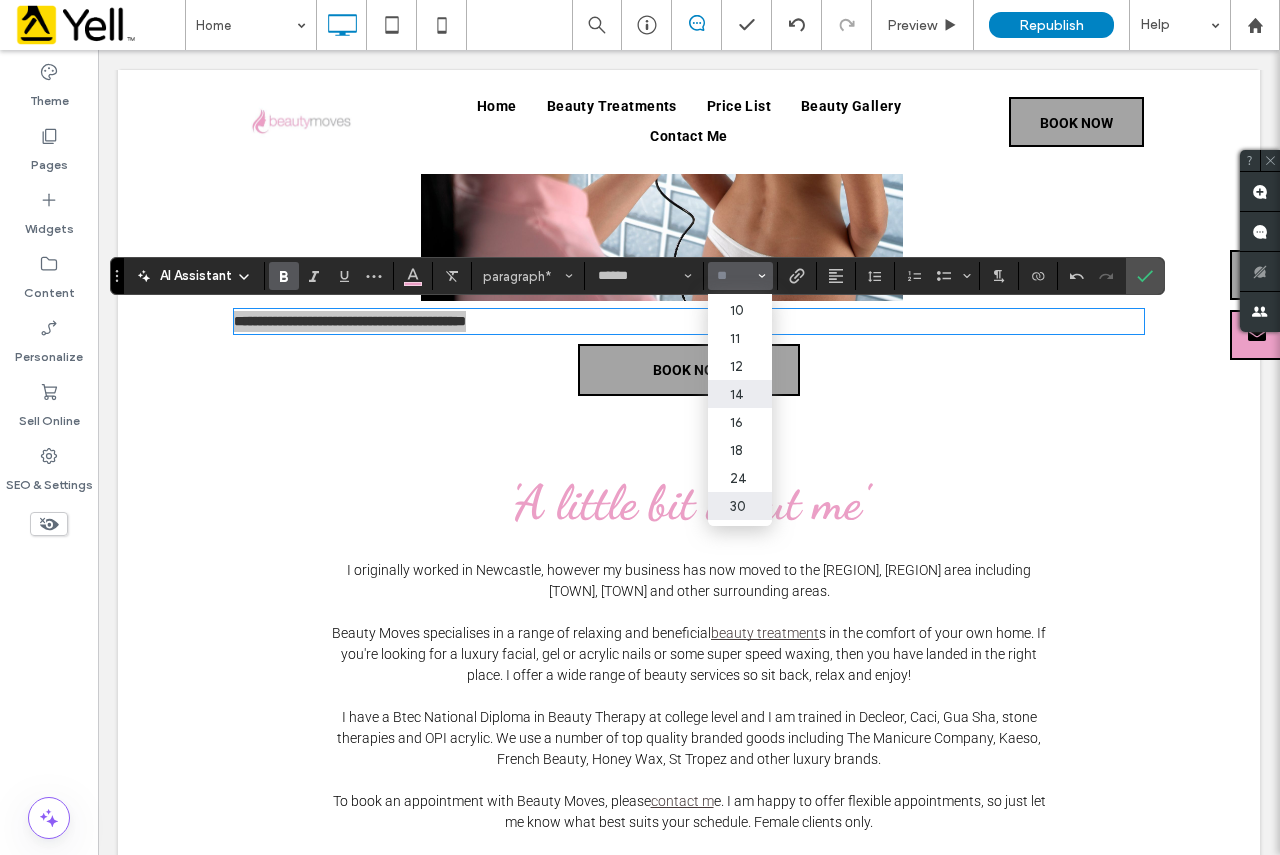 scroll, scrollTop: 100, scrollLeft: 0, axis: vertical 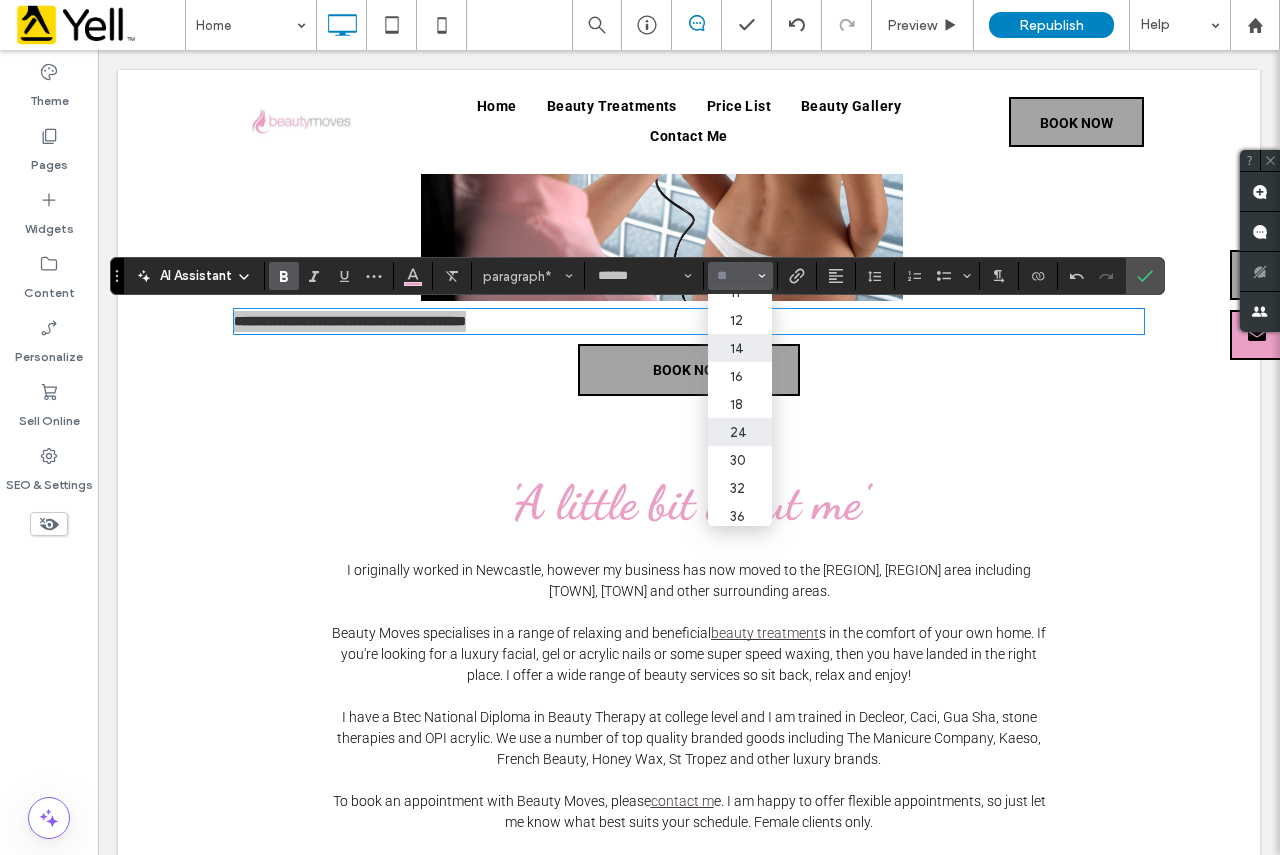 click on "24" at bounding box center (740, 432) 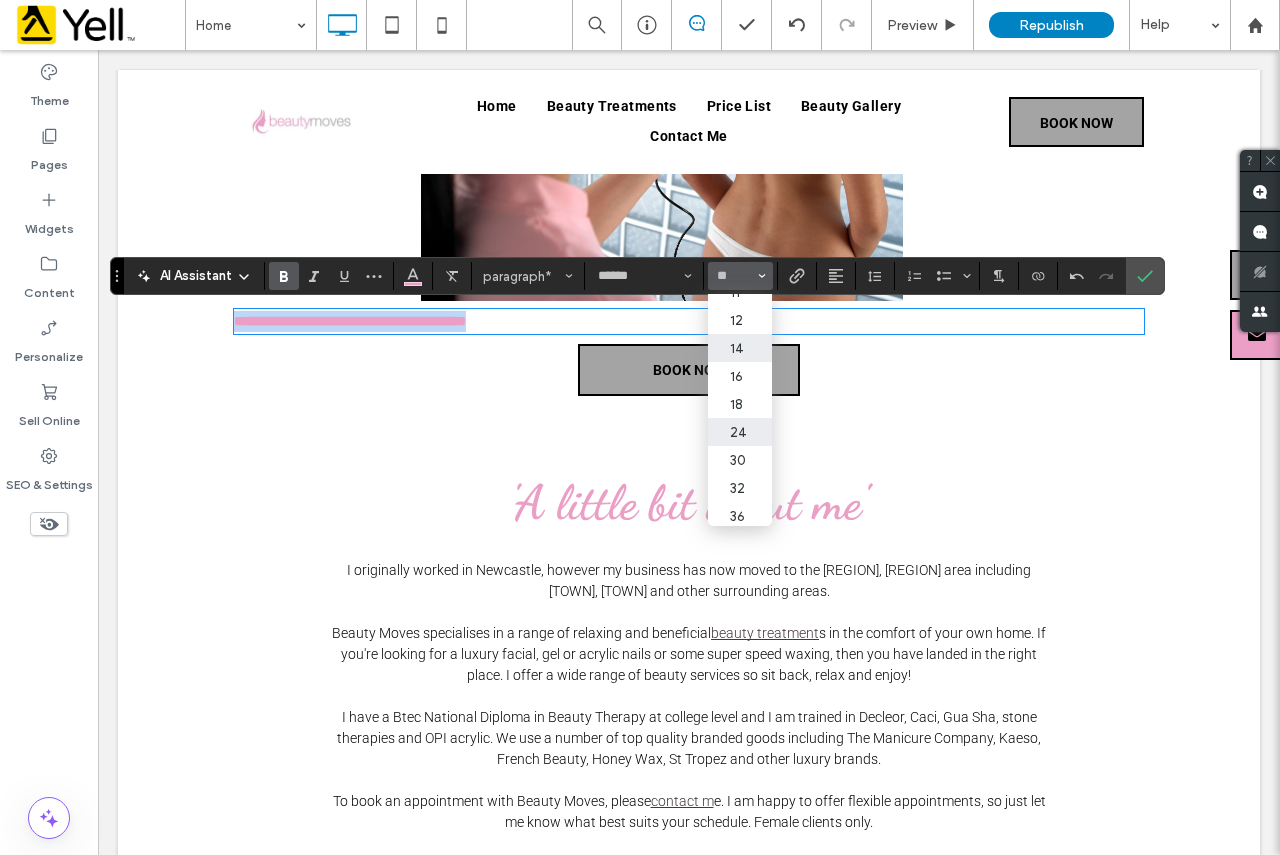 type on "**" 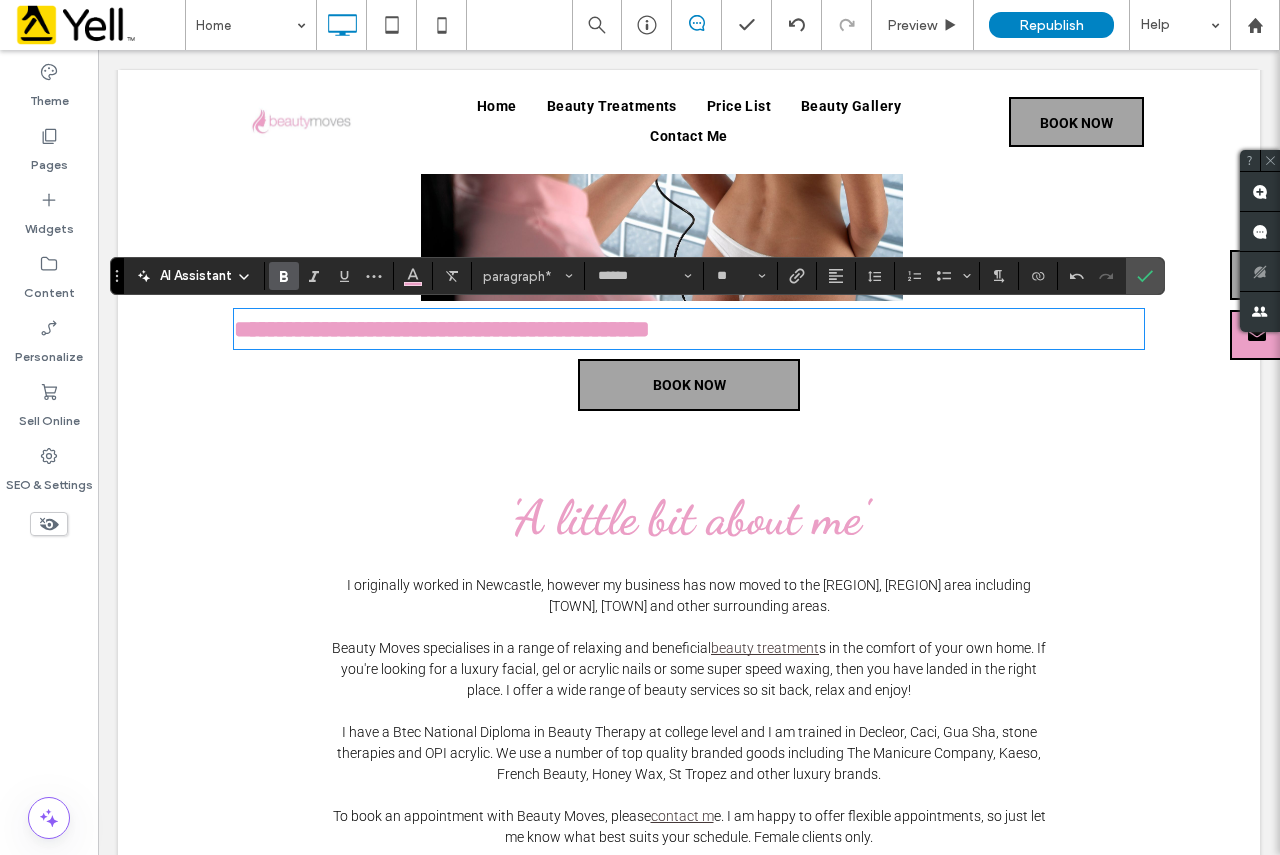 click on "**********" at bounding box center (689, 129) 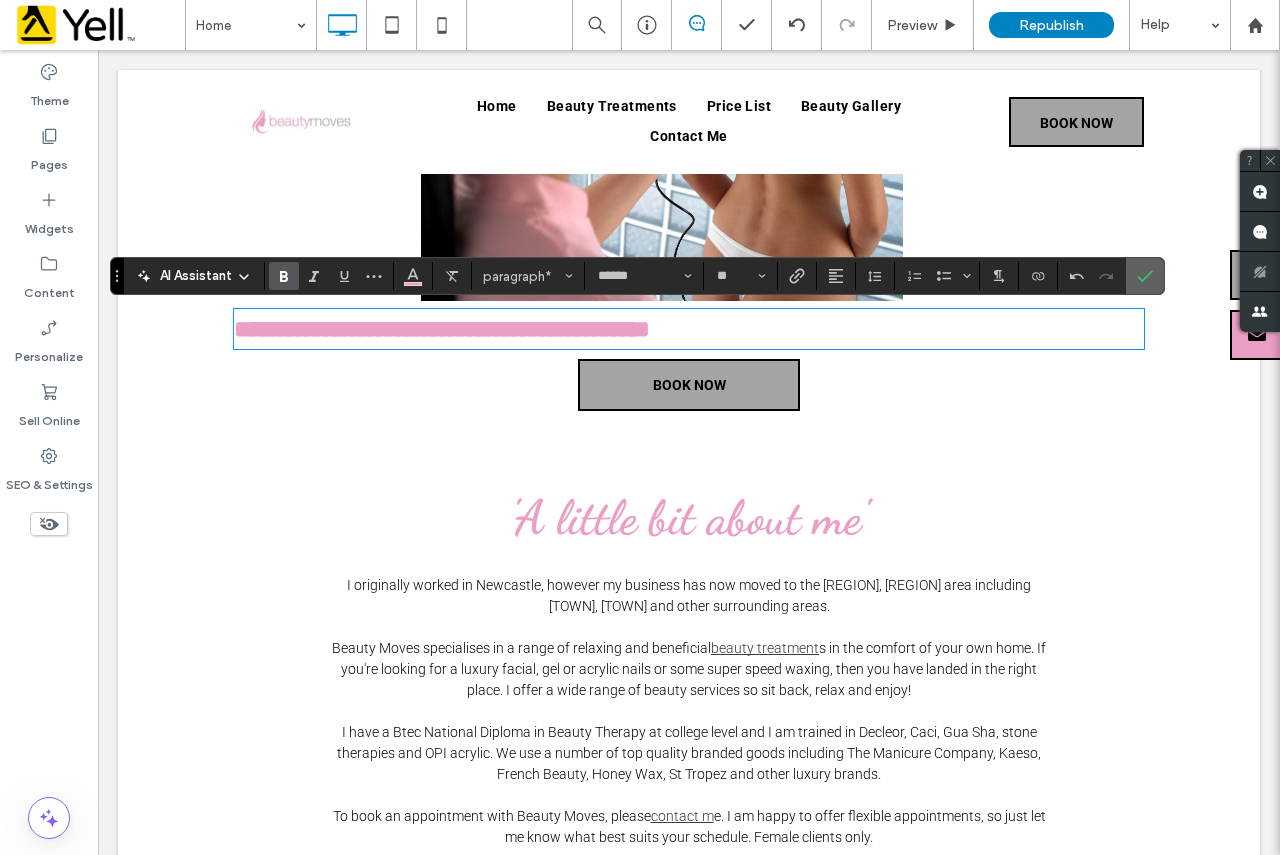 click 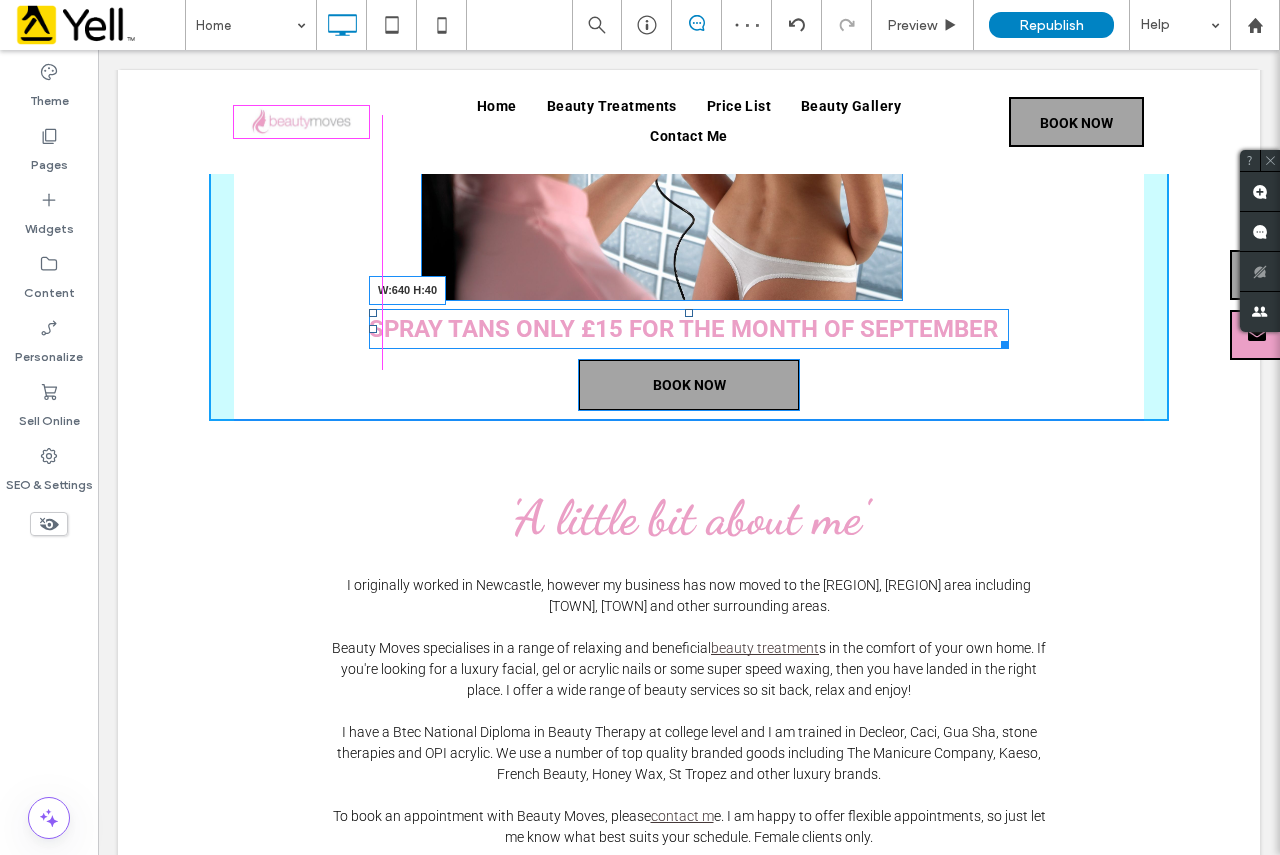 drag, startPoint x: 1129, startPoint y: 344, endPoint x: 1088, endPoint y: 401, distance: 70.21396 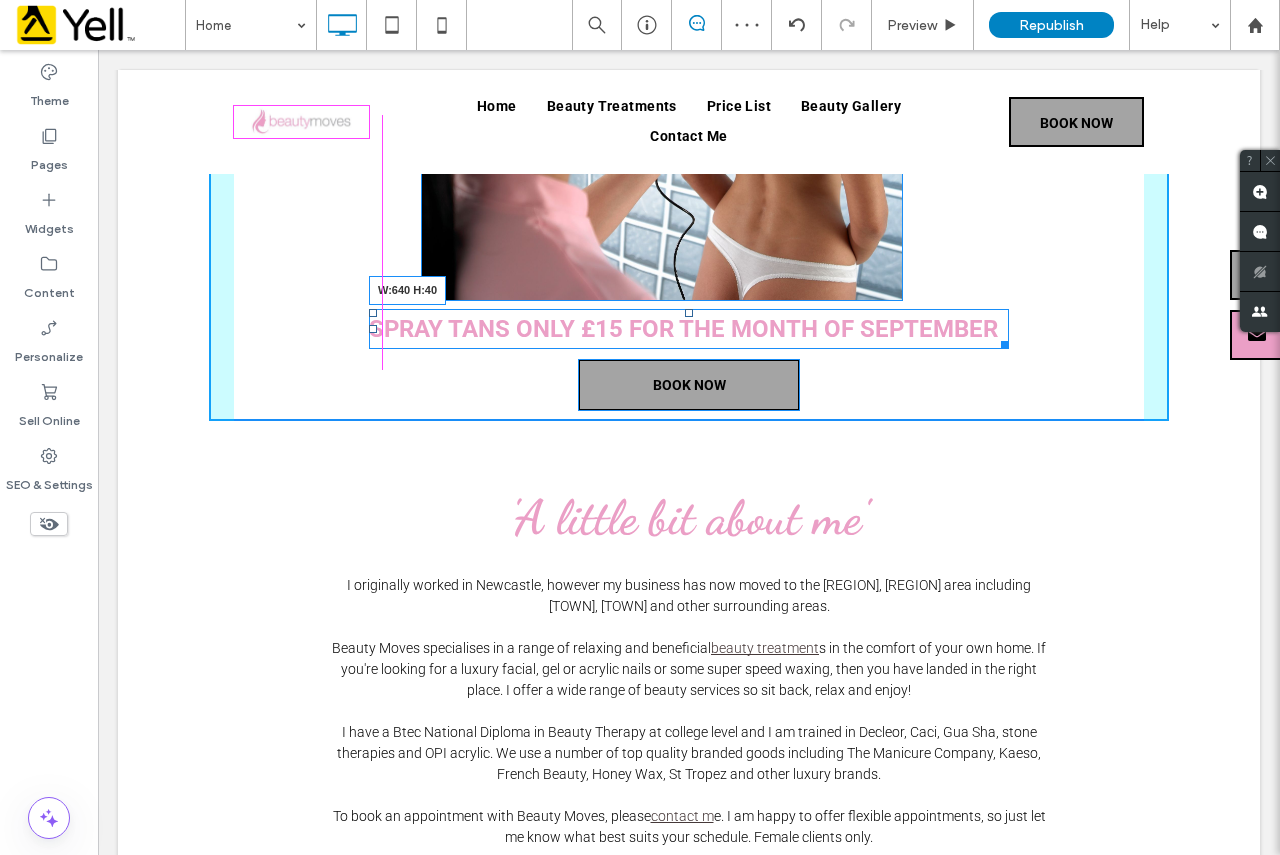 click on "Click To Paste     Click To Paste     SPRAY TANS ONLY £15 FOR THE MONTH OF SEPTEMBER W:640 H:40
Book NOw" at bounding box center [689, 129] 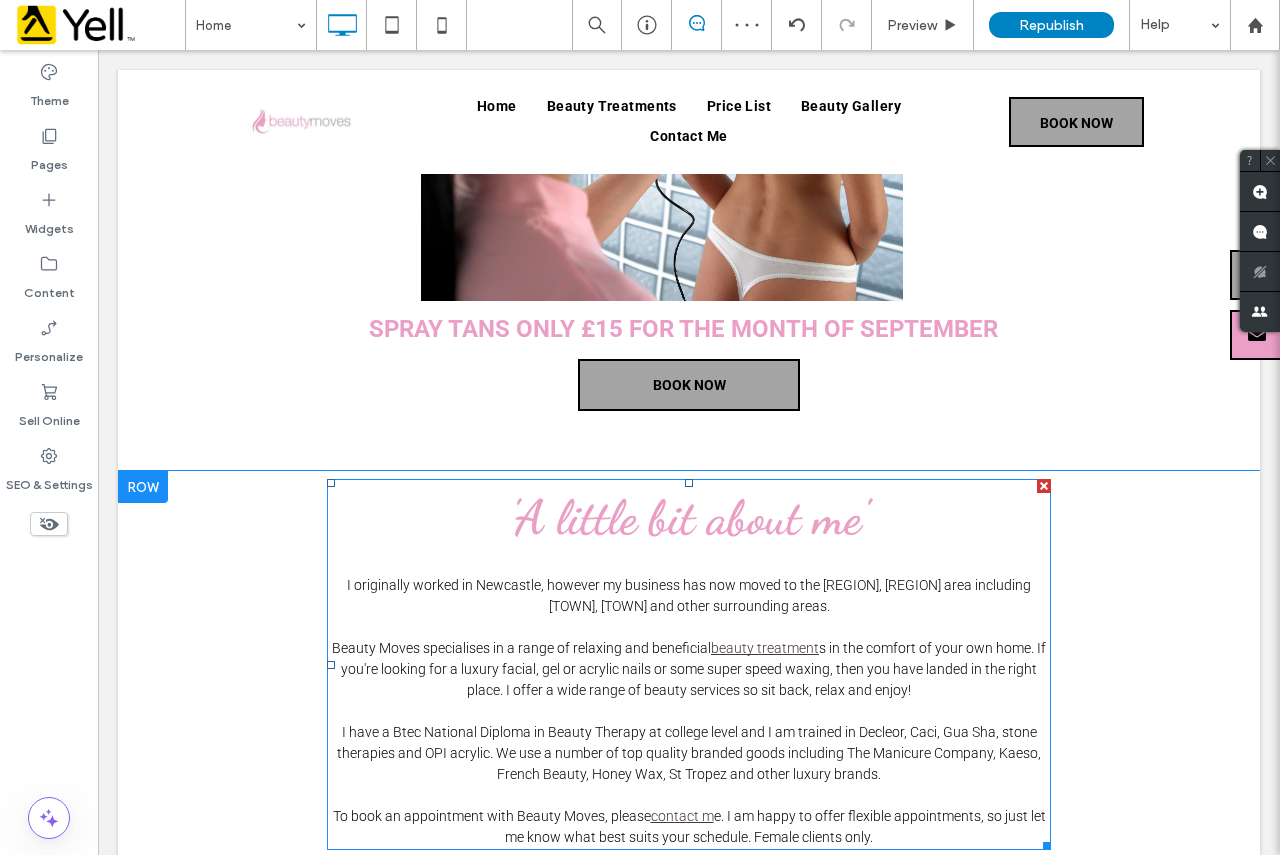 click on "'A little bit about me'" at bounding box center [689, 517] 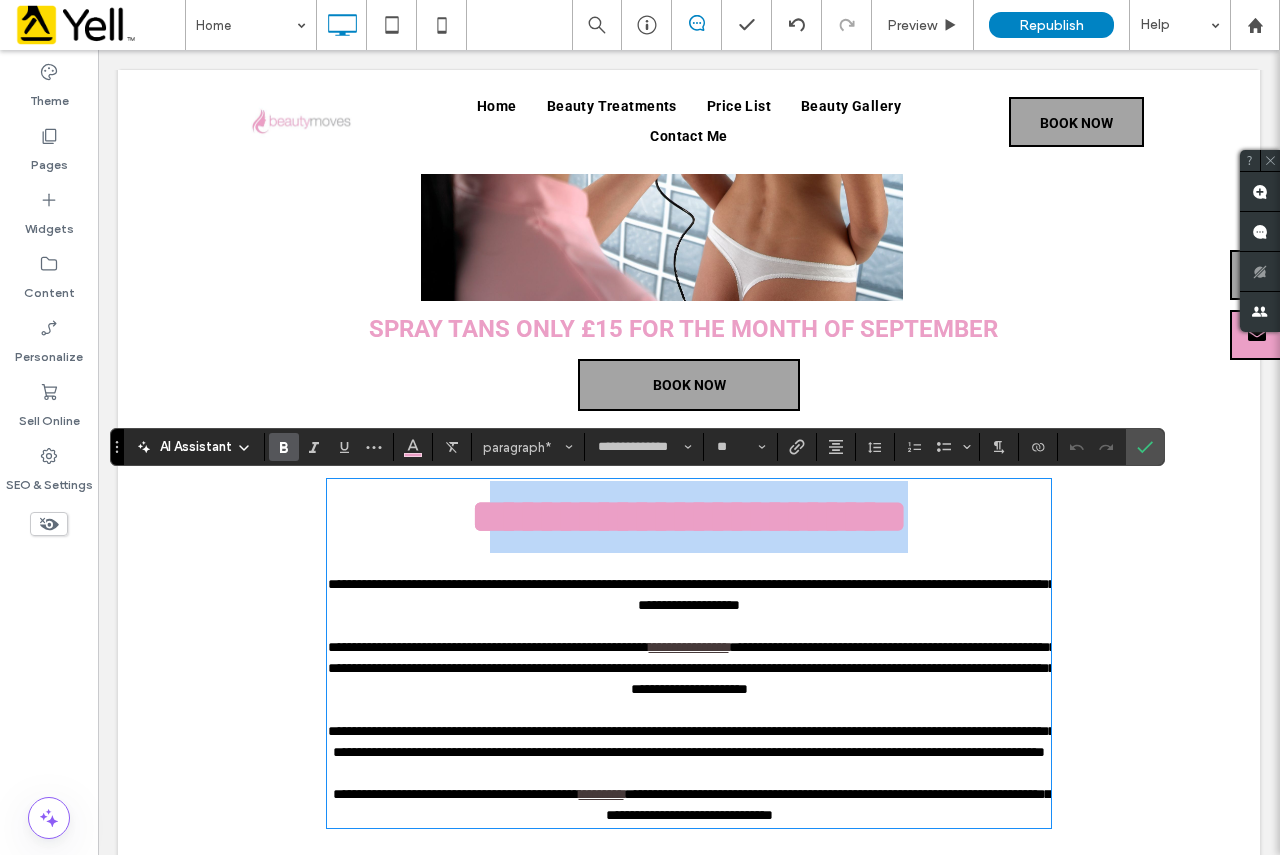 drag, startPoint x: 873, startPoint y: 526, endPoint x: 535, endPoint y: 510, distance: 338.37848 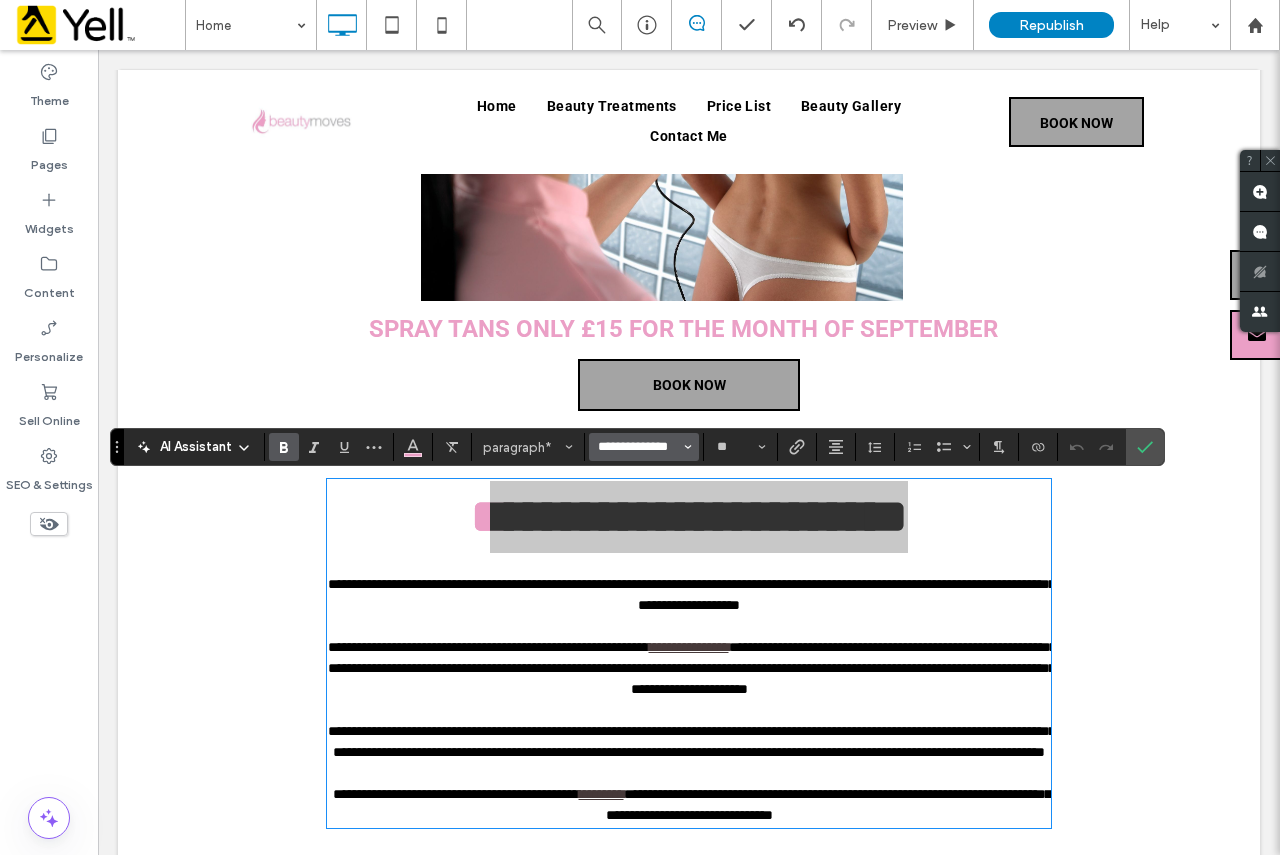 click on "**********" at bounding box center [638, 447] 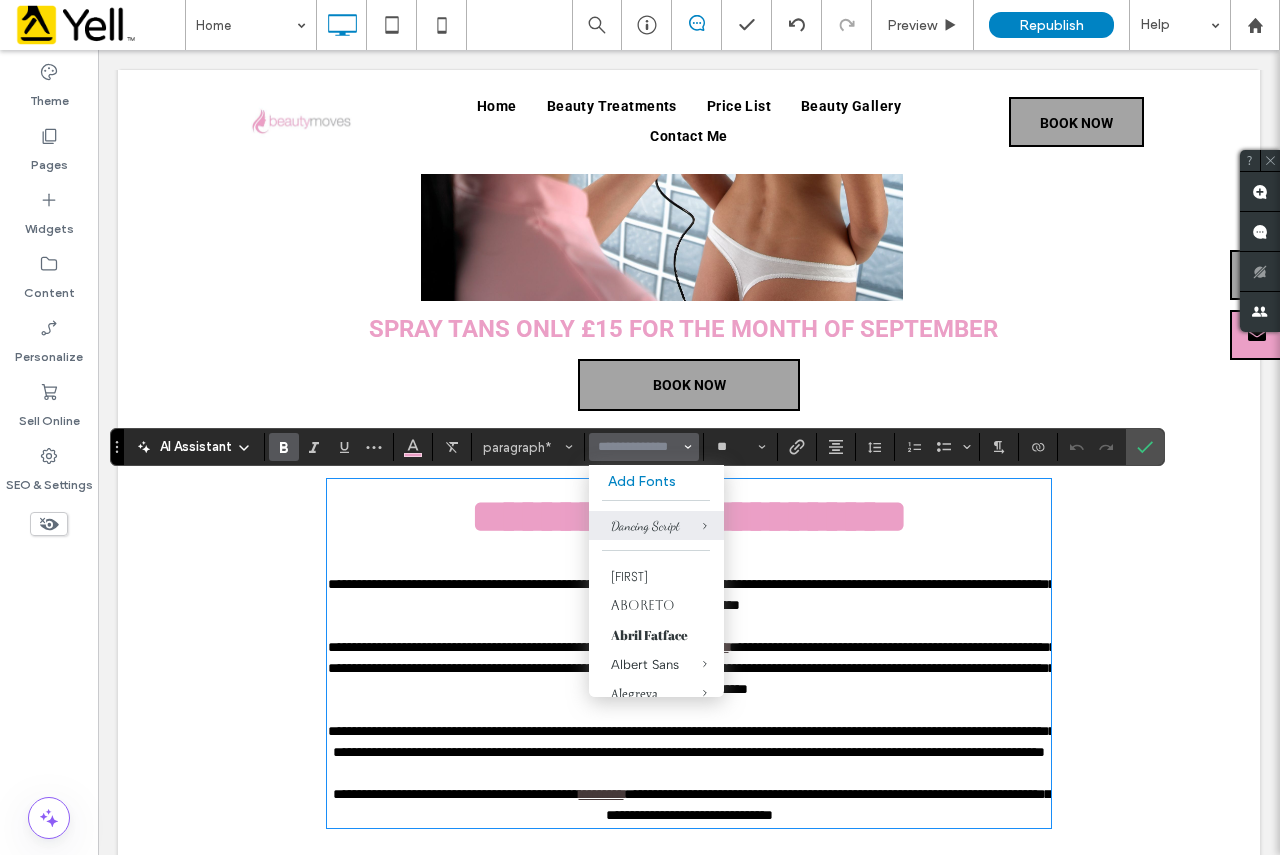 click on "SPRAY TANS ONLY £15 FOR THE MONTH OF SEPTEMBER" at bounding box center [683, 329] 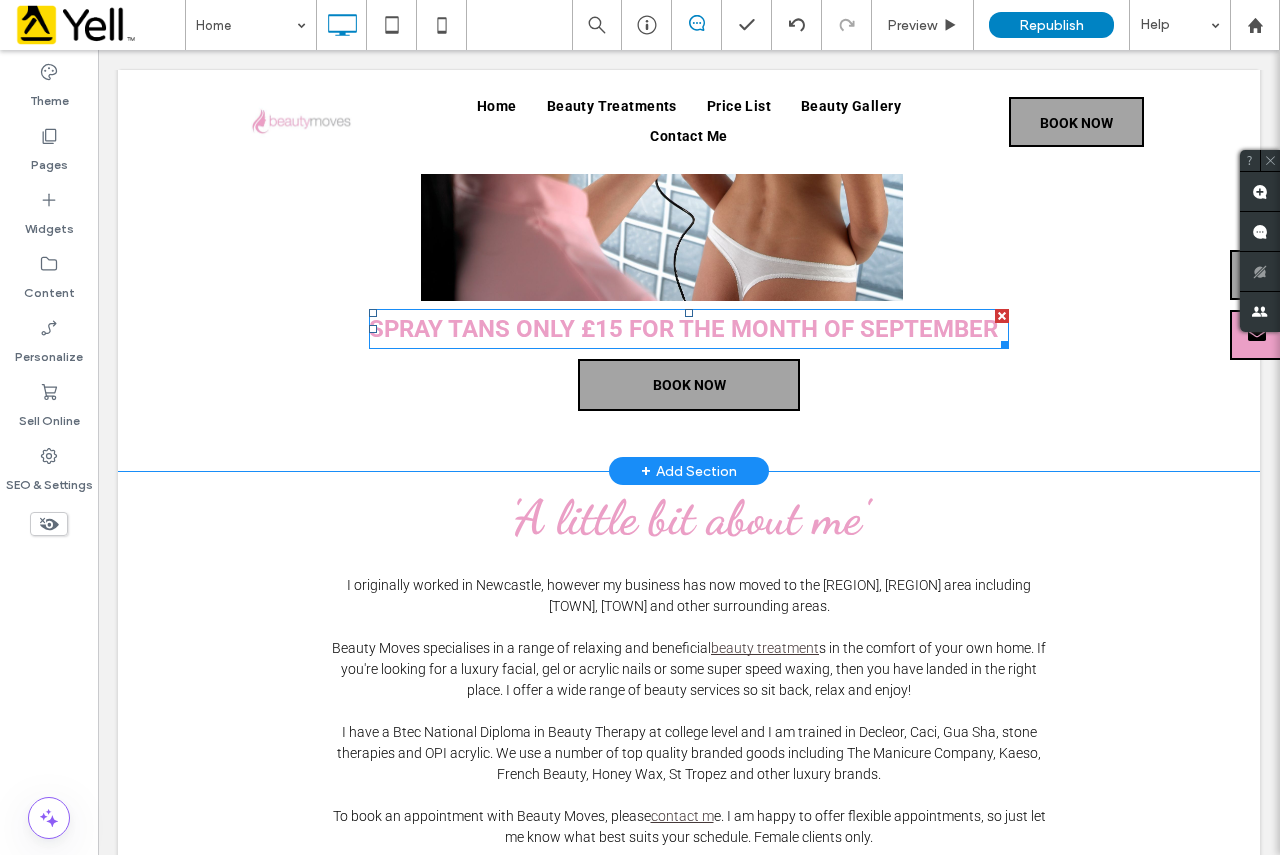 click on "SPRAY TANS ONLY £15 FOR THE MONTH OF SEPTEMBER" at bounding box center [683, 329] 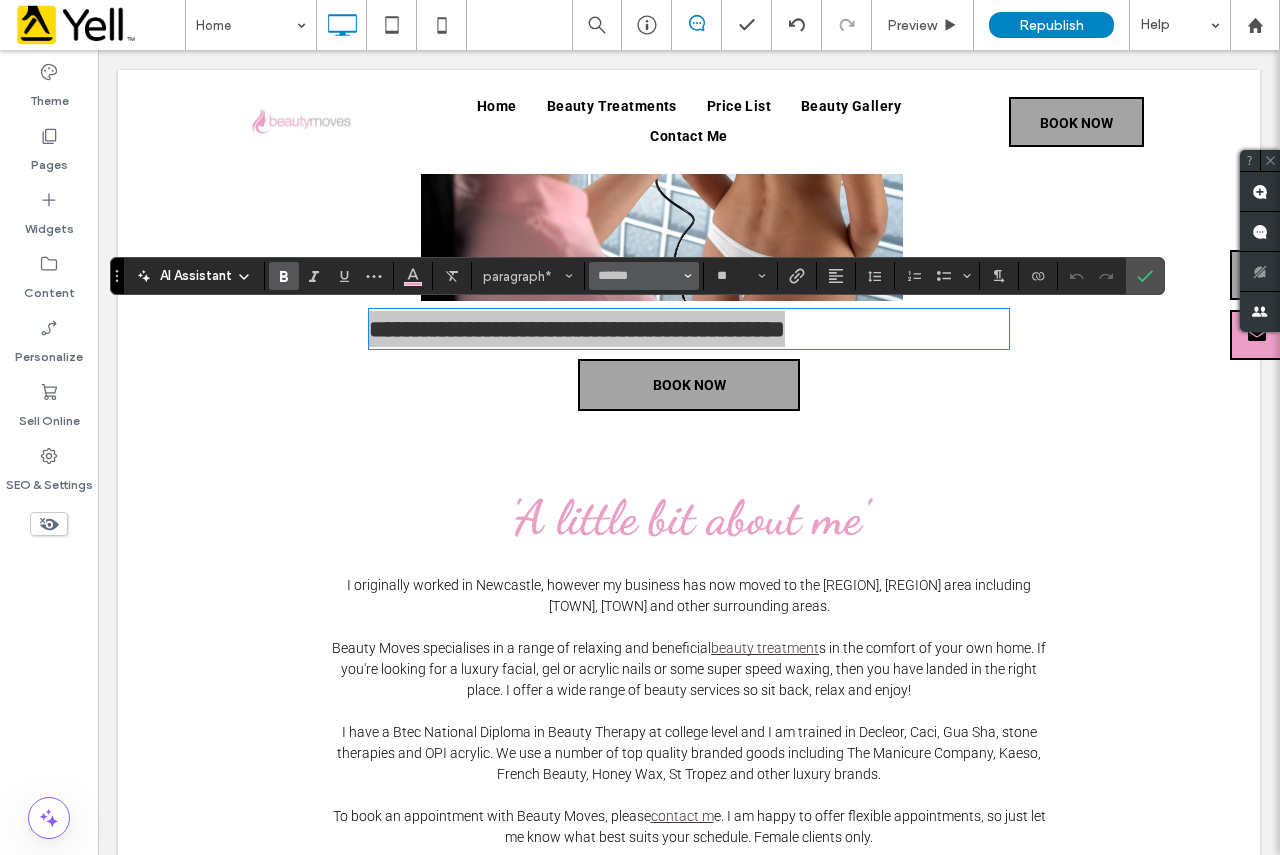 click 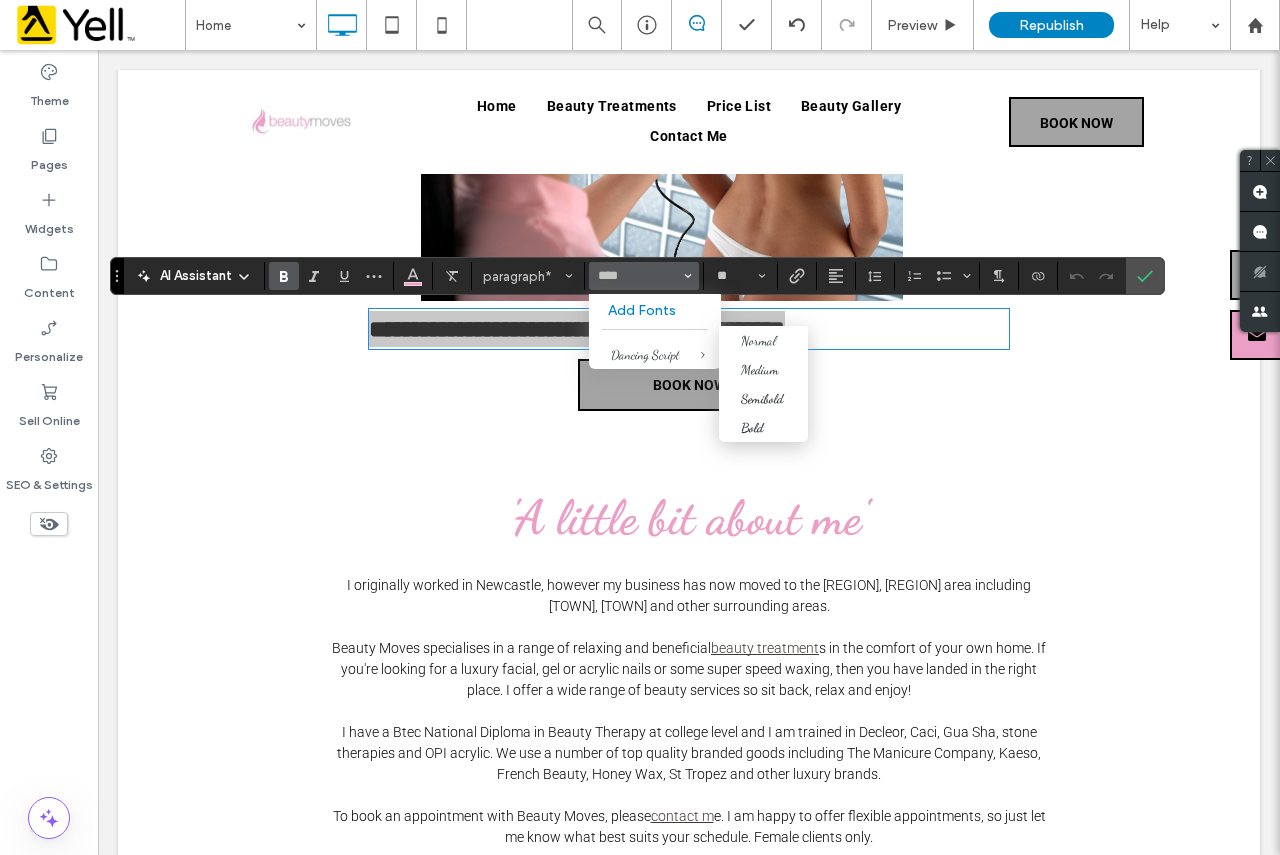 click at bounding box center [688, 354] 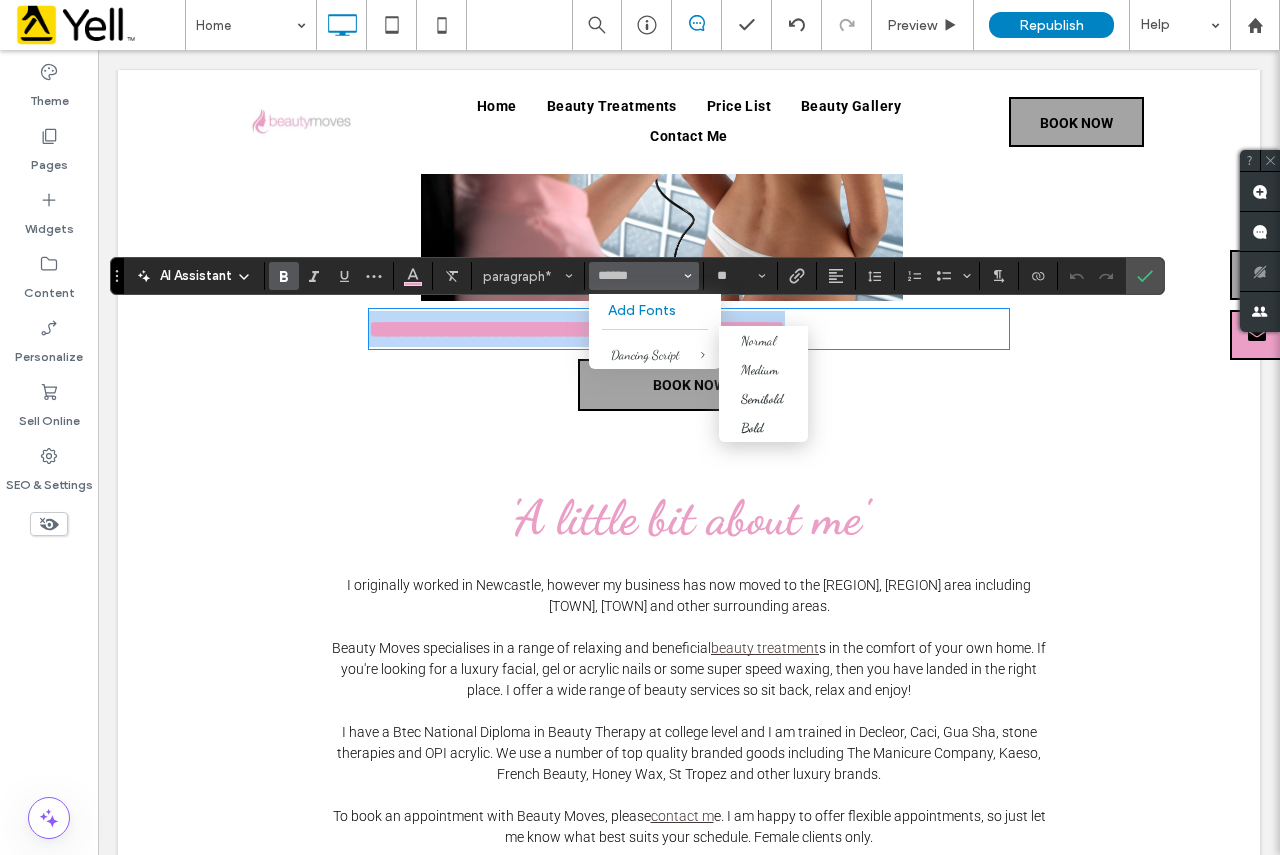 type on "**********" 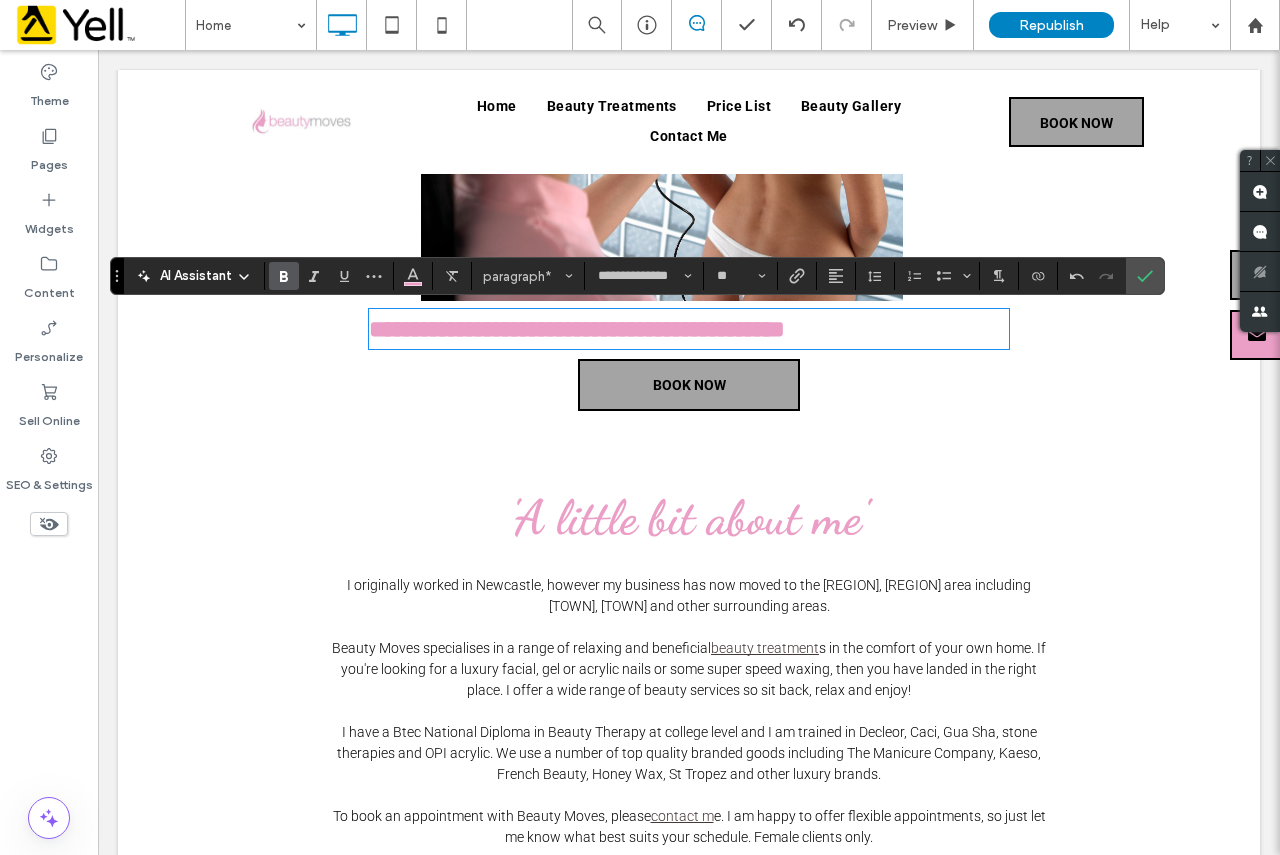 click on "**********" at bounding box center [689, 129] 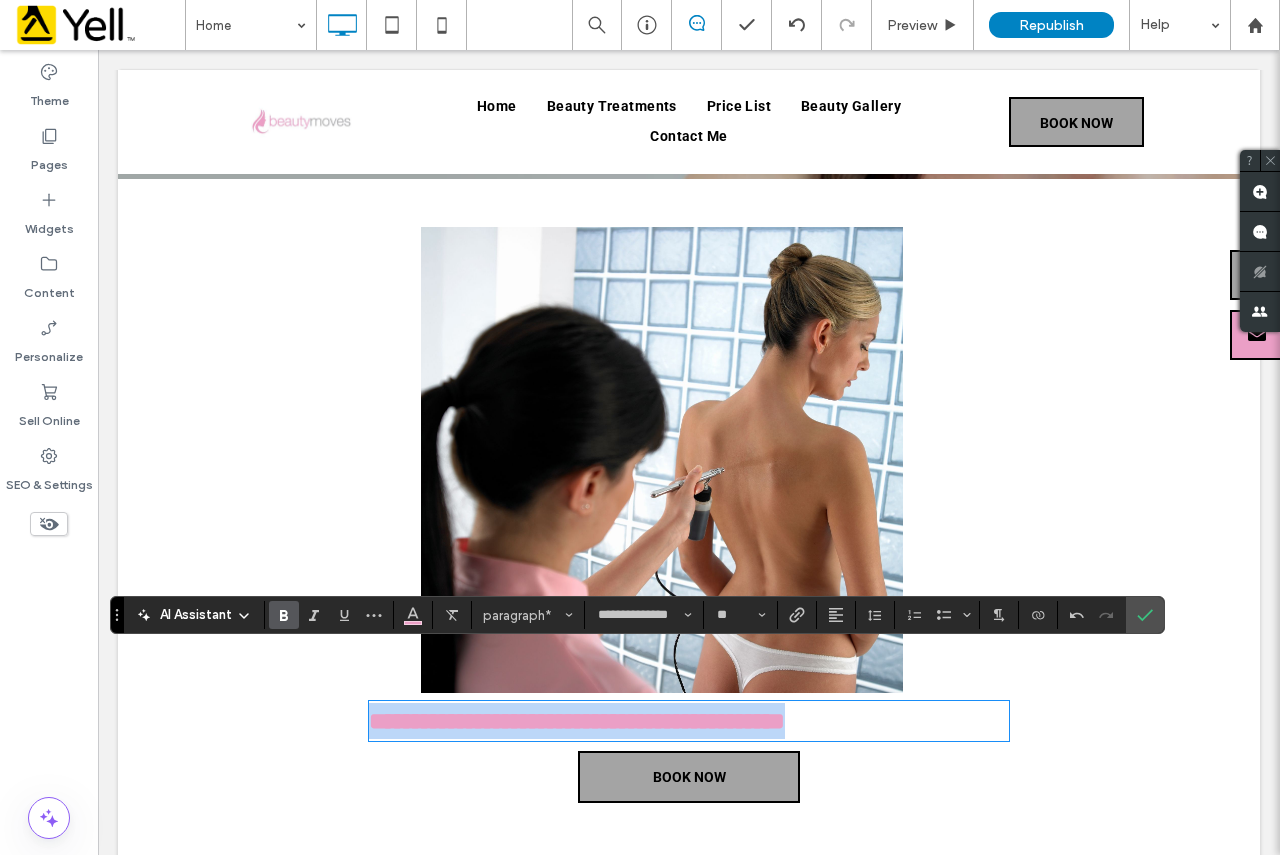 scroll, scrollTop: 418, scrollLeft: 0, axis: vertical 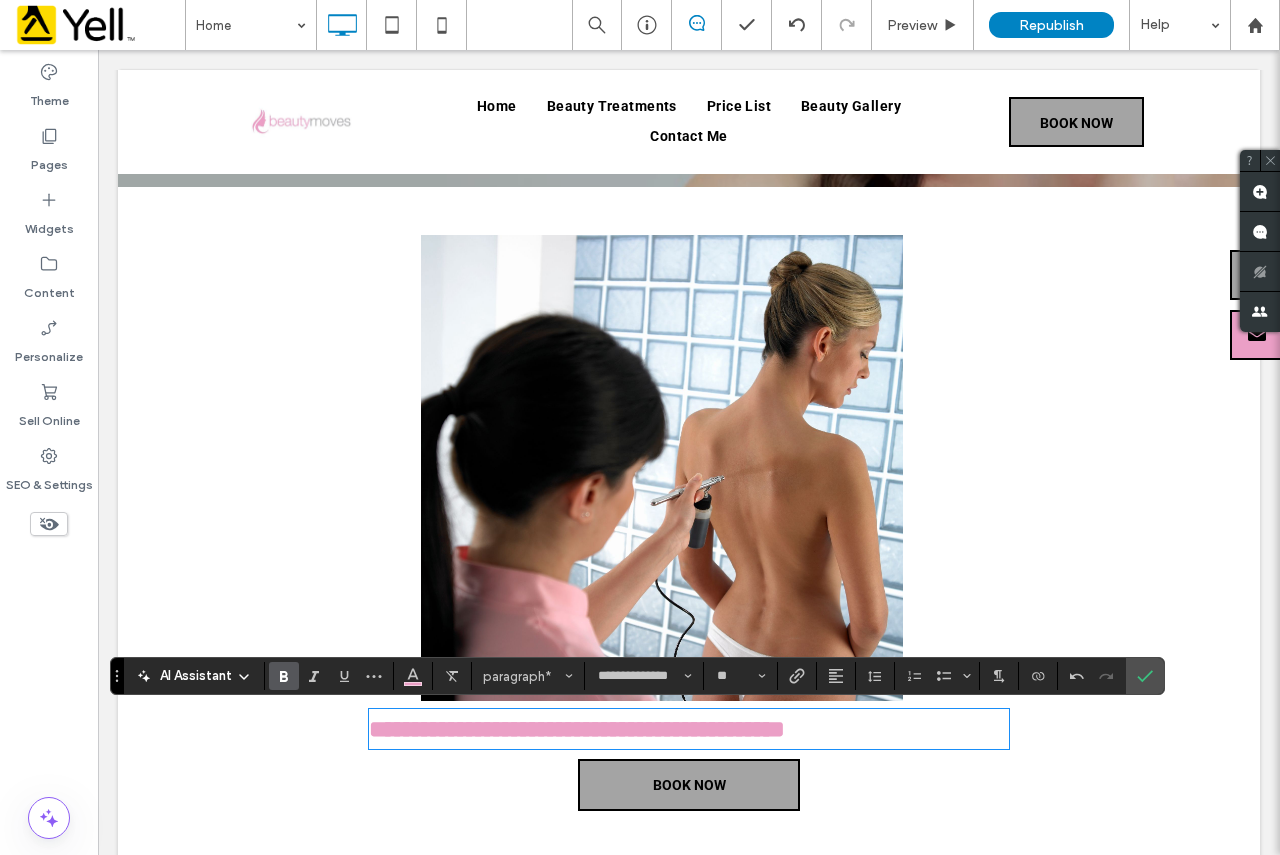 click on "**********" at bounding box center (689, 529) 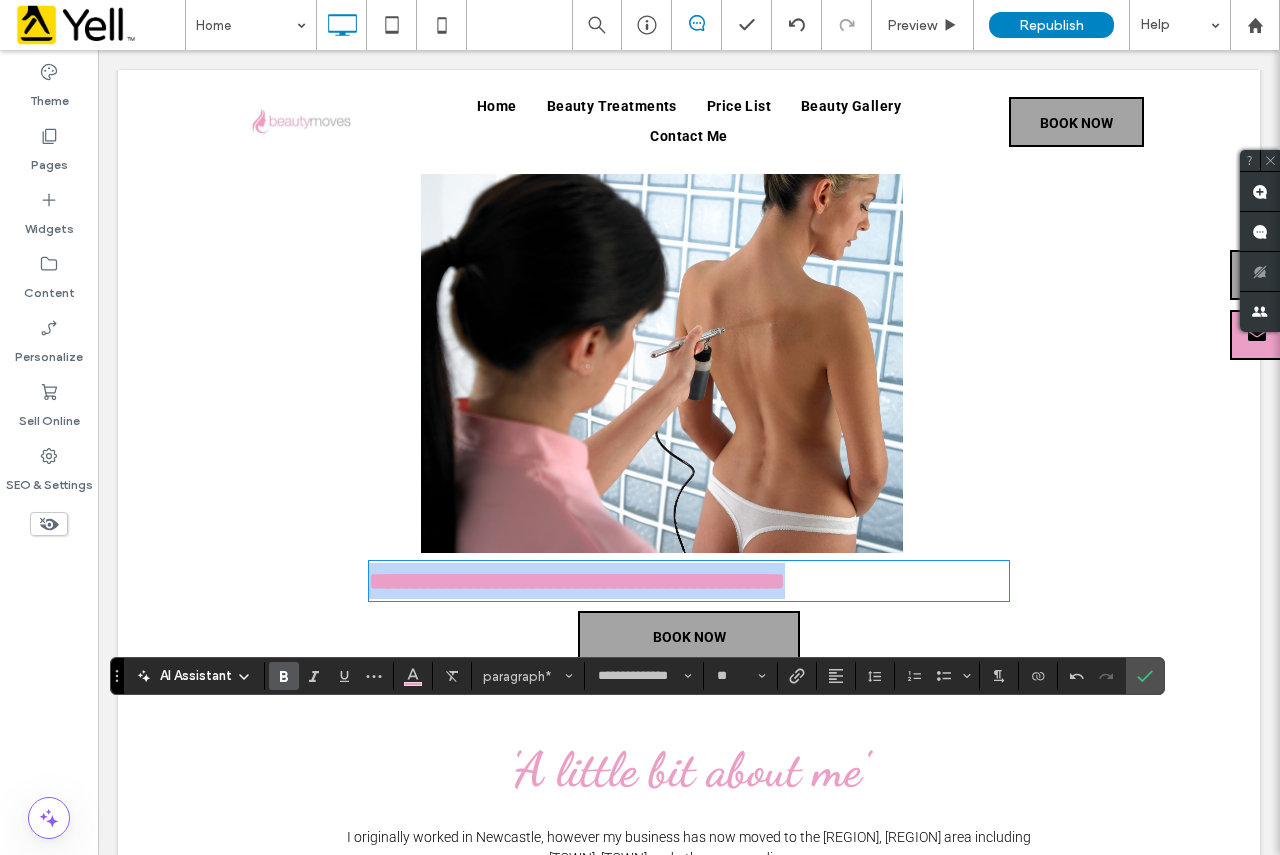 scroll, scrollTop: 618, scrollLeft: 0, axis: vertical 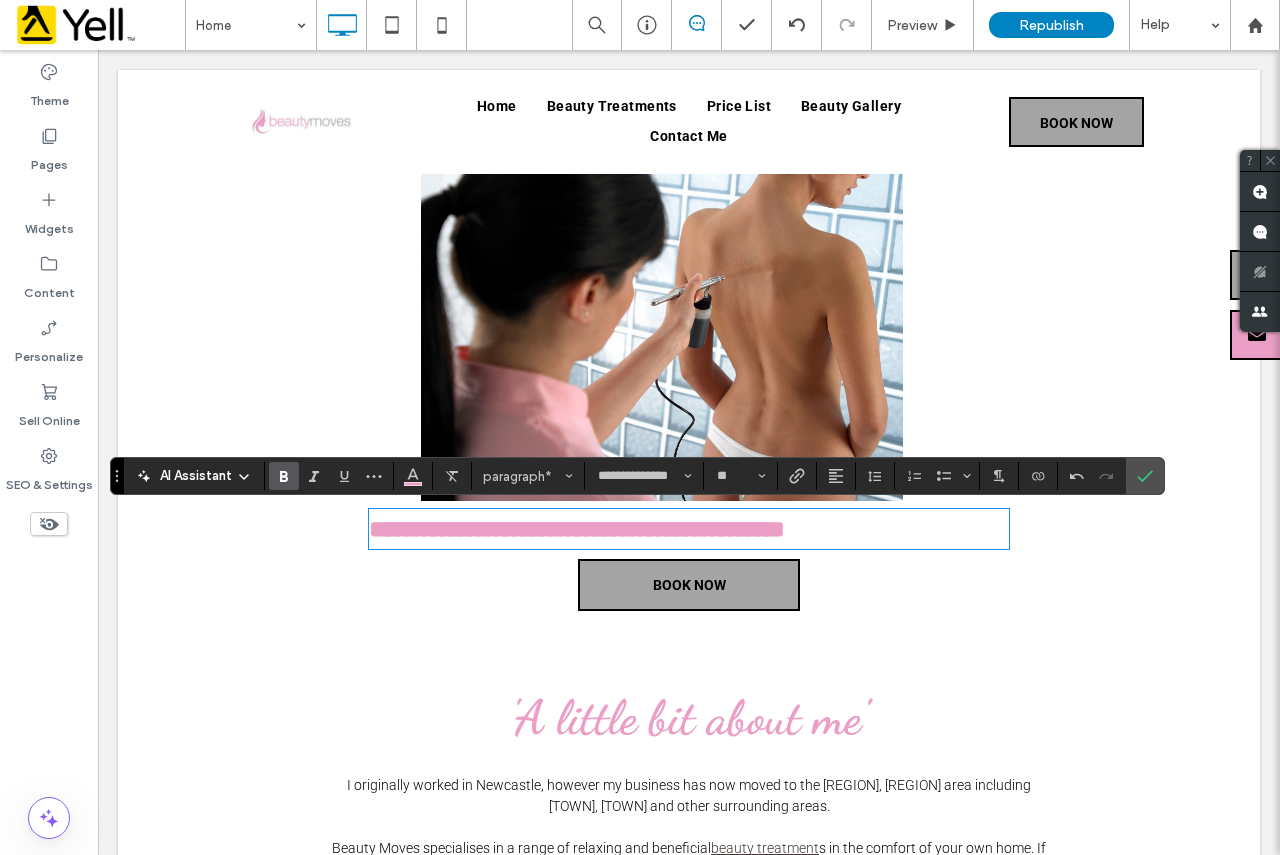 click on "**********" at bounding box center (689, 329) 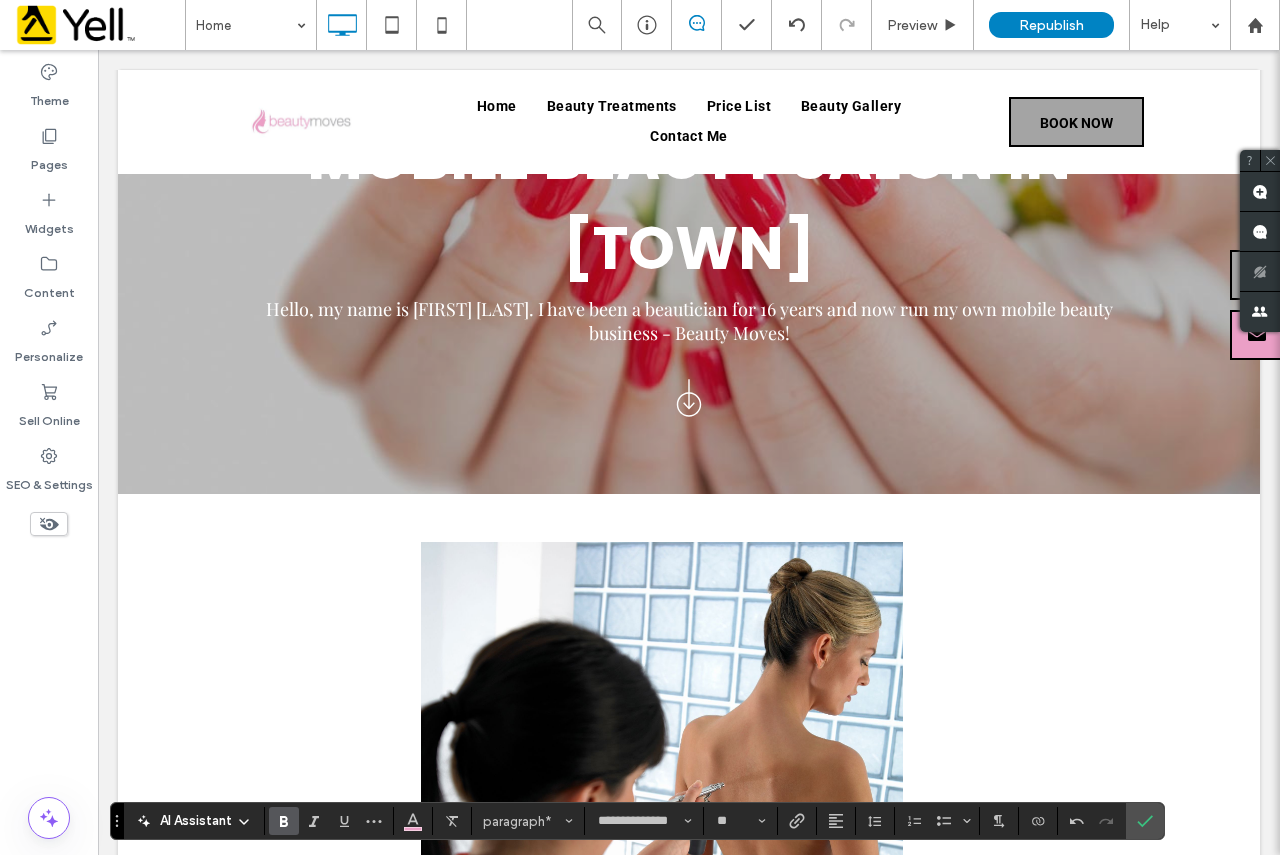 scroll, scrollTop: 0, scrollLeft: 0, axis: both 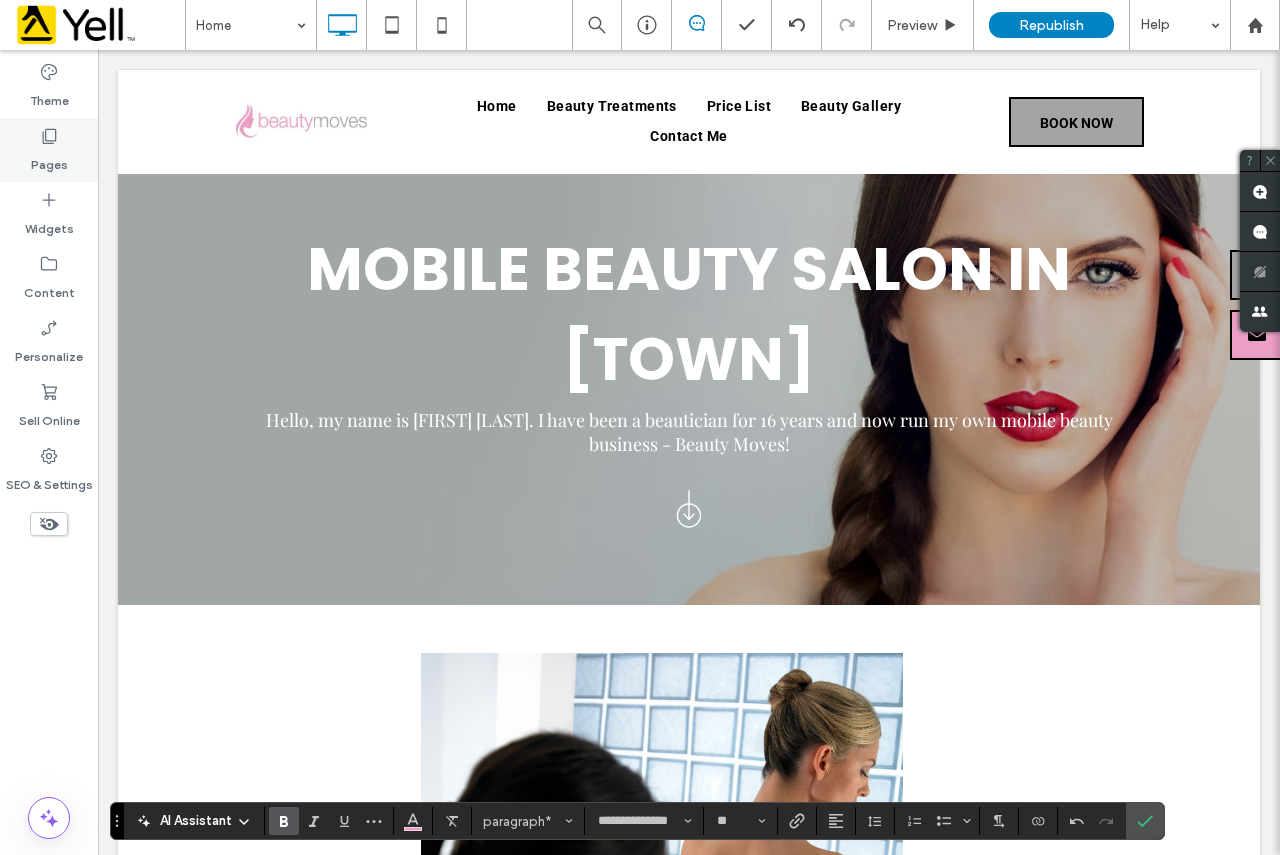 click on "Pages" at bounding box center [49, 160] 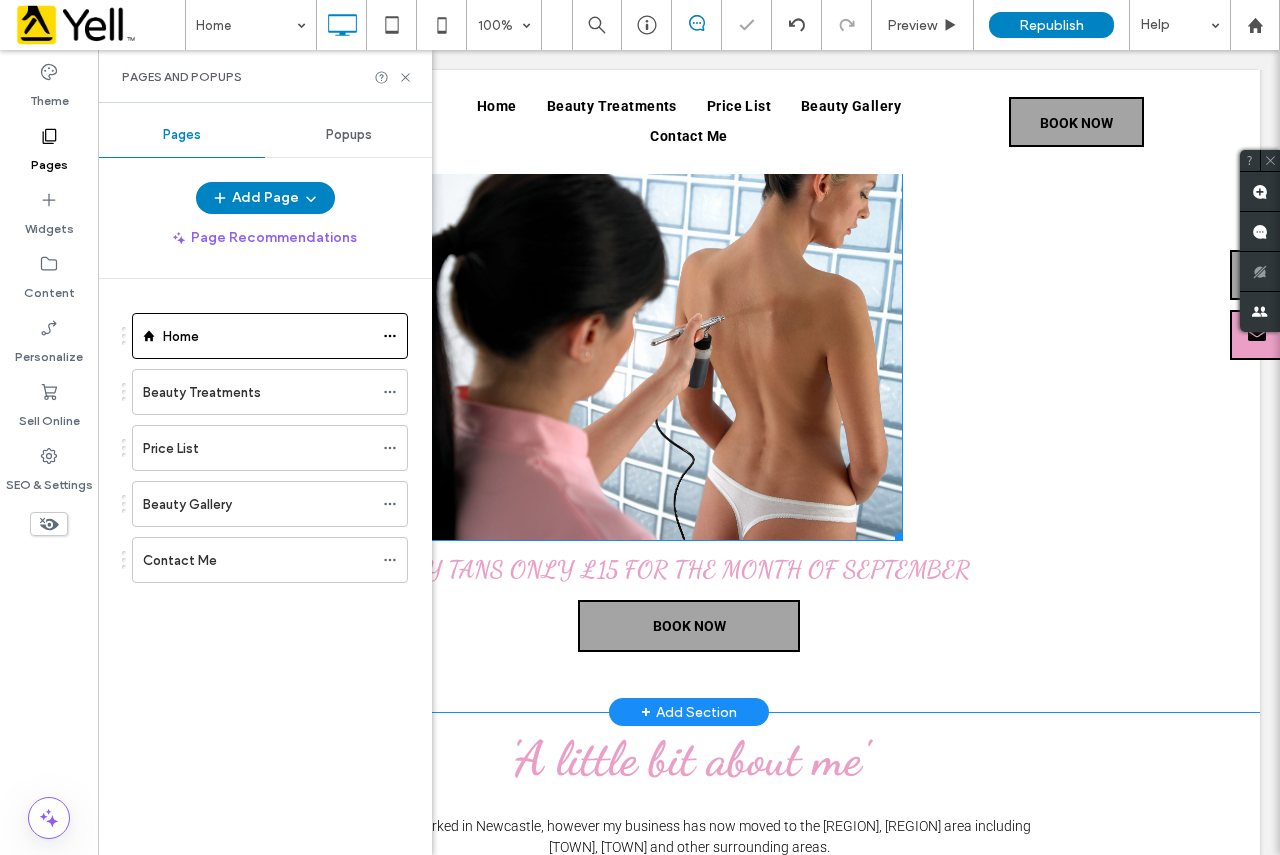 scroll, scrollTop: 600, scrollLeft: 0, axis: vertical 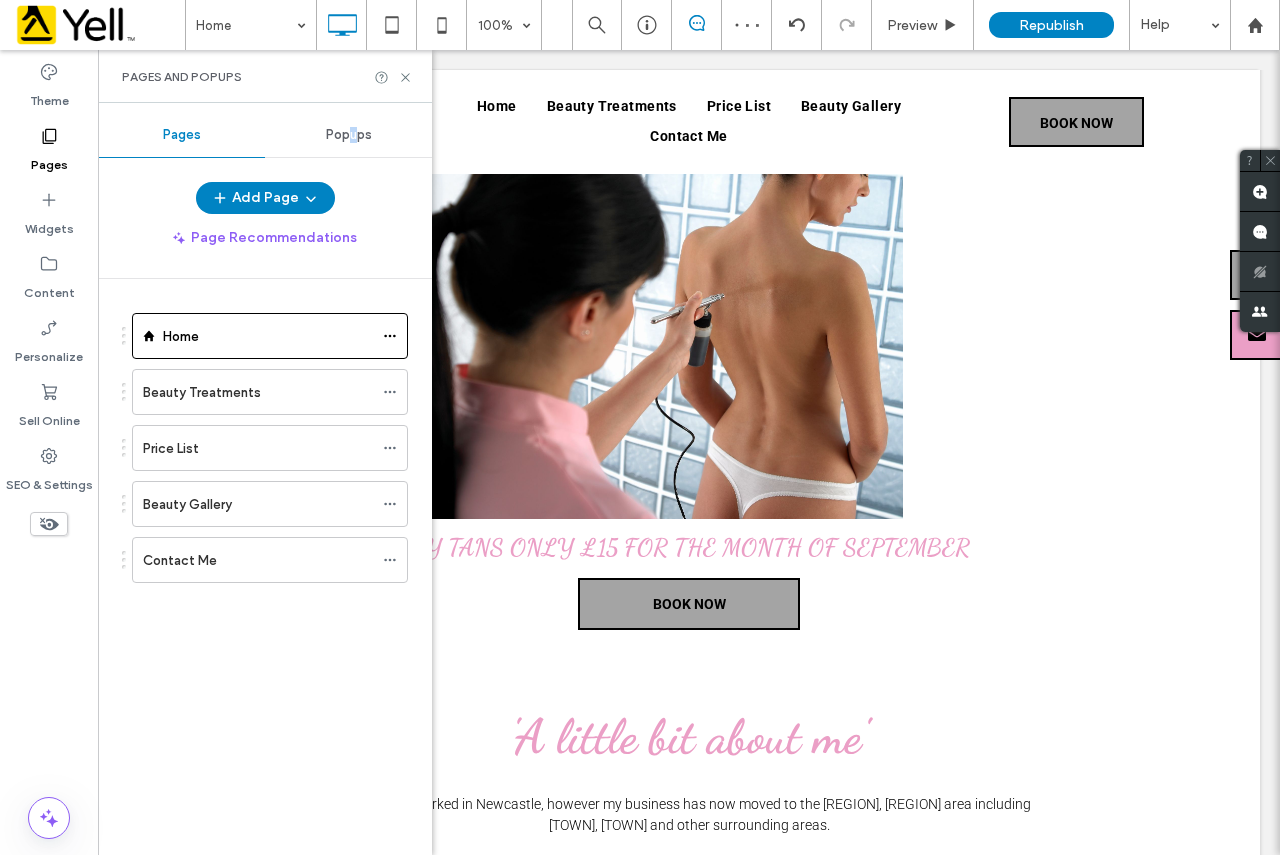 click on "Popups" at bounding box center (348, 135) 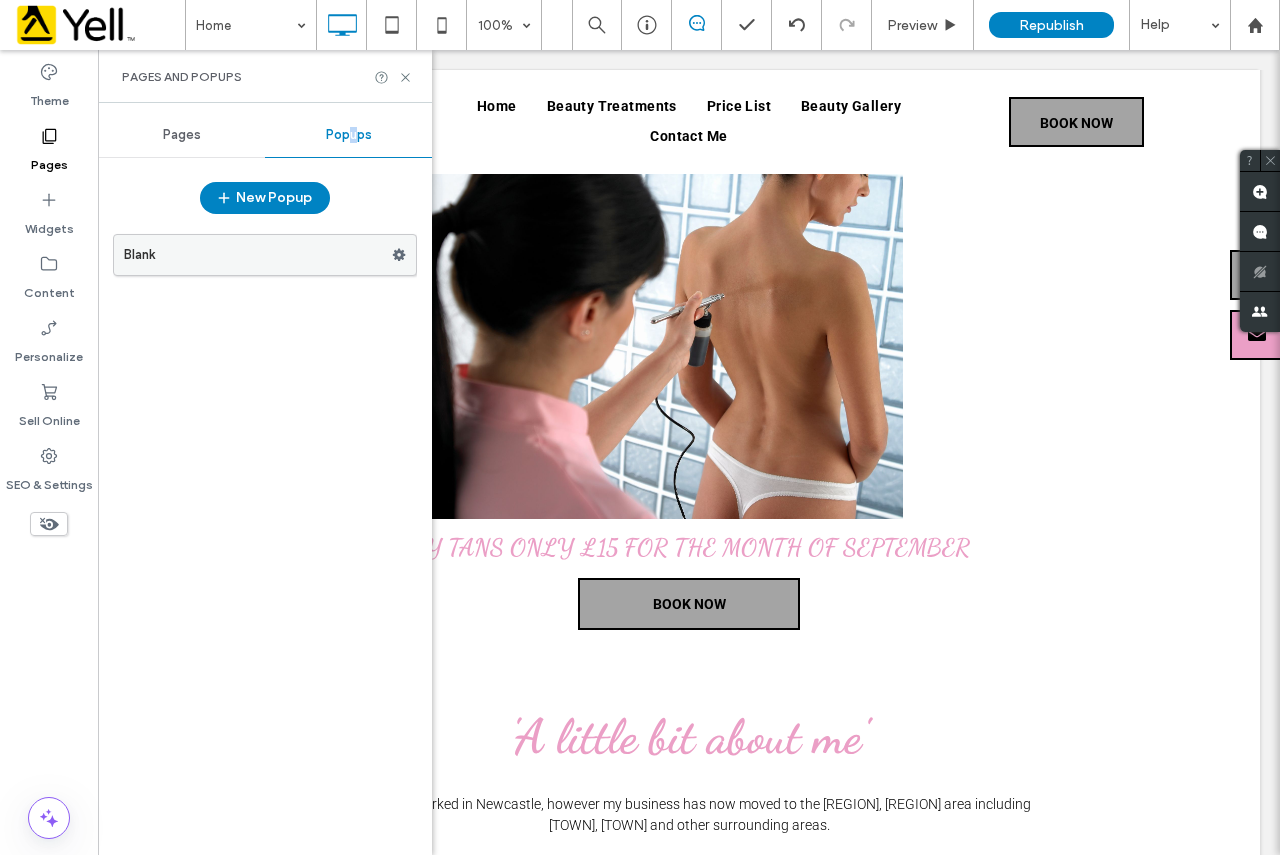 click on "Blank" at bounding box center (258, 255) 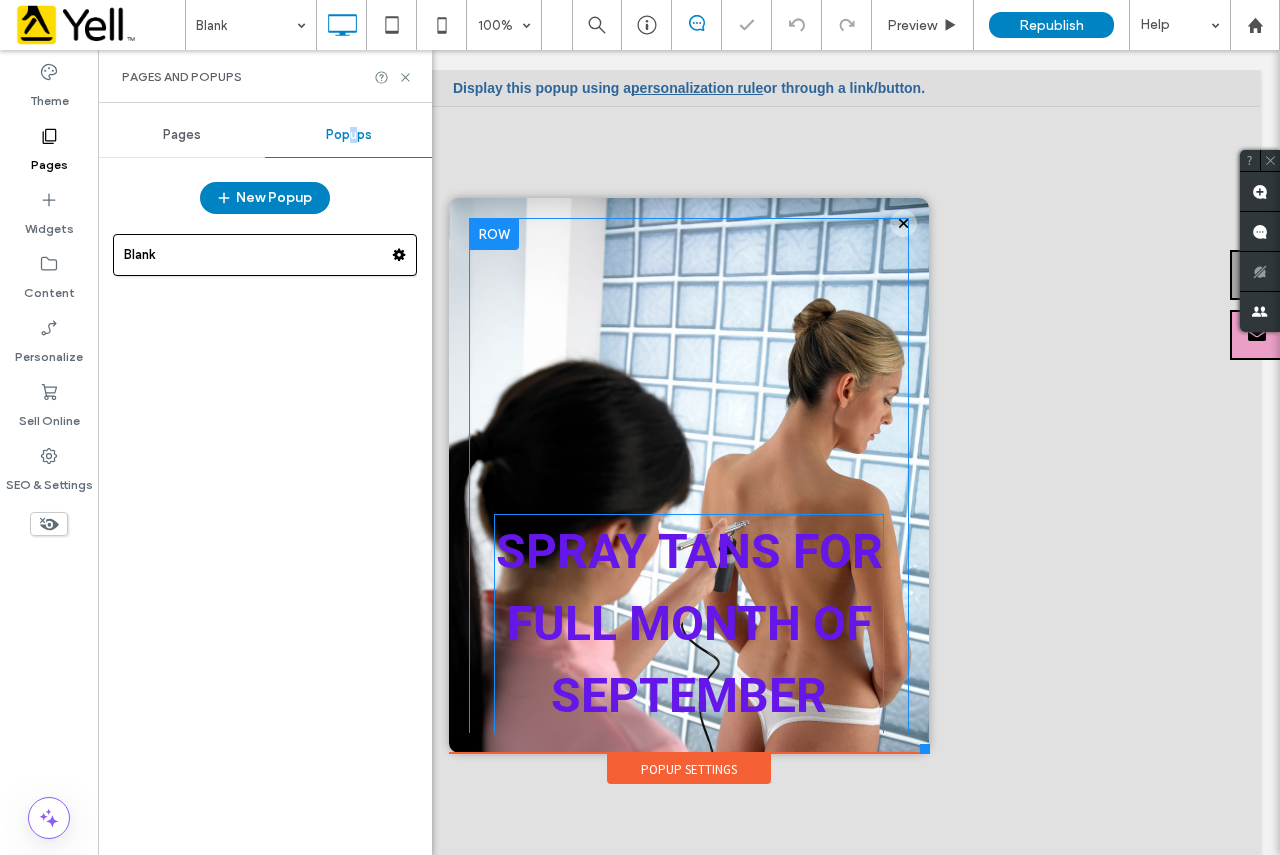 scroll, scrollTop: 0, scrollLeft: 0, axis: both 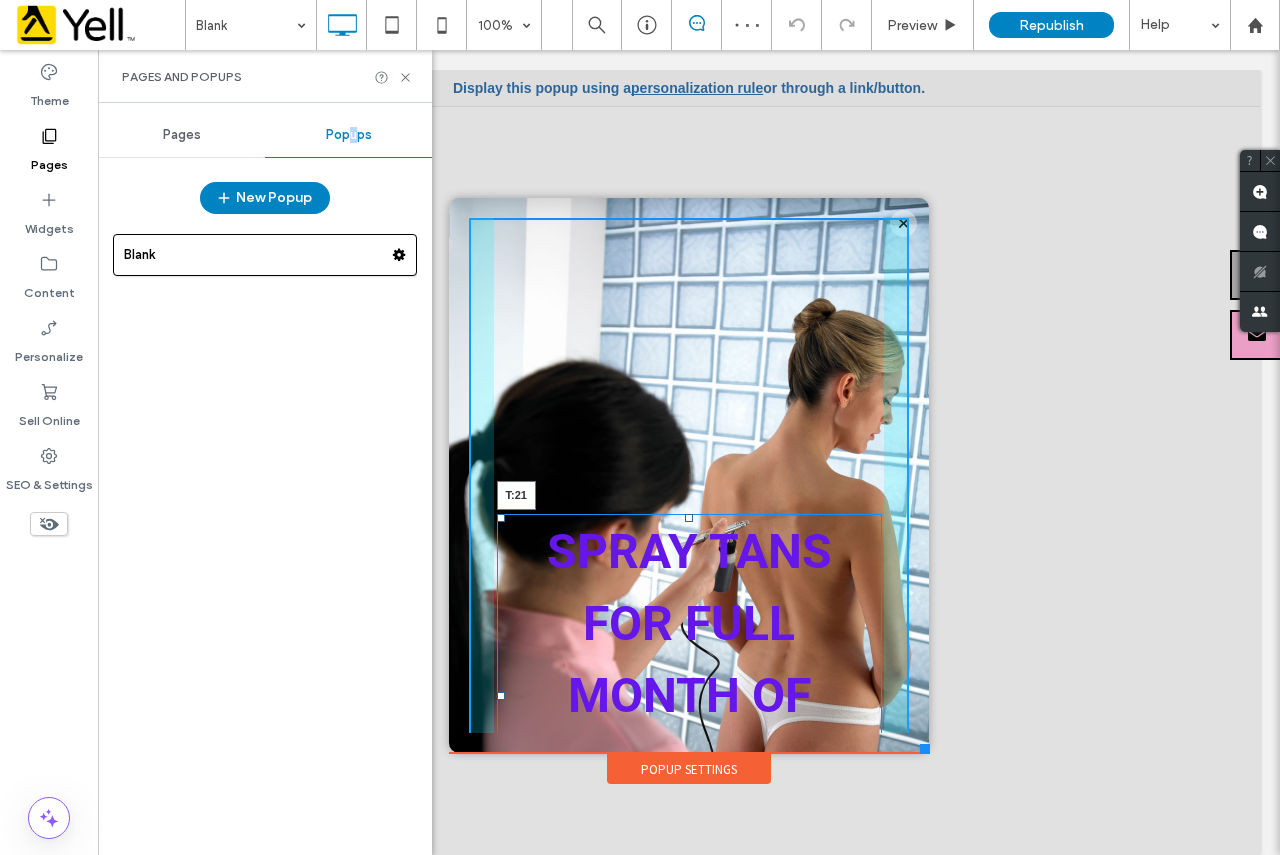 drag, startPoint x: 671, startPoint y: 518, endPoint x: 746, endPoint y: 294, distance: 236.22235 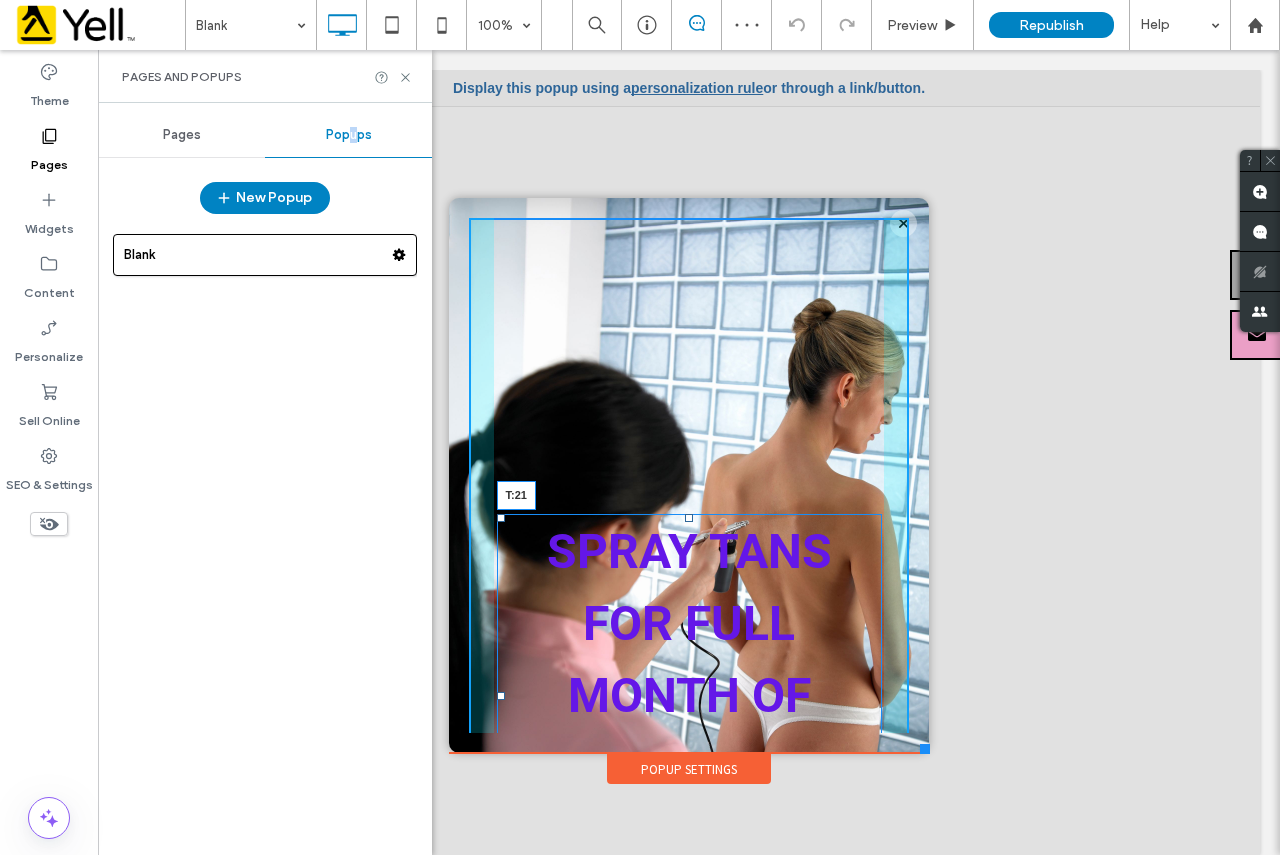 click on "SPRAY TANS FOR FULL MONTH OF SEPTEMBER ONLY £15
T:[PHONE]" at bounding box center [689, 696] 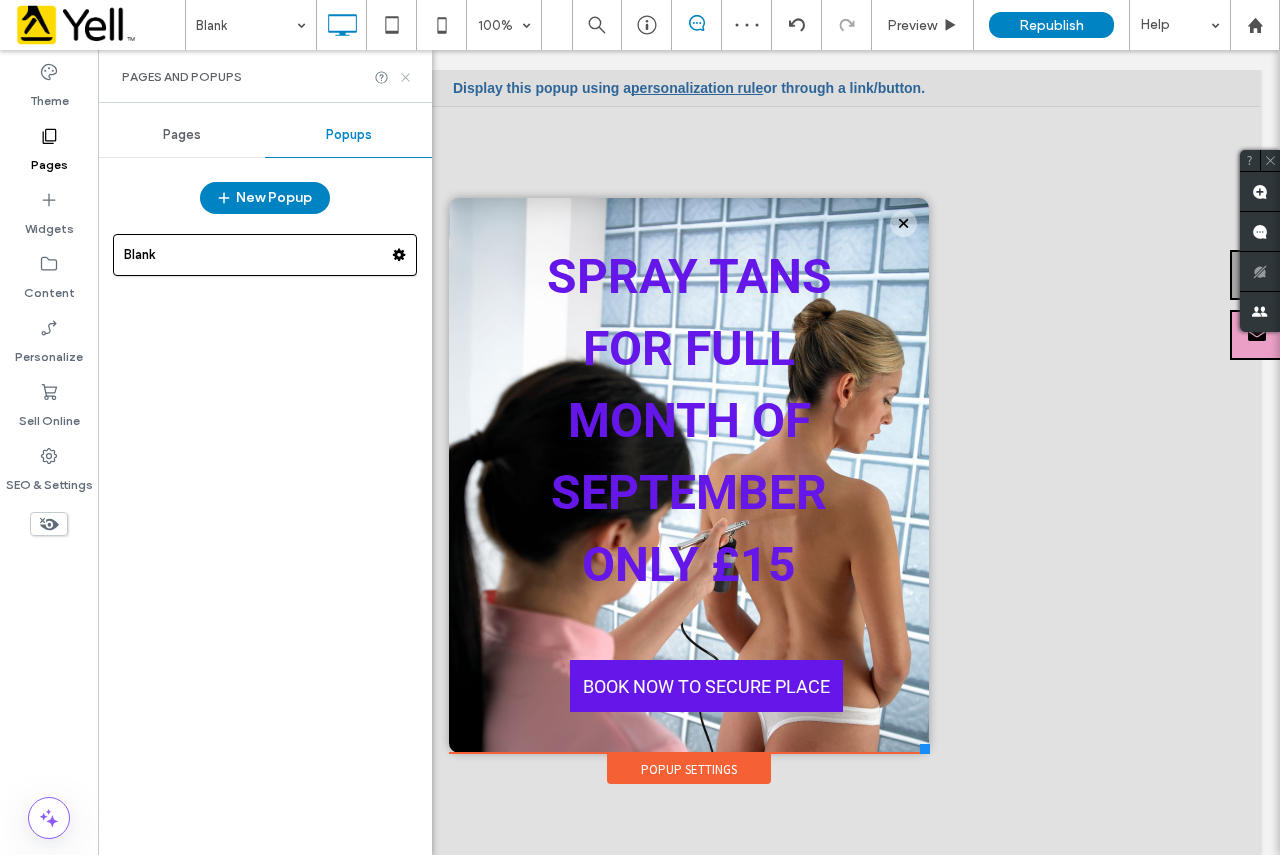 click 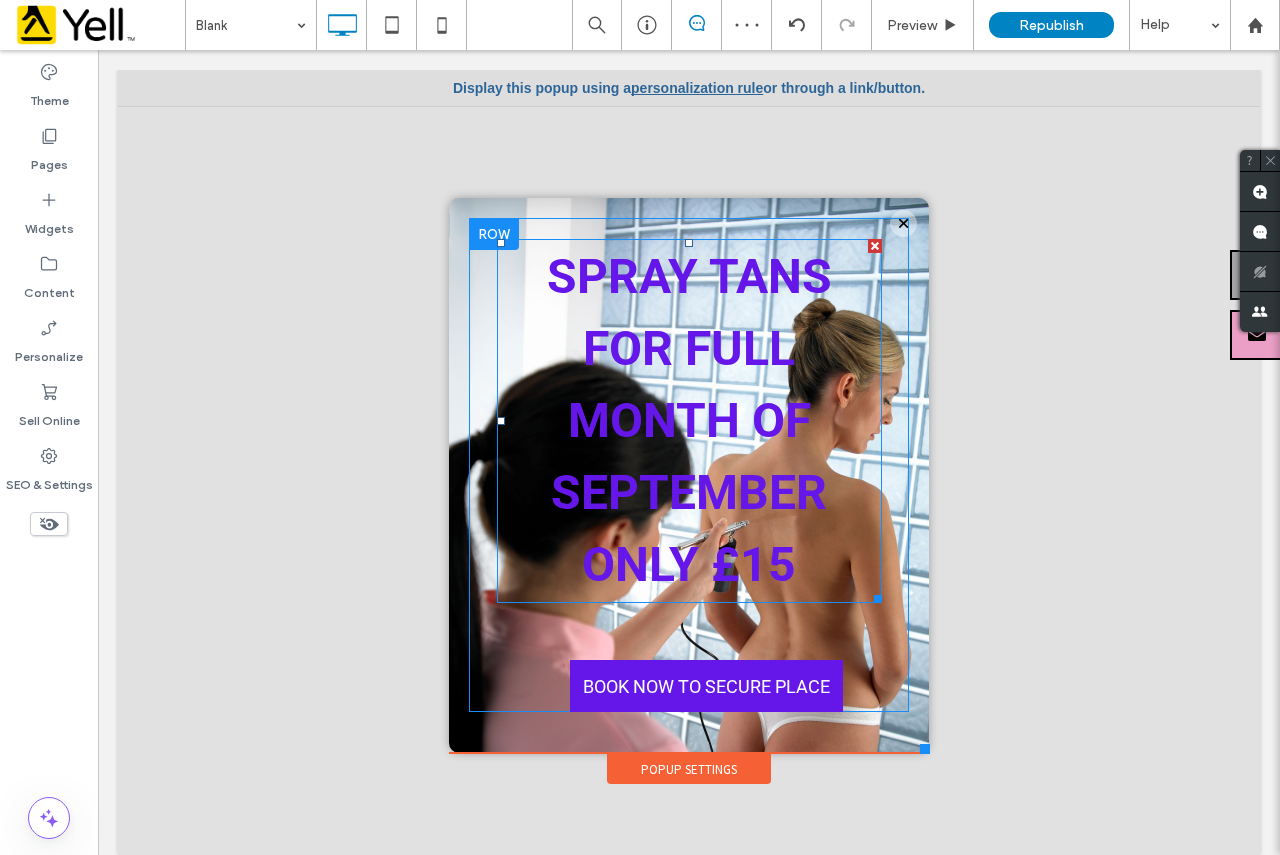 click on "SPRAY TANS FOR FULL MONTH OF SEPTEMBER ONLY £15" at bounding box center (689, 420) 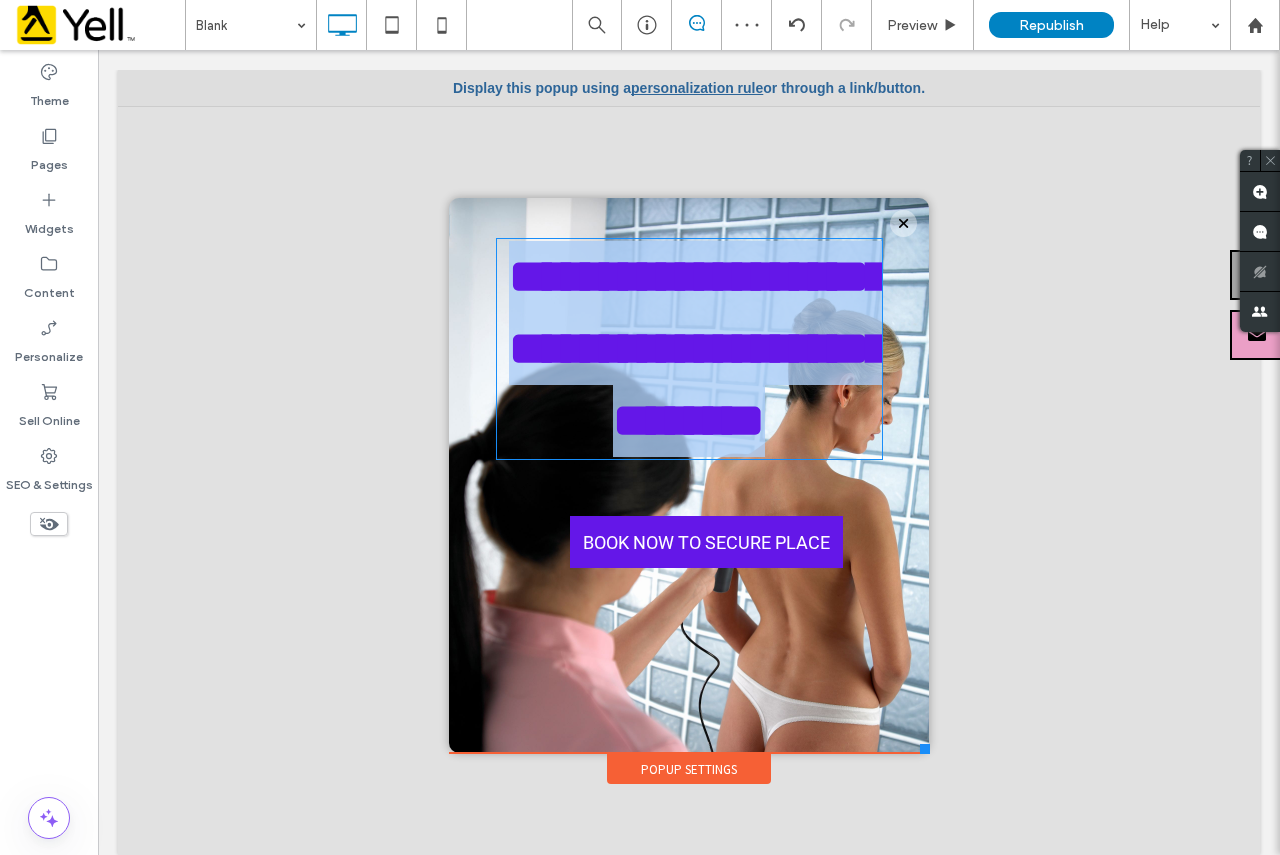 click on "**********" at bounding box center (699, 348) 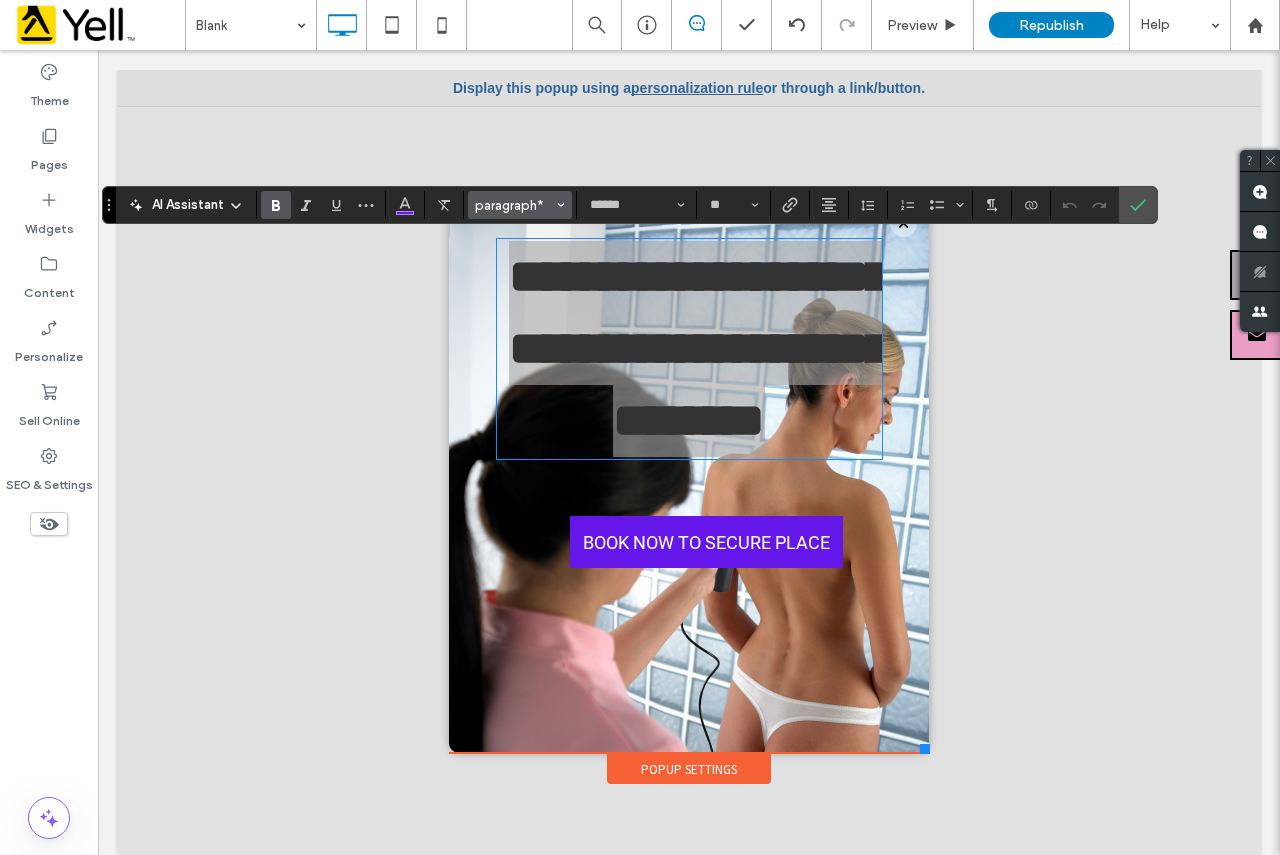 click 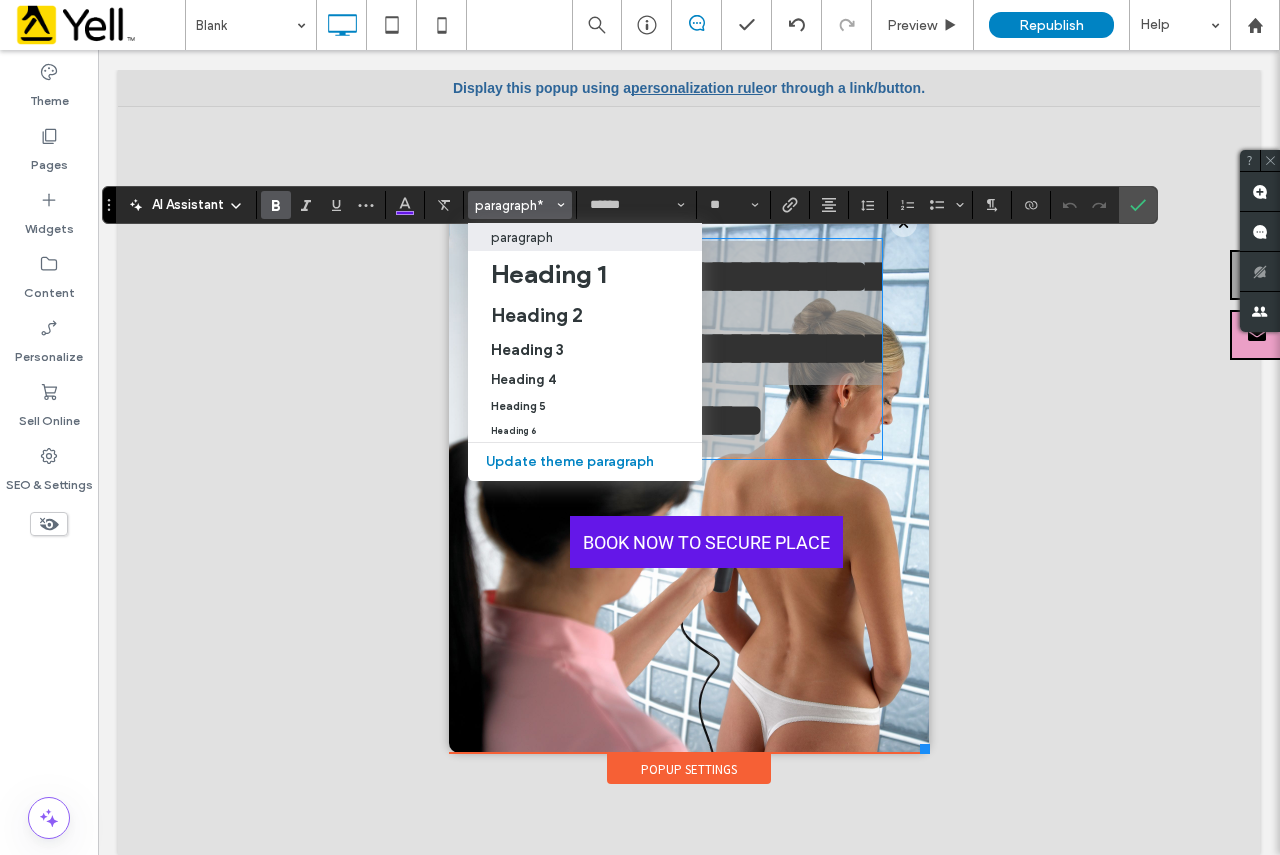 type 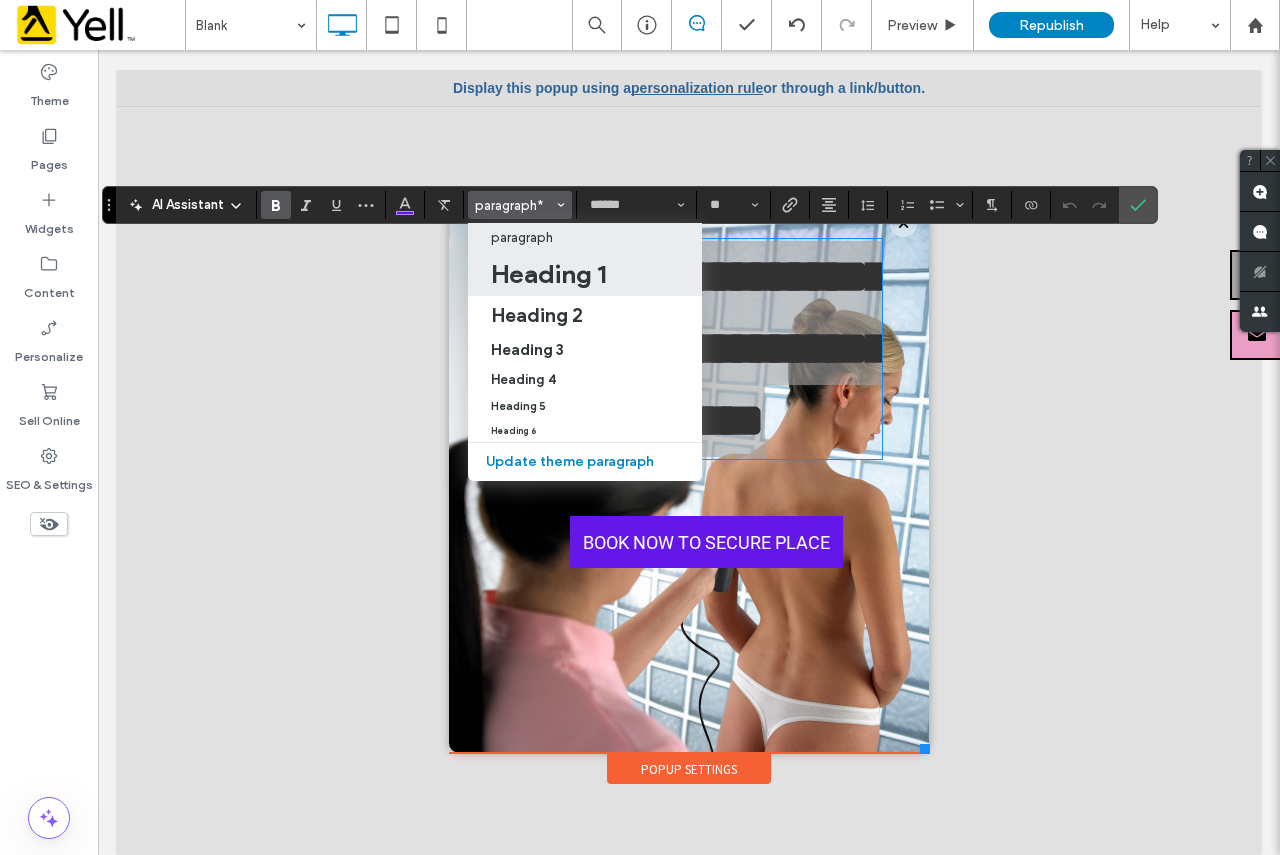 drag, startPoint x: 576, startPoint y: 272, endPoint x: 479, endPoint y: 221, distance: 109.59015 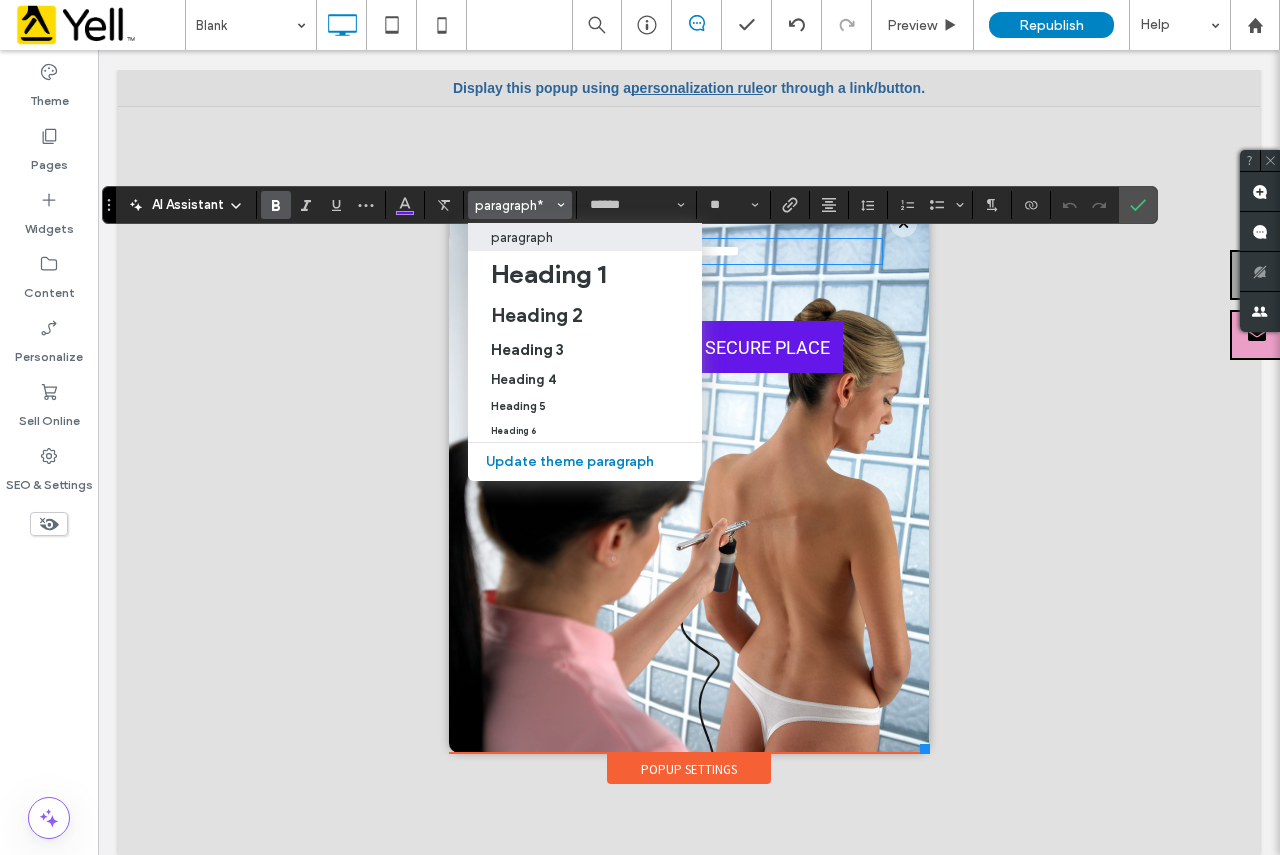 type on "*******" 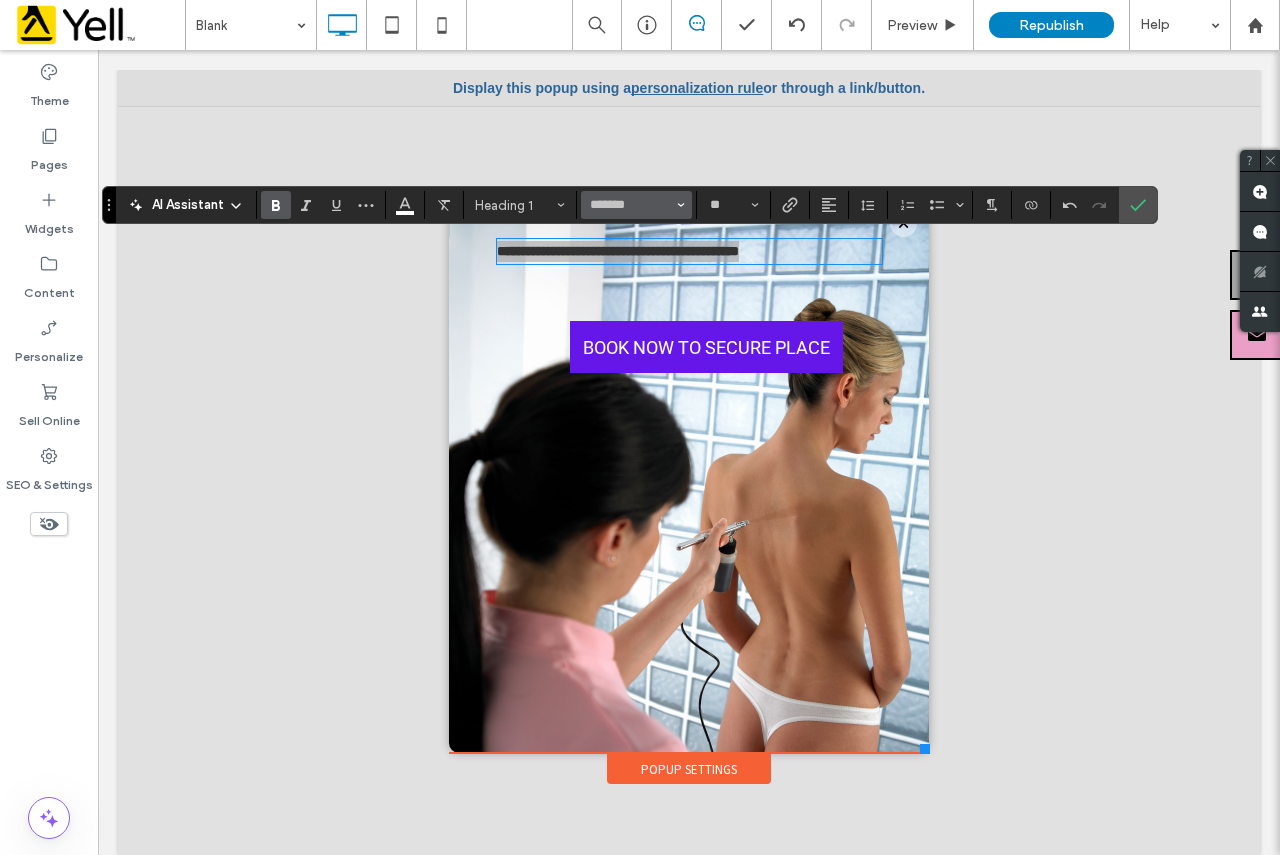 click 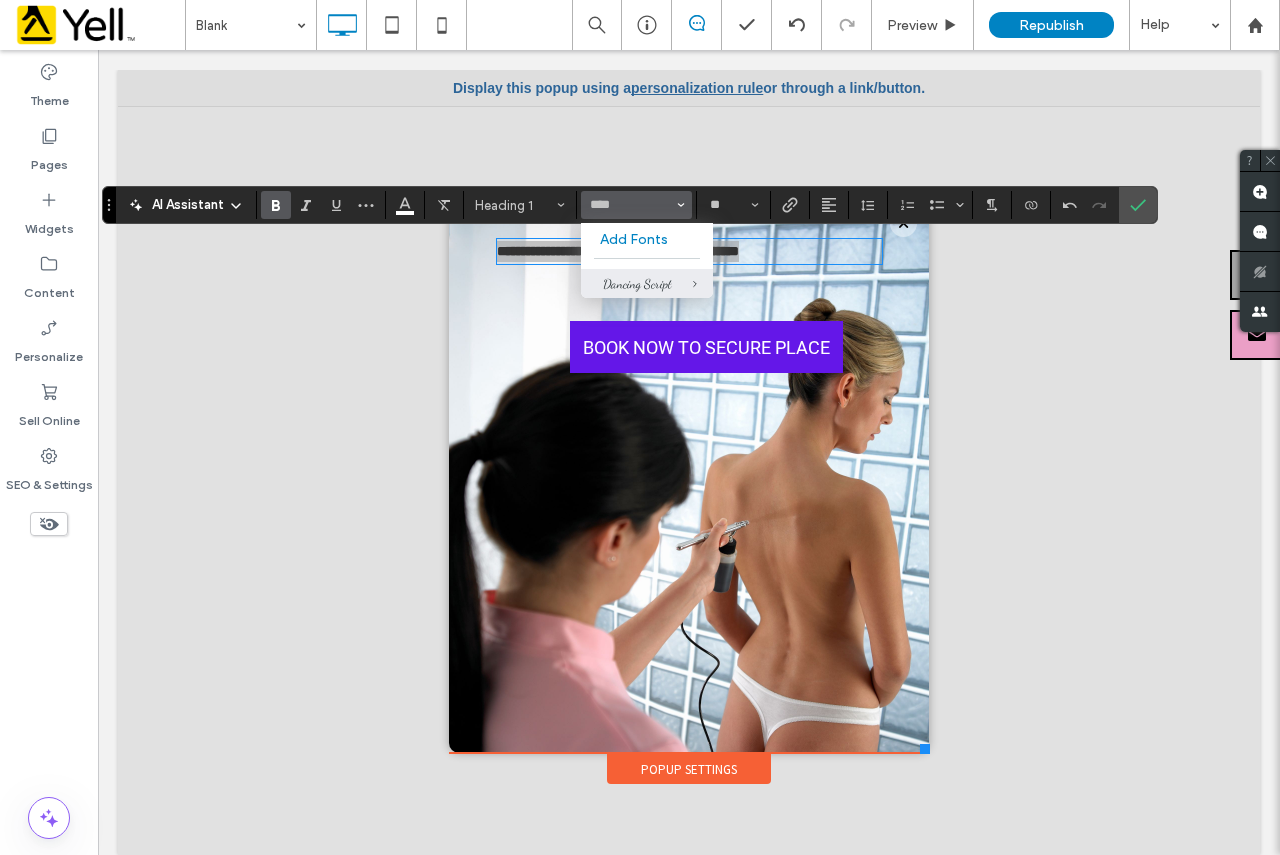 drag, startPoint x: 624, startPoint y: 277, endPoint x: 528, endPoint y: 226, distance: 108.706024 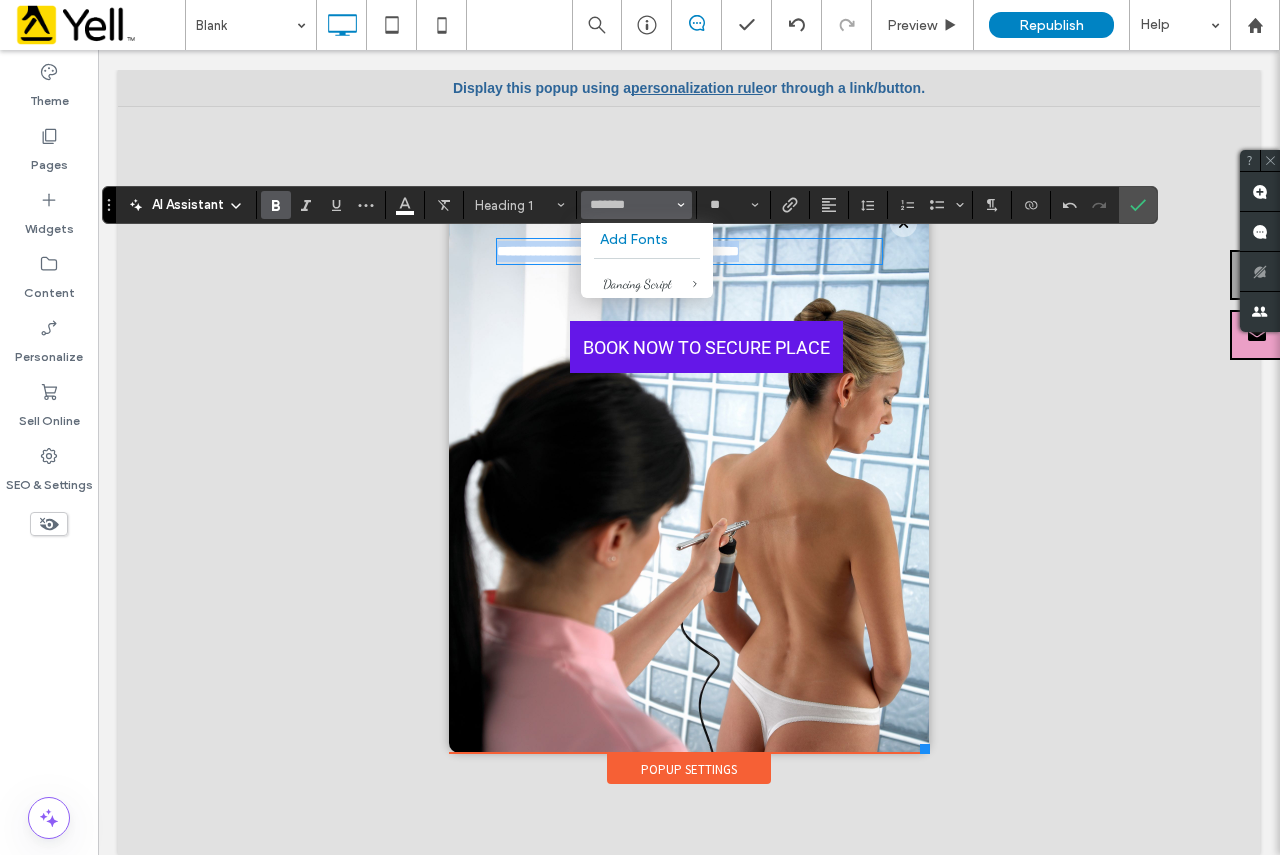type on "**********" 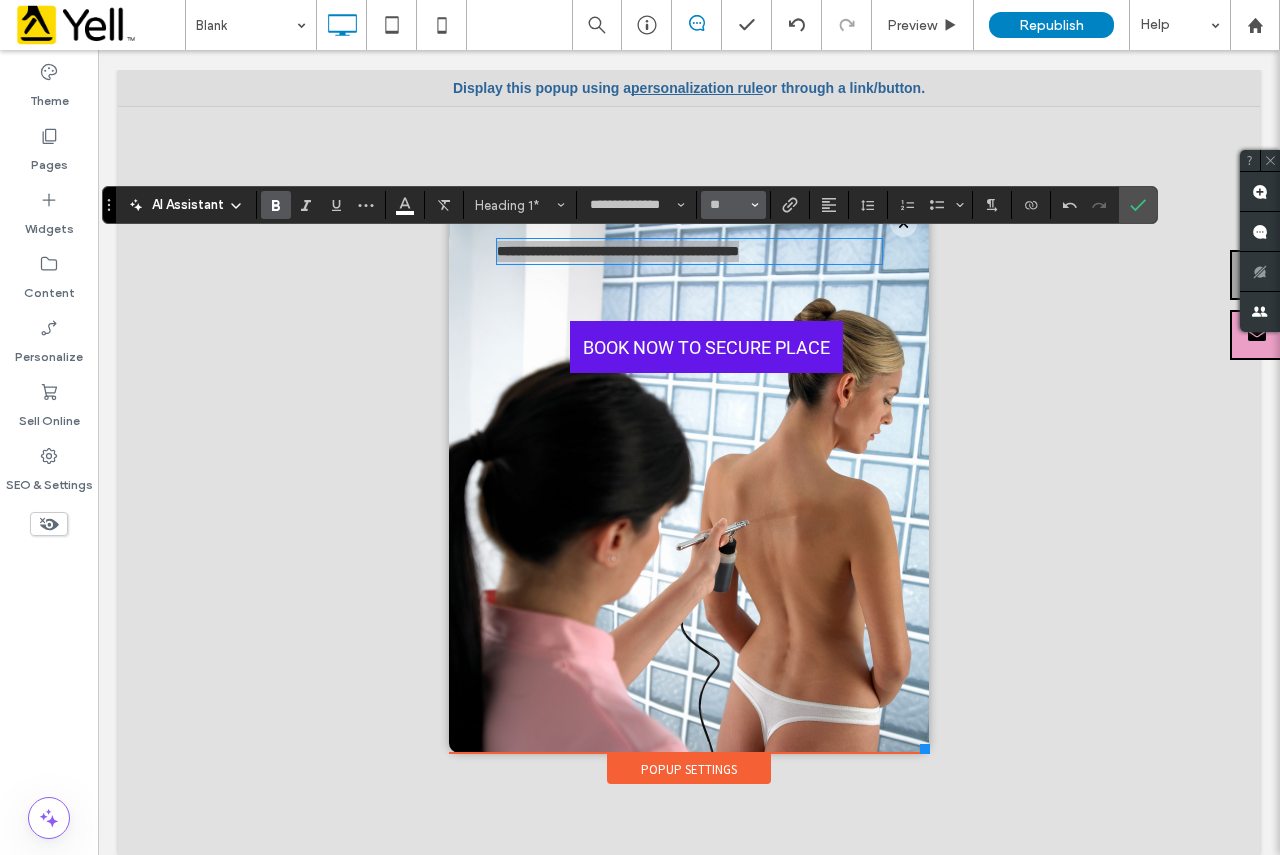click at bounding box center [755, 205] 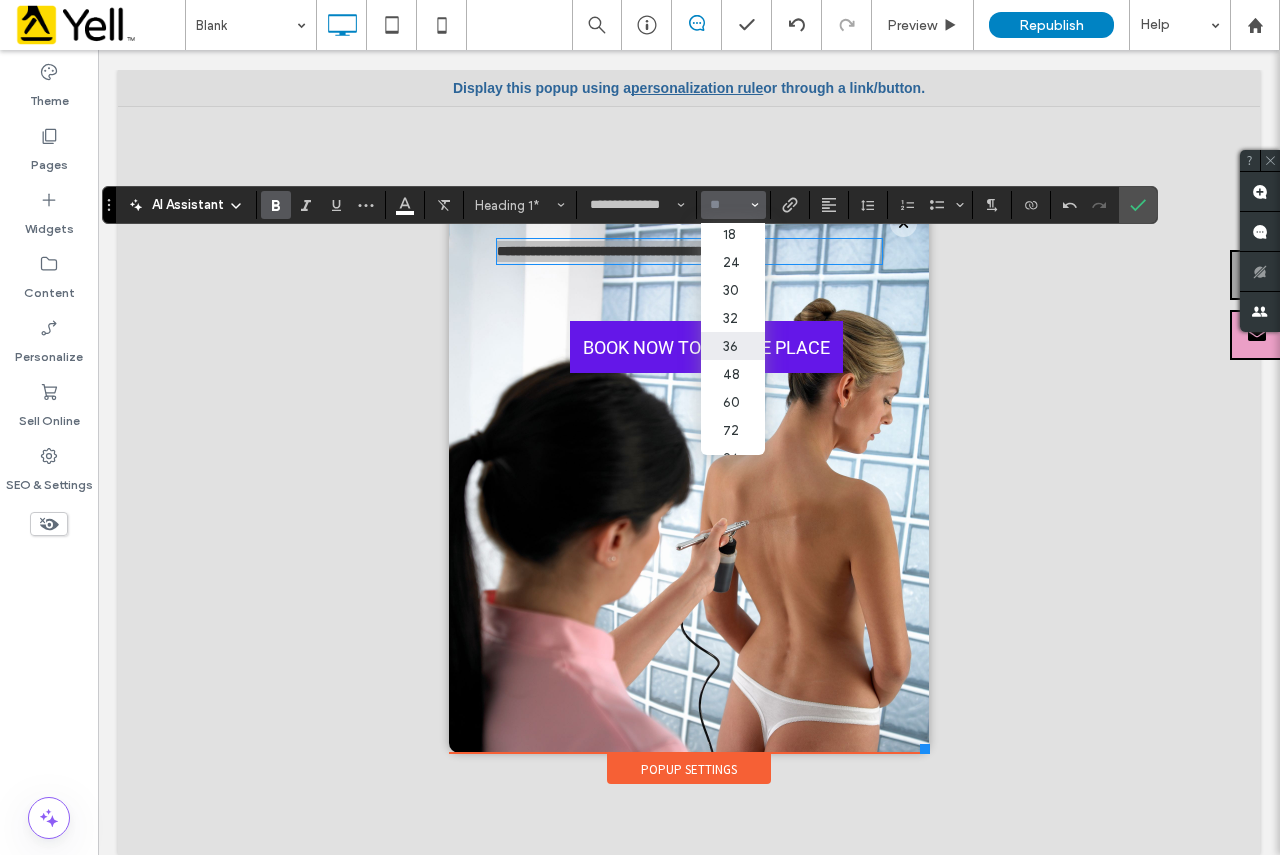 scroll, scrollTop: 200, scrollLeft: 0, axis: vertical 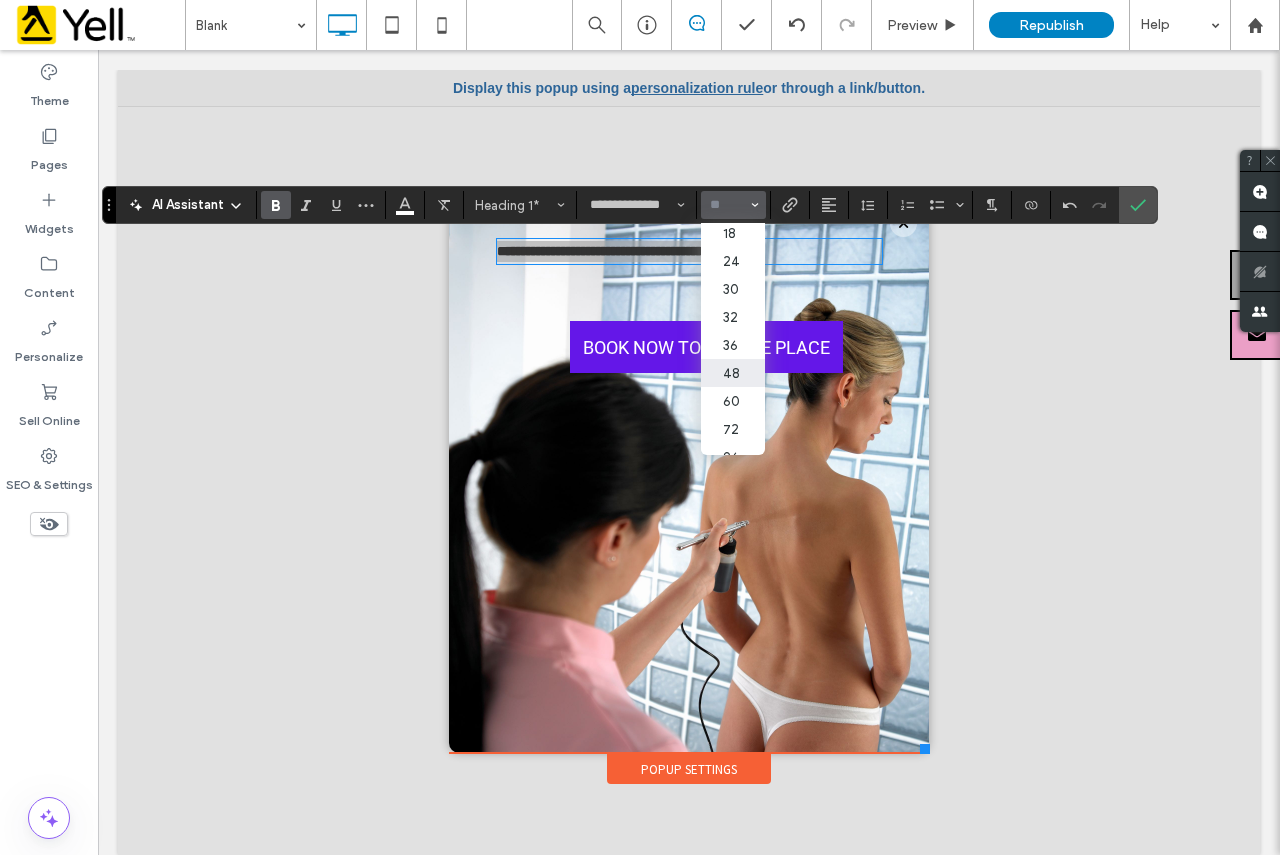 click on "48" at bounding box center (733, 373) 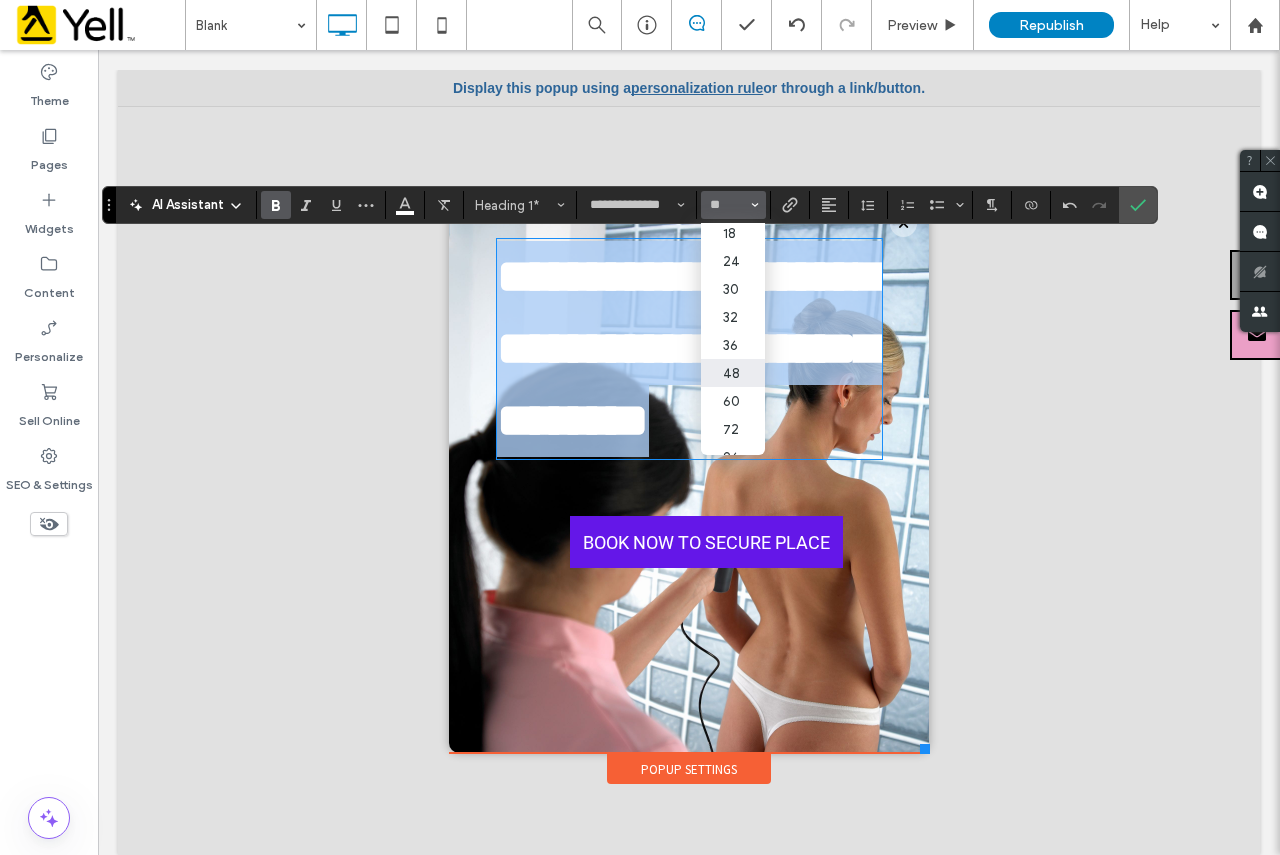 type on "**" 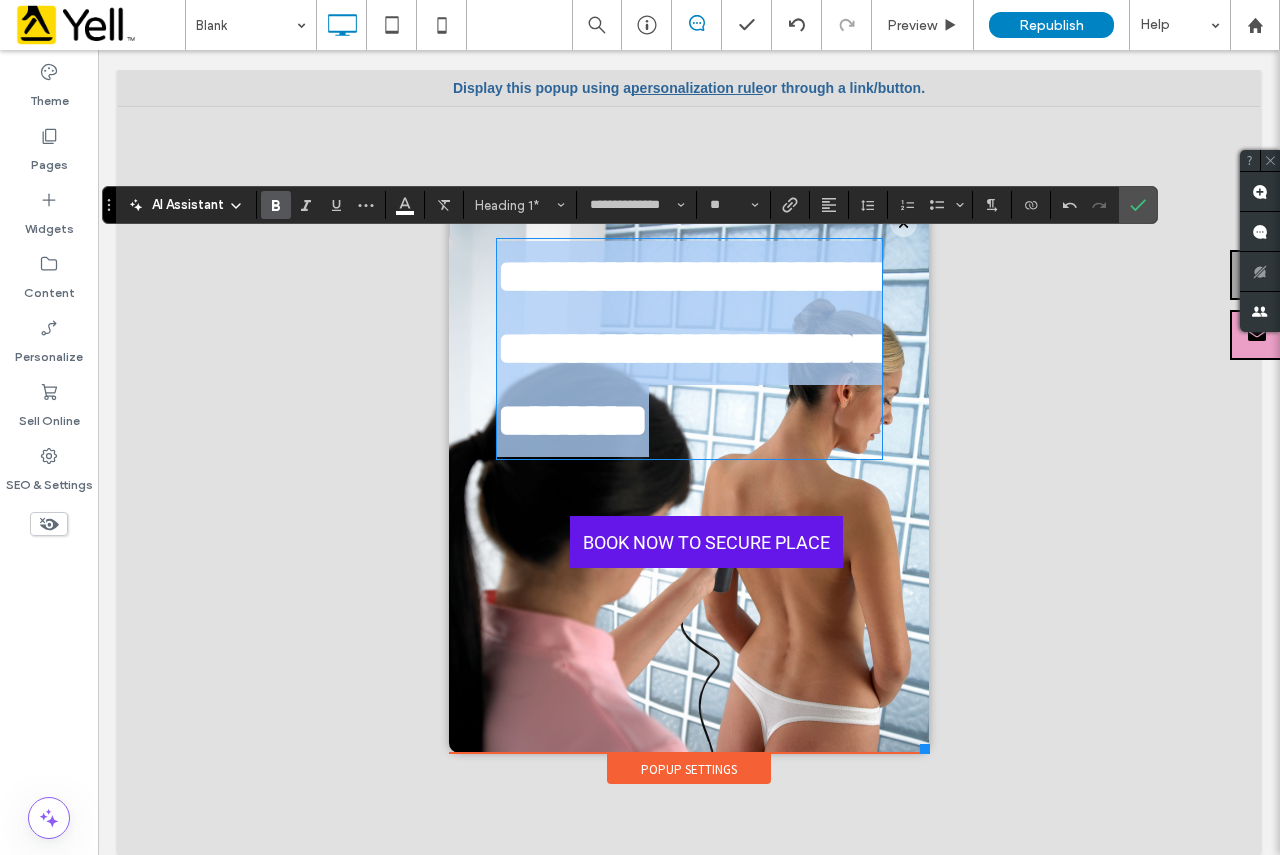 click on "**********" at bounding box center [689, 349] 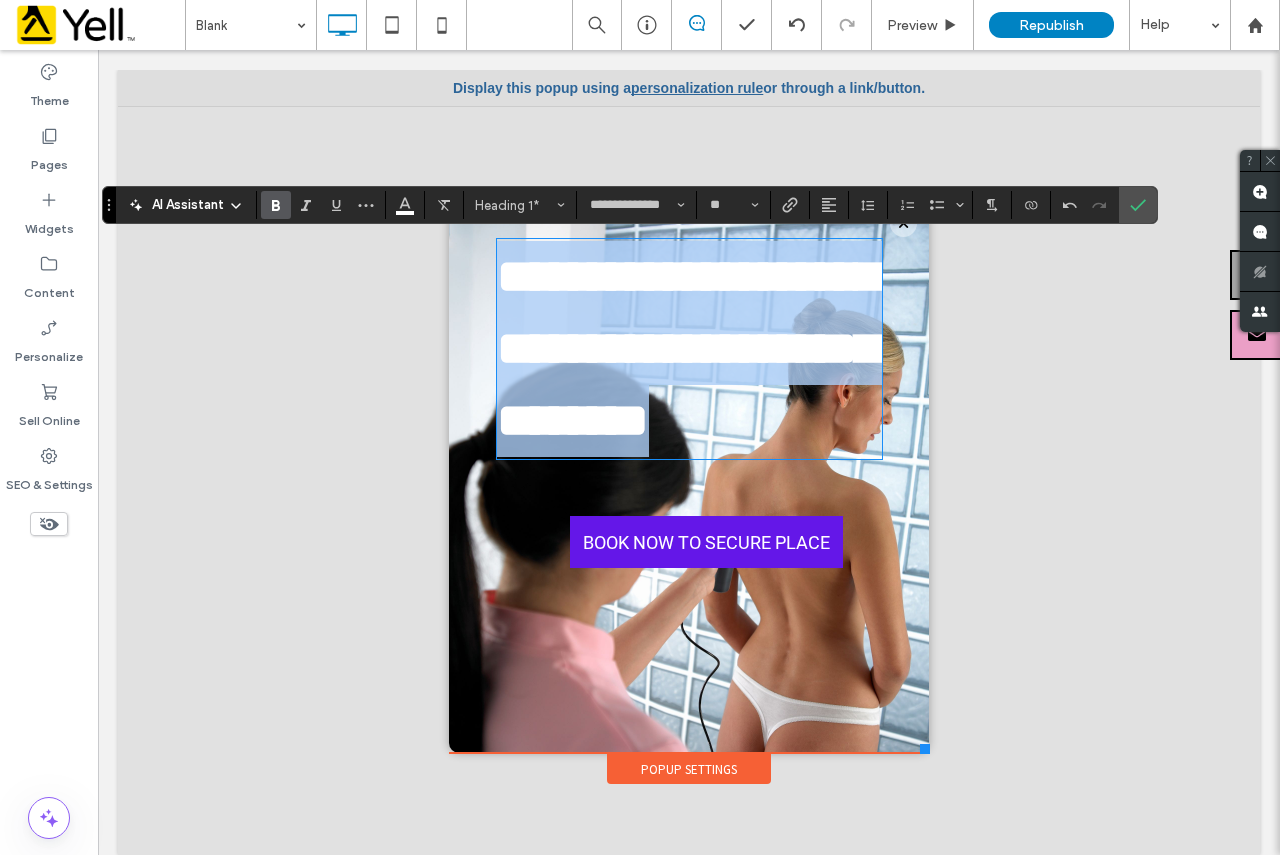drag, startPoint x: 704, startPoint y: 494, endPoint x: 470, endPoint y: 294, distance: 307.82462 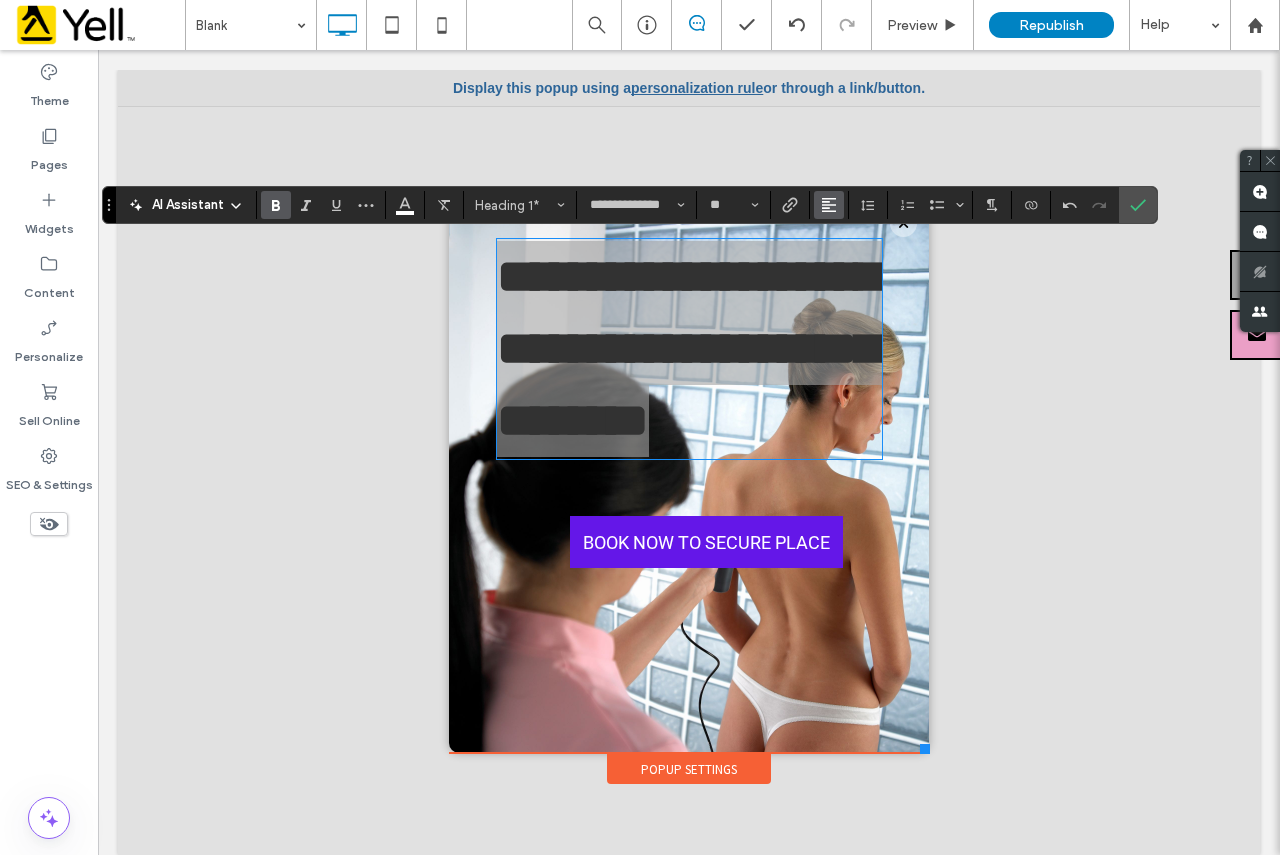 click 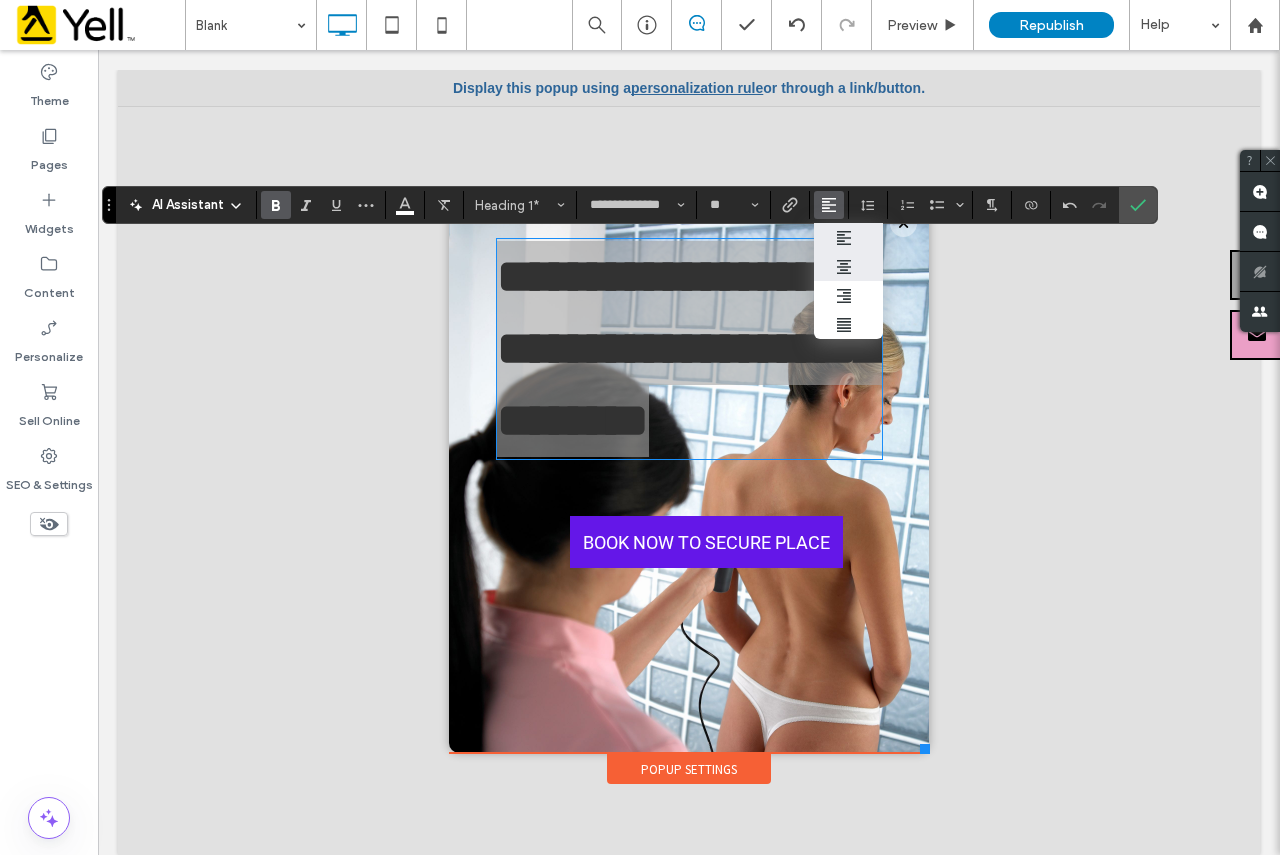 click at bounding box center (849, 267) 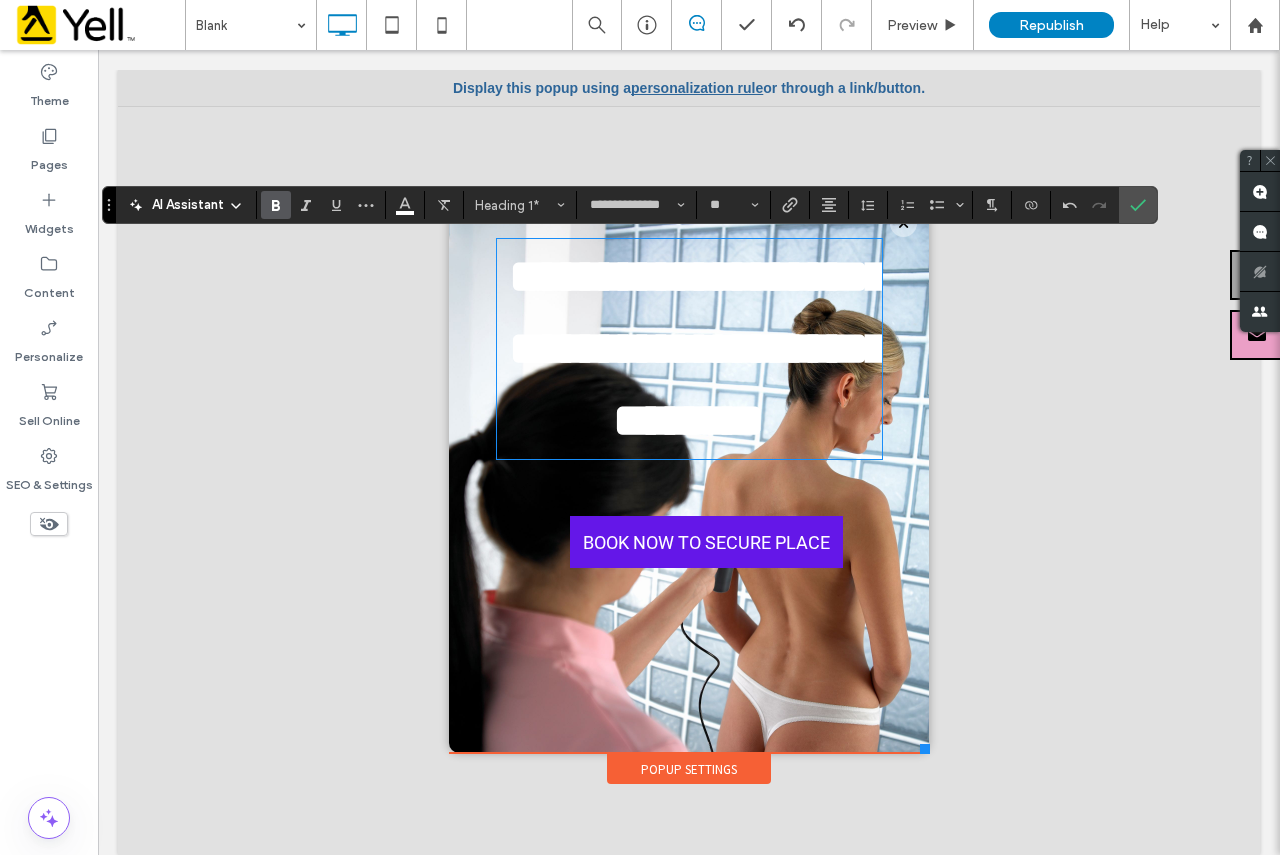 click at bounding box center (689, 472) 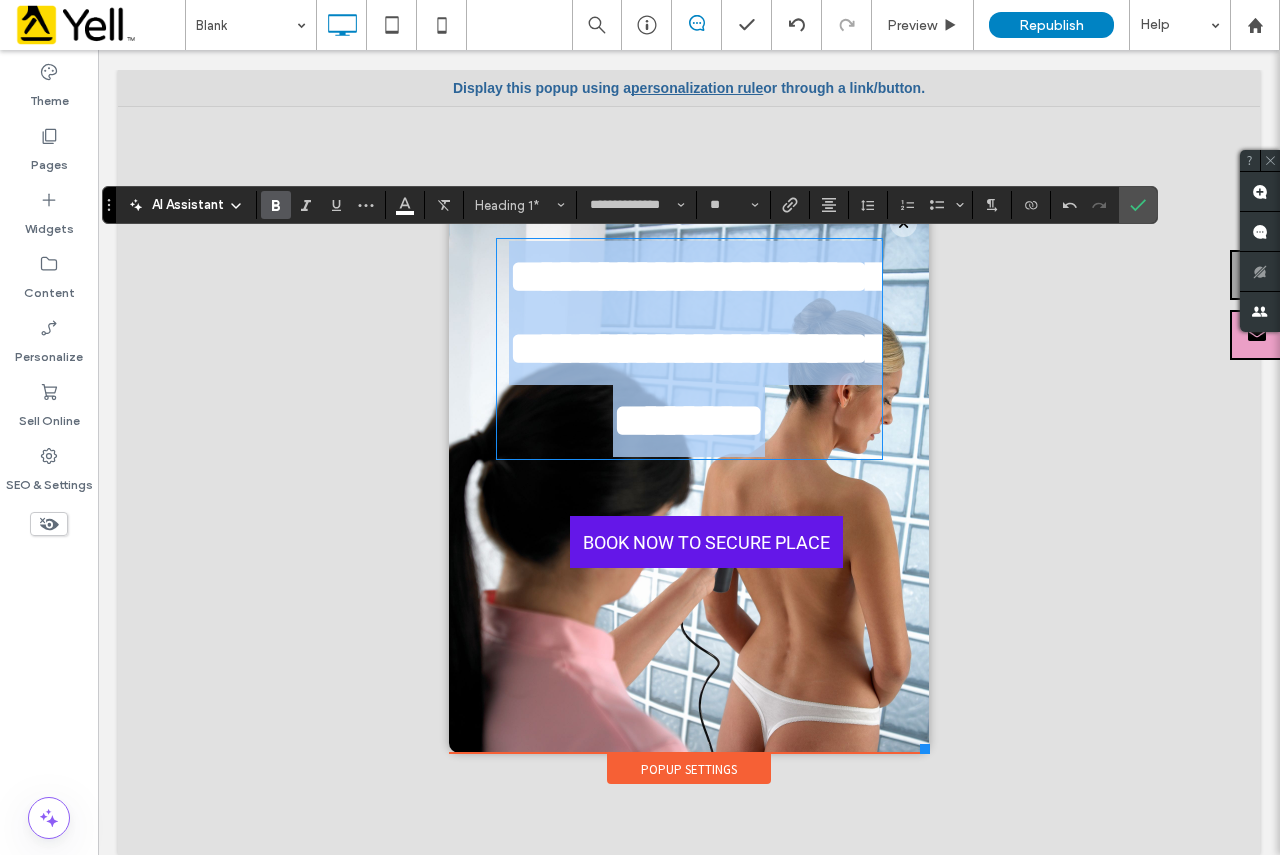 drag, startPoint x: 788, startPoint y: 495, endPoint x: 491, endPoint y: 302, distance: 354.2005 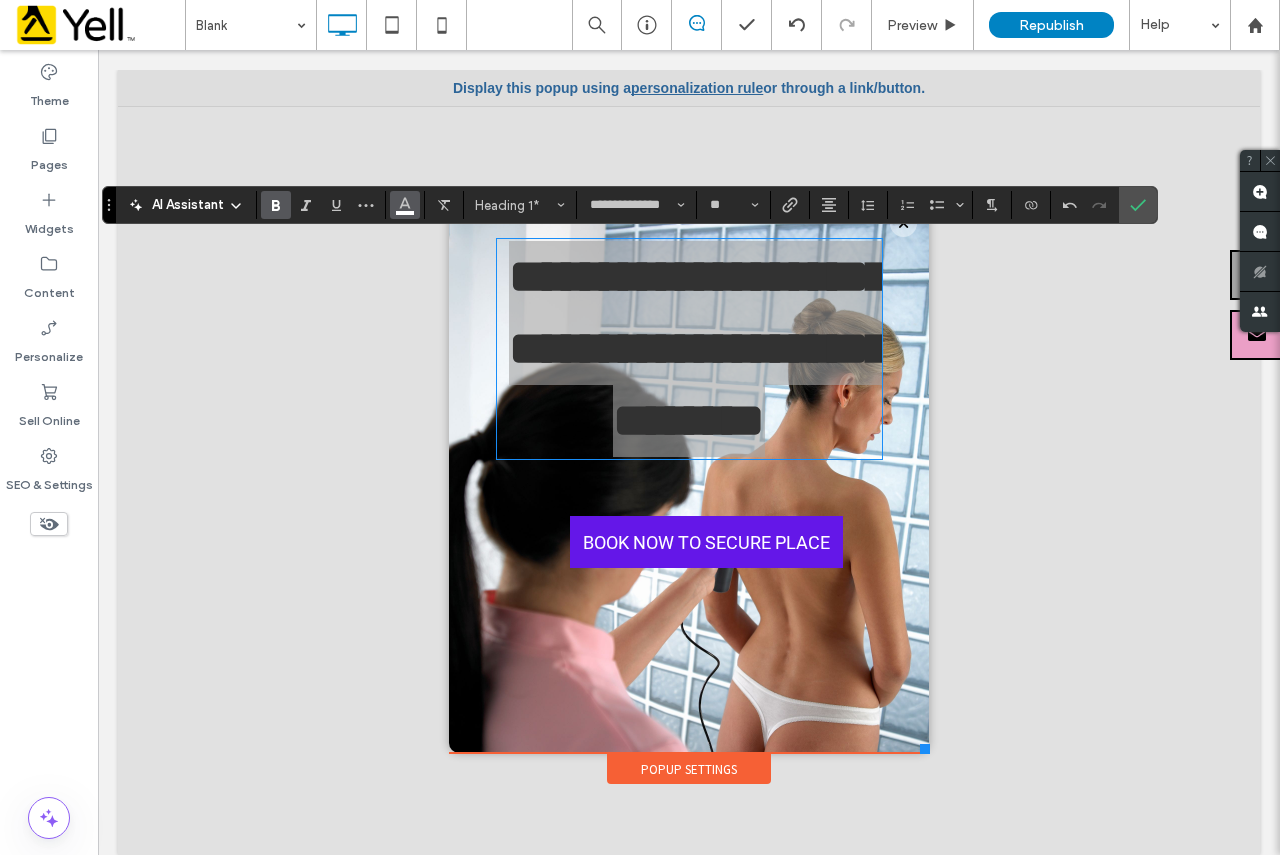 click at bounding box center [405, 205] 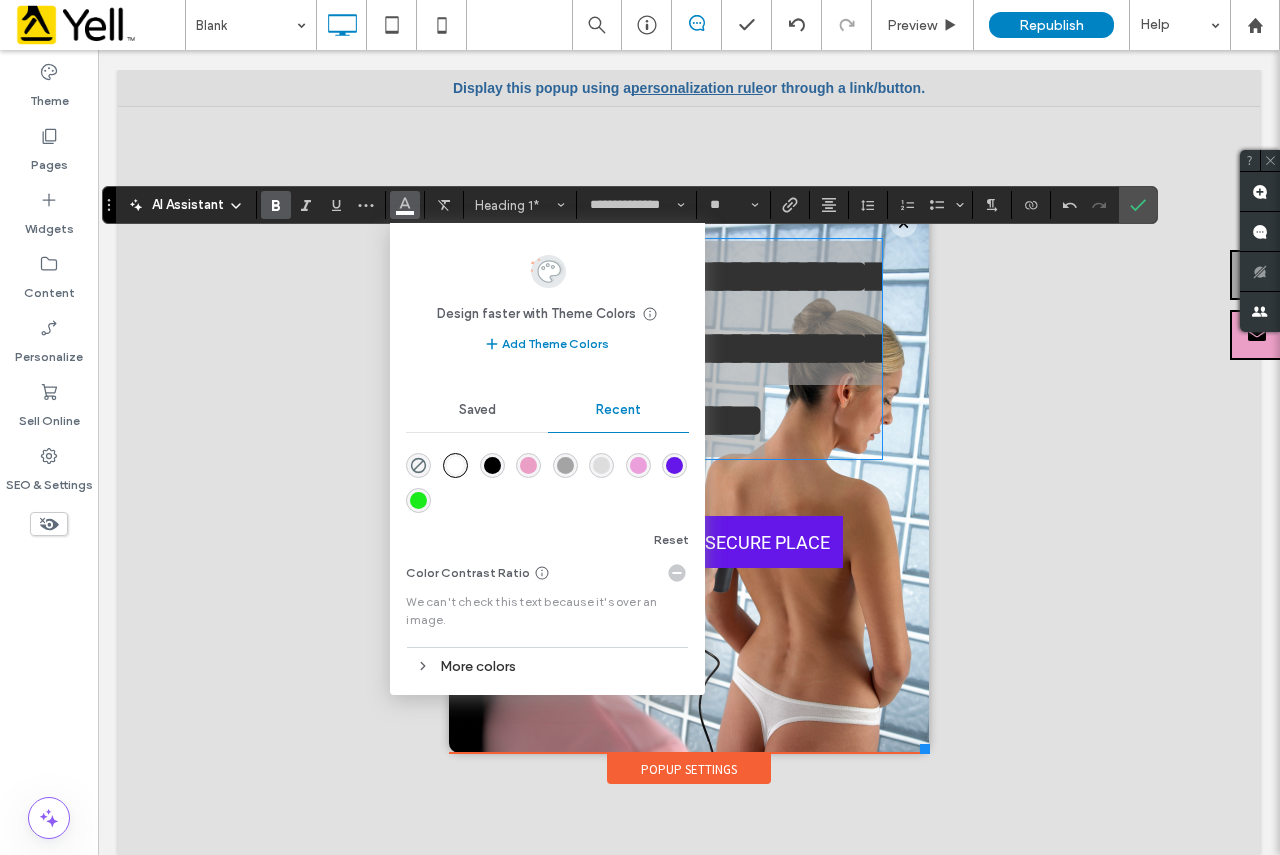 drag, startPoint x: 673, startPoint y: 464, endPoint x: 626, endPoint y: 423, distance: 62.369865 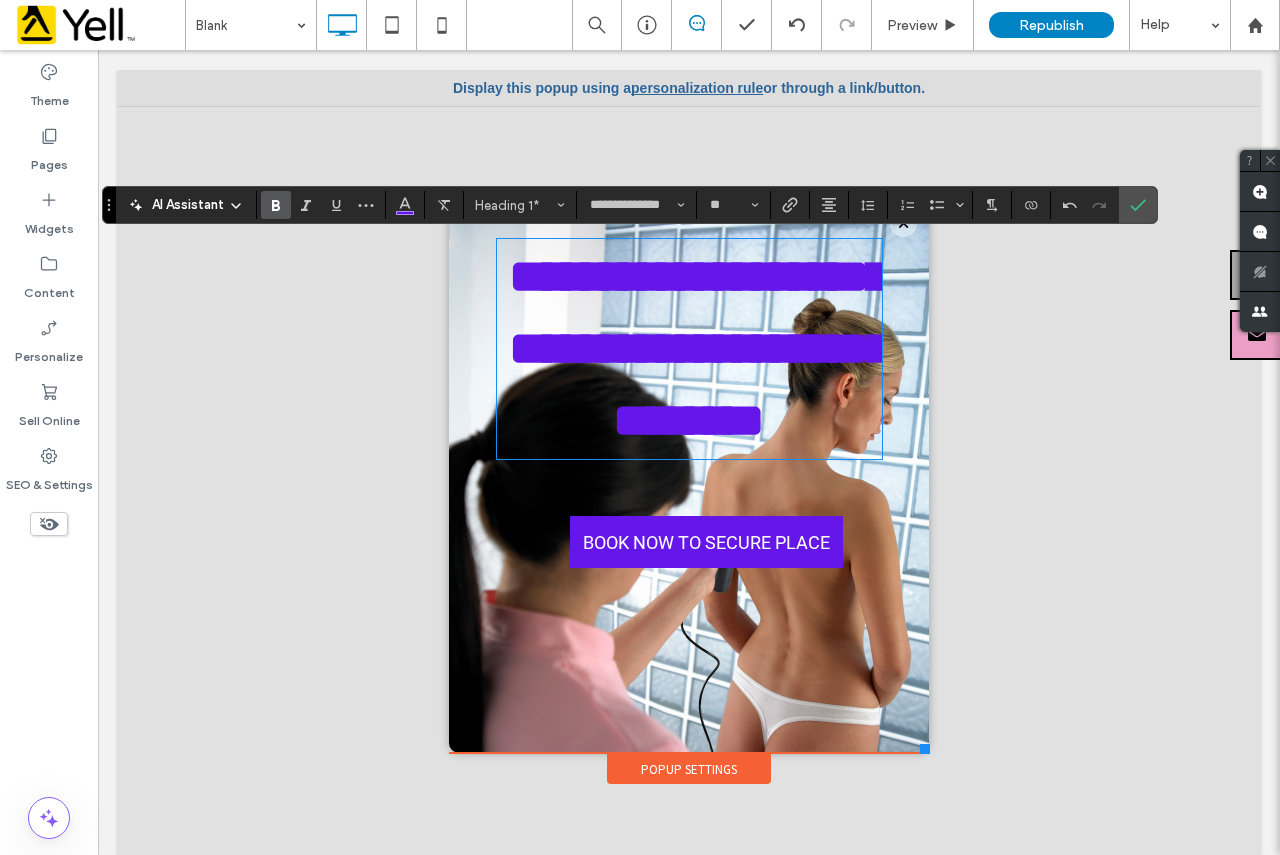 click at bounding box center [689, 472] 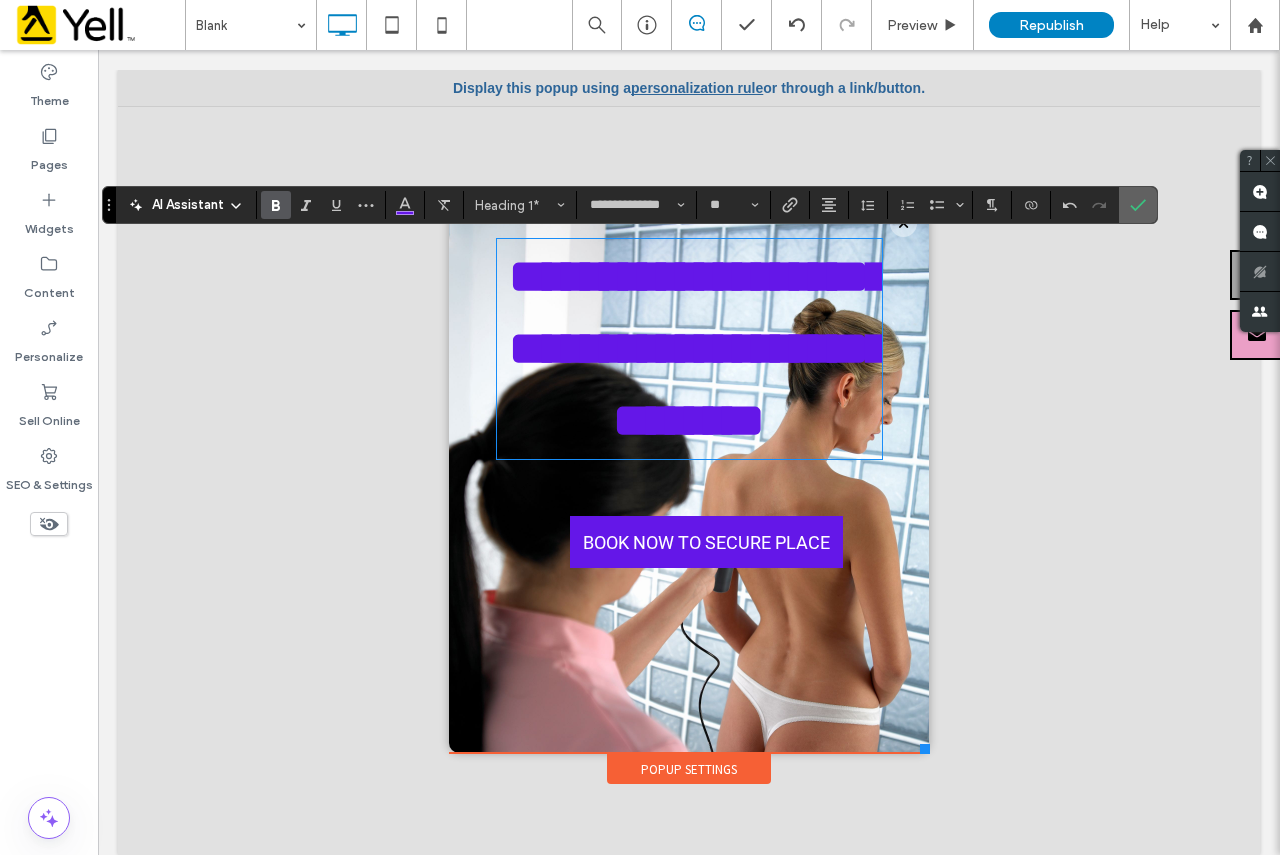 click at bounding box center [1138, 205] 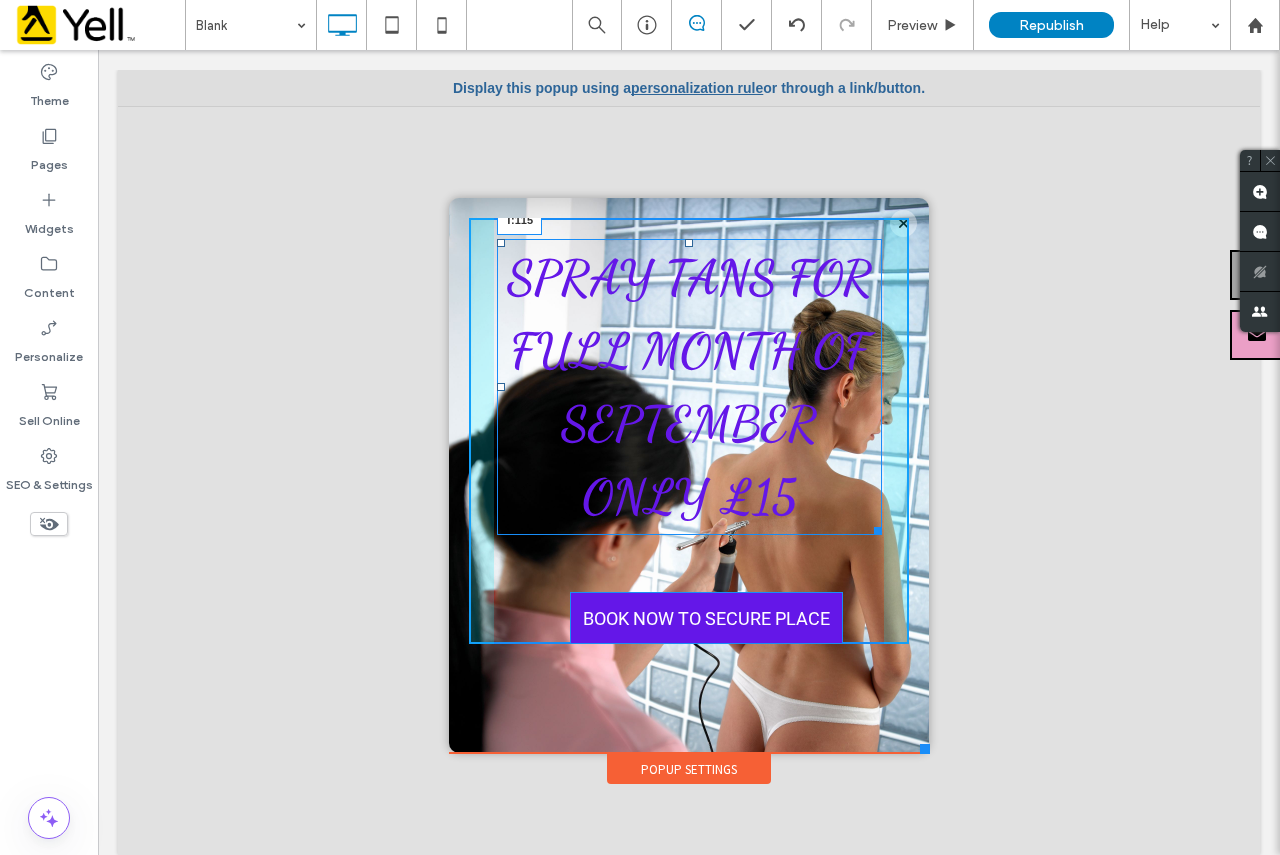 drag, startPoint x: 676, startPoint y: 244, endPoint x: 680, endPoint y: 338, distance: 94.08507 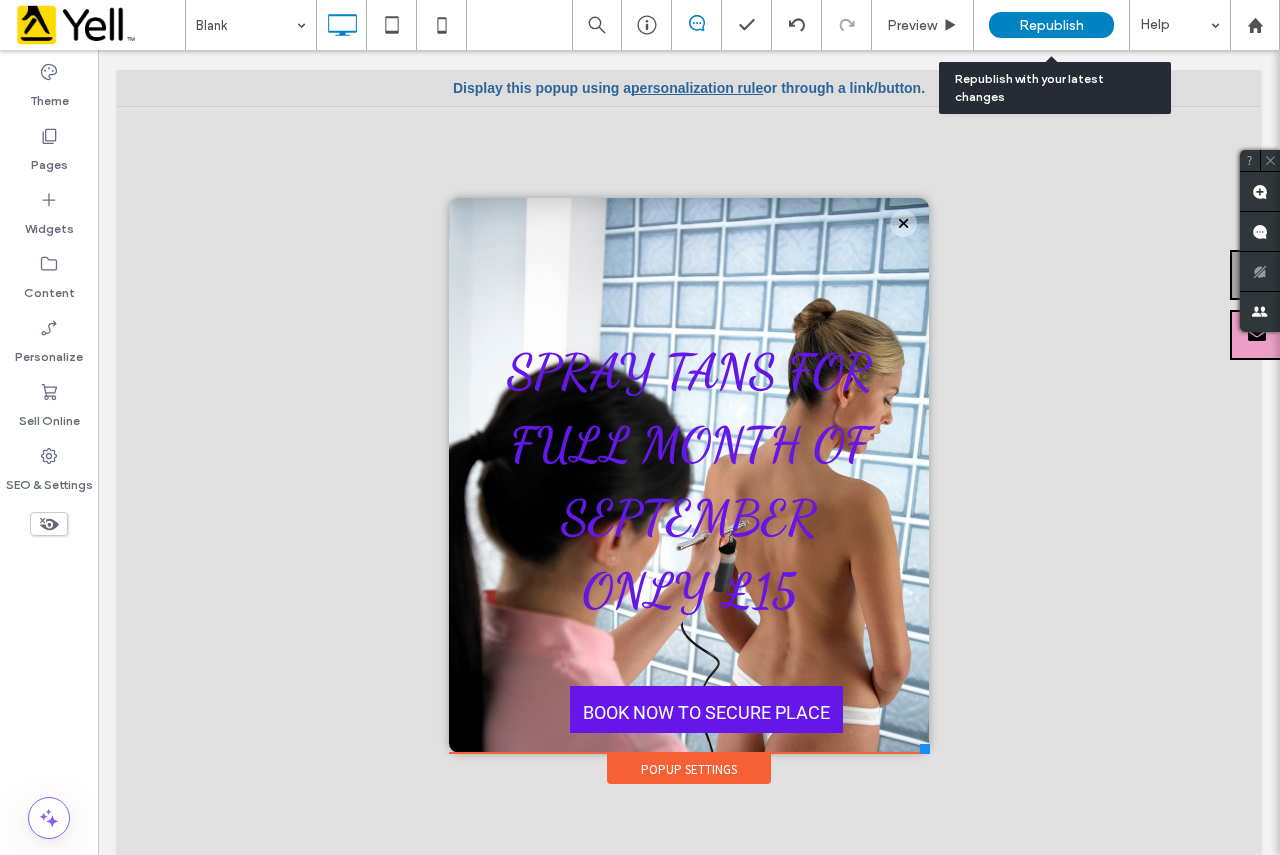 click on "Republish" at bounding box center (1051, 25) 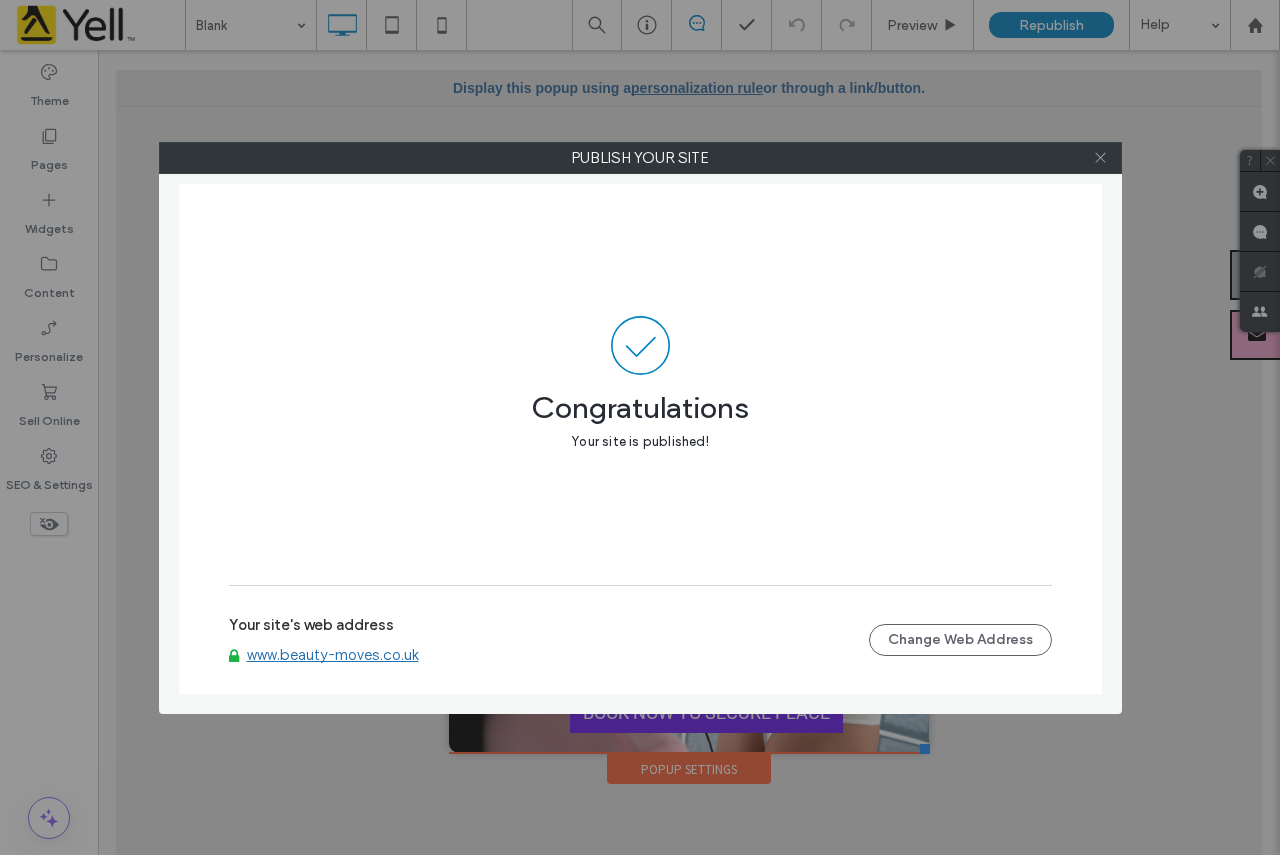 click 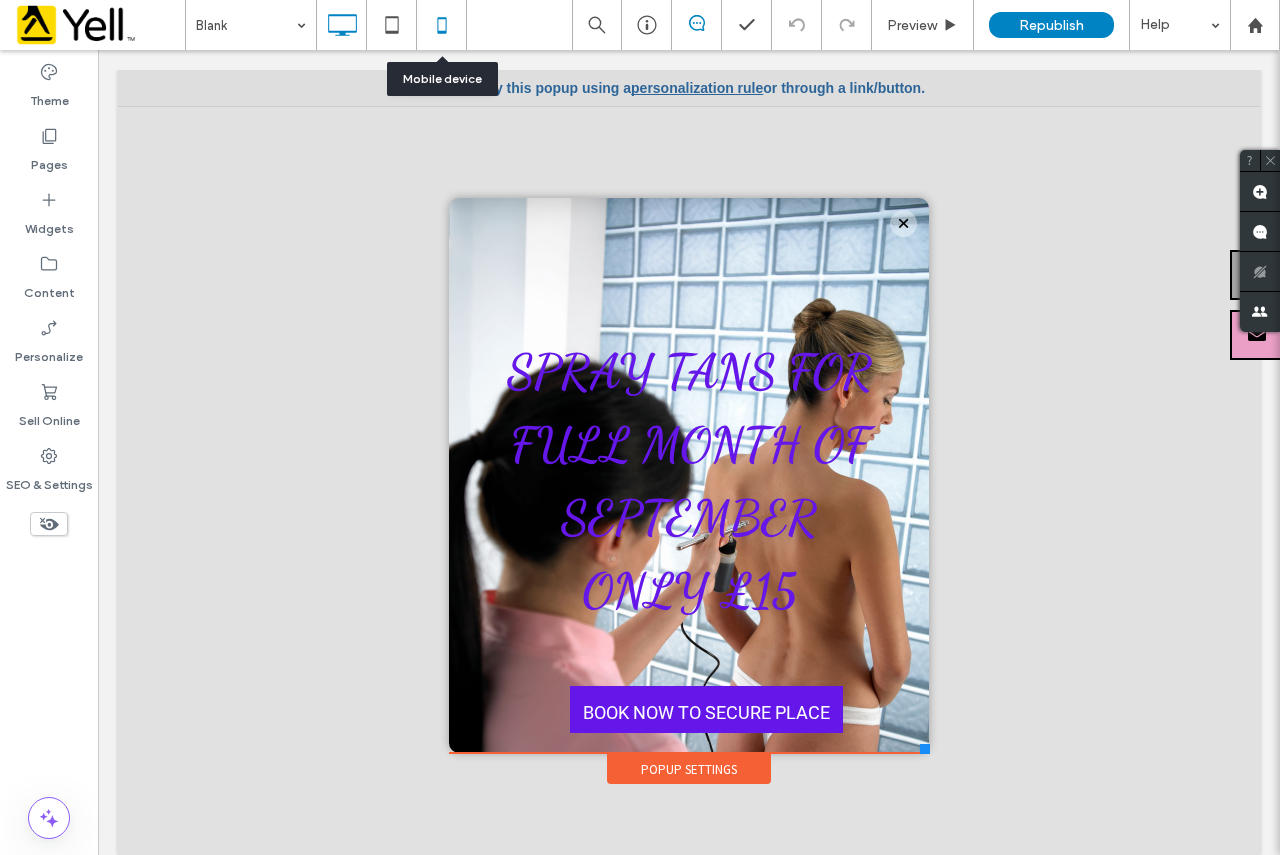 click 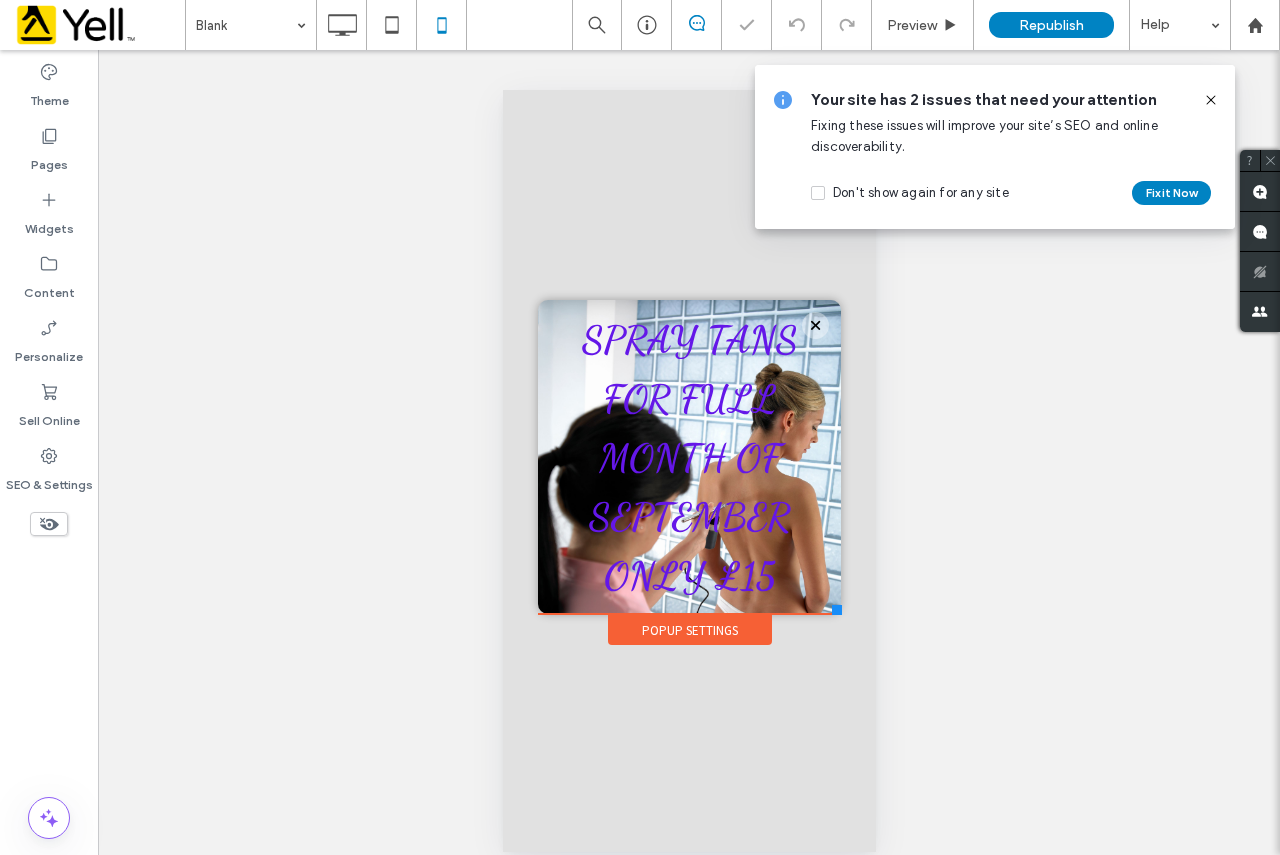 scroll, scrollTop: 0, scrollLeft: 0, axis: both 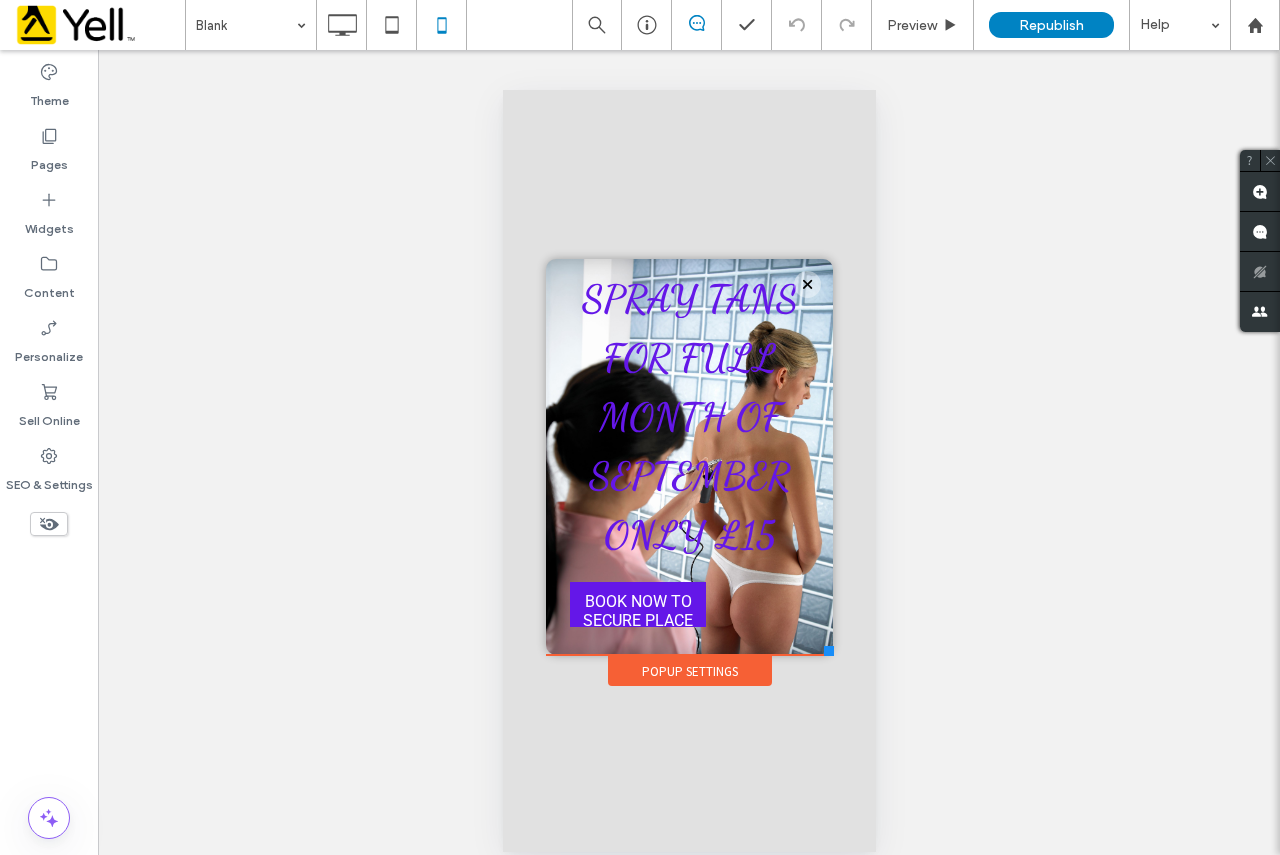 drag, startPoint x: 834, startPoint y: 609, endPoint x: 718, endPoint y: 639, distance: 119.81653 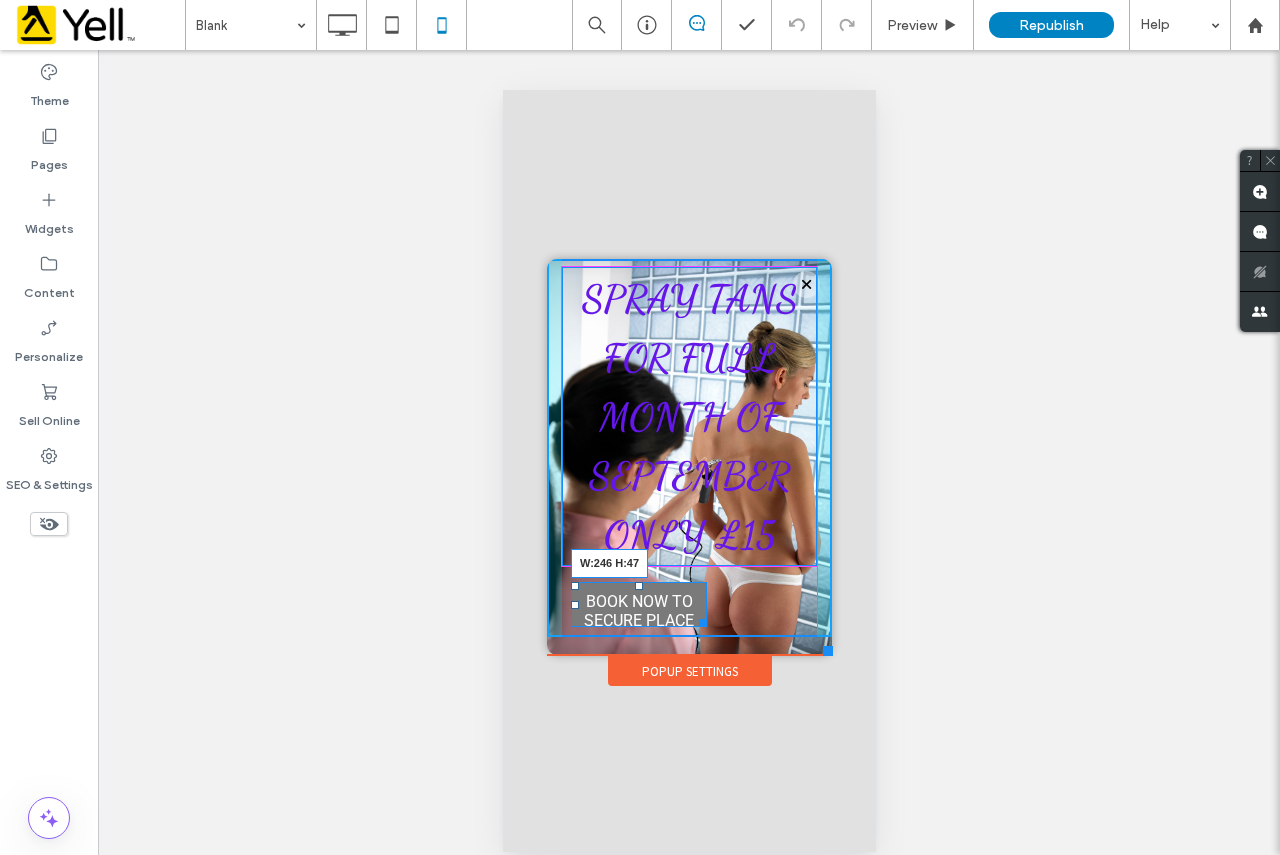 drag, startPoint x: 704, startPoint y: 625, endPoint x: 1352, endPoint y: 731, distance: 656.61255 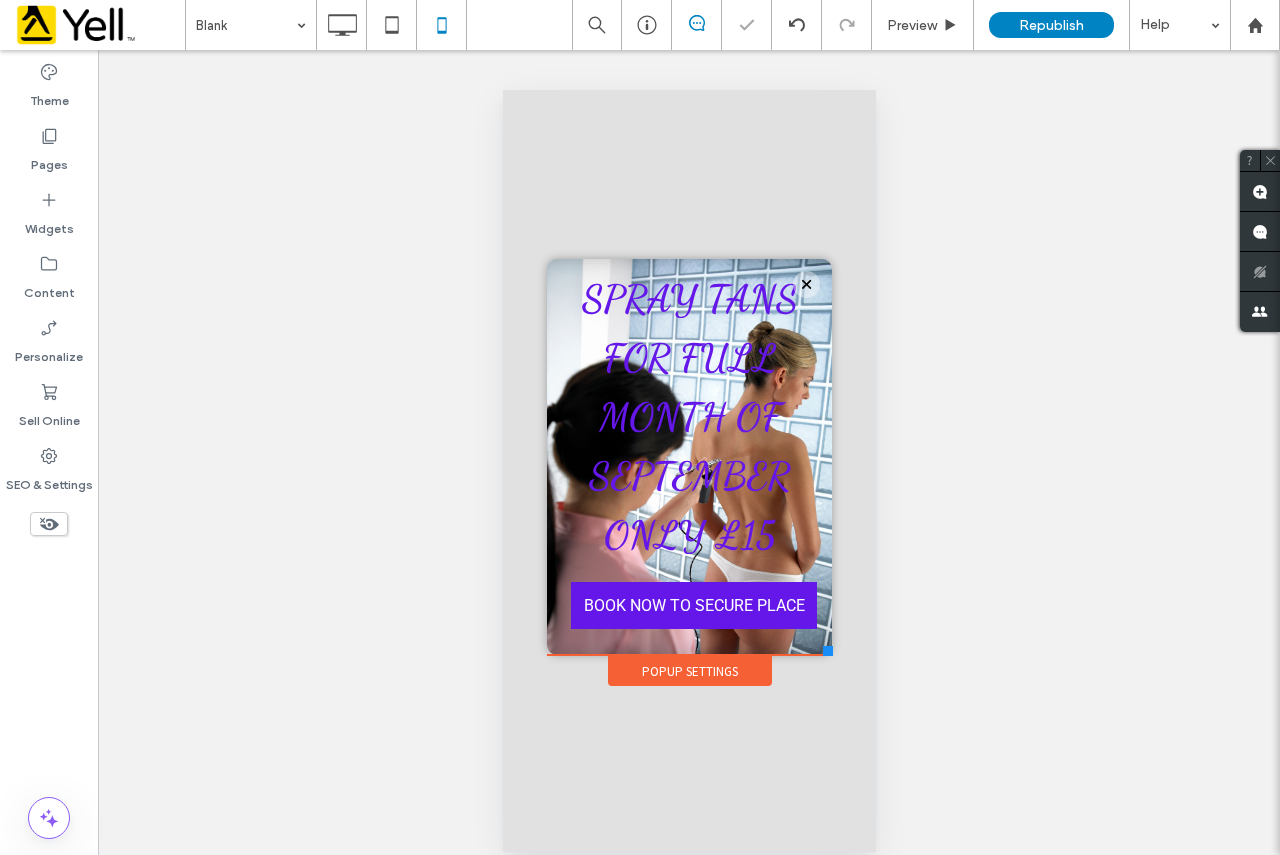 click on "Unhide?
Yes
Unhide?
Yes
Unhide?
Yes
Unhide?
Yes
Unhide?
Yes
Unhide?
Yes
Unhide?
Yes
Unhide?
Yes
Unhide?
Yes
Unhide?
Yes
Unhide?
Yes
Unhide?
Yes" at bounding box center (689, 463) 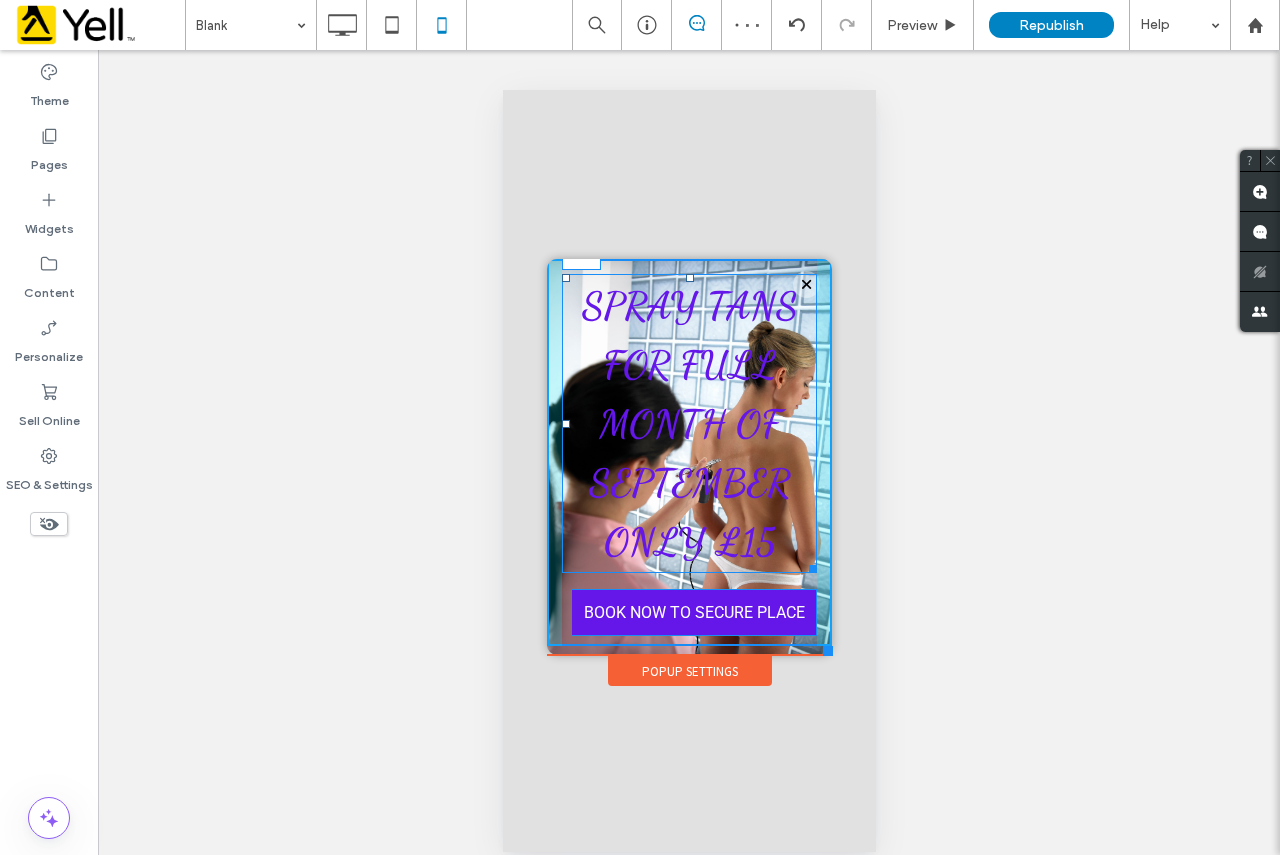 drag, startPoint x: 690, startPoint y: 270, endPoint x: 1312, endPoint y: 352, distance: 627.38184 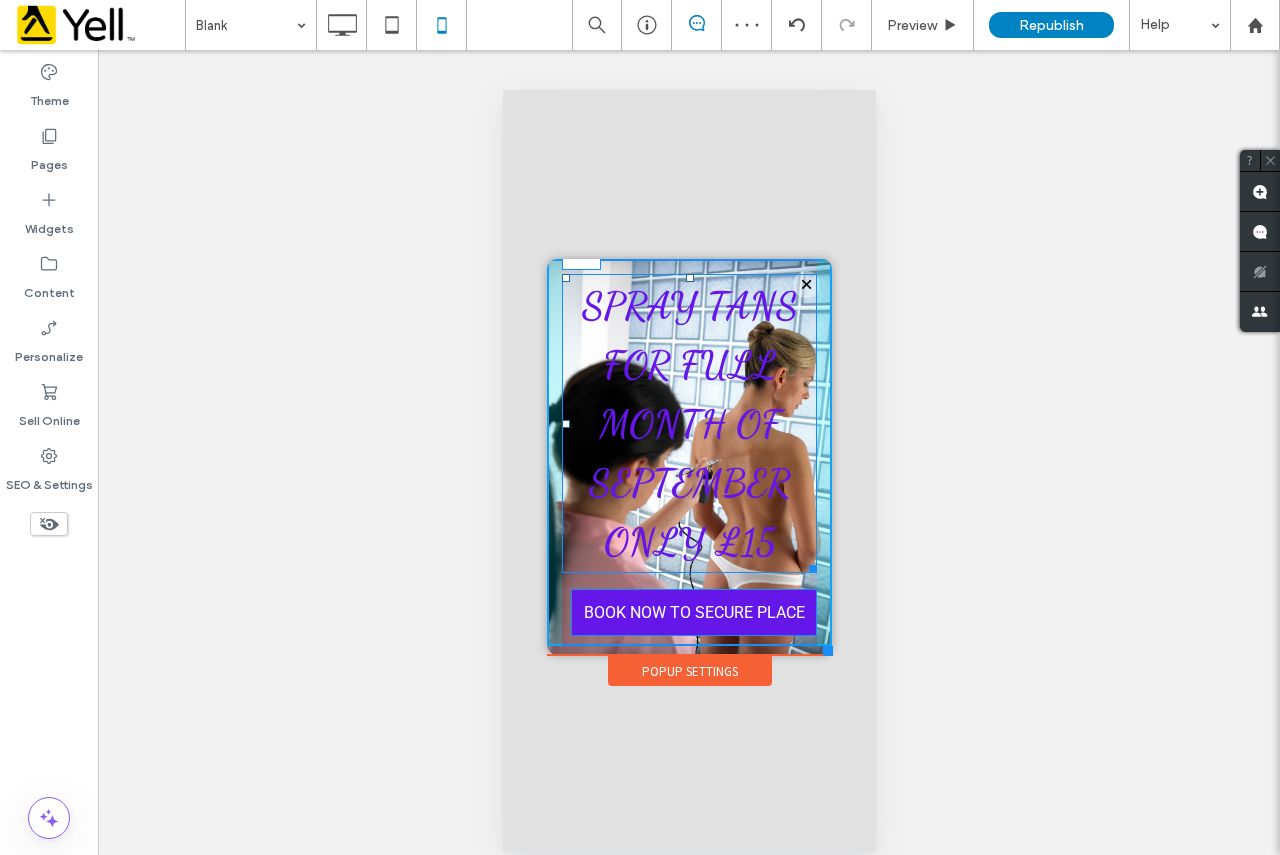 click at bounding box center [689, 278] 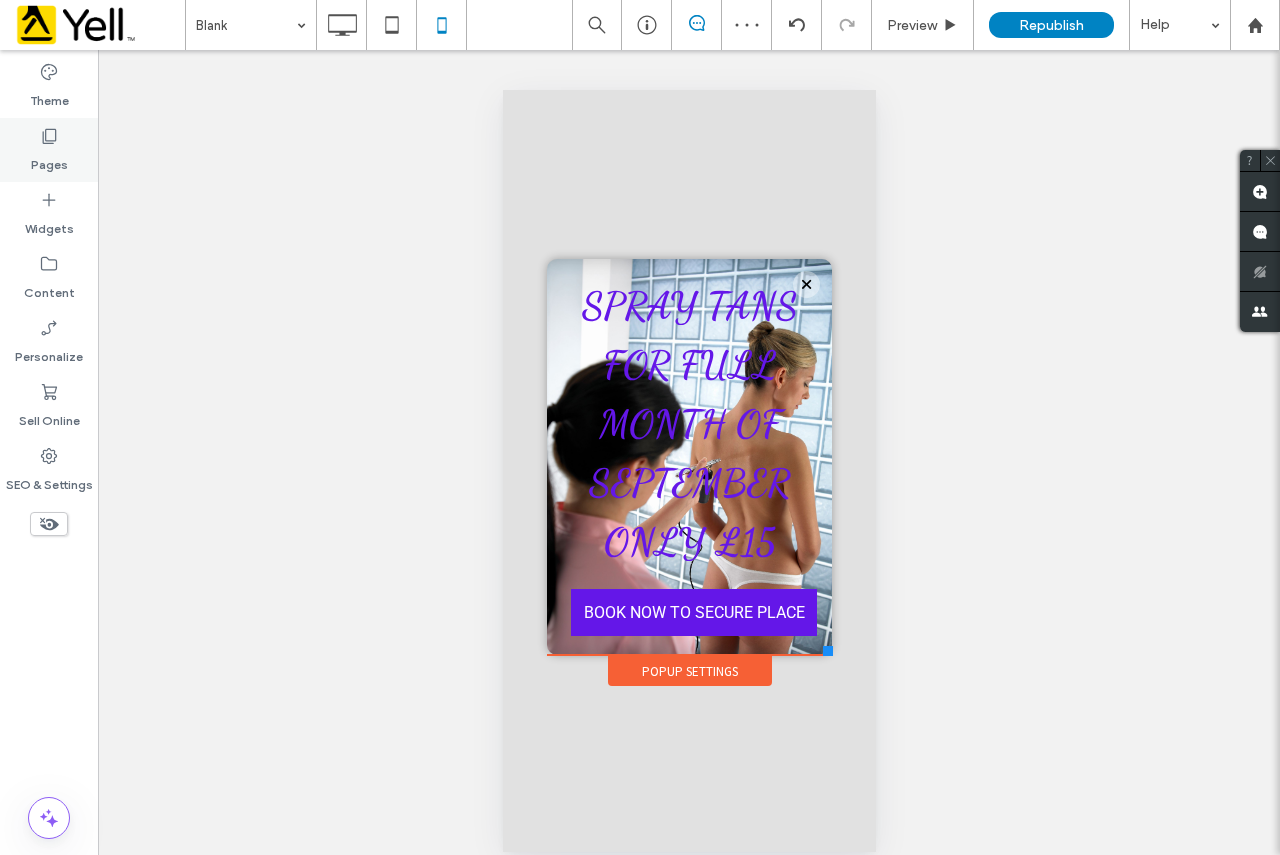 click on "Pages" at bounding box center (49, 160) 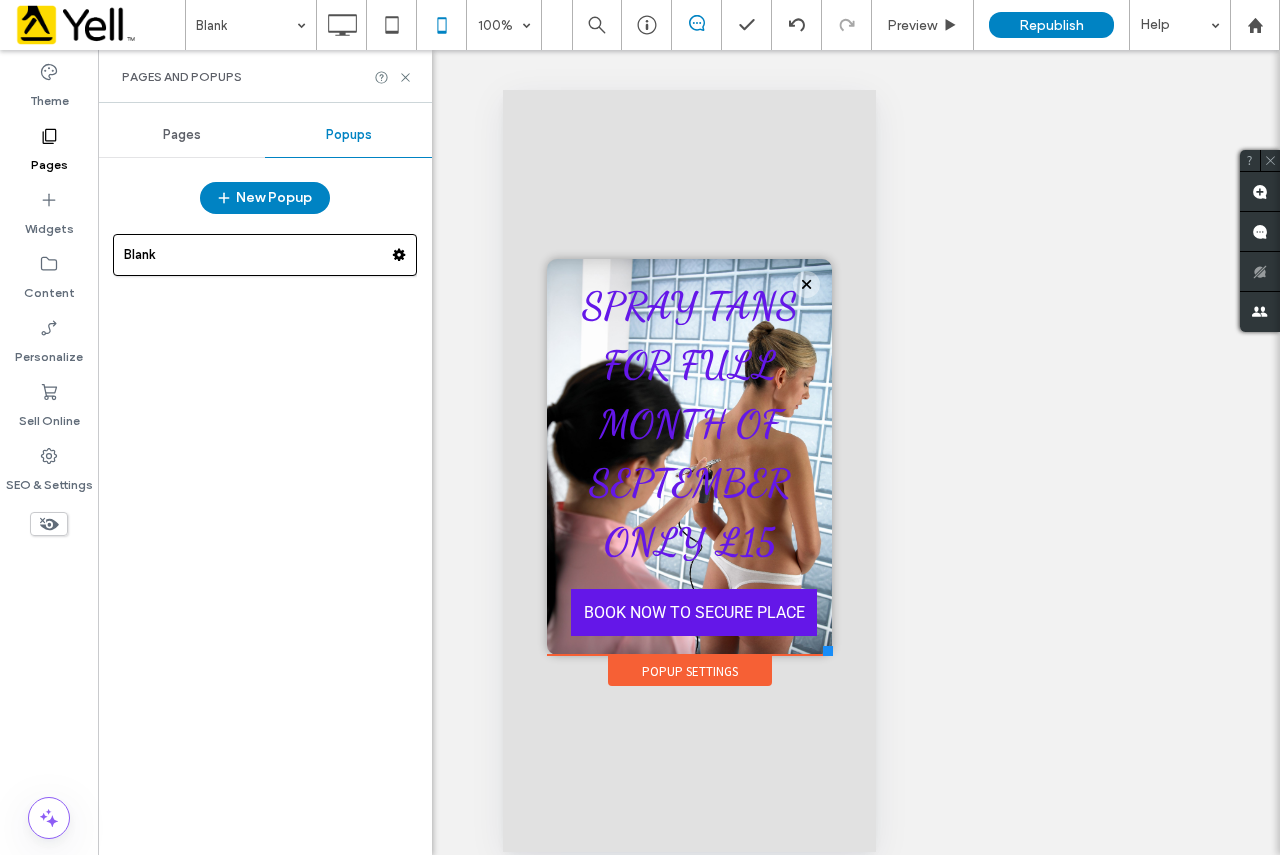 click on "Pages" at bounding box center (182, 135) 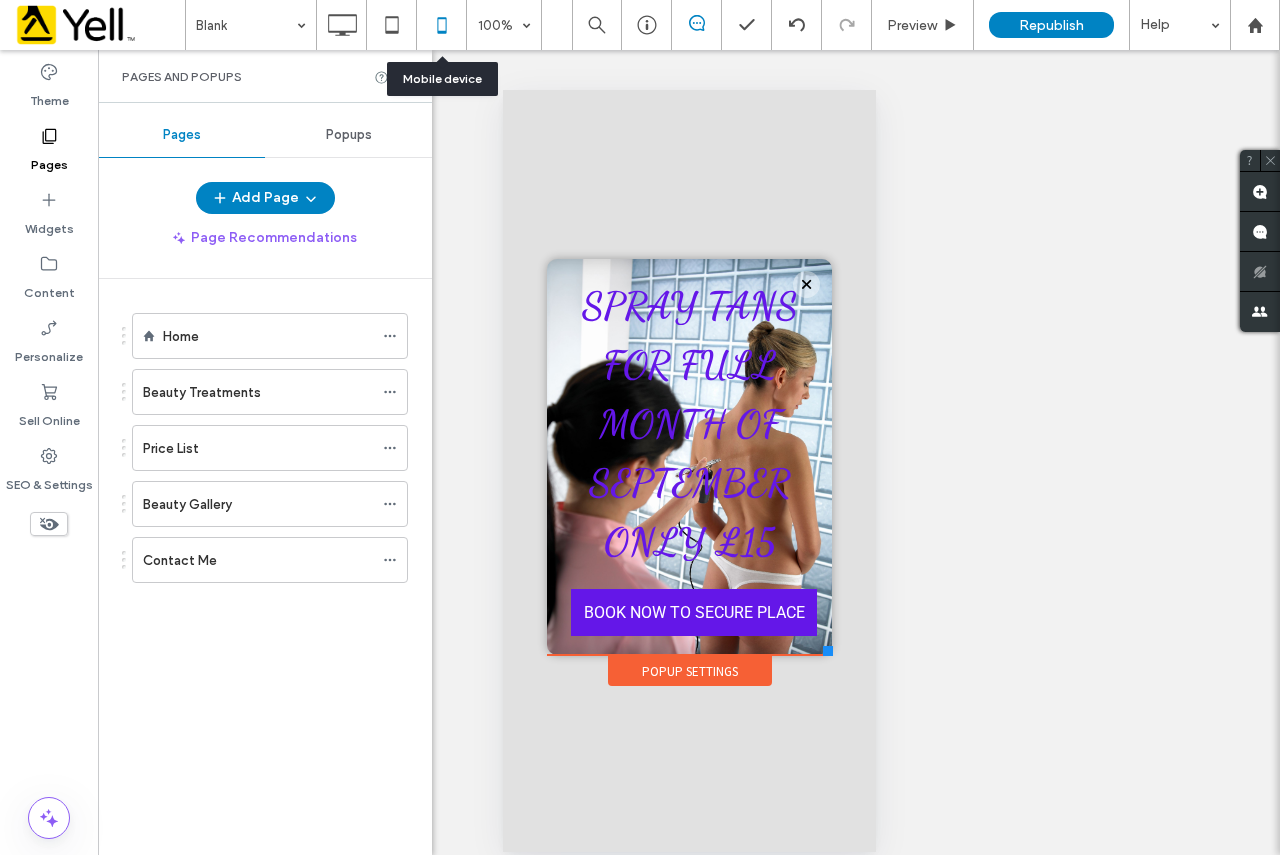 click 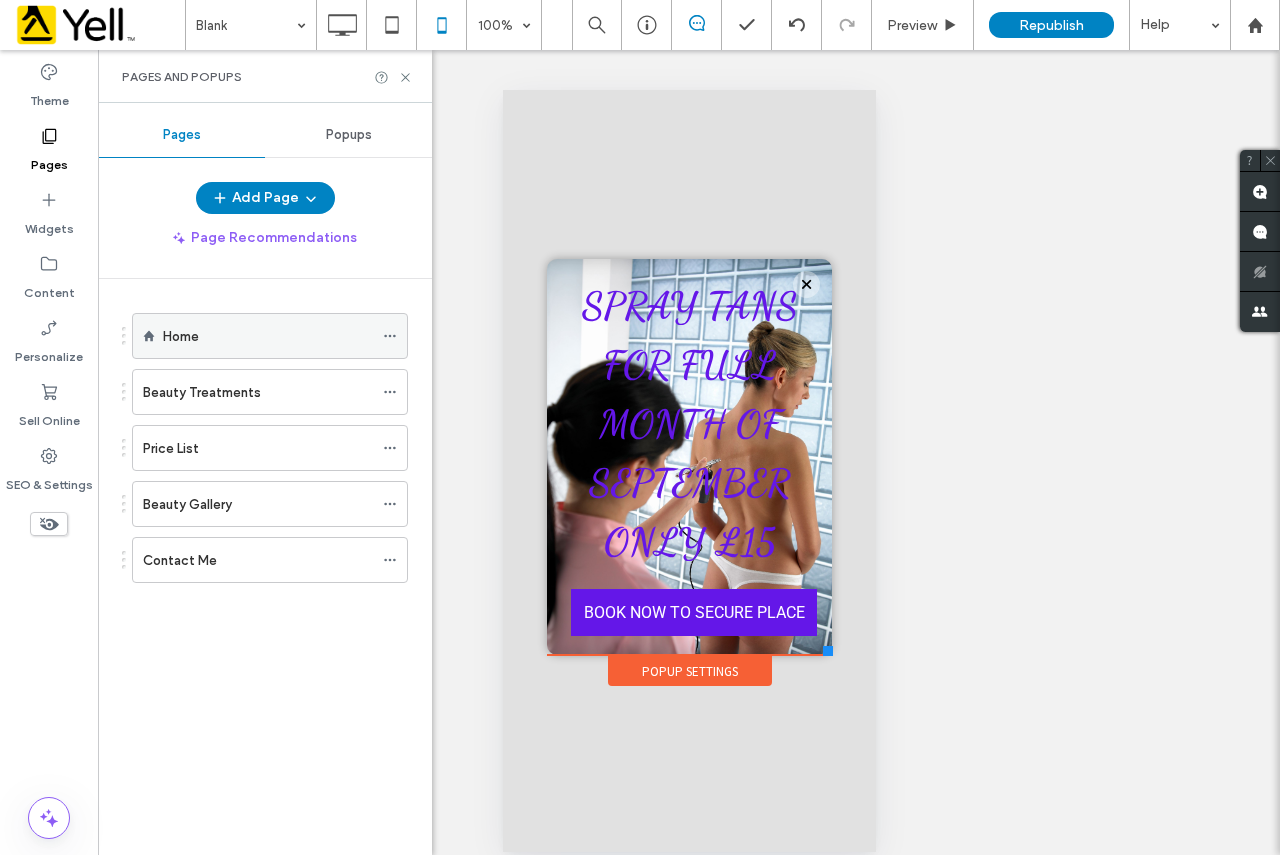 click on "Home" at bounding box center (268, 336) 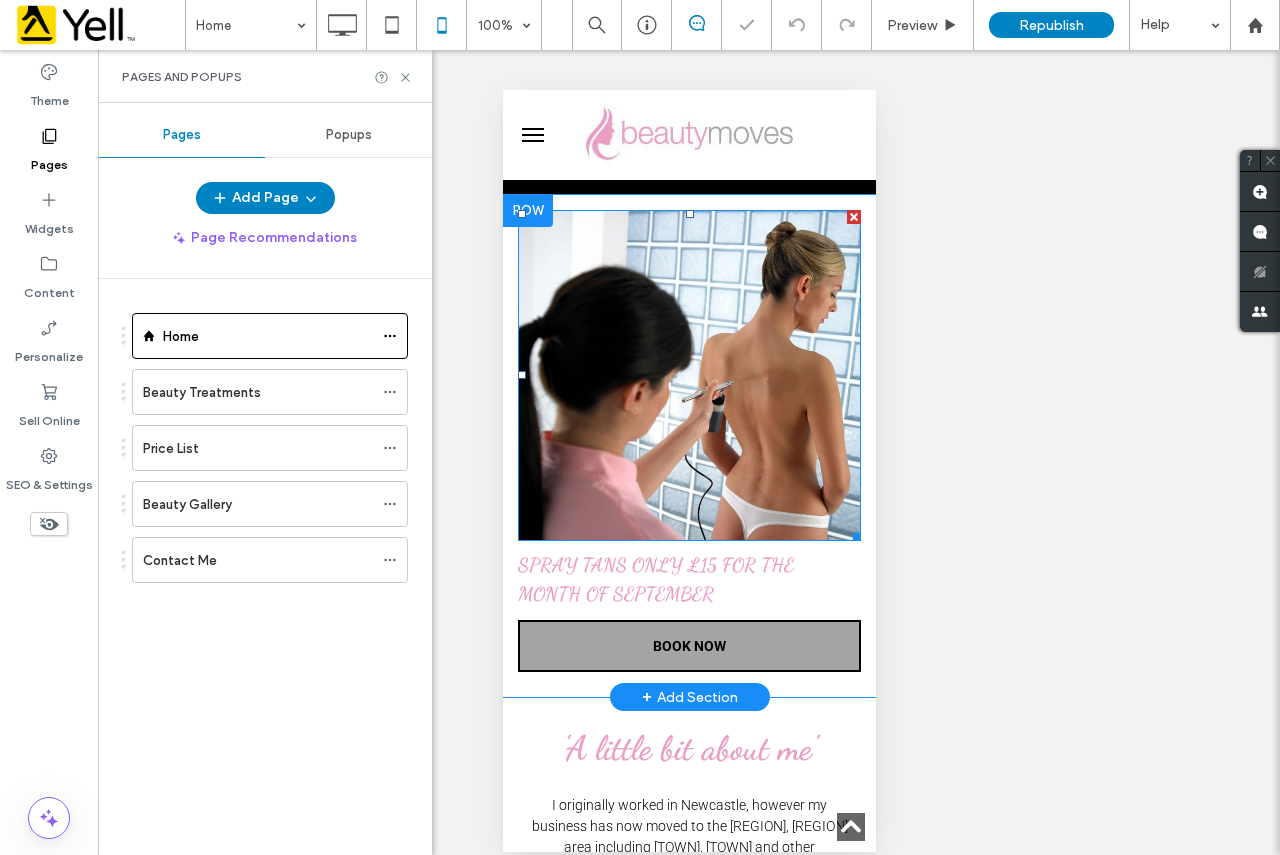 scroll, scrollTop: 800, scrollLeft: 0, axis: vertical 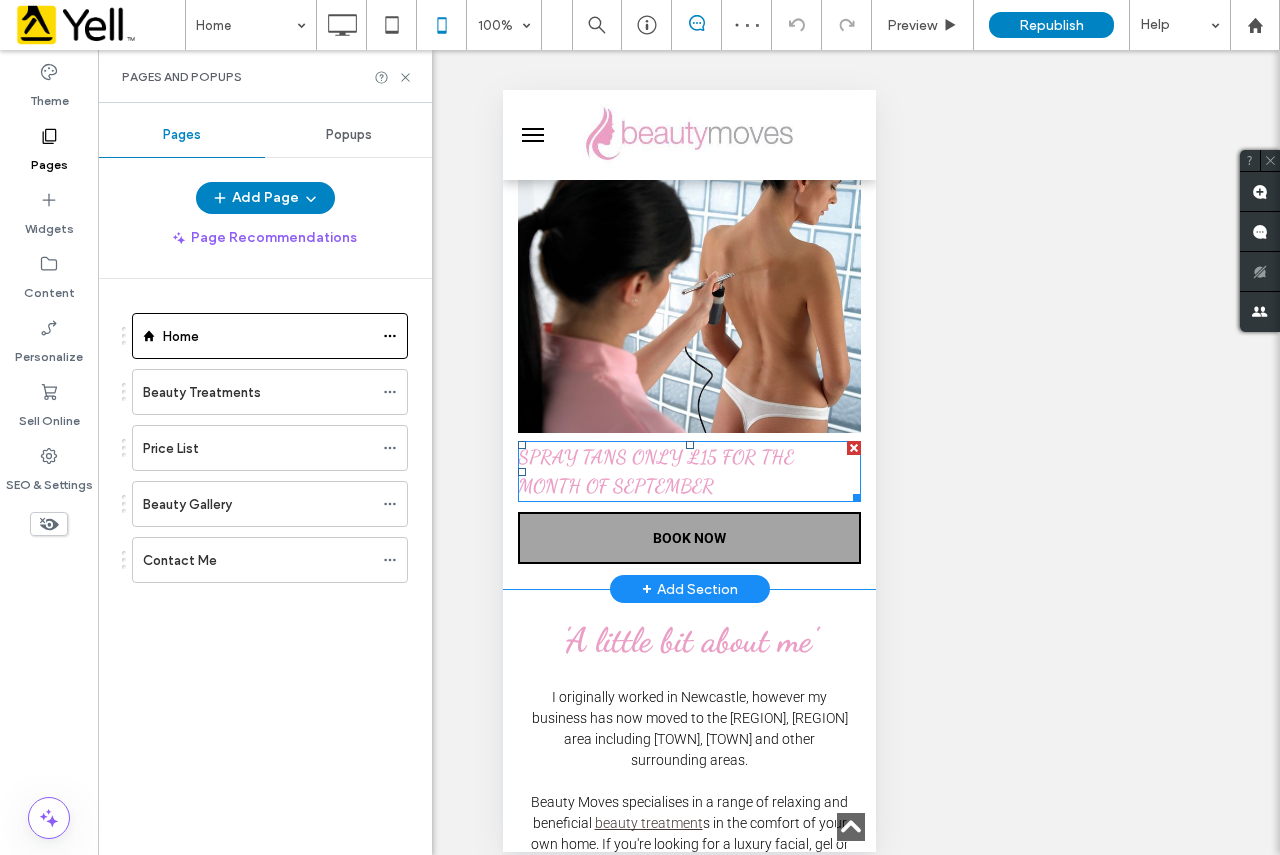 click on "SPRAY TANS ONLY £15 FOR THE MONTH OF SEPTEMBER" at bounding box center (688, 471) 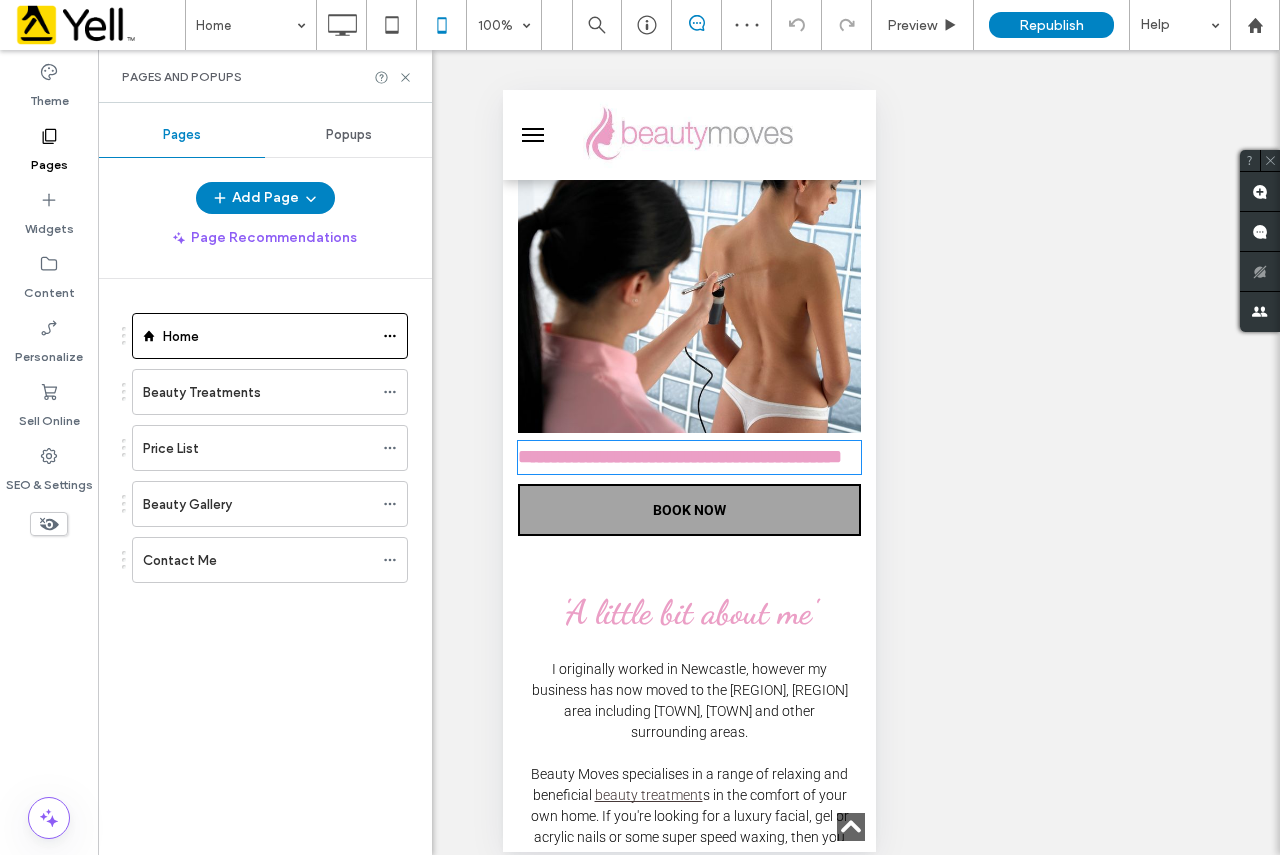 click on "**********" at bounding box center (688, 457) 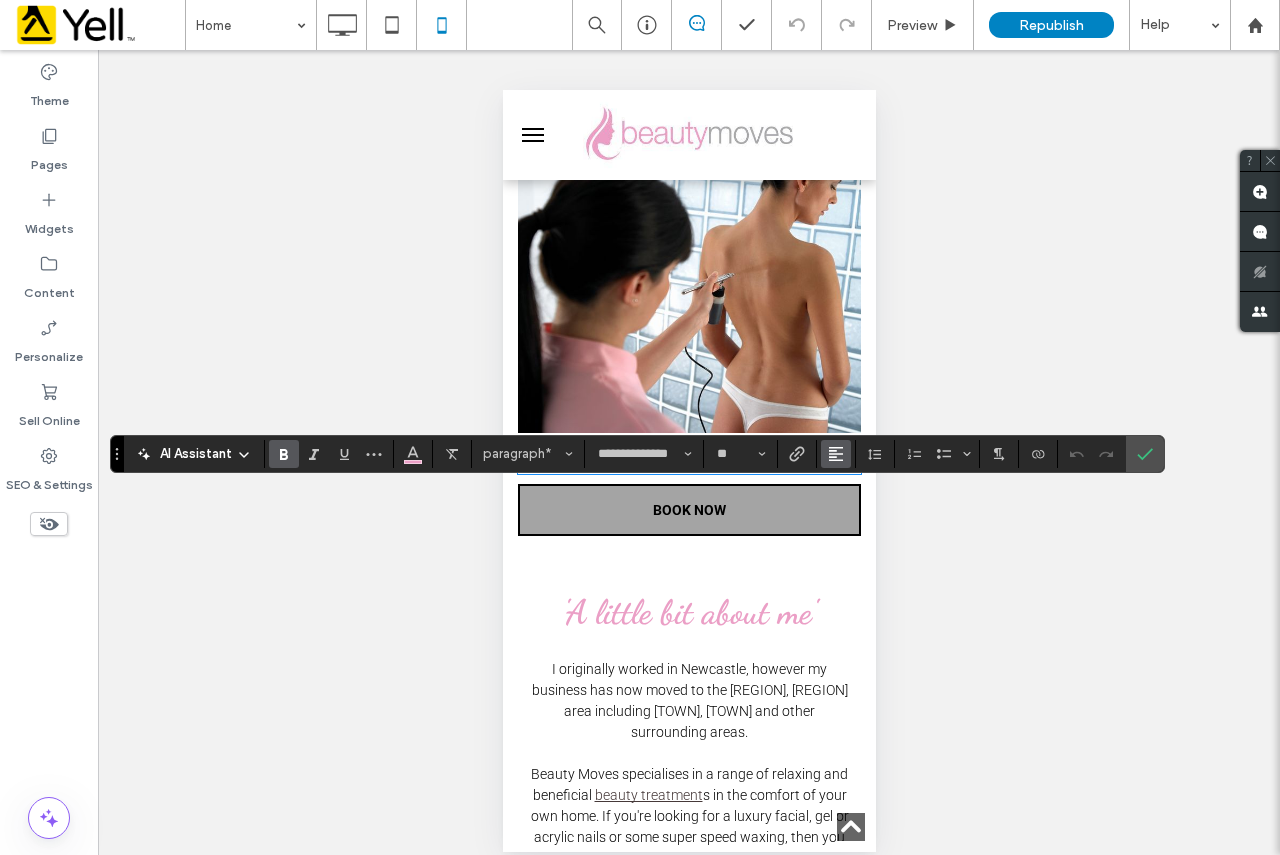 click 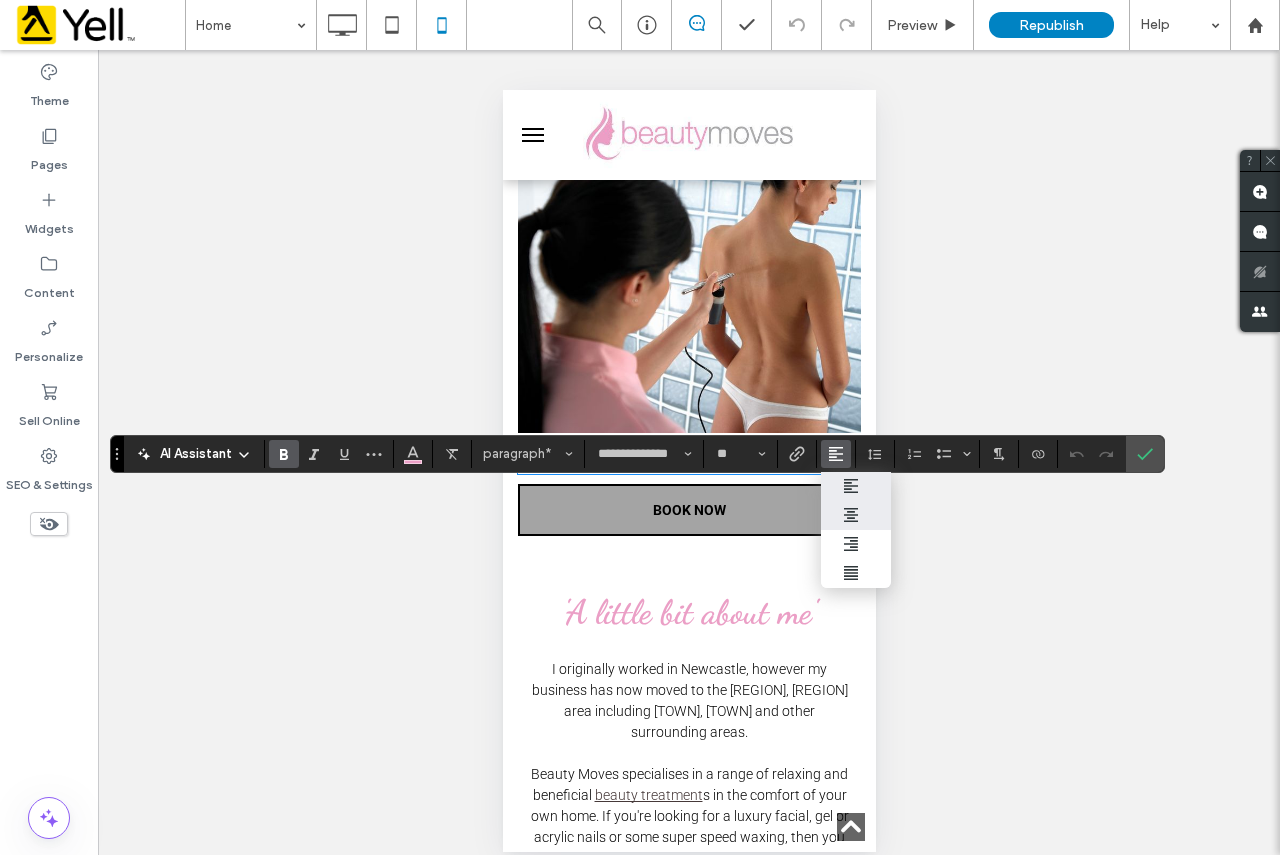 click at bounding box center (856, 515) 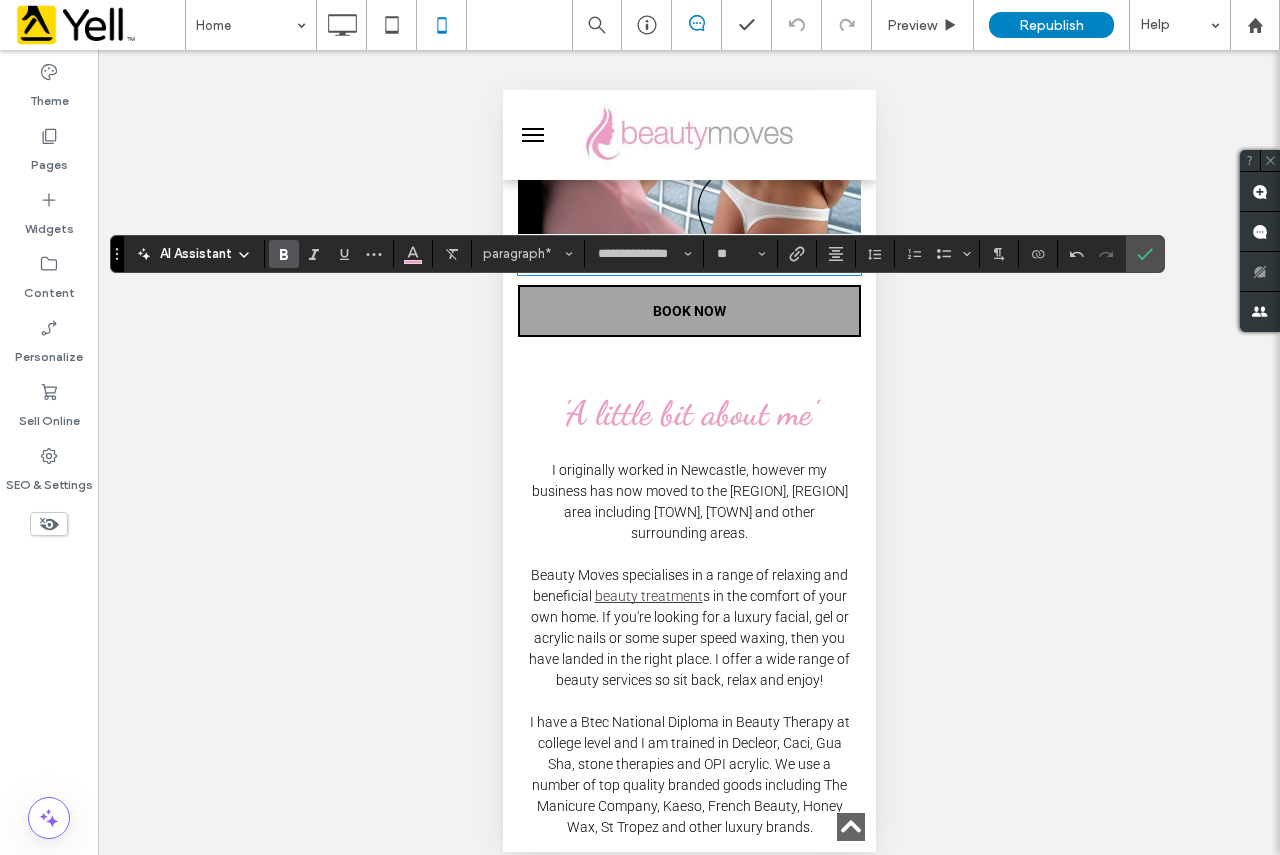 scroll, scrollTop: 1000, scrollLeft: 0, axis: vertical 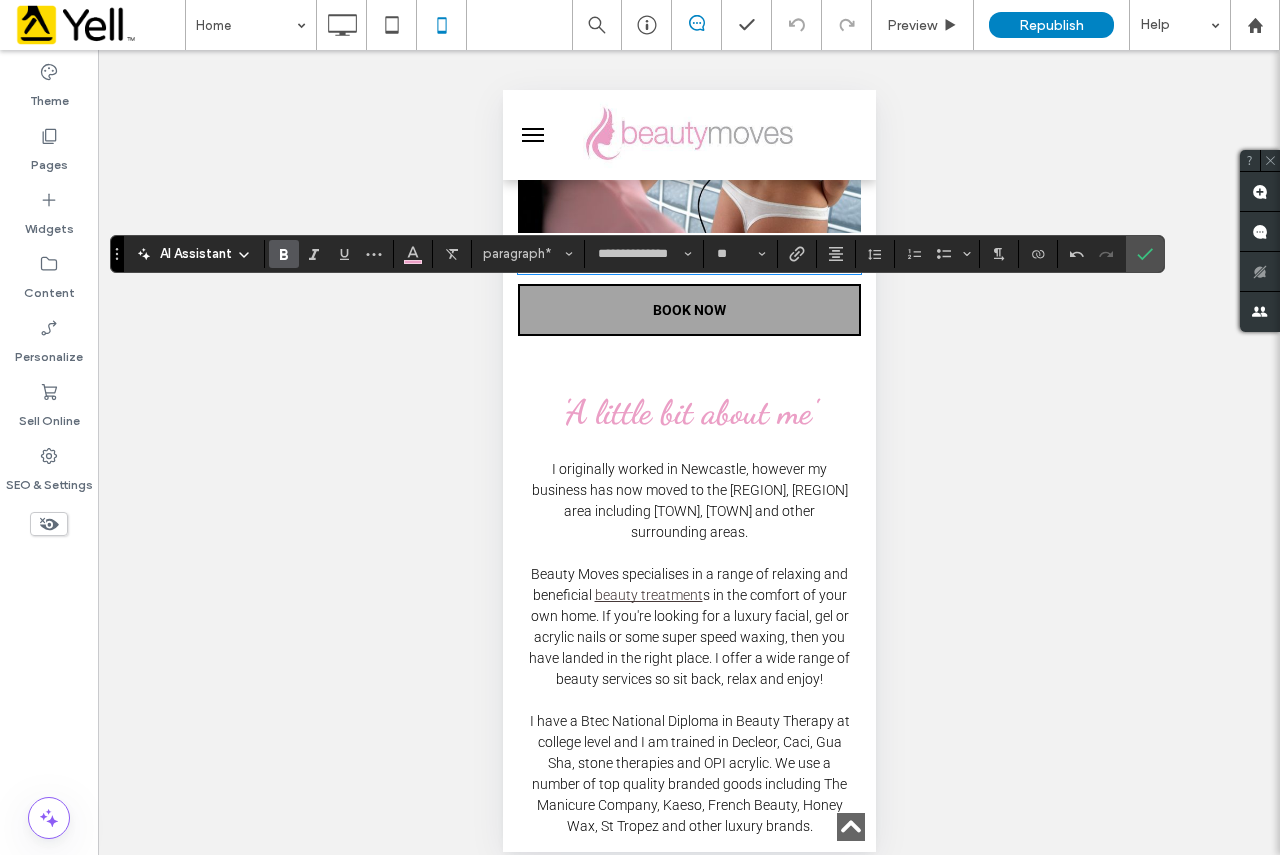 click on "Unhide?
Yes
Unhide?
Yes
Unhide?
Yes
Unhide?
Yes
Unhide?
Yes
Unhide?
Yes
Unhide?
Yes
Unhide?
Yes
Unhide?
Yes
Unhide?
Yes
Unhide?
Yes
Unhide?
Yes
Yes" at bounding box center (689, 463) 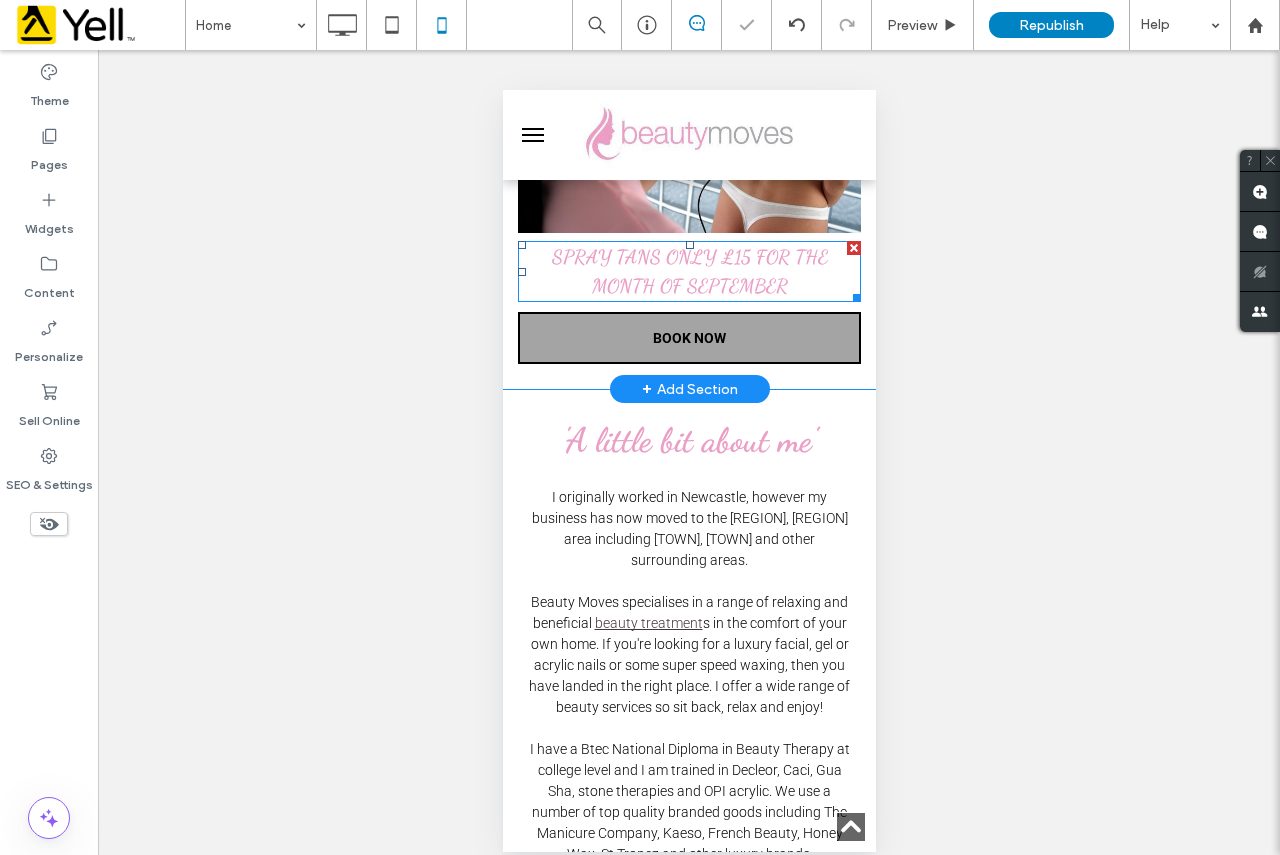 click on "SPRAY TANS ONLY £15 FOR THE MONTH OF SEPTEMBER" at bounding box center [689, 271] 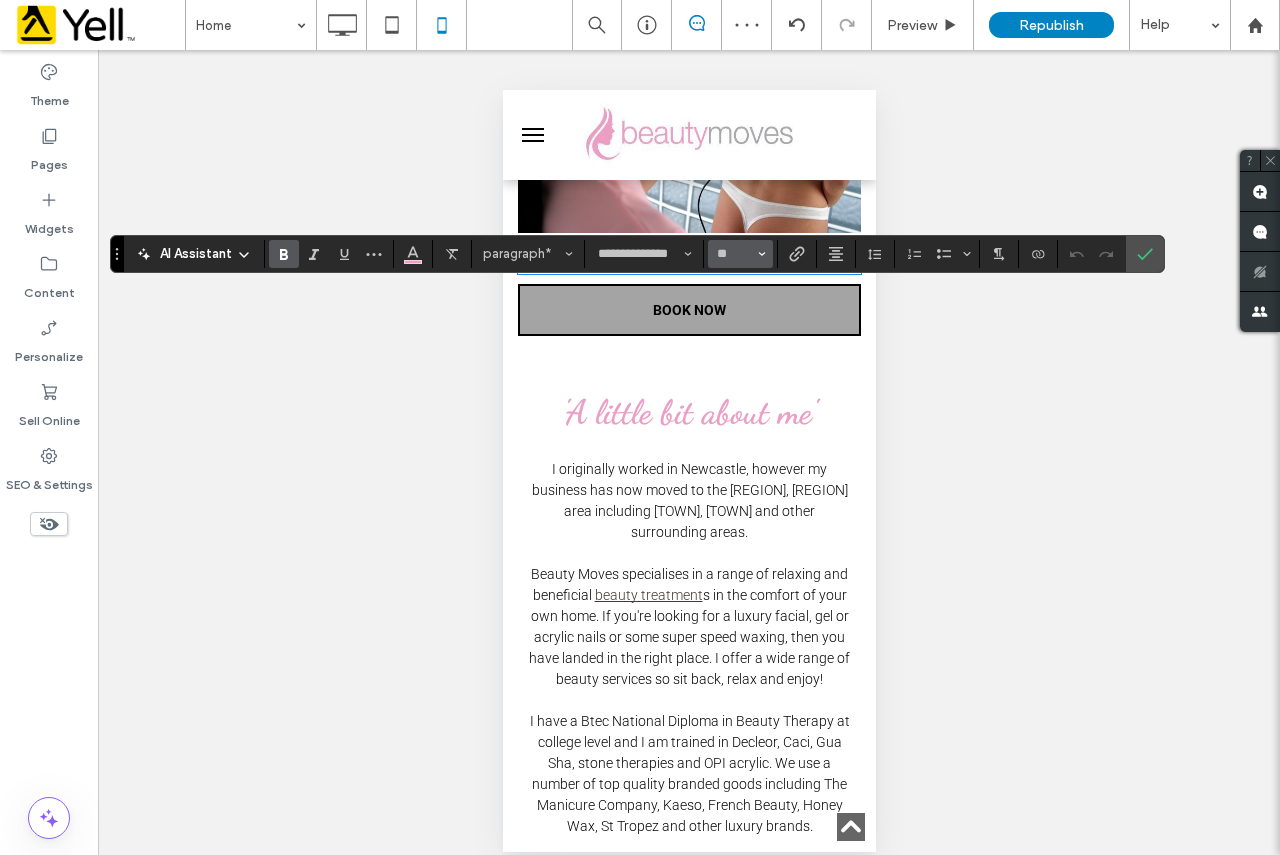 click 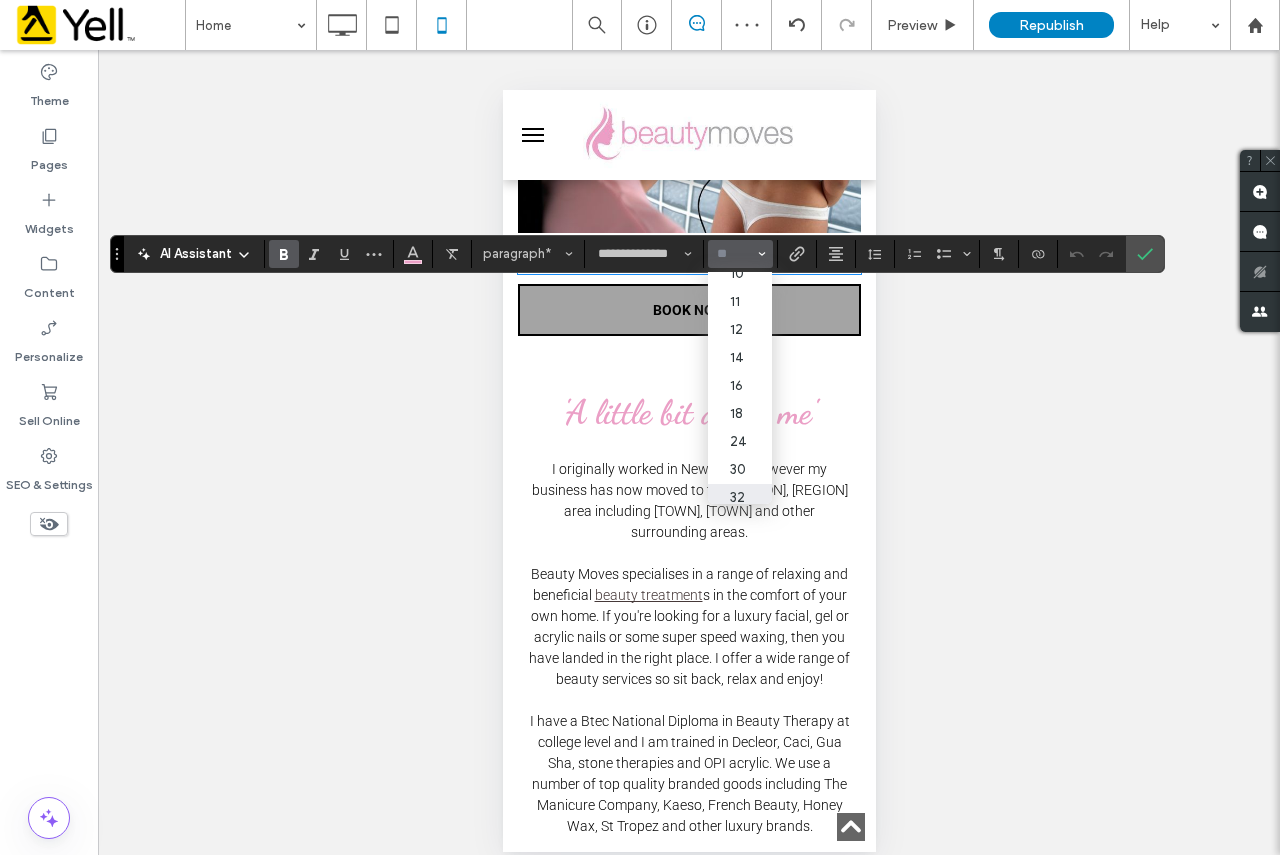 scroll, scrollTop: 100, scrollLeft: 0, axis: vertical 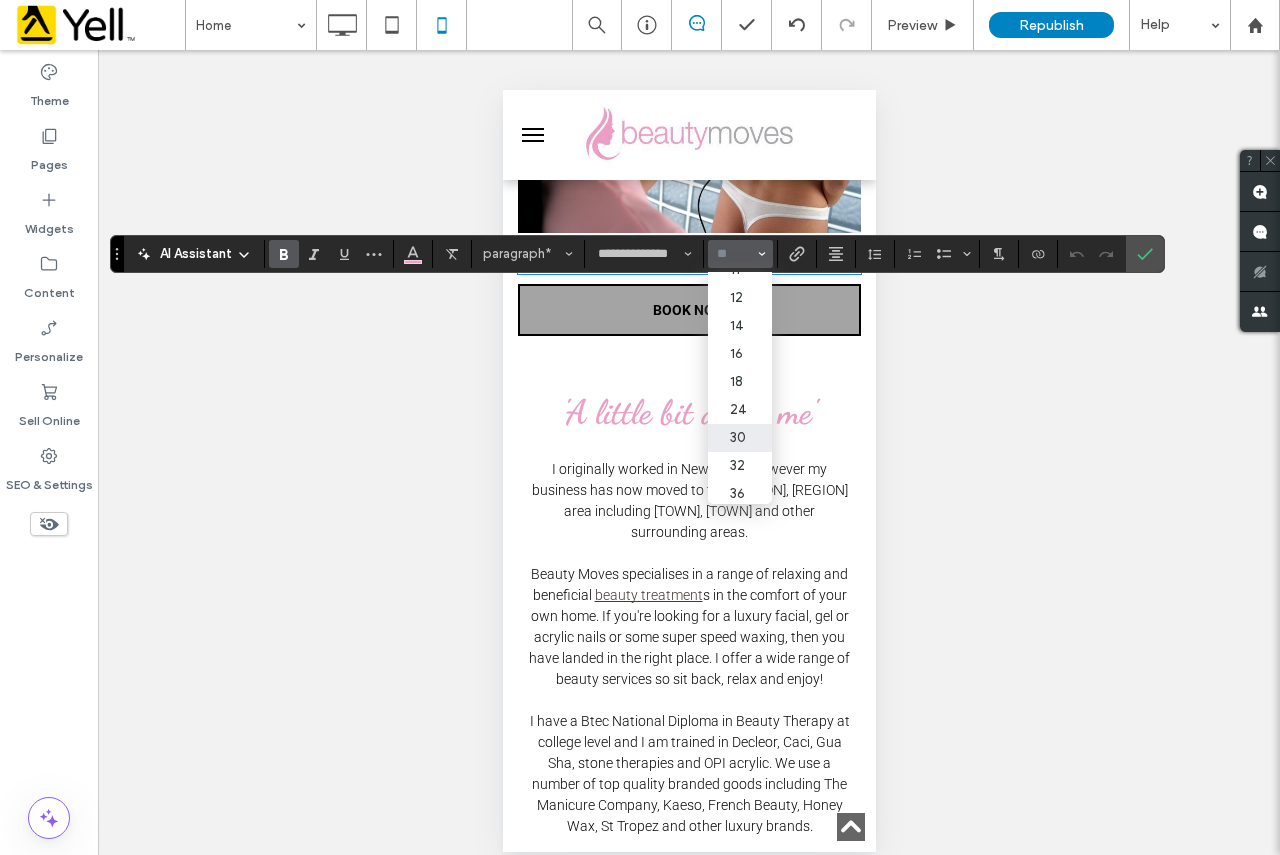 click on "30" at bounding box center [740, 438] 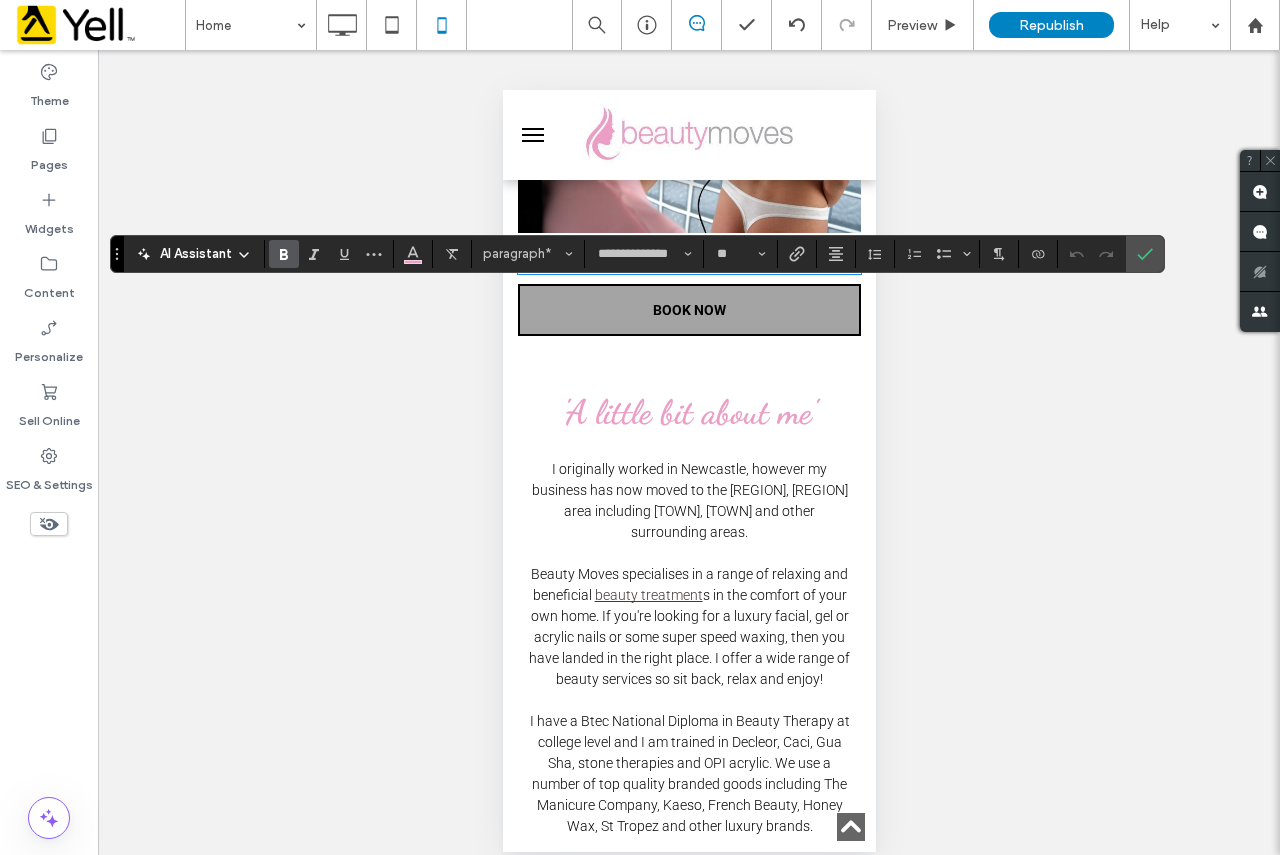 type on "**" 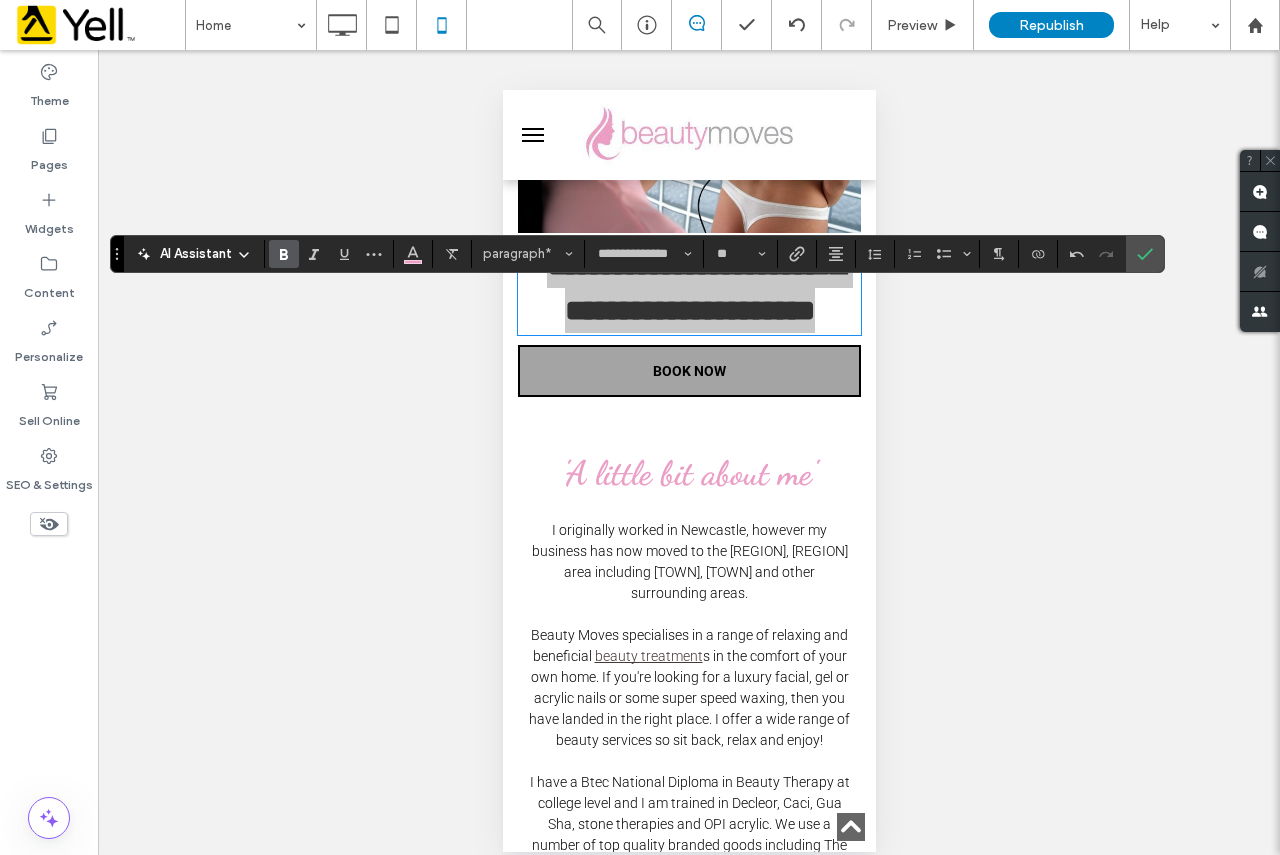 click on "Unhide?
Yes
Unhide?
Yes
Unhide?
Yes
Unhide?
Yes
Unhide?
Yes
Unhide?
Yes
Unhide?
Yes
Unhide?
Yes
Unhide?
Yes
Unhide?
Yes
Unhide?
Yes
Unhide?
Yes
Yes" at bounding box center (689, 463) 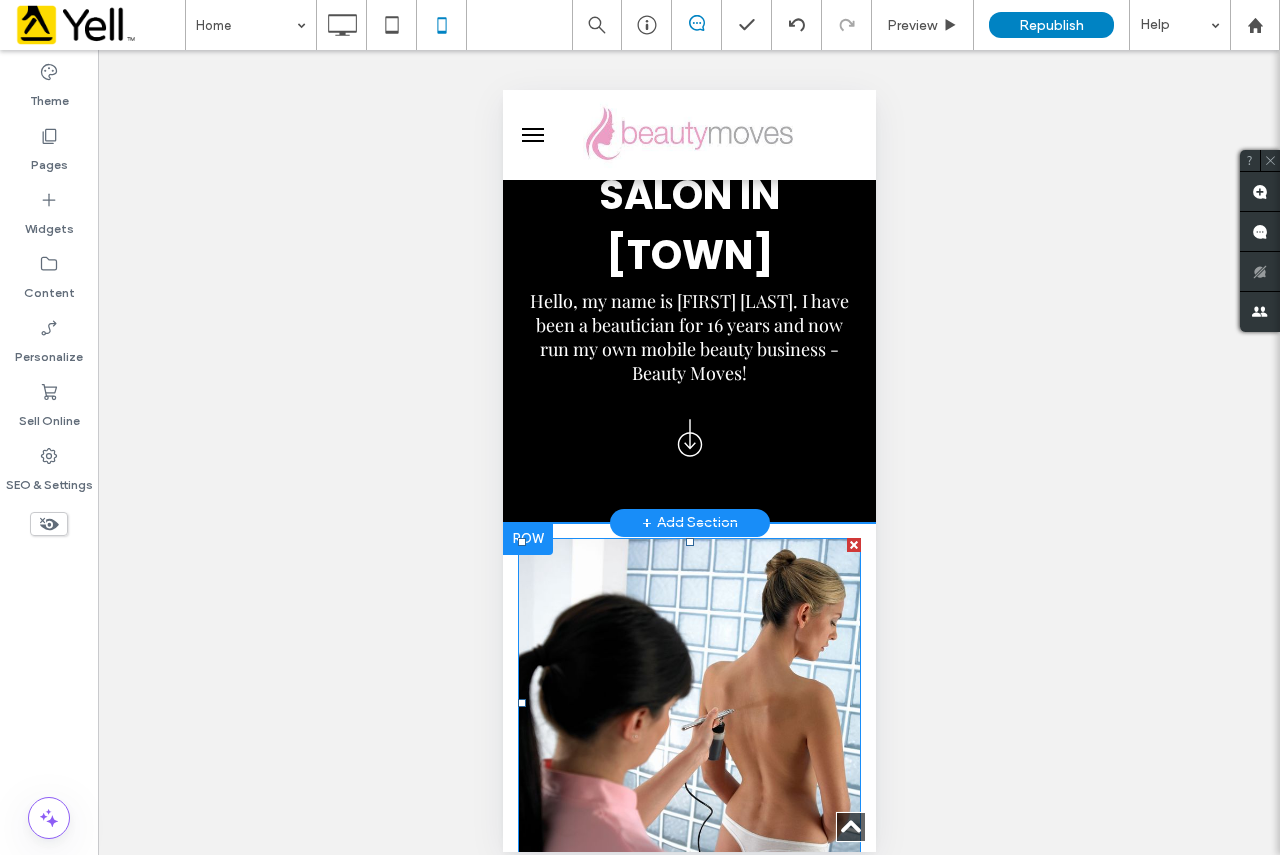 scroll, scrollTop: 200, scrollLeft: 0, axis: vertical 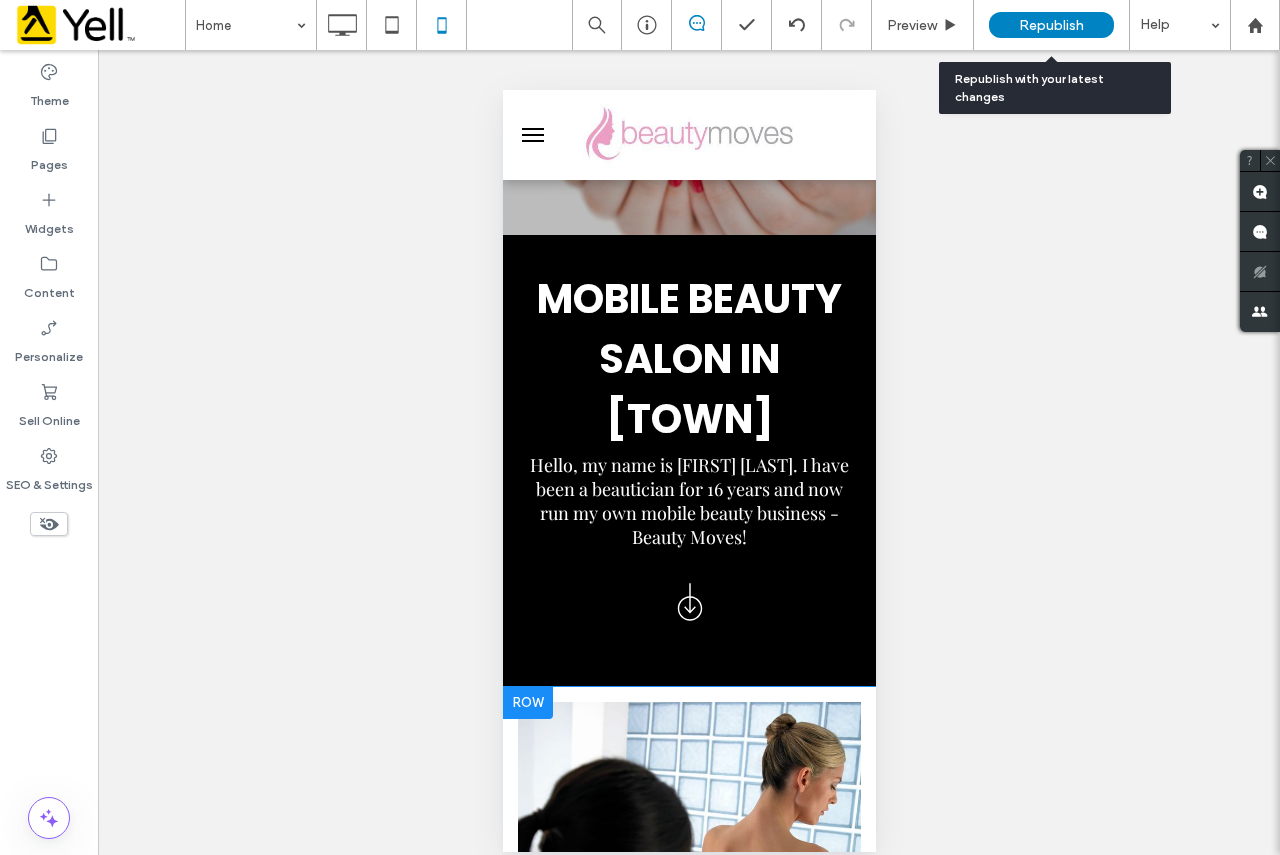 click on "Republish" at bounding box center (1051, 25) 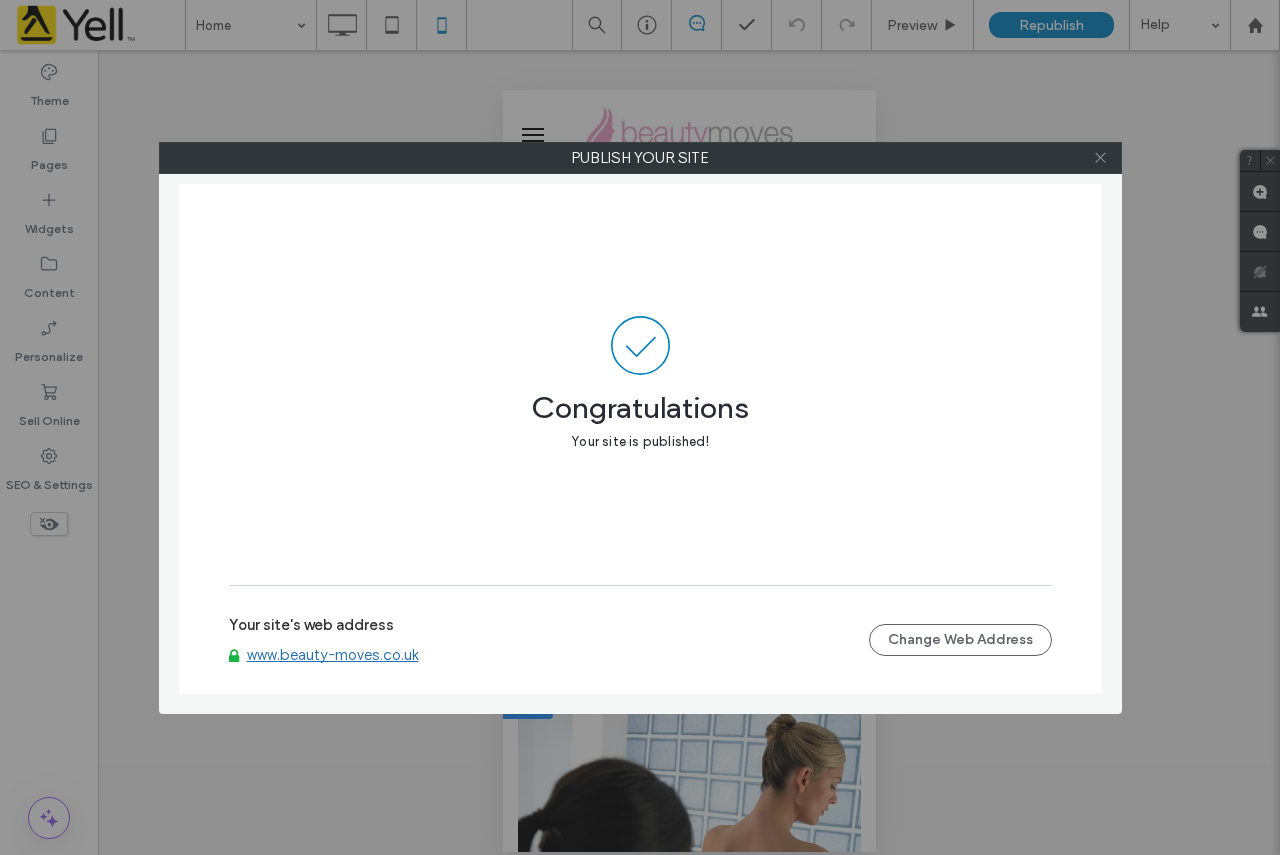 click at bounding box center [1100, 158] 